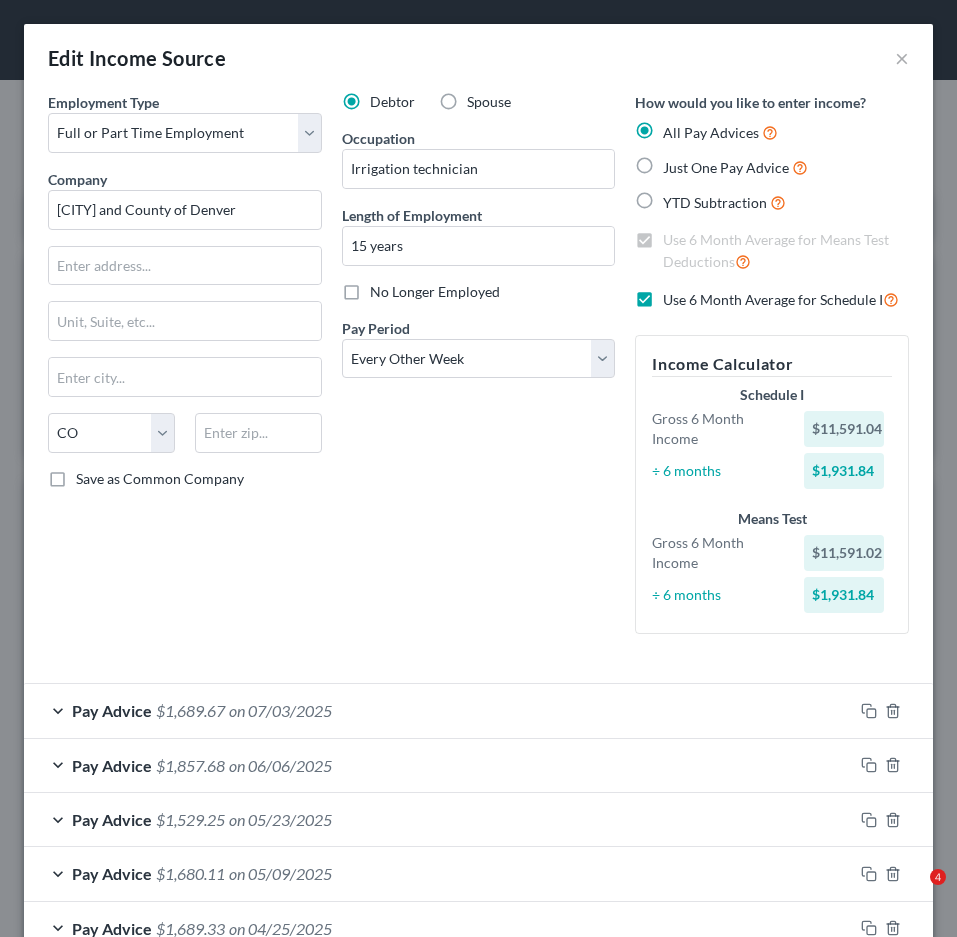 select on "0" 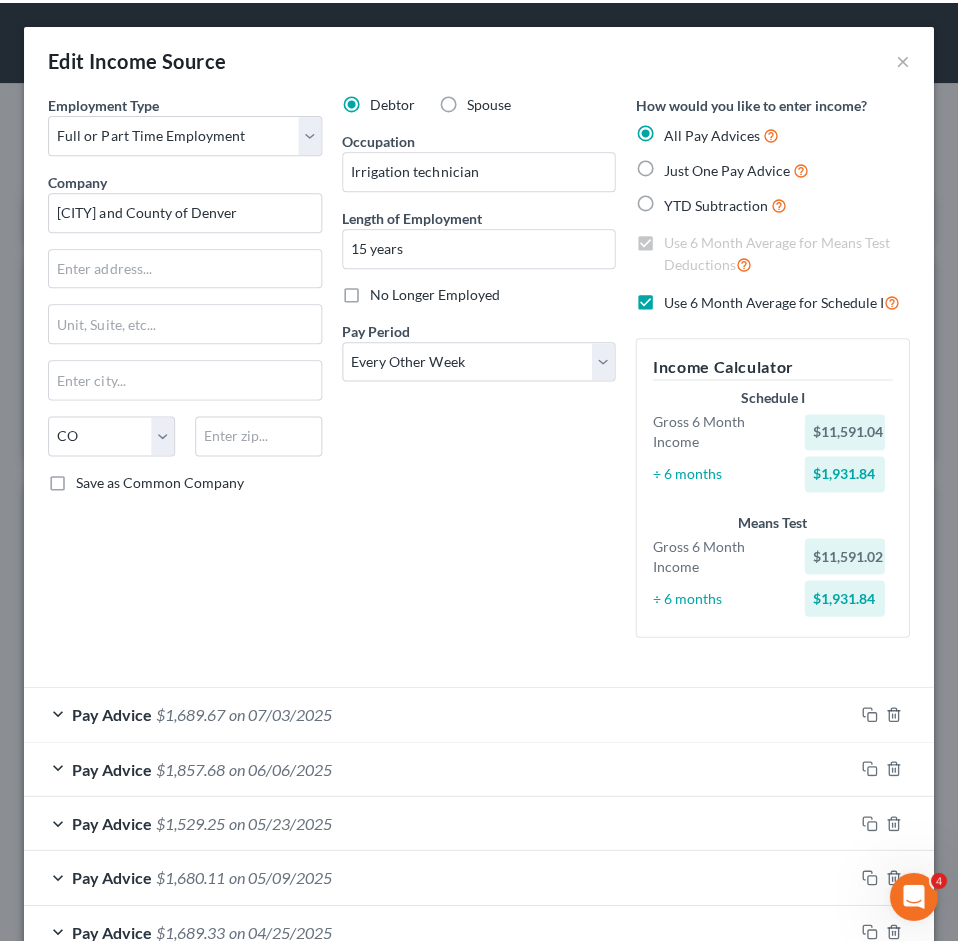 scroll, scrollTop: 0, scrollLeft: 0, axis: both 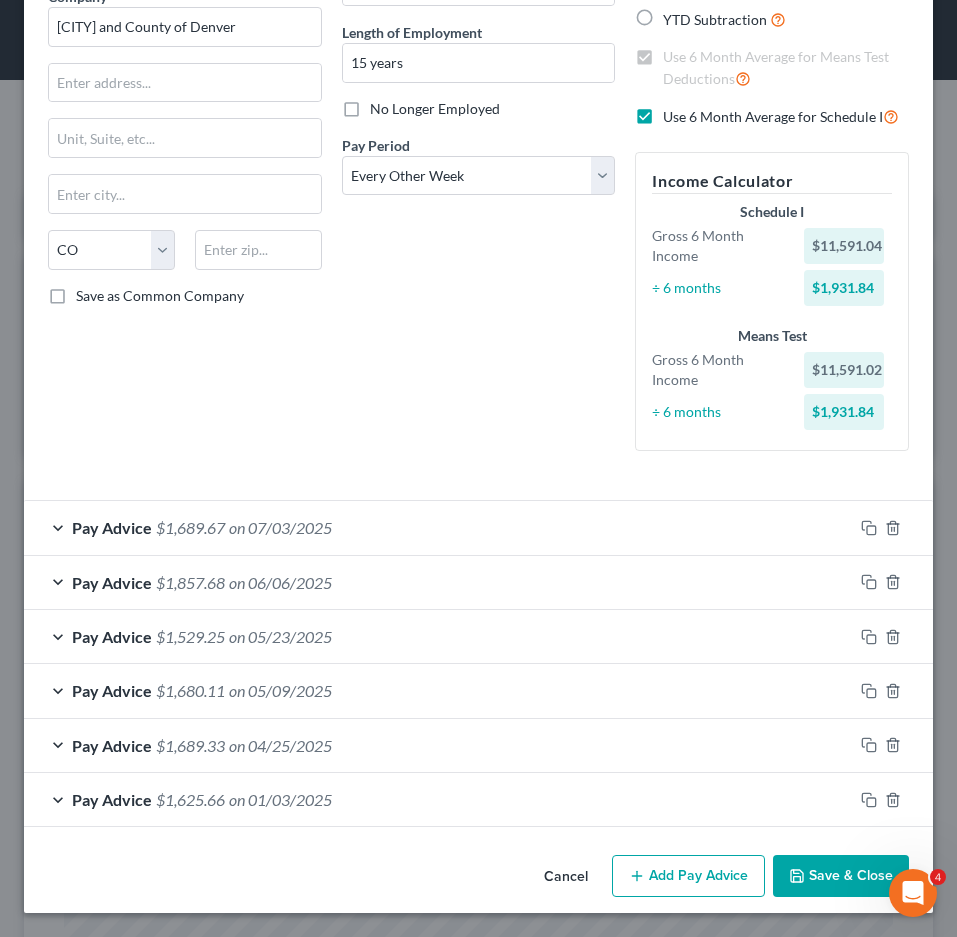 click on "Add Pay Advice" at bounding box center [688, 876] 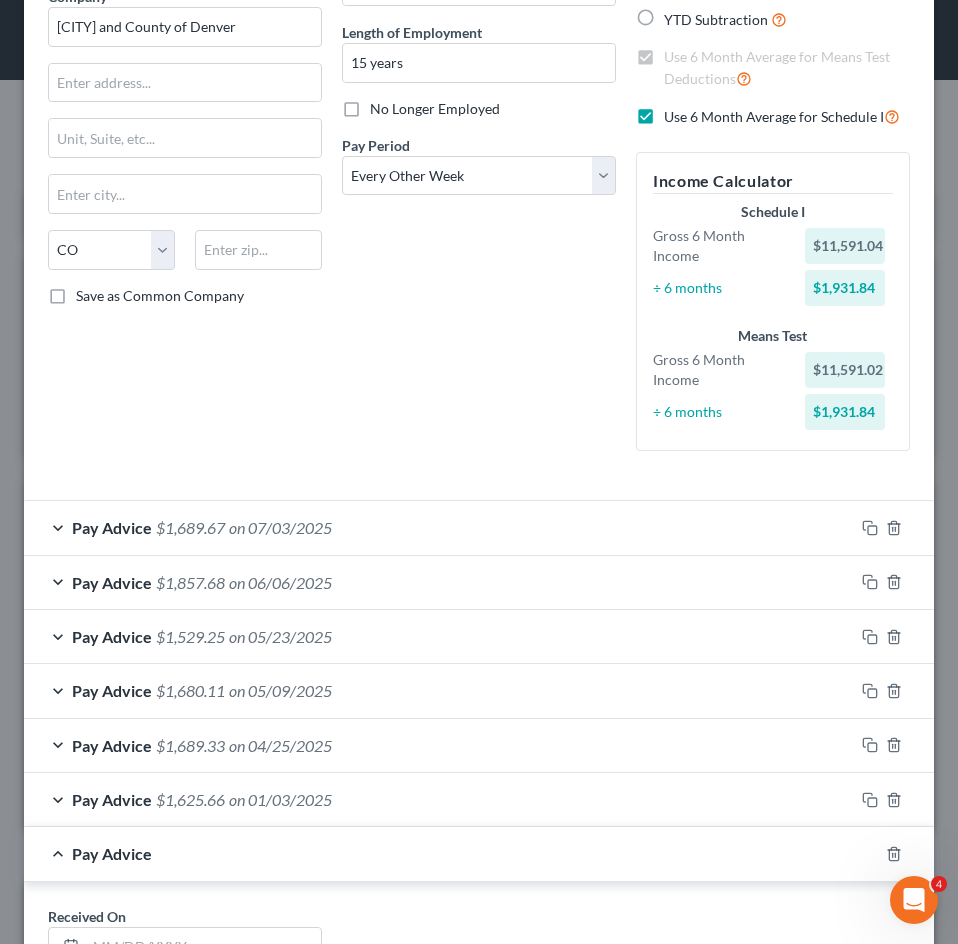 scroll, scrollTop: 999585, scrollLeft: 999130, axis: both 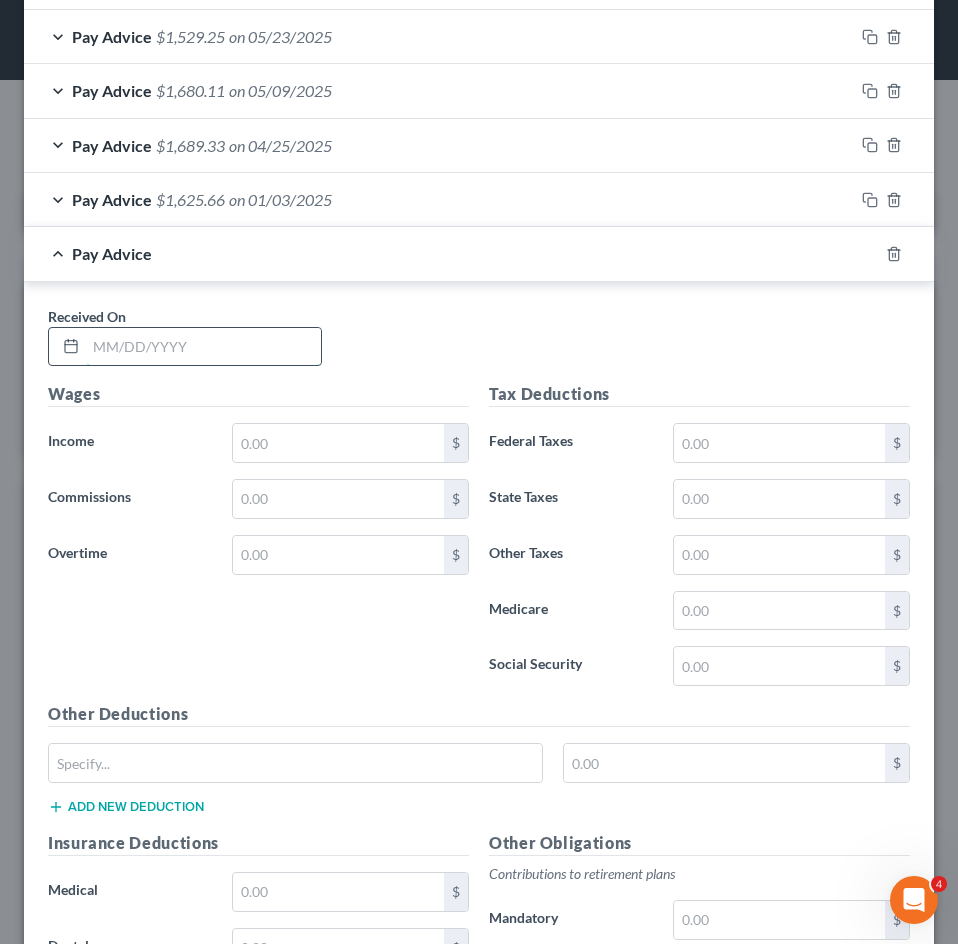 click at bounding box center (203, 347) 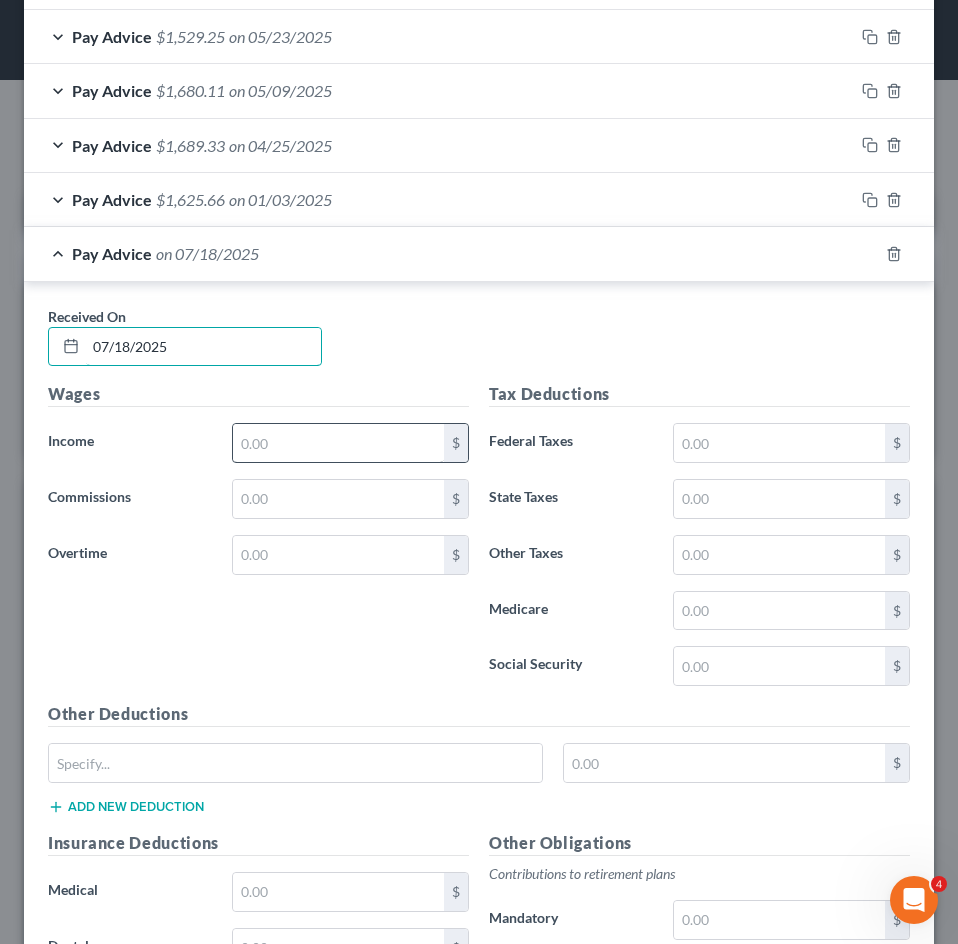 type on "07/18/2025" 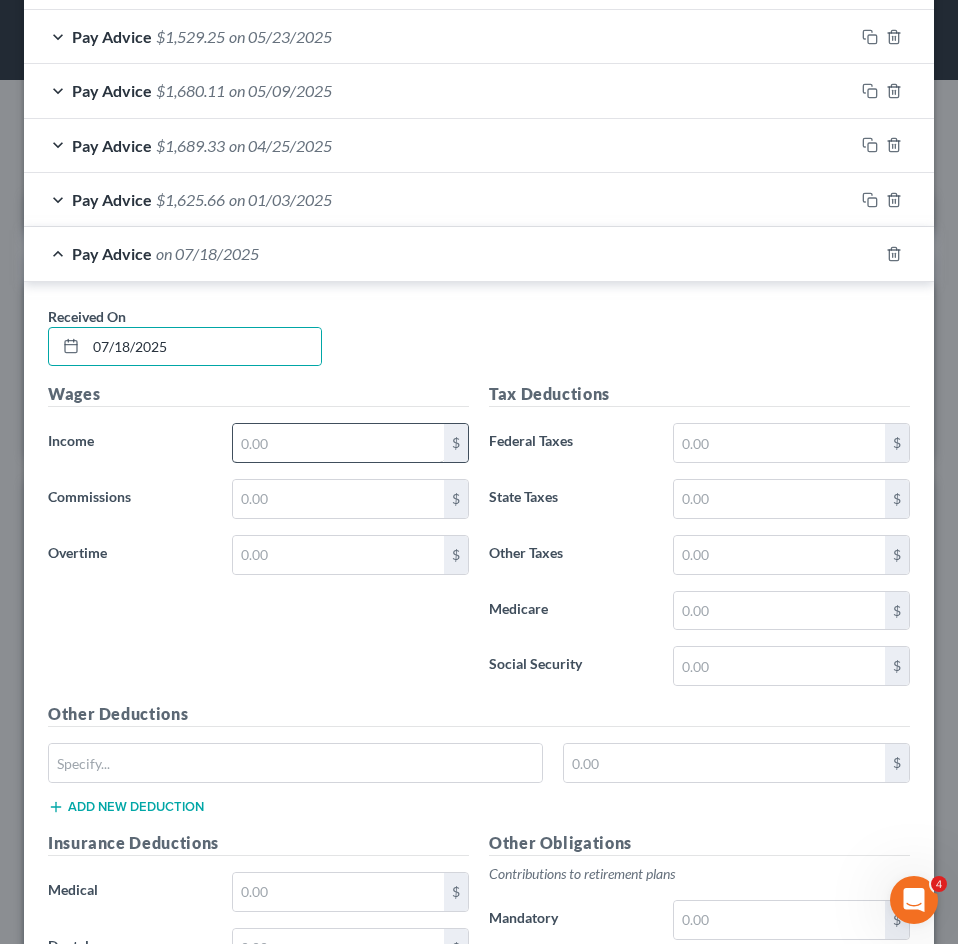 click on "Wages
Income
*
$ Commissions $ Overtime $" at bounding box center (258, 542) 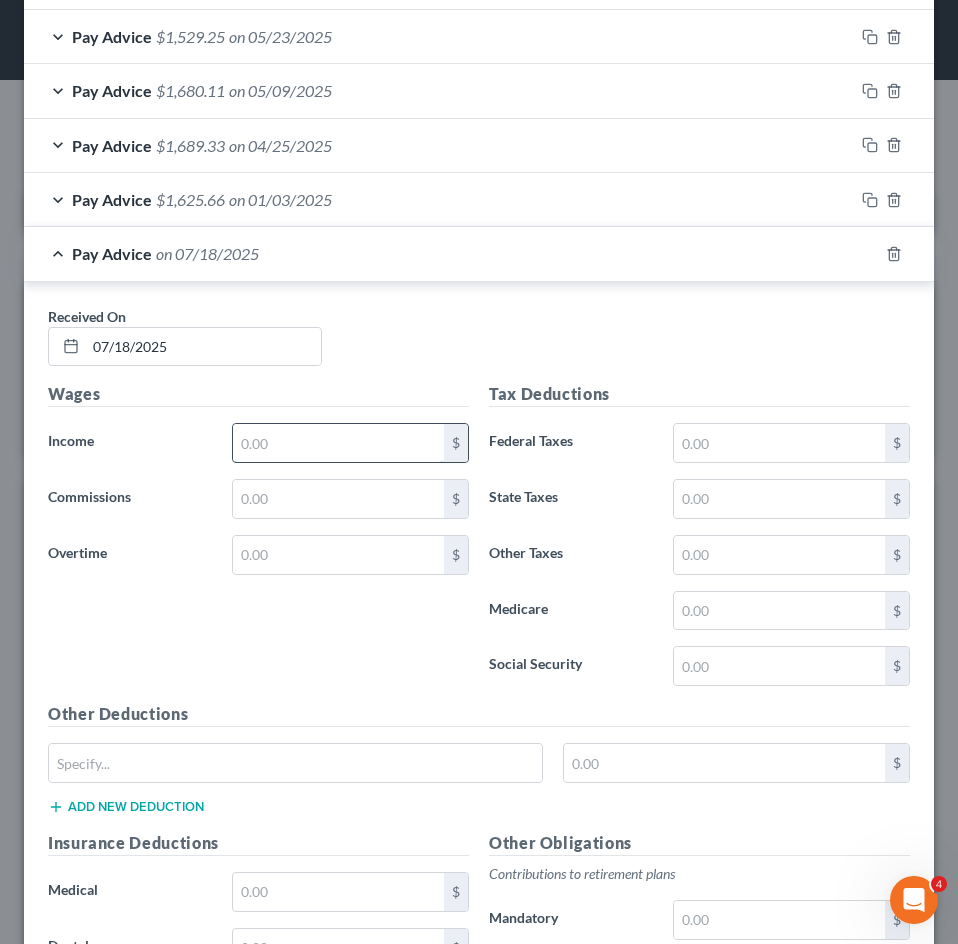 click at bounding box center (338, 443) 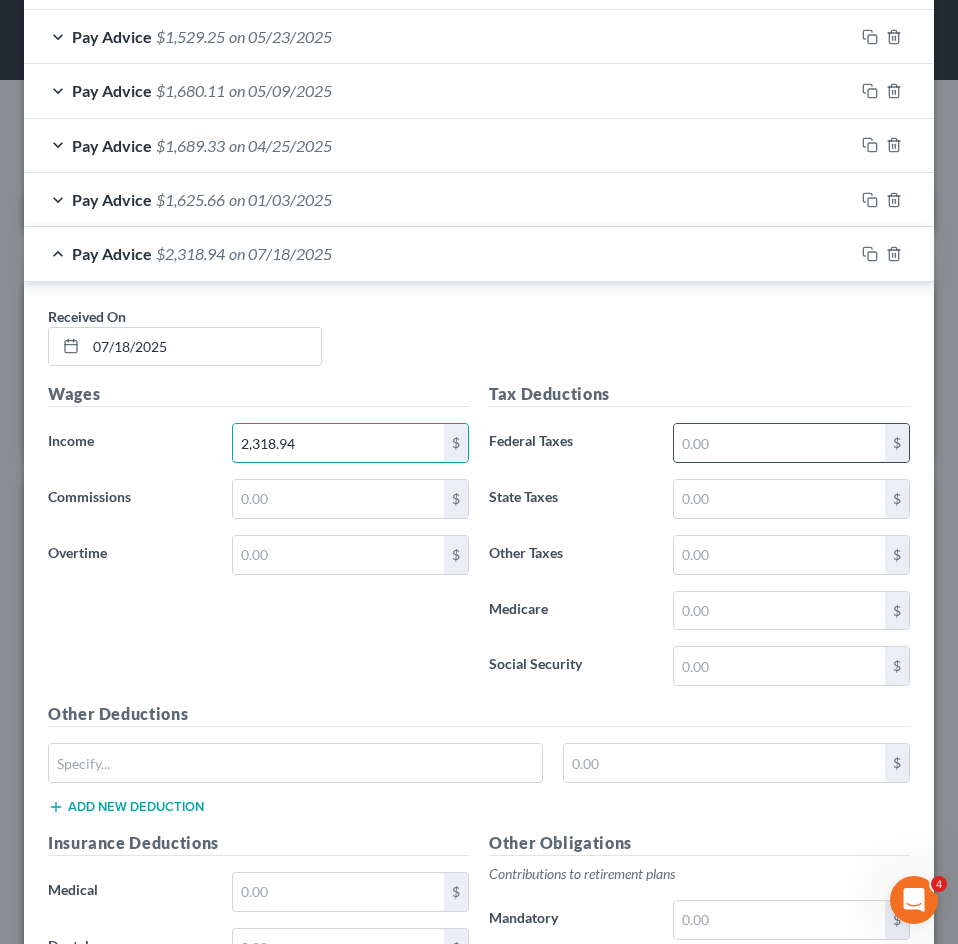 type on "2,318.94" 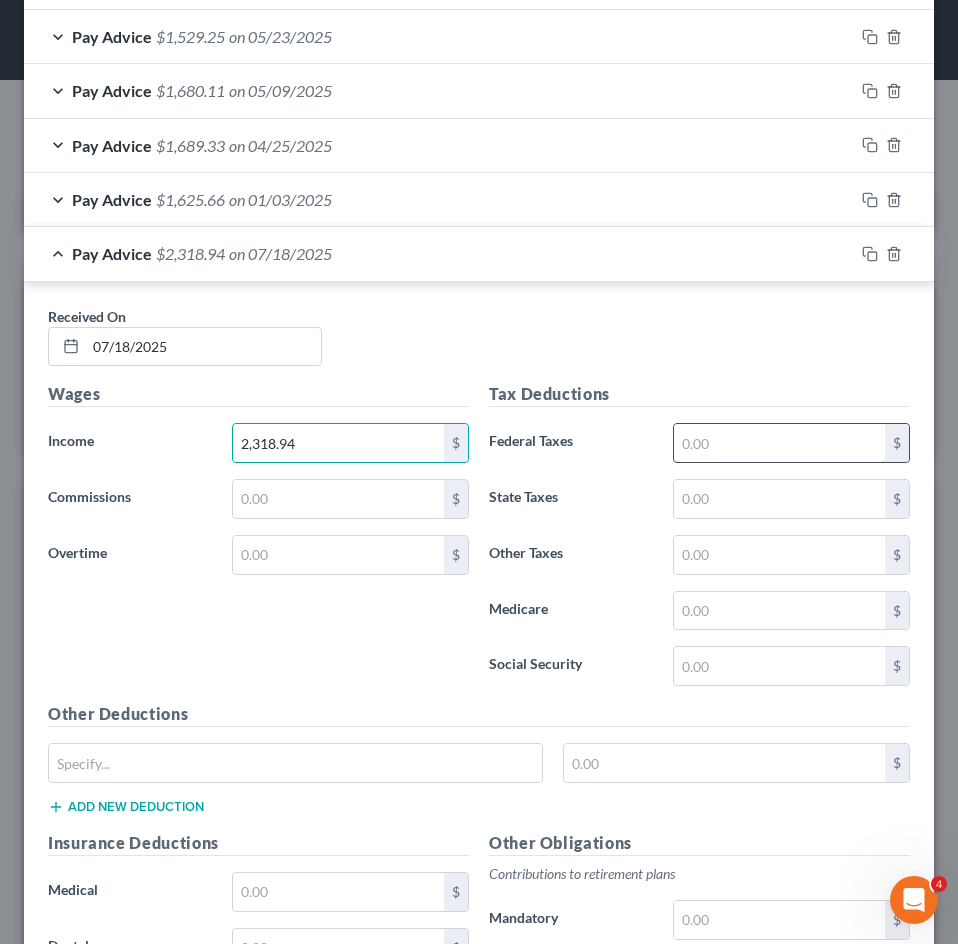 click at bounding box center (779, 443) 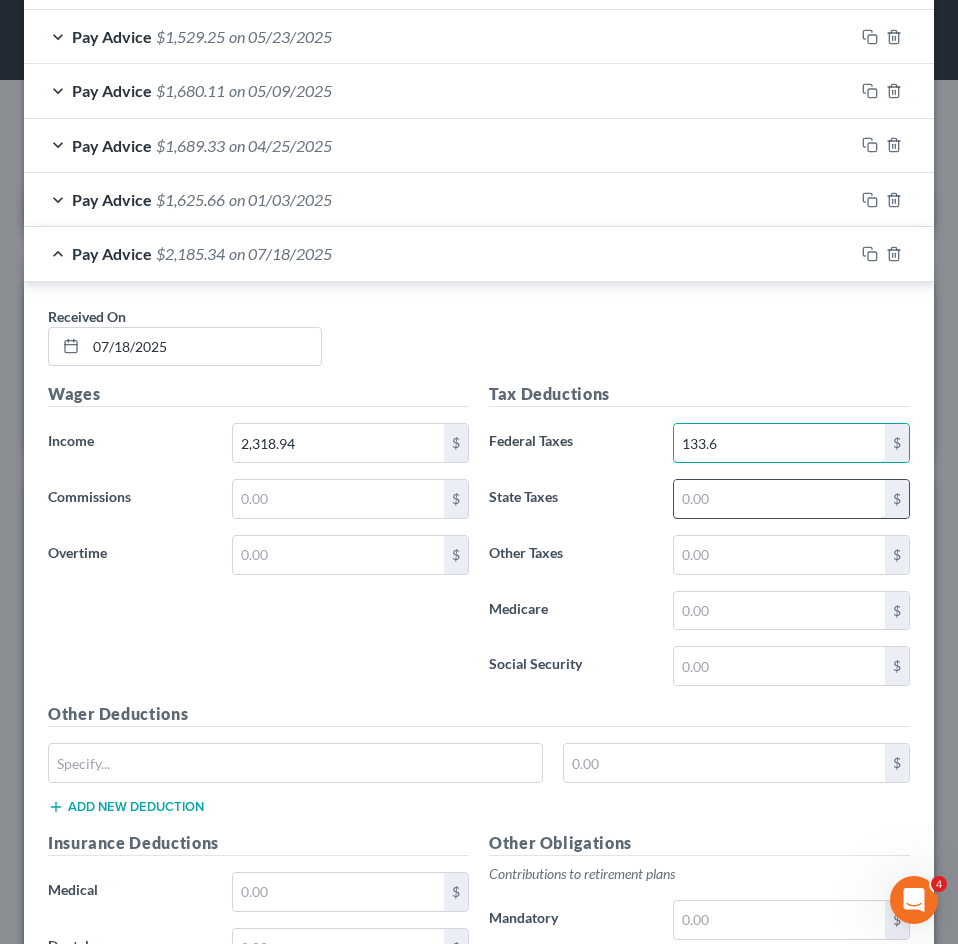 type on "133.6" 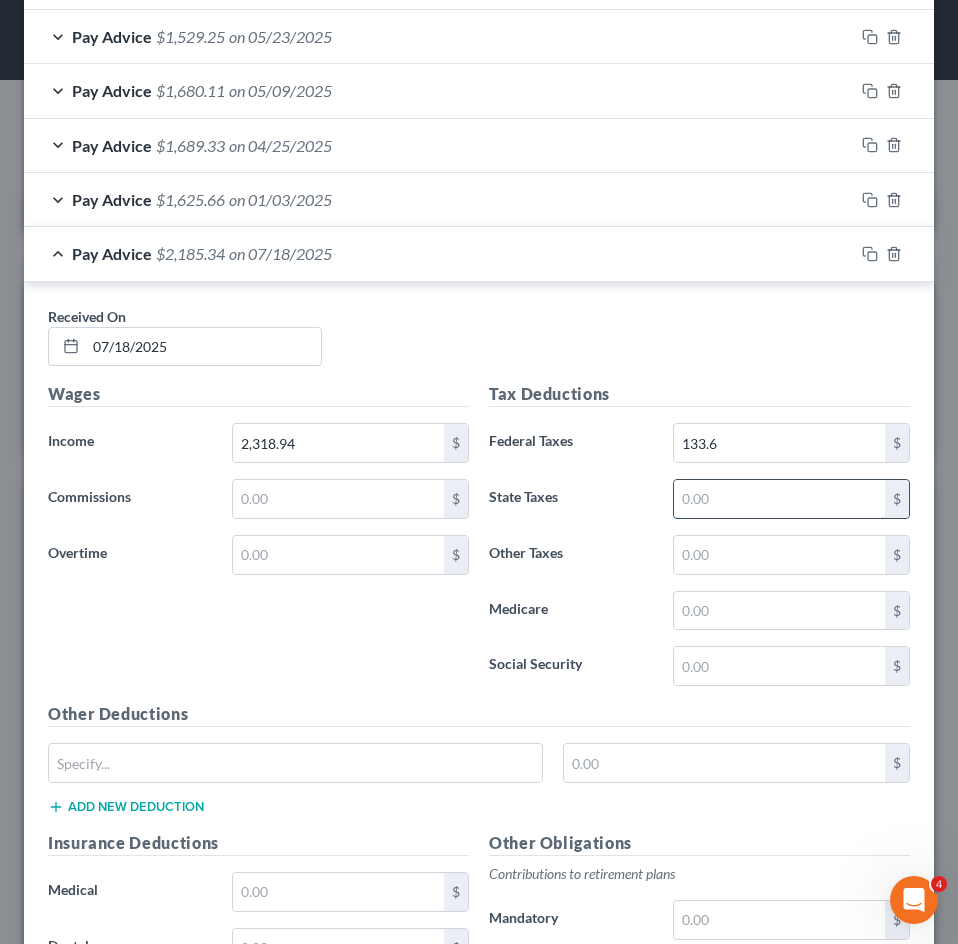 click at bounding box center (779, 499) 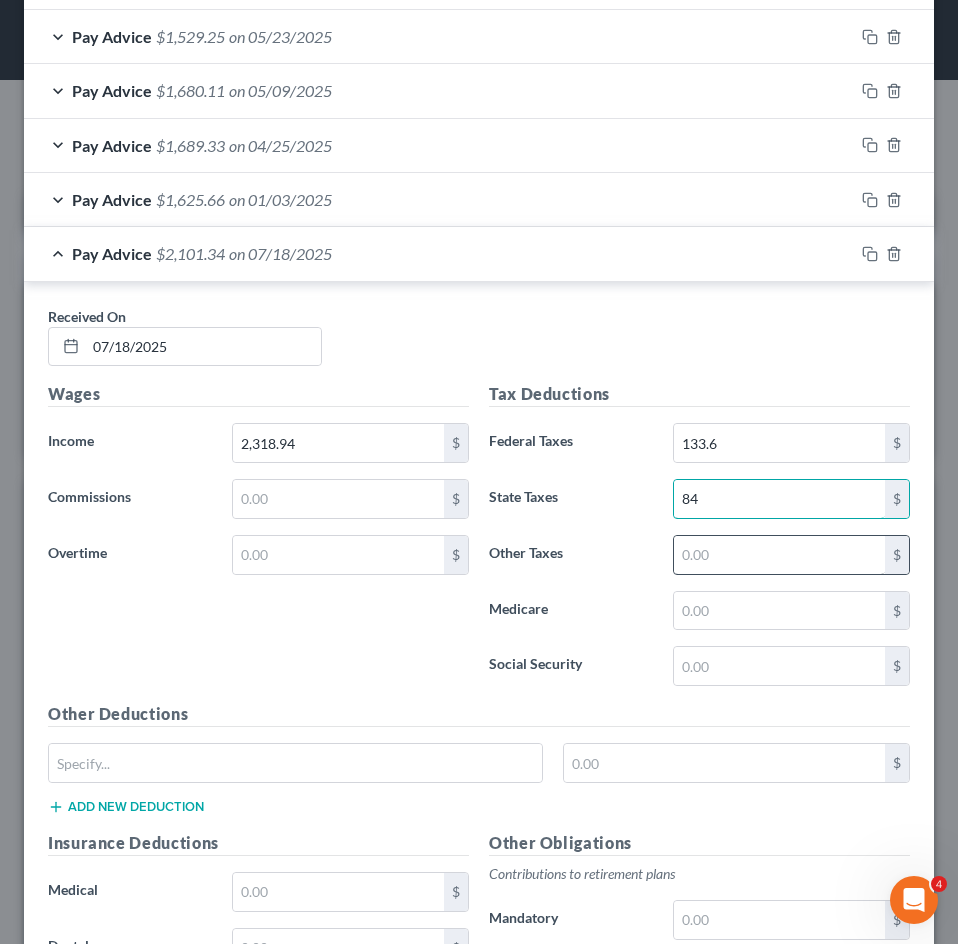 type on "84" 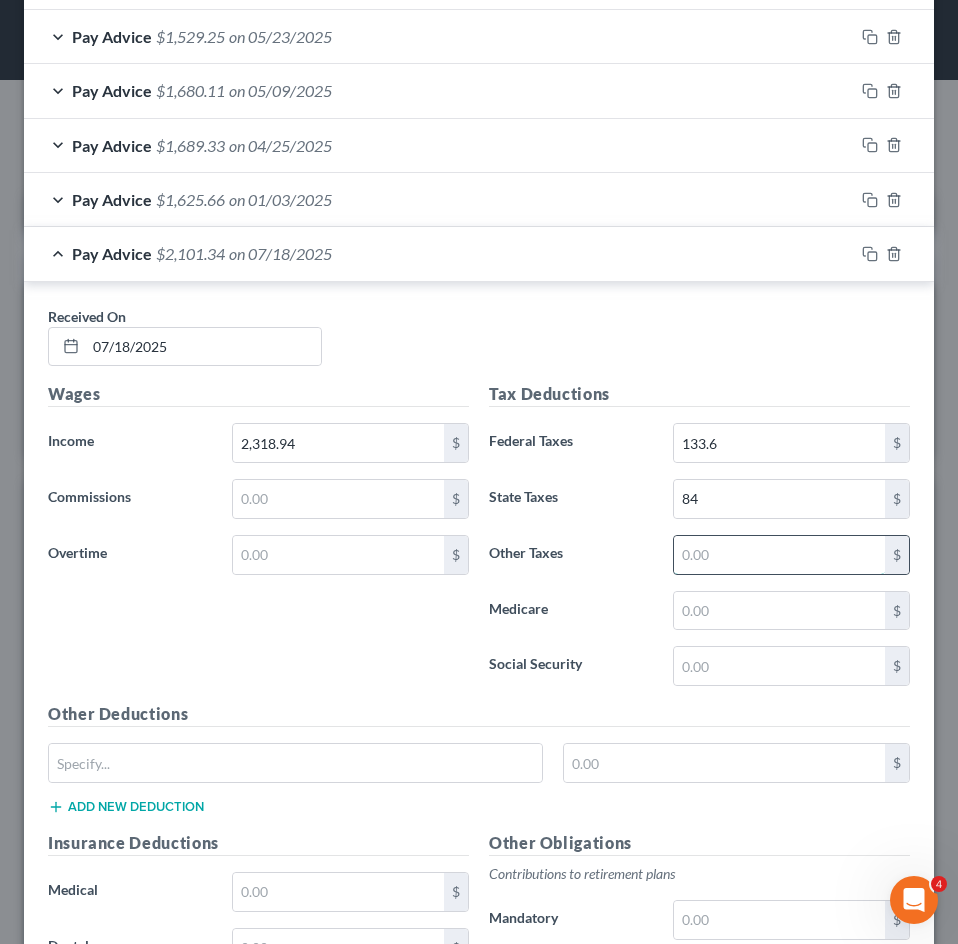 click at bounding box center [779, 555] 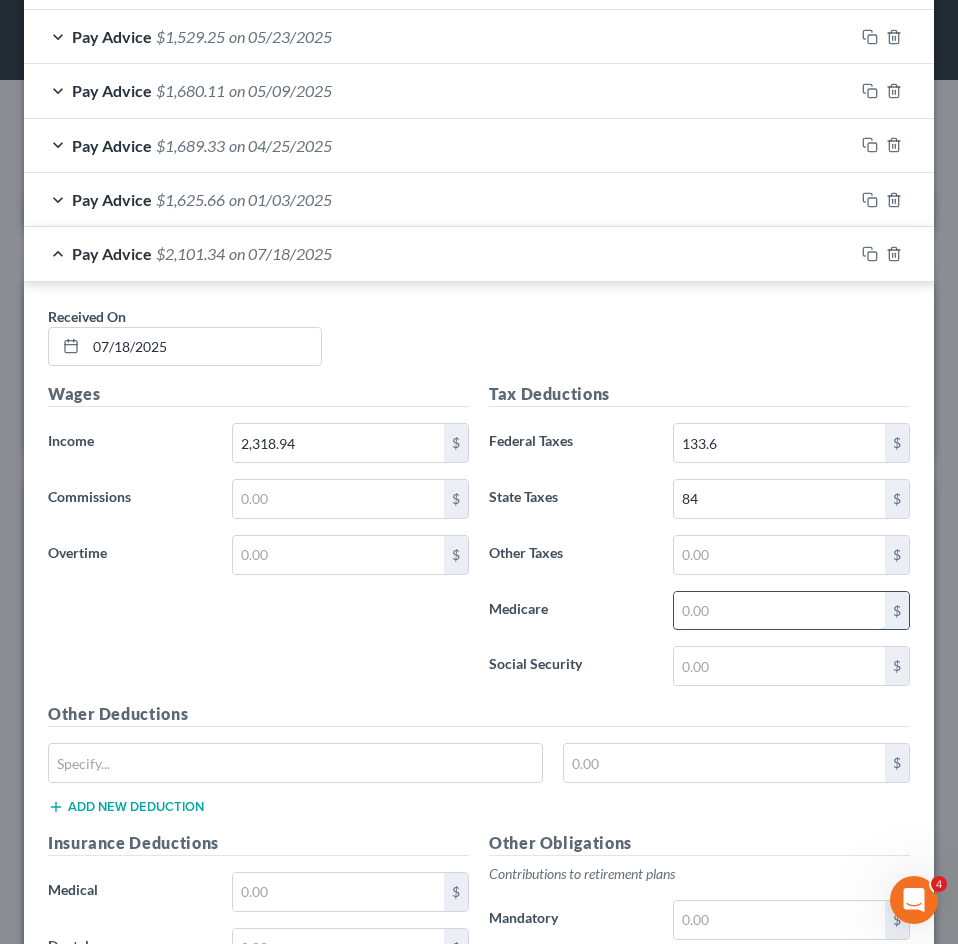 click at bounding box center [779, 611] 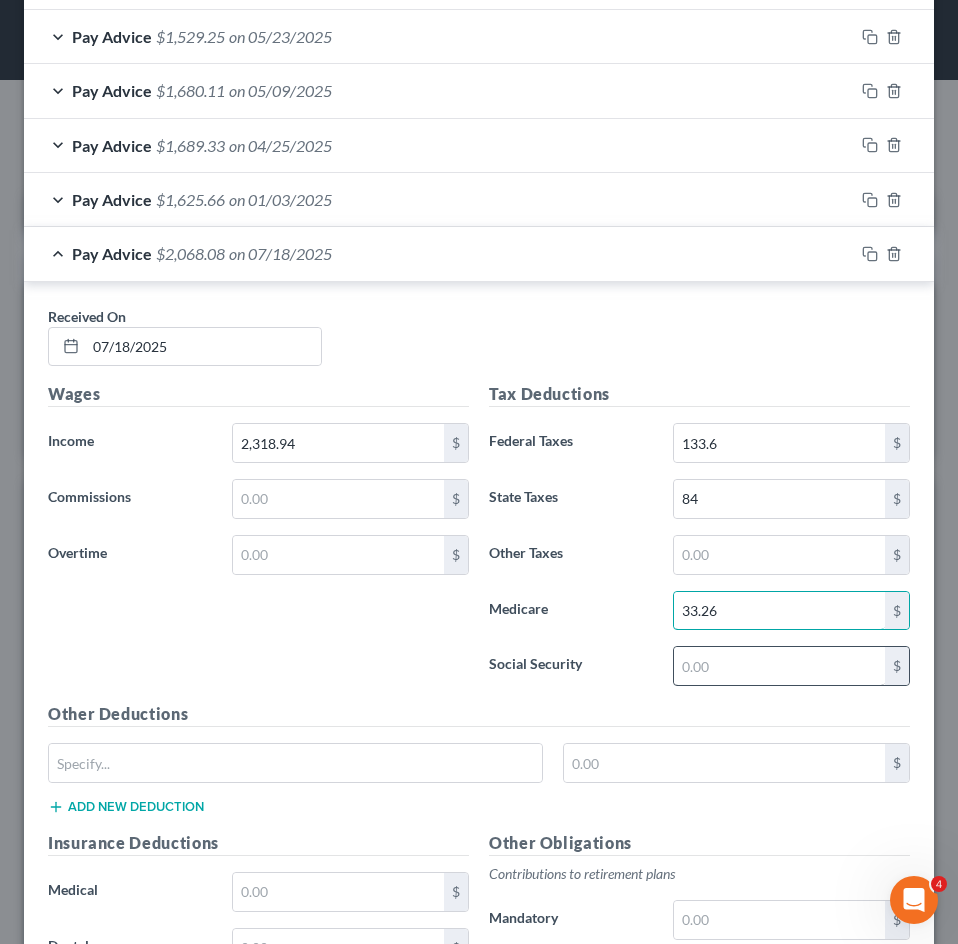 type on "33.26" 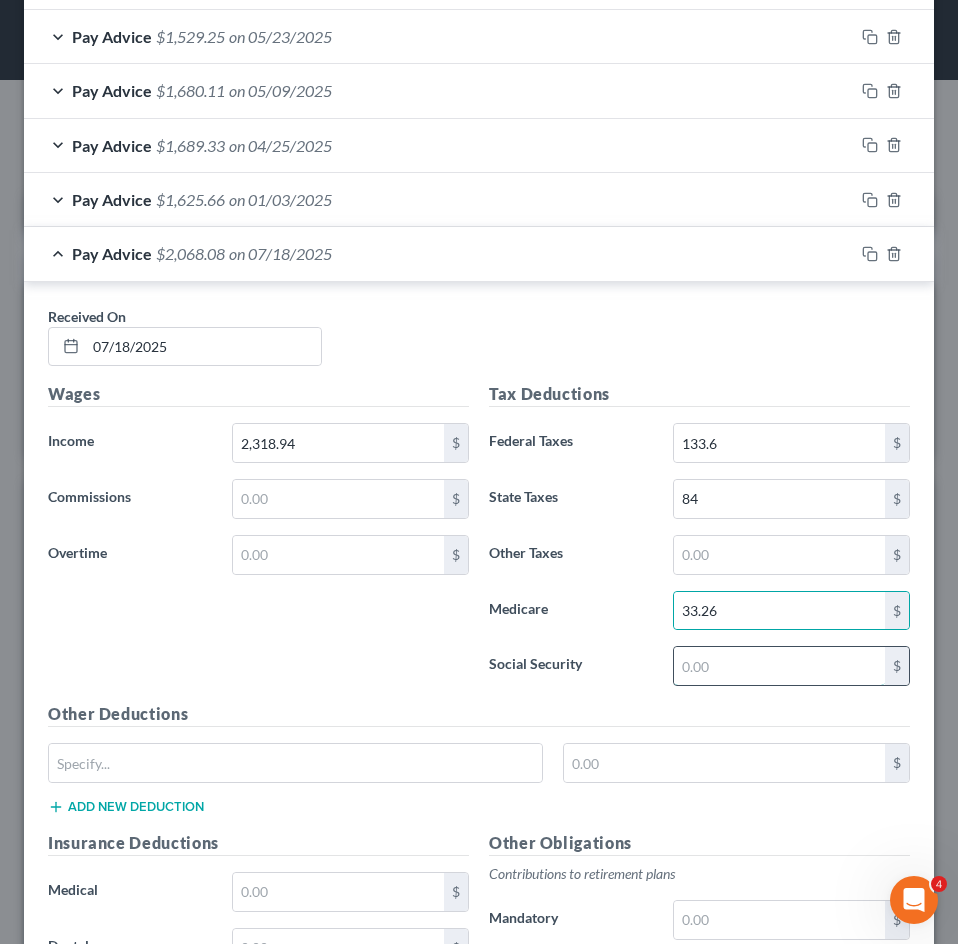 click at bounding box center (779, 666) 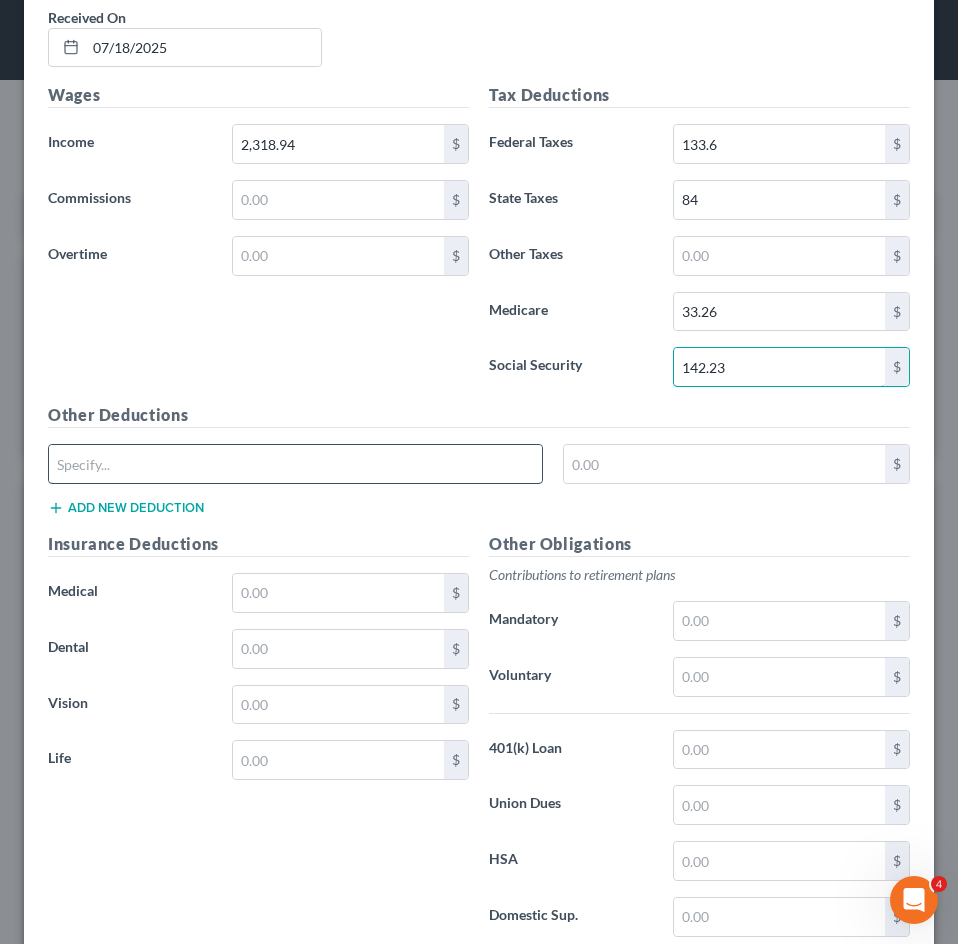 scroll, scrollTop: 1083, scrollLeft: 0, axis: vertical 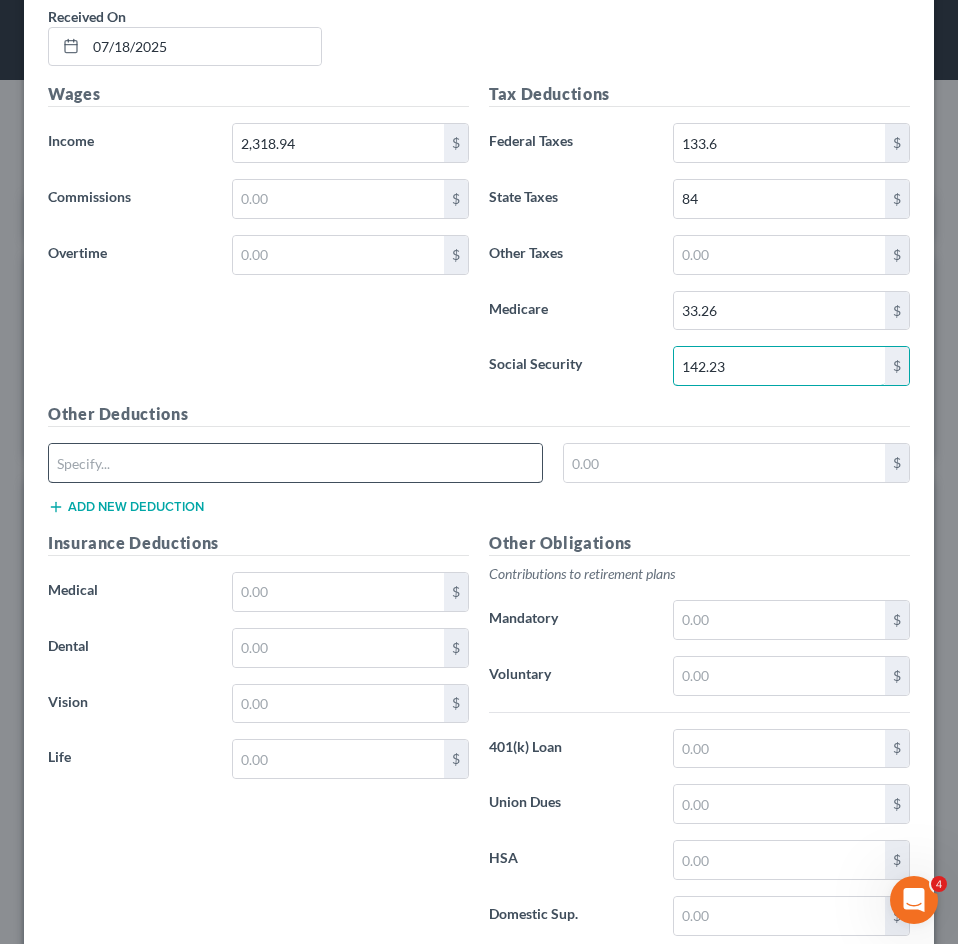 type on "142.23" 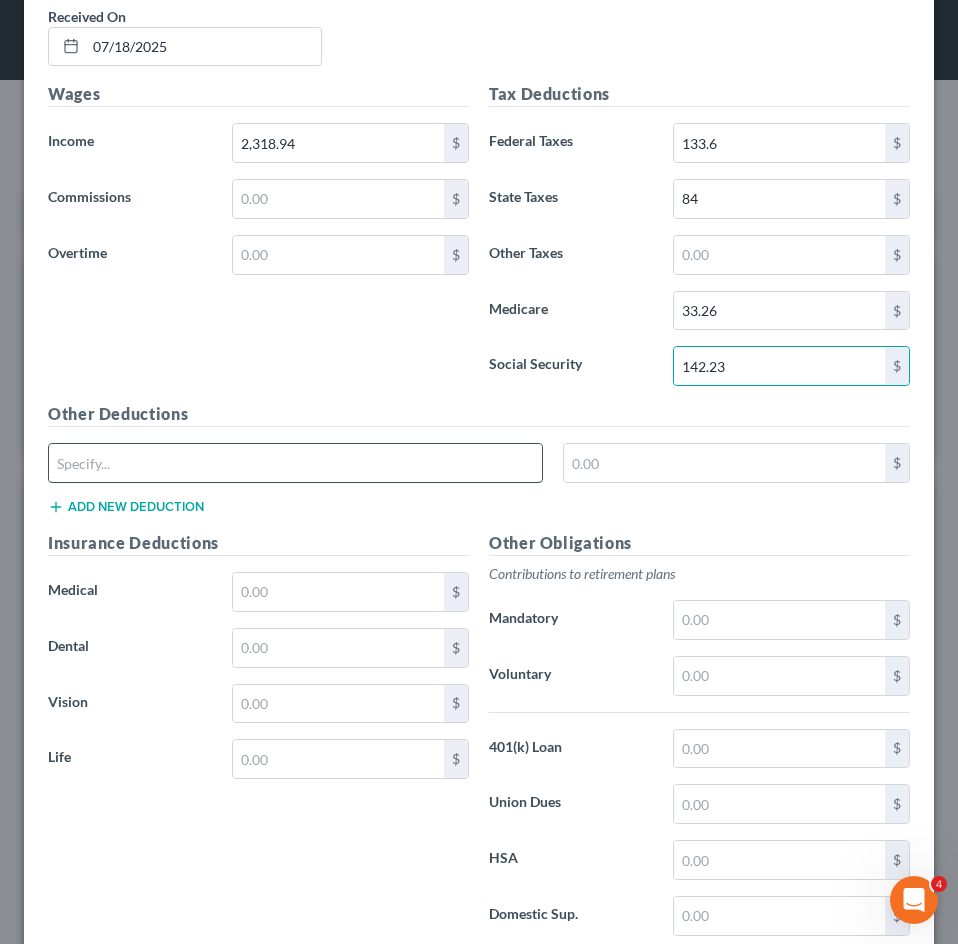 click at bounding box center (295, 463) 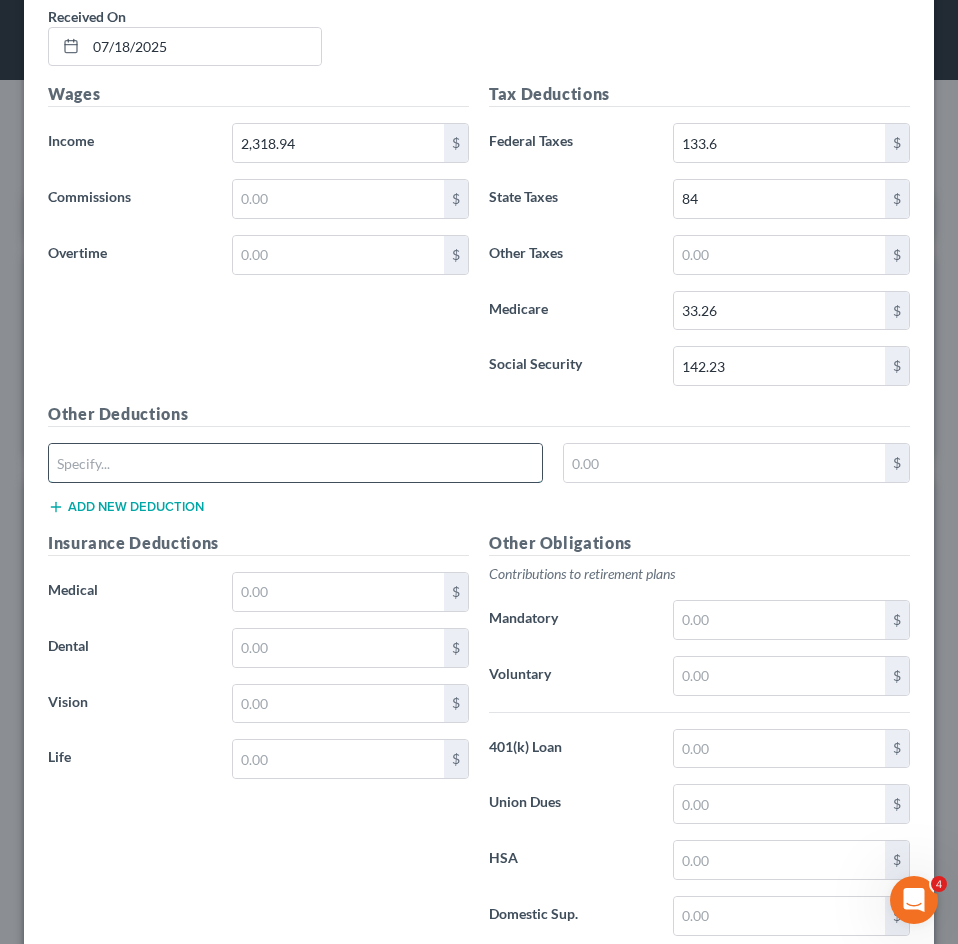 type on "ARAG Legal Services" 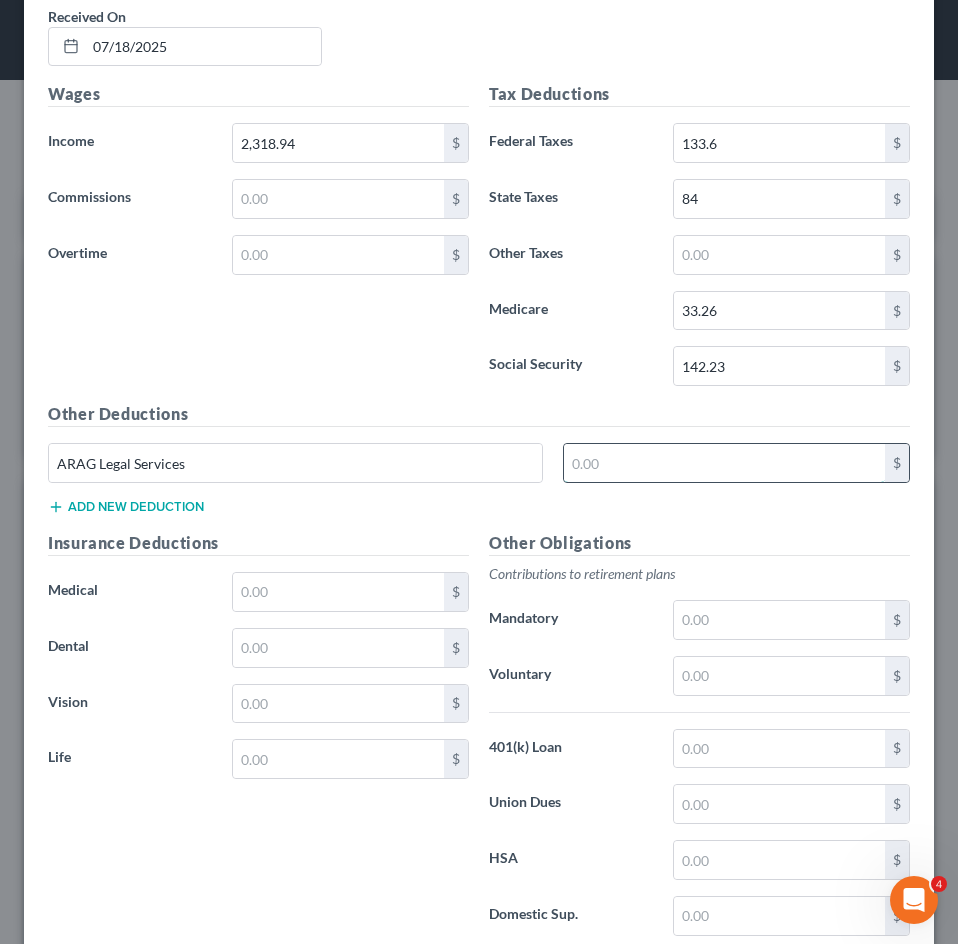 click at bounding box center (725, 463) 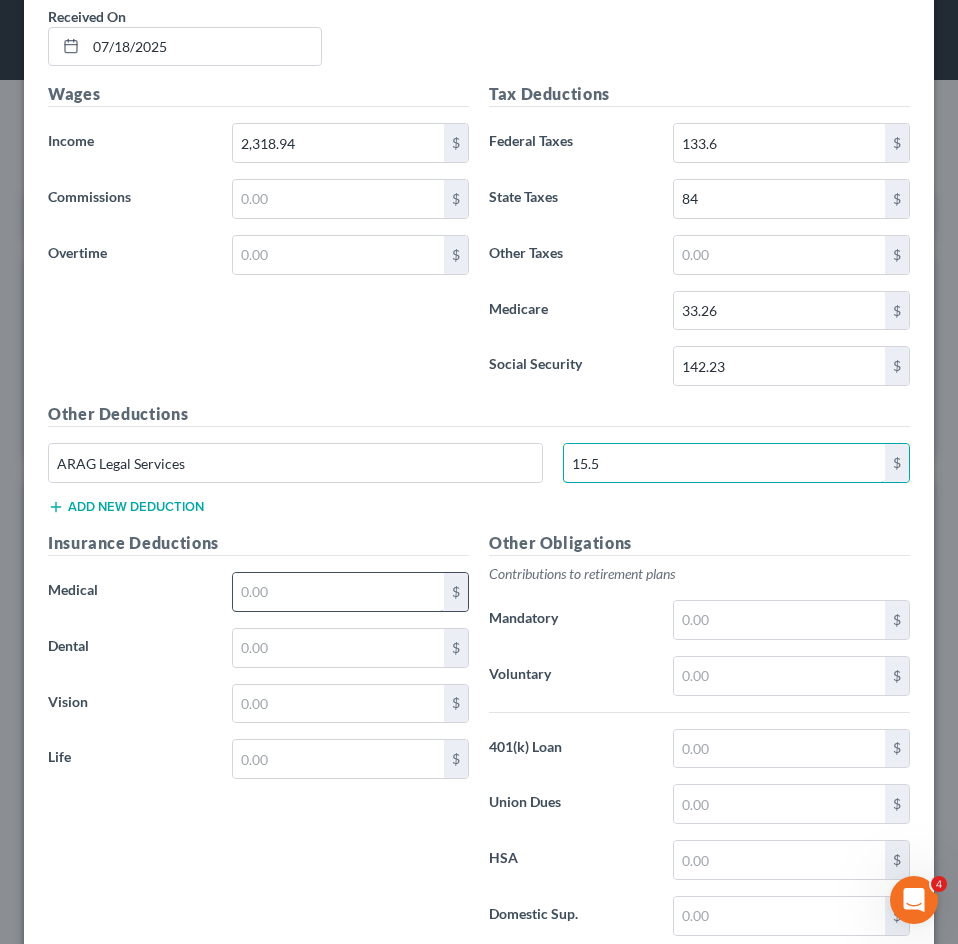 type on "15.5" 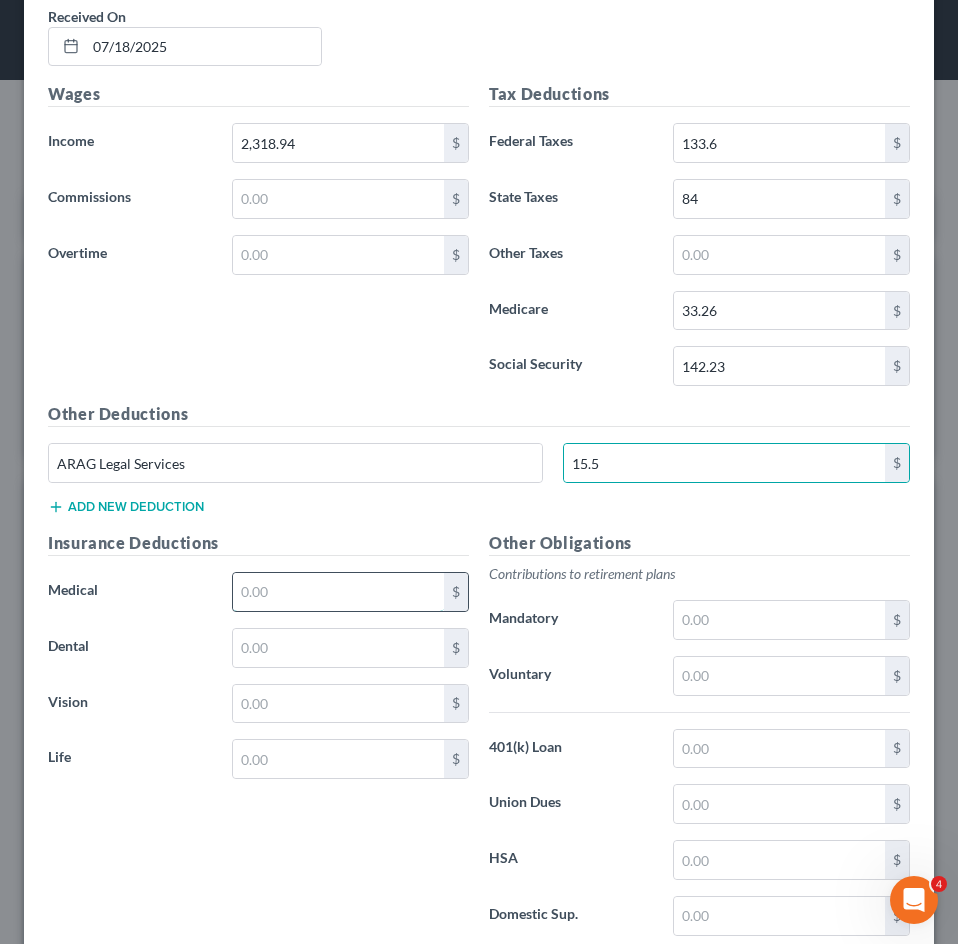 click at bounding box center (338, 592) 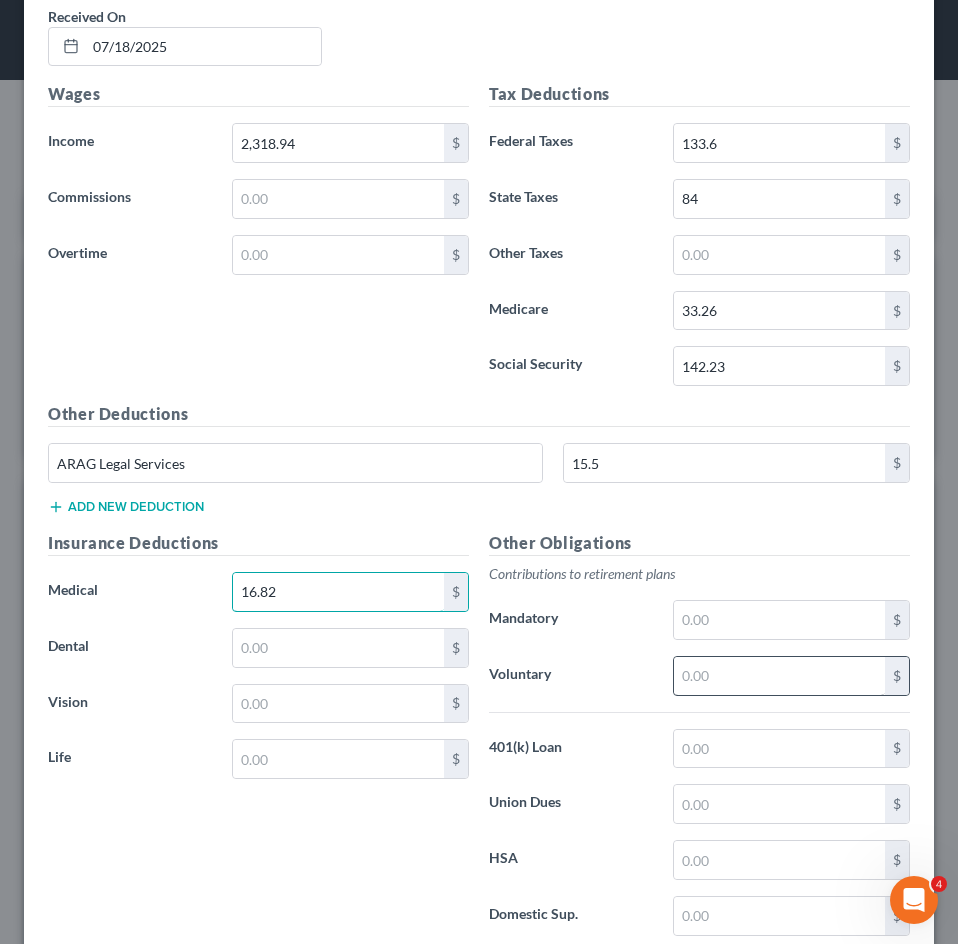 type on "16.82" 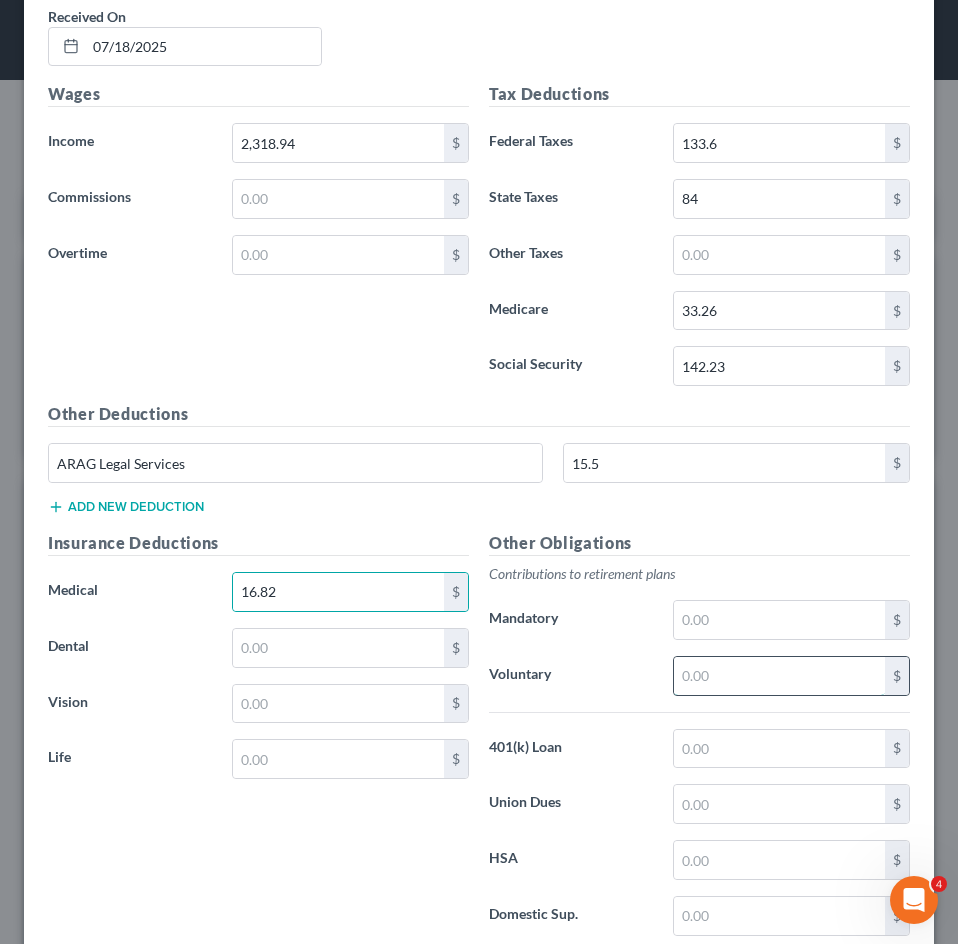click at bounding box center [779, 676] 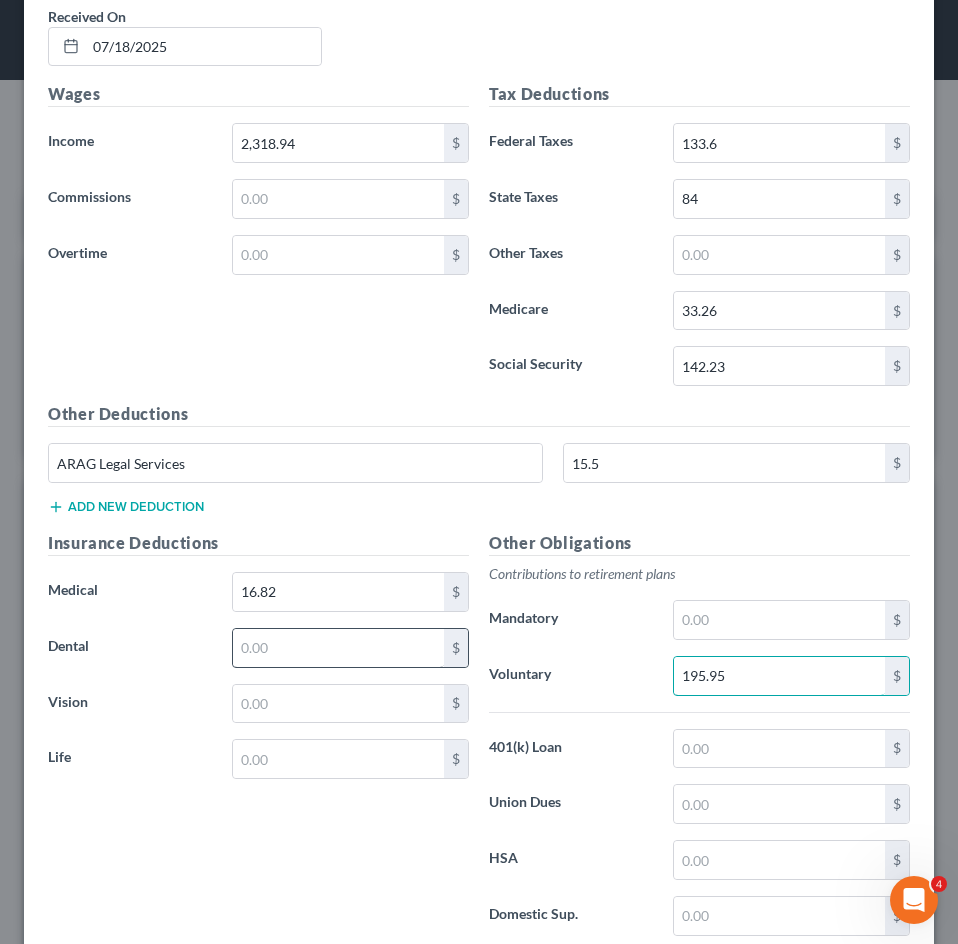 type on "195.95" 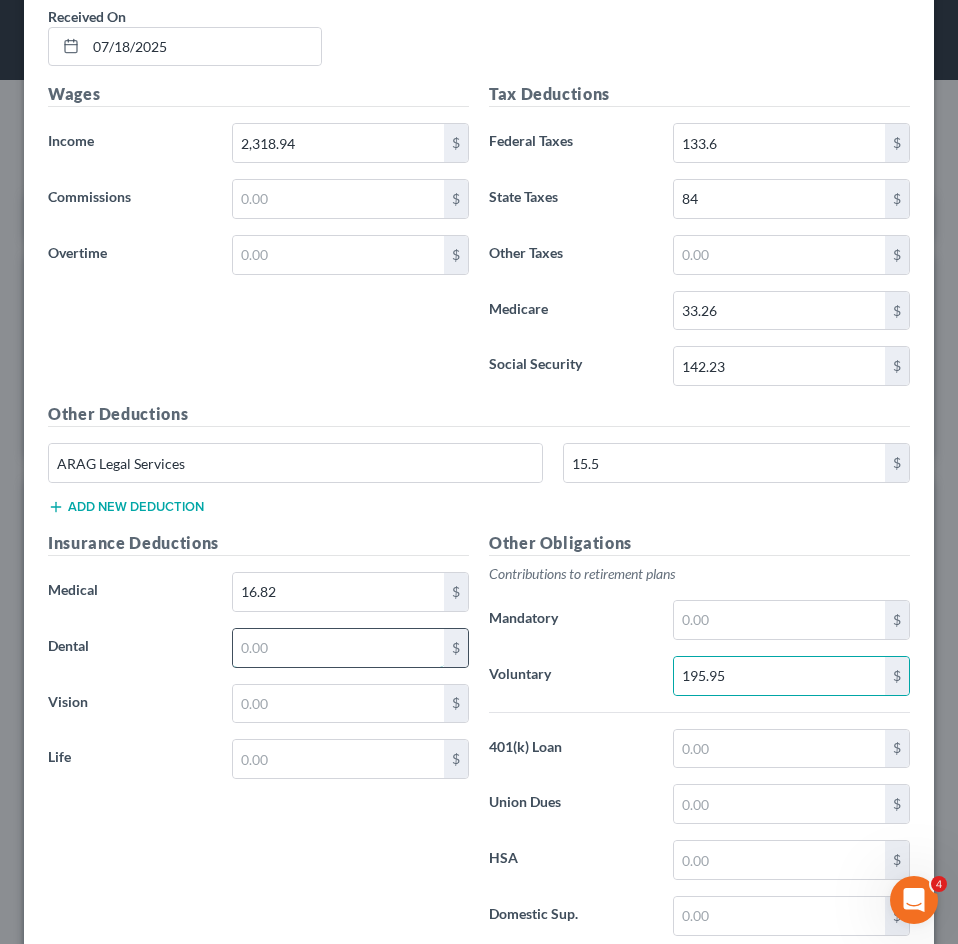click at bounding box center [338, 648] 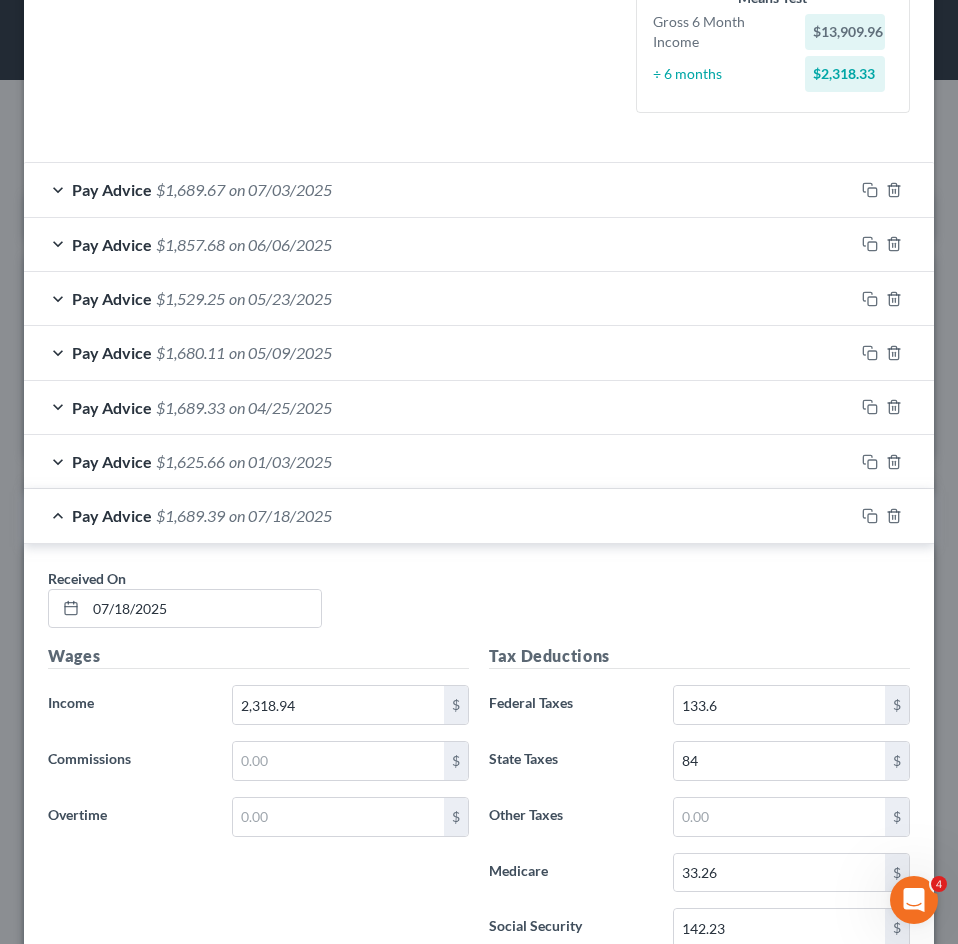 scroll, scrollTop: 483, scrollLeft: 0, axis: vertical 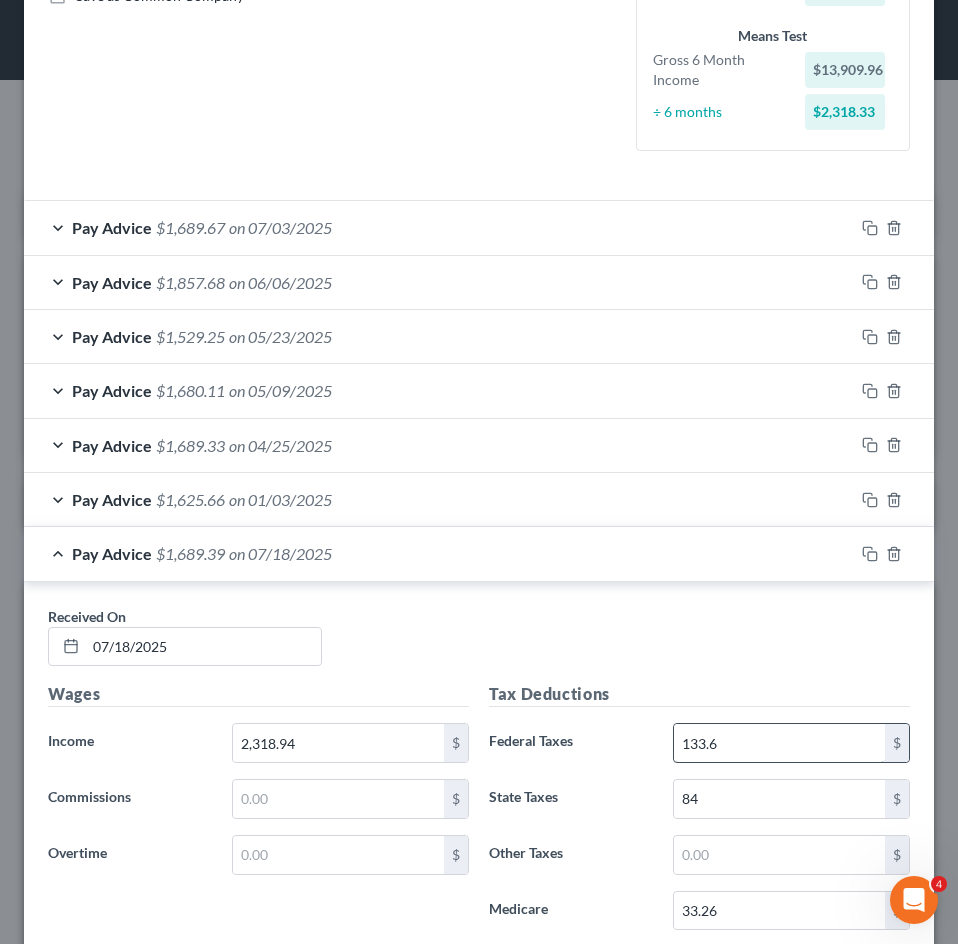 type on "8.19" 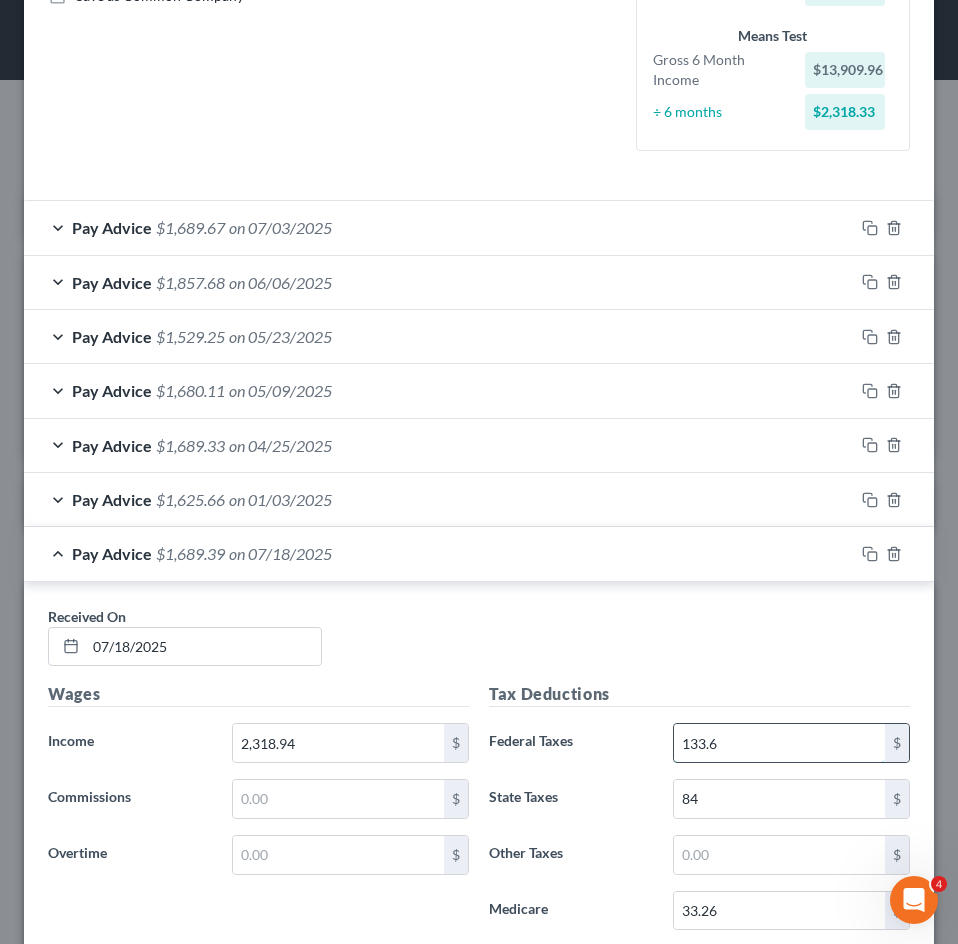 click on "133.6" at bounding box center (779, 743) 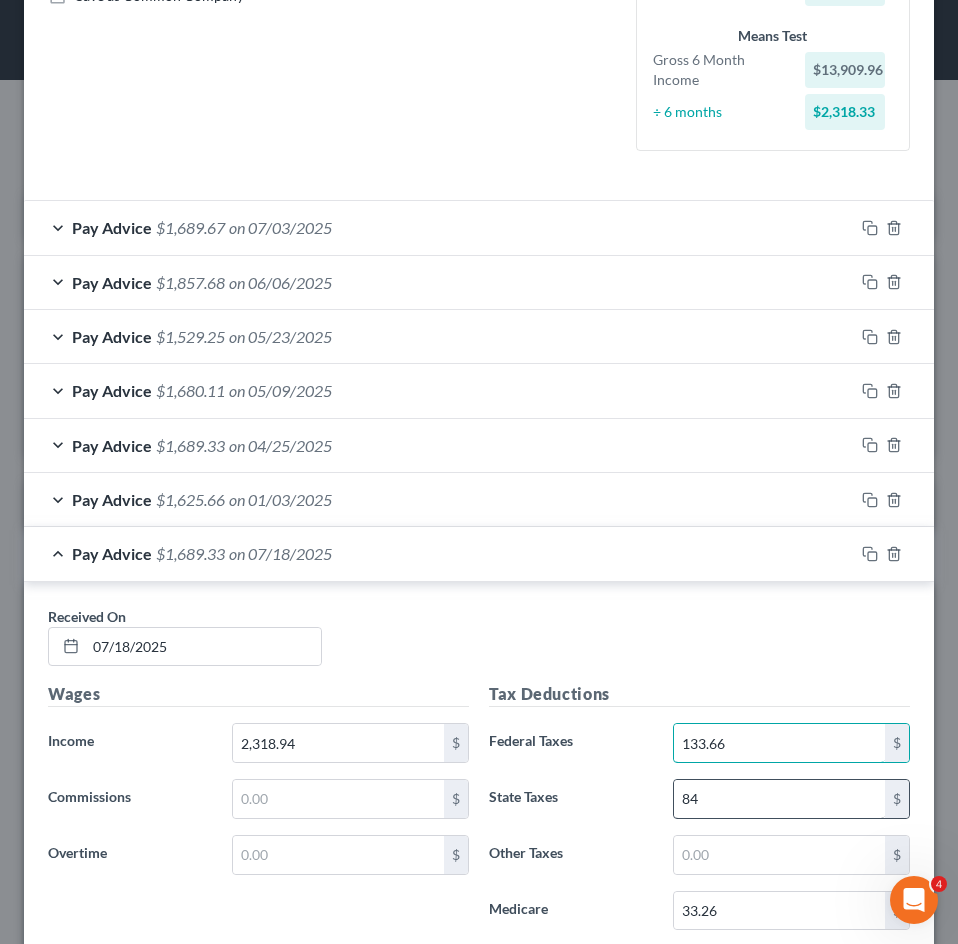 type on "133.66" 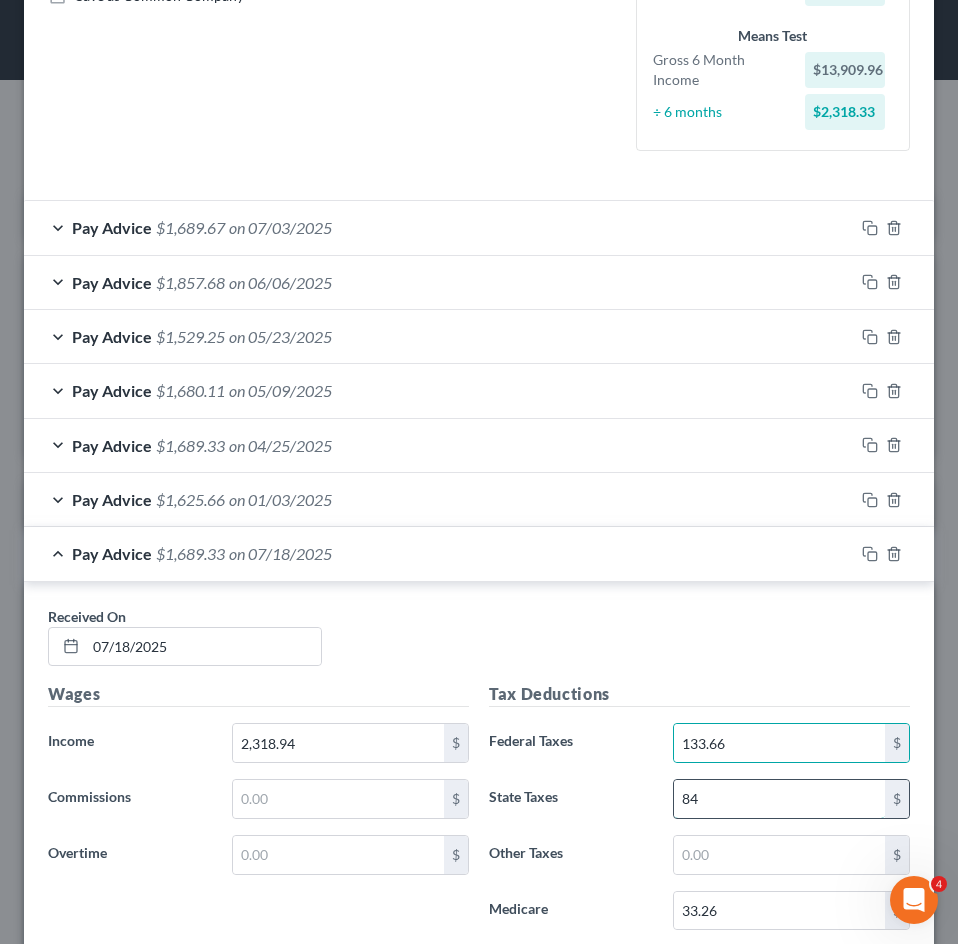 click on "84" at bounding box center (779, 799) 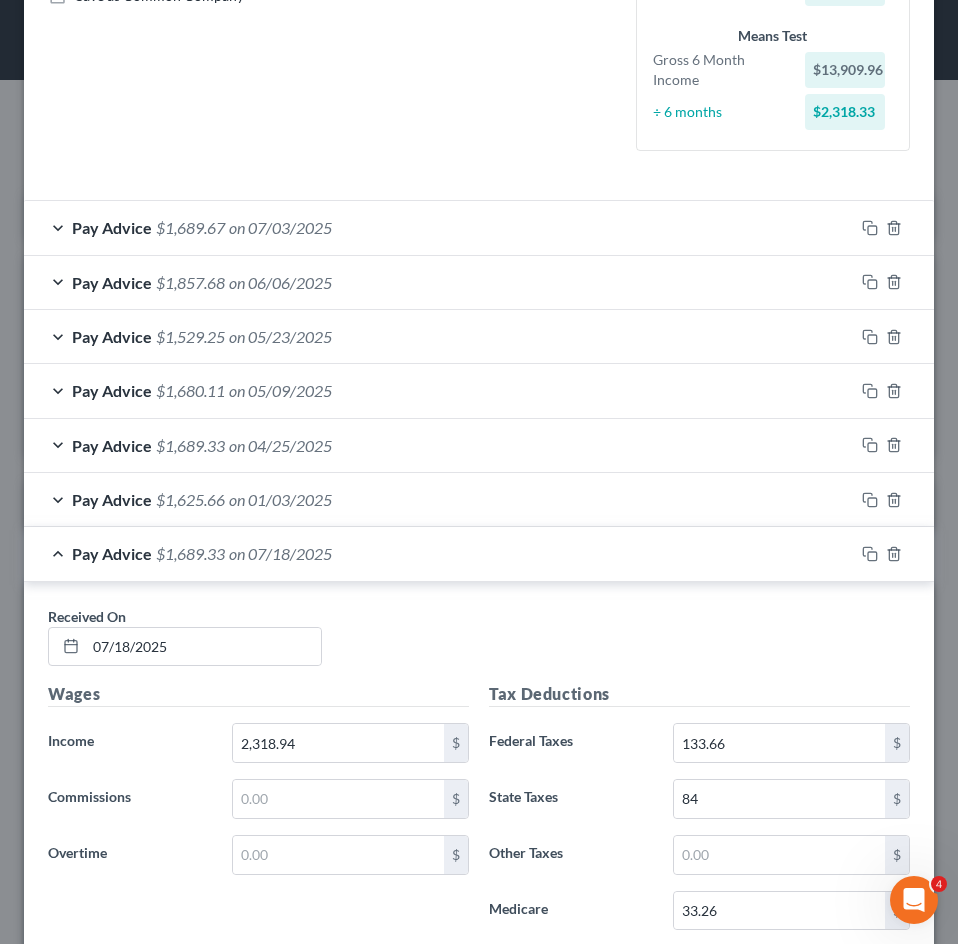 click on "$1,689.33" at bounding box center [190, 553] 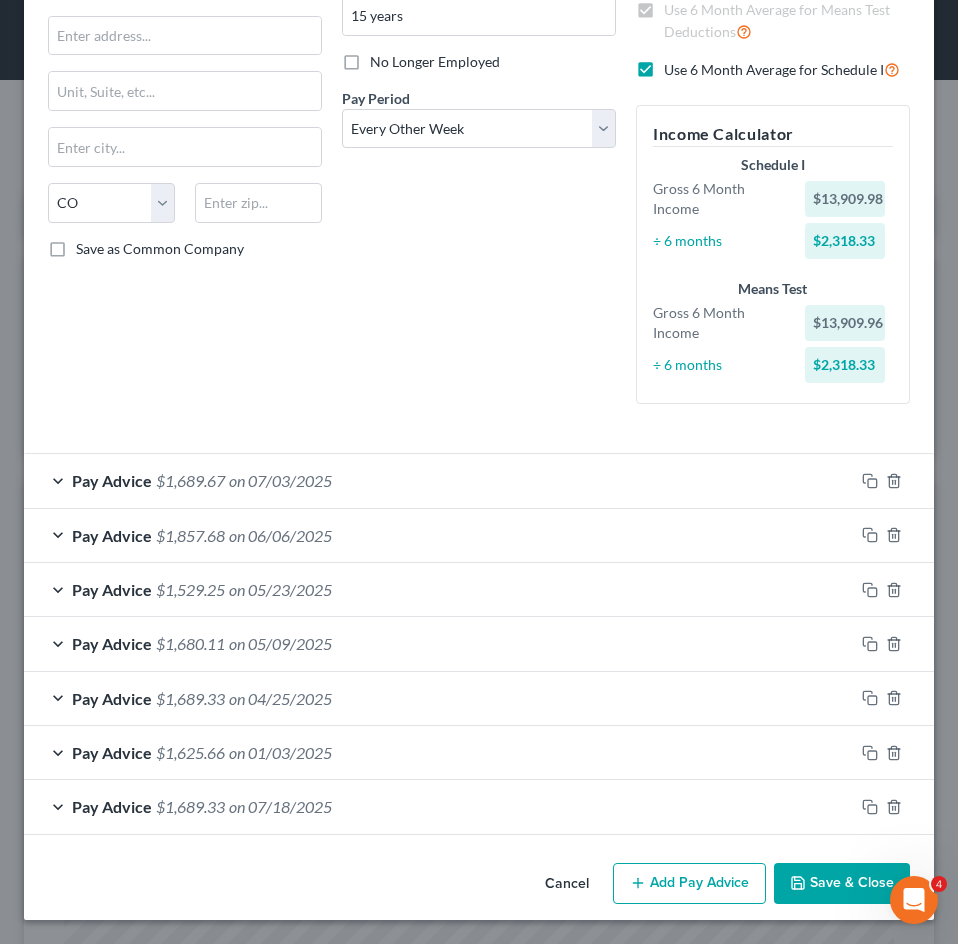 scroll, scrollTop: 230, scrollLeft: 0, axis: vertical 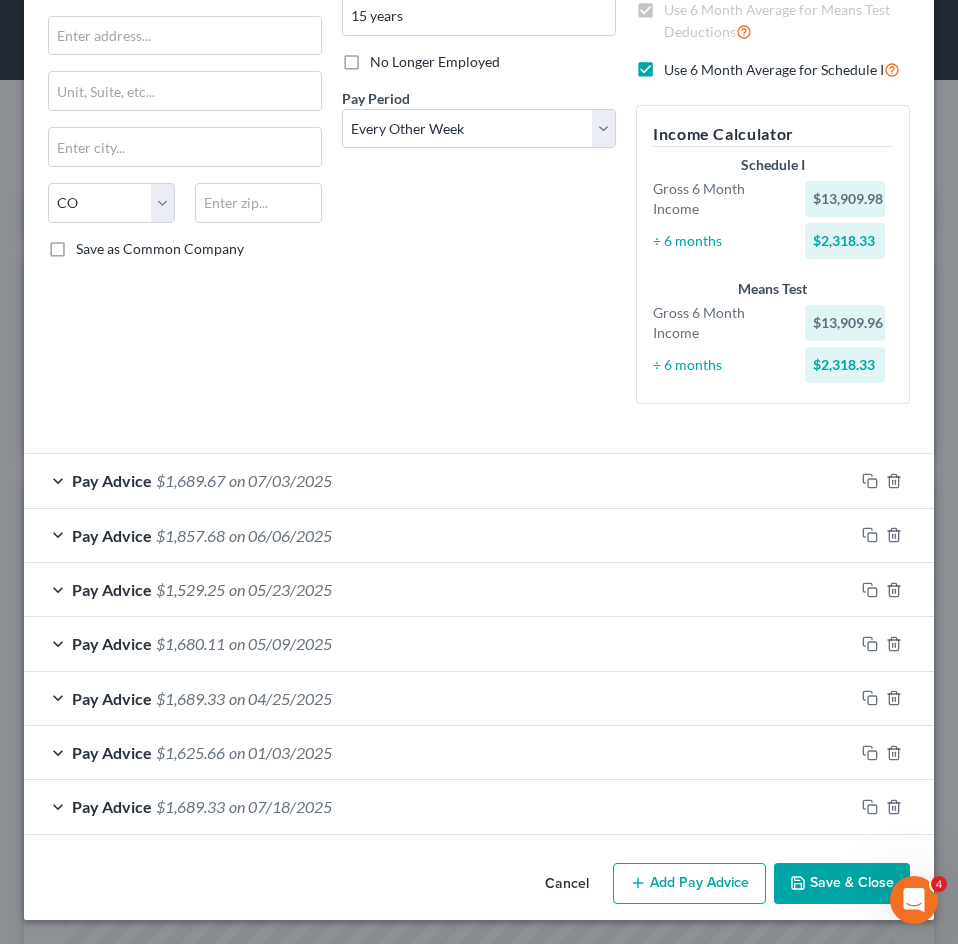 click on "Debtor Spouse Occupation Irrigation technician Length of Employment 15 years No Longer Employed
Pay Period
*
Select Monthly Twice Monthly Every Other Week Weekly" at bounding box center (479, 141) 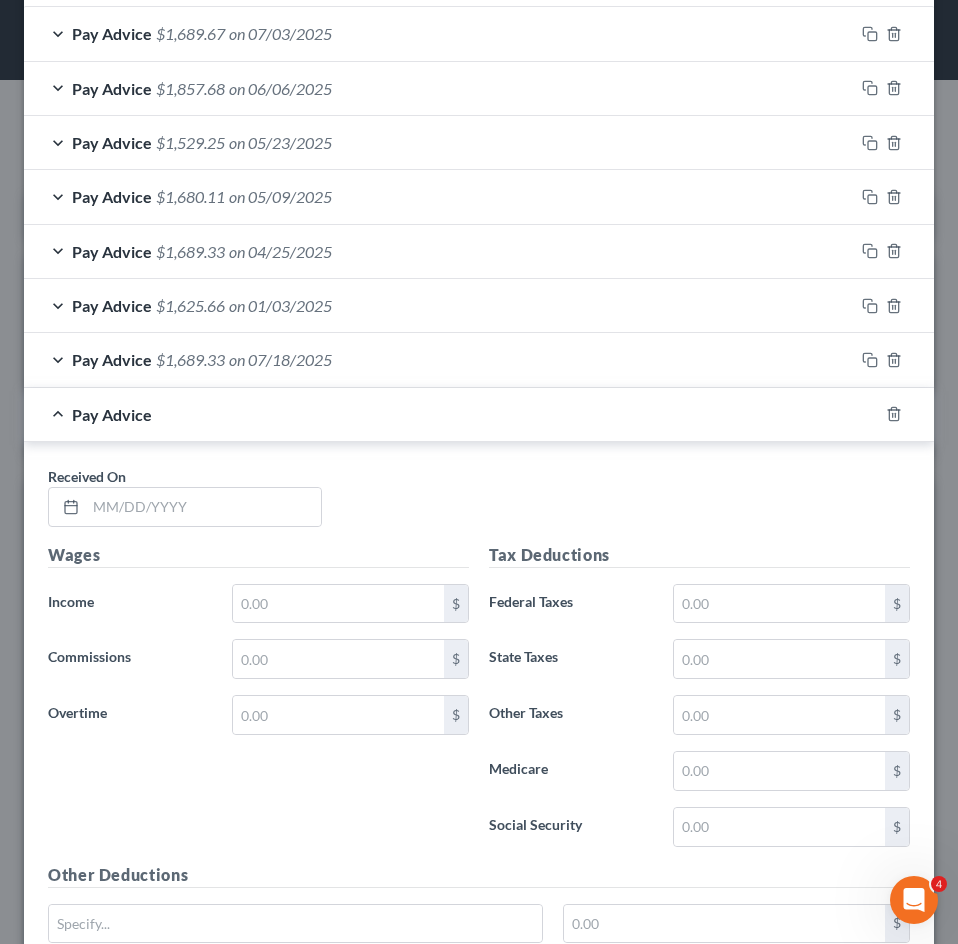 scroll, scrollTop: 930, scrollLeft: 0, axis: vertical 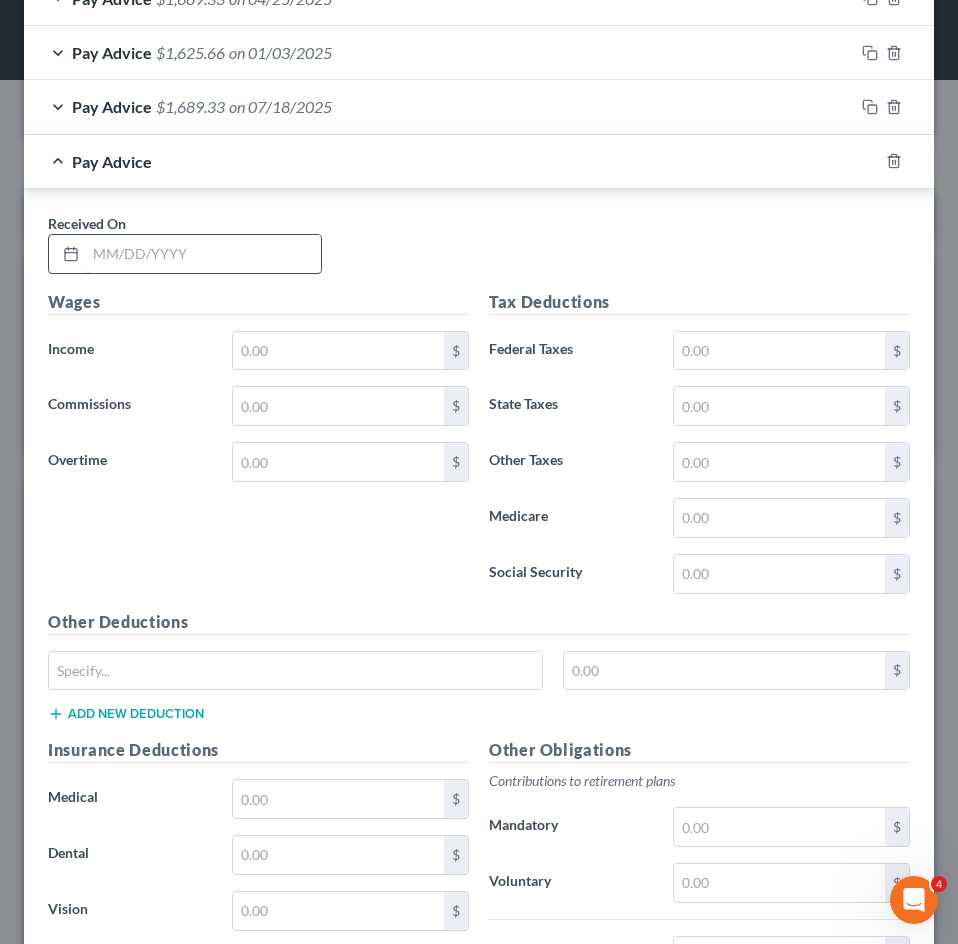 click at bounding box center [203, 254] 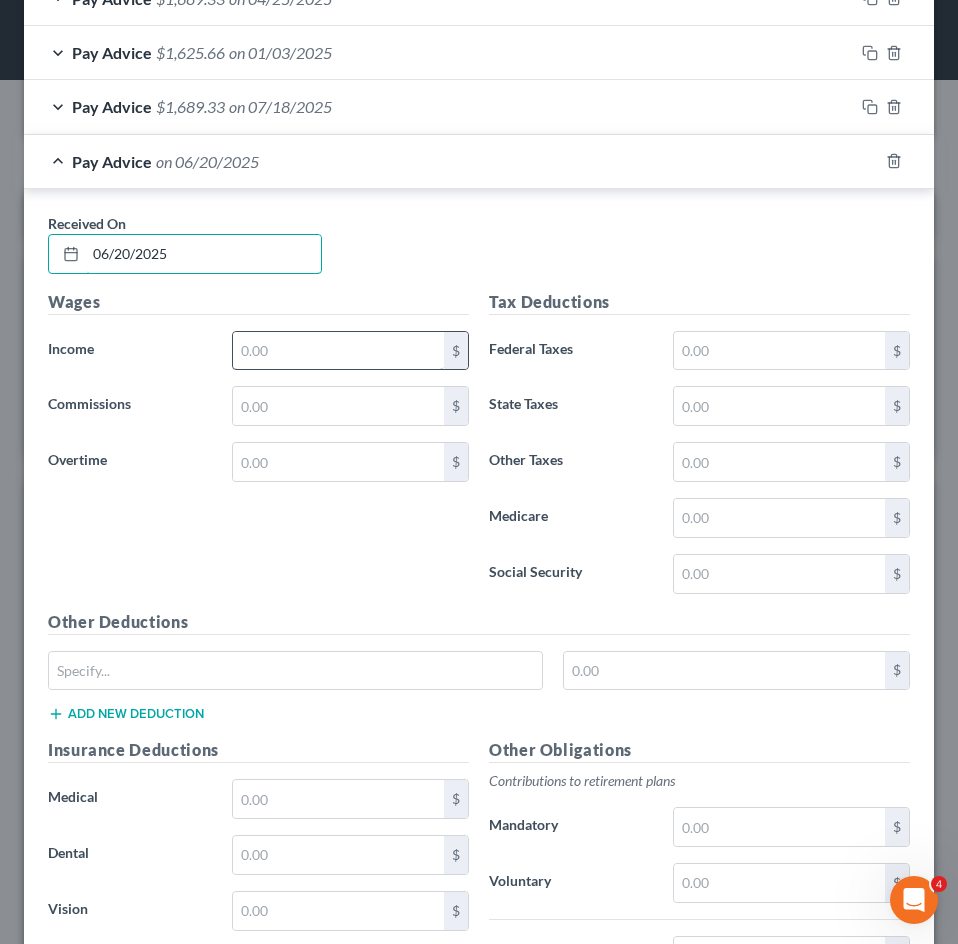type on "06/20/2025" 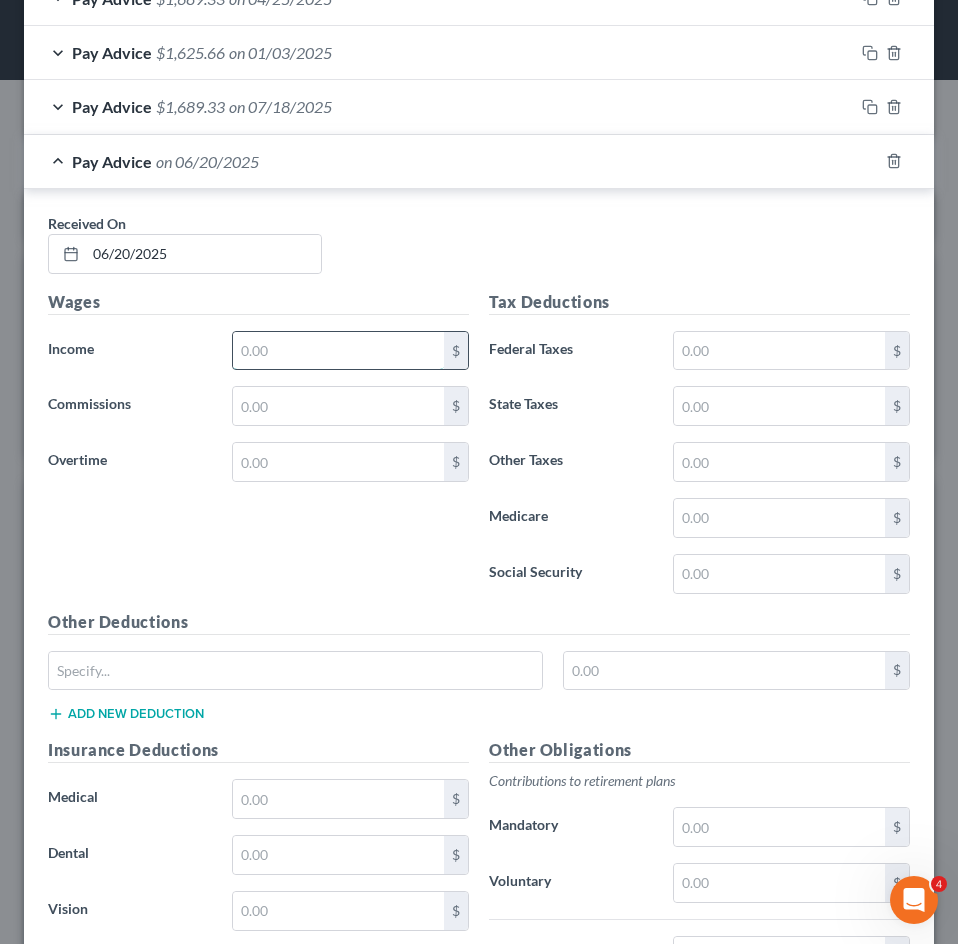 click at bounding box center (338, 351) 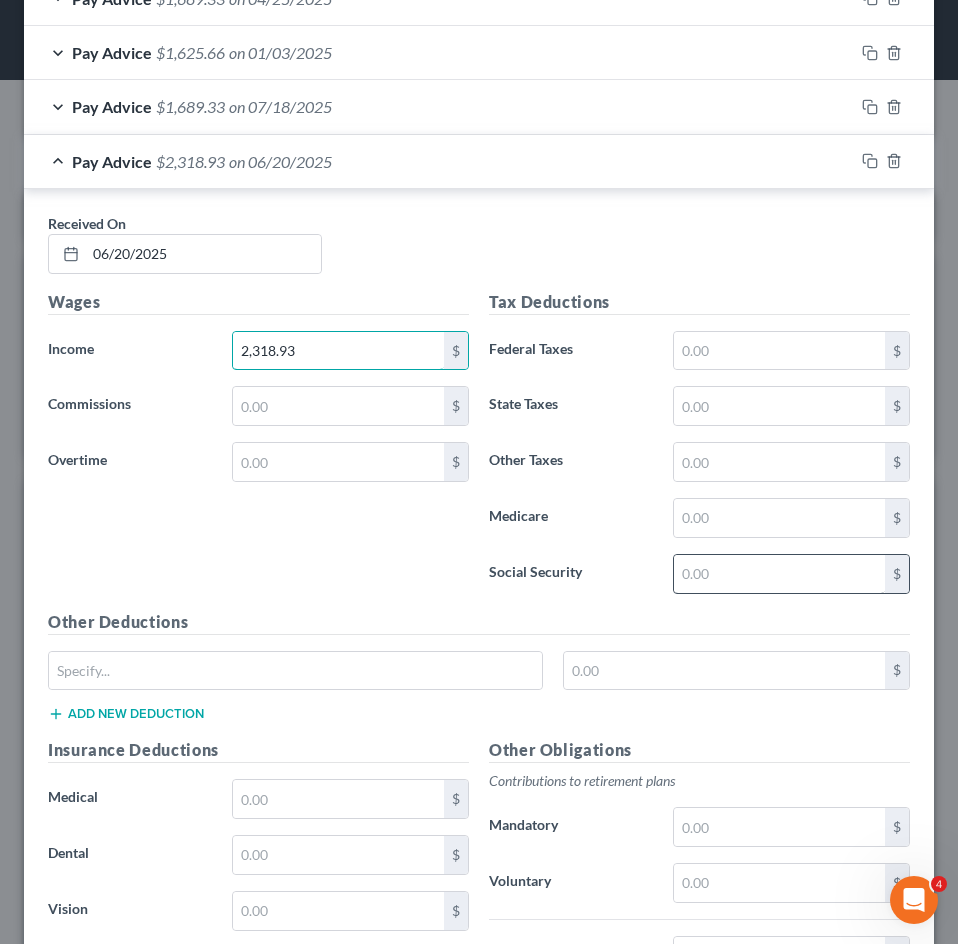 type on "2,318.93" 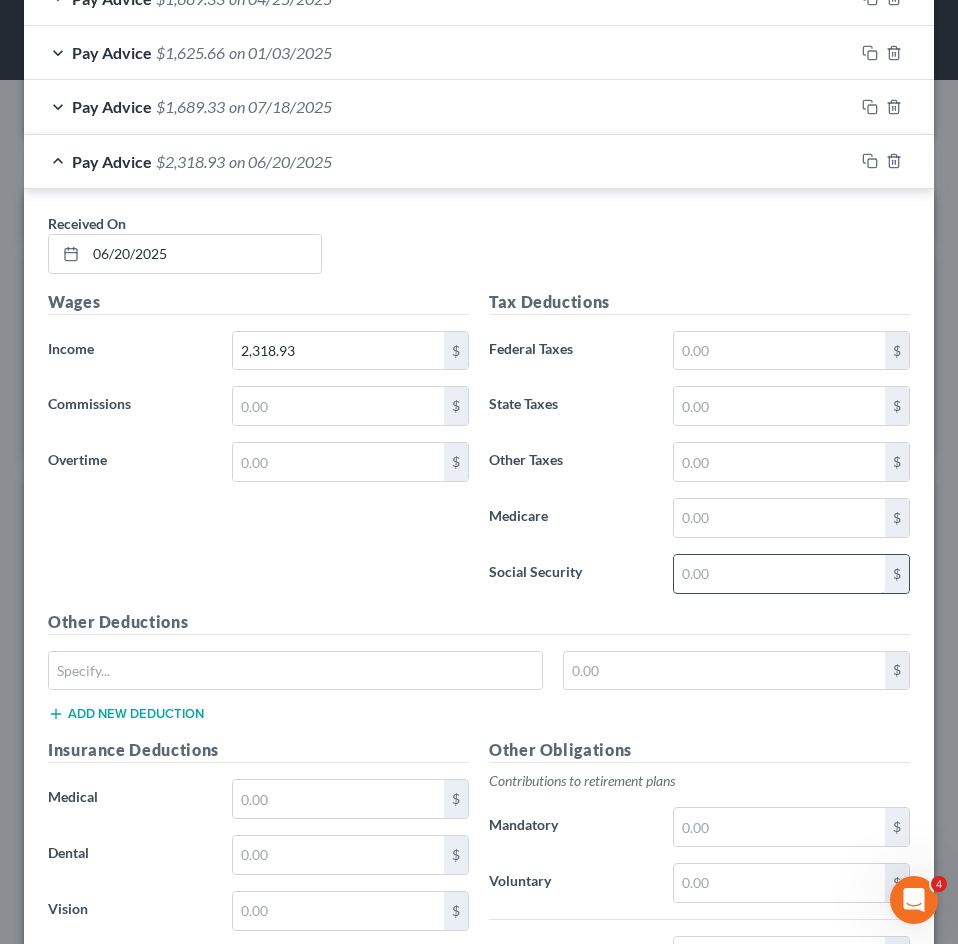 click at bounding box center (779, 574) 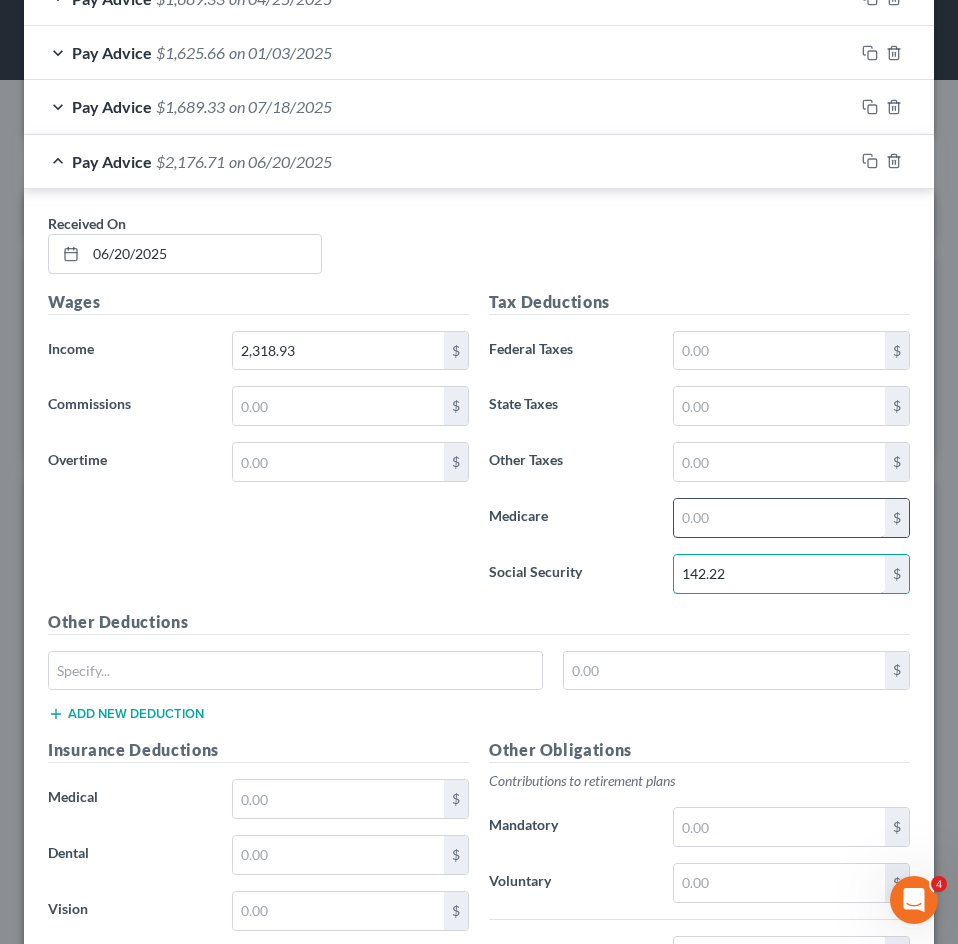 type on "142.22" 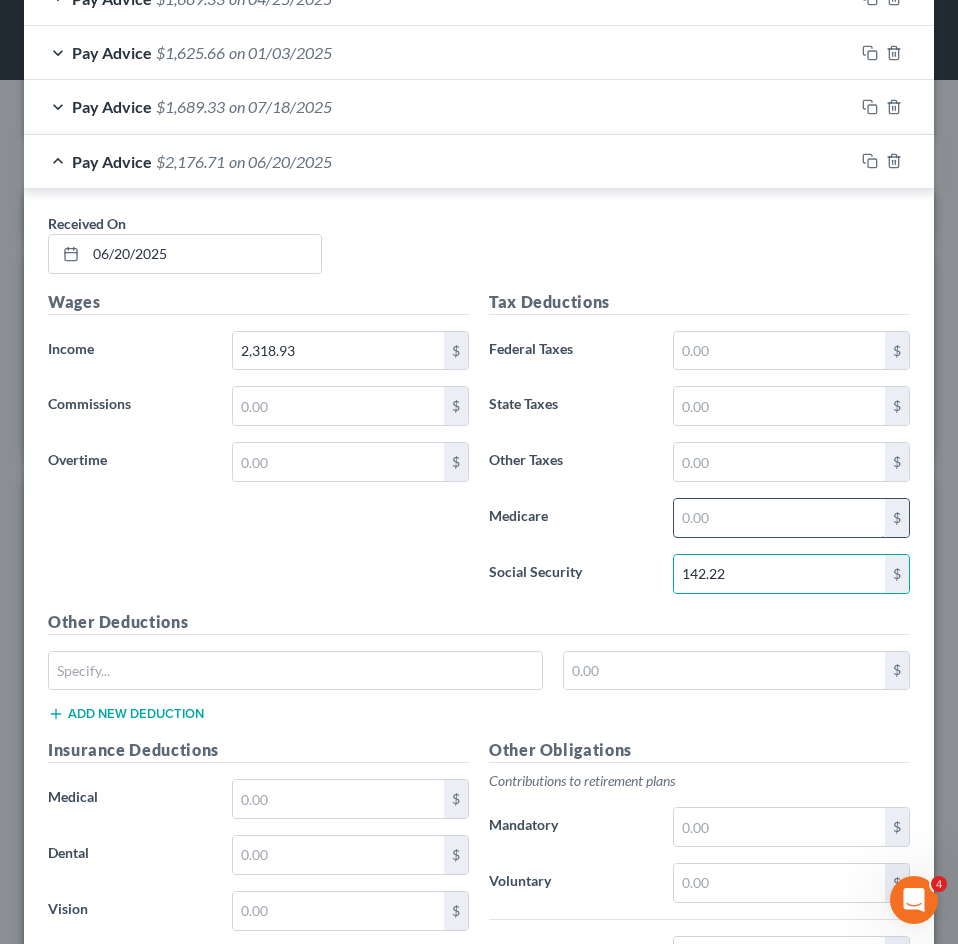 click at bounding box center (779, 518) 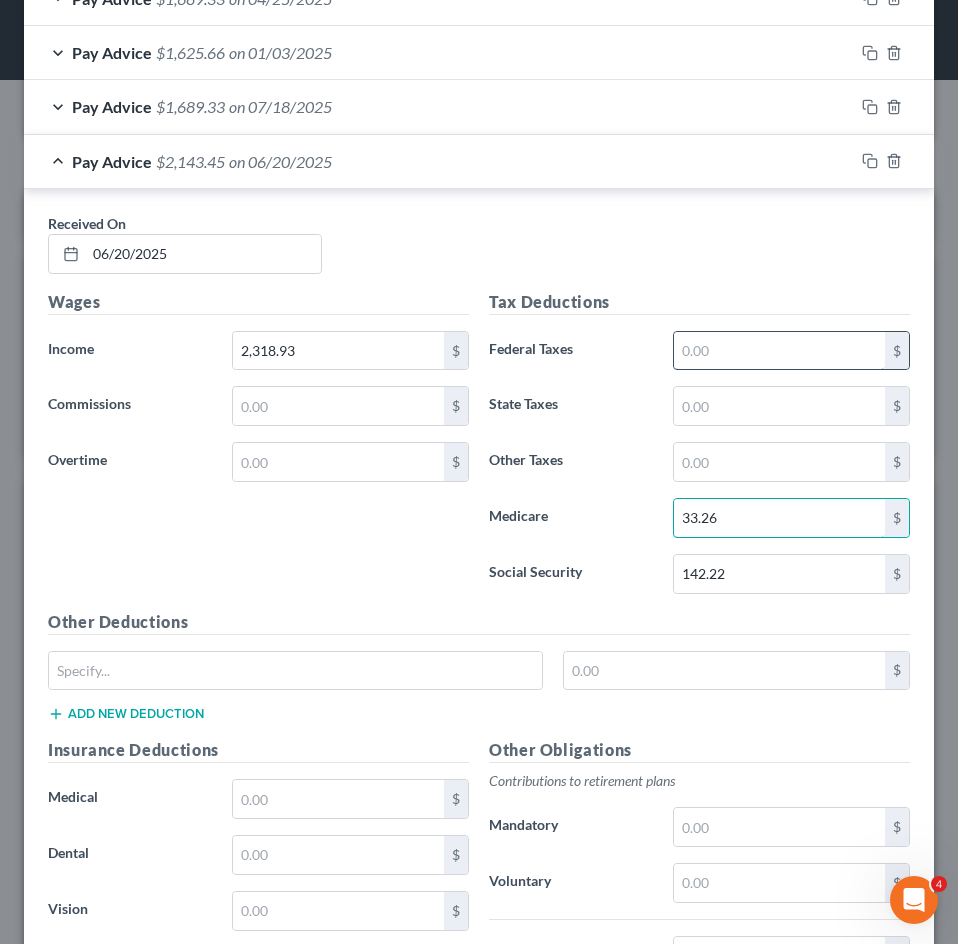 type on "33.26" 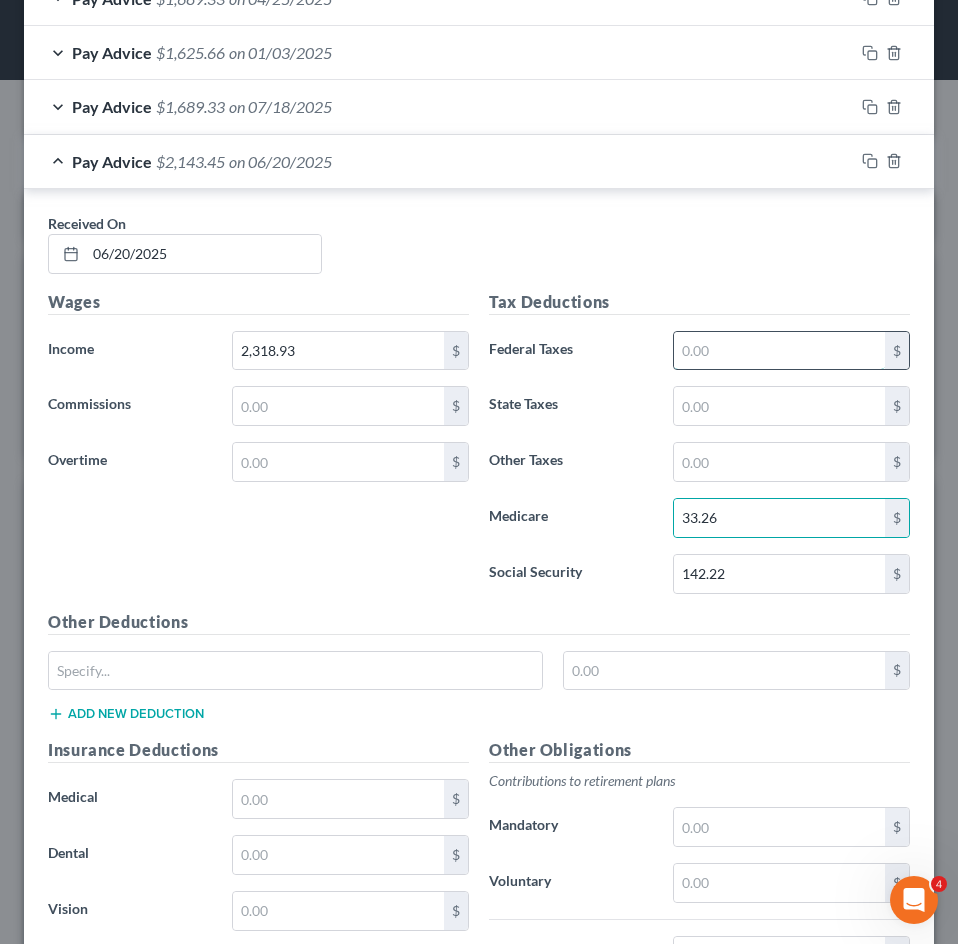 click at bounding box center (779, 351) 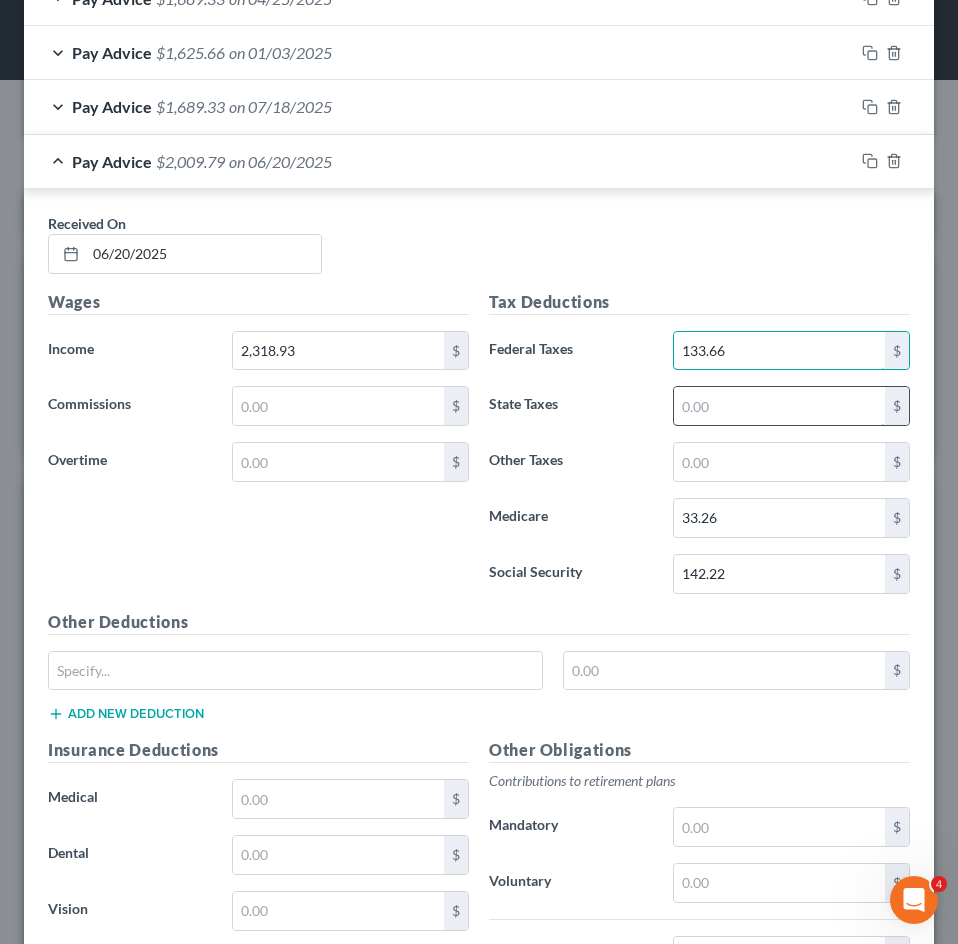 type on "133.66" 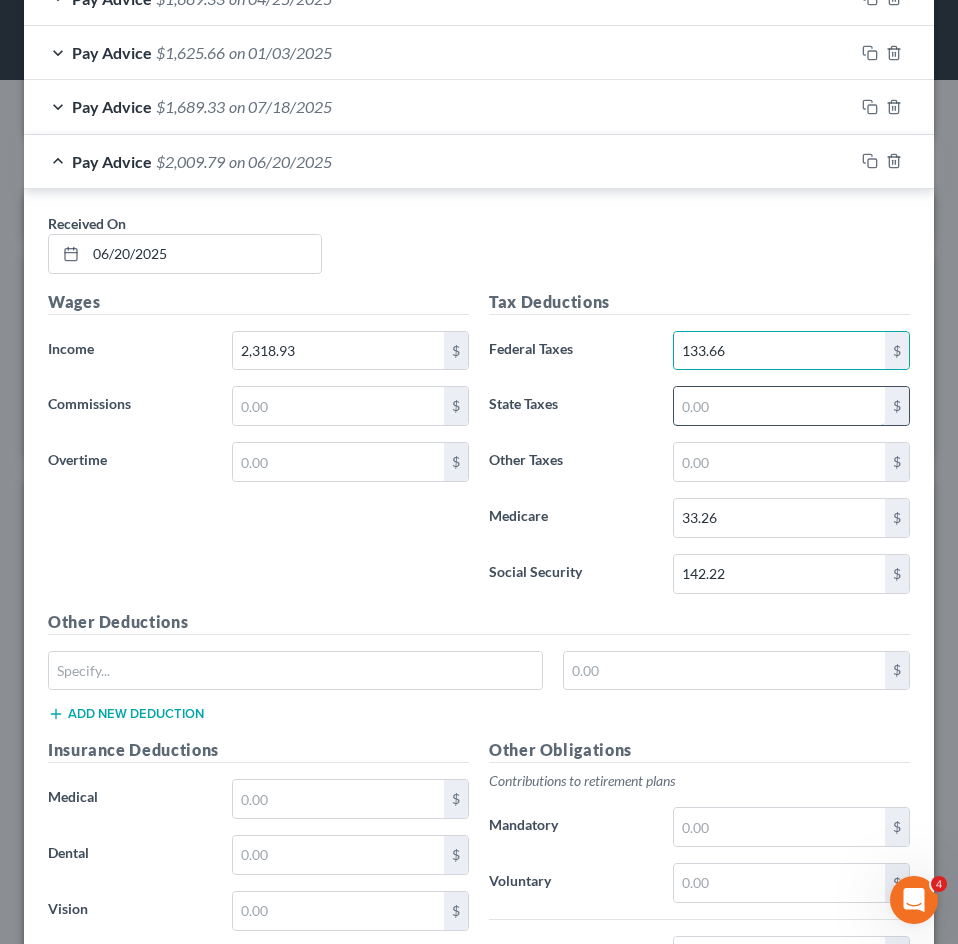 click at bounding box center (779, 406) 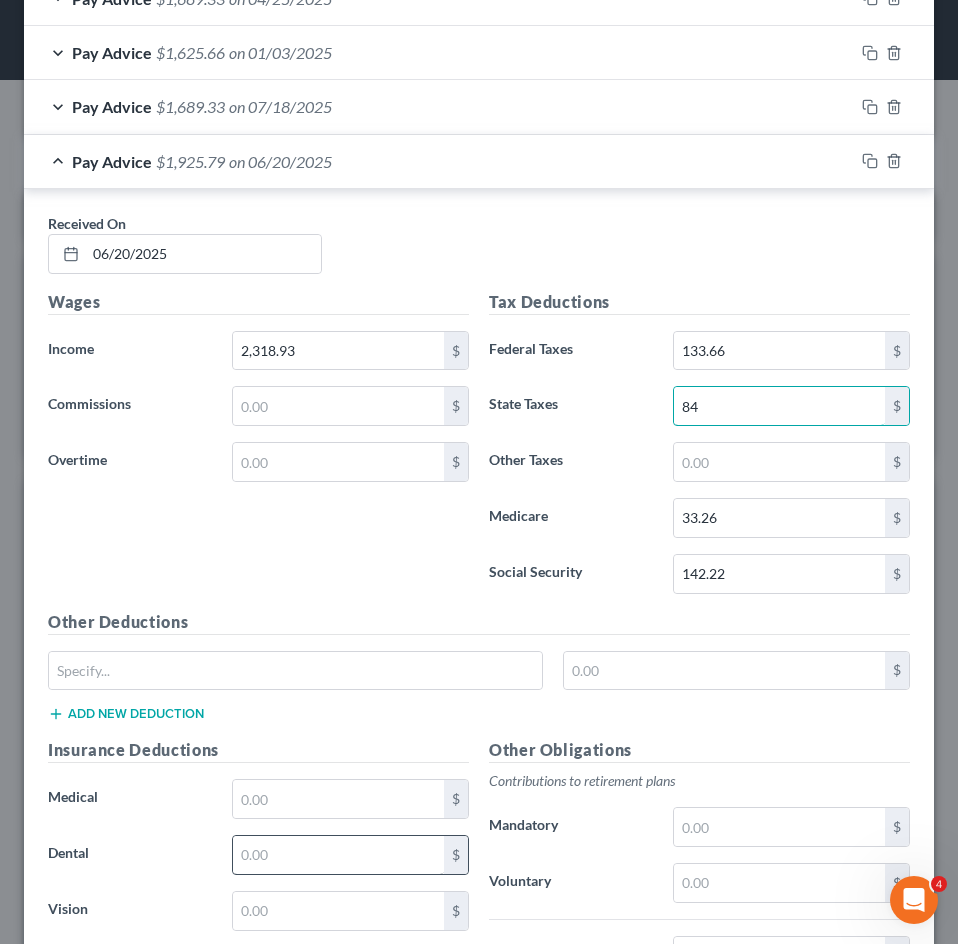 type on "84" 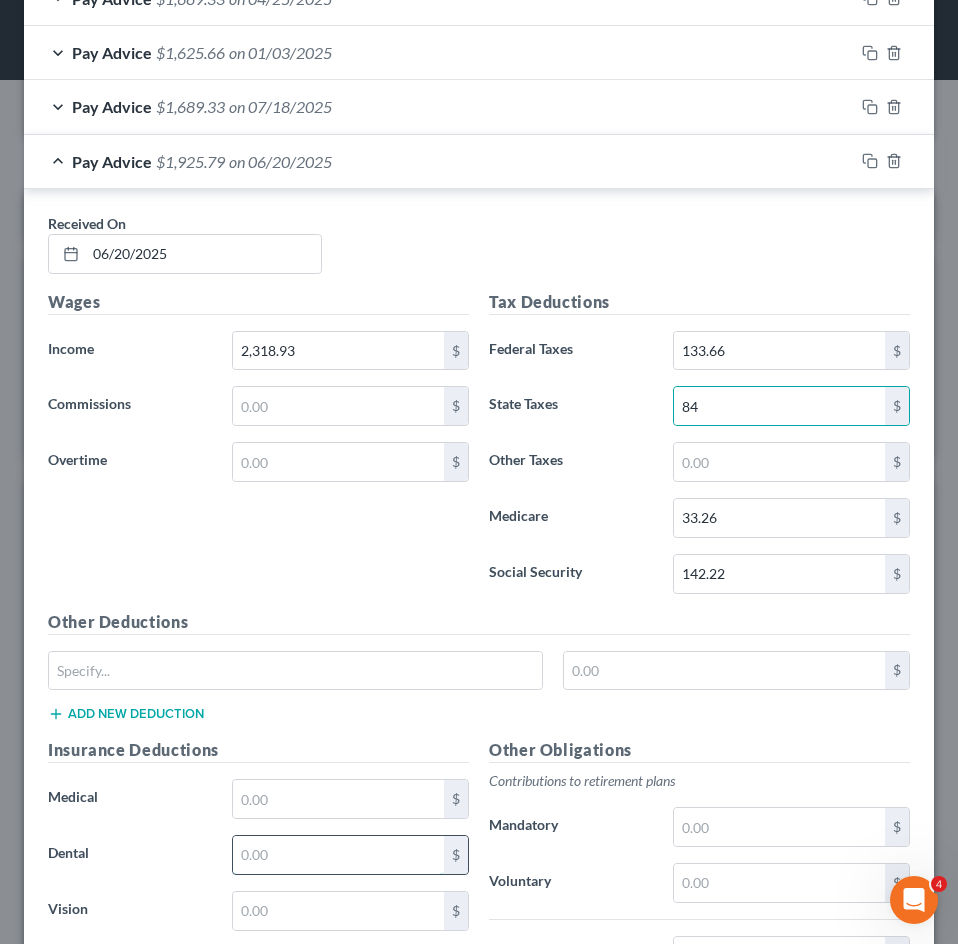 click at bounding box center (338, 855) 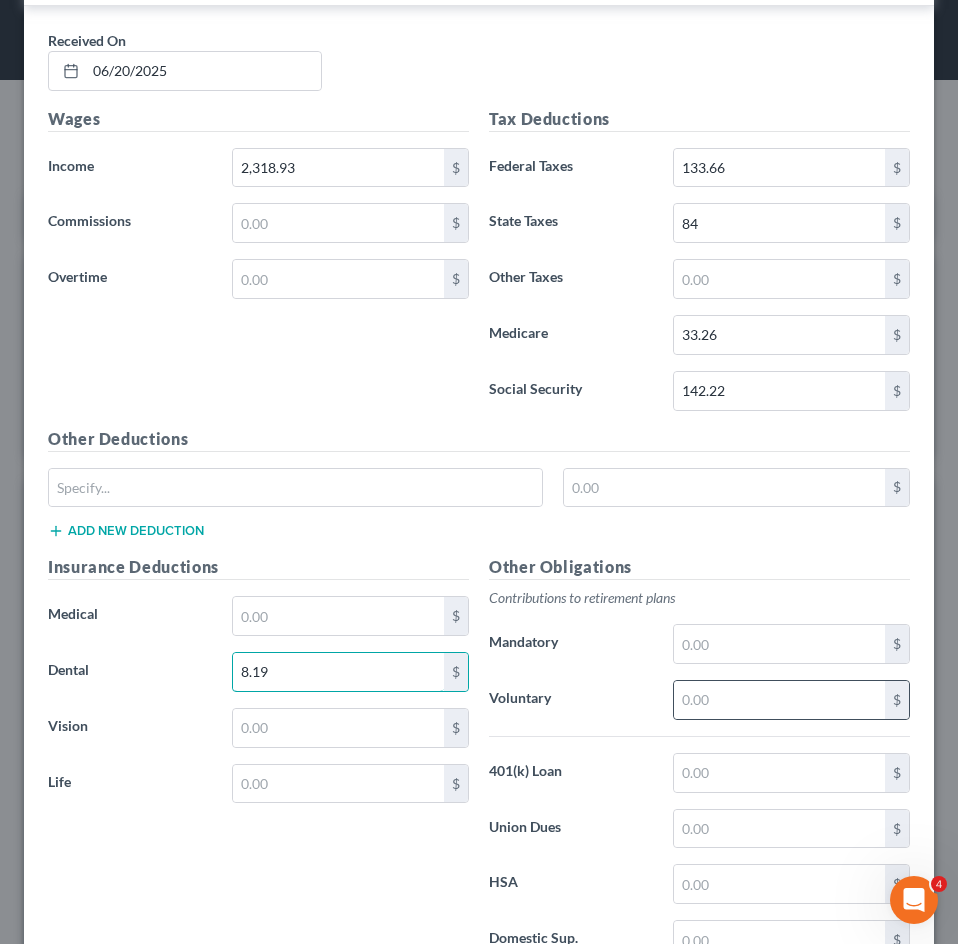 scroll, scrollTop: 1130, scrollLeft: 0, axis: vertical 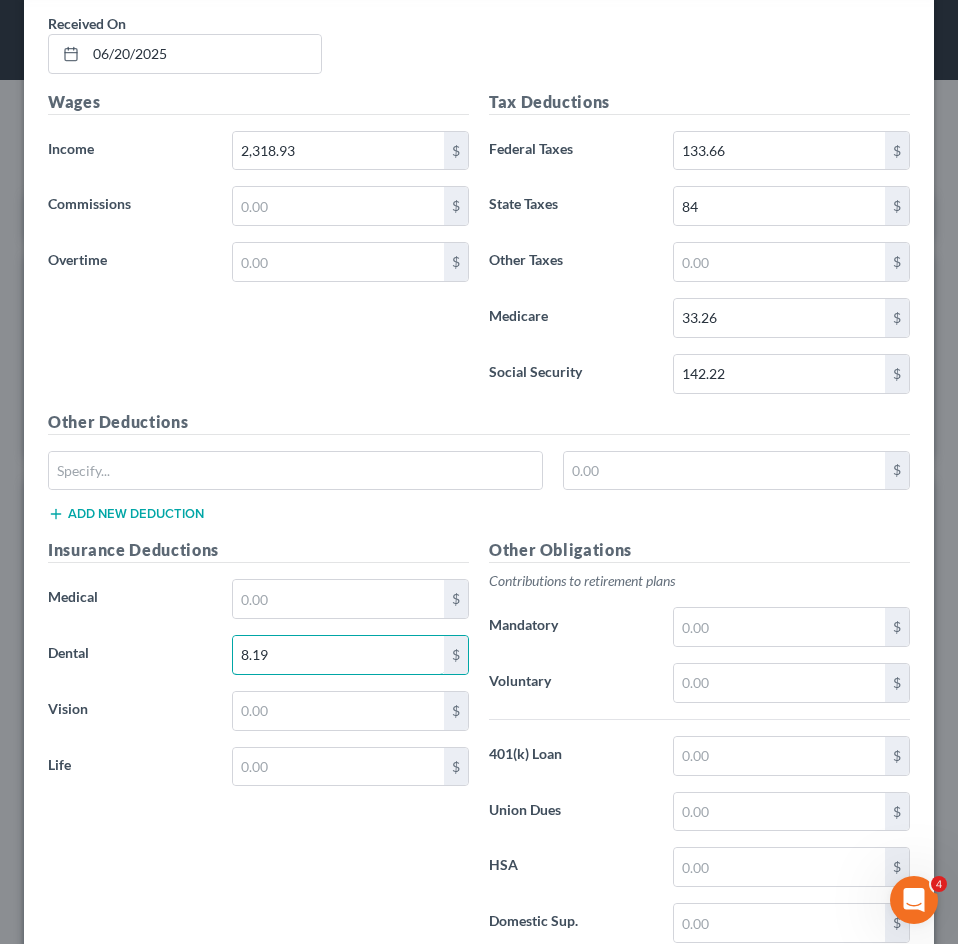 type on "8.19" 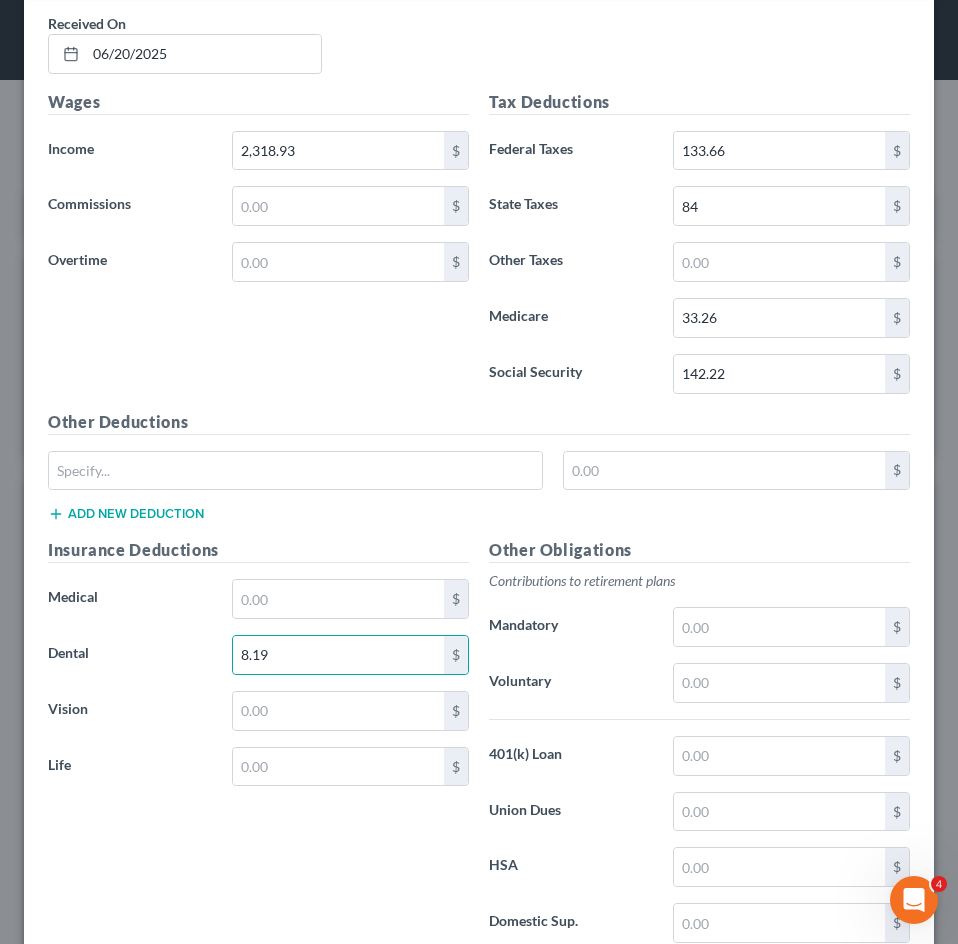 click on "Other Obligations Contributions to retirement plans Mandatory $ Voluntary $ 401(k) Loan $ Union Dues $ HSA $ Domestic Sup. $" at bounding box center (699, 748) 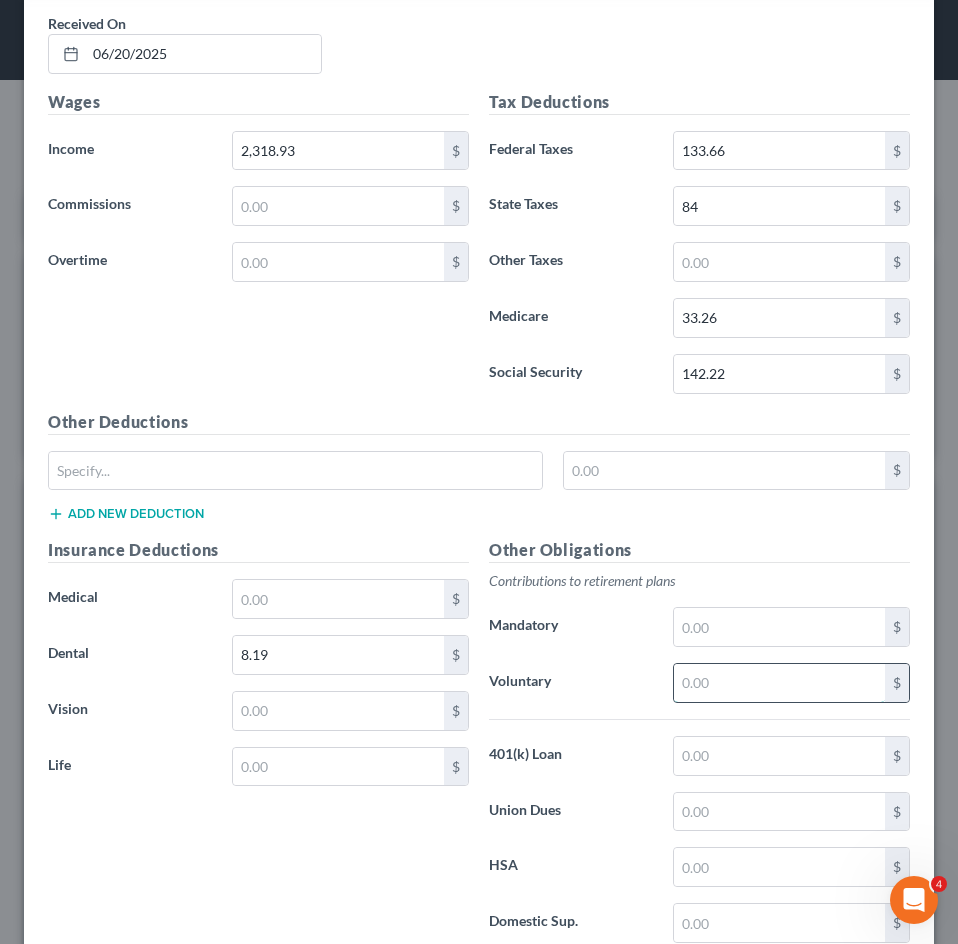 click at bounding box center [779, 683] 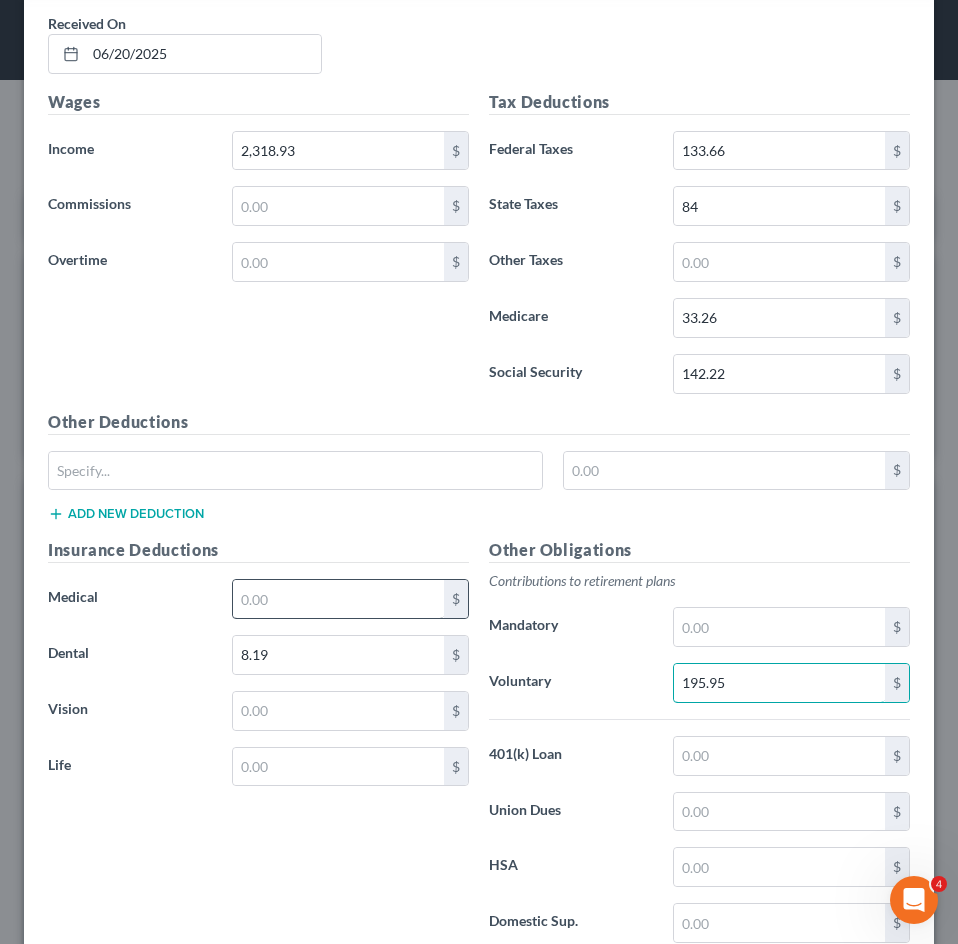 type on "195.95" 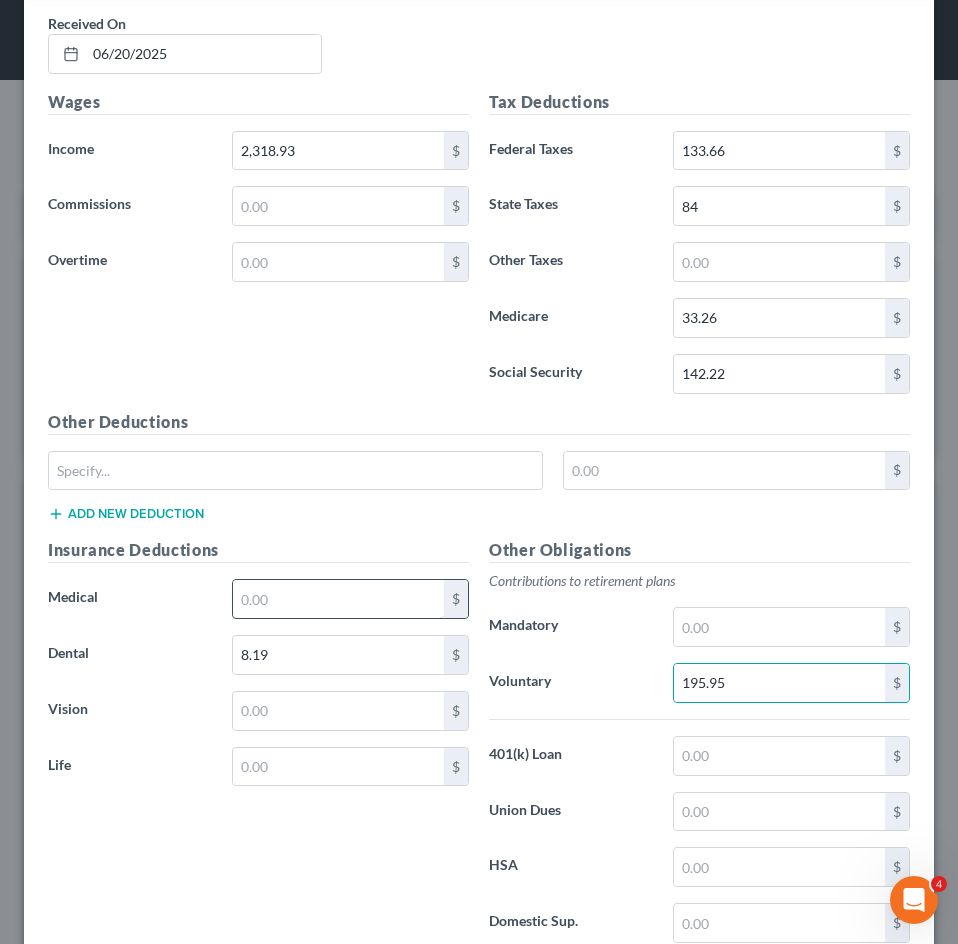click on "Insurance Deductions Medical $ Dental 8.19 $ Vision $ Life $" at bounding box center [258, 748] 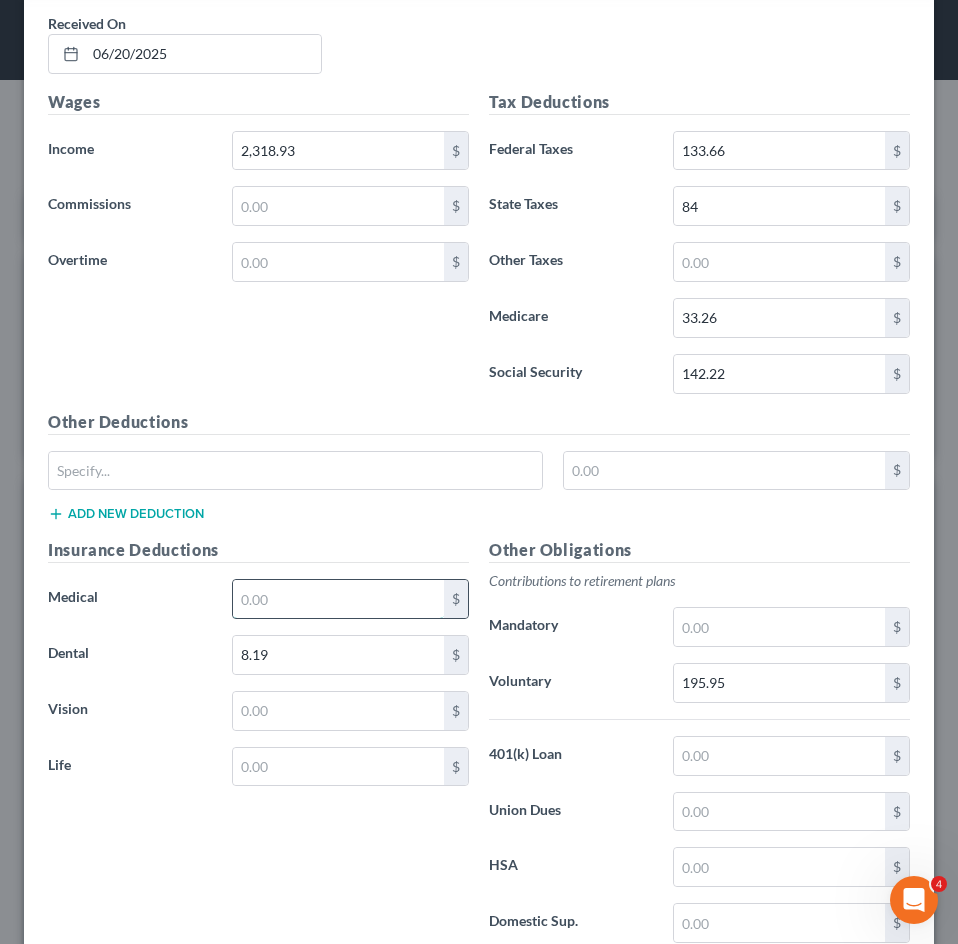 click at bounding box center [338, 599] 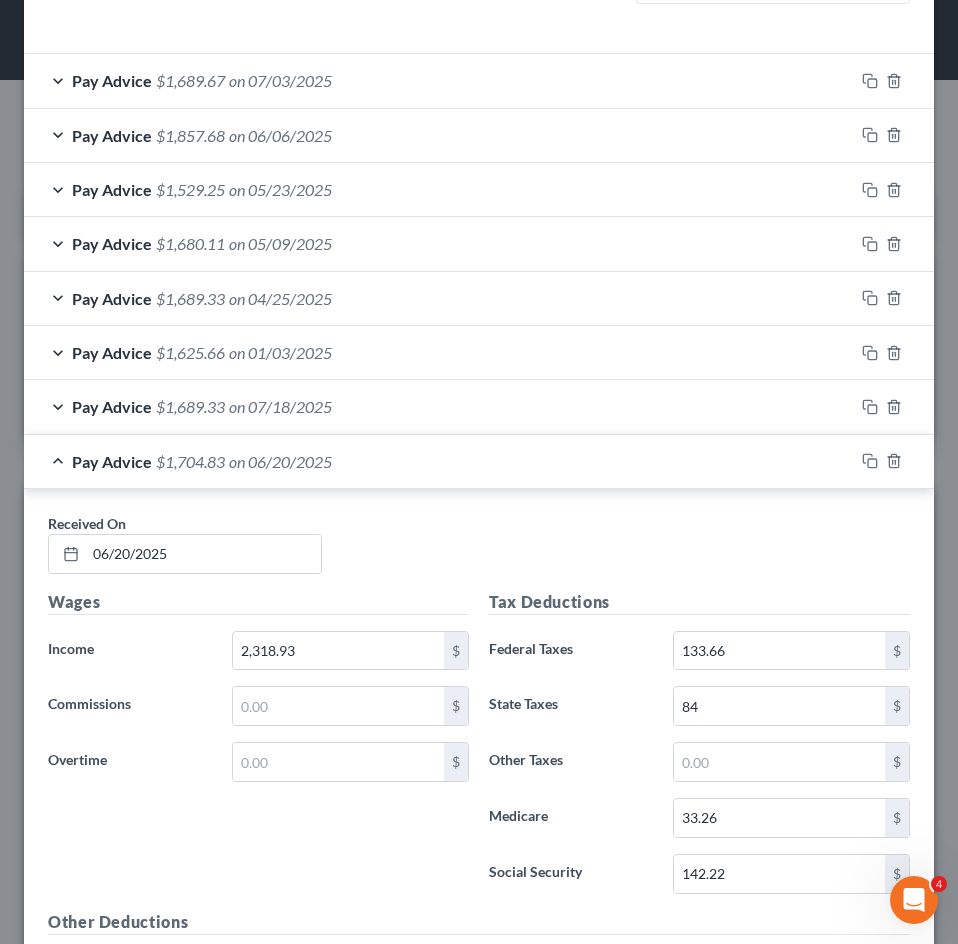 type on "16.82" 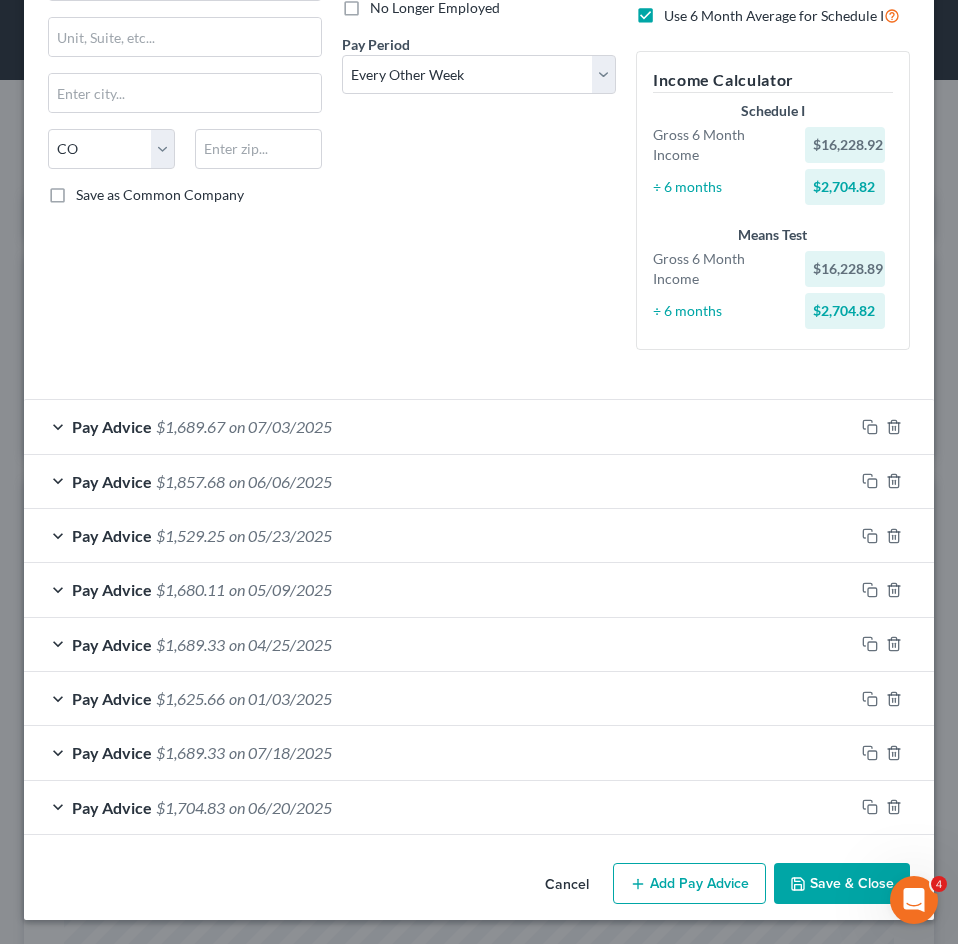 scroll, scrollTop: 284, scrollLeft: 0, axis: vertical 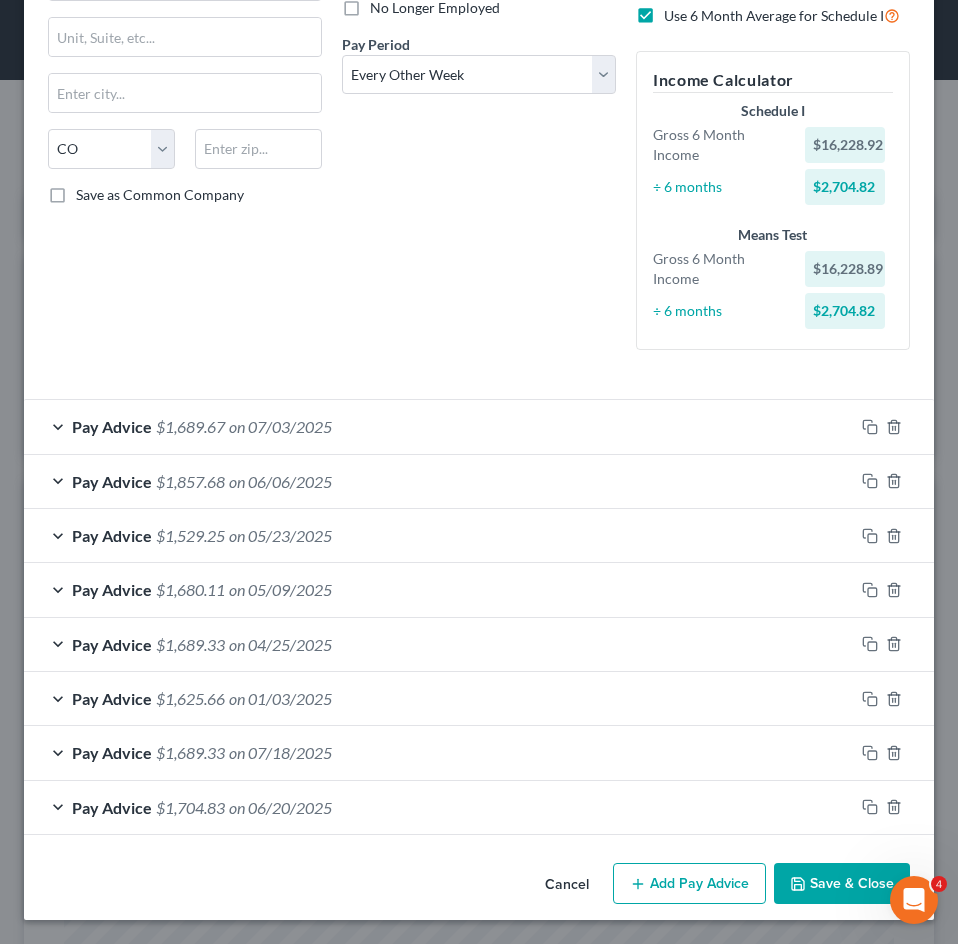 click on "Pay Advice $[NUMBER] on [DATE]" at bounding box center [439, 807] 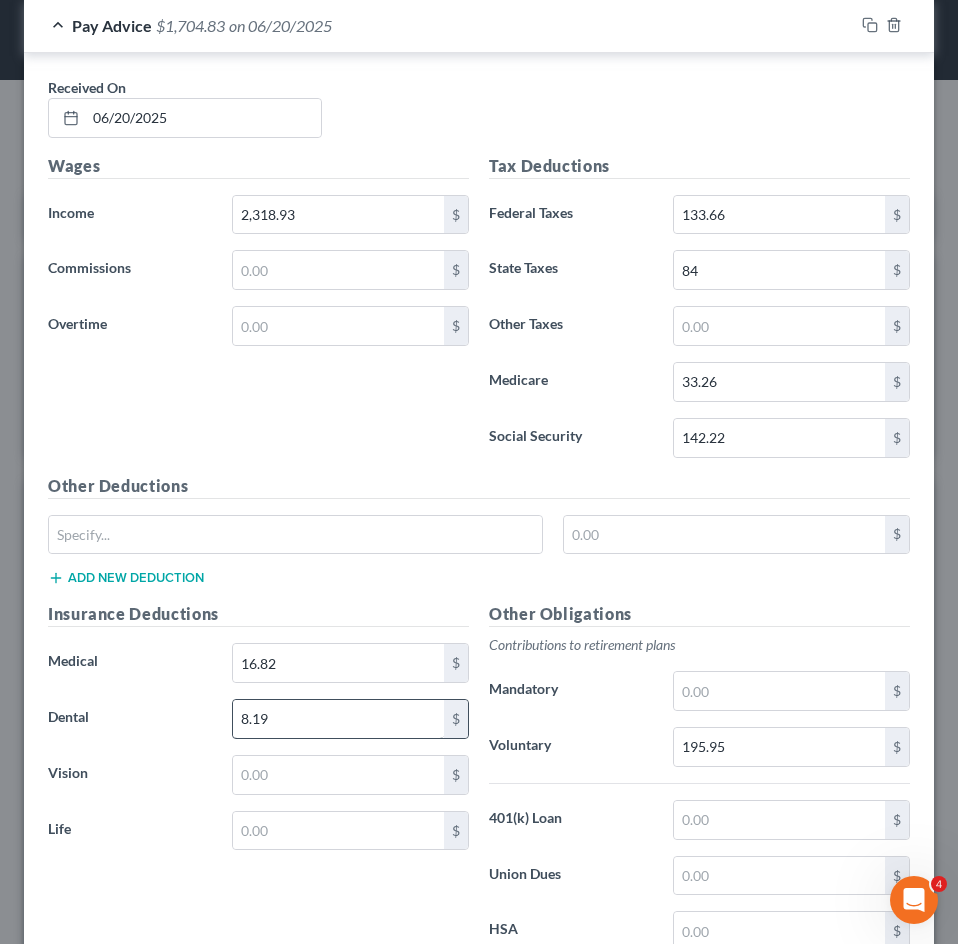 scroll, scrollTop: 1130, scrollLeft: 0, axis: vertical 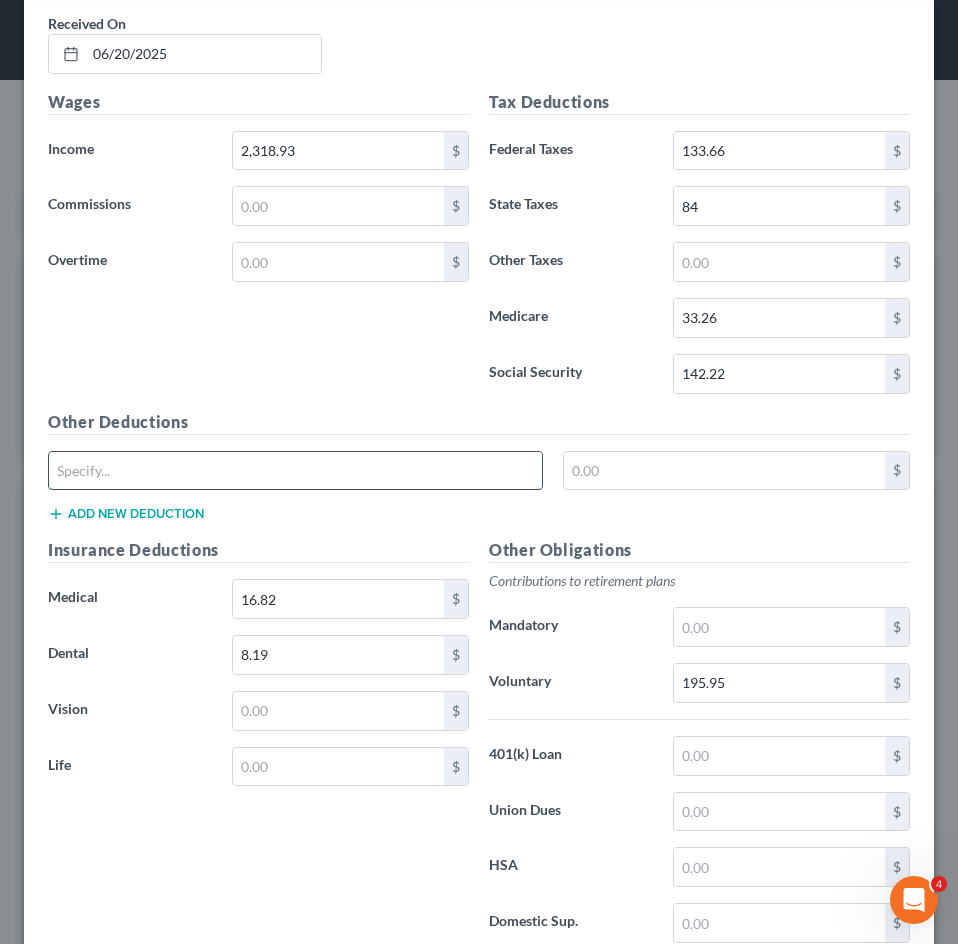 click at bounding box center (295, 471) 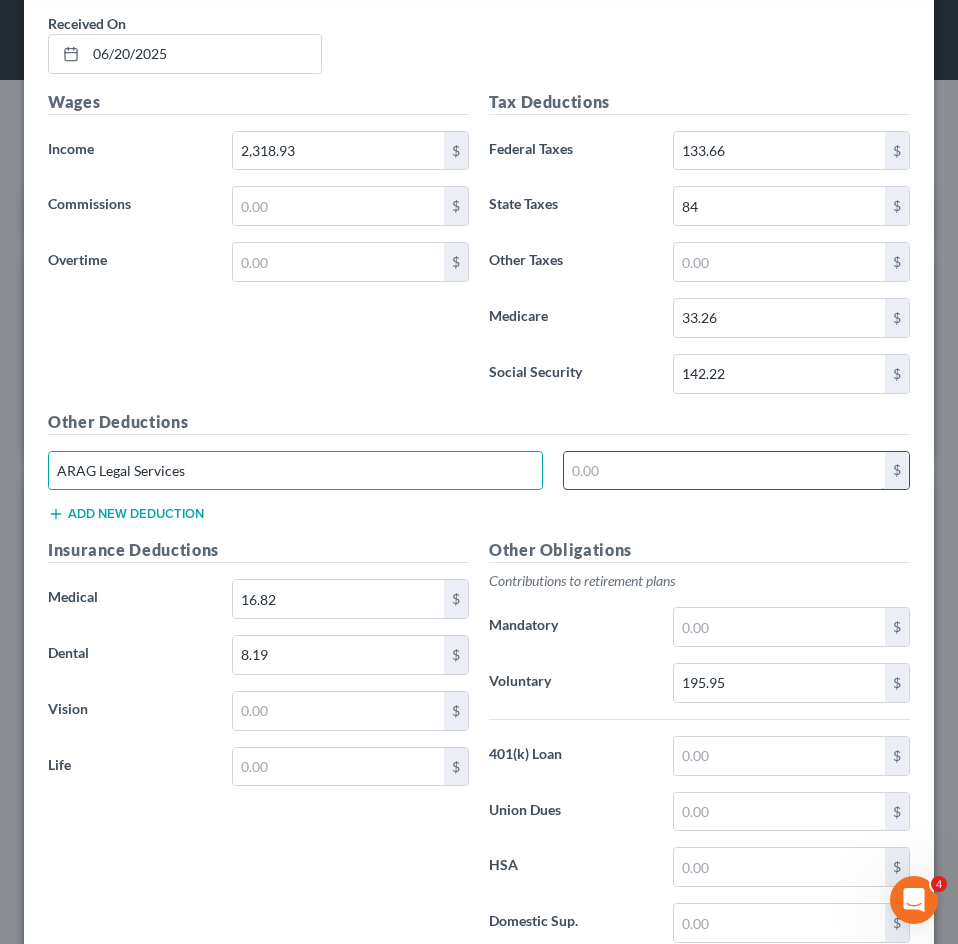 click at bounding box center [725, 471] 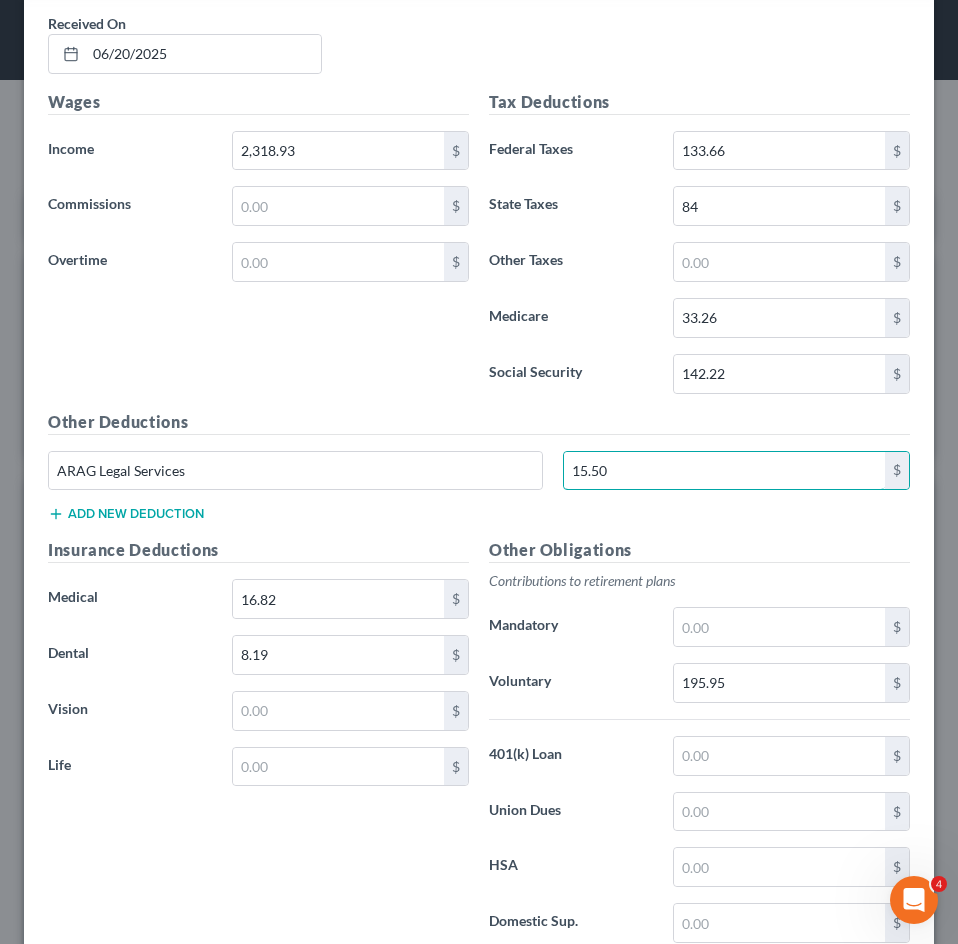 type on "15.50" 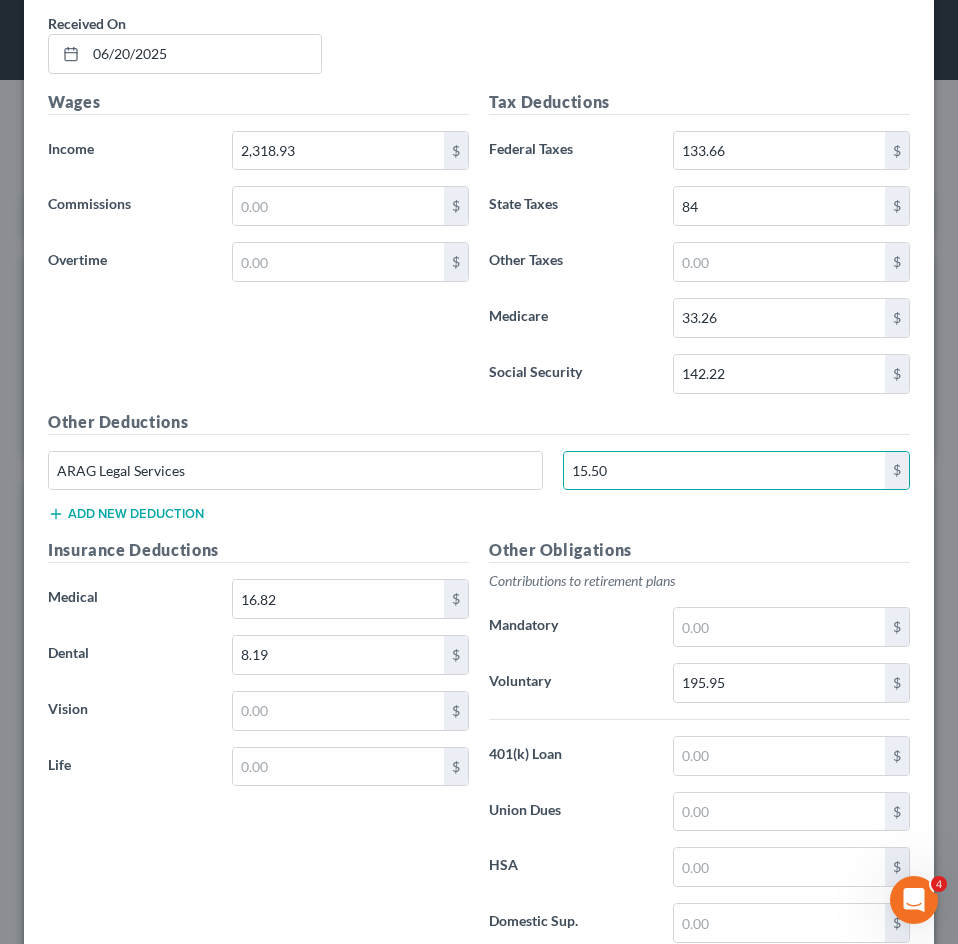 click on "Wages
Income
*
[NUMBER] $ Commissions $ Overtime $" at bounding box center (258, 250) 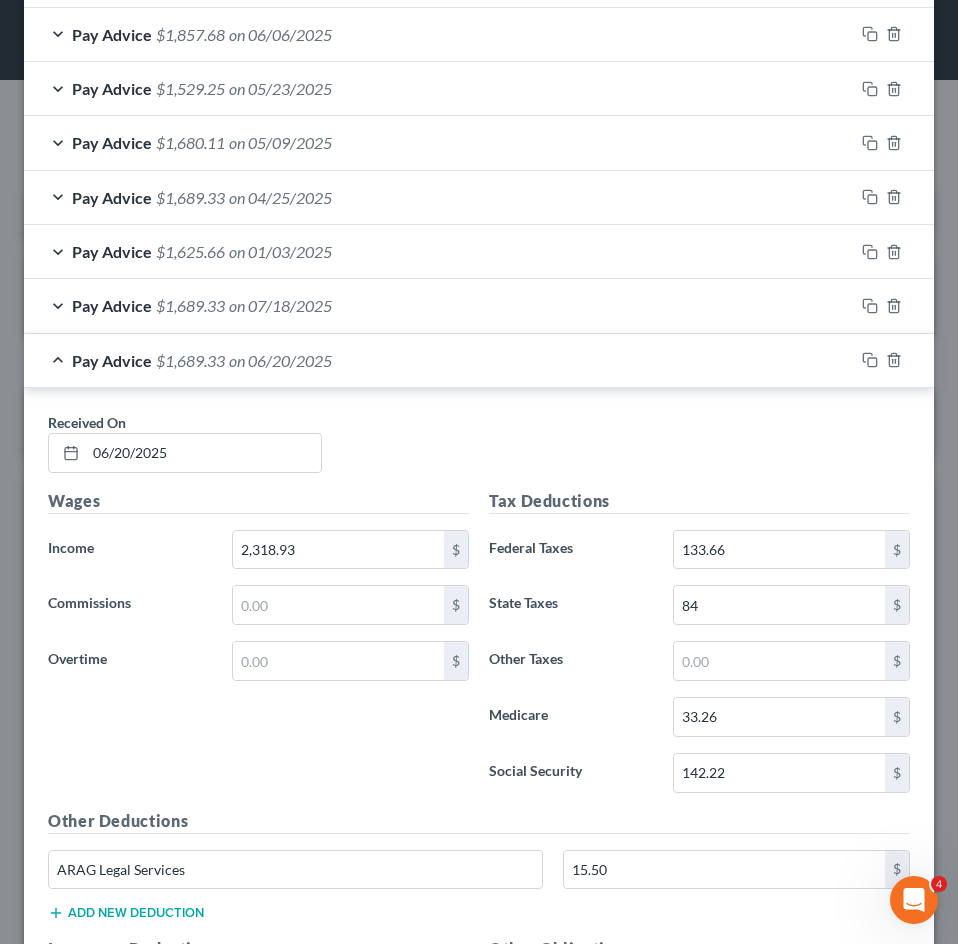 scroll, scrollTop: 730, scrollLeft: 0, axis: vertical 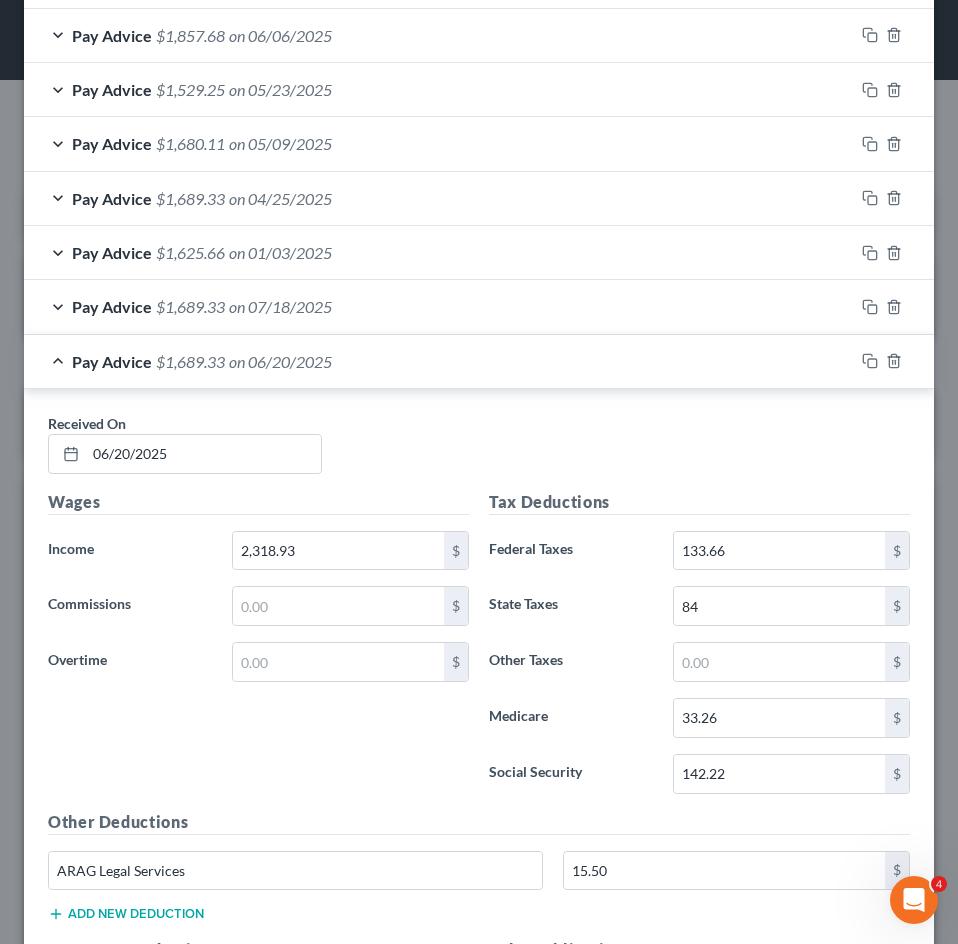 click on "on 06/20/2025" at bounding box center (280, 361) 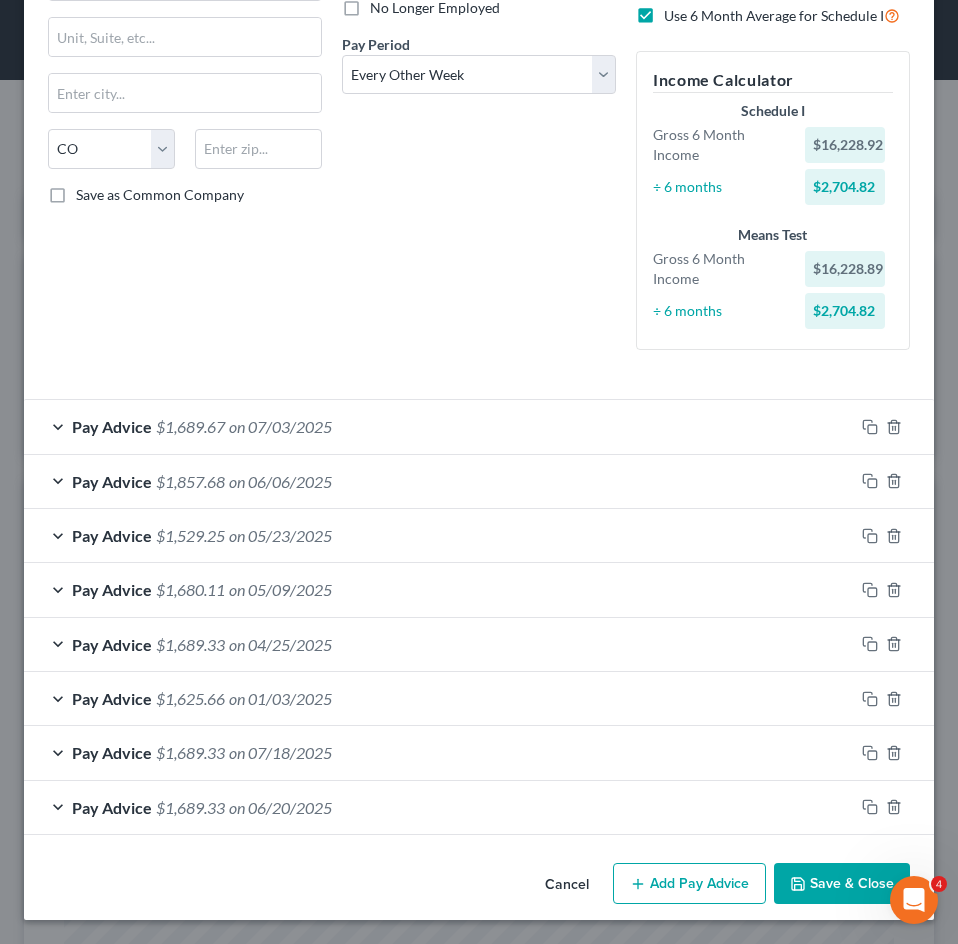 scroll, scrollTop: 284, scrollLeft: 0, axis: vertical 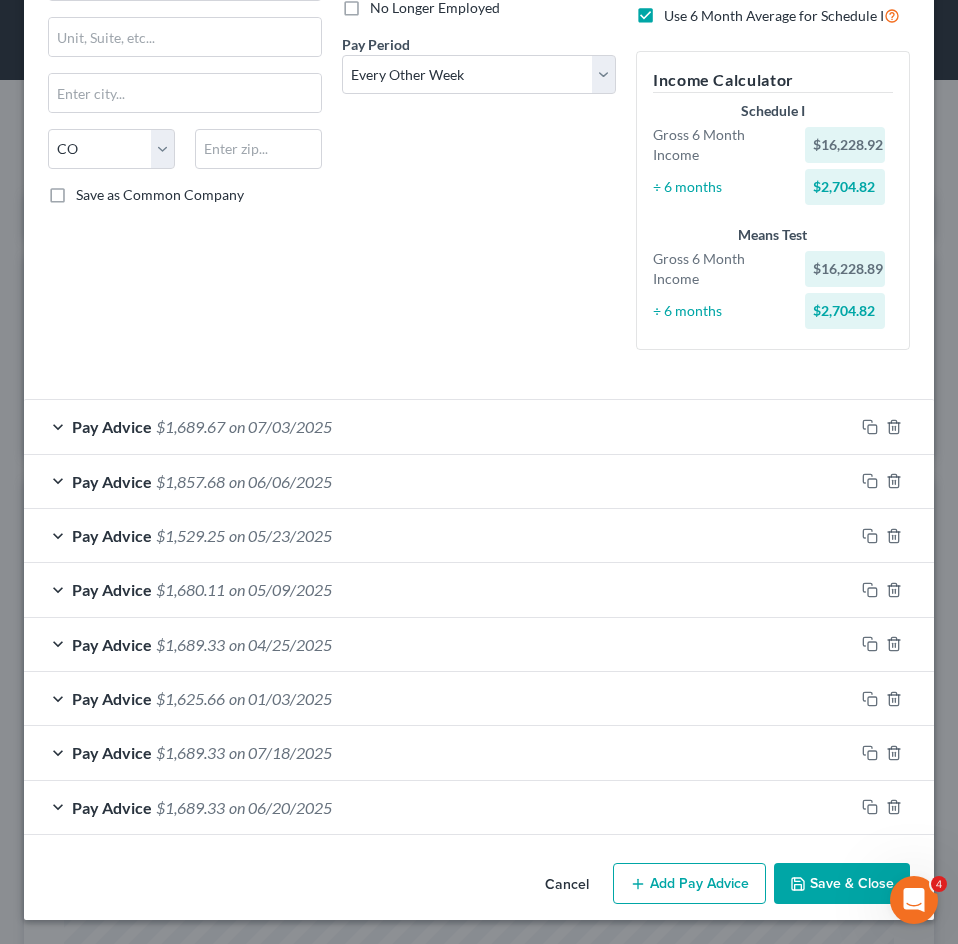click on "Debtor Spouse Occupation Irrigation technician Length of Employment 15 years No Longer Employed
Pay Period
*
Select Monthly Twice Monthly Every Other Week Weekly" at bounding box center [479, 87] 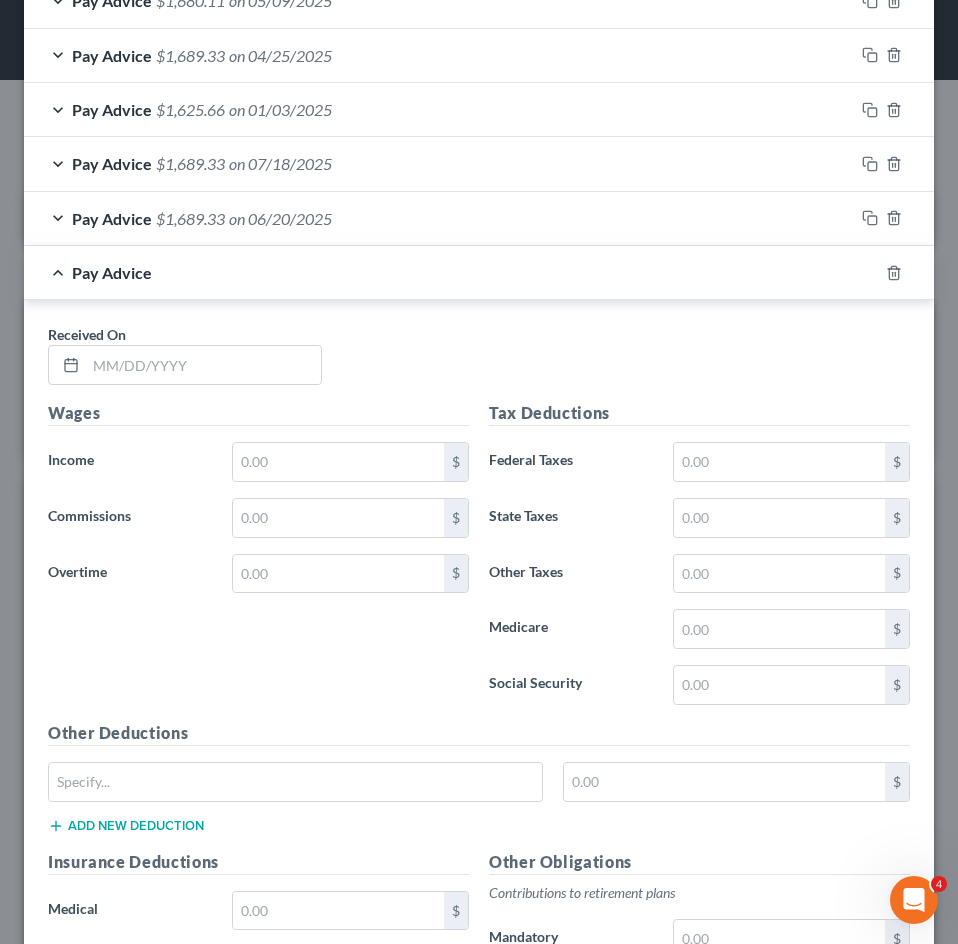 scroll, scrollTop: 884, scrollLeft: 0, axis: vertical 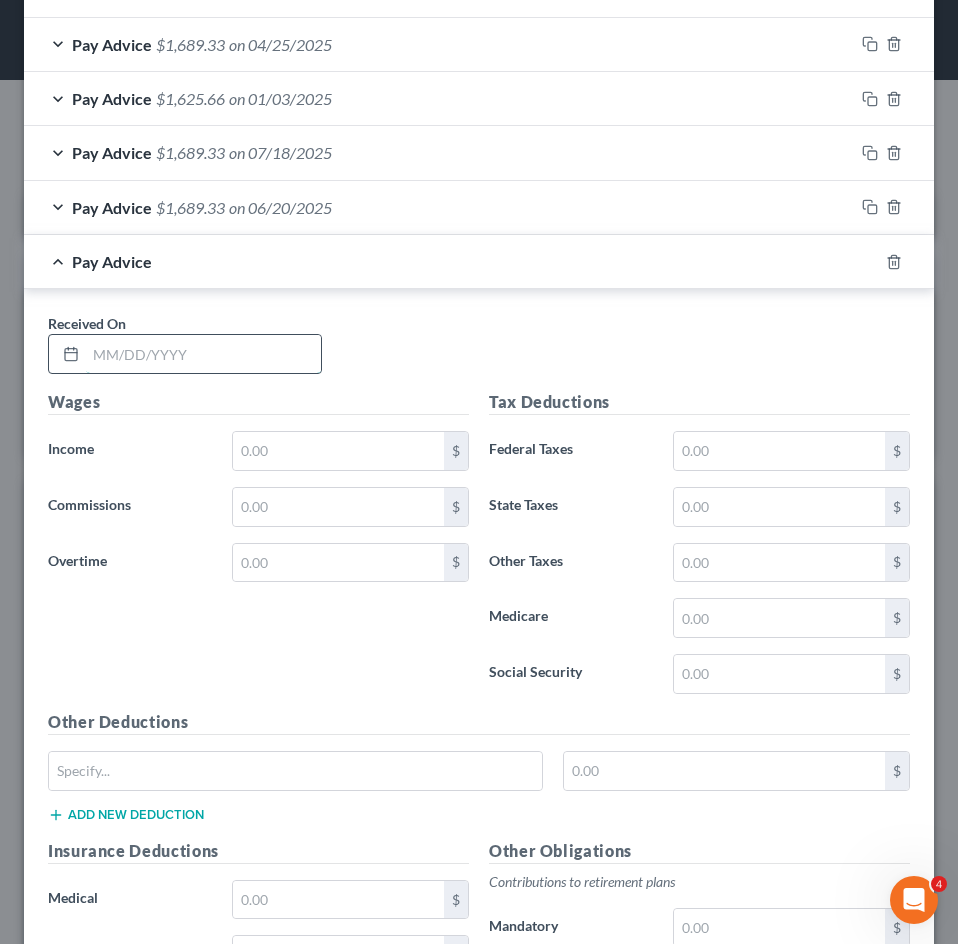 click at bounding box center [203, 354] 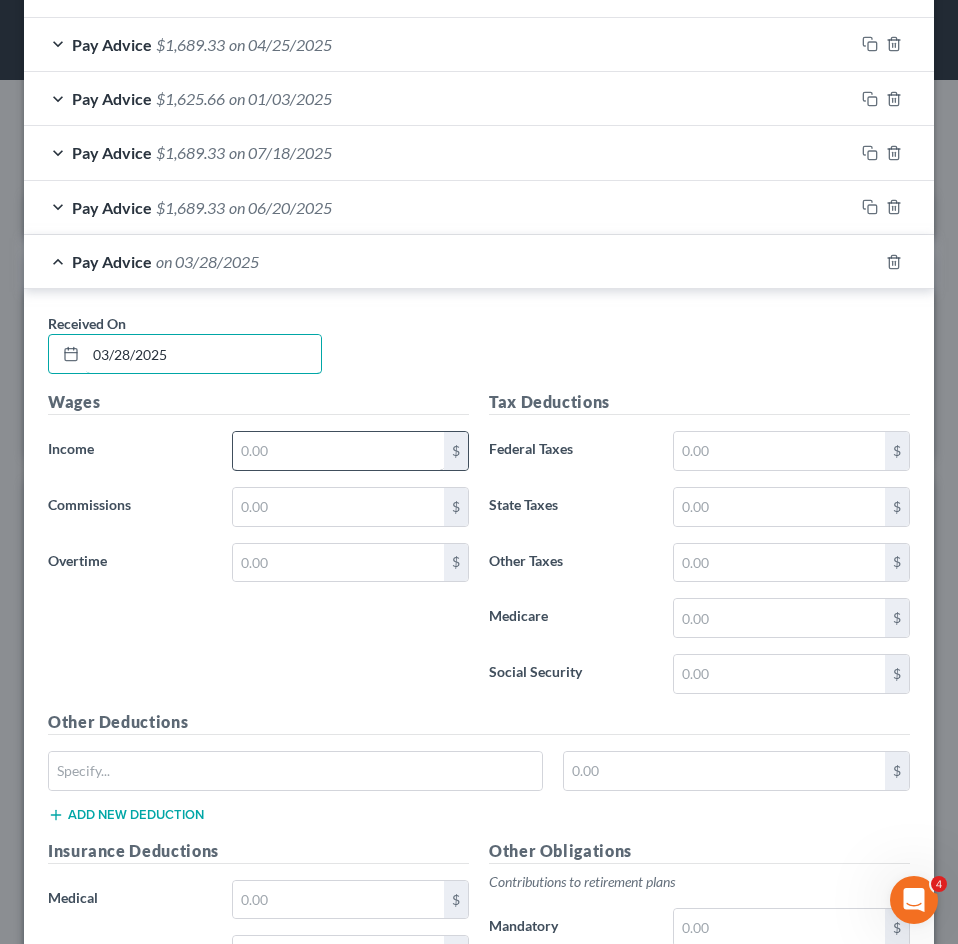 type on "03/28/2025" 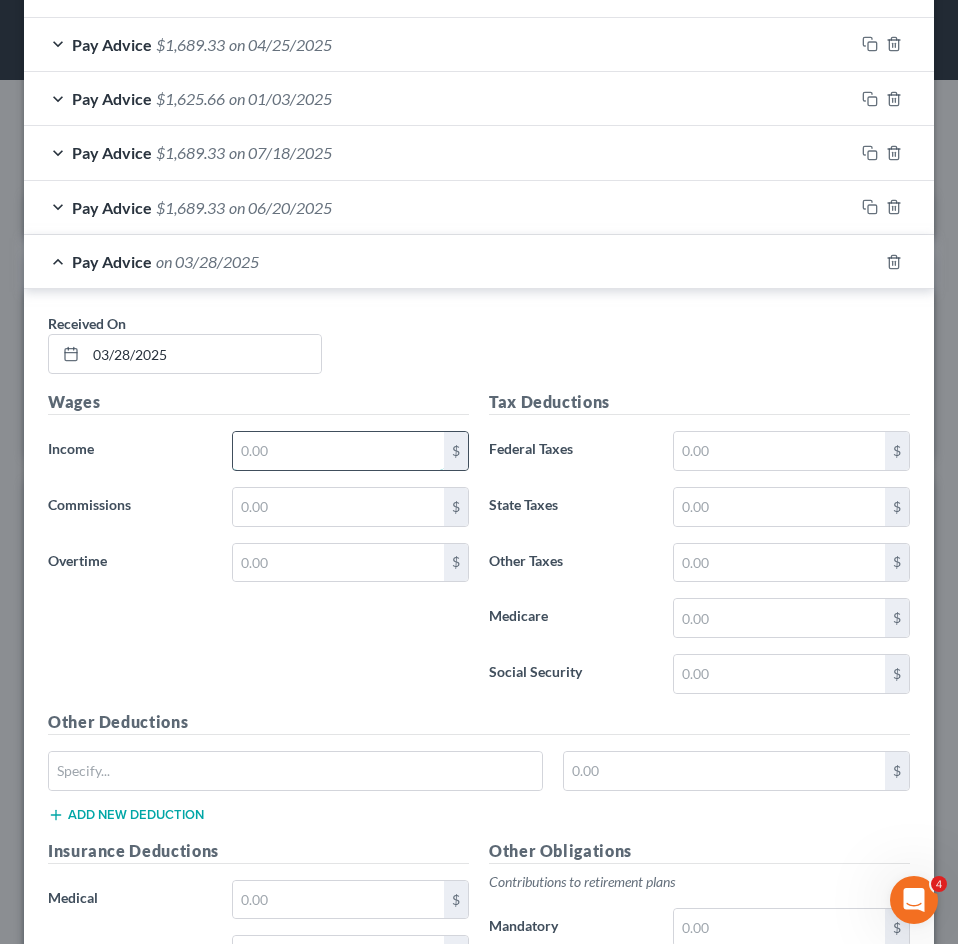 click at bounding box center [338, 451] 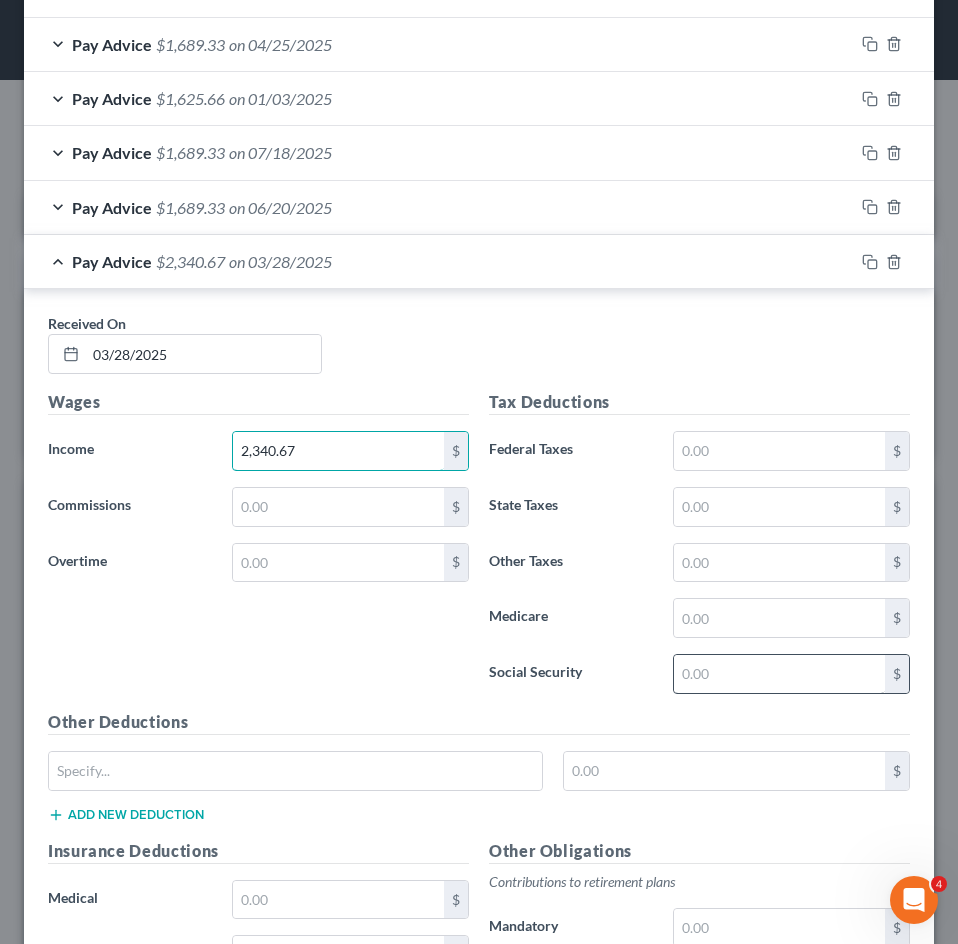 type on "2,340.67" 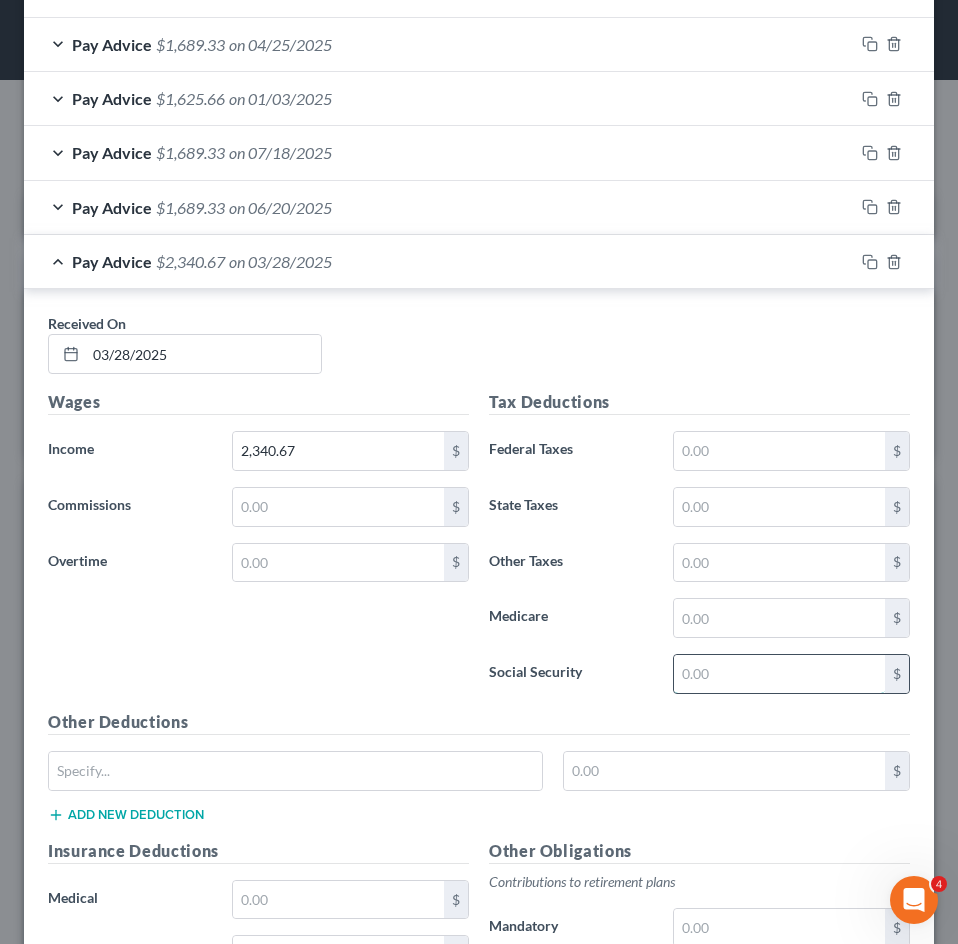 click at bounding box center [779, 674] 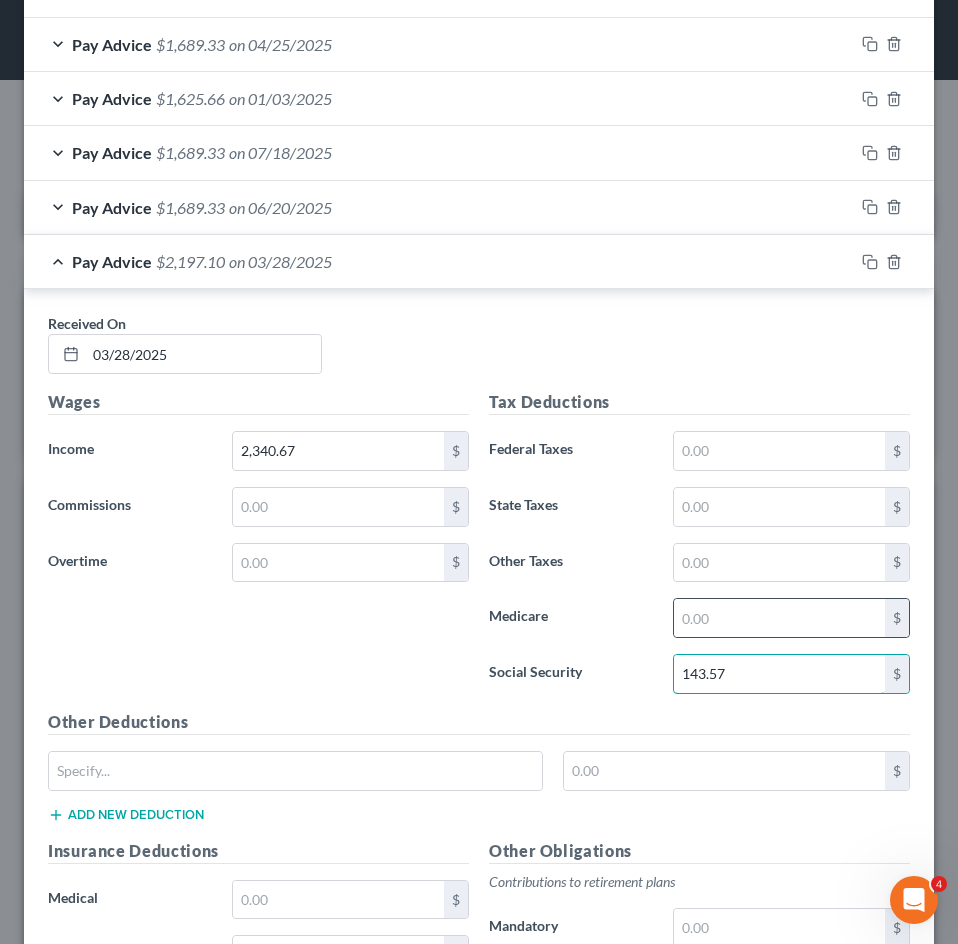type on "143.57" 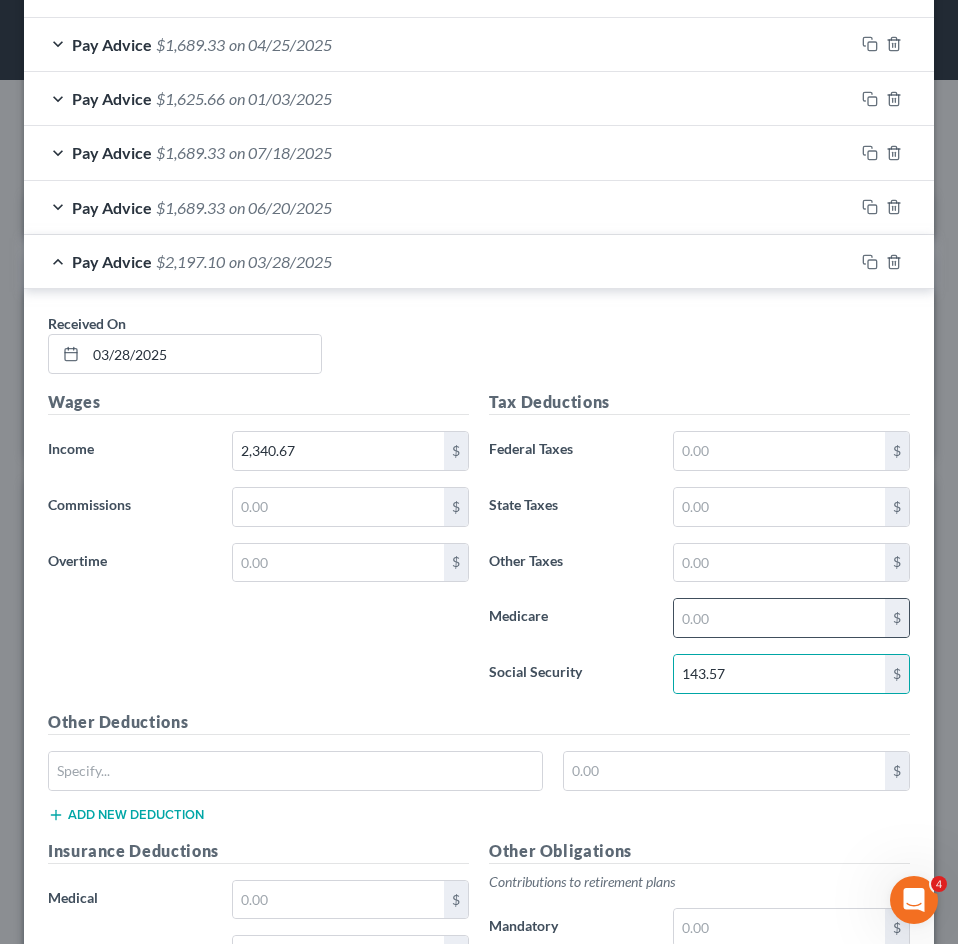 click on "$" at bounding box center (791, 618) 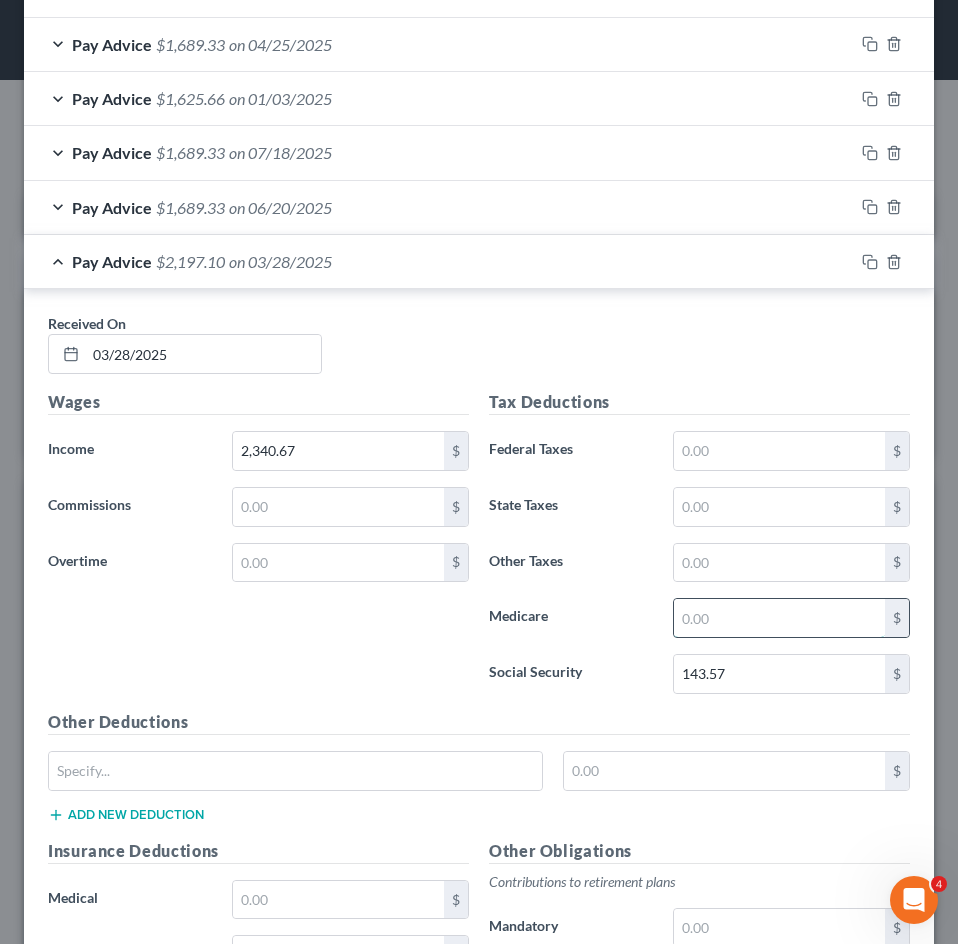 click at bounding box center [779, 618] 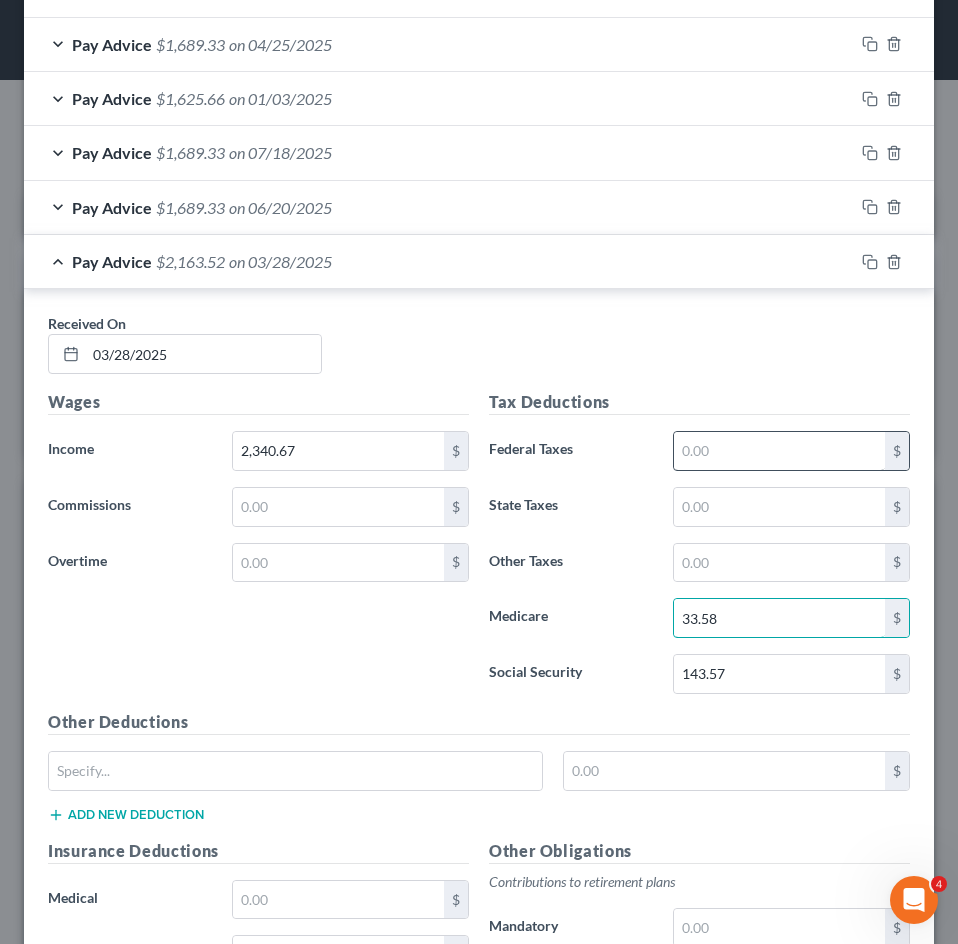 type on "33.58" 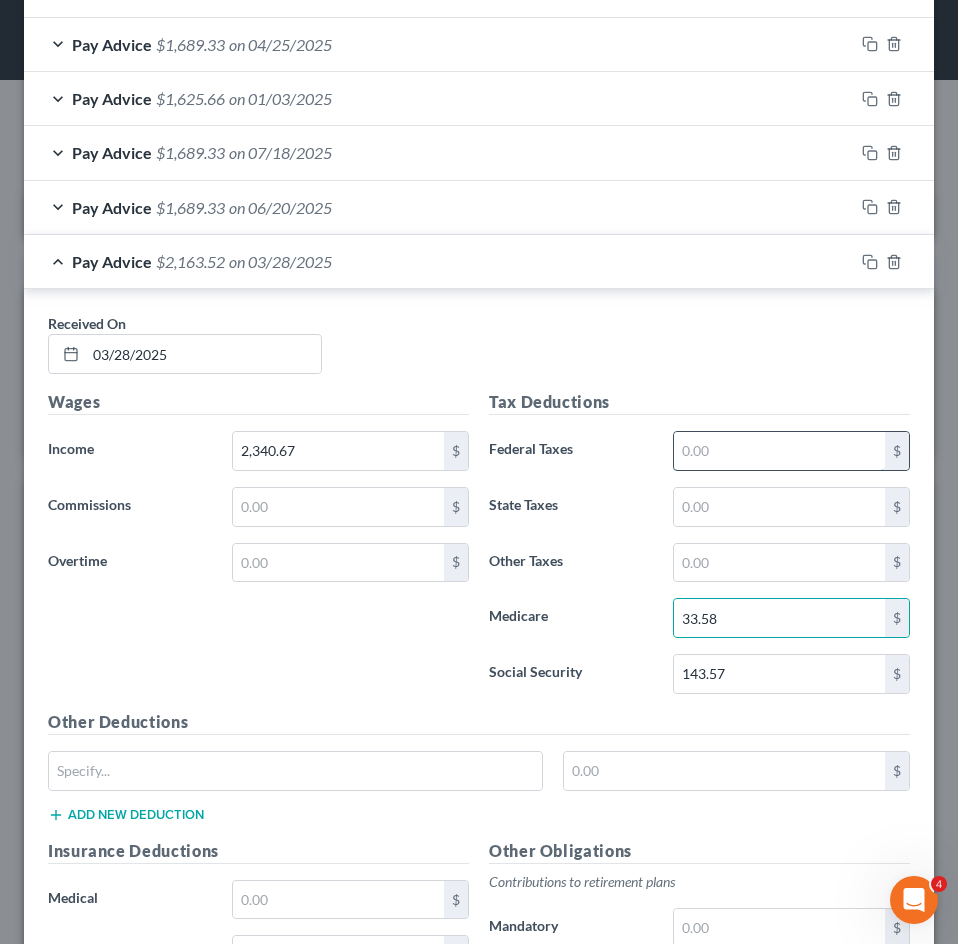 click at bounding box center [779, 451] 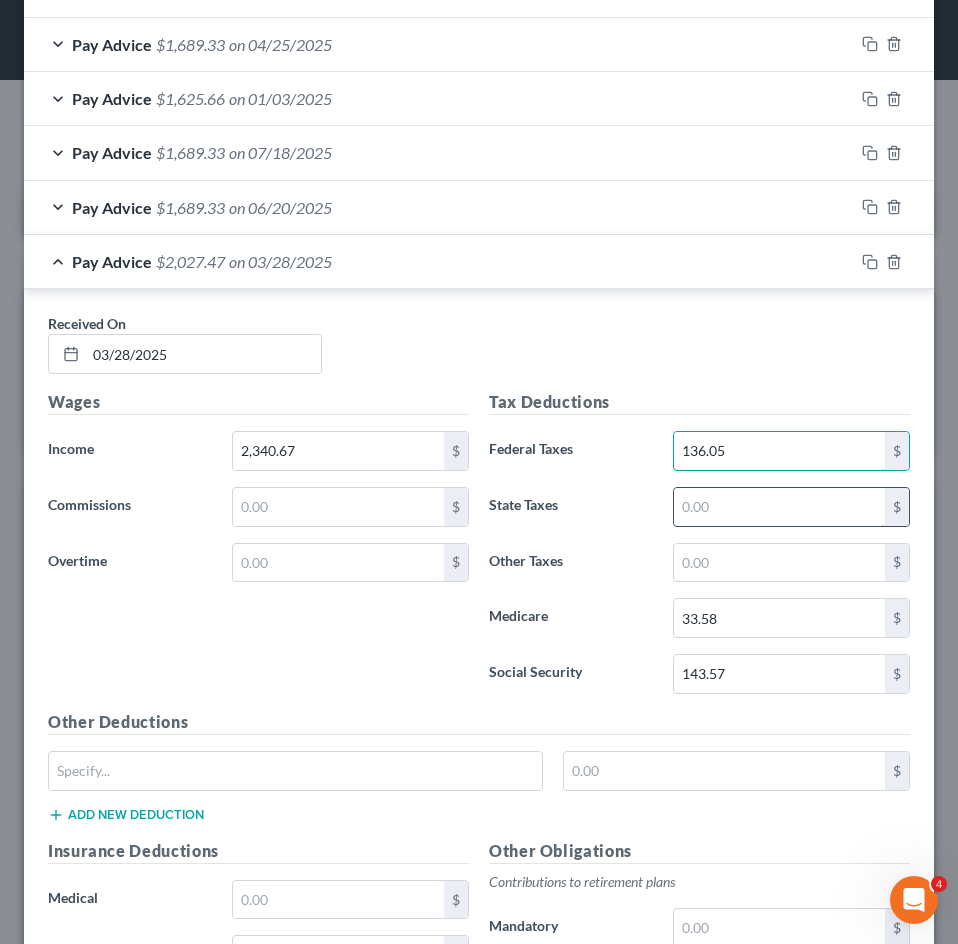 type on "136.05" 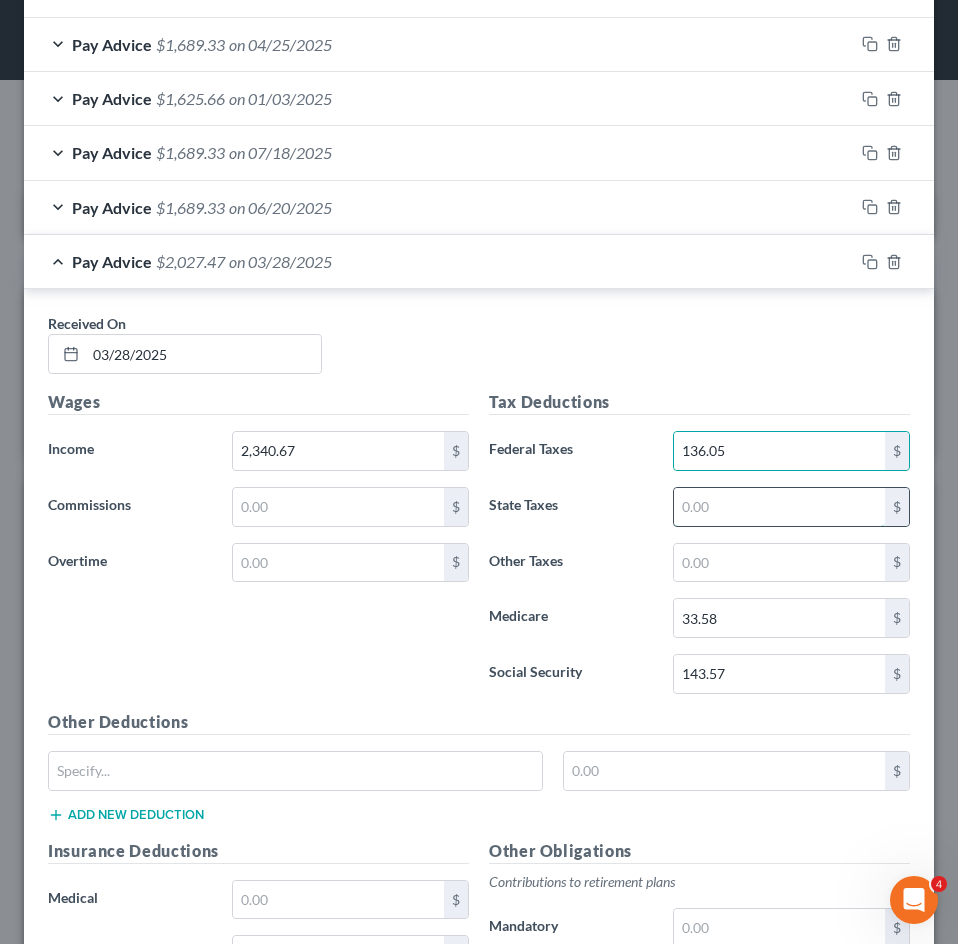 click at bounding box center [779, 507] 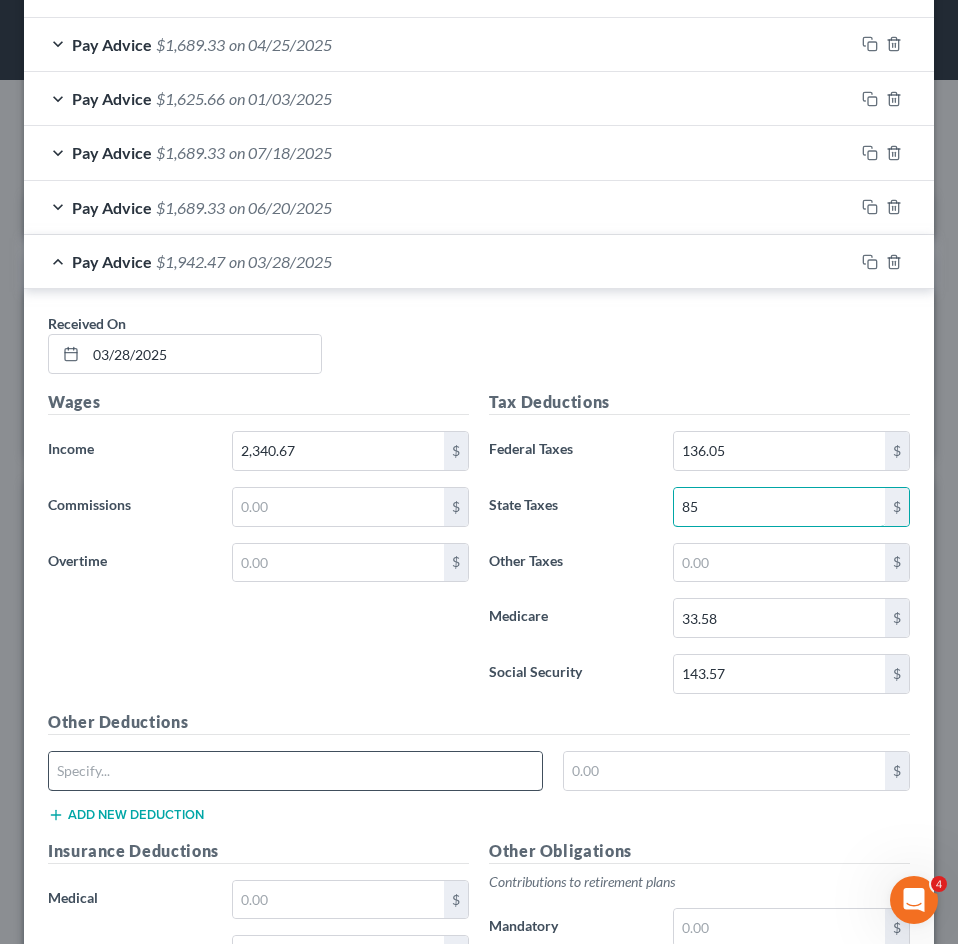 type on "85" 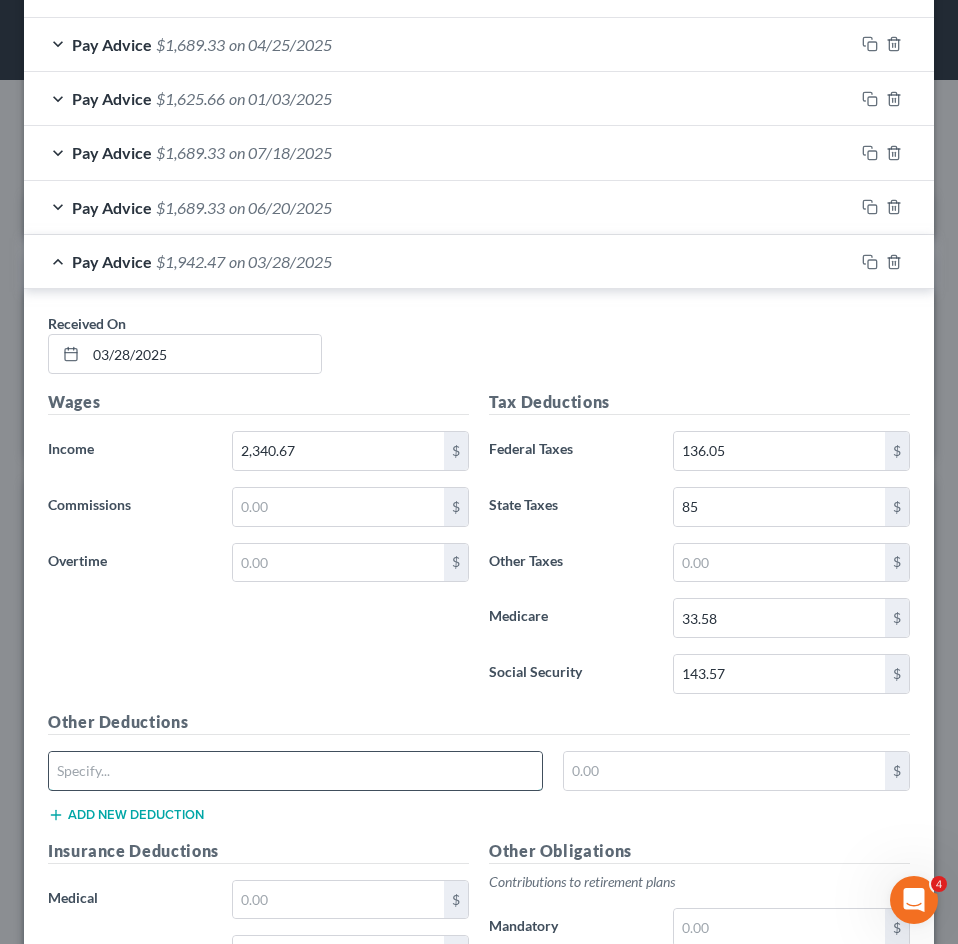 click at bounding box center [295, 771] 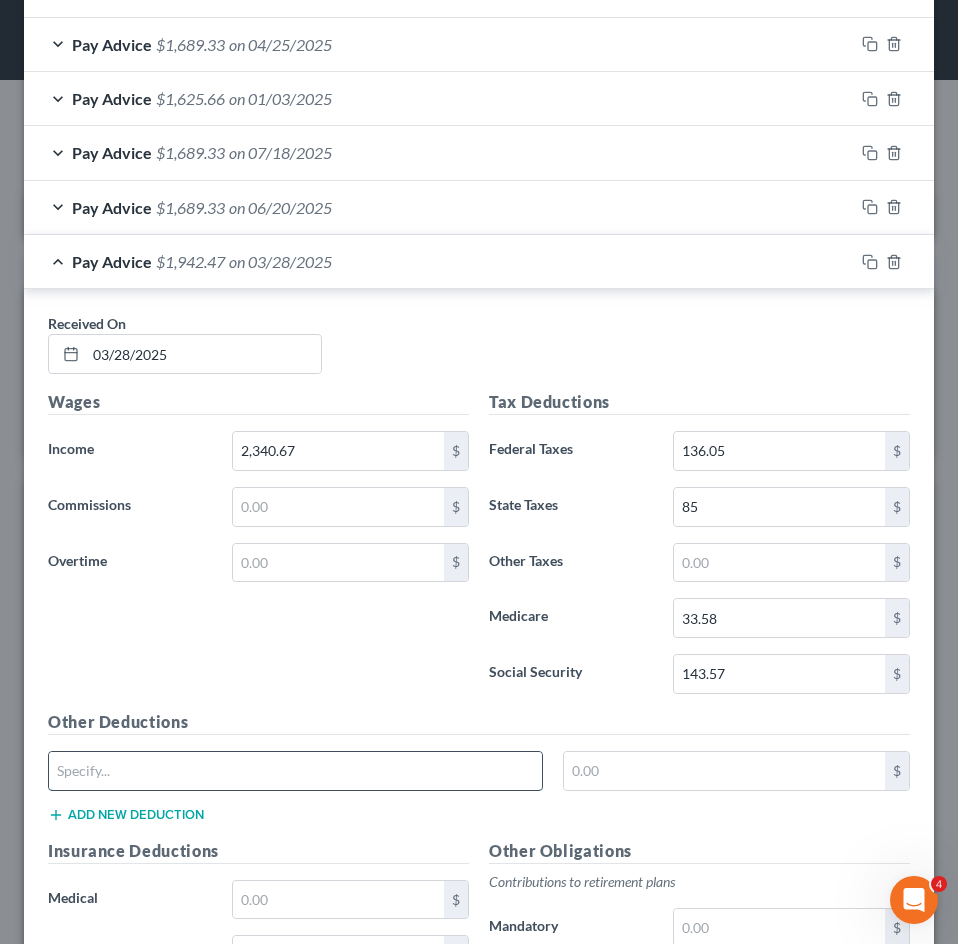 type on "ARAG Legal Services" 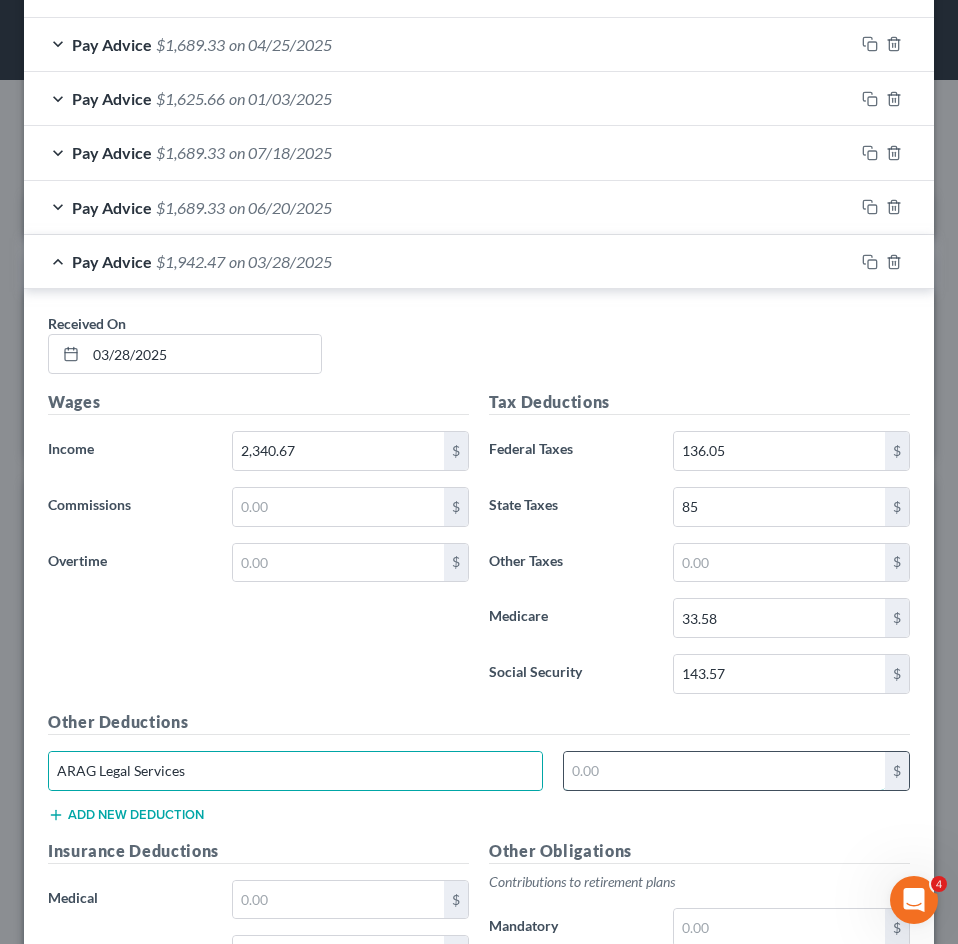 click at bounding box center [725, 771] 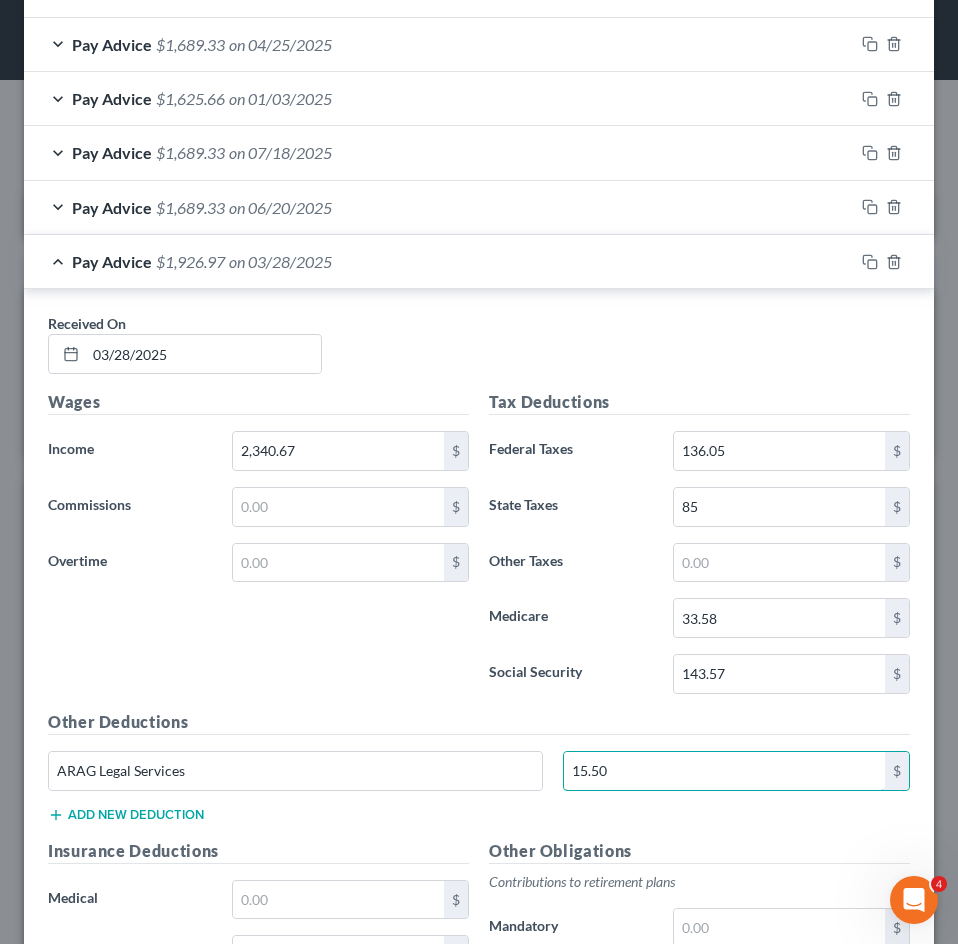 type on "15.50" 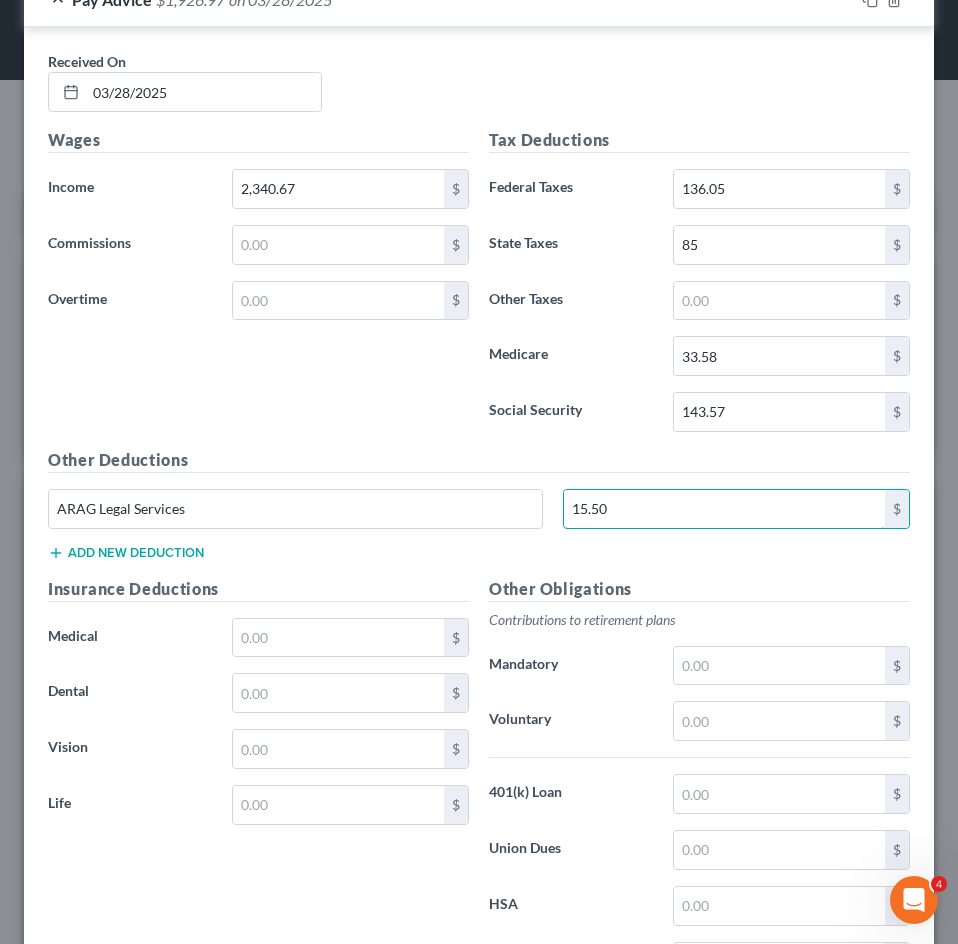 scroll, scrollTop: 1184, scrollLeft: 0, axis: vertical 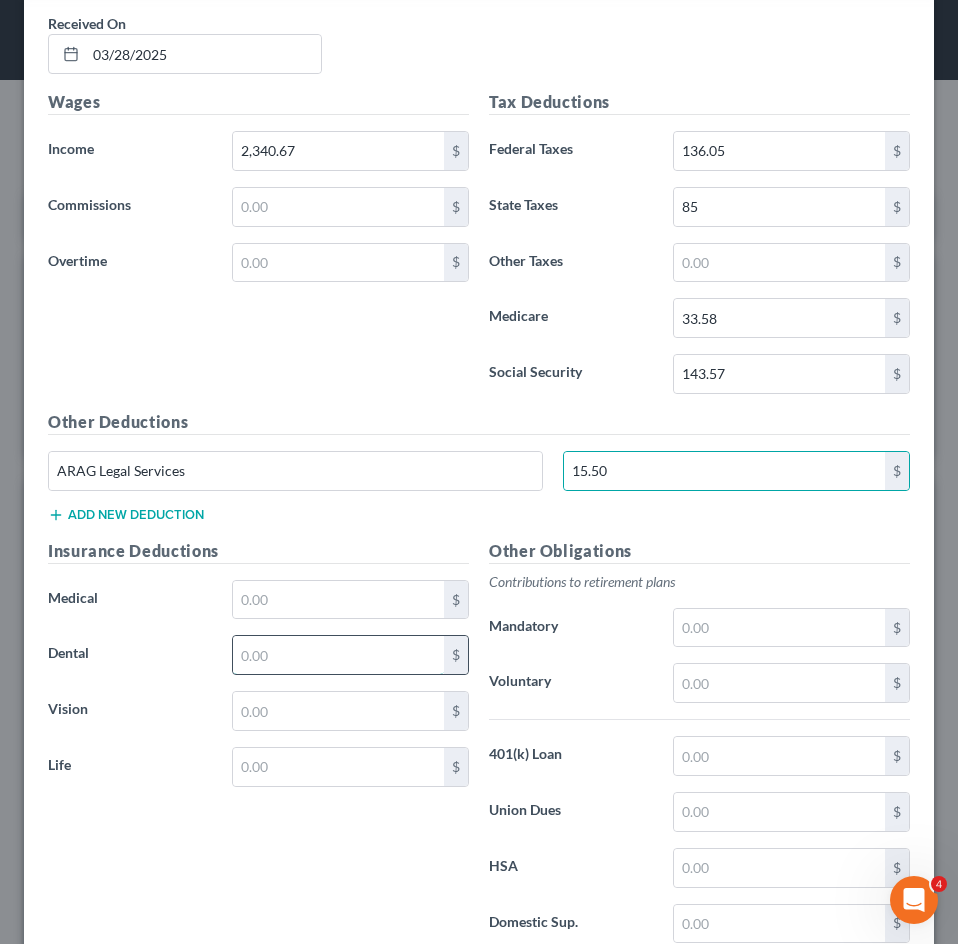 click at bounding box center [338, 655] 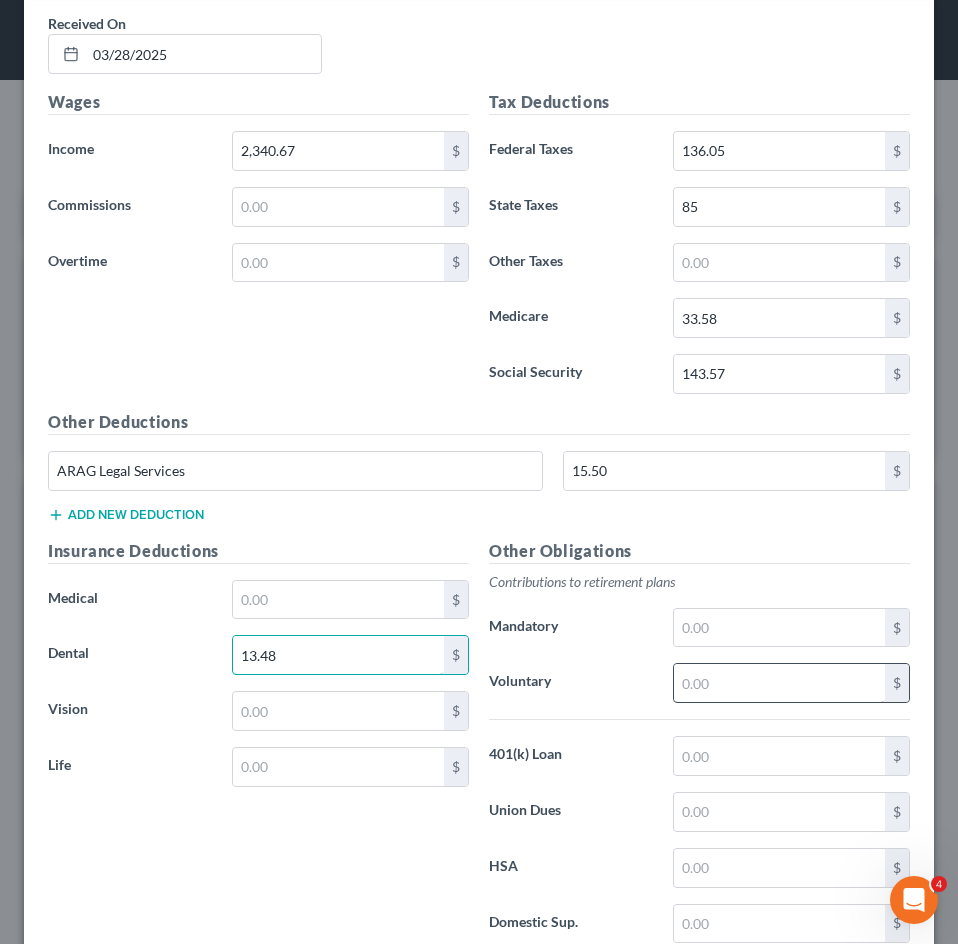 type on "13.48" 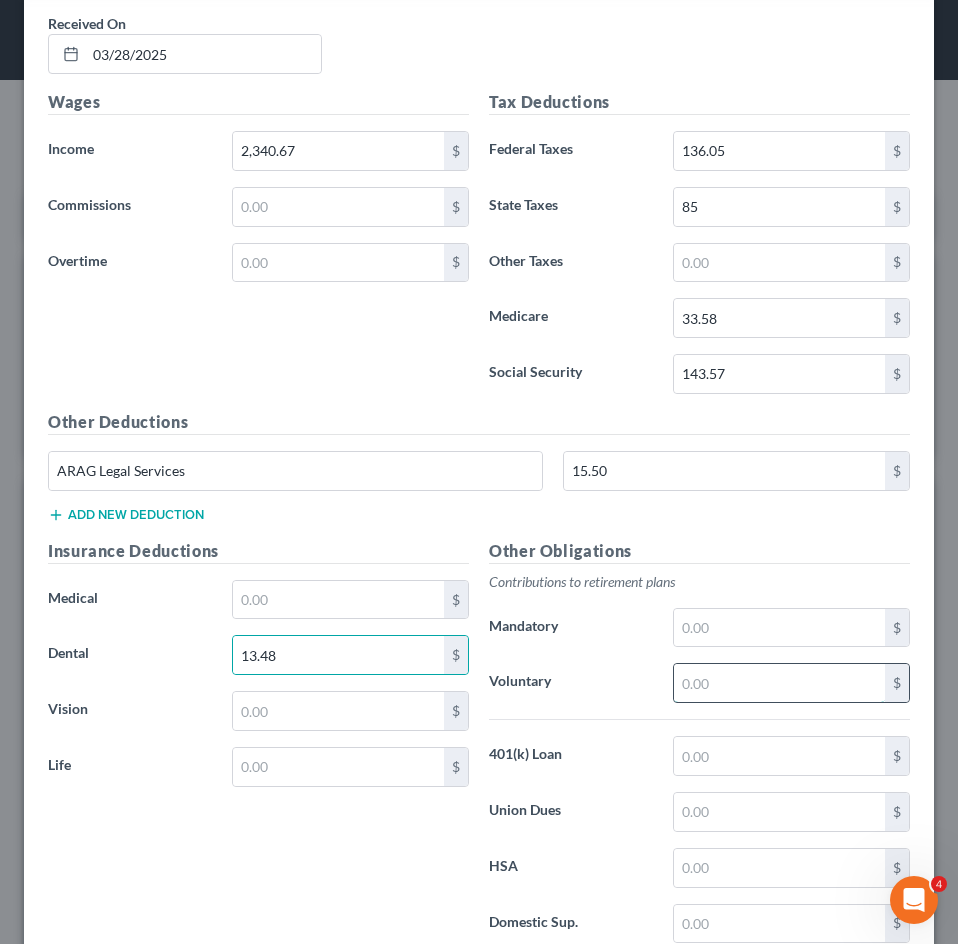 click at bounding box center (779, 683) 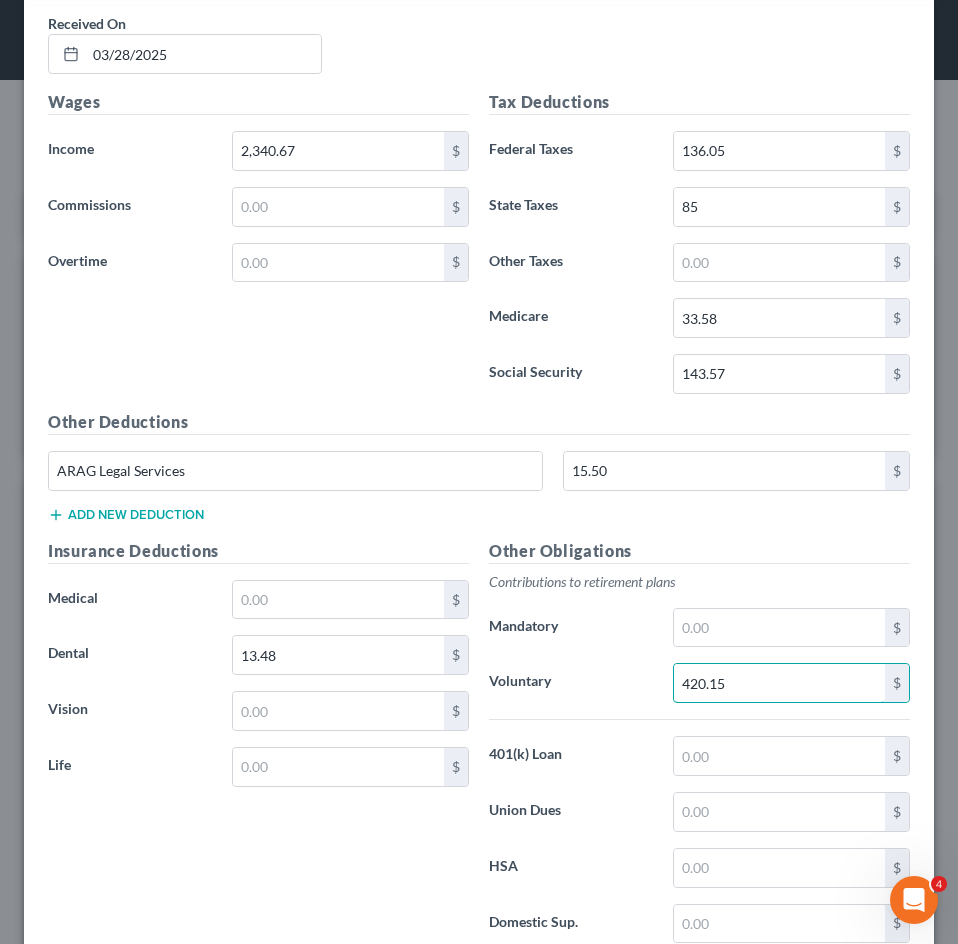type on "420.15" 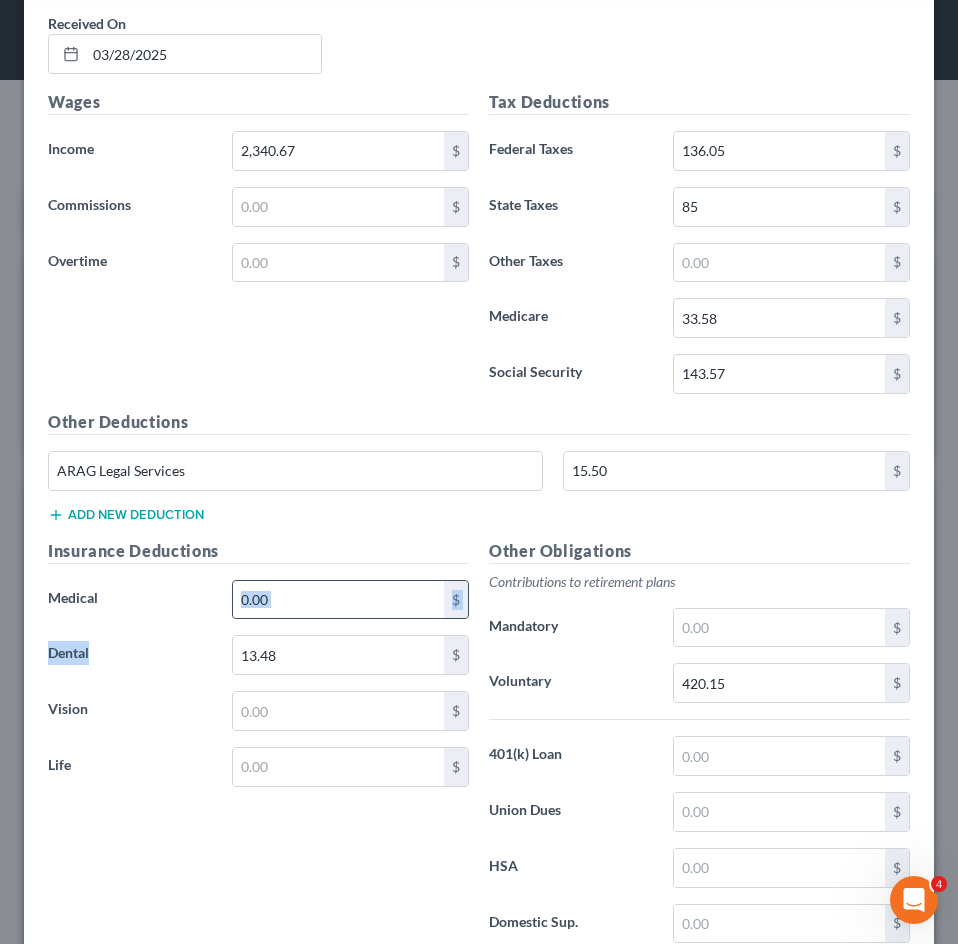 click on "Insurance Deductions Medical $ Dental [AMOUNT] $ Vision $ Life $" at bounding box center (258, 749) 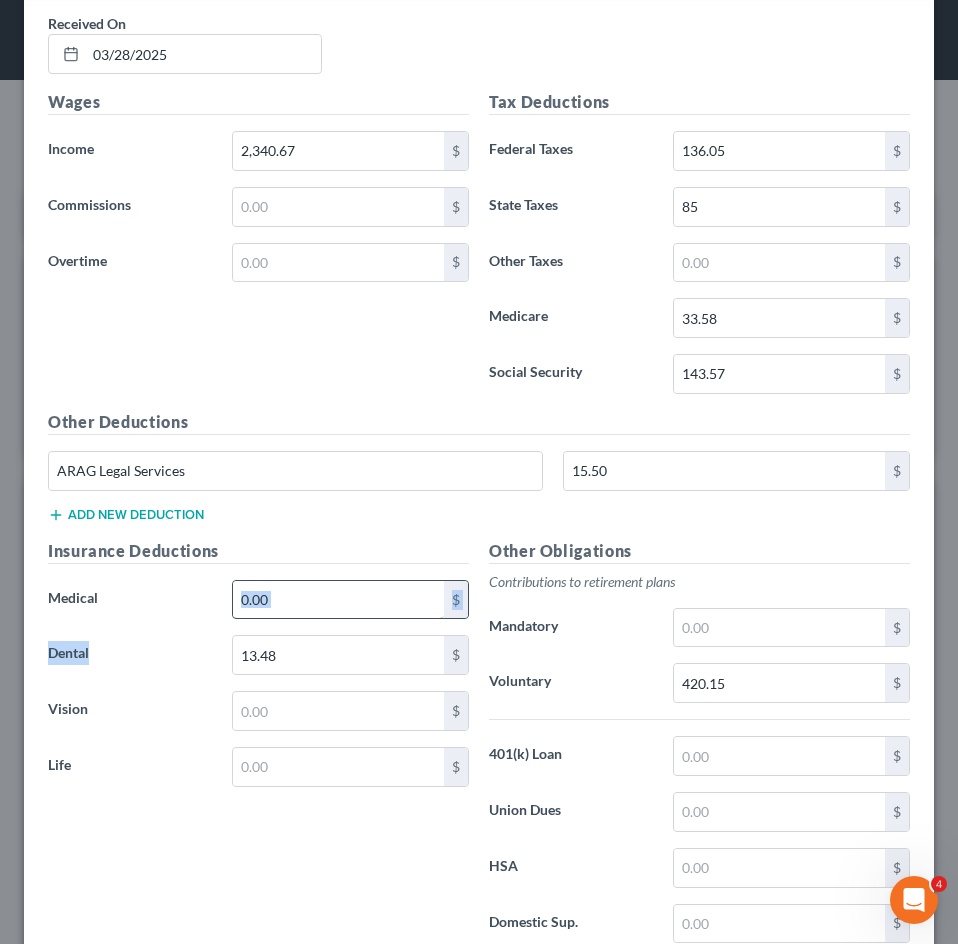 click at bounding box center [338, 600] 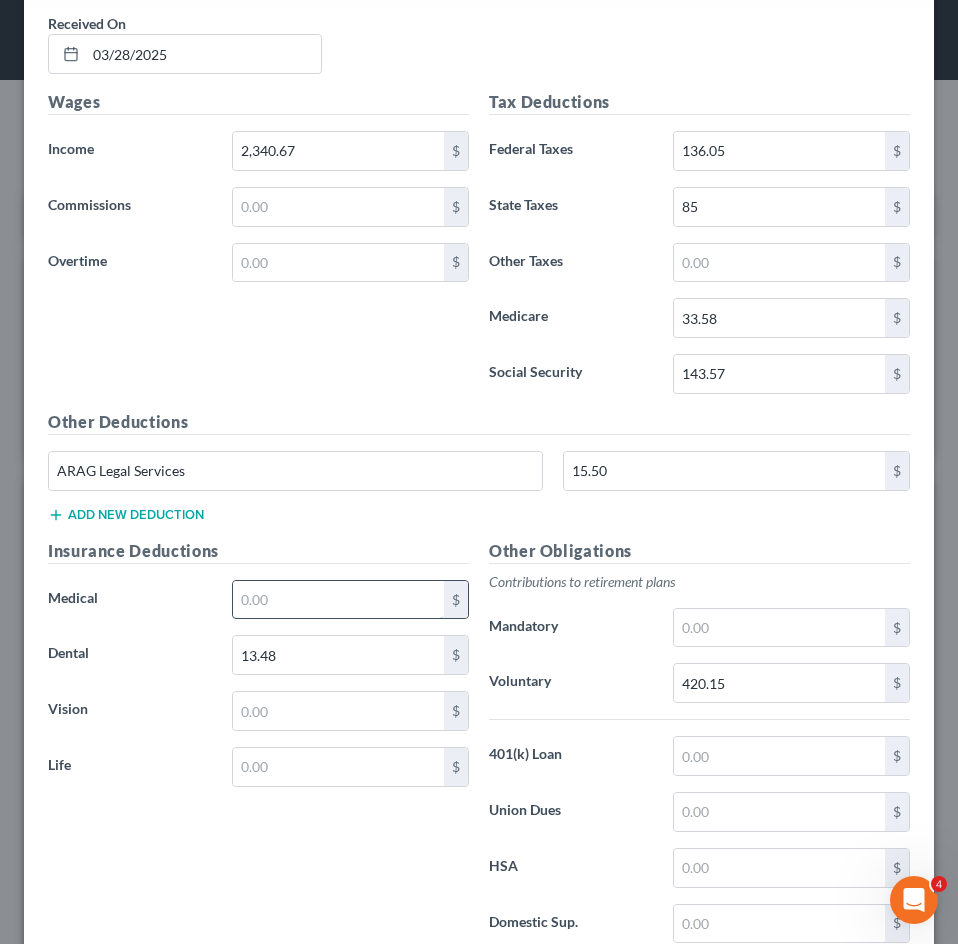 click at bounding box center (338, 600) 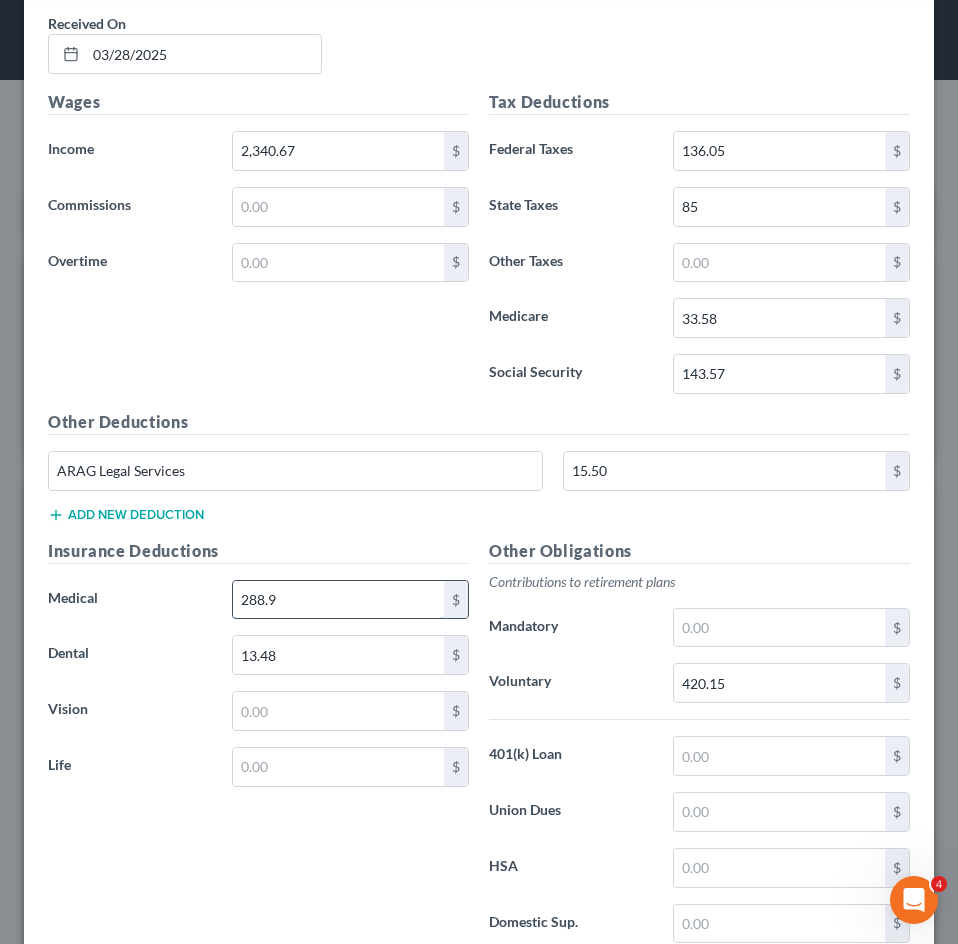 type on "288.92" 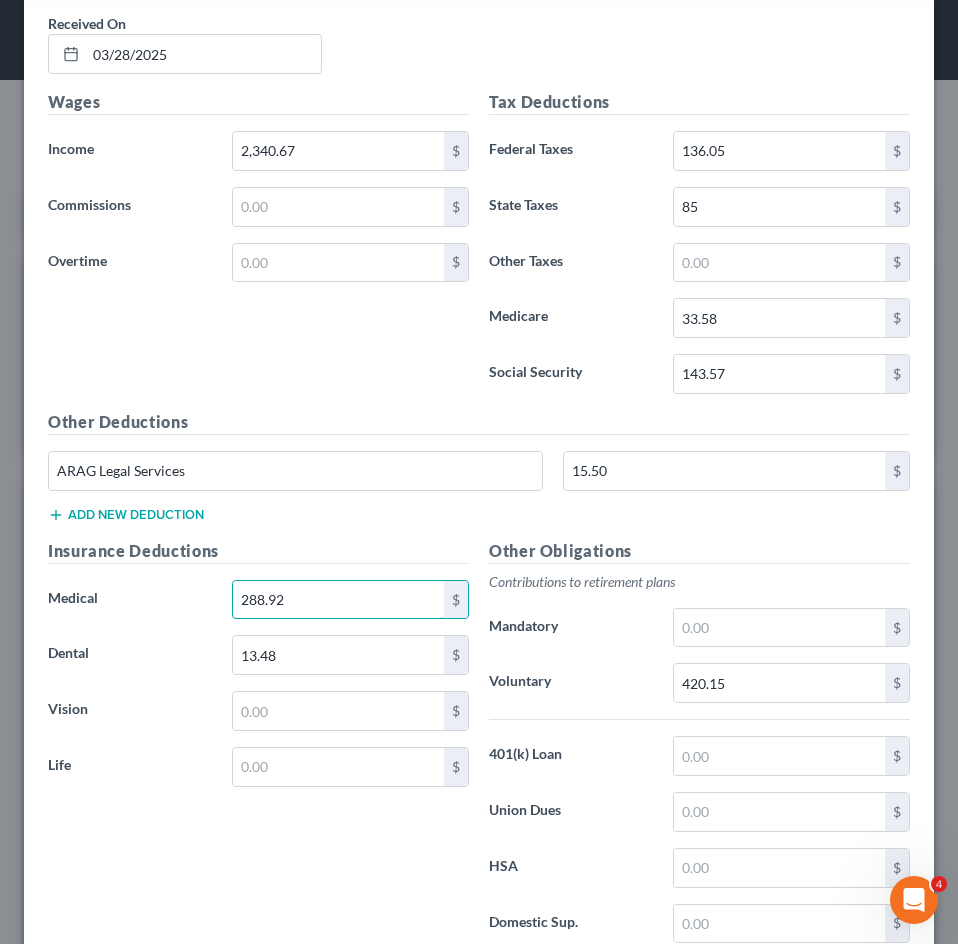 drag, startPoint x: 294, startPoint y: 599, endPoint x: 148, endPoint y: 616, distance: 146.98639 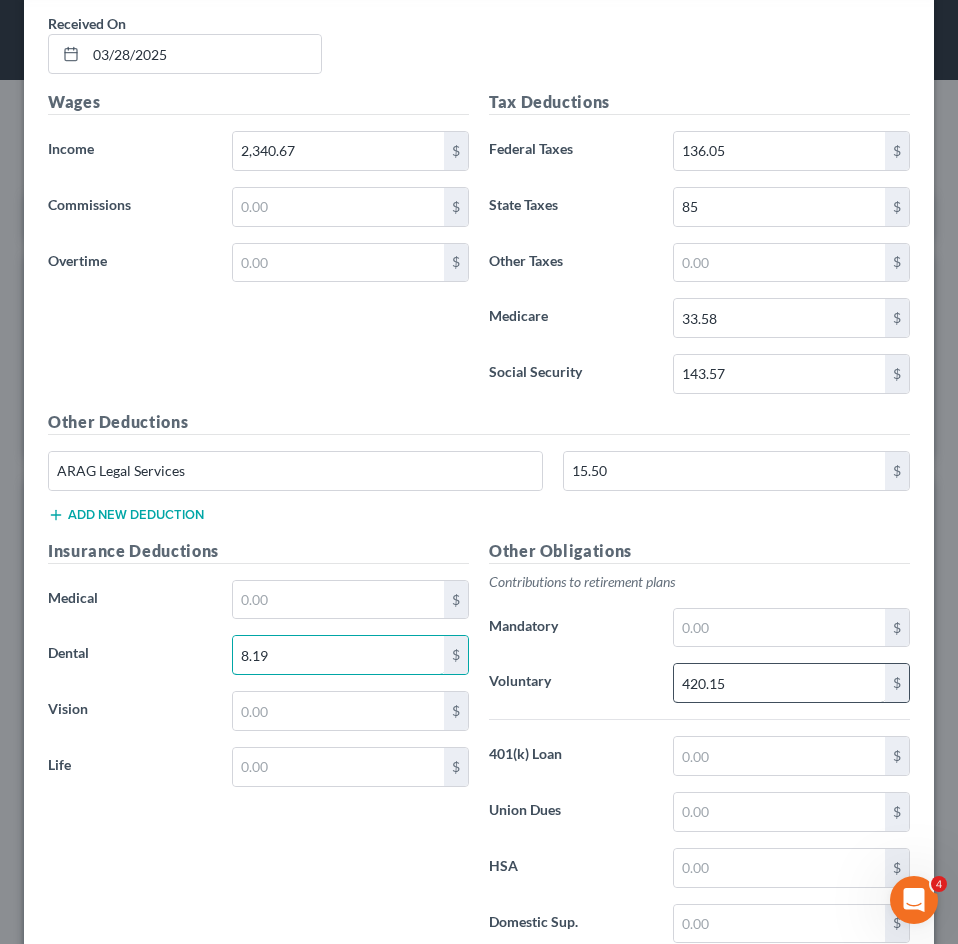 type on "8.19" 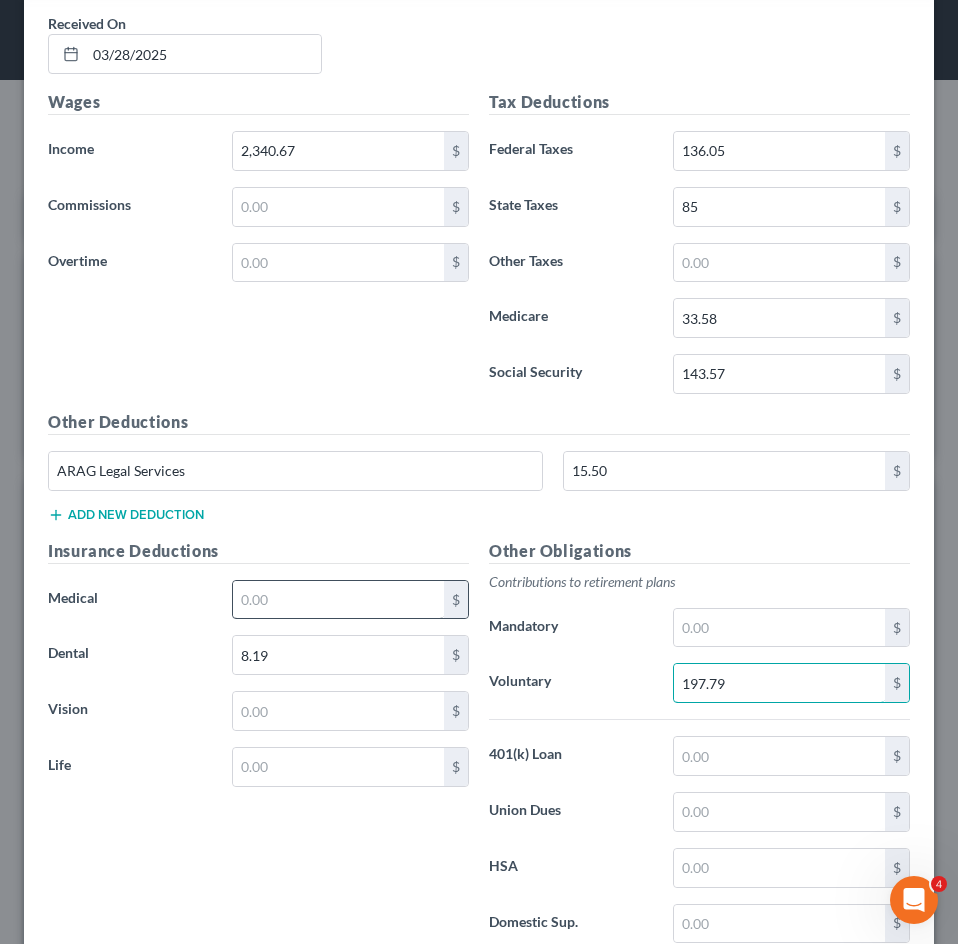 type on "197.79" 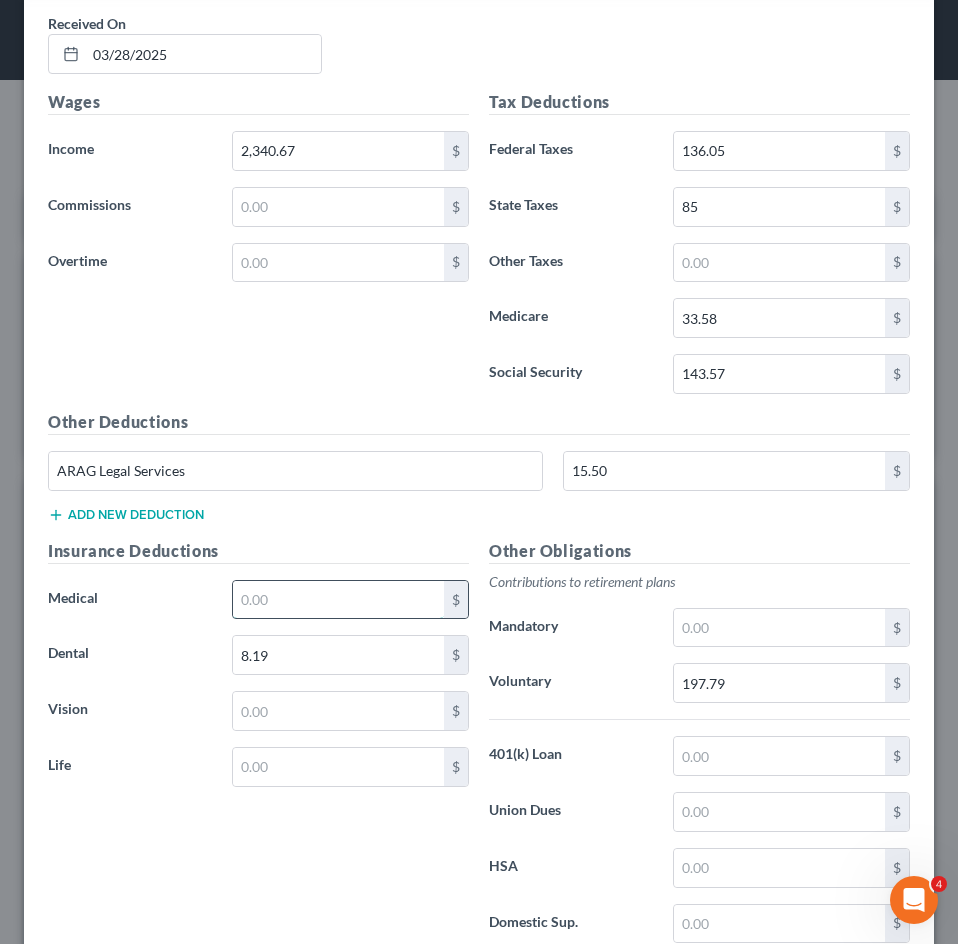 click at bounding box center [338, 600] 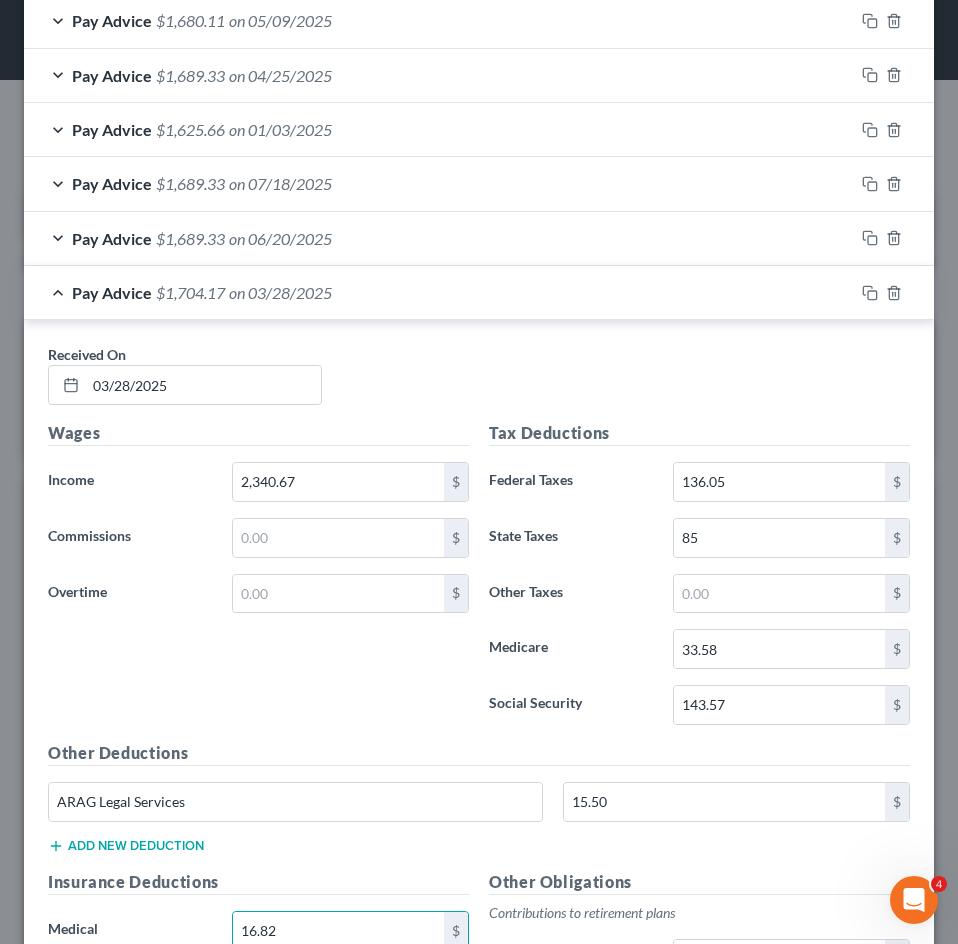 scroll, scrollTop: 784, scrollLeft: 0, axis: vertical 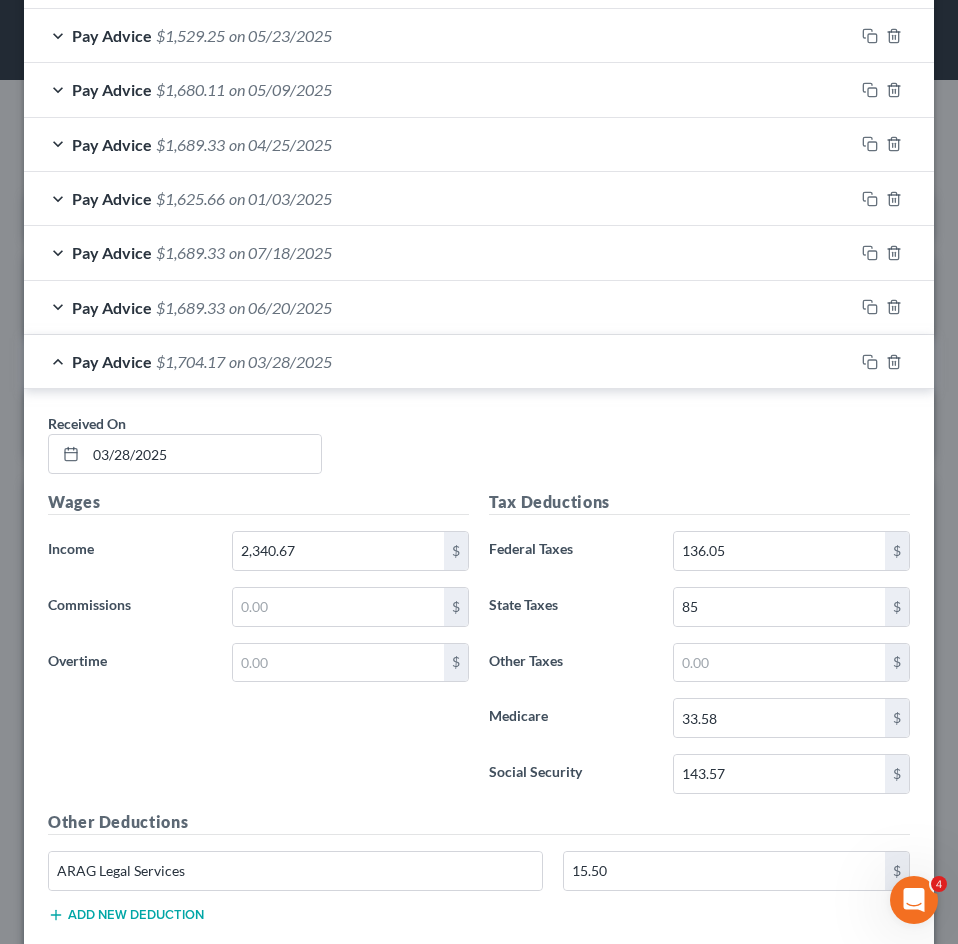 type on "16.82" 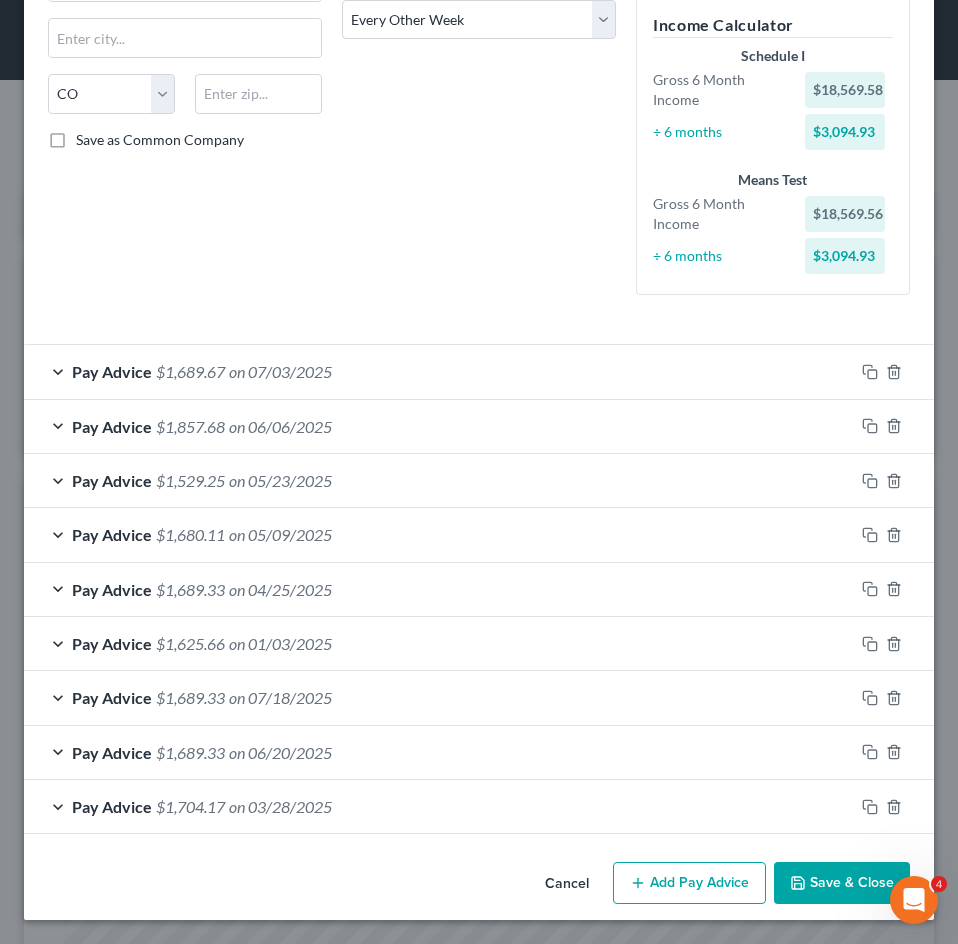 scroll, scrollTop: 339, scrollLeft: 0, axis: vertical 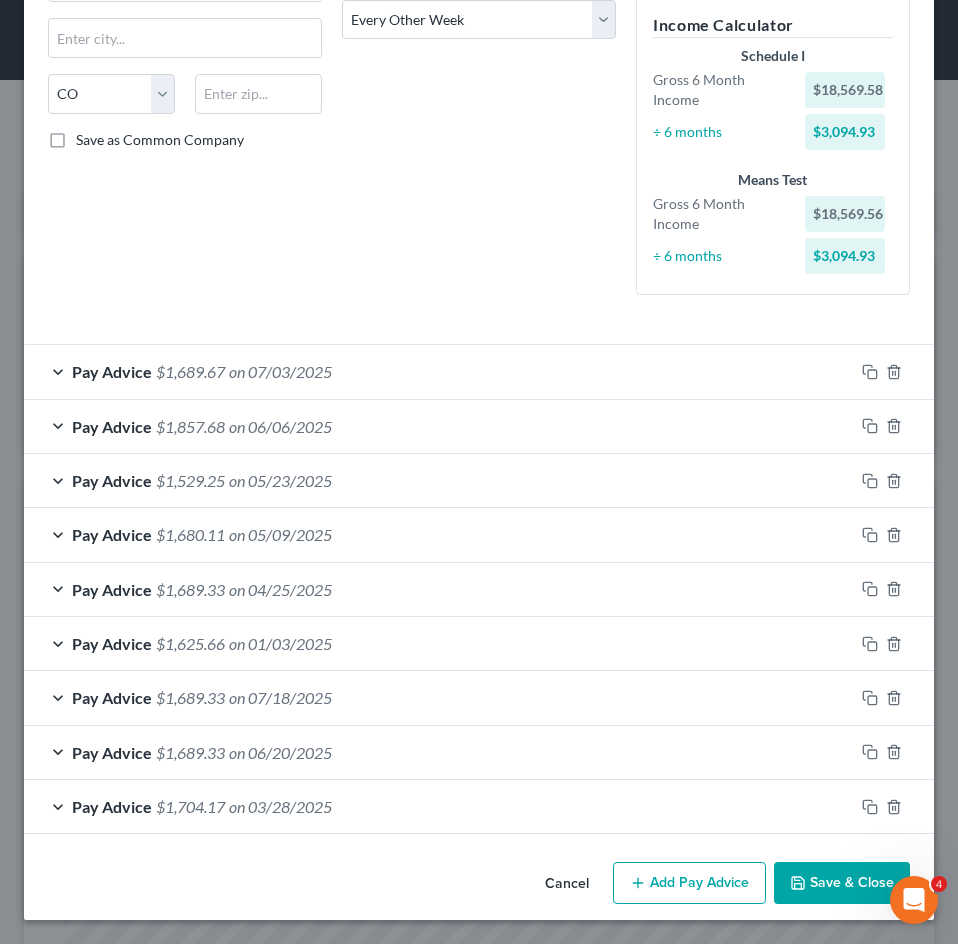click on "Debtor Spouse Occupation Irrigation technician Length of Employment 15 years No Longer Employed
Pay Period
*
Select Monthly Twice Monthly Every Other Week Weekly" at bounding box center [479, 32] 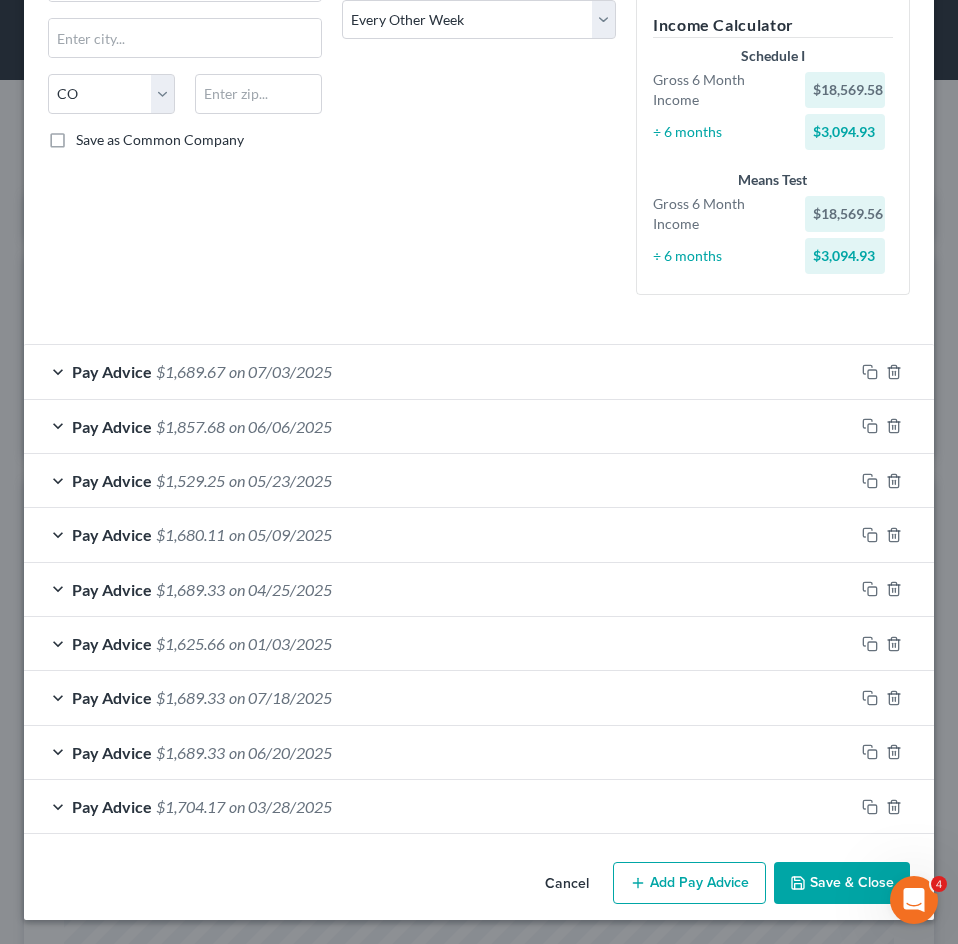 click on "Add Pay Advice" at bounding box center (689, 883) 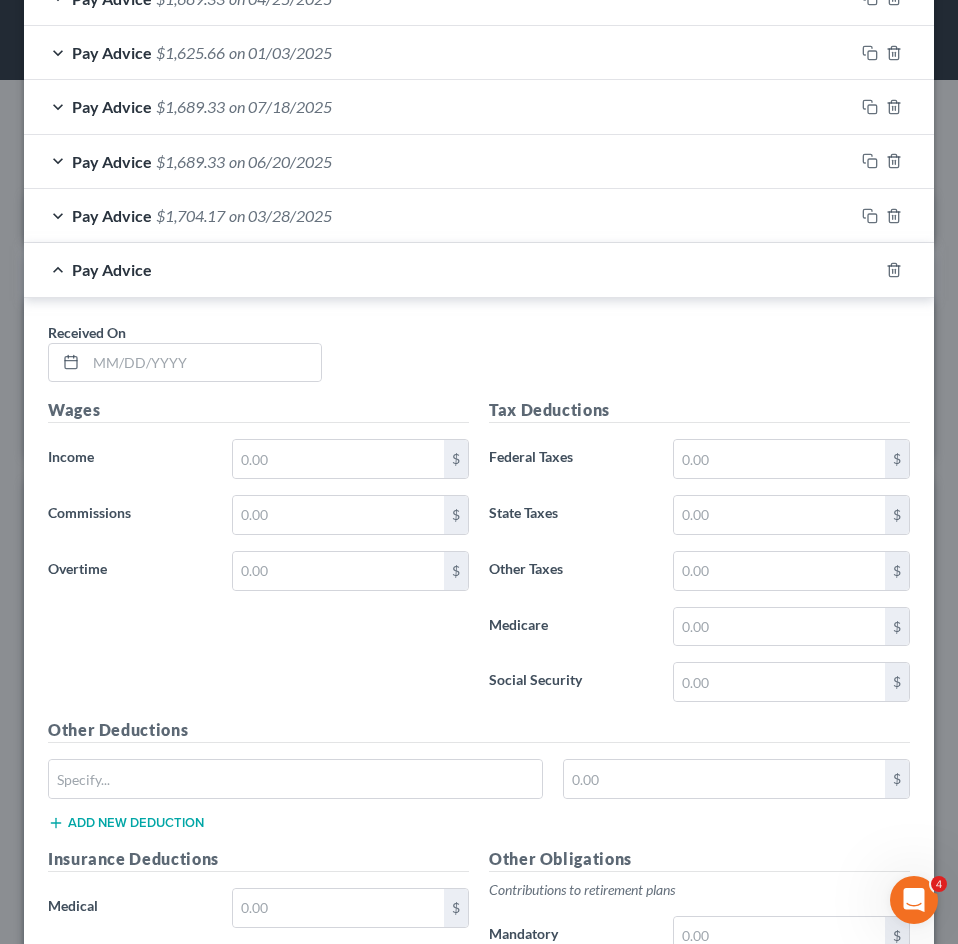 scroll, scrollTop: 933, scrollLeft: 0, axis: vertical 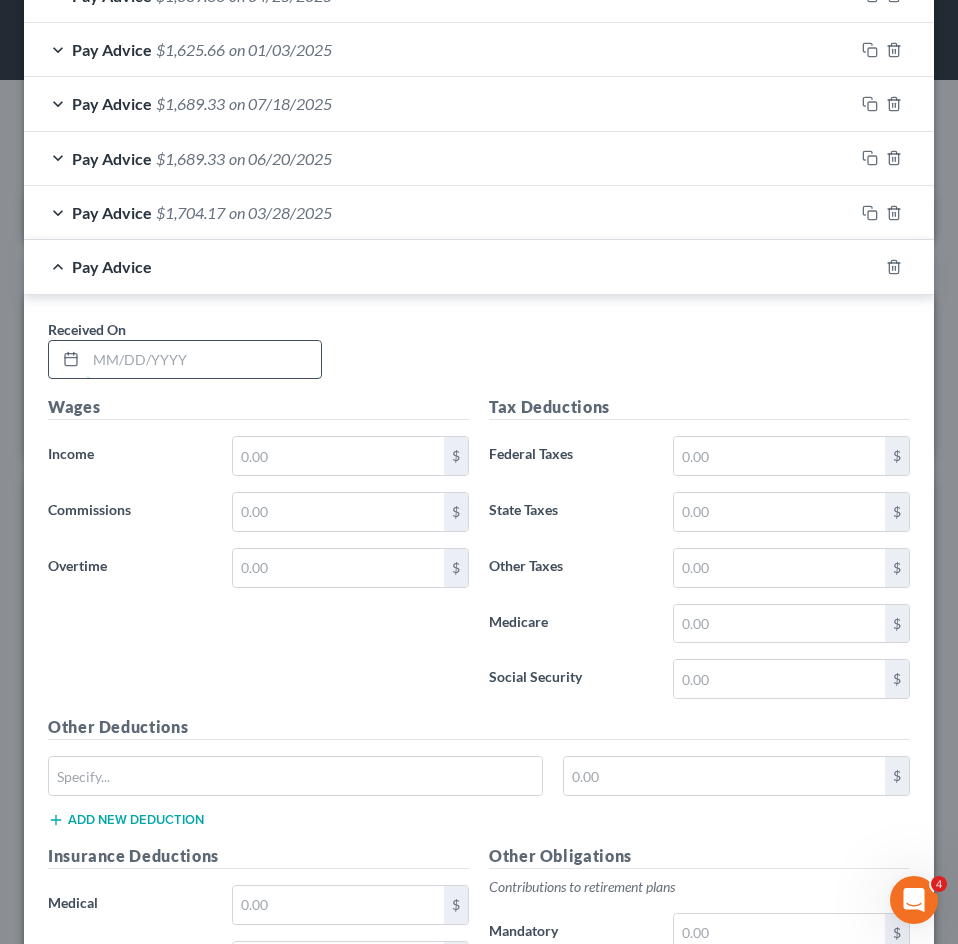 click at bounding box center (203, 360) 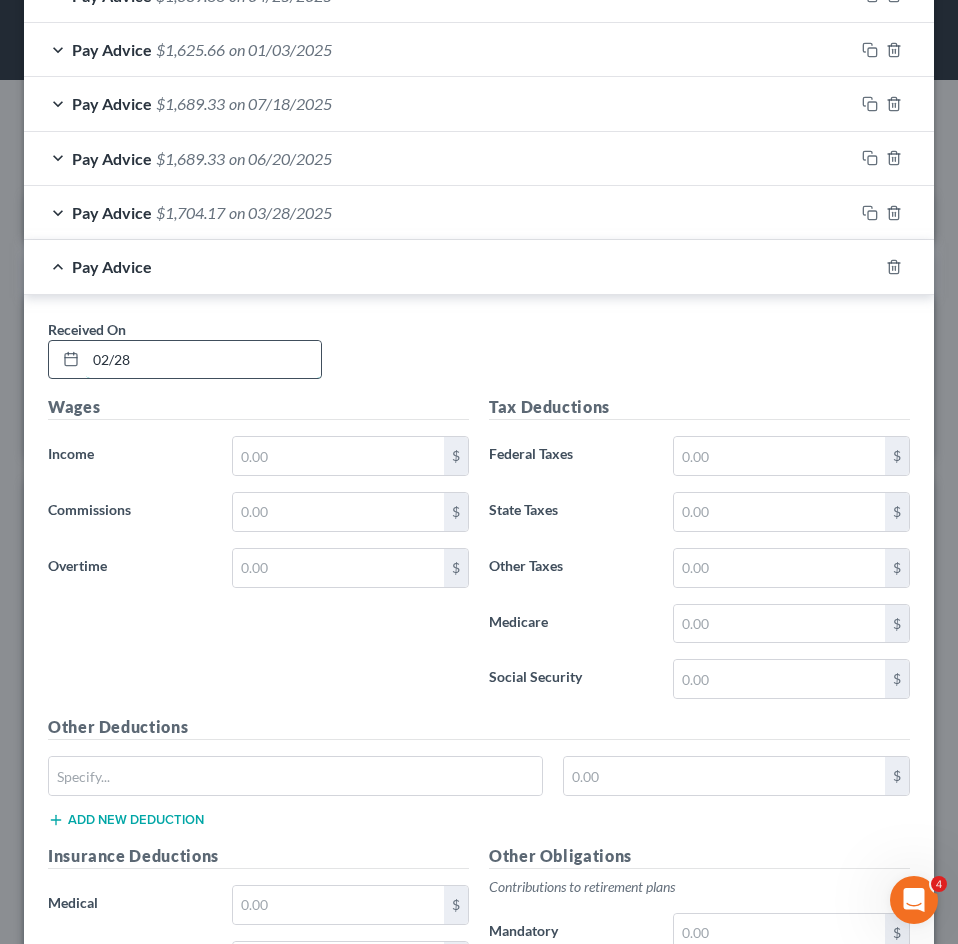 type on "02/28/2025" 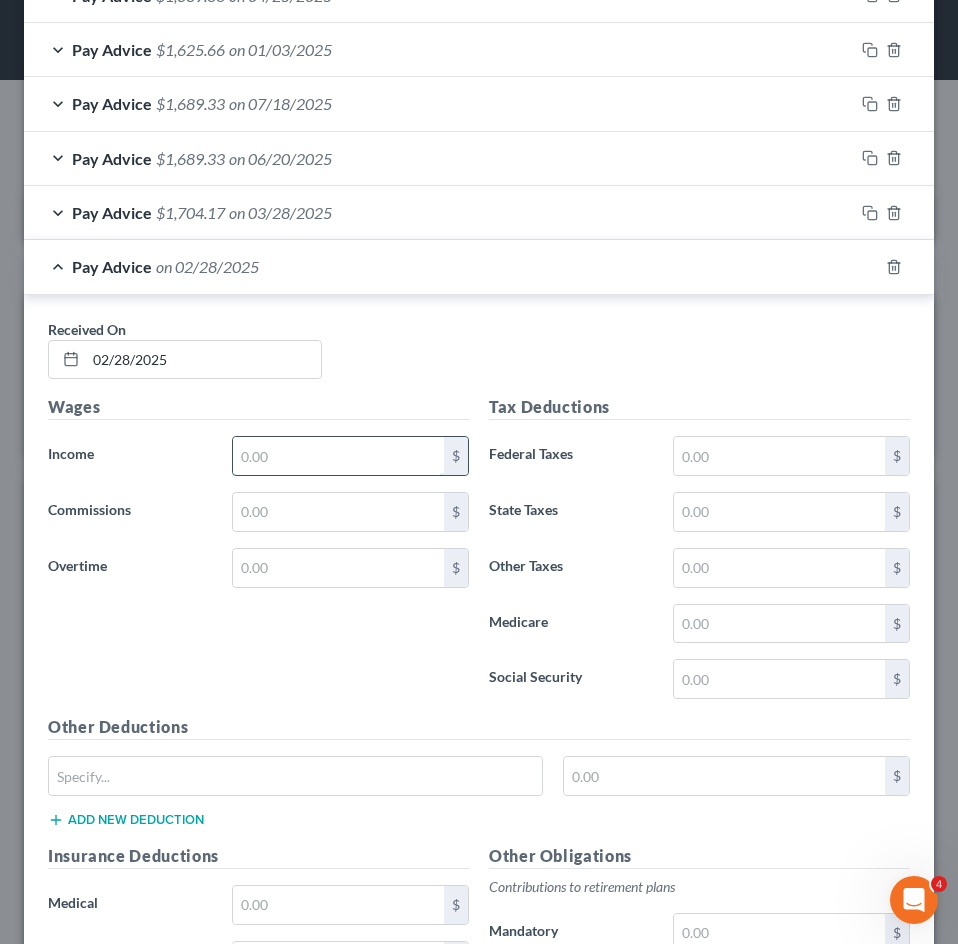 click at bounding box center (338, 456) 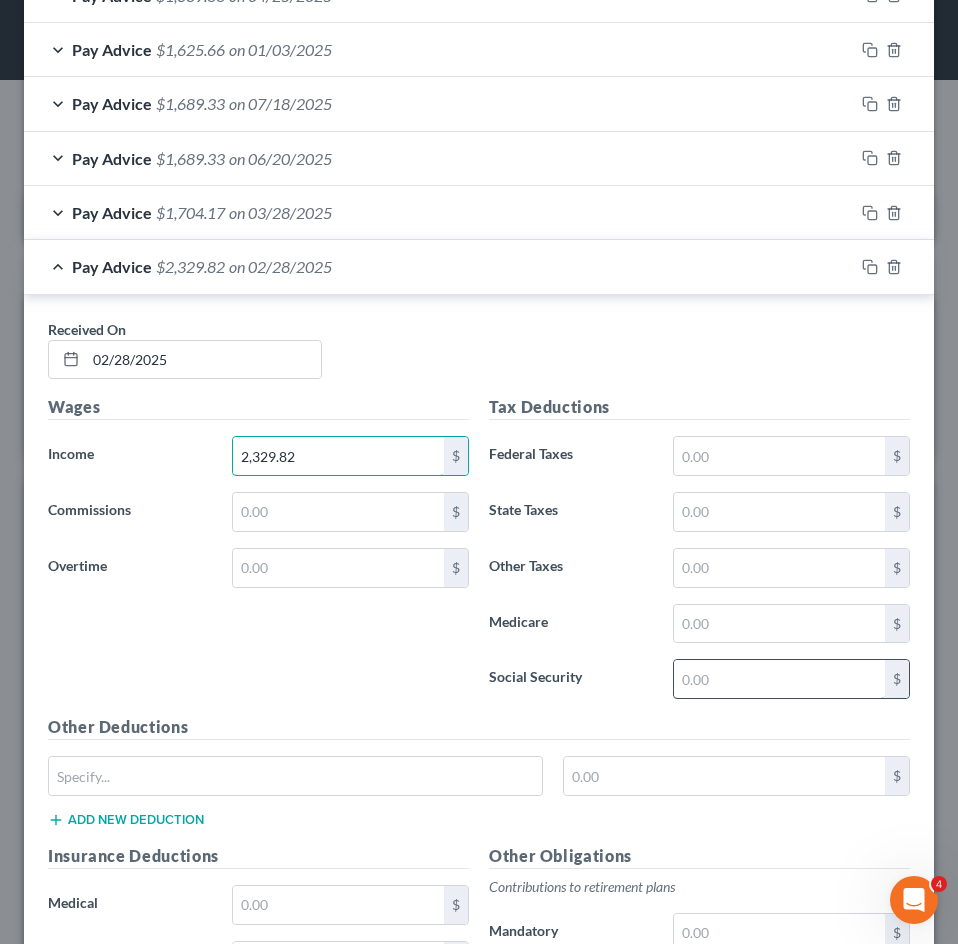 type on "2,329.82" 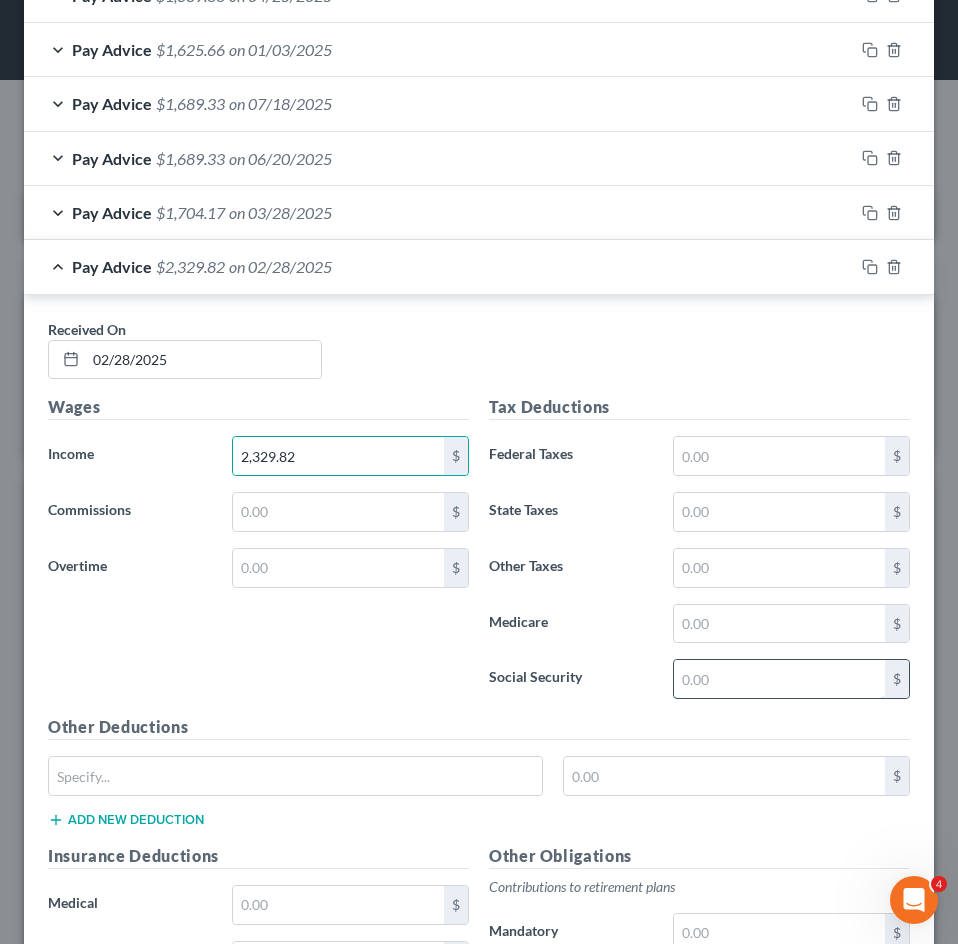 click at bounding box center [779, 679] 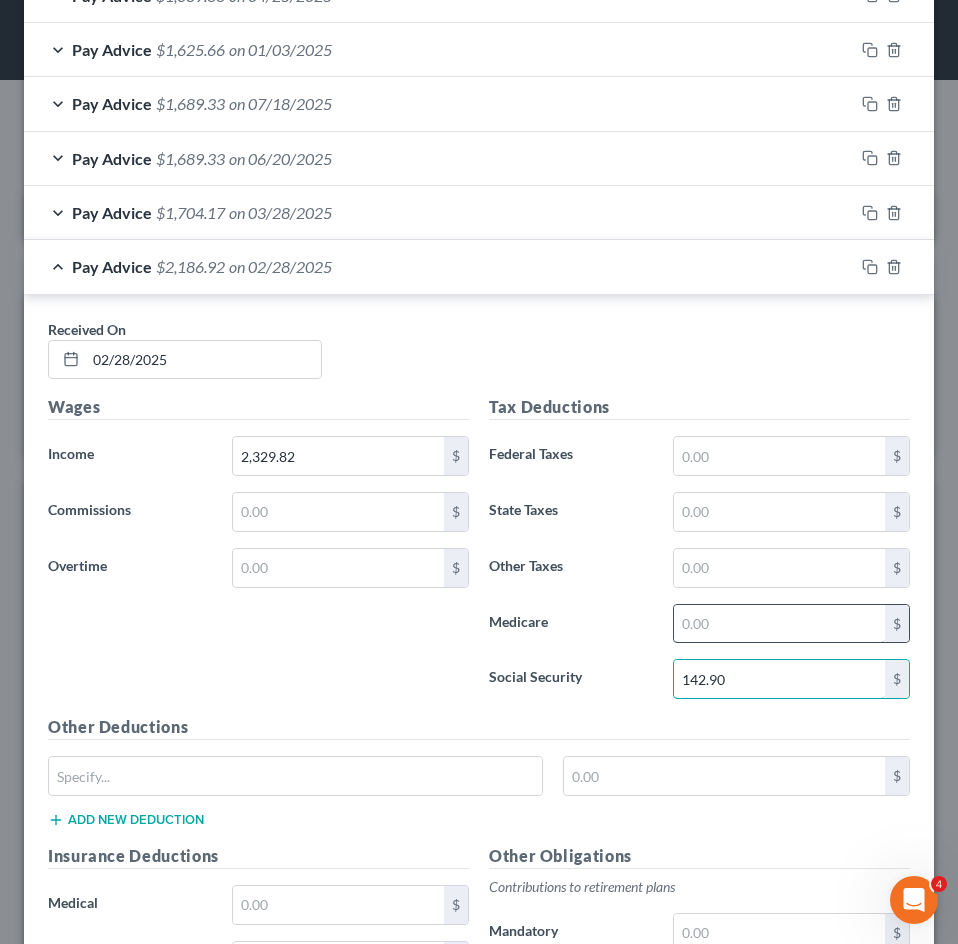 type on "142.90" 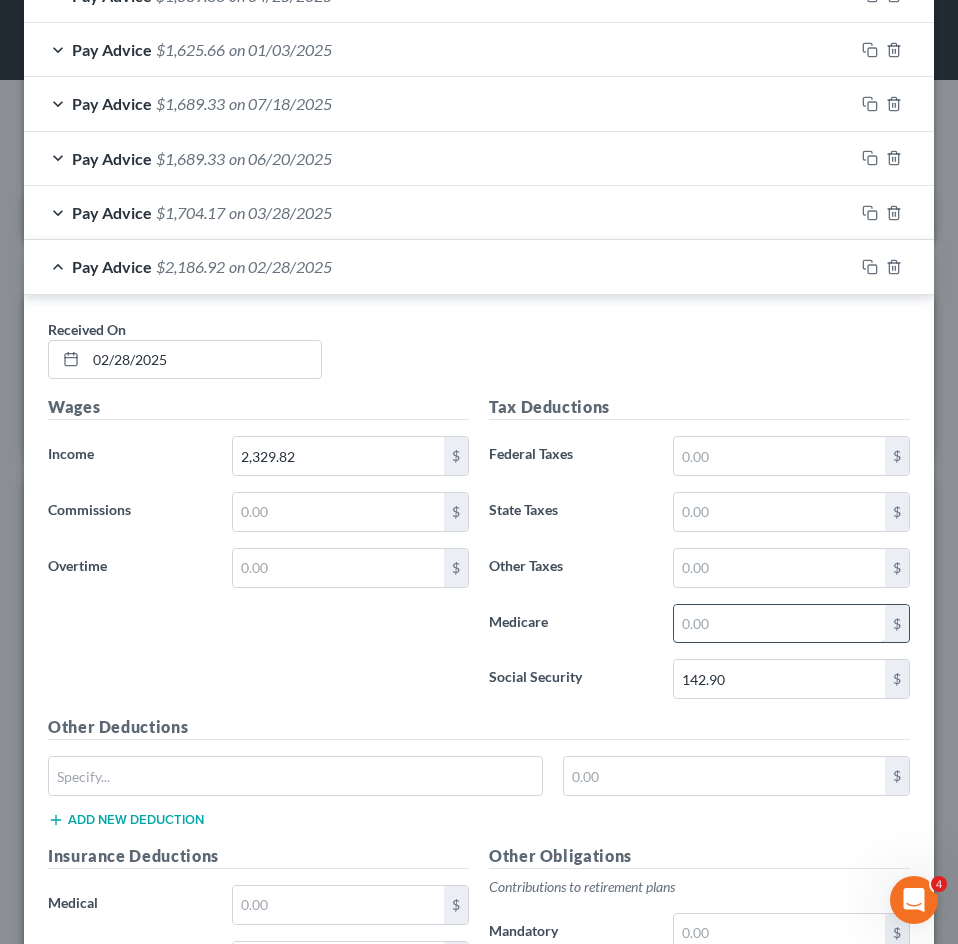 click at bounding box center (779, 624) 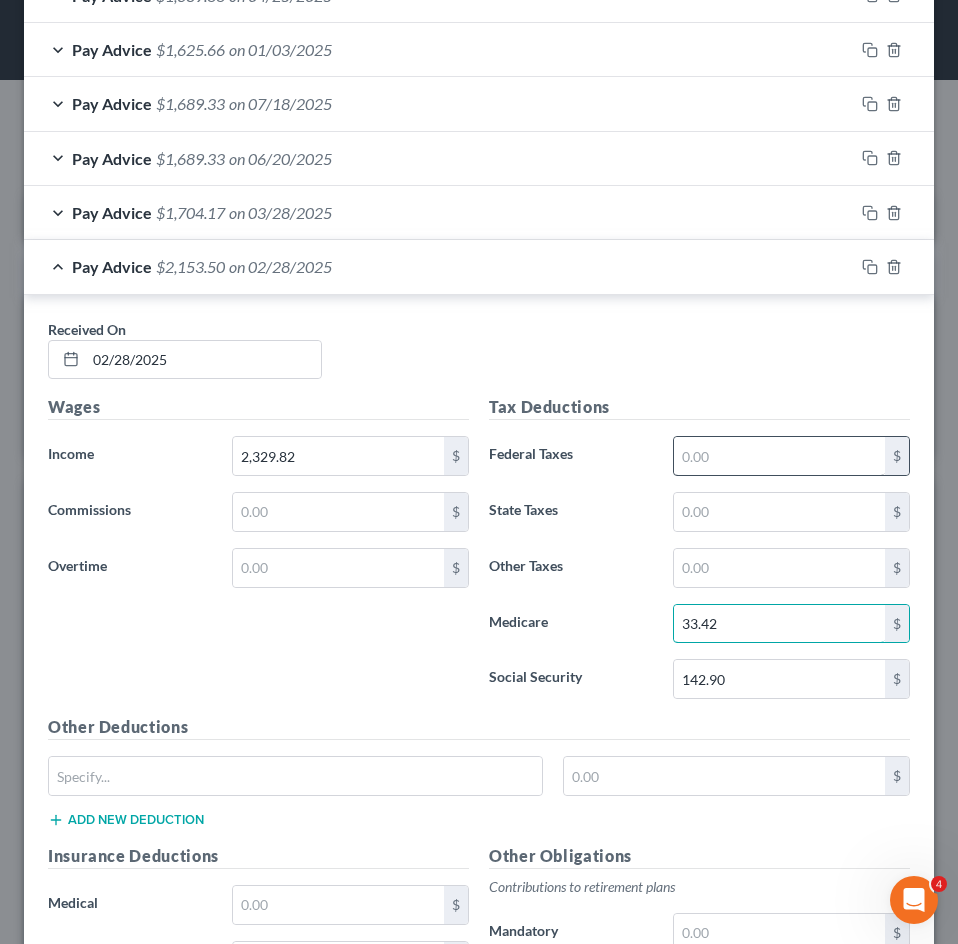 type on "33.42" 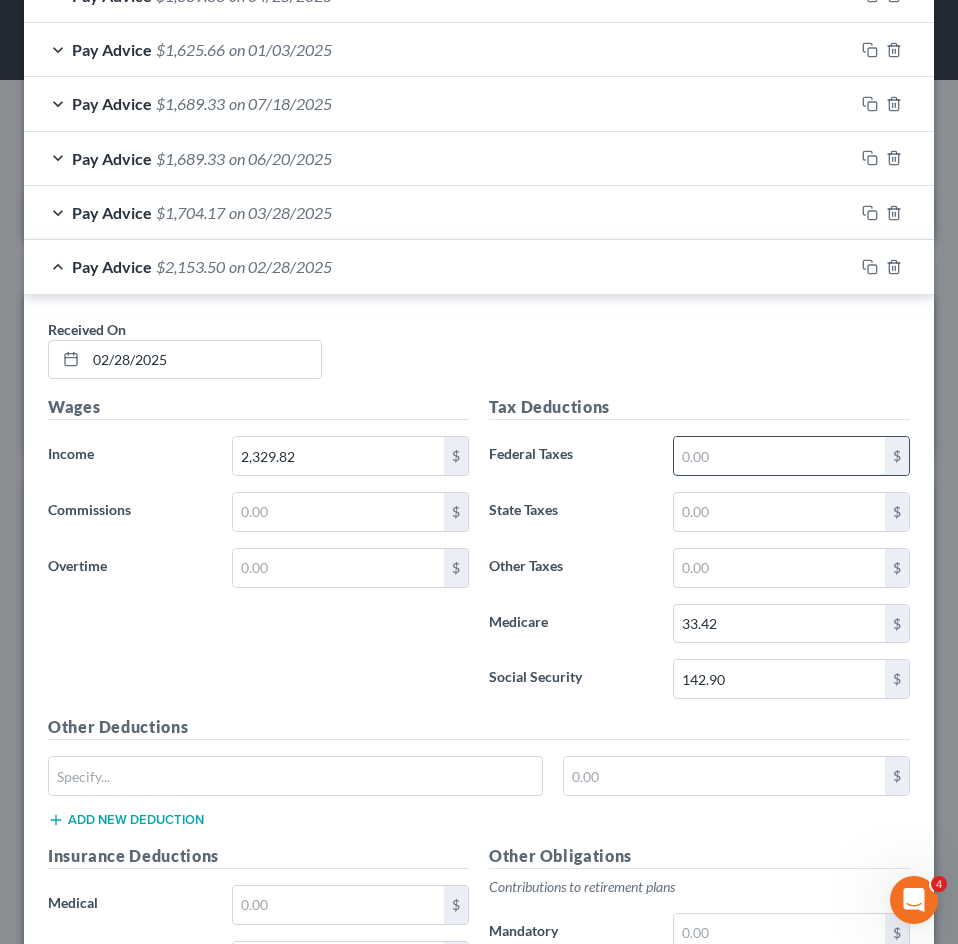click at bounding box center (779, 456) 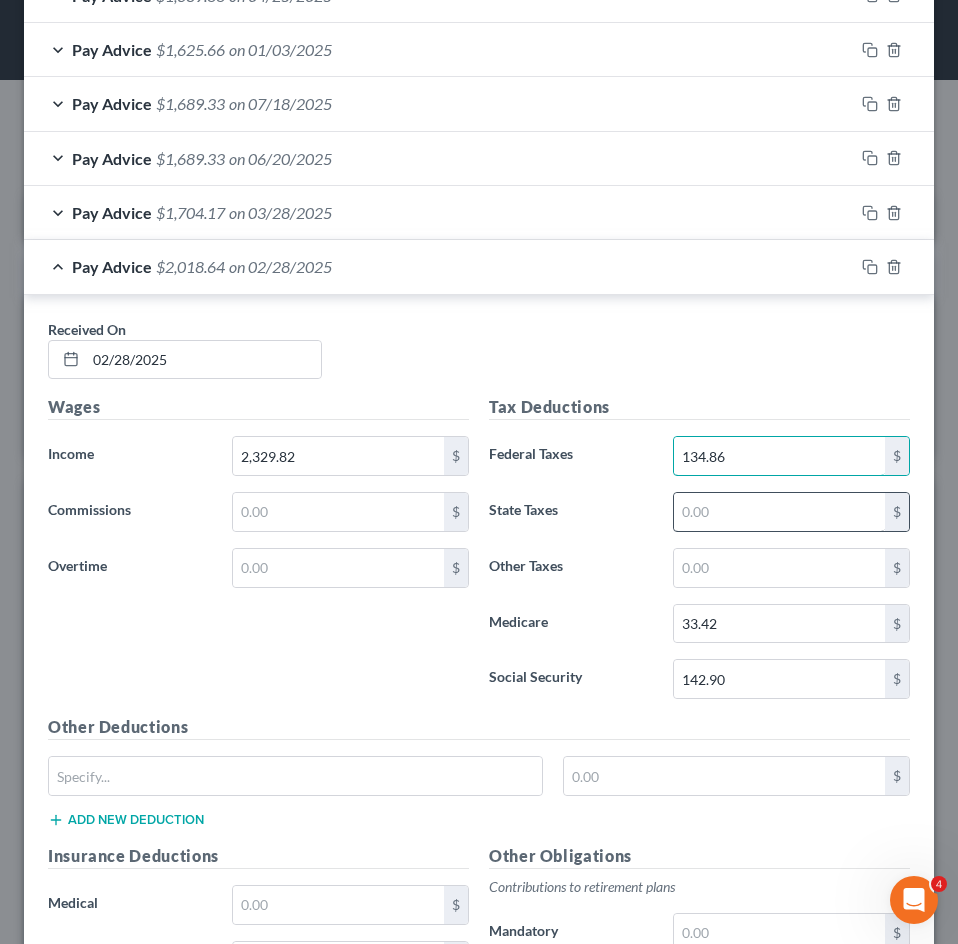 type on "134.86" 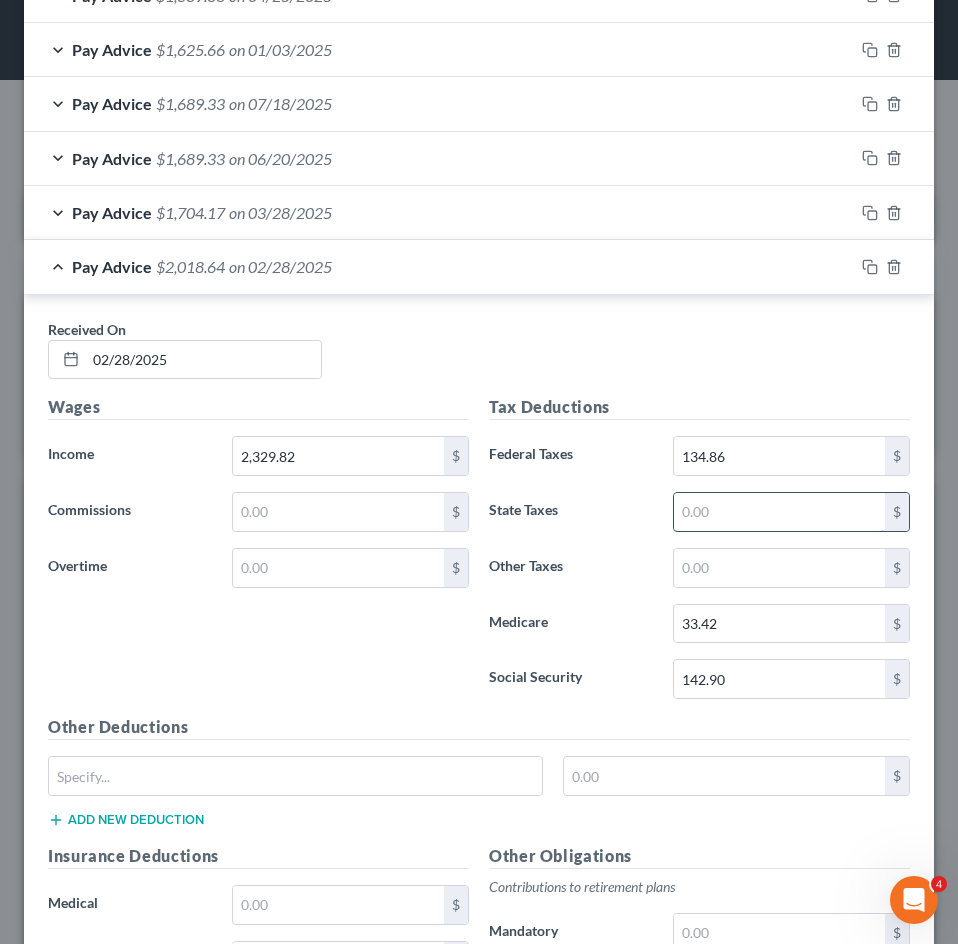 click at bounding box center (779, 512) 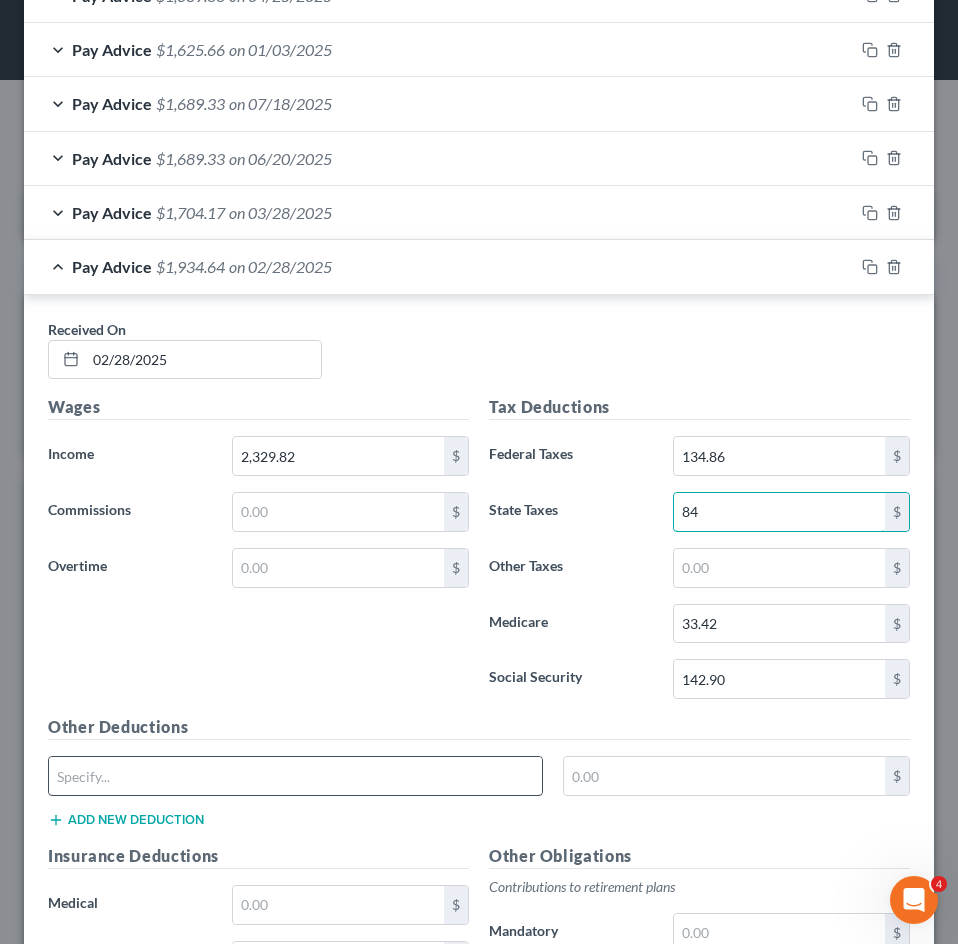type on "84" 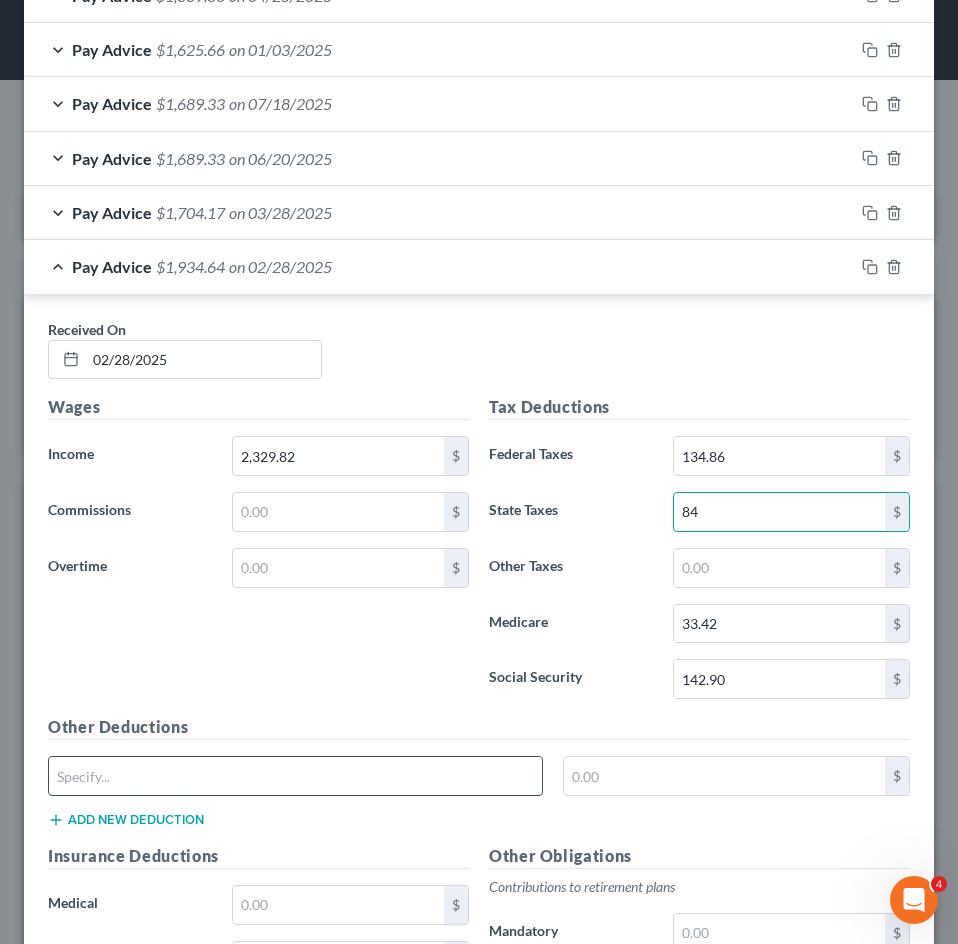 click at bounding box center (295, 776) 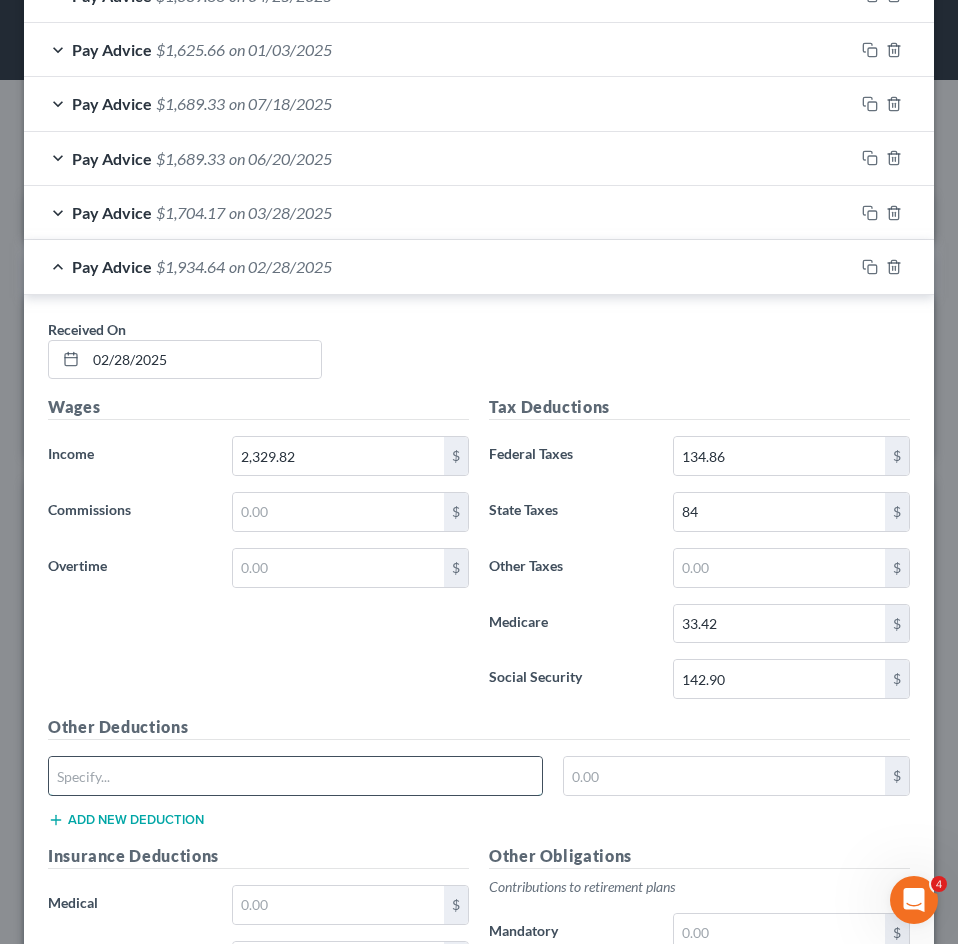 type on "ARAG Legal Services" 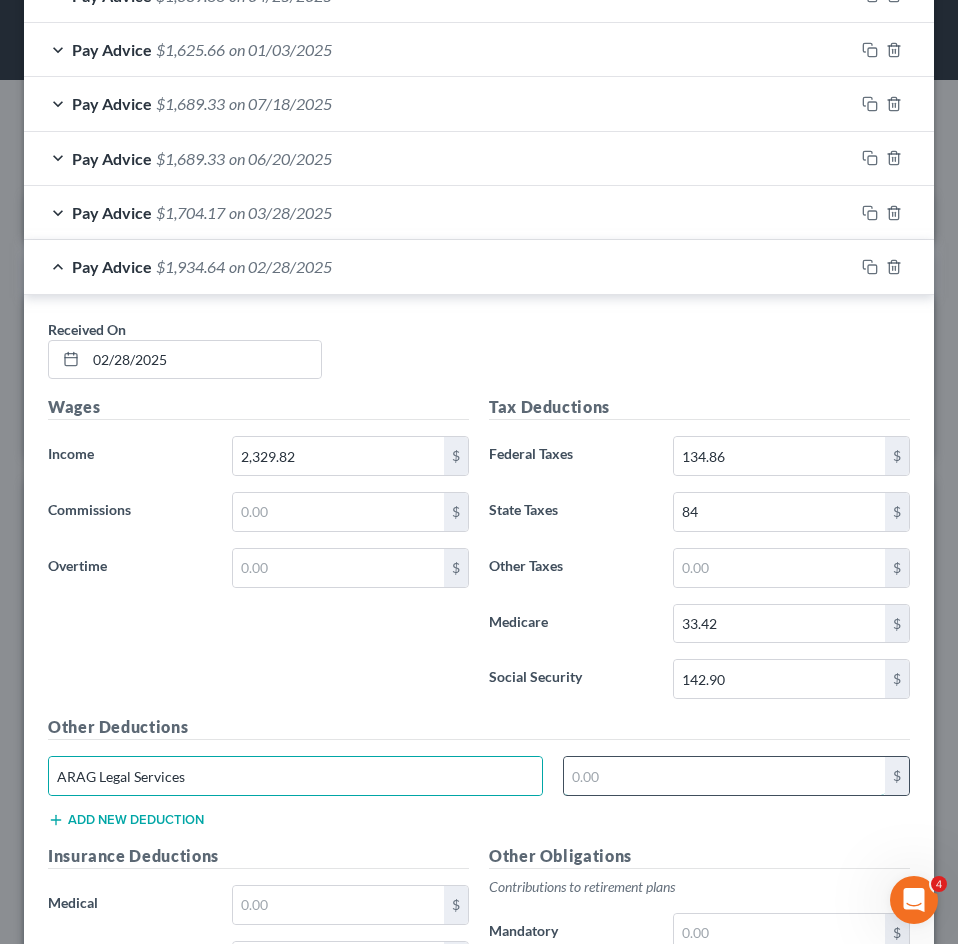 click at bounding box center (725, 776) 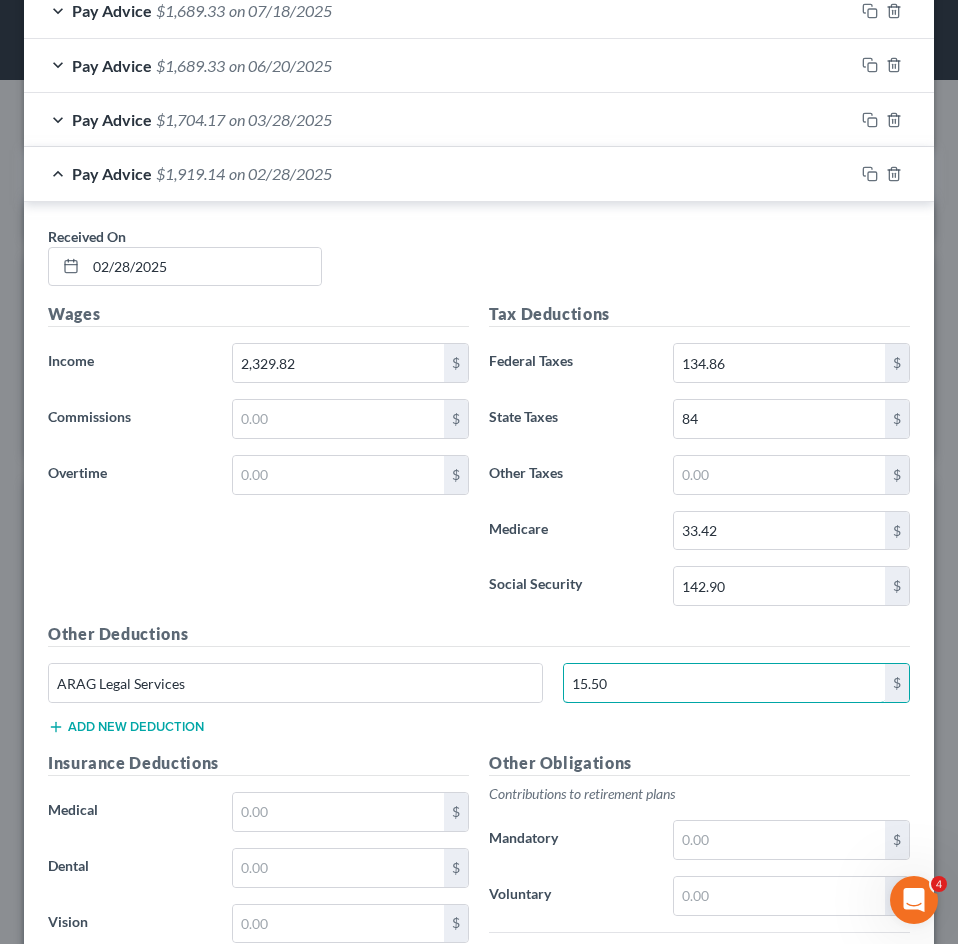 scroll, scrollTop: 1233, scrollLeft: 0, axis: vertical 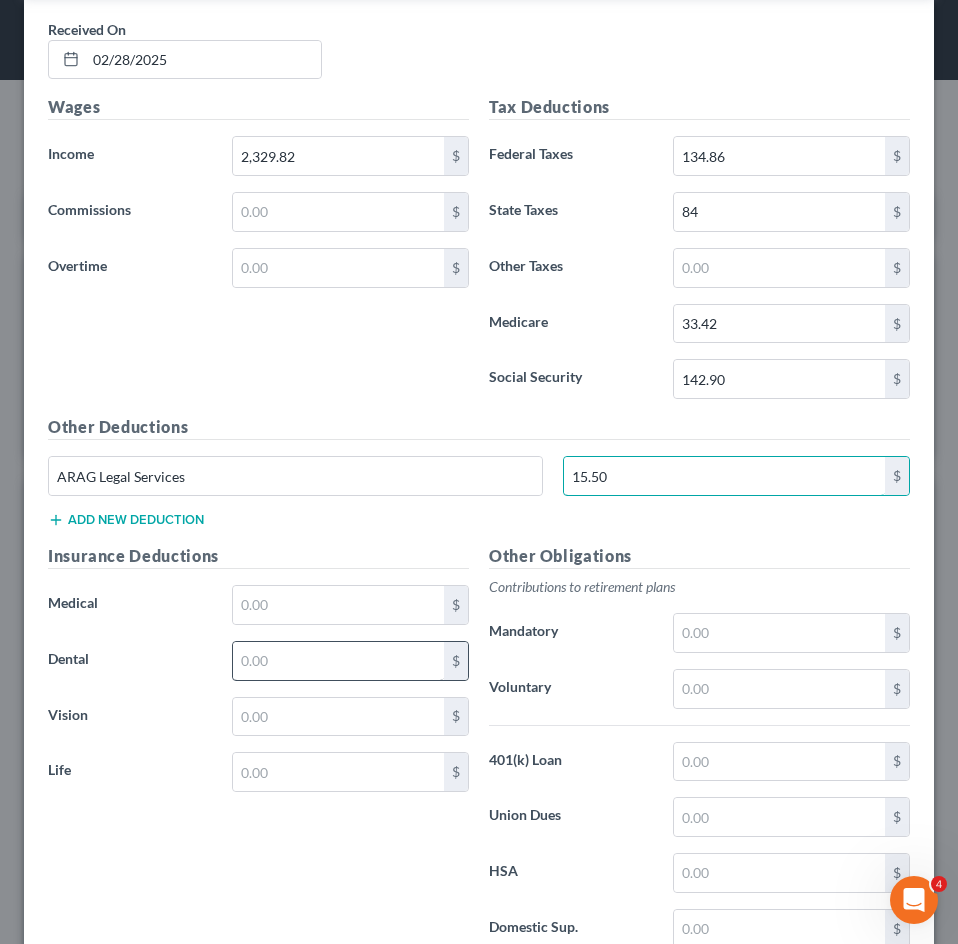 type on "15.50" 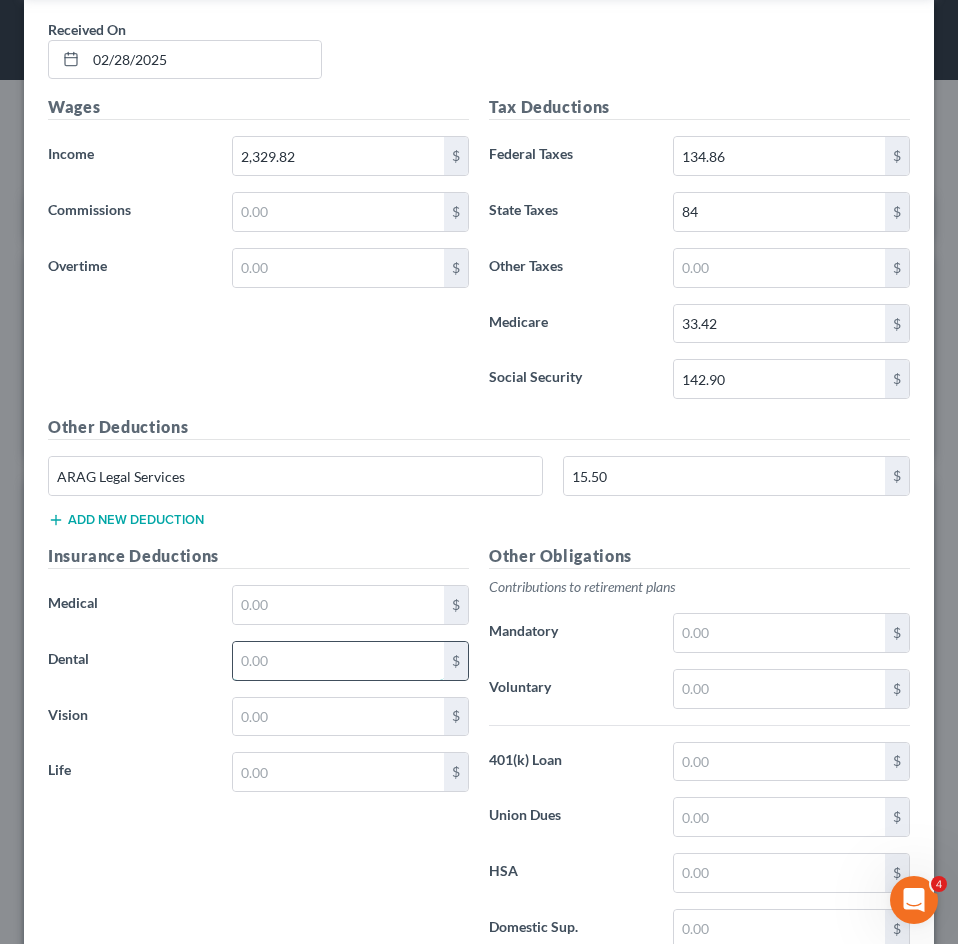 click at bounding box center (338, 661) 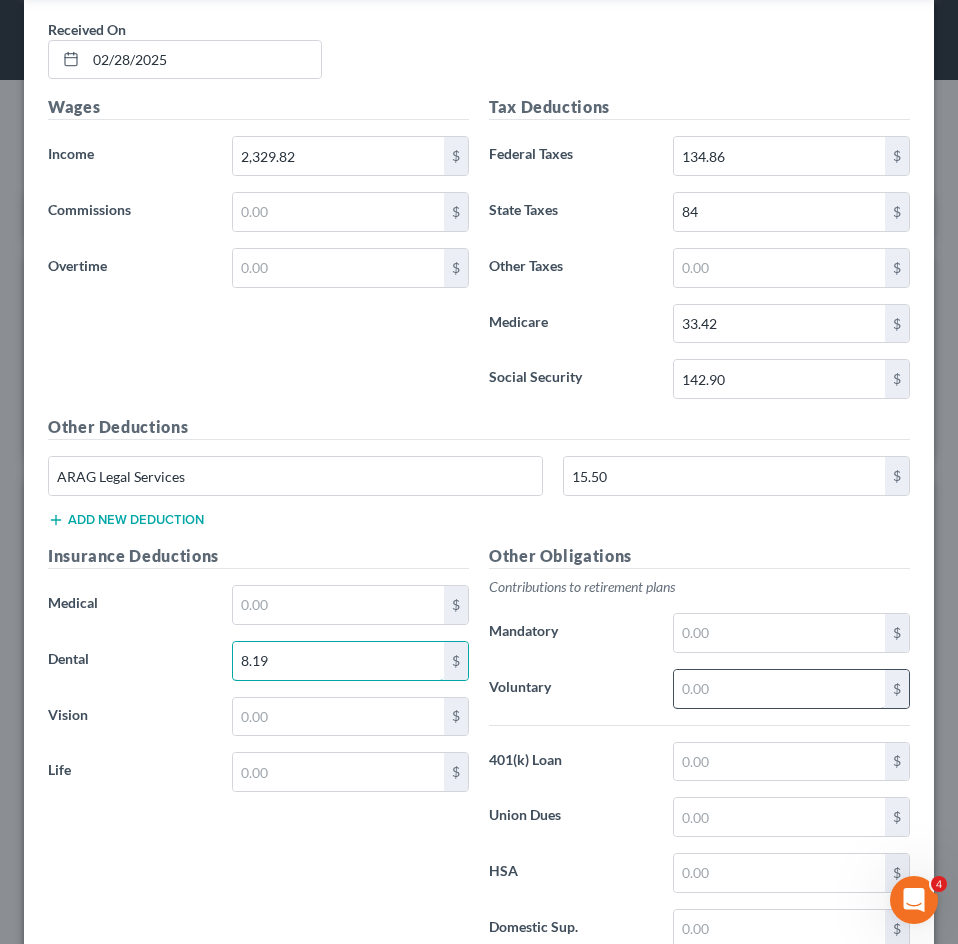 type on "8.19" 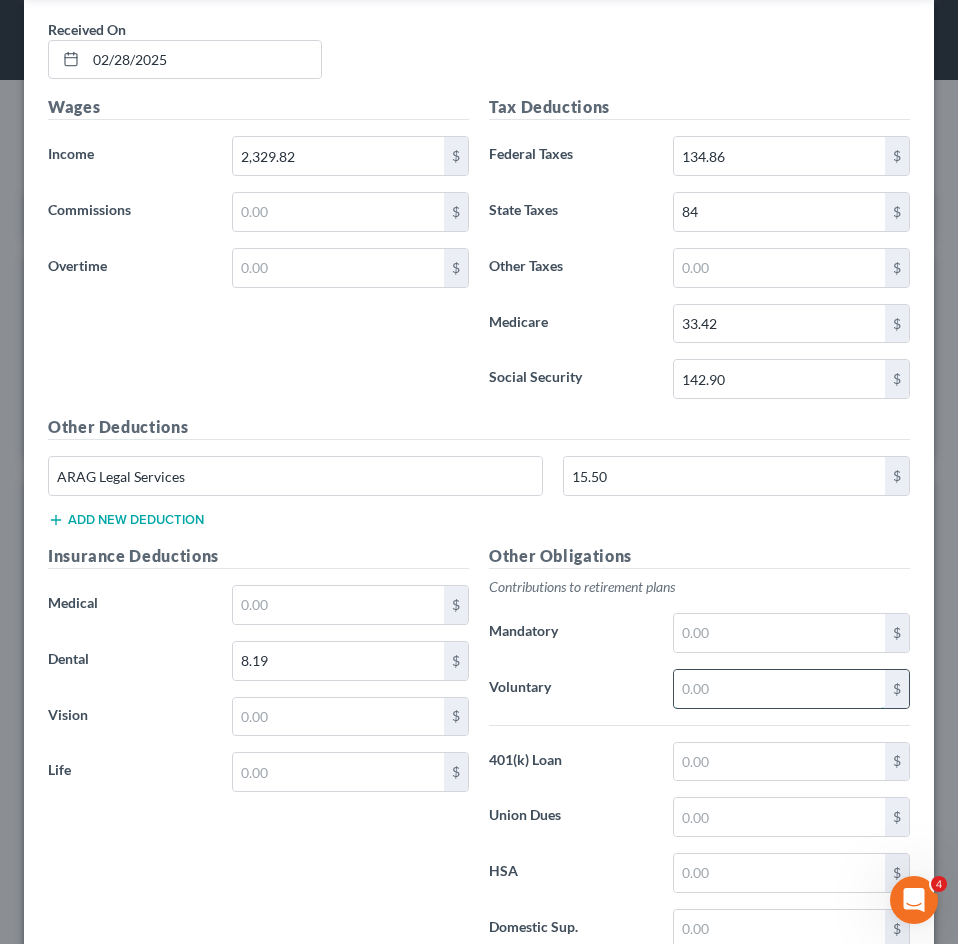 click at bounding box center (779, 689) 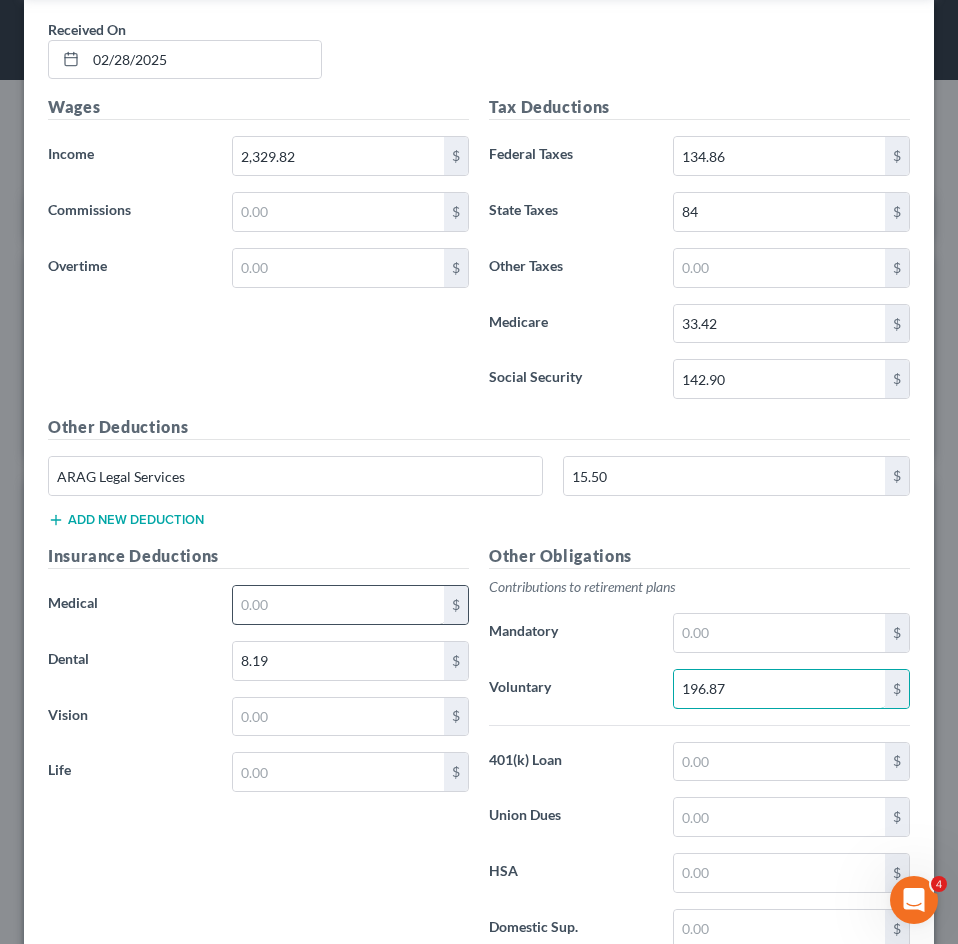 type on "196.87" 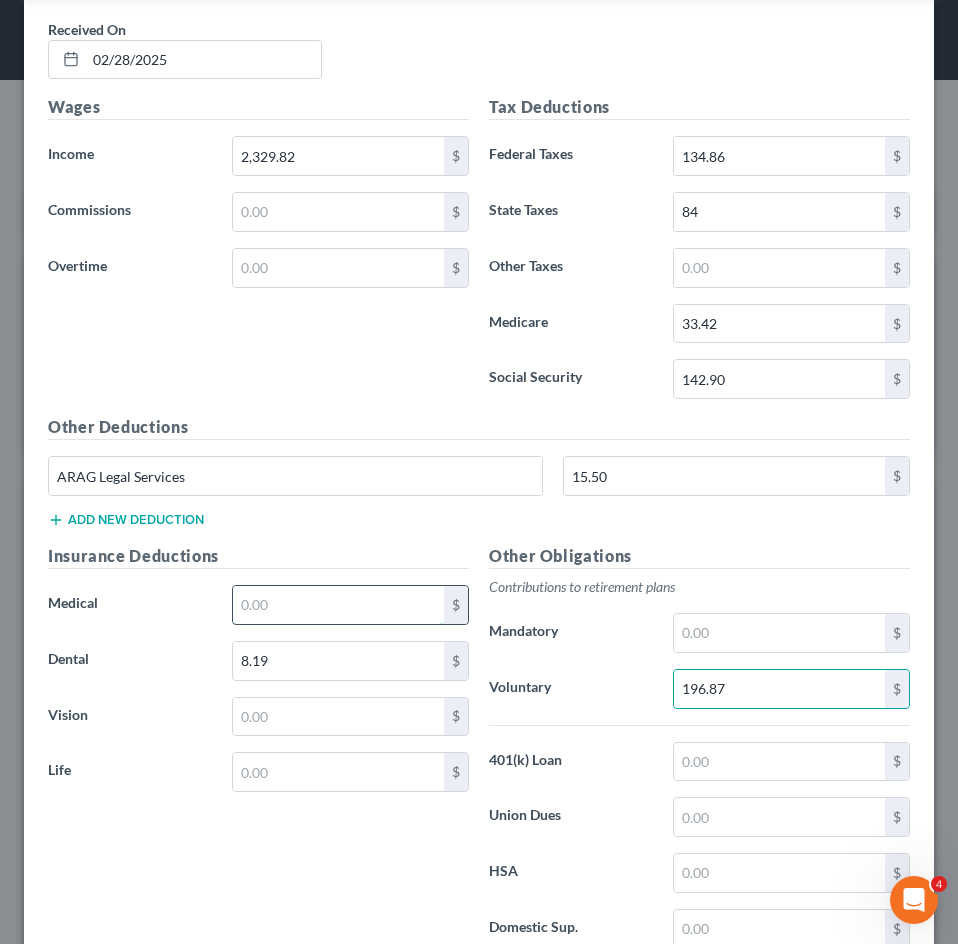 click at bounding box center (338, 605) 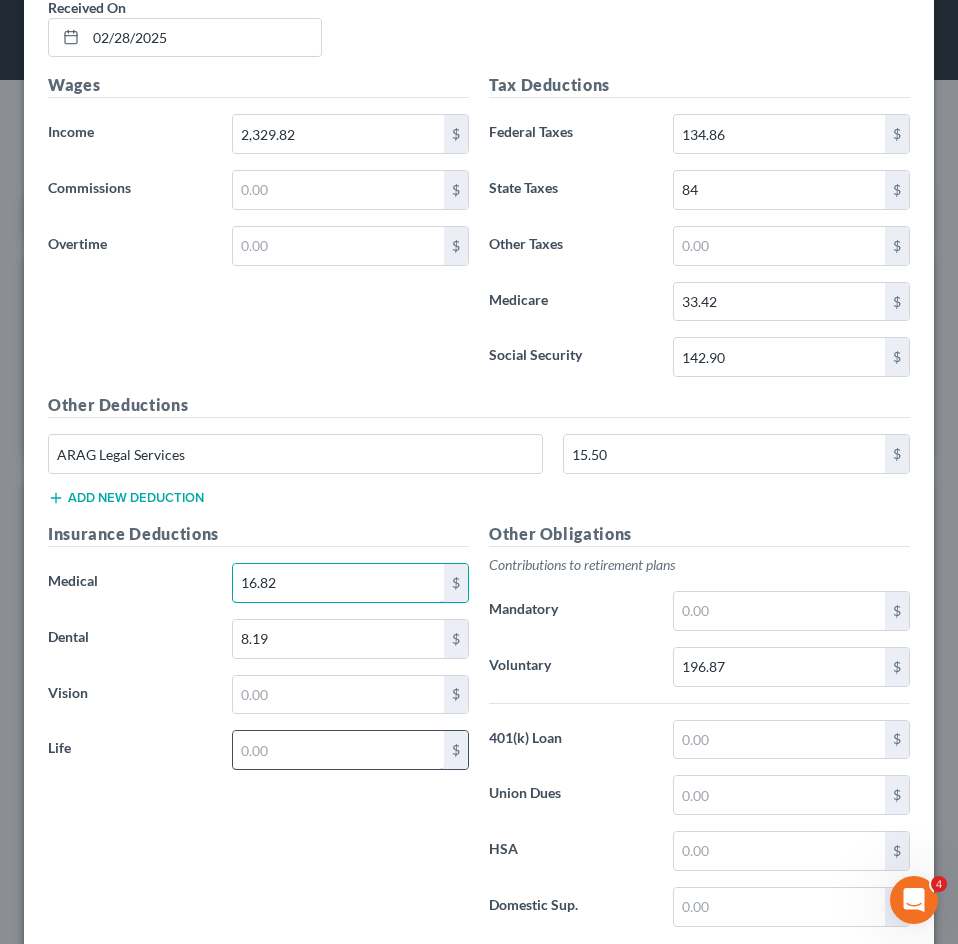 scroll, scrollTop: 1233, scrollLeft: 0, axis: vertical 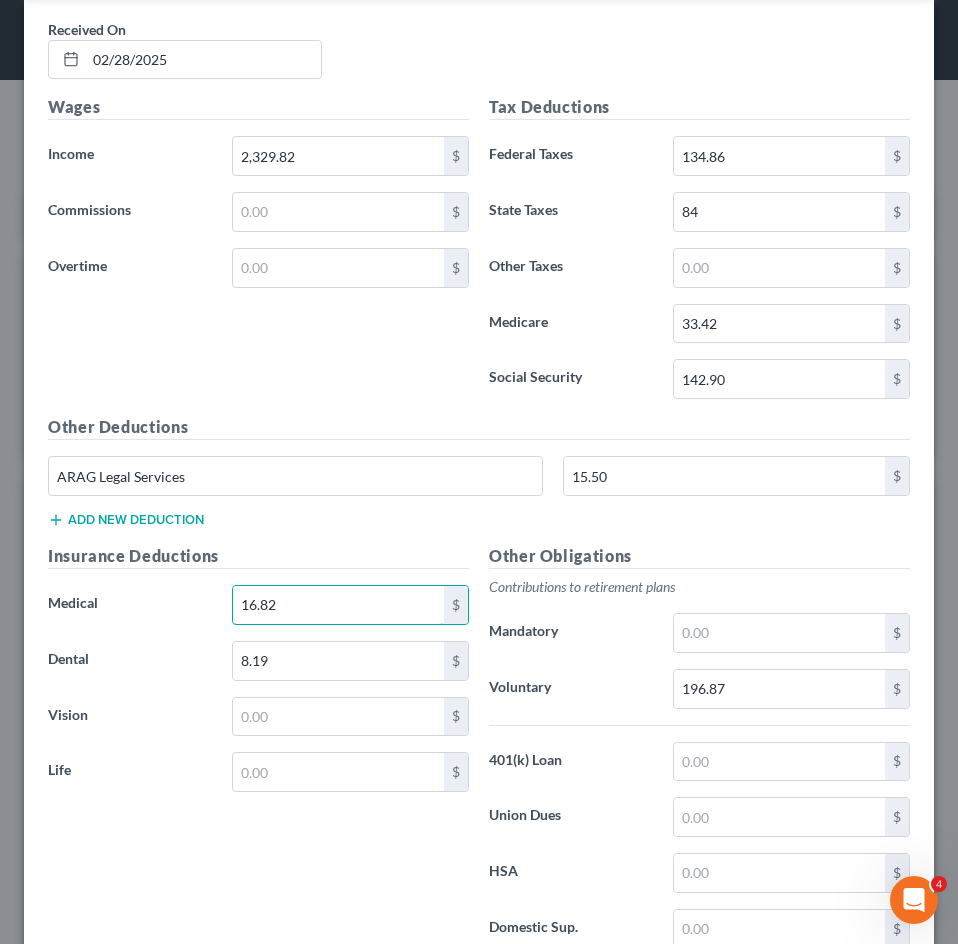 type on "16.82" 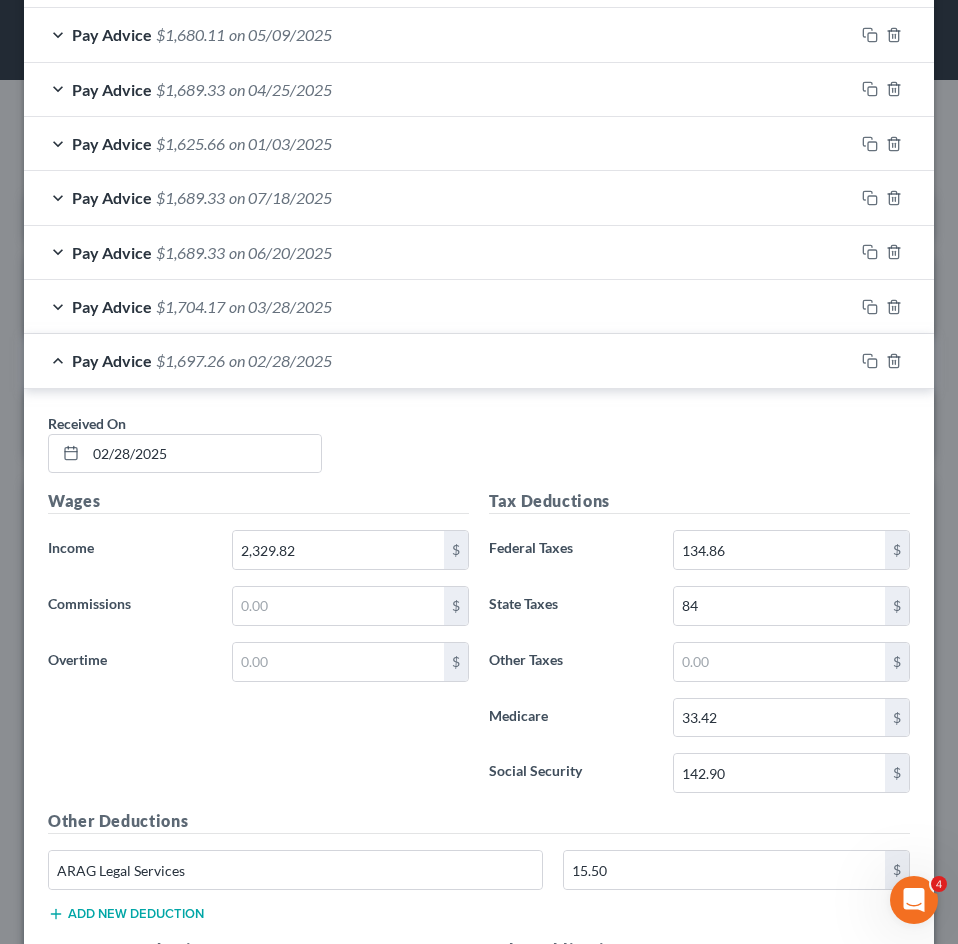 scroll, scrollTop: 833, scrollLeft: 0, axis: vertical 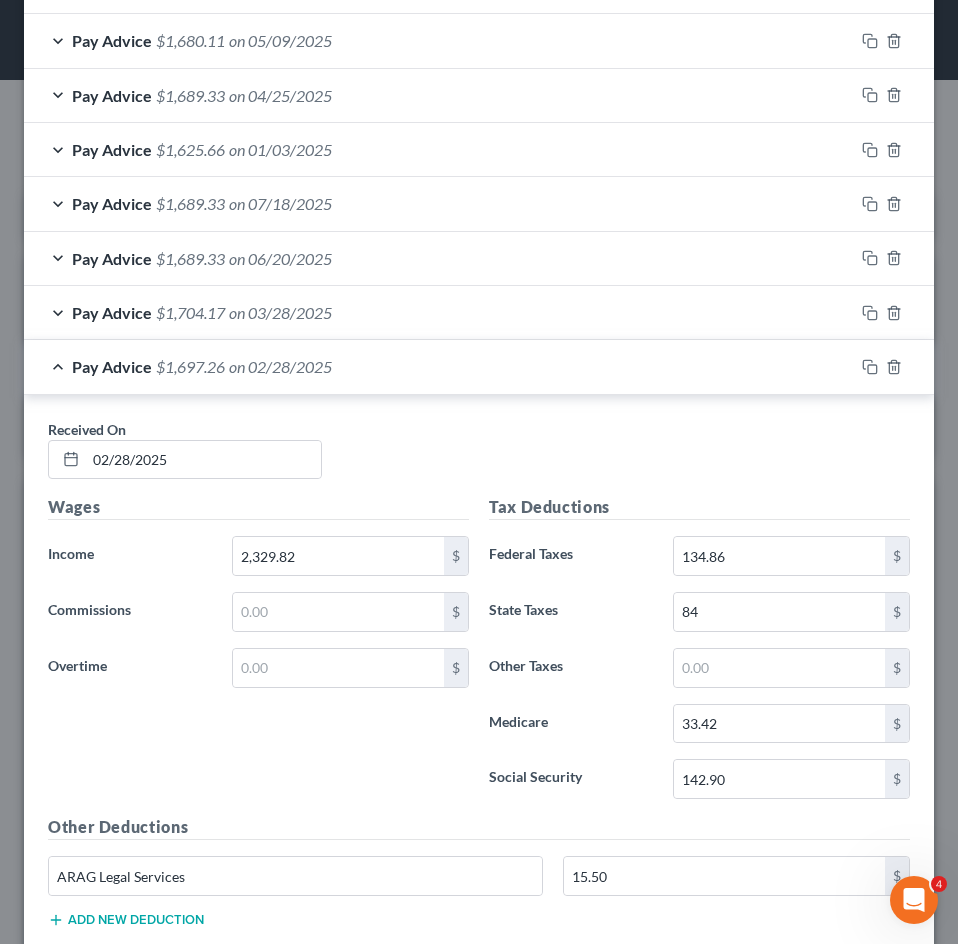click on "$1,697.26" at bounding box center (190, 366) 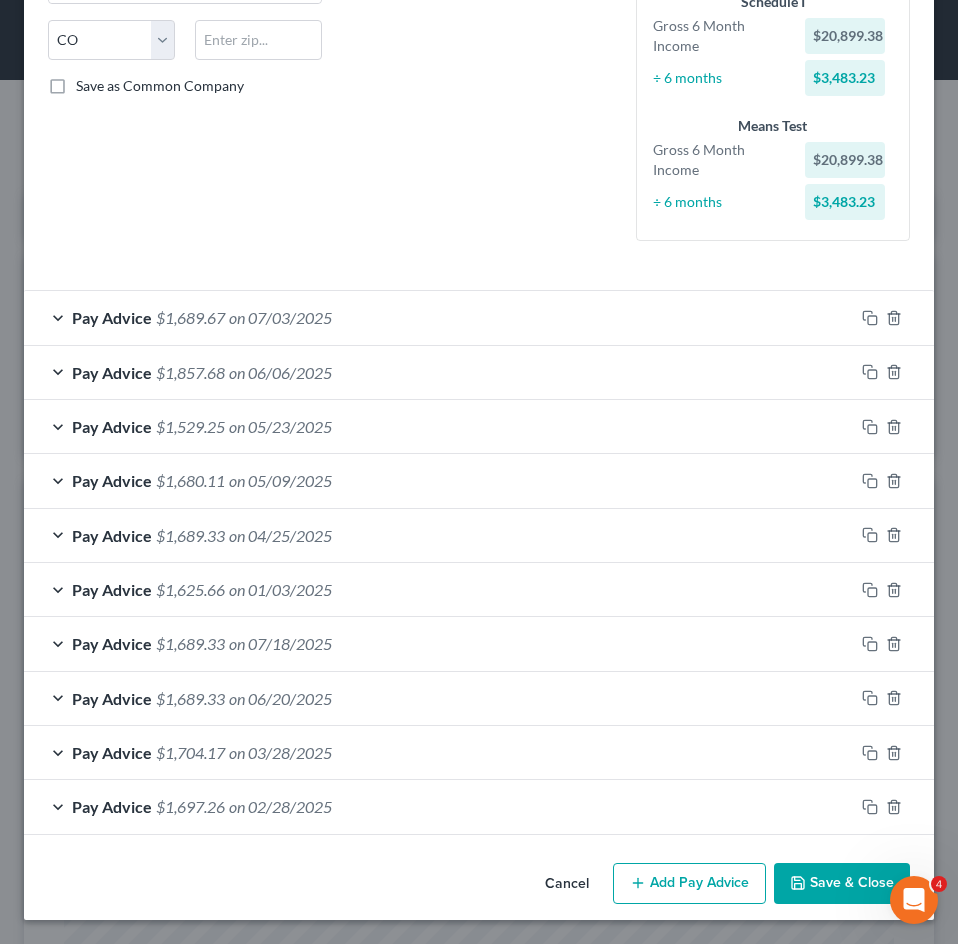 scroll, scrollTop: 393, scrollLeft: 0, axis: vertical 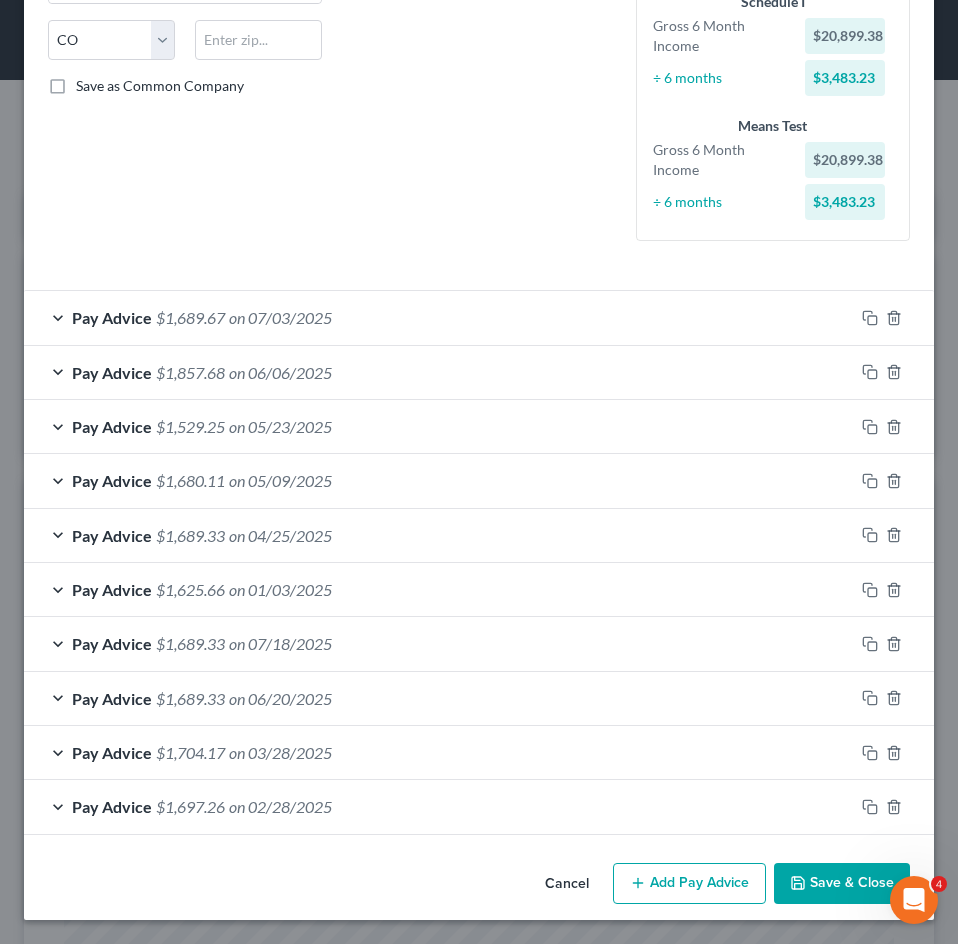 click on "Debtor Spouse Occupation Irrigation technician Length of Employment 15 years No Longer Employed
Pay Period
*
Select Monthly Twice Monthly Every Other Week Weekly" at bounding box center (479, -22) 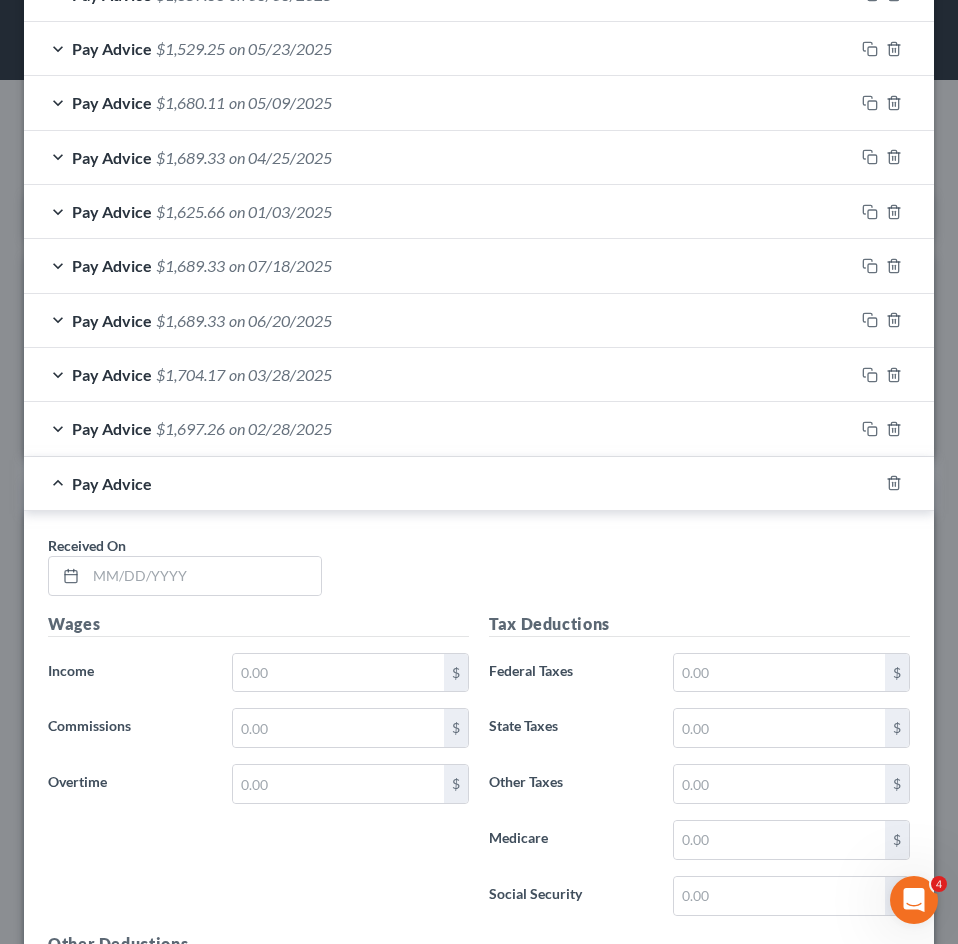 scroll, scrollTop: 793, scrollLeft: 0, axis: vertical 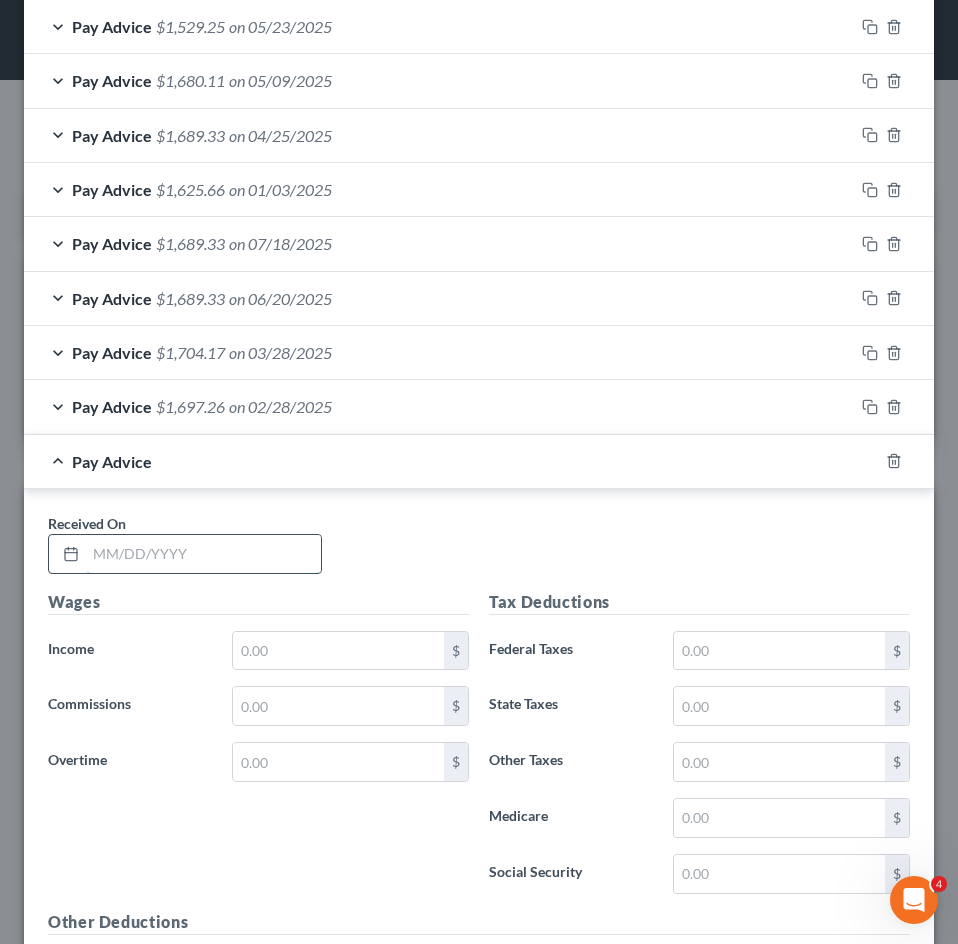click at bounding box center (203, 554) 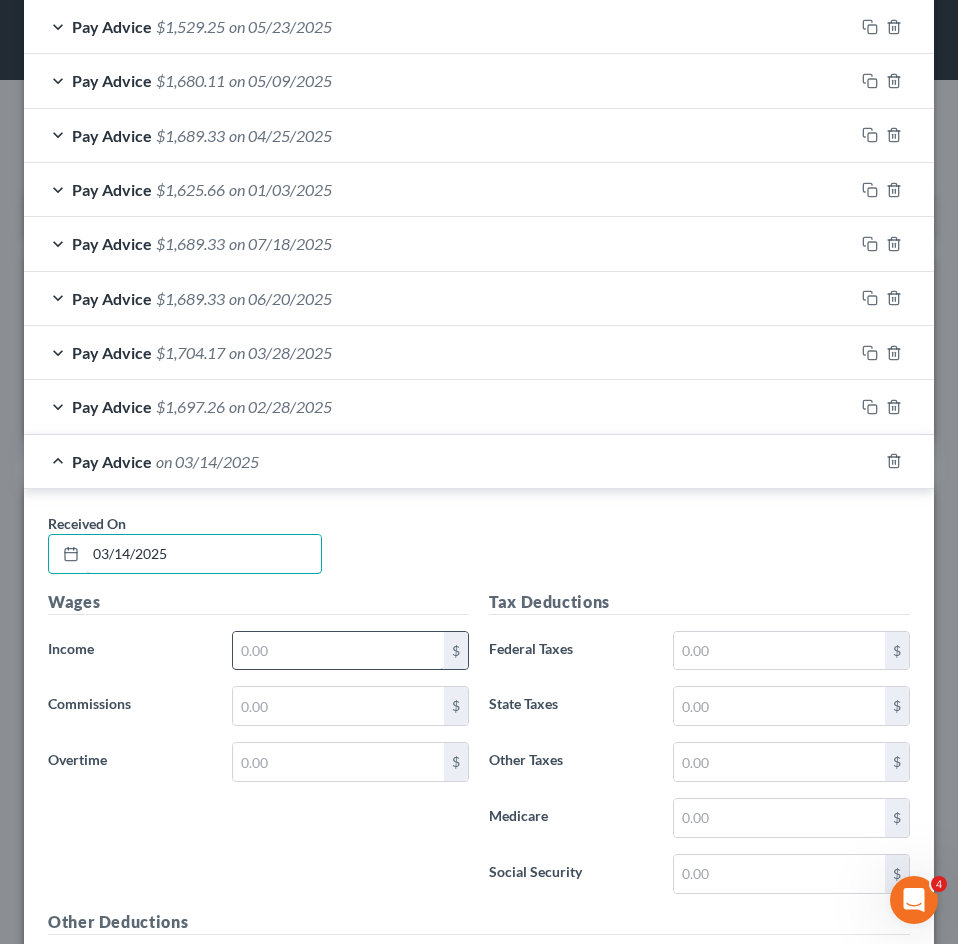type on "03/14/2025" 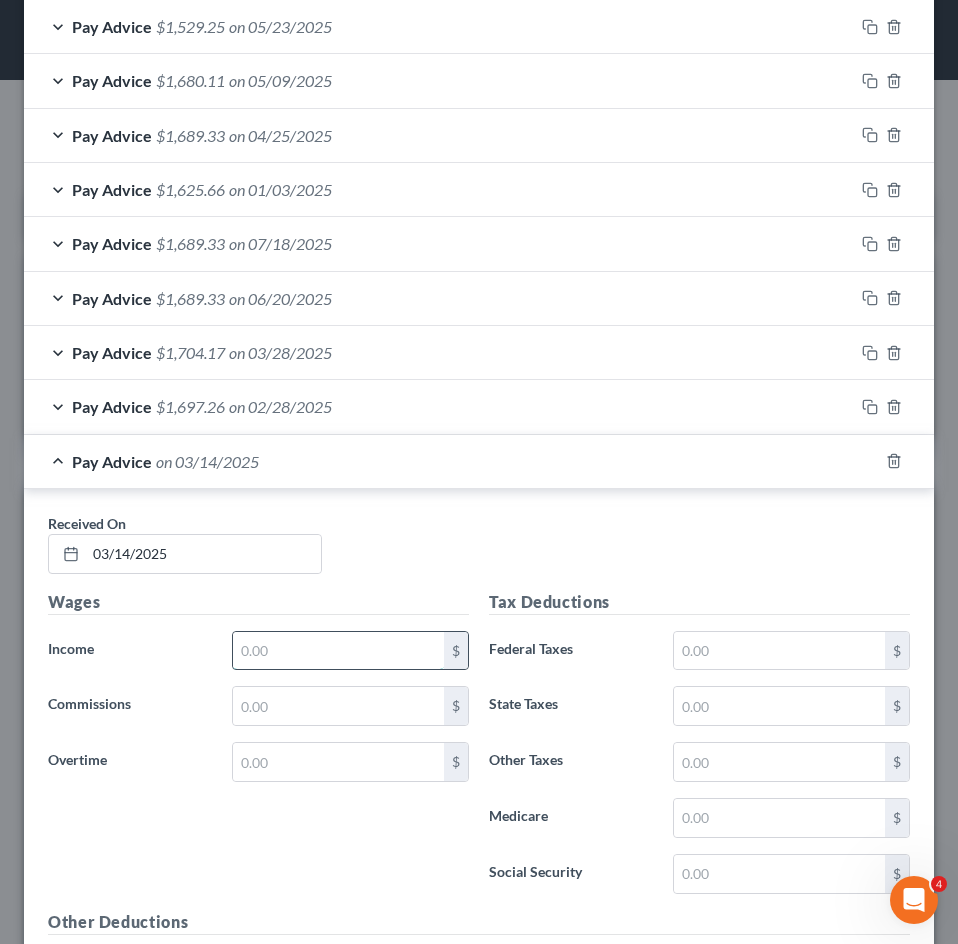 click at bounding box center (338, 651) 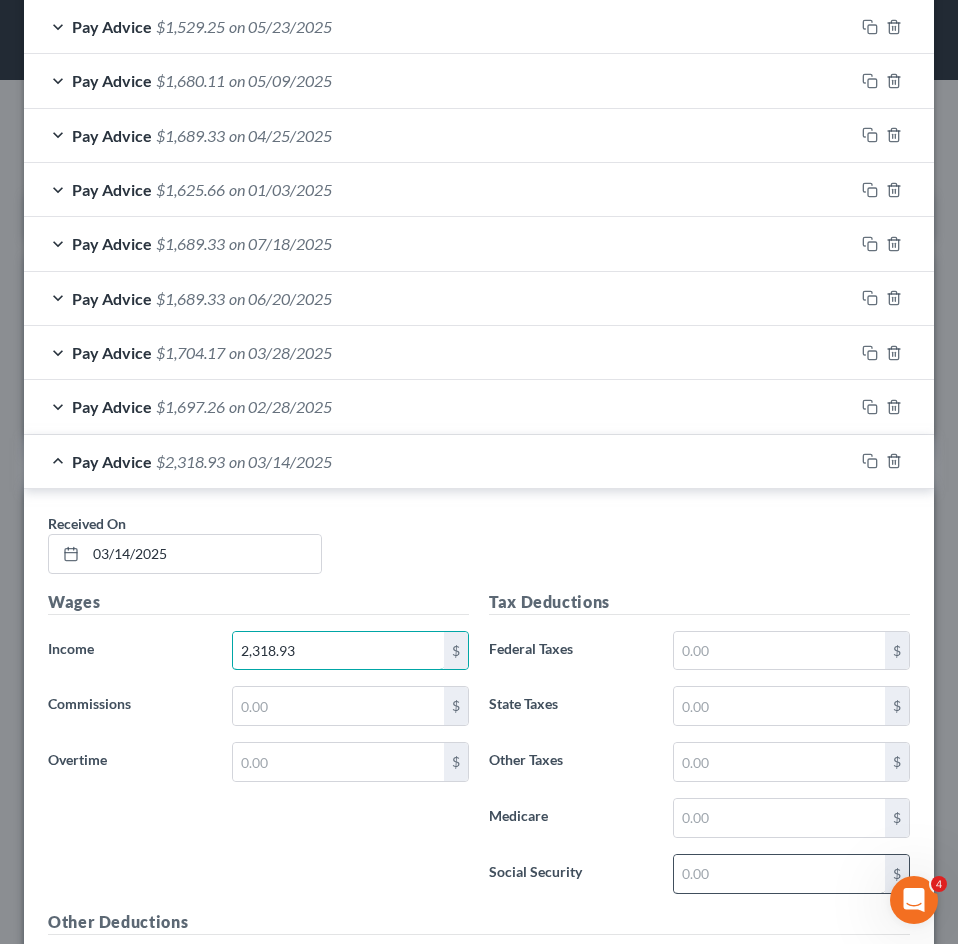 type on "2,318.93" 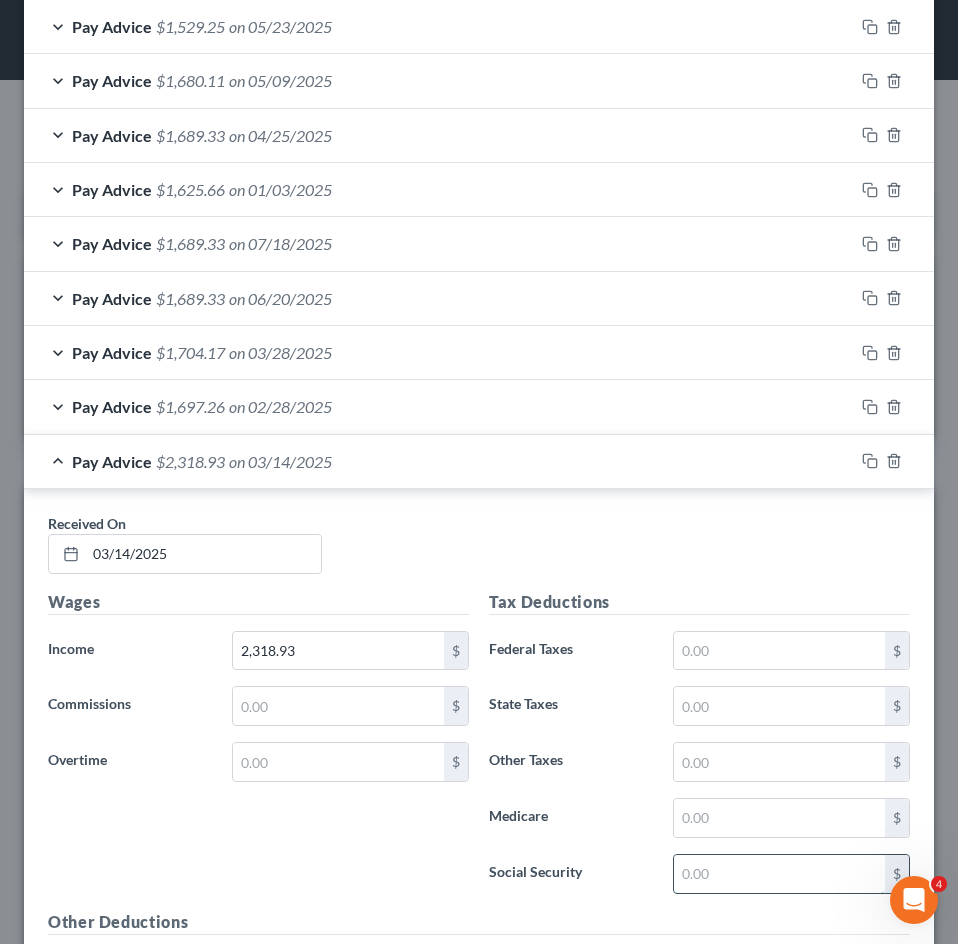 click at bounding box center [779, 874] 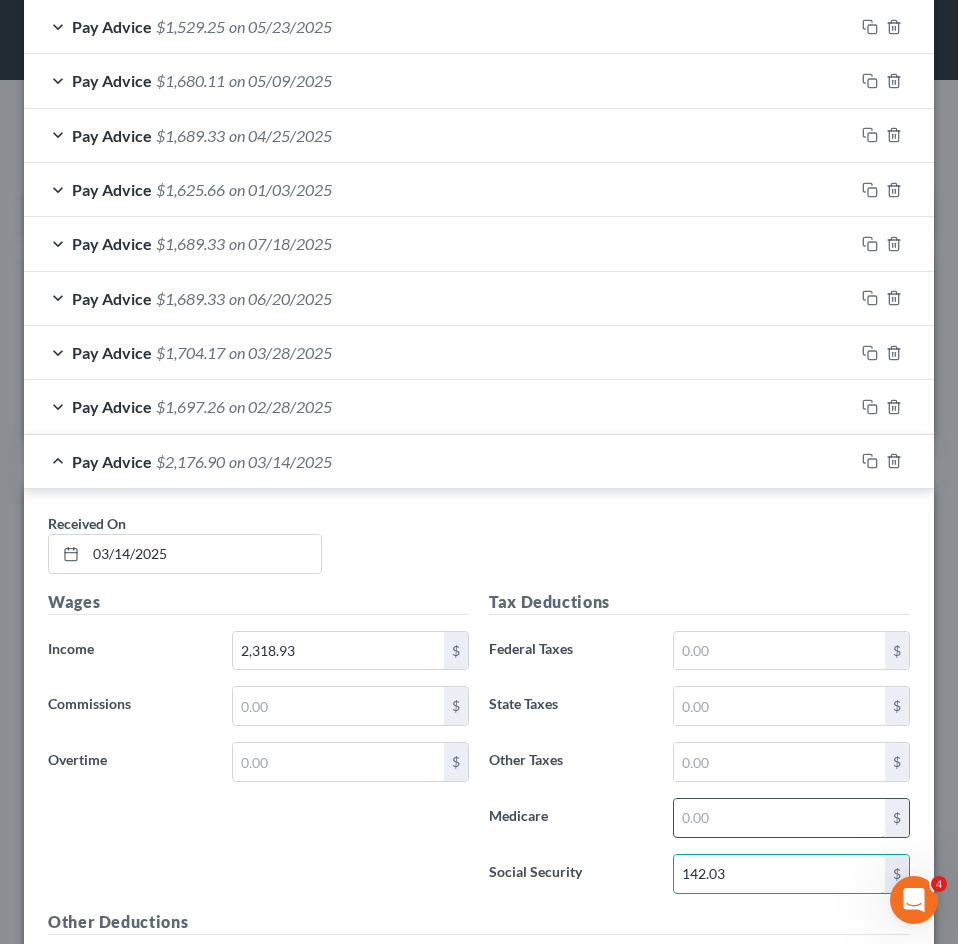 type on "142.03" 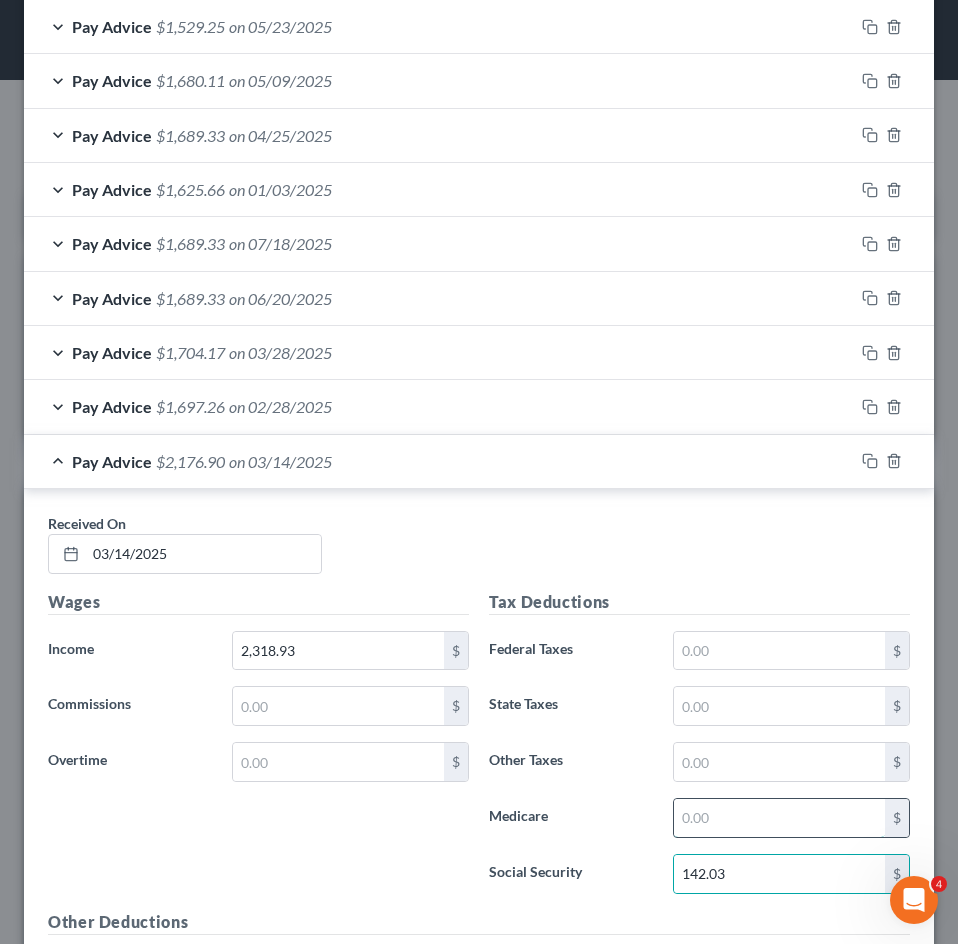 click at bounding box center (779, 818) 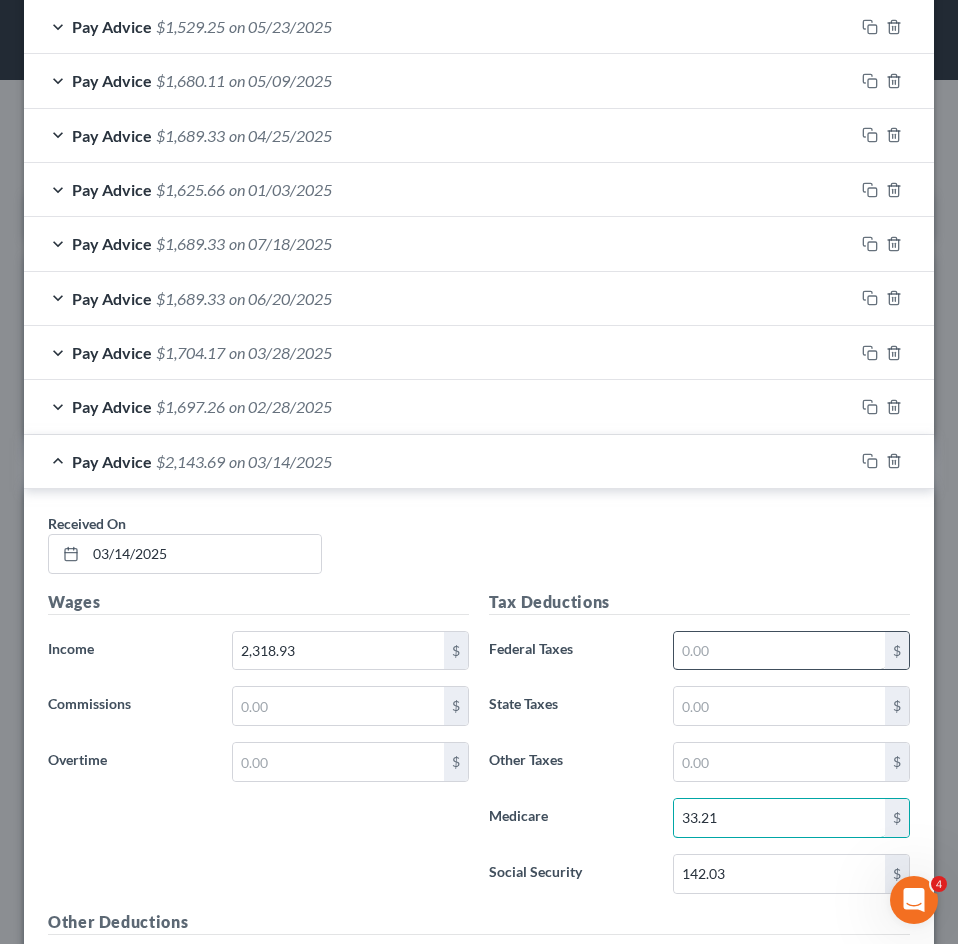 type on "33.21" 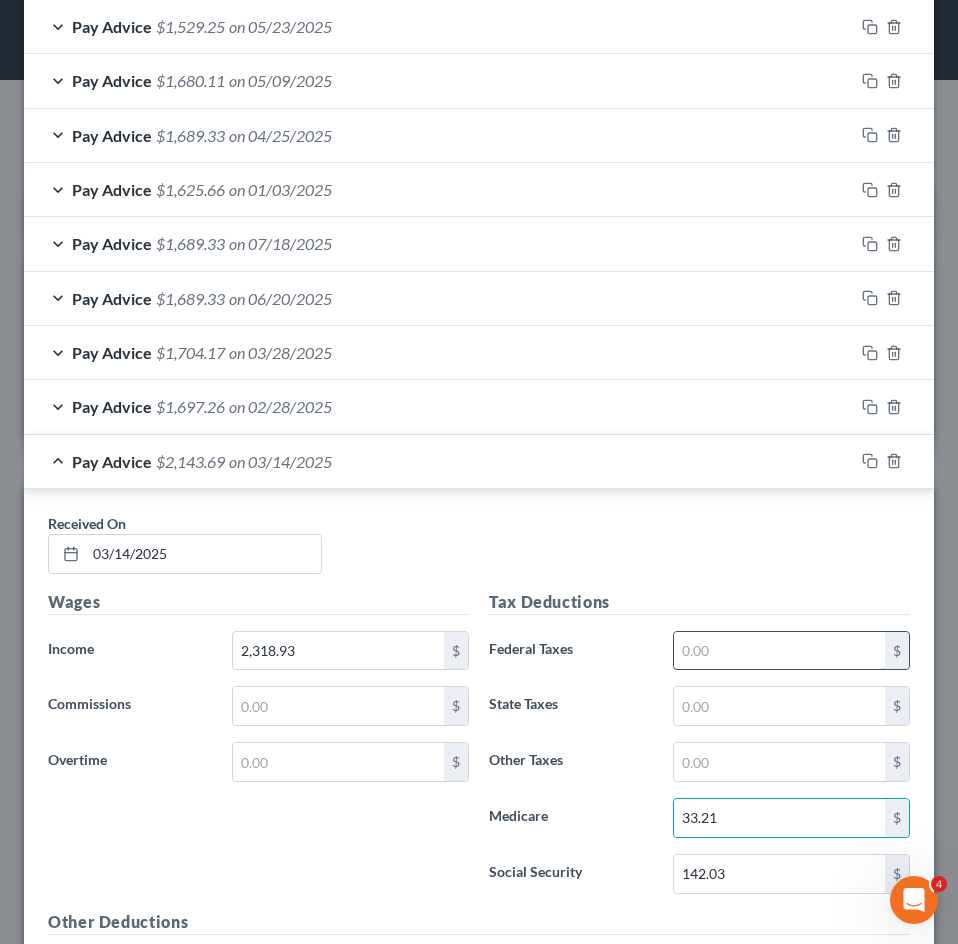 click at bounding box center [779, 651] 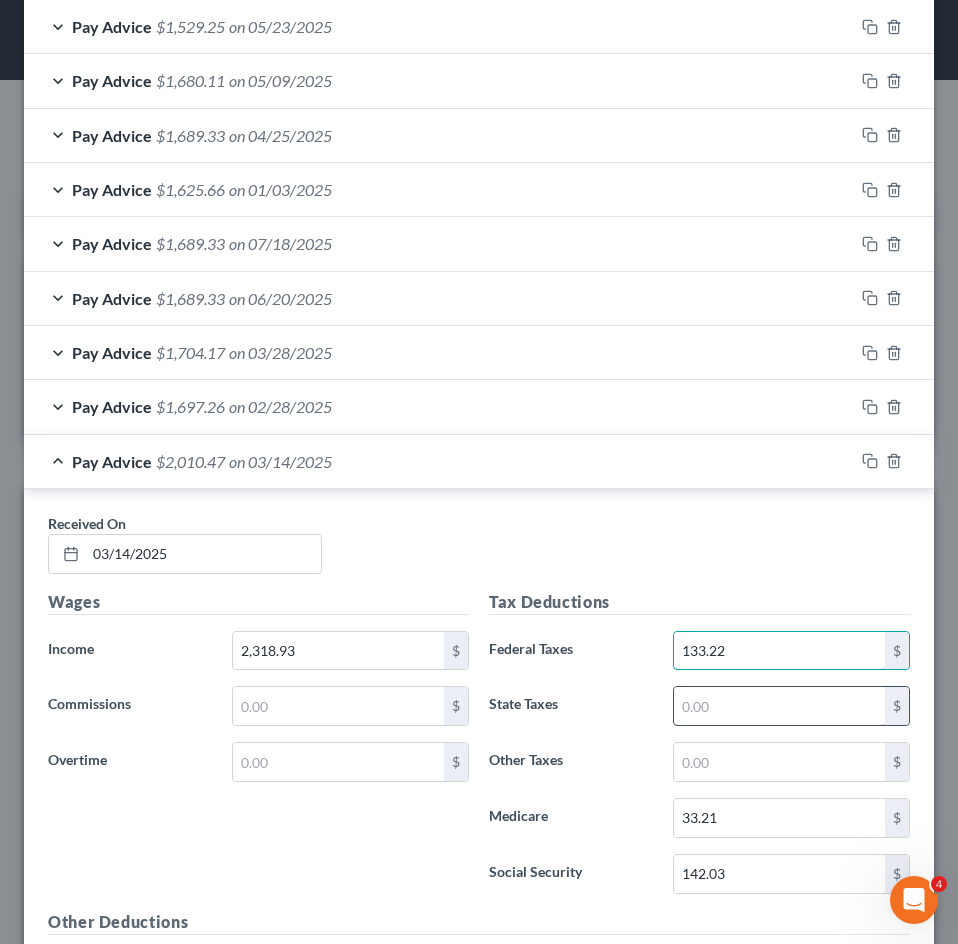 type on "133.22" 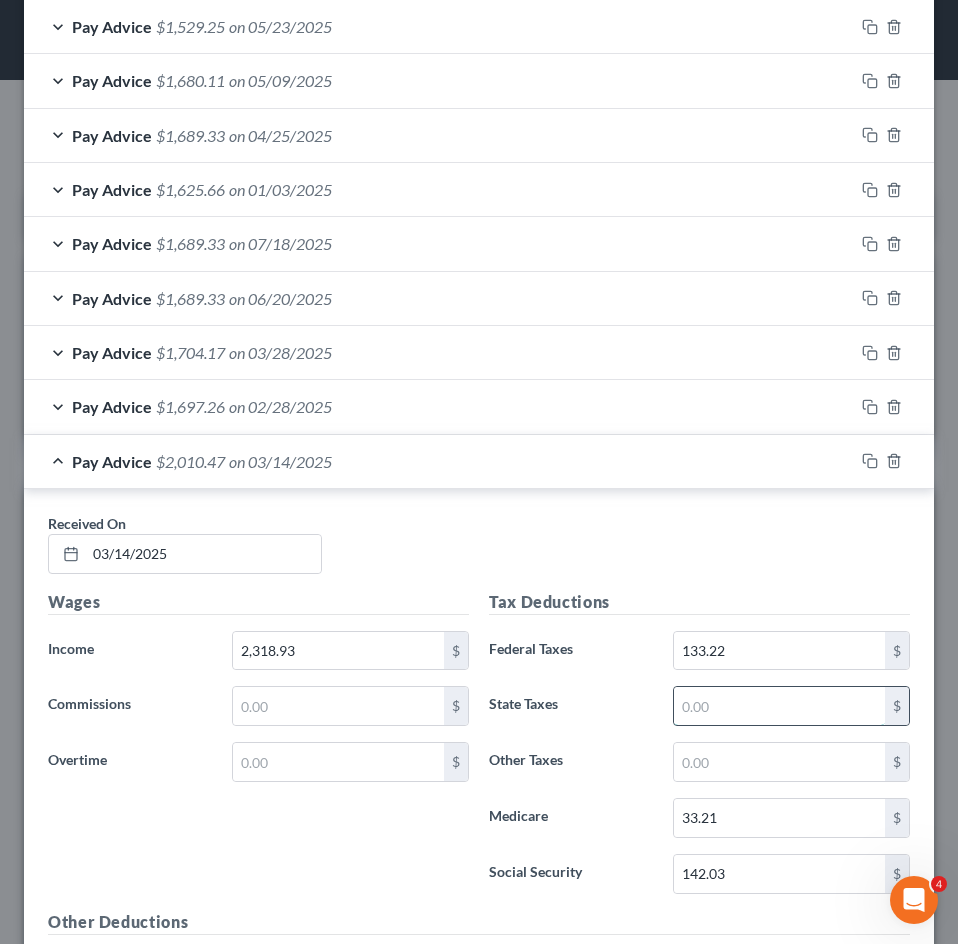 click at bounding box center (779, 706) 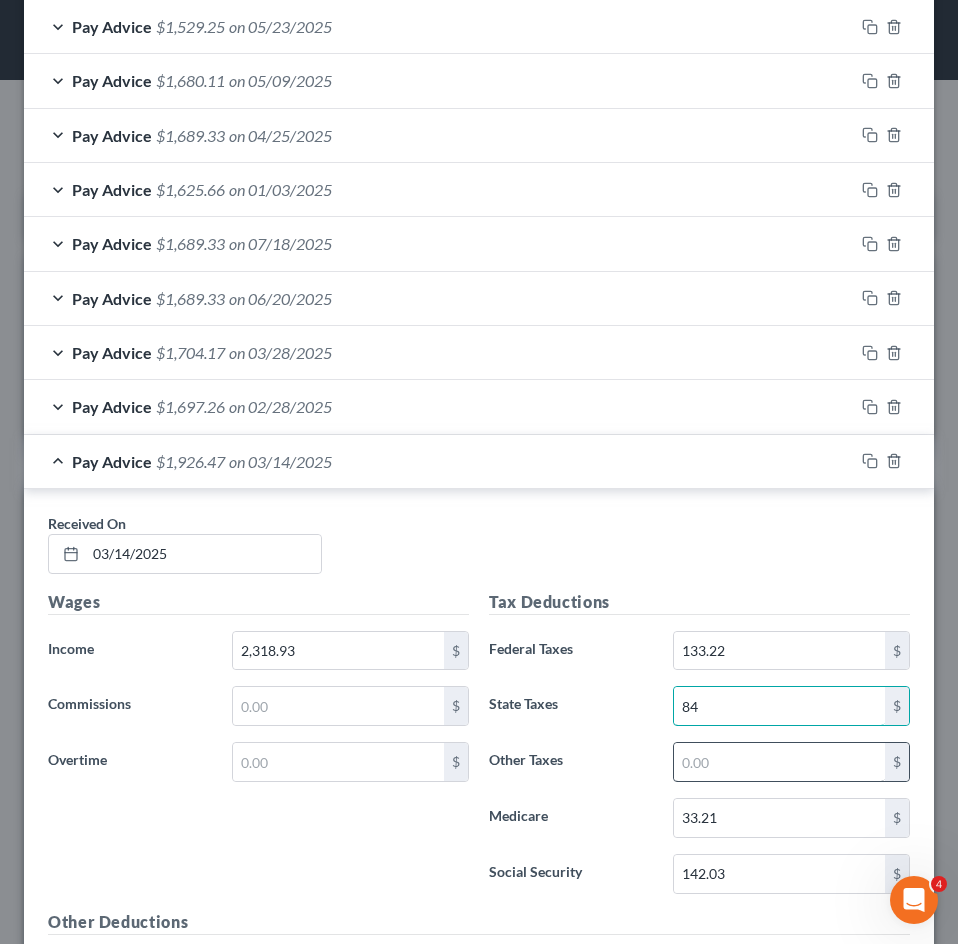 type on "84" 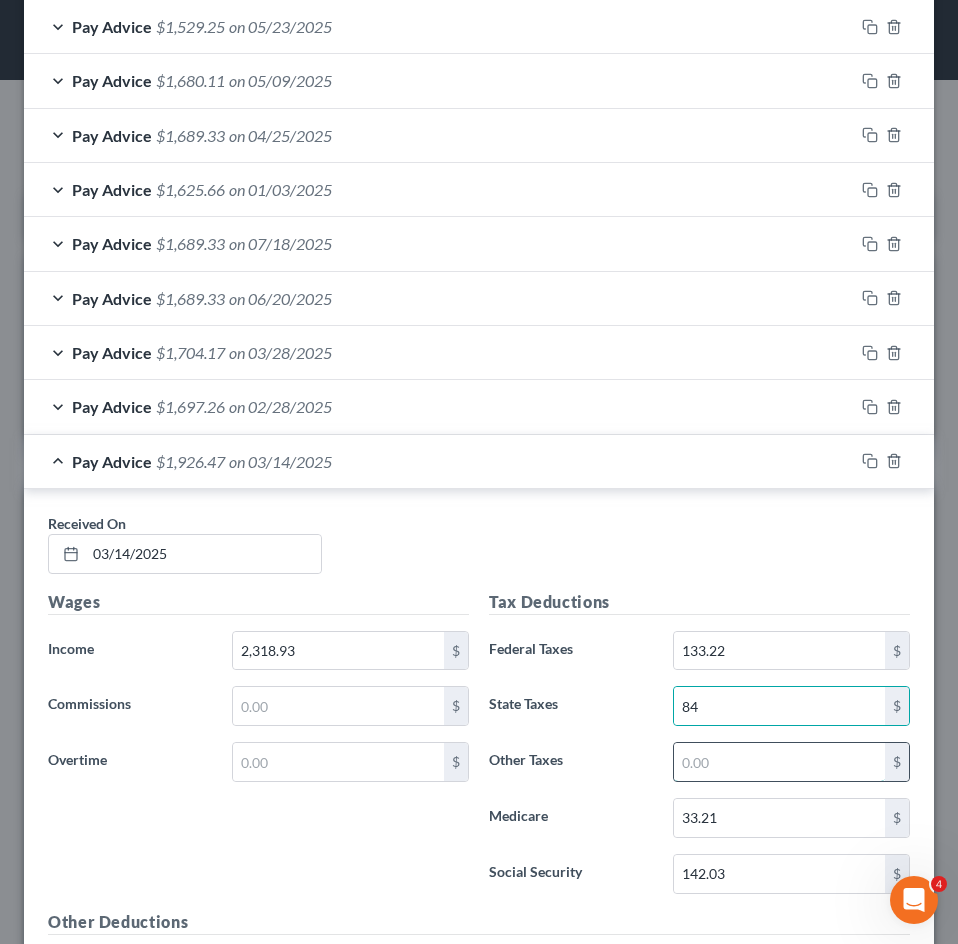 click at bounding box center (779, 762) 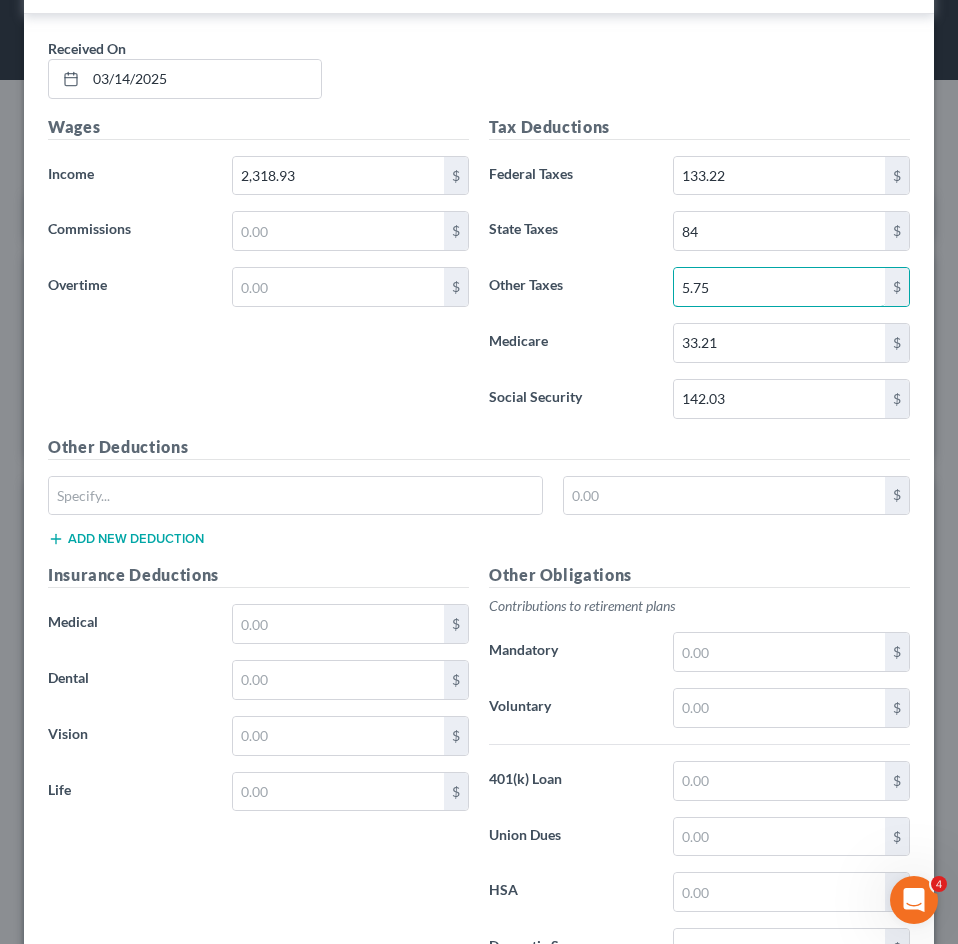 scroll, scrollTop: 1293, scrollLeft: 0, axis: vertical 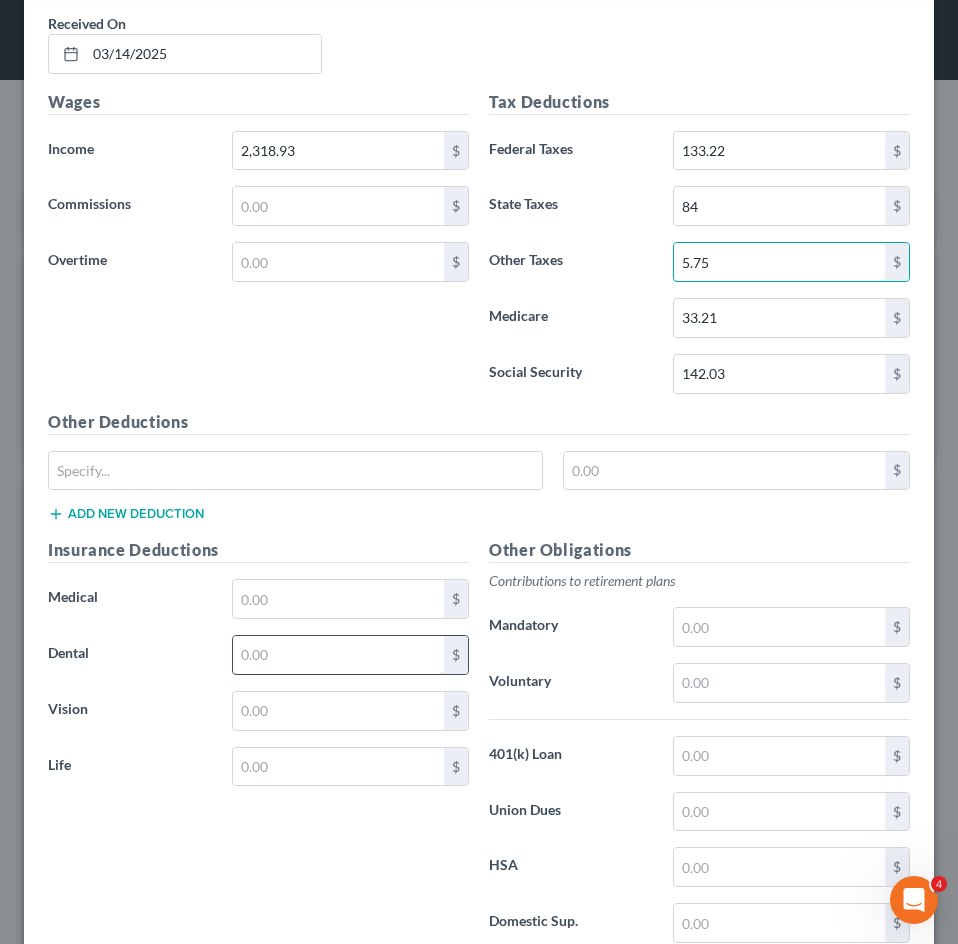 type on "5.75" 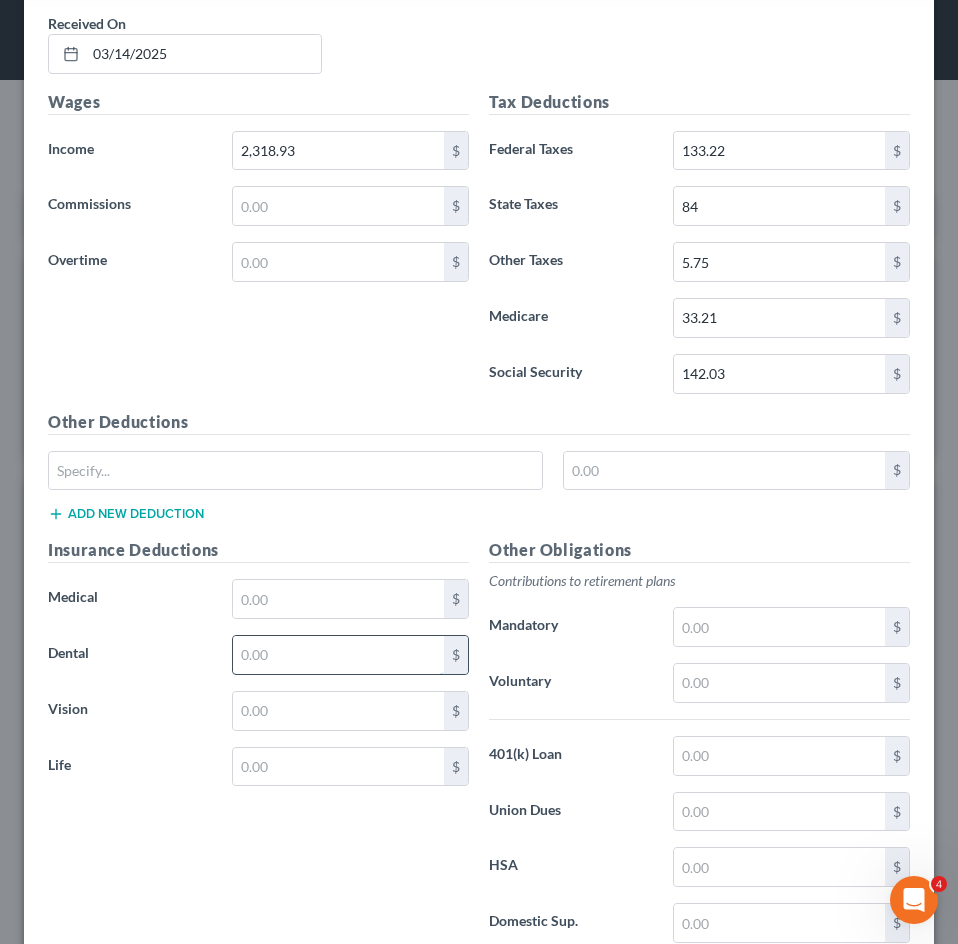click at bounding box center (338, 655) 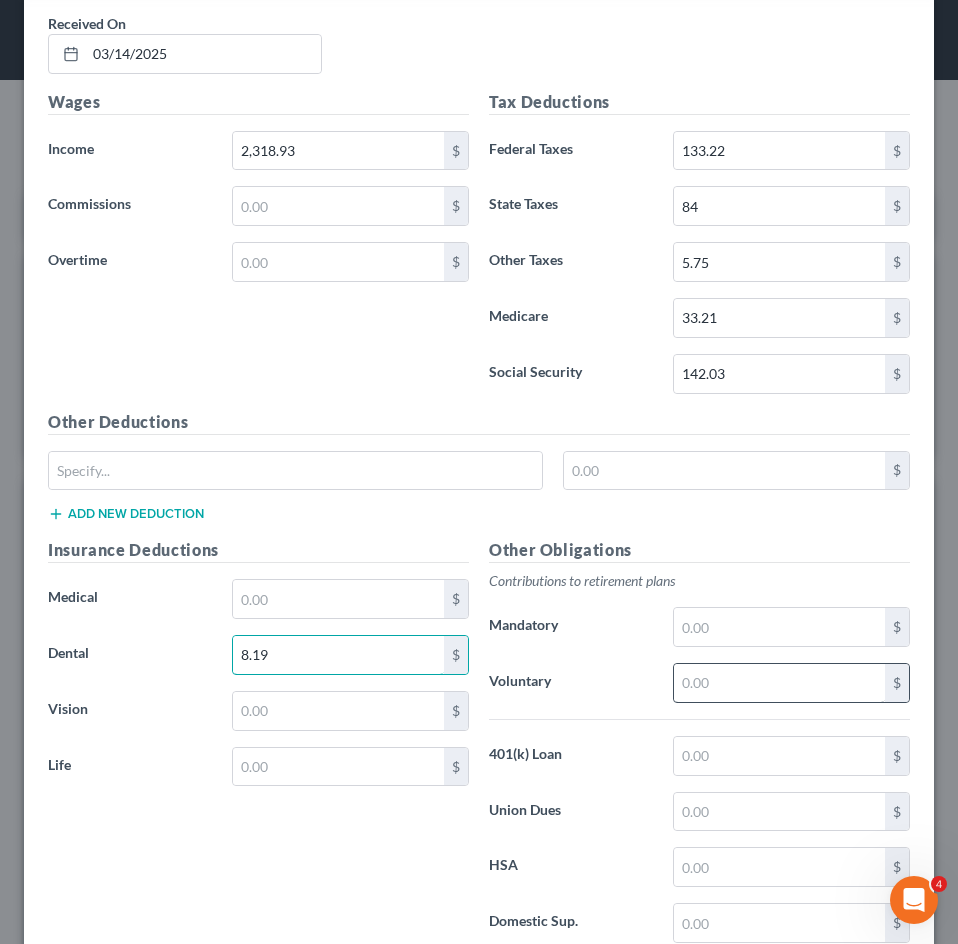 type on "8.19" 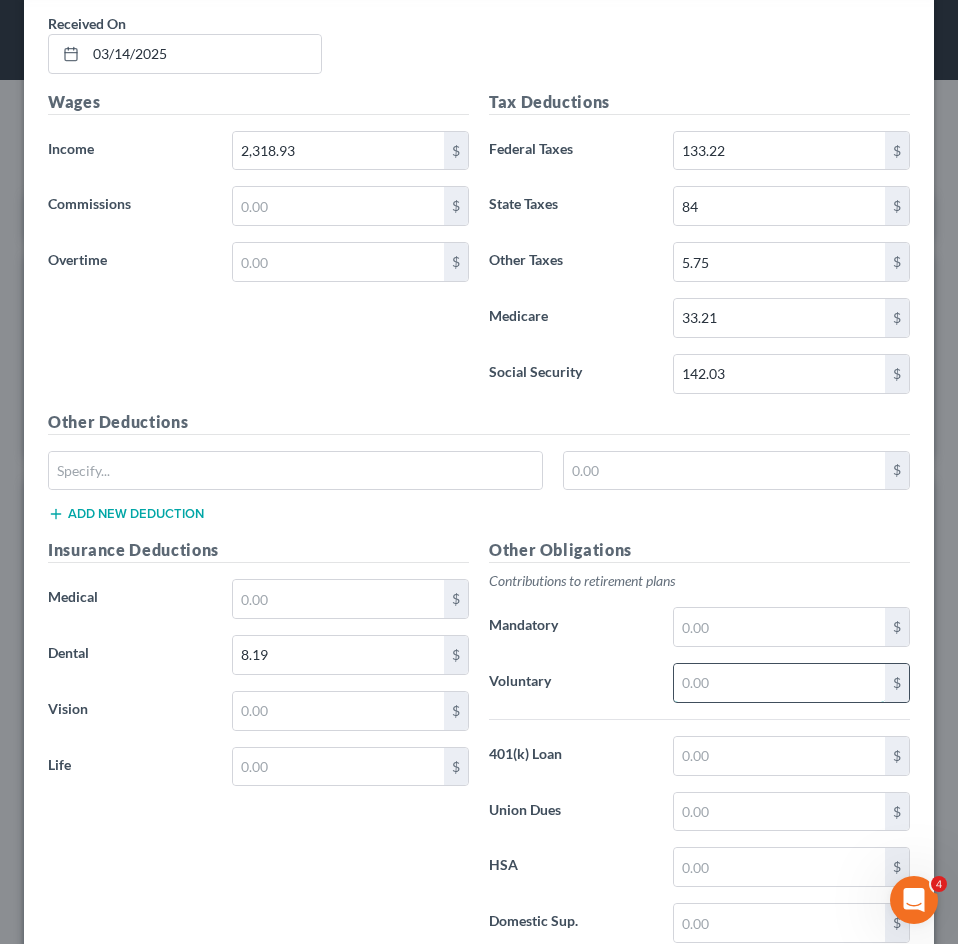 click at bounding box center (779, 683) 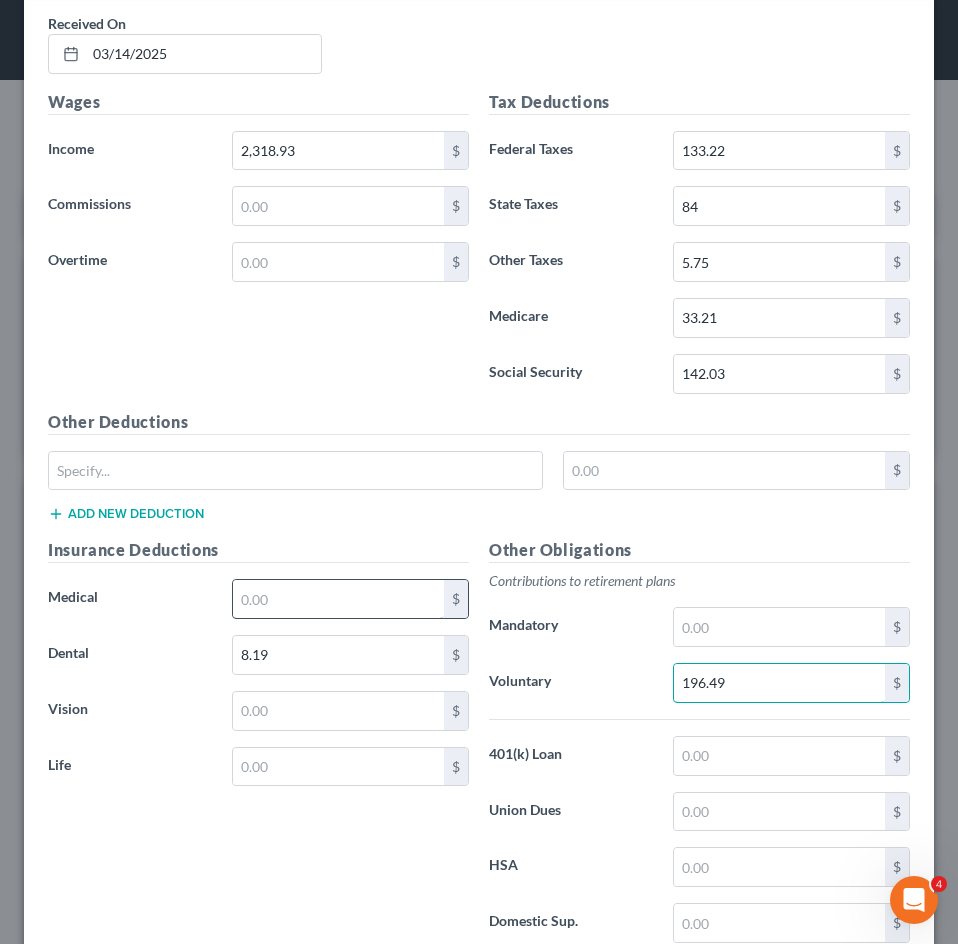 type on "196.49" 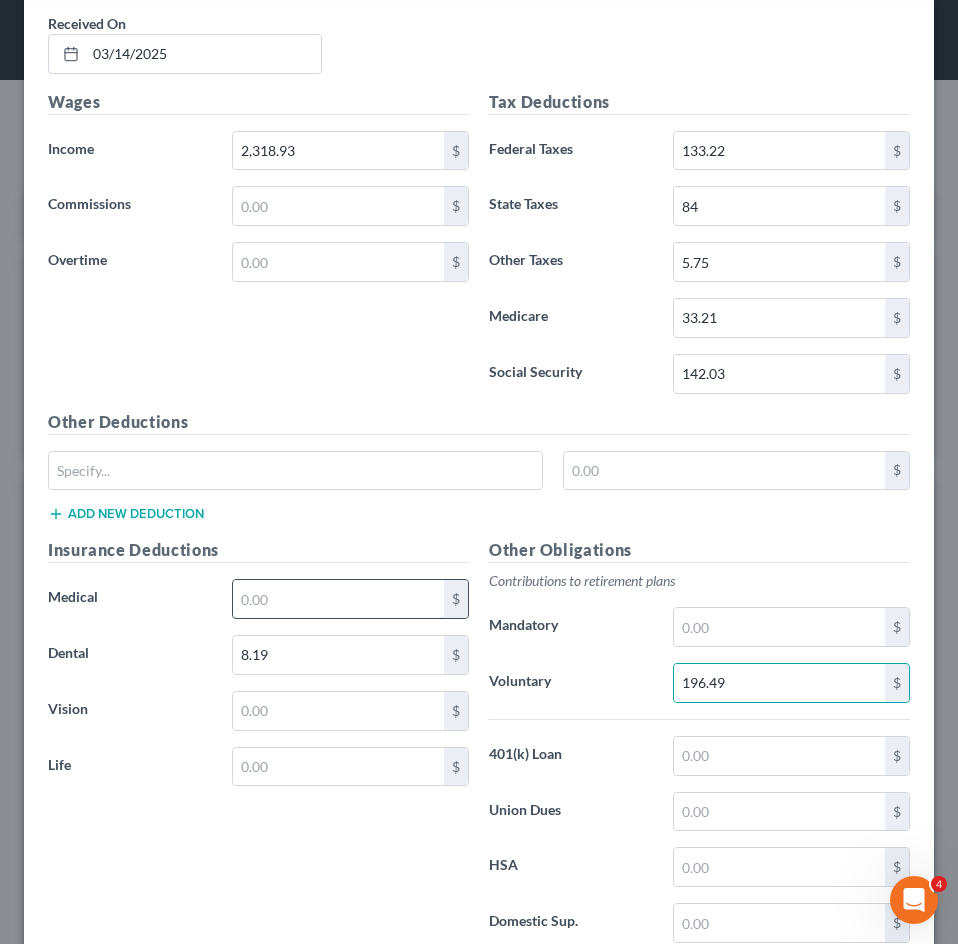 click at bounding box center (338, 599) 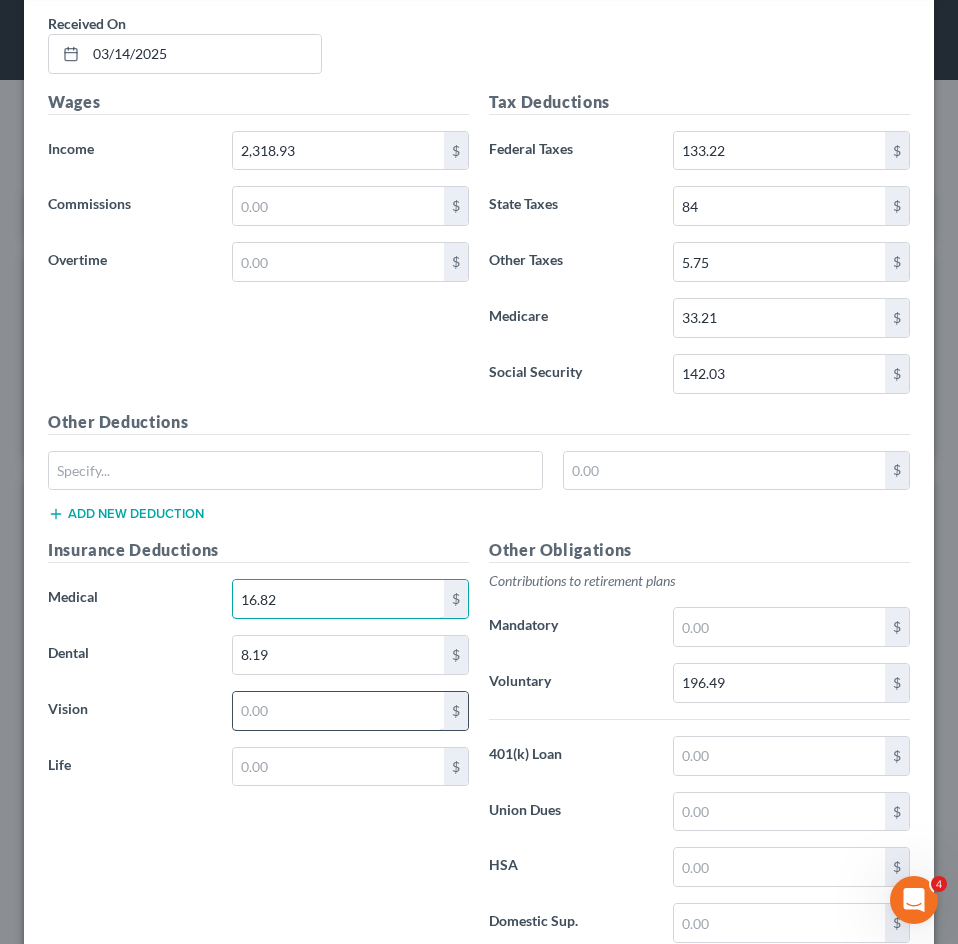 type on "16.82" 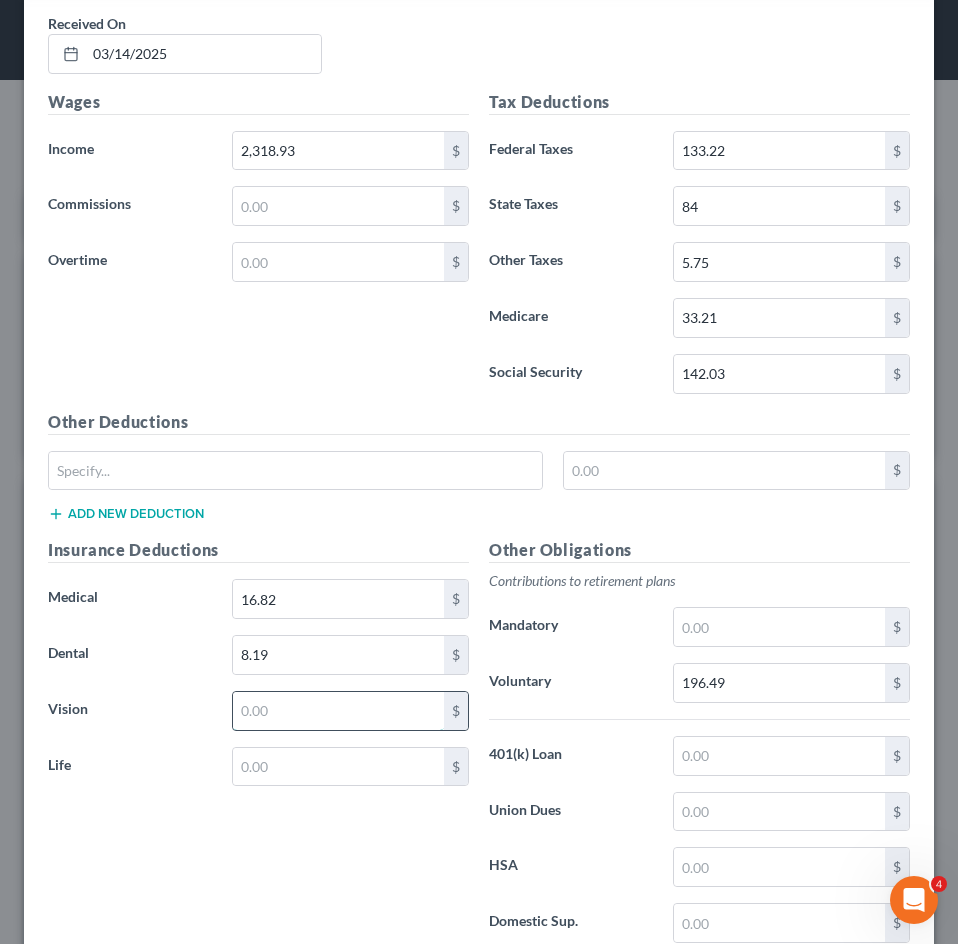 click at bounding box center (338, 711) 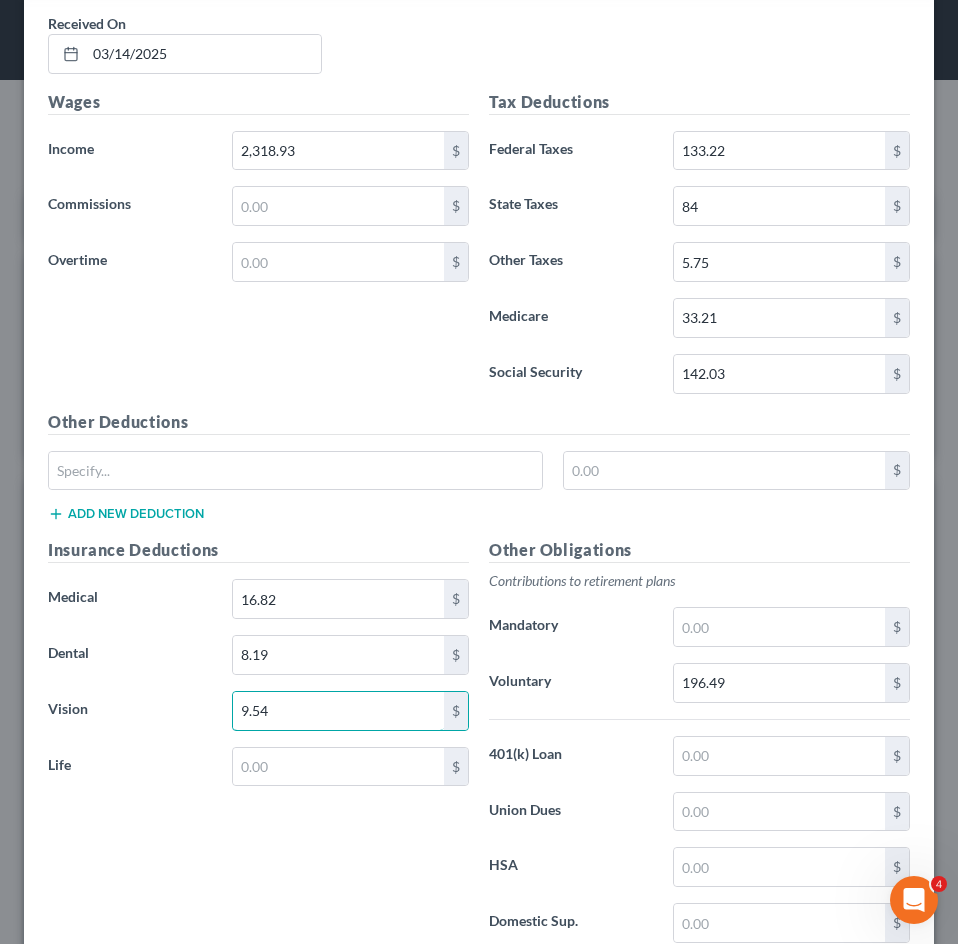 type on "9.54" 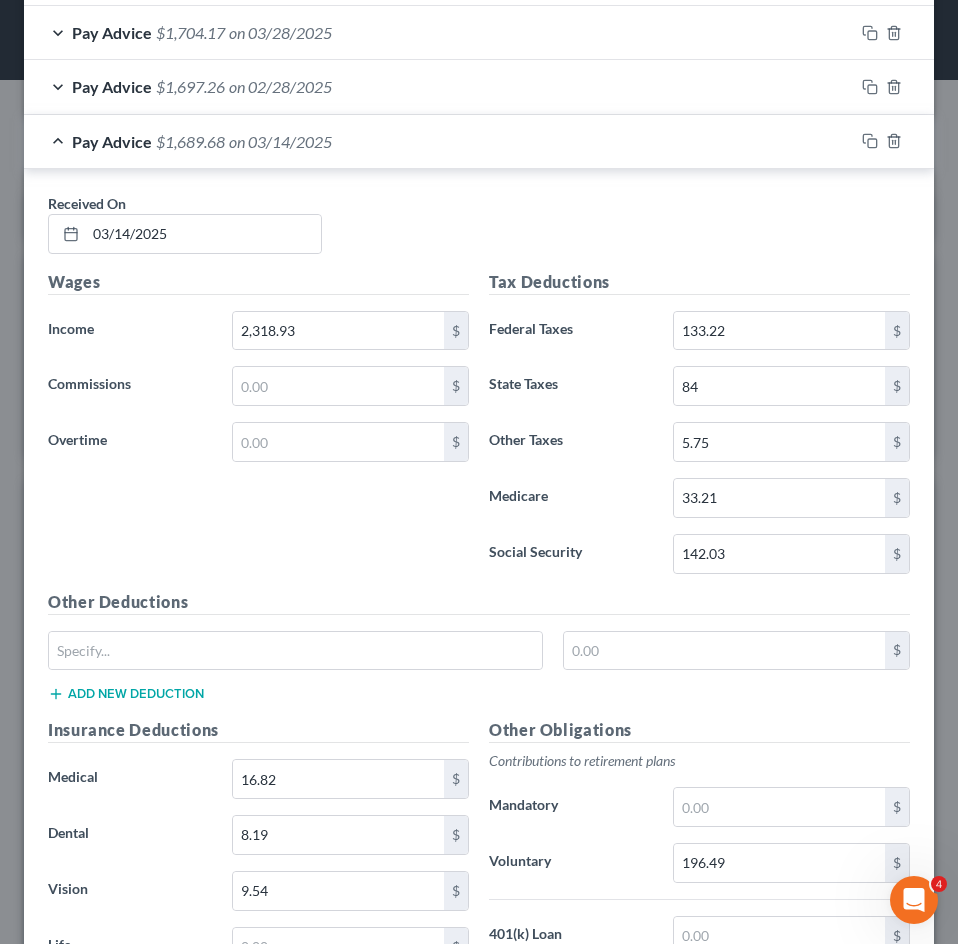 scroll, scrollTop: 734, scrollLeft: 0, axis: vertical 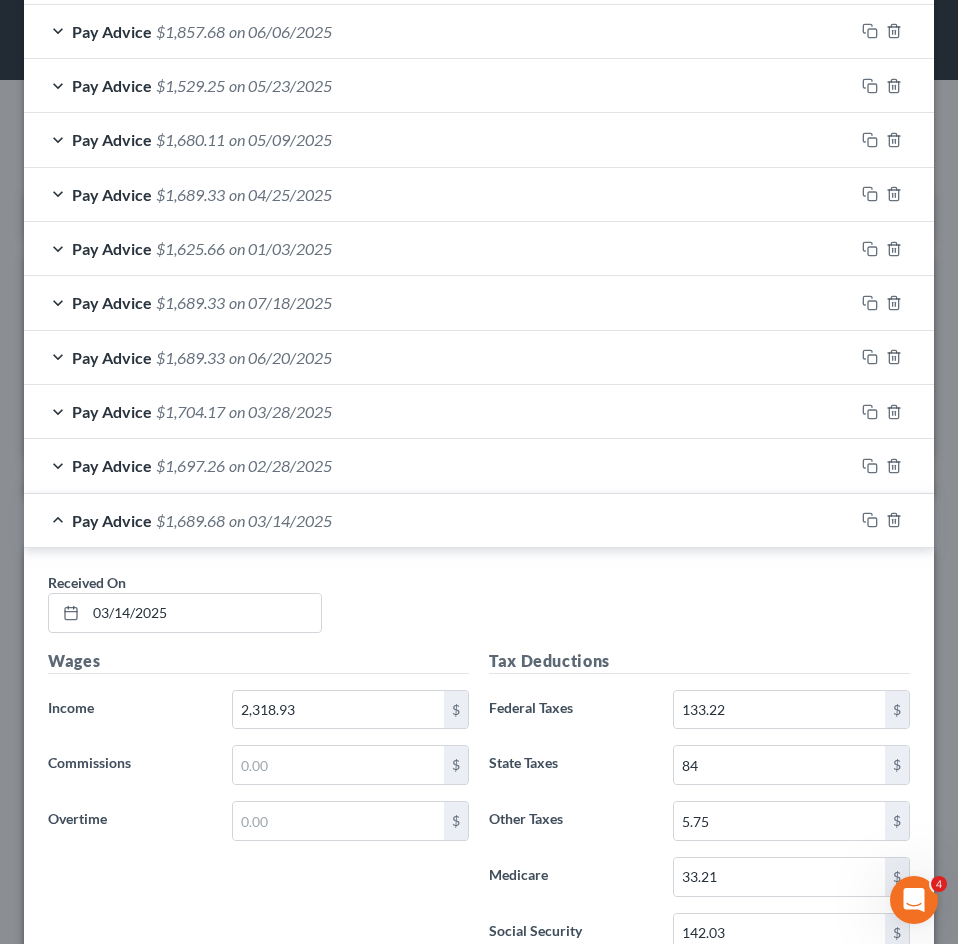 click on "Pay Advice $1,689.68 on 03/14/2025" at bounding box center [439, 520] 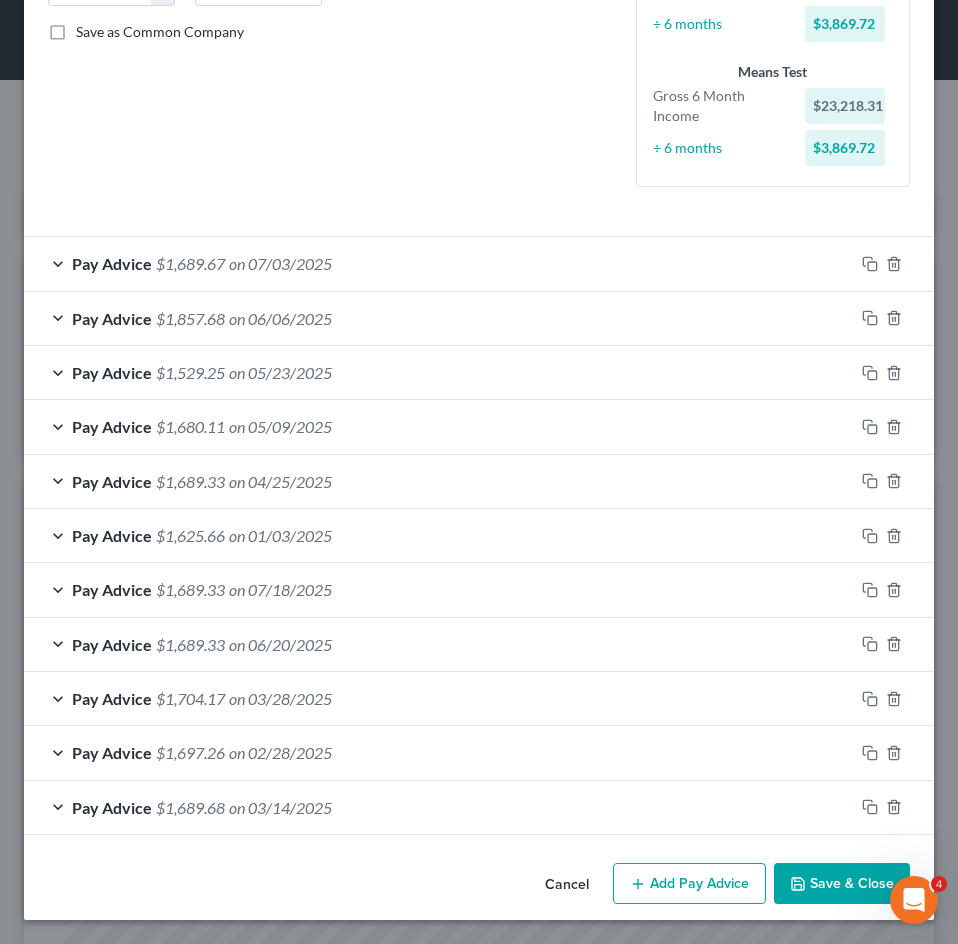 scroll, scrollTop: 447, scrollLeft: 0, axis: vertical 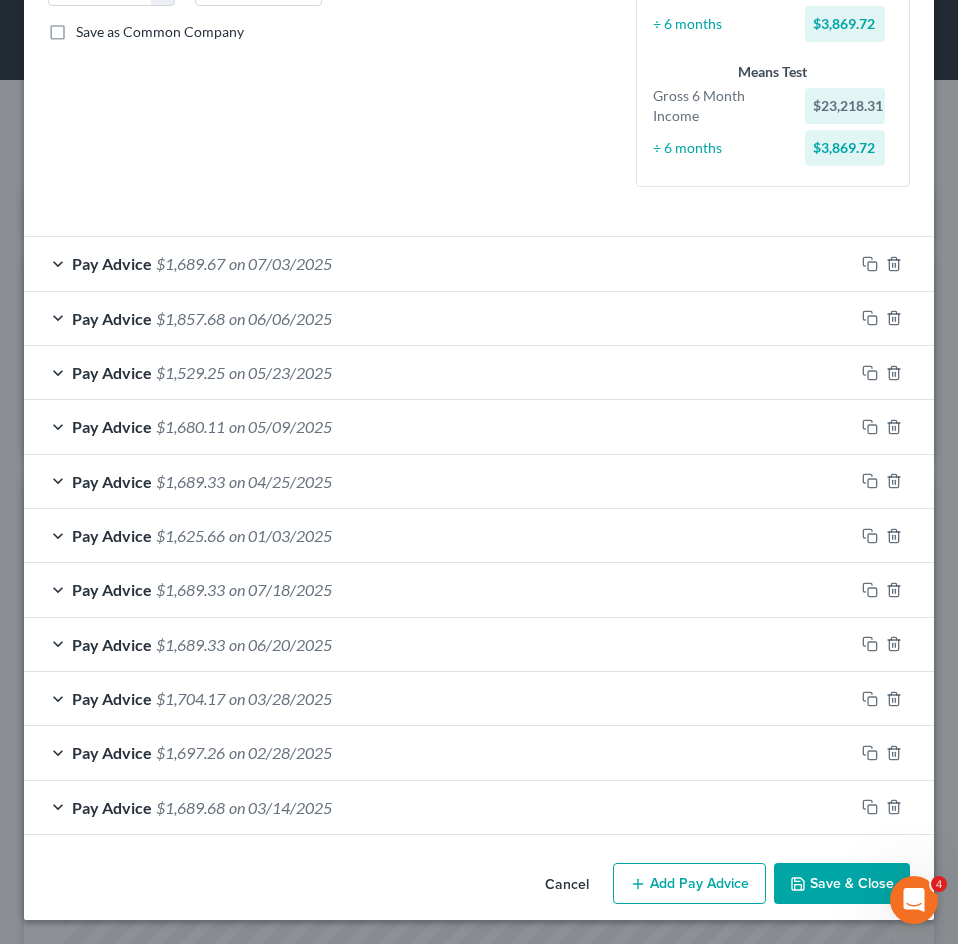 click on "Add Pay Advice" at bounding box center (689, 884) 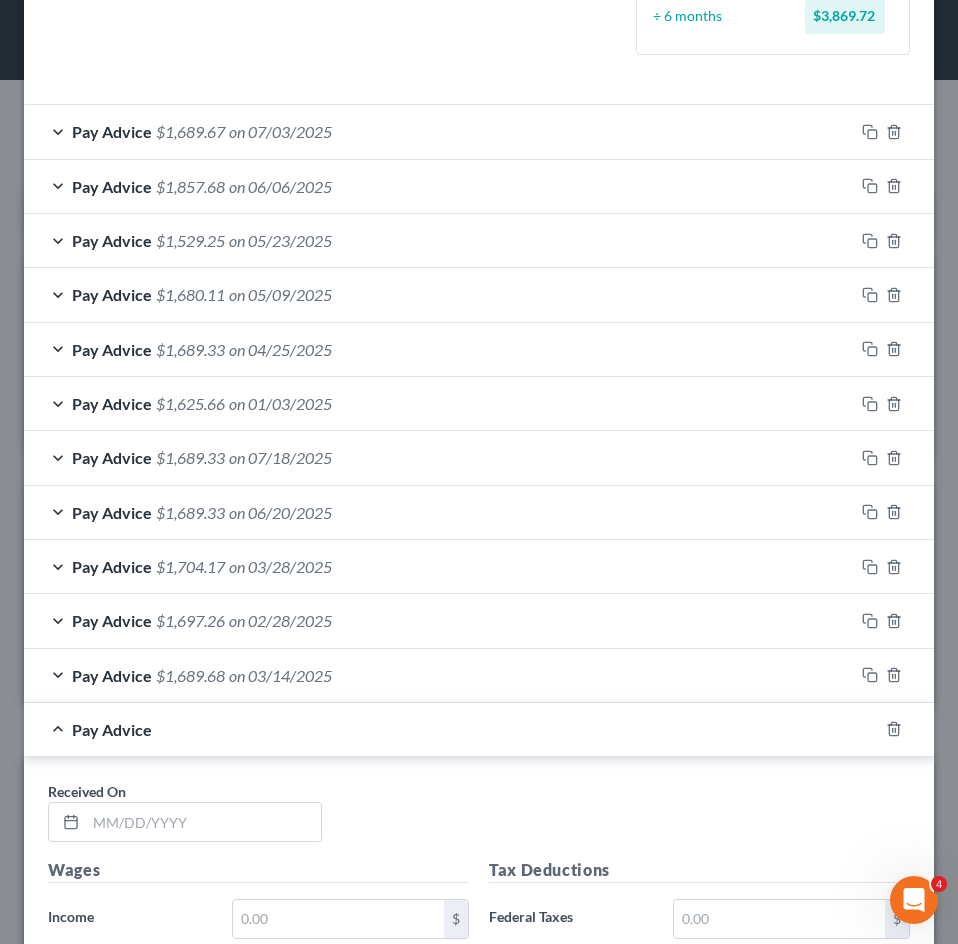 scroll, scrollTop: 947, scrollLeft: 0, axis: vertical 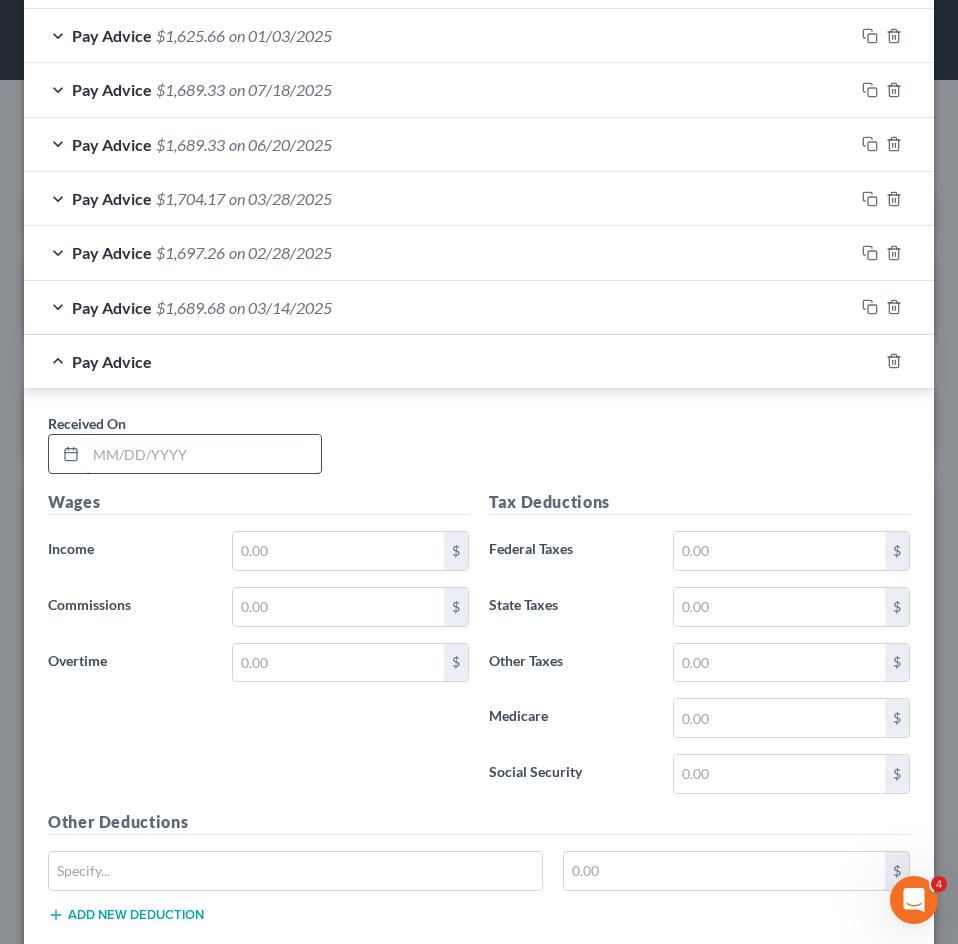 click at bounding box center [203, 454] 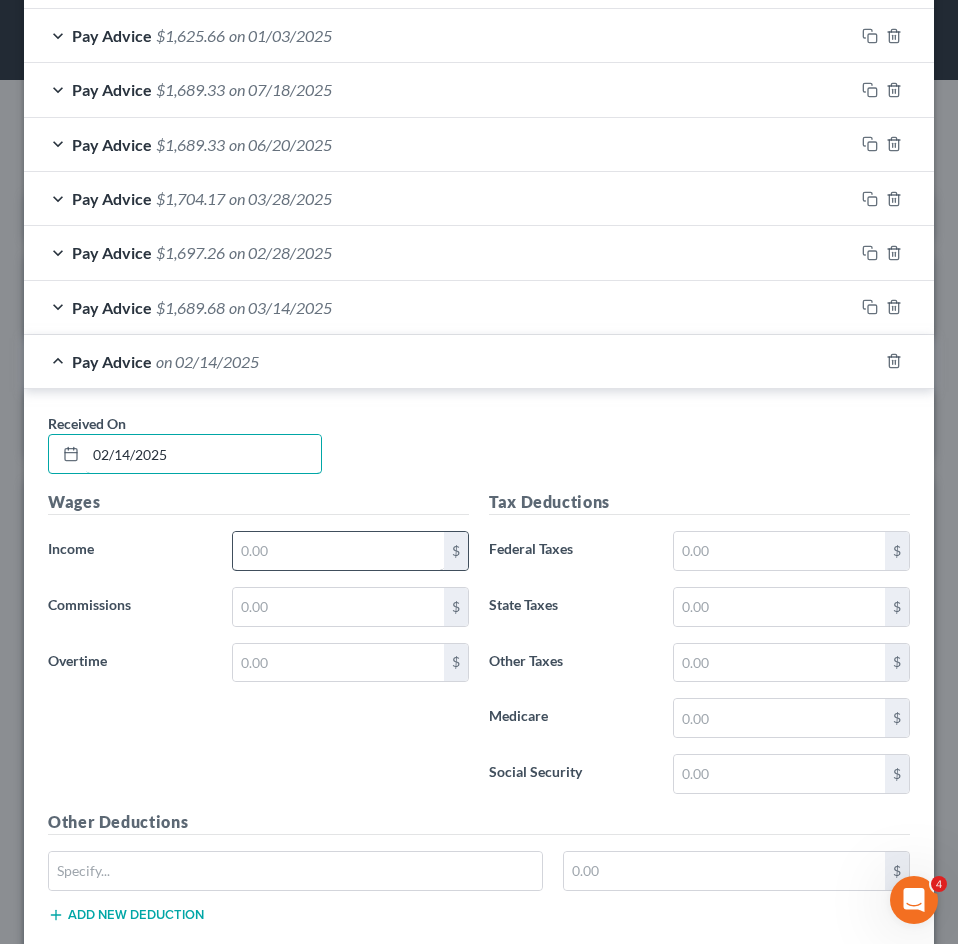 type on "02/14/2025" 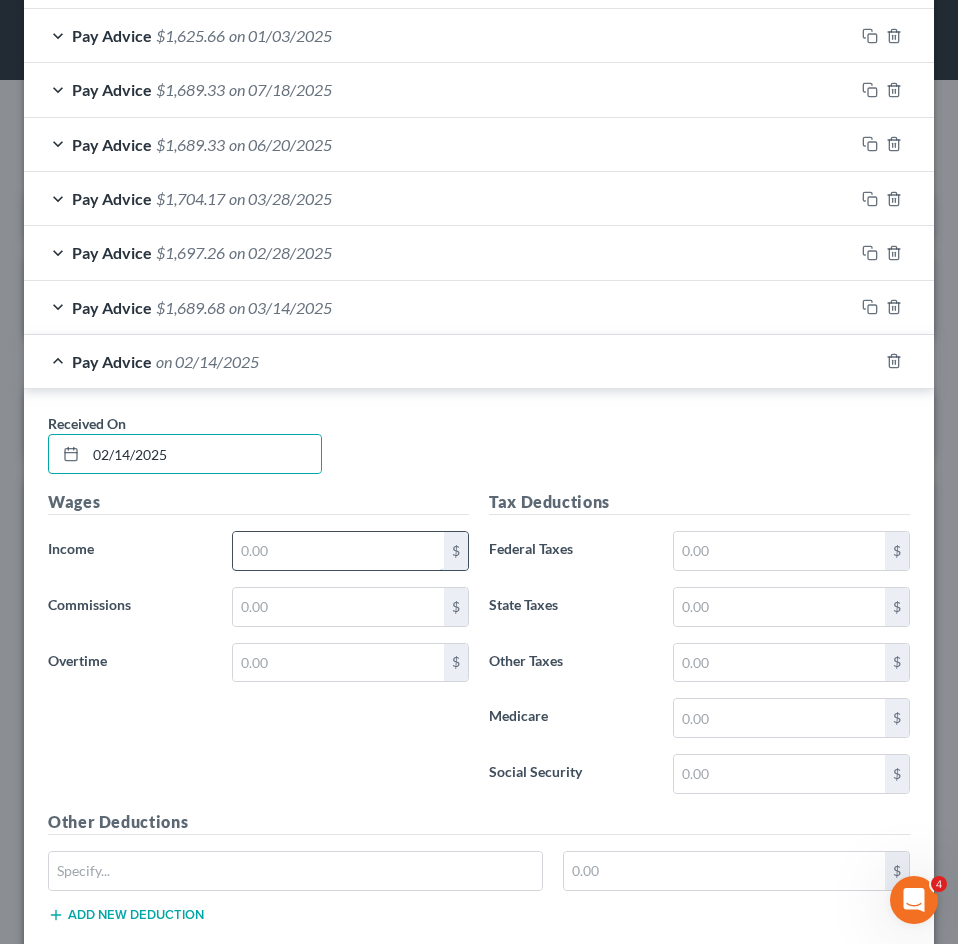 click at bounding box center [338, 551] 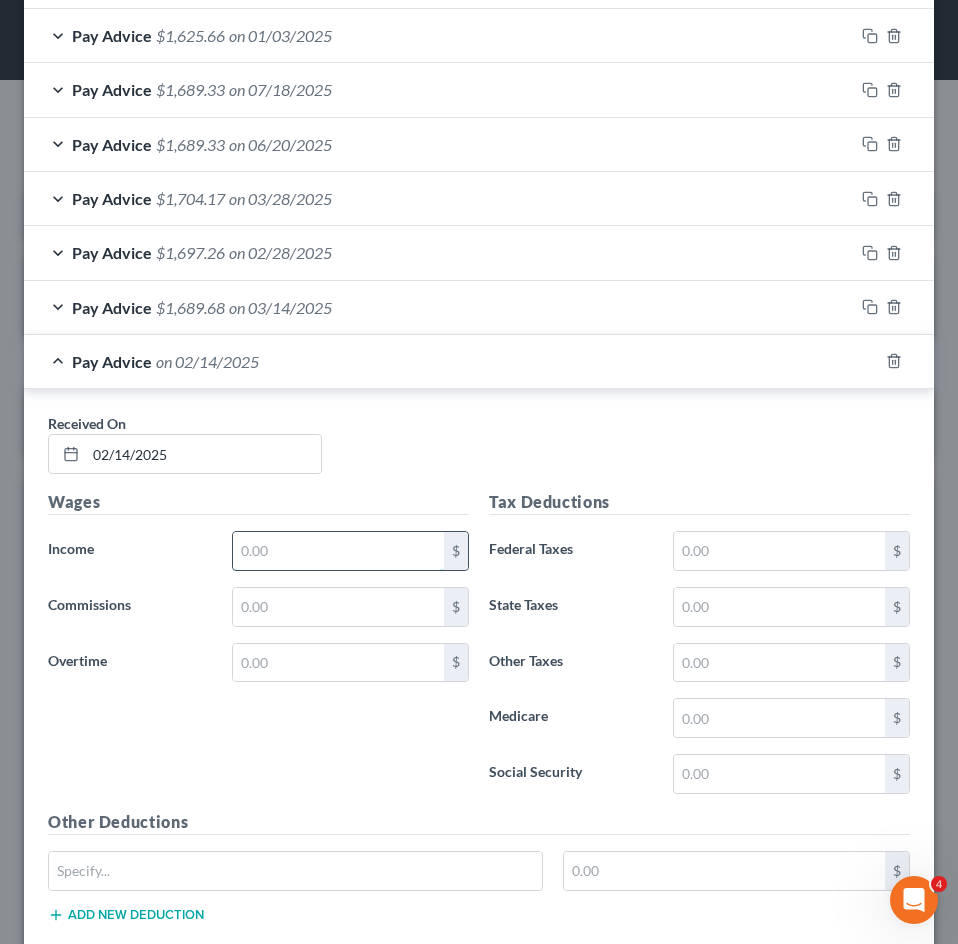click at bounding box center (338, 551) 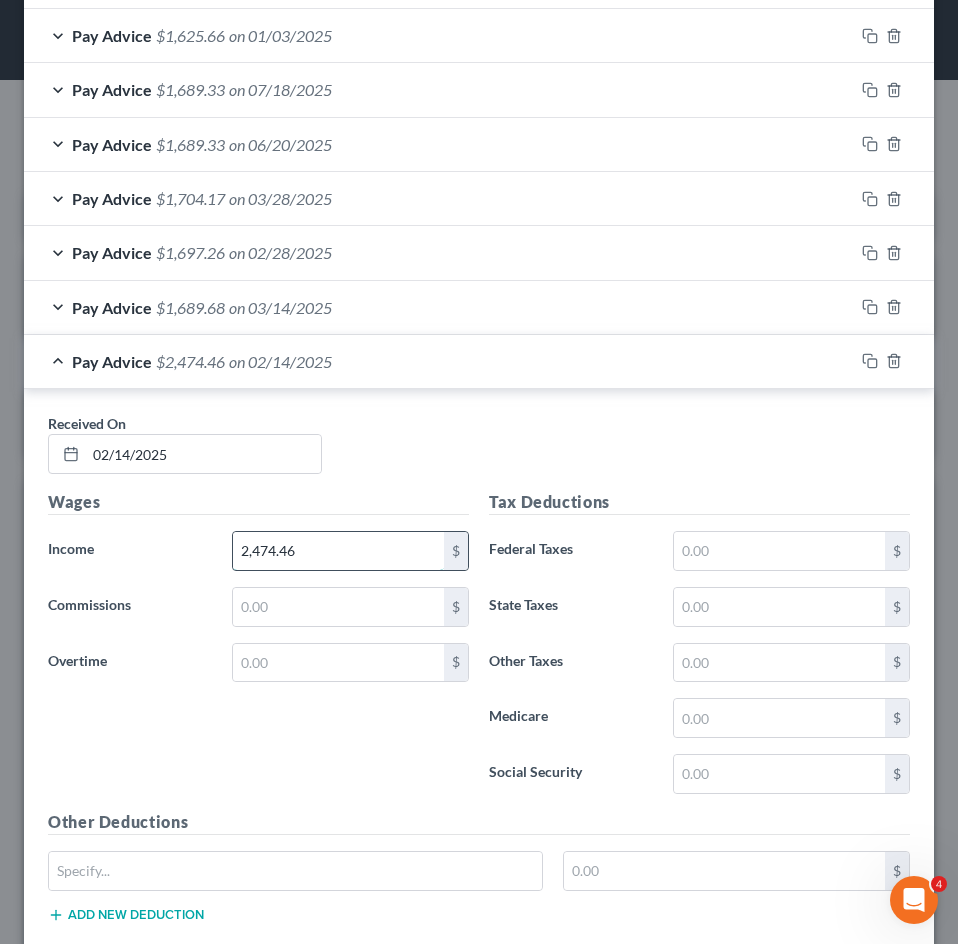 type on "2,474.46" 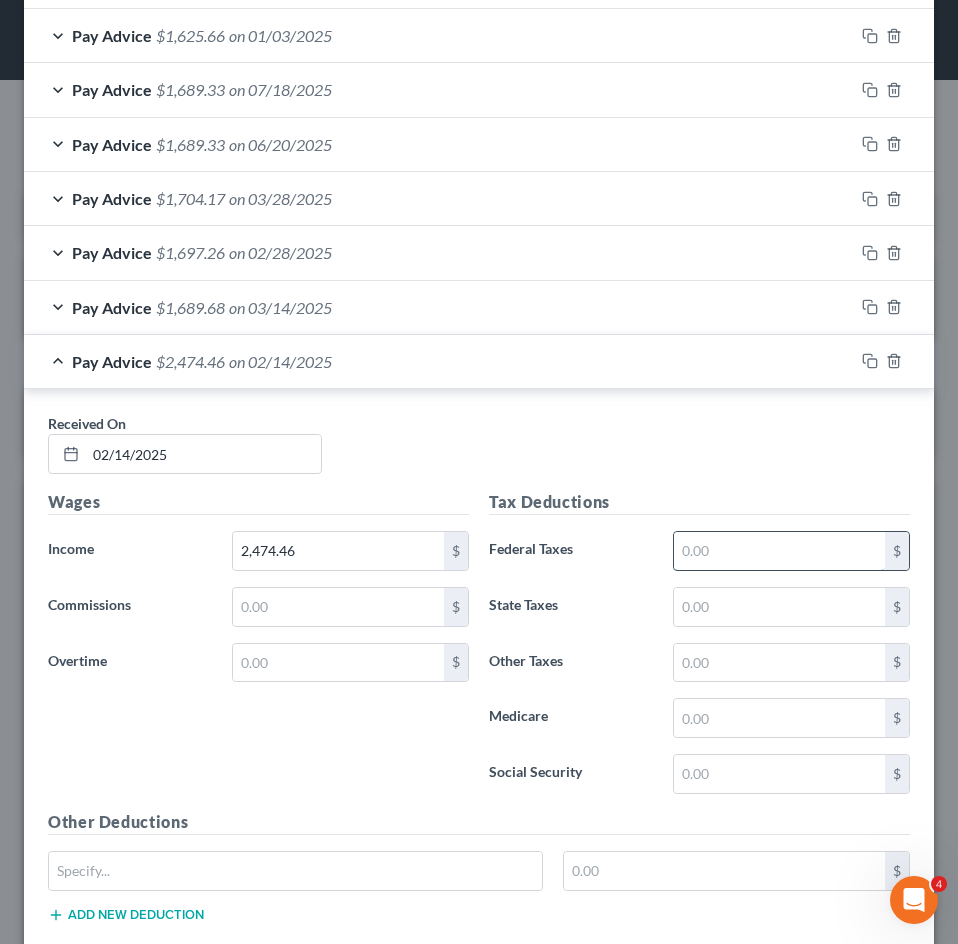 click at bounding box center (779, 551) 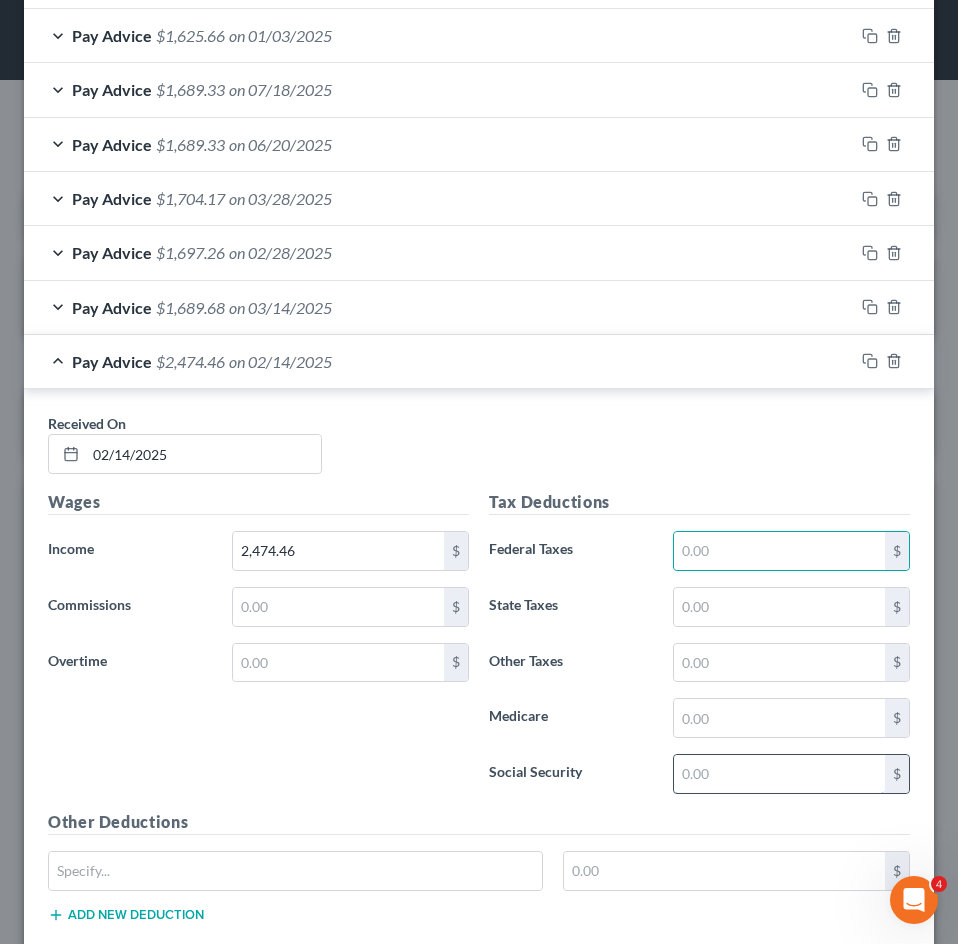 click at bounding box center (779, 774) 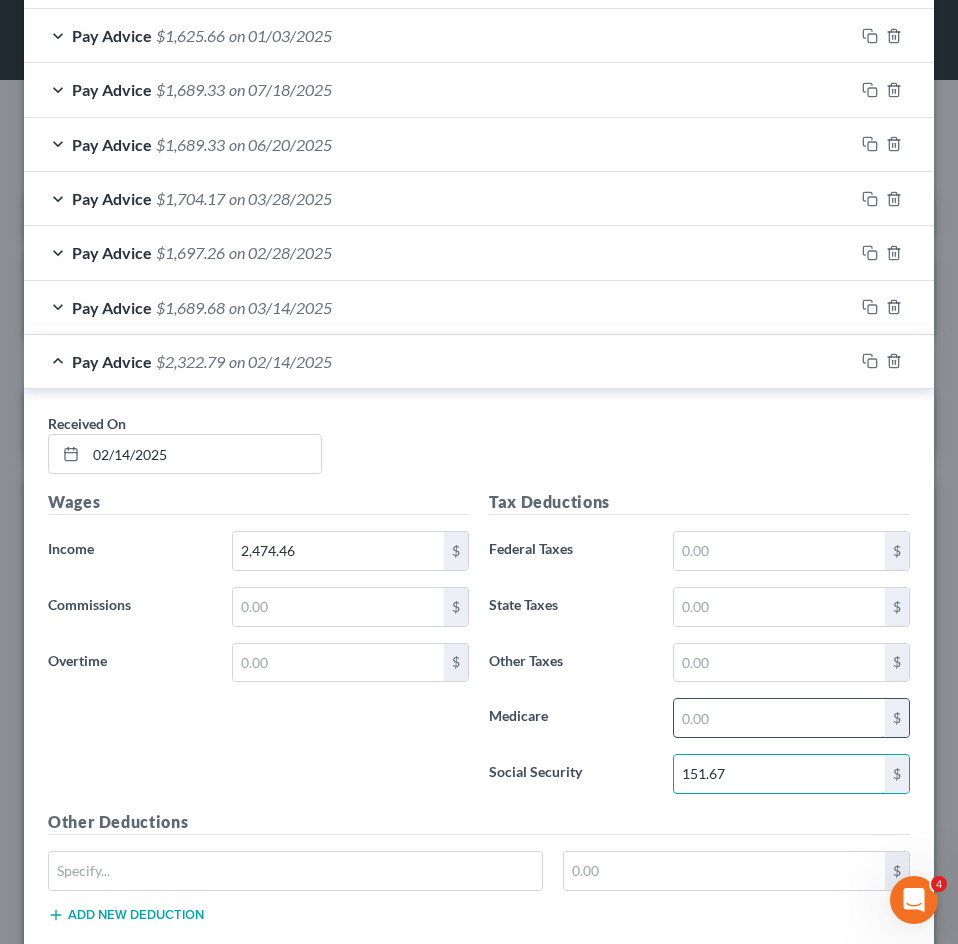 type on "151.67" 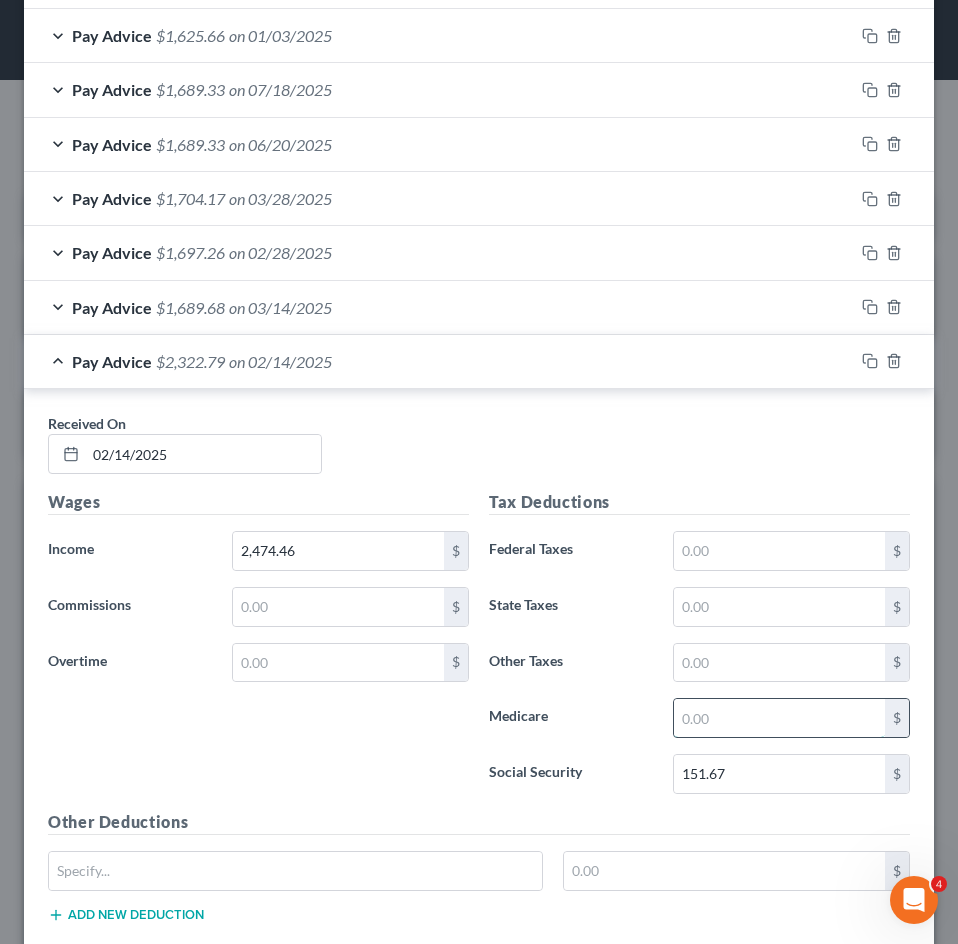 click at bounding box center (779, 718) 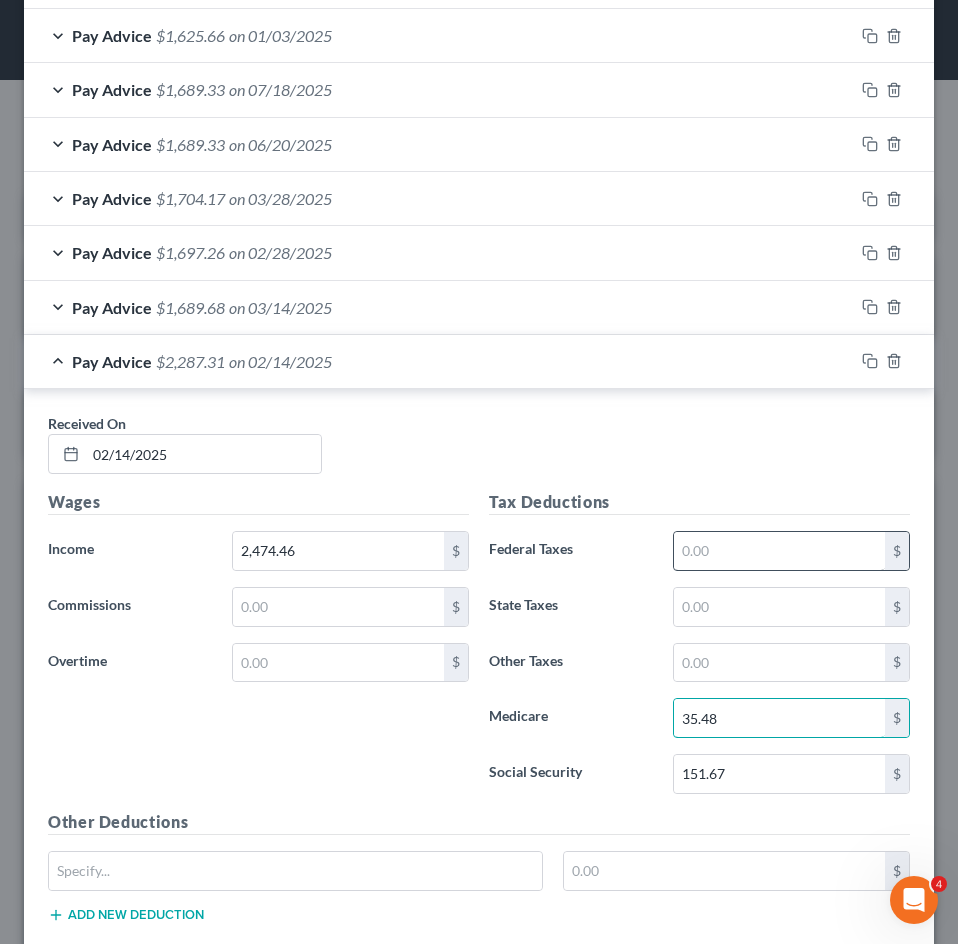 type on "35.48" 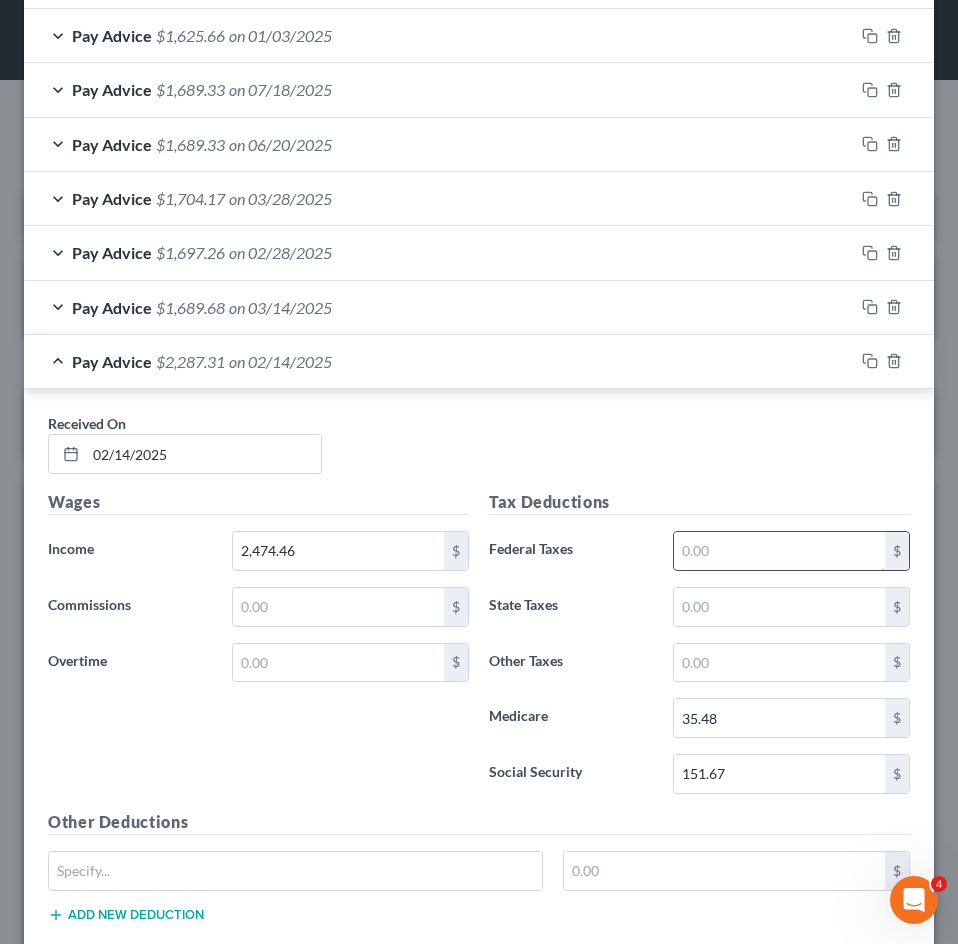 click at bounding box center (779, 551) 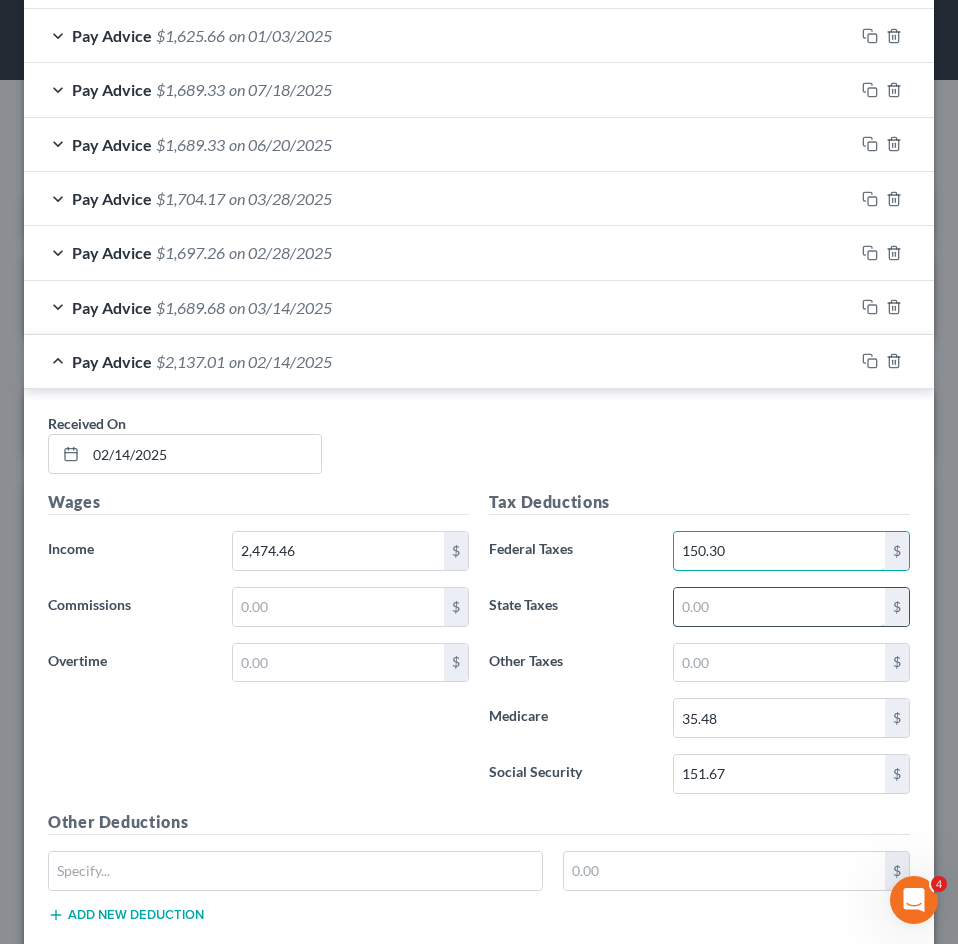 type on "150.30" 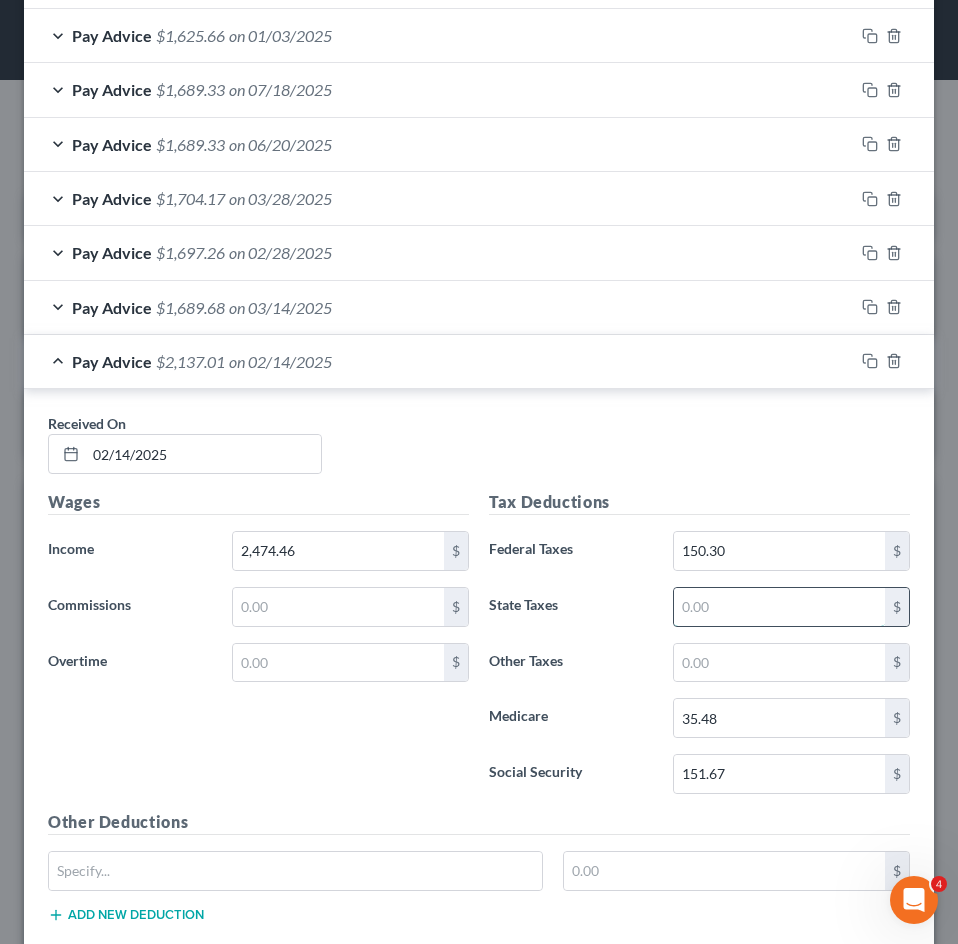 click at bounding box center [779, 607] 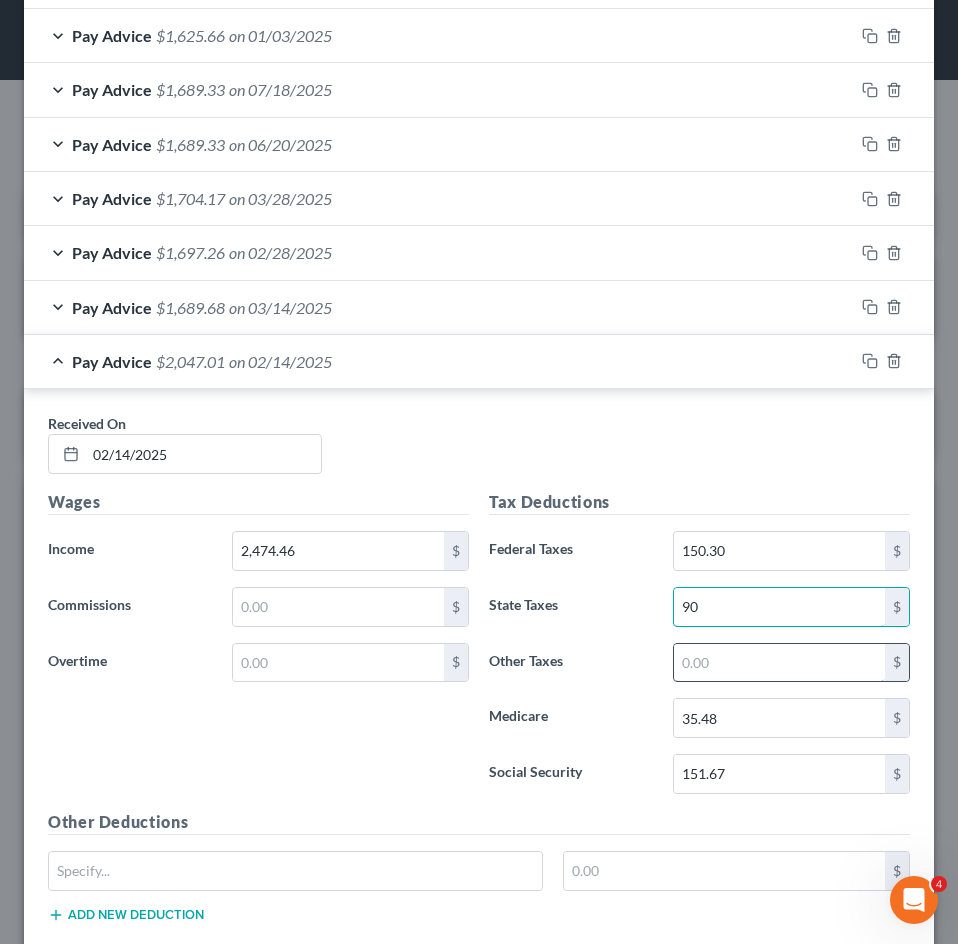 type on "90" 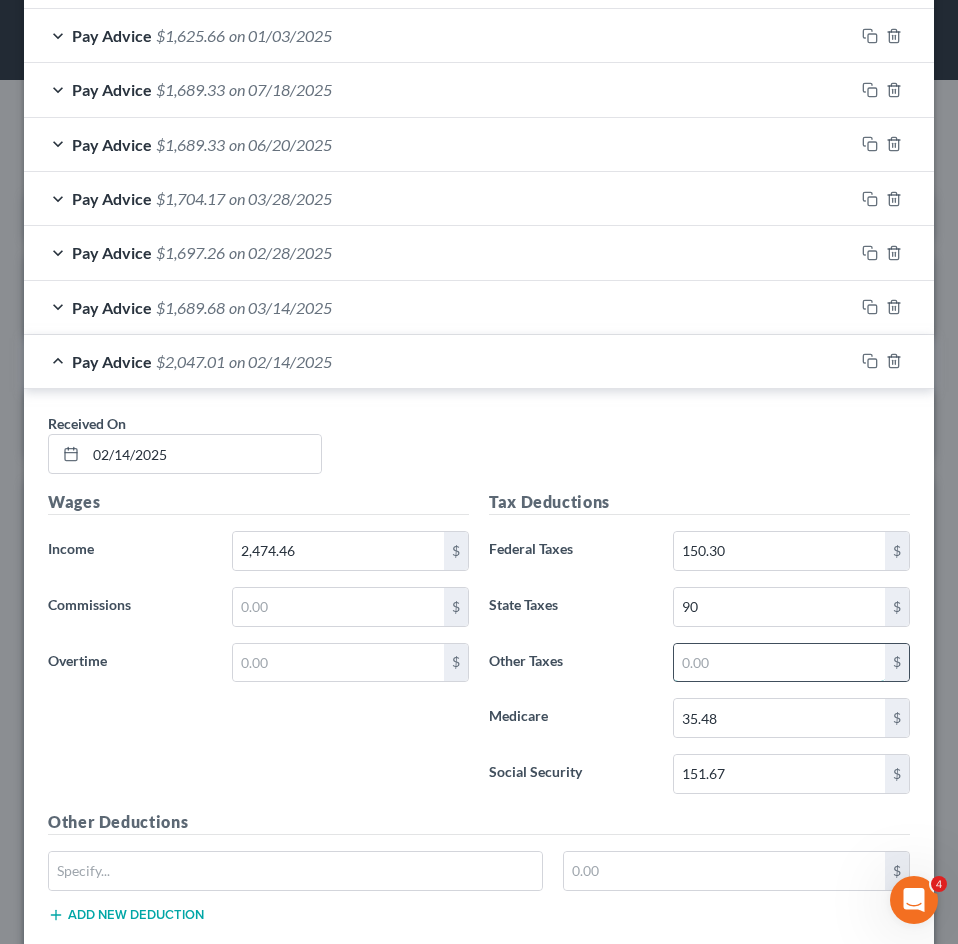 click at bounding box center (779, 663) 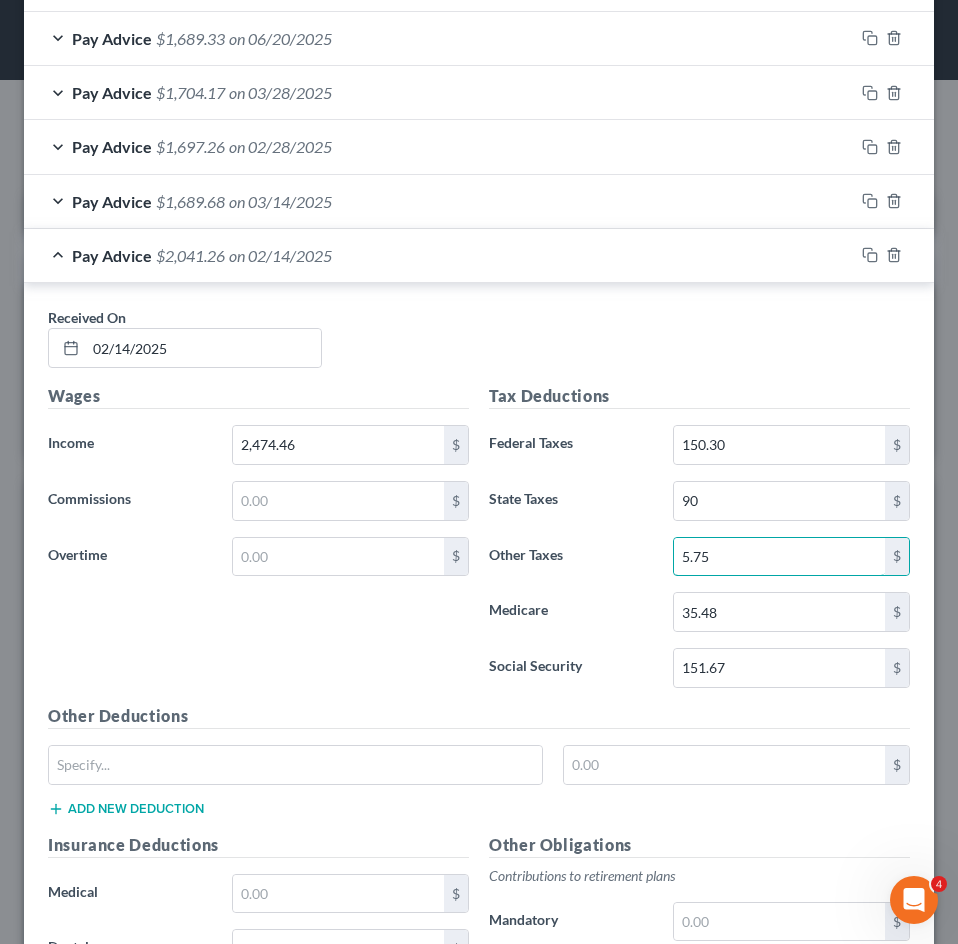 scroll, scrollTop: 1247, scrollLeft: 0, axis: vertical 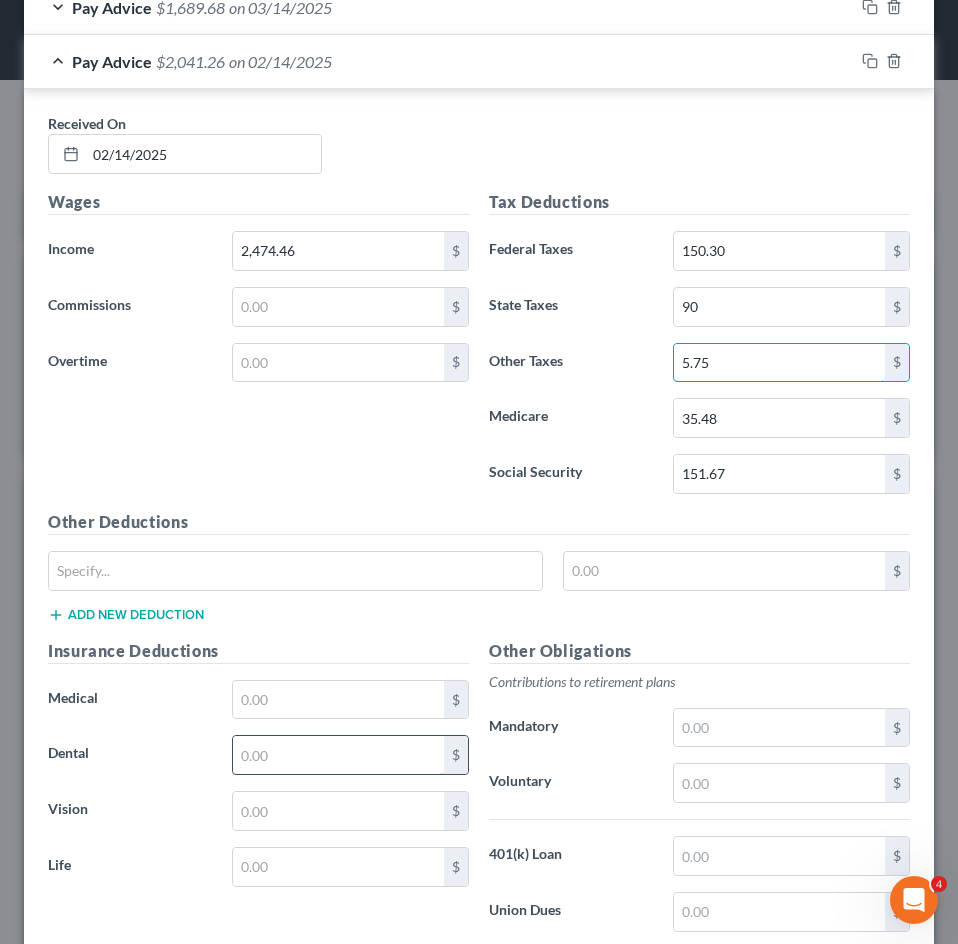 type on "5.75" 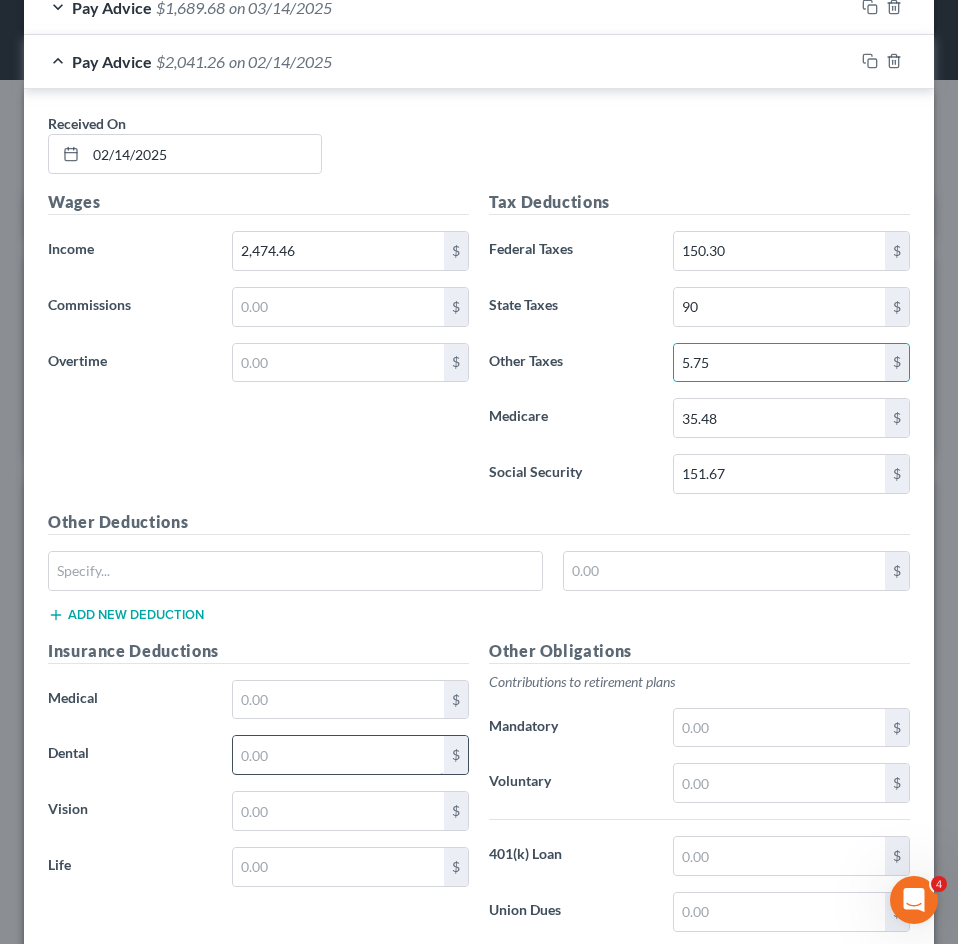click at bounding box center (338, 755) 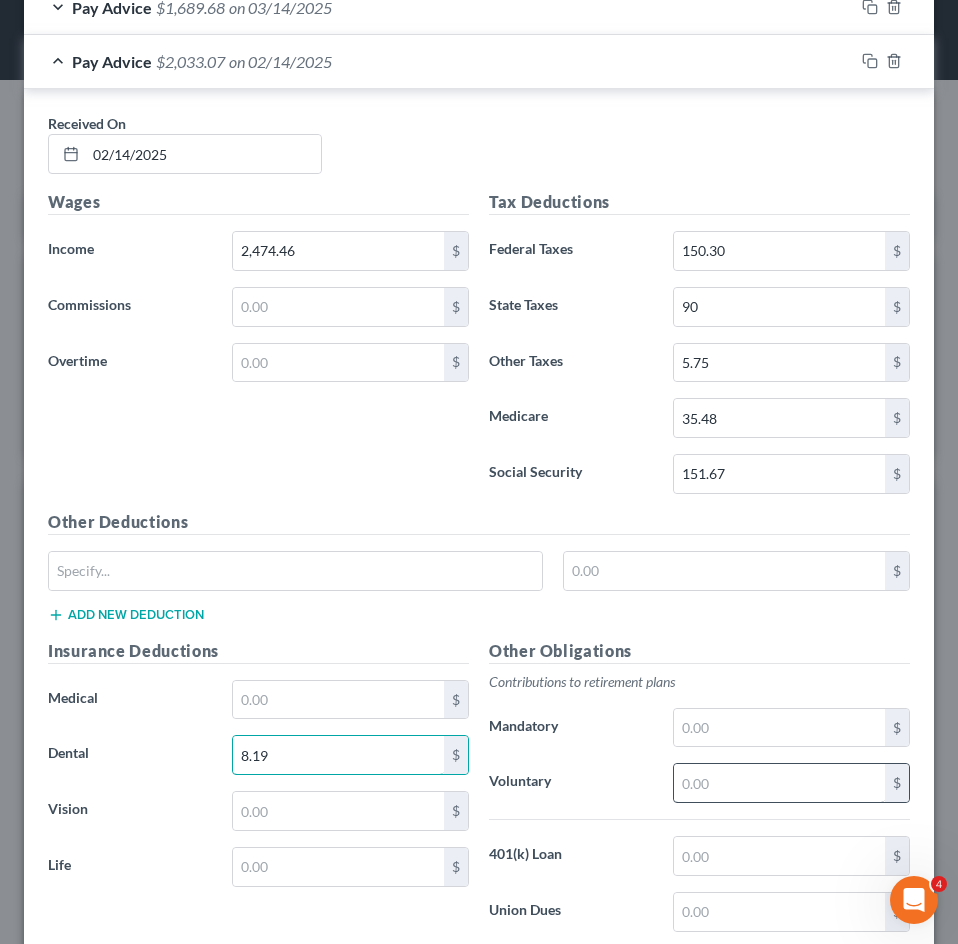 type on "8.19" 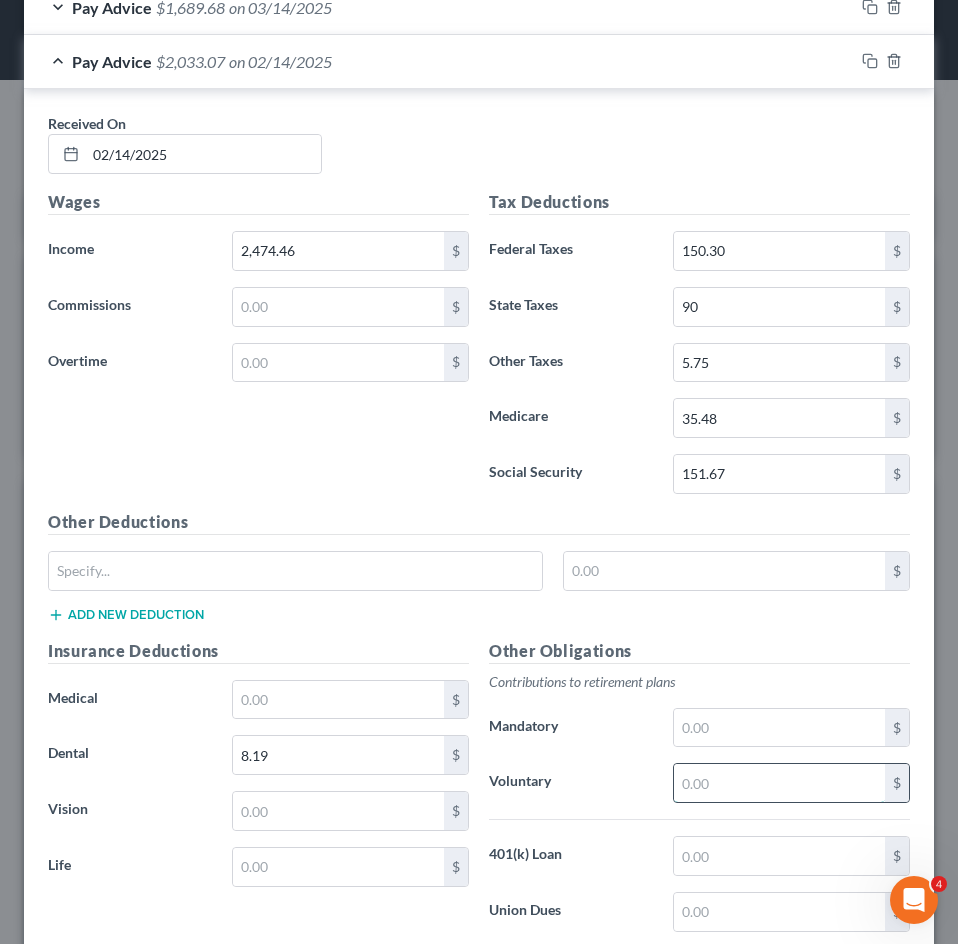click at bounding box center [779, 783] 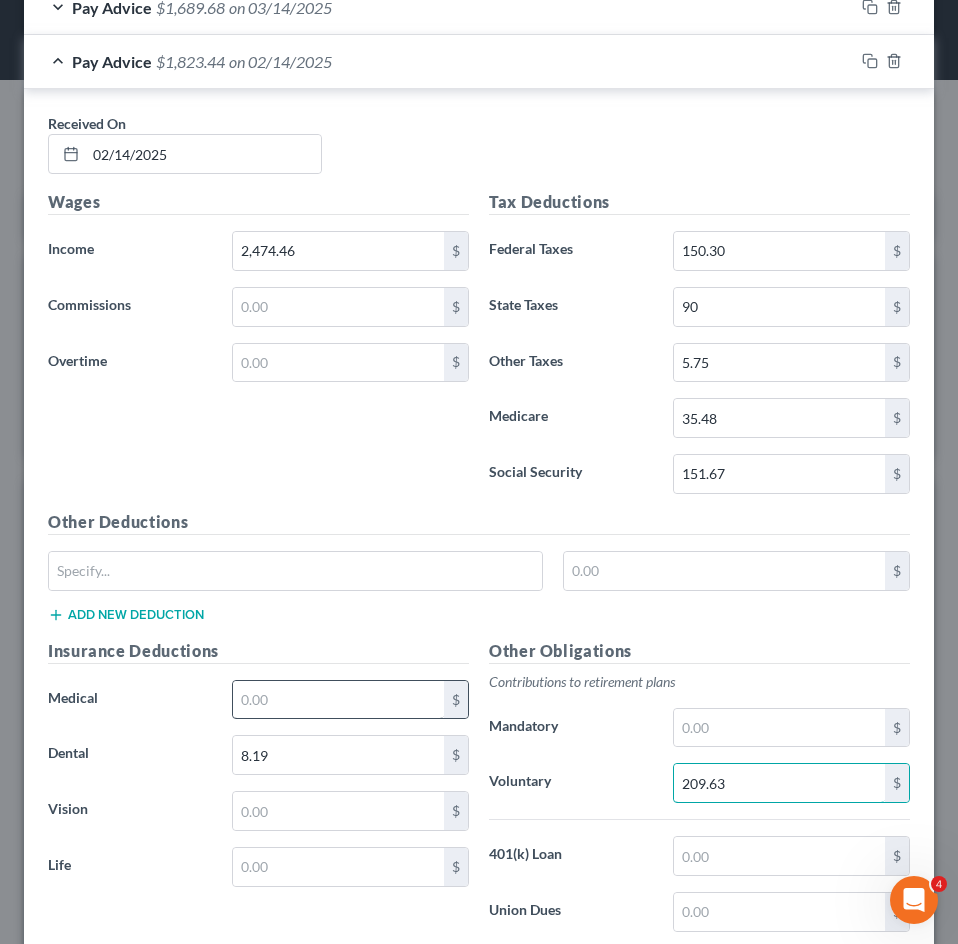 type on "209.63" 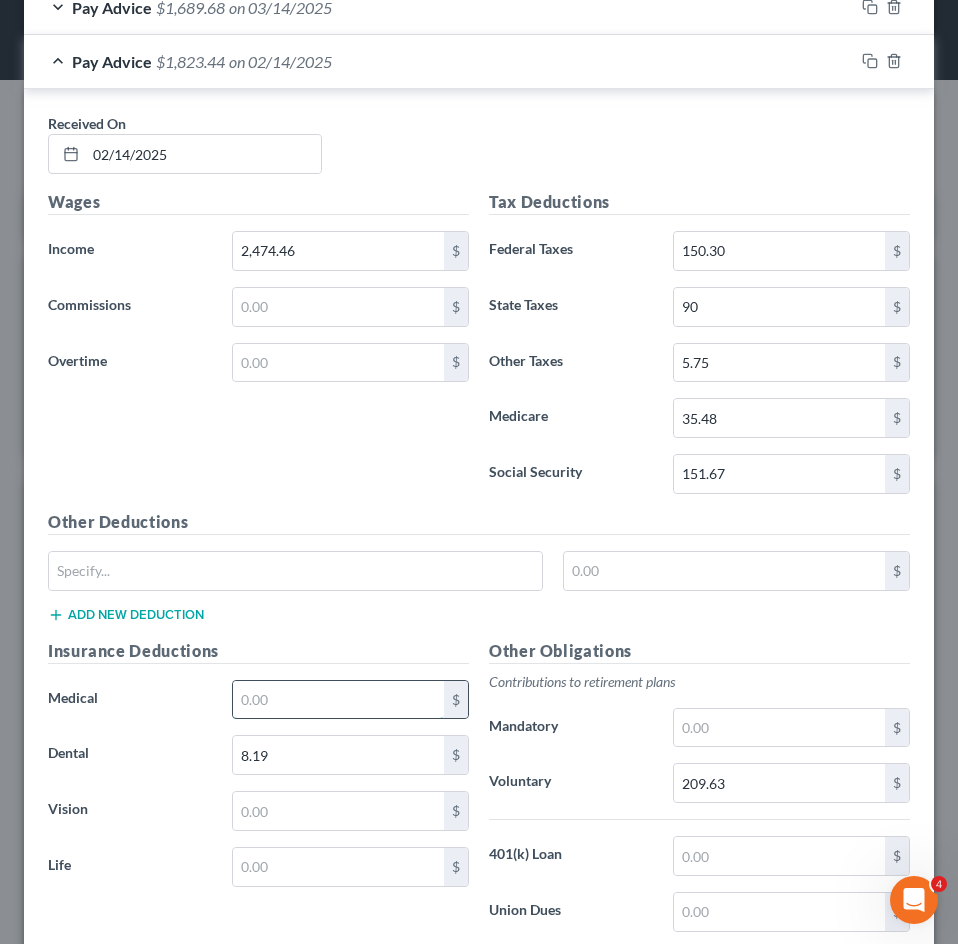 click at bounding box center [338, 700] 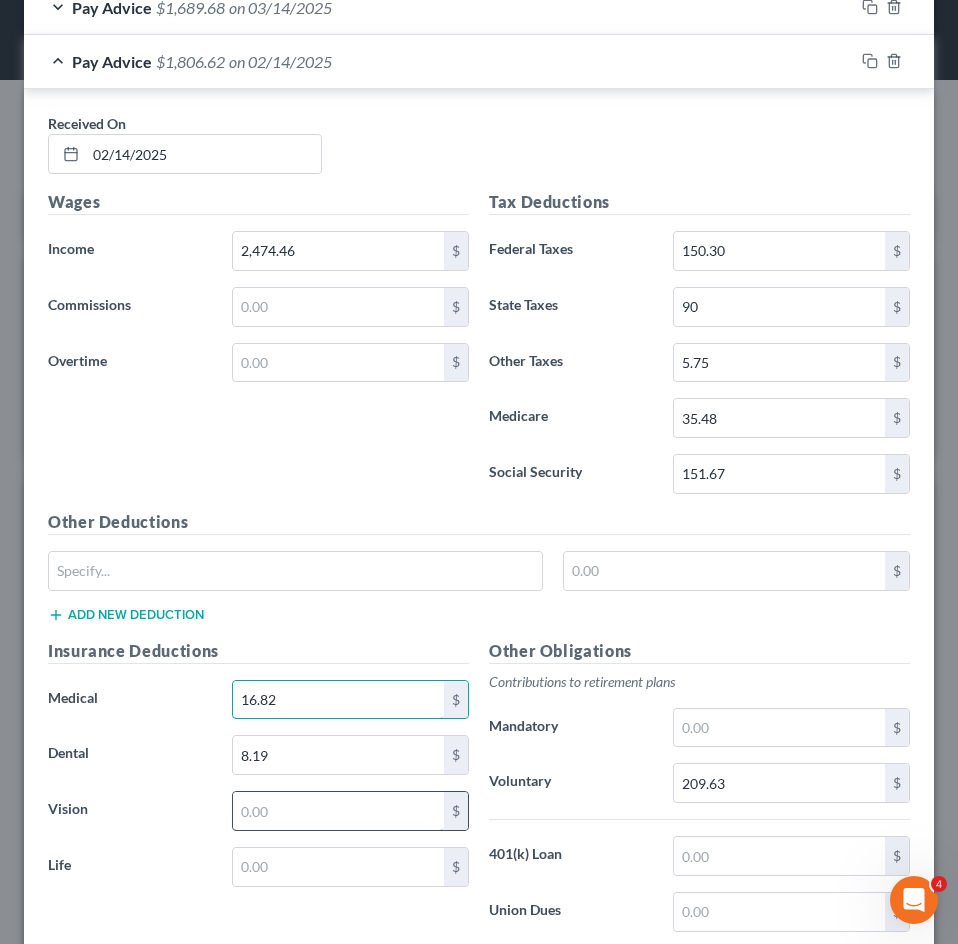 type on "16.82" 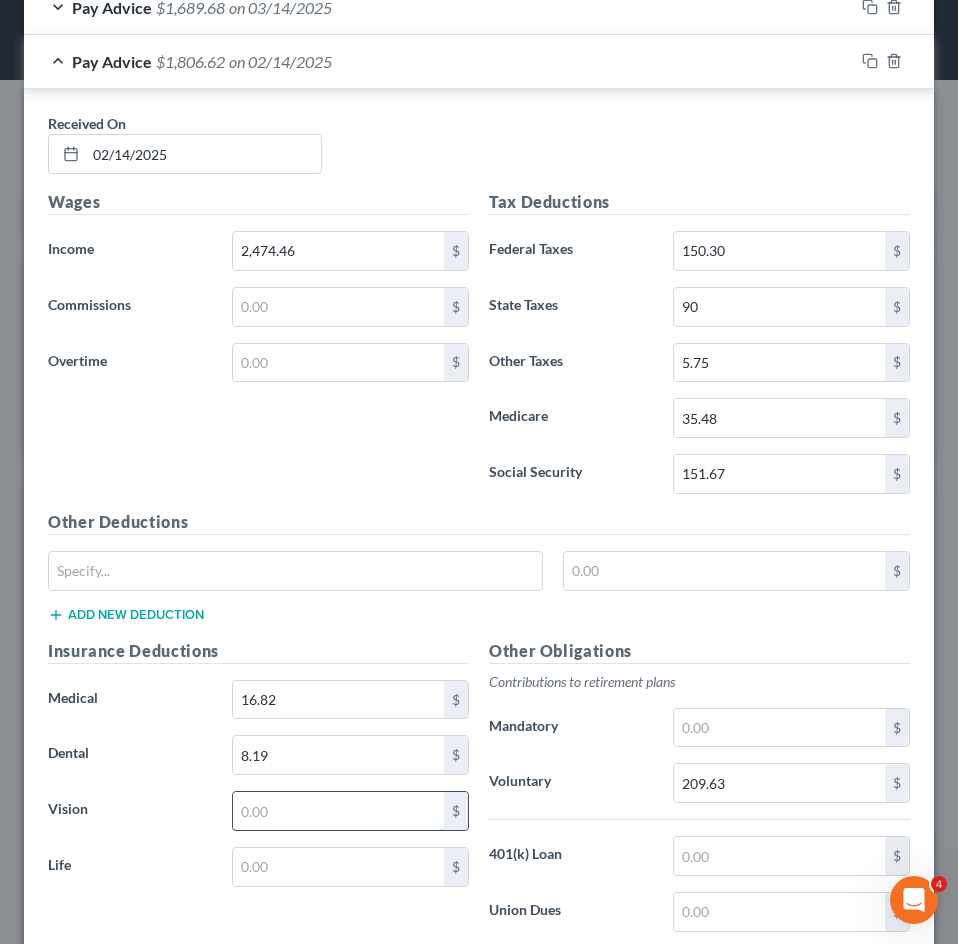 click at bounding box center (338, 811) 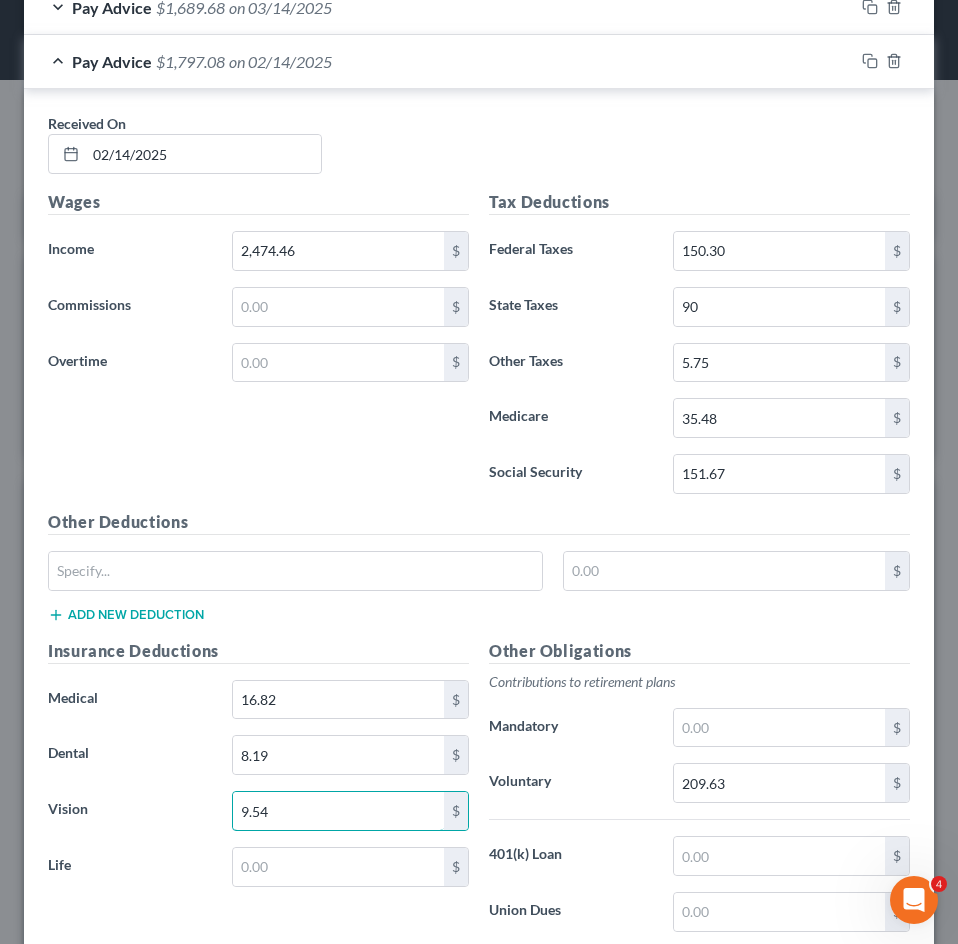 type on "9.54" 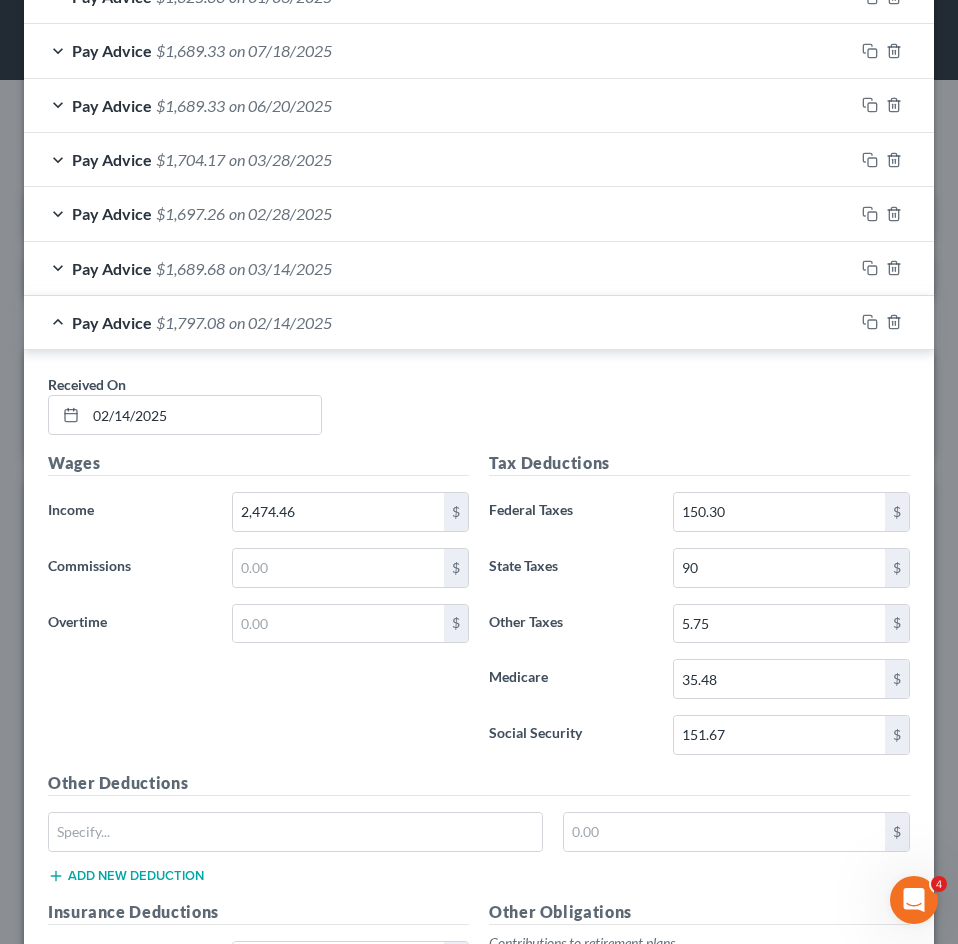 scroll, scrollTop: 947, scrollLeft: 0, axis: vertical 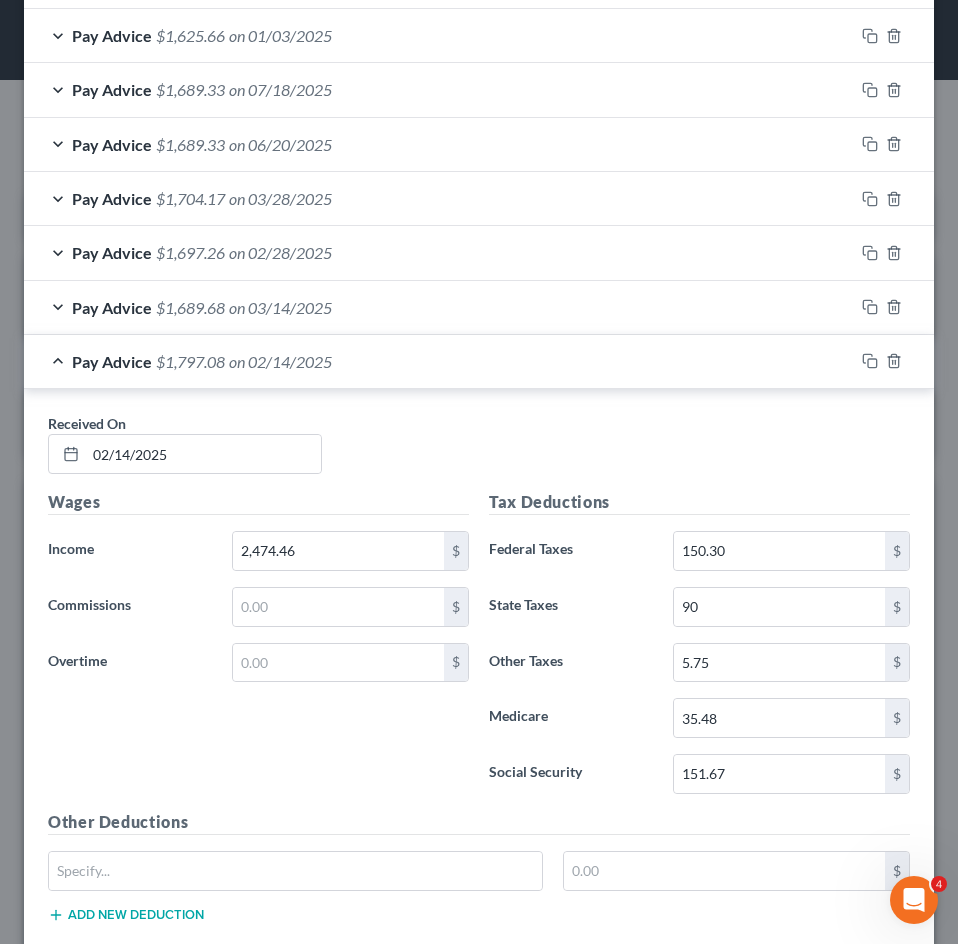 click on "Pay Advice $1,797.08 on 02/14/2025" at bounding box center [439, 361] 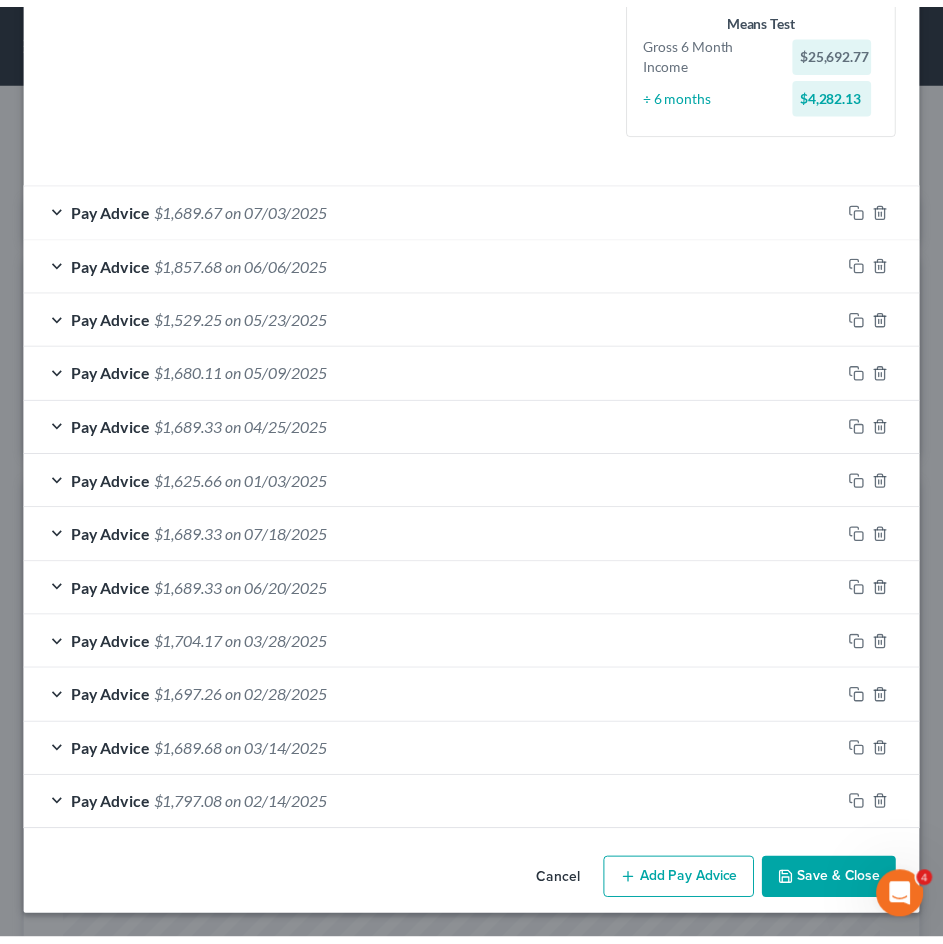 scroll, scrollTop: 502, scrollLeft: 0, axis: vertical 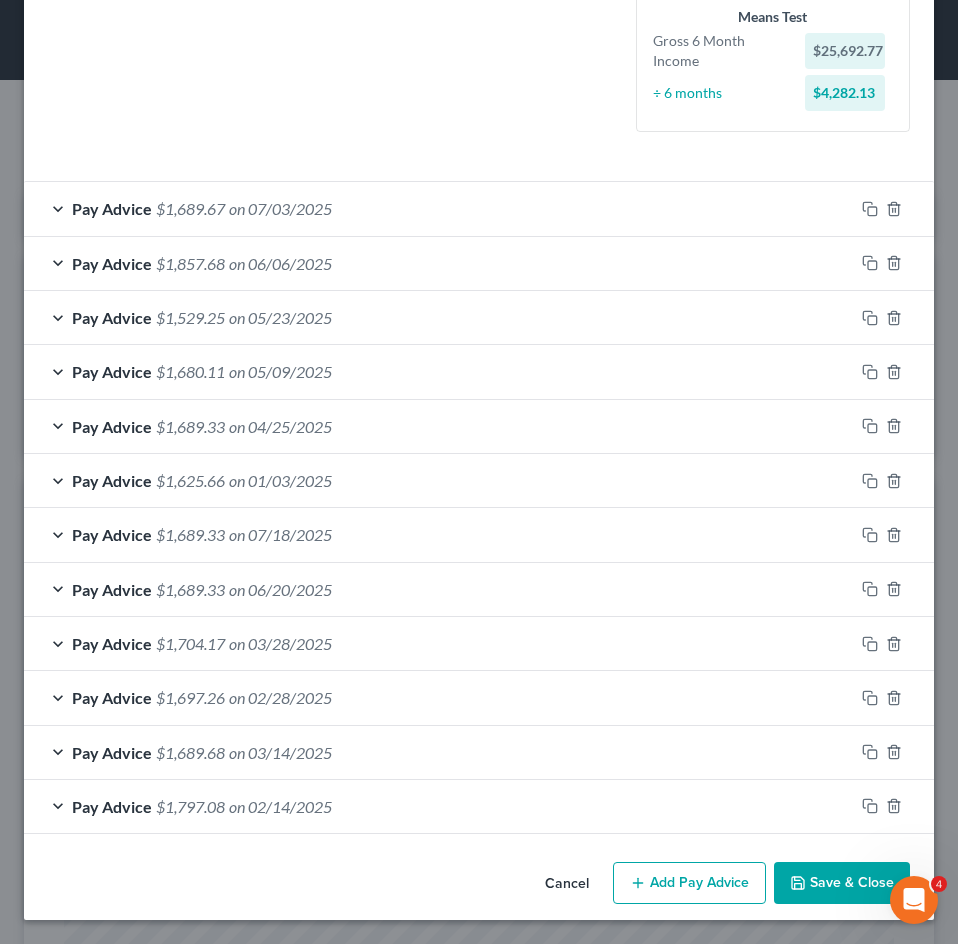 click on "Save & Close" at bounding box center [842, 883] 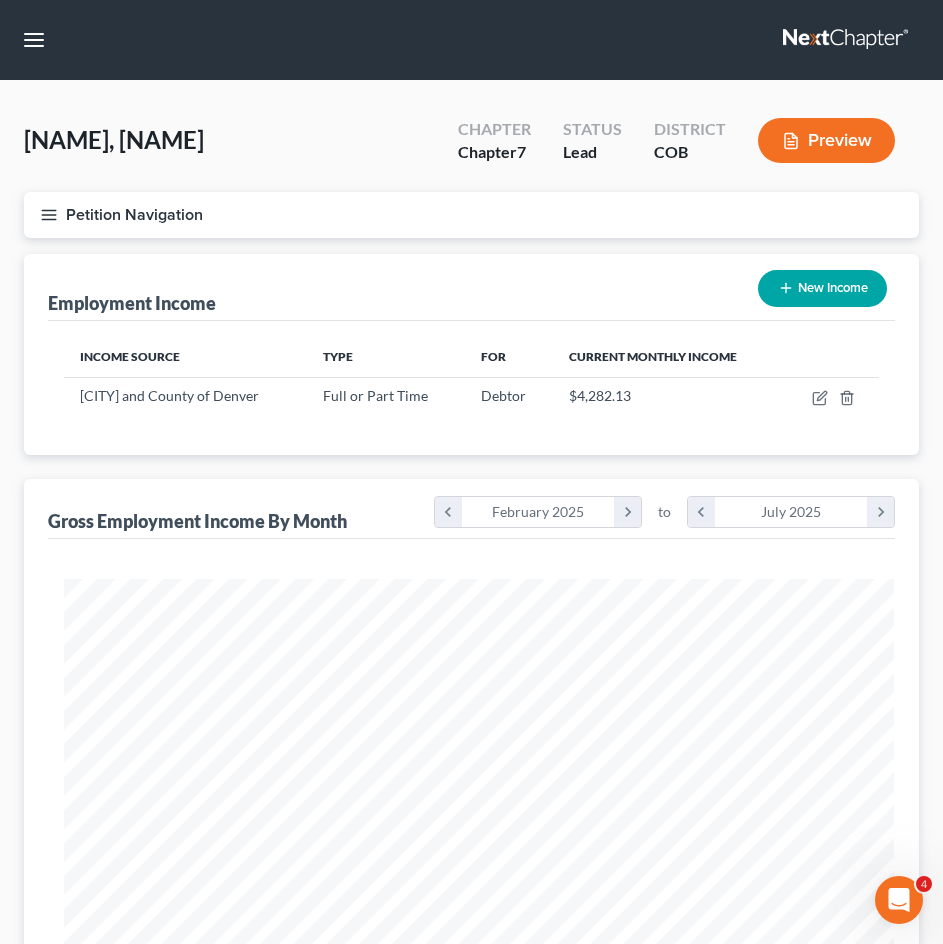 scroll, scrollTop: 407, scrollLeft: 855, axis: both 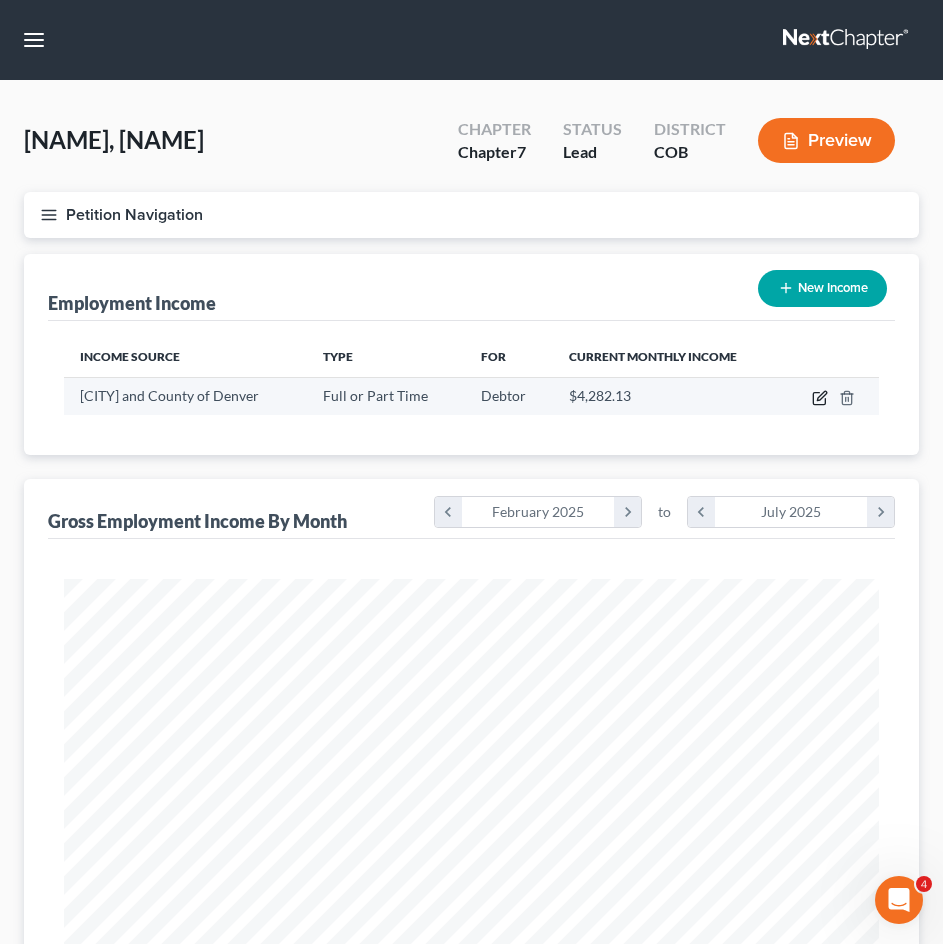 click 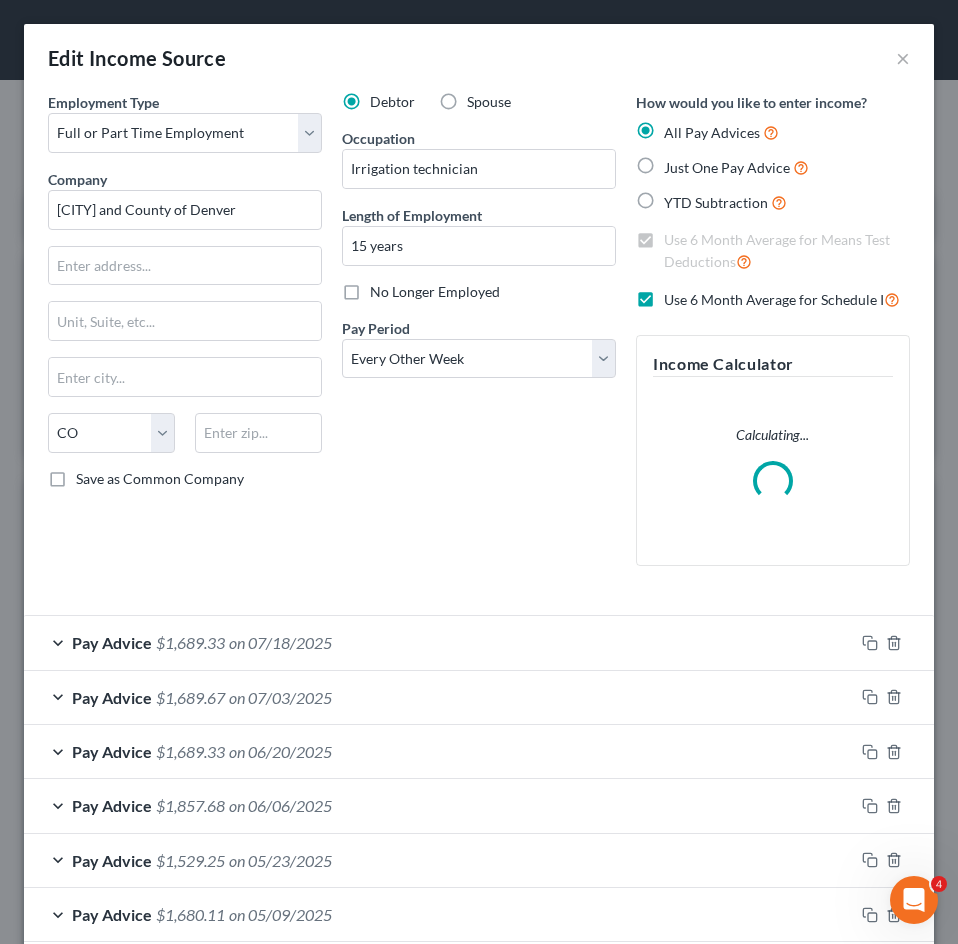 scroll, scrollTop: 999585, scrollLeft: 999130, axis: both 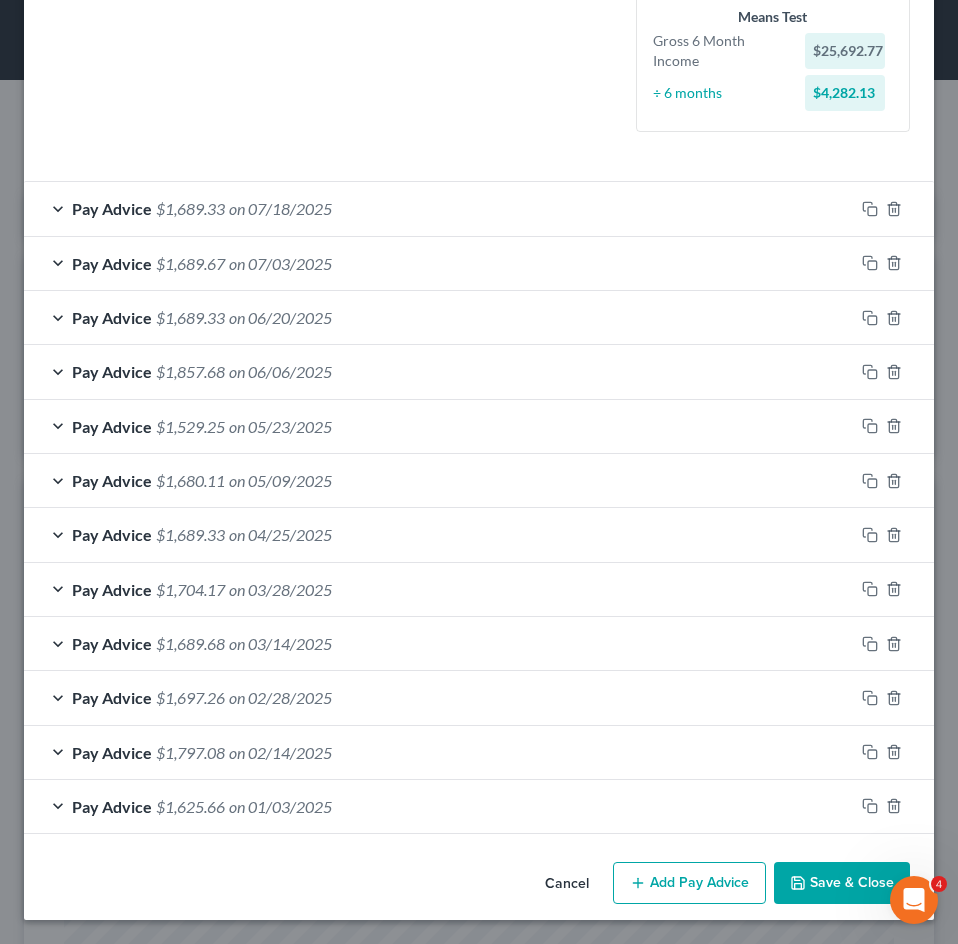 drag, startPoint x: 724, startPoint y: 878, endPoint x: 671, endPoint y: 817, distance: 80.80842 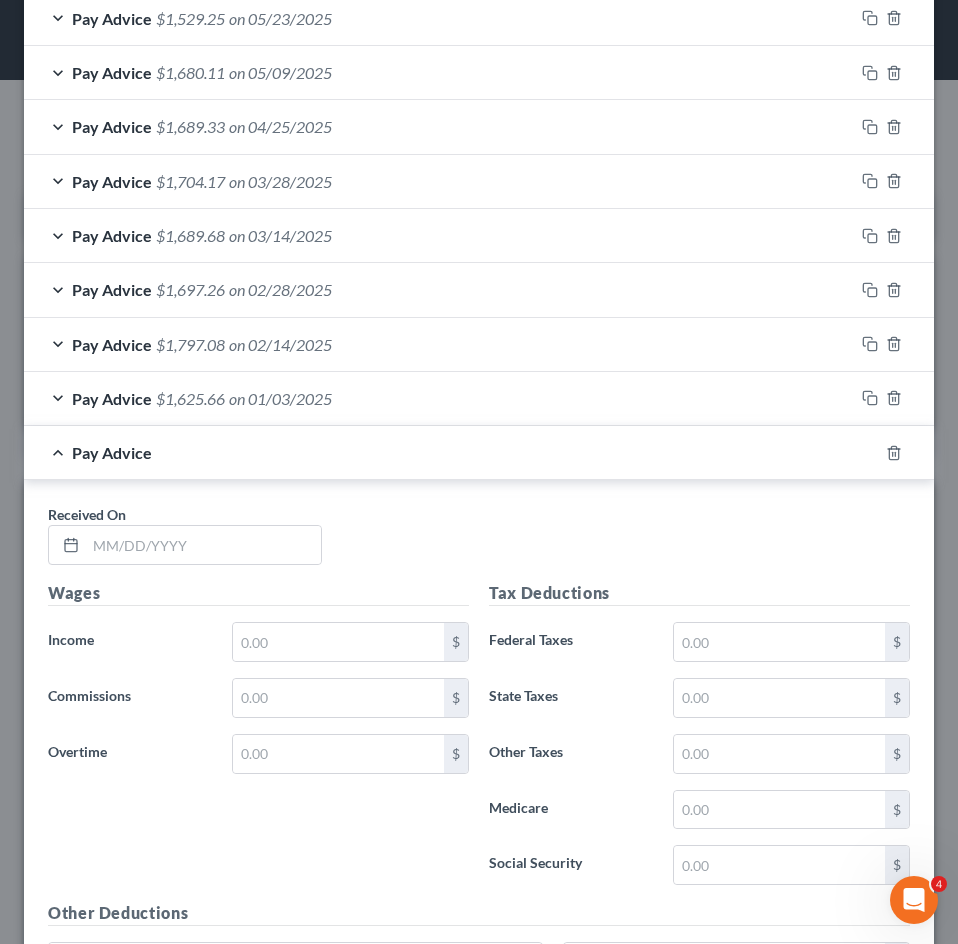 scroll, scrollTop: 1102, scrollLeft: 0, axis: vertical 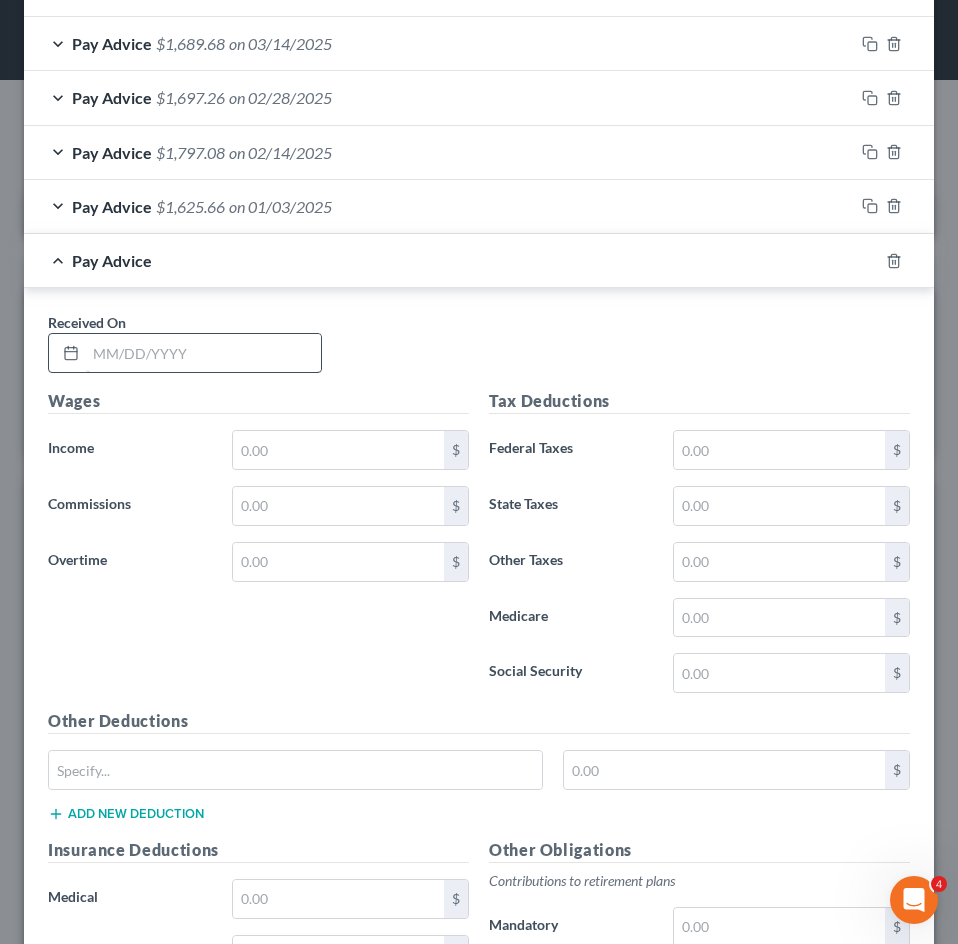 click at bounding box center (203, 353) 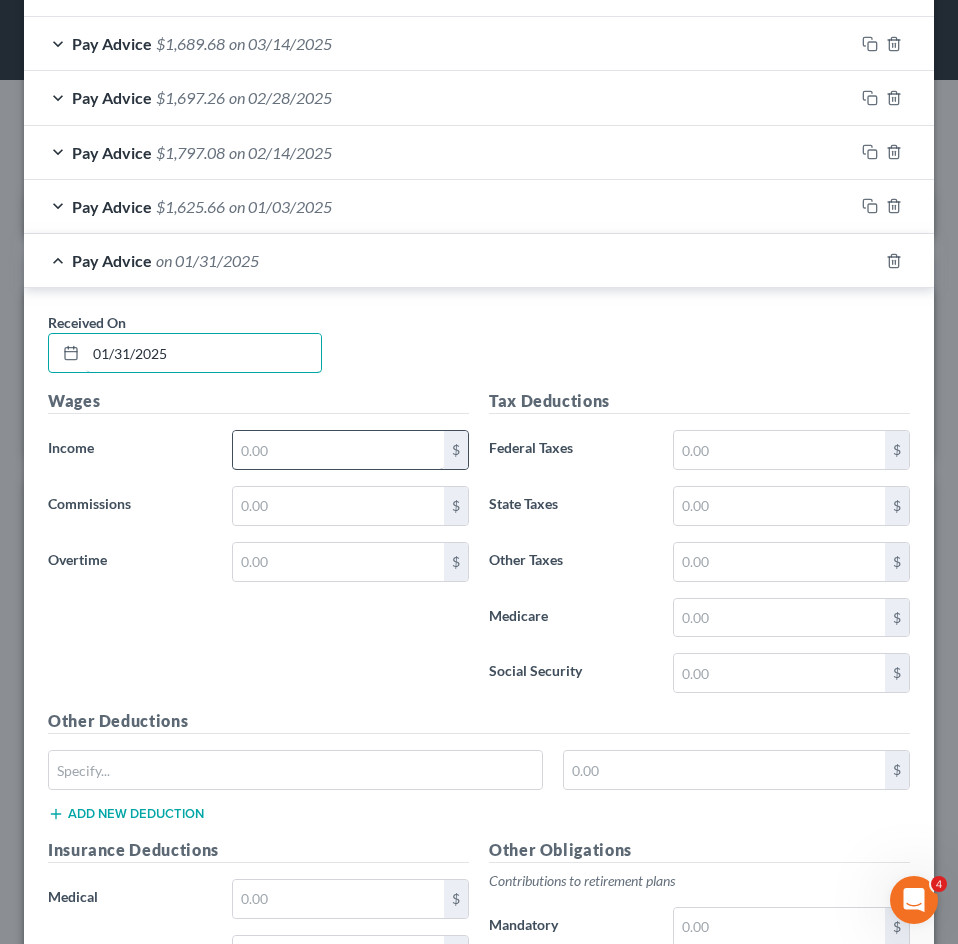 type on "01/31/2025" 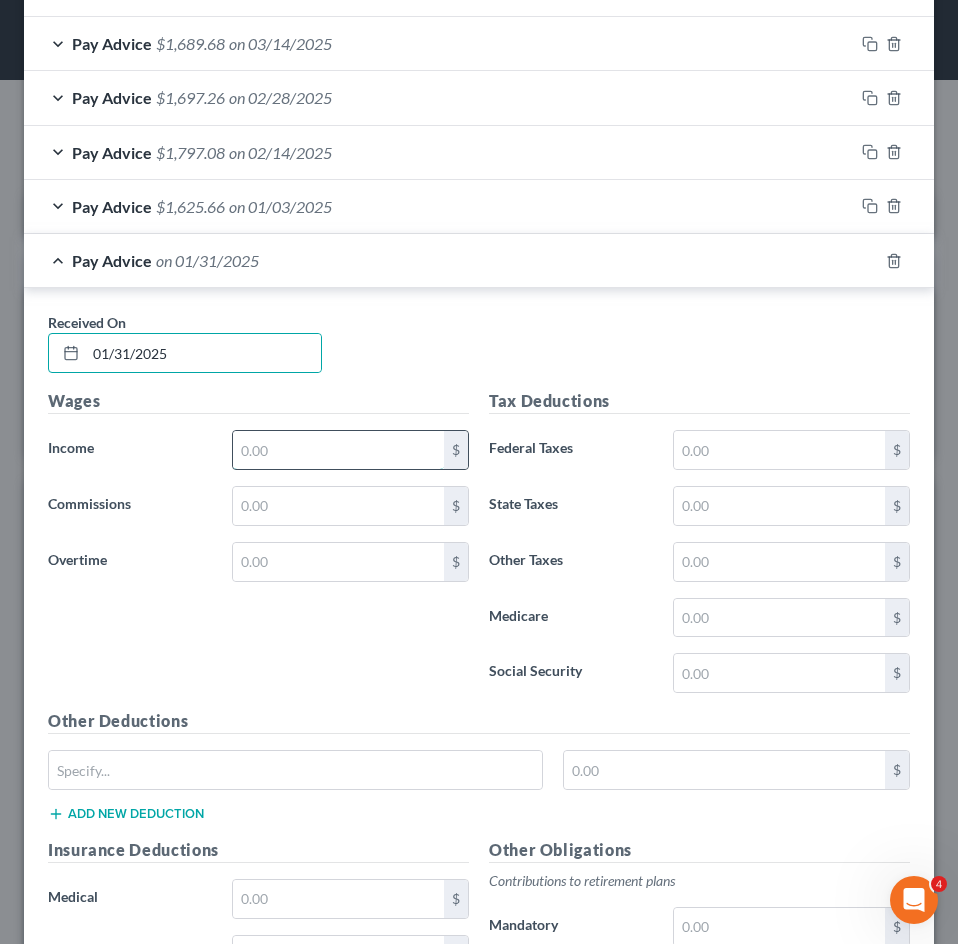 click at bounding box center (338, 450) 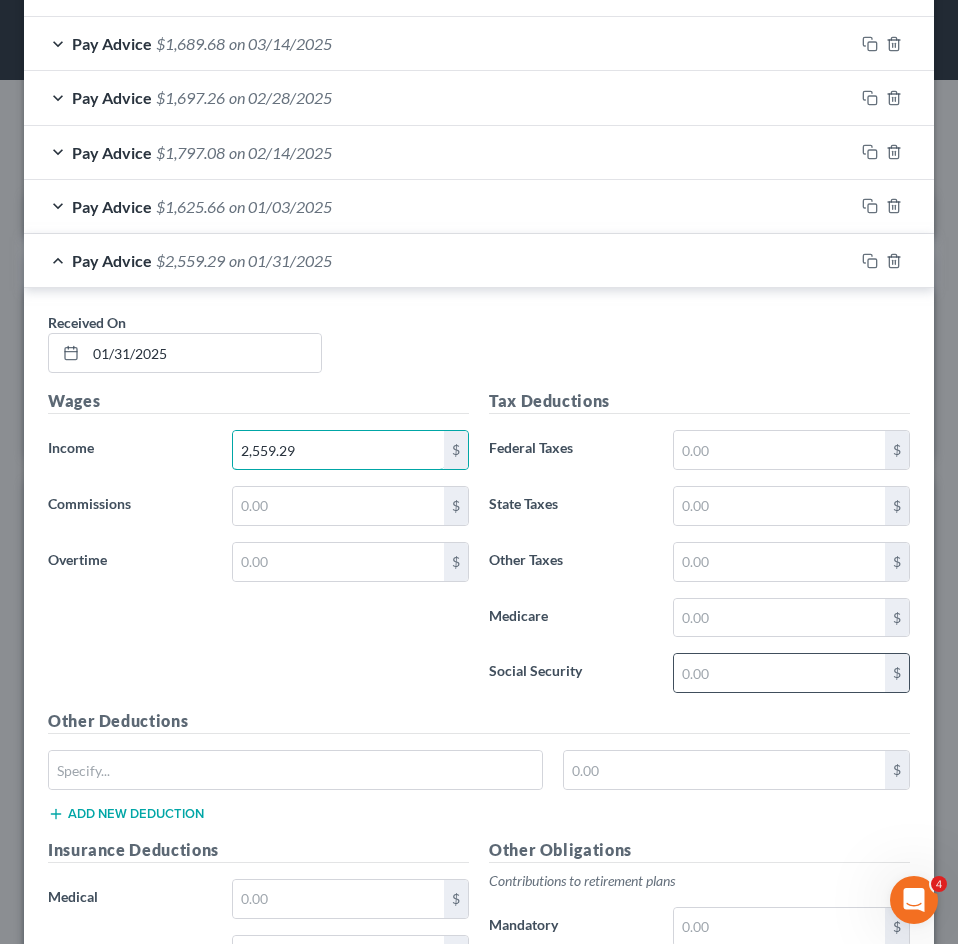 type on "2,559.29" 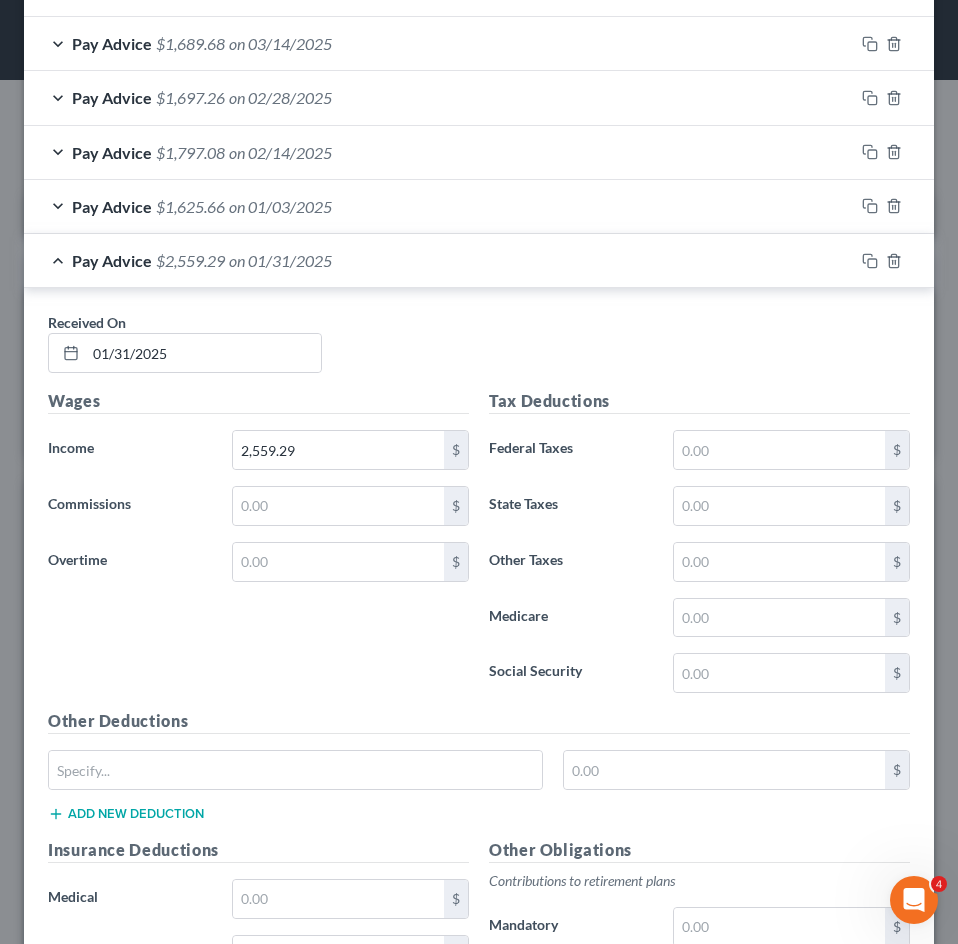 click on "Tax Deductions Federal Taxes $ State Taxes $ Other Taxes $ Medicare $ Social Security $" at bounding box center (699, 549) 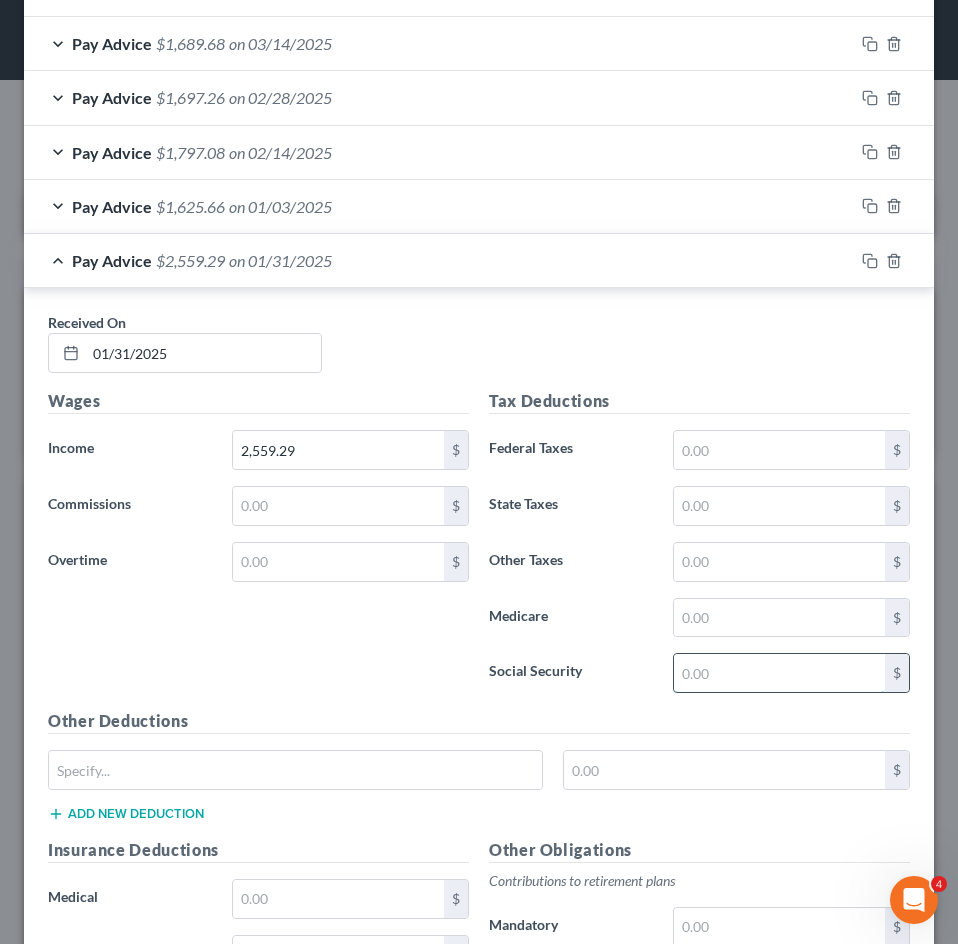 click at bounding box center (779, 673) 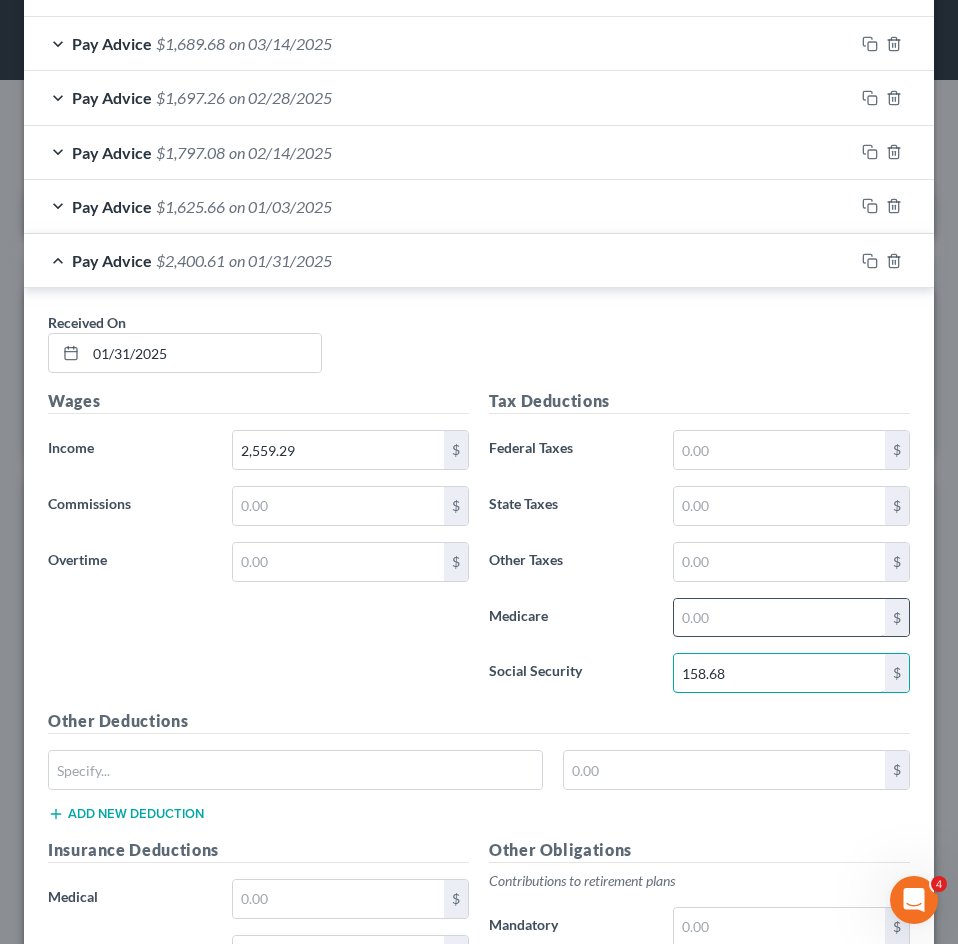 type on "158.68" 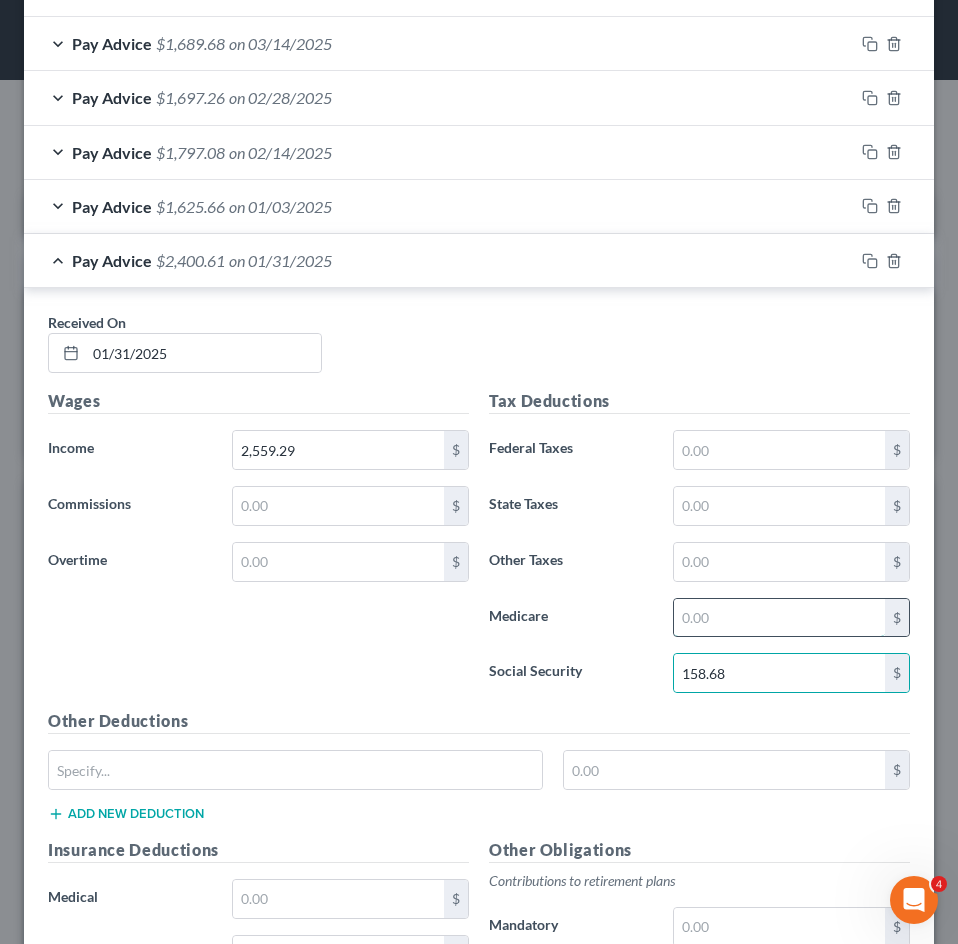 click at bounding box center [779, 618] 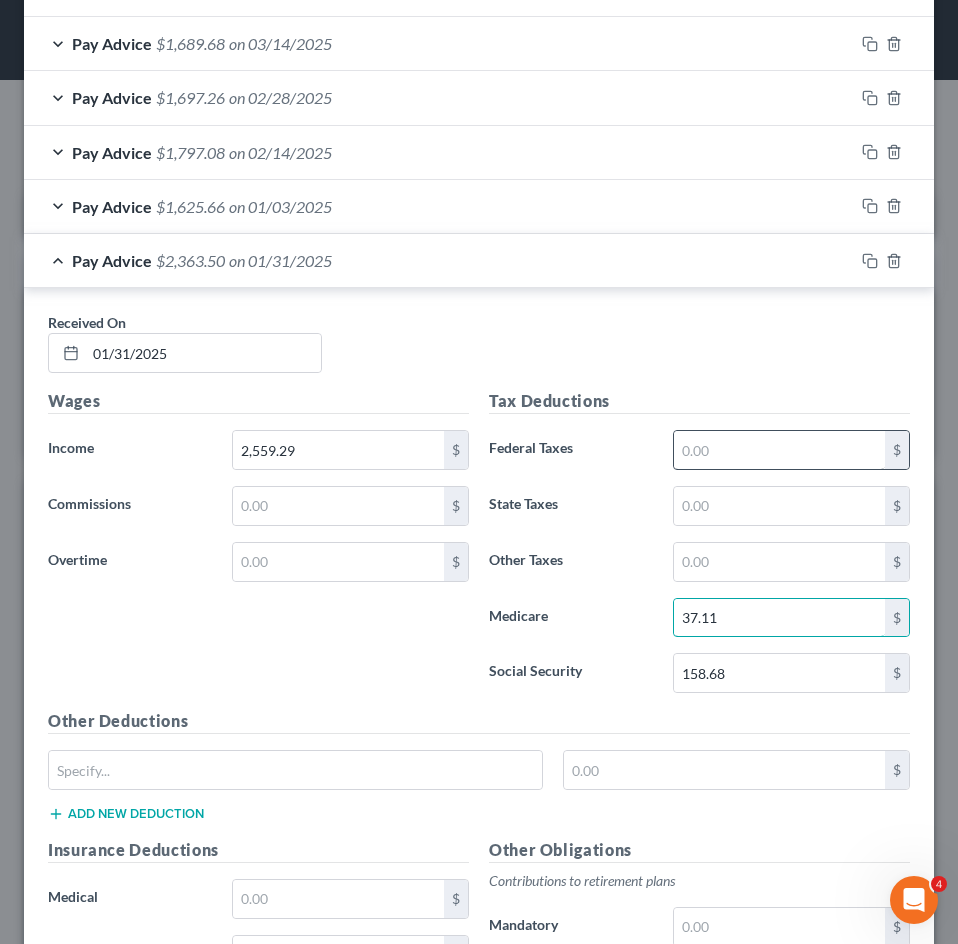 type on "37.11" 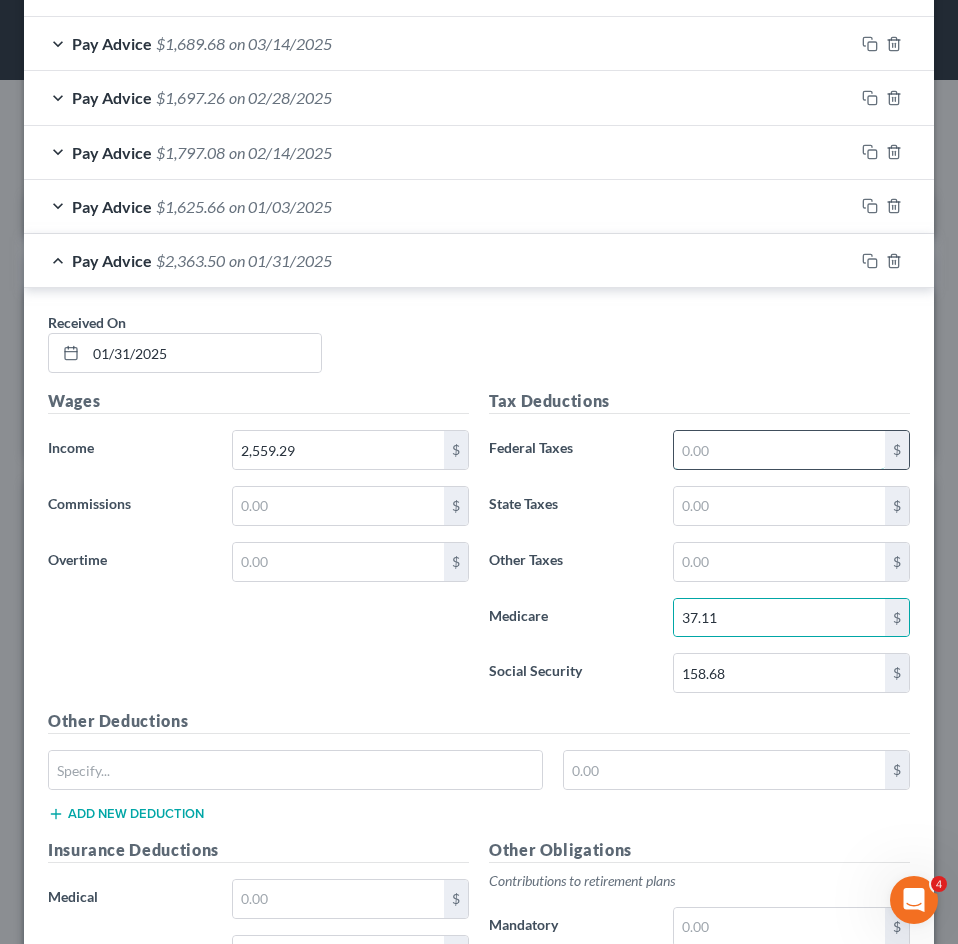 click at bounding box center (779, 450) 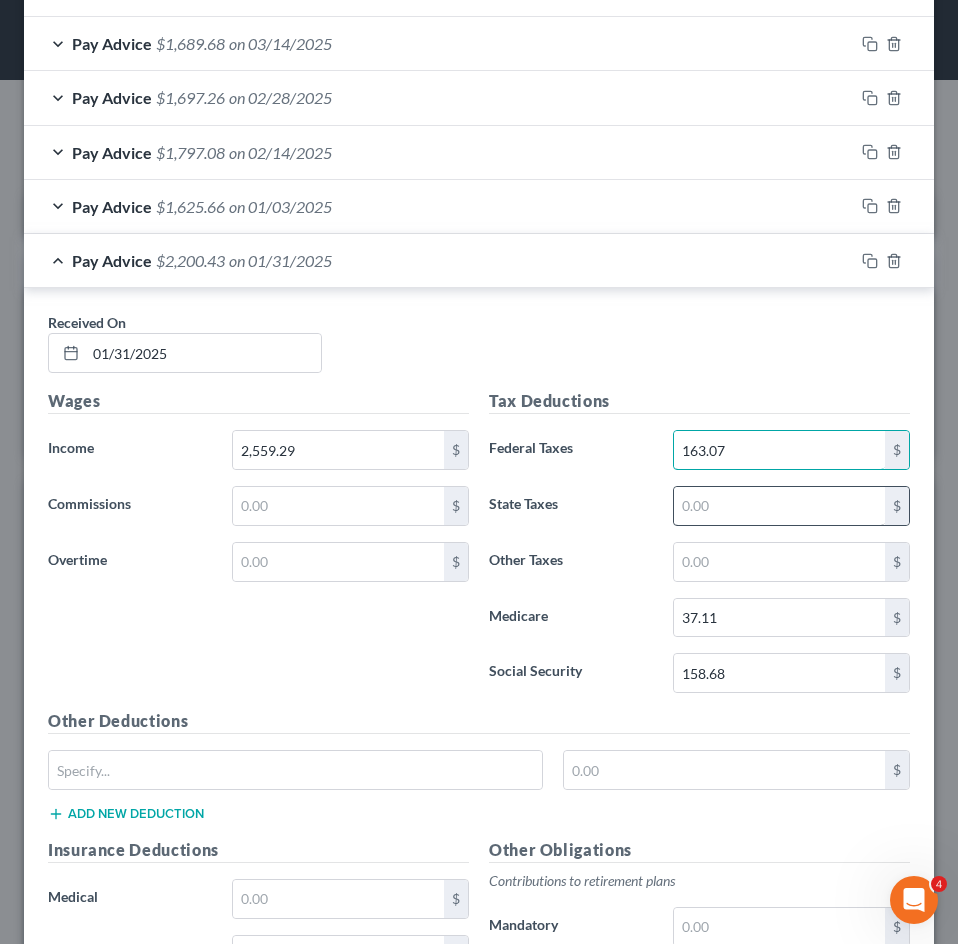type on "163.07" 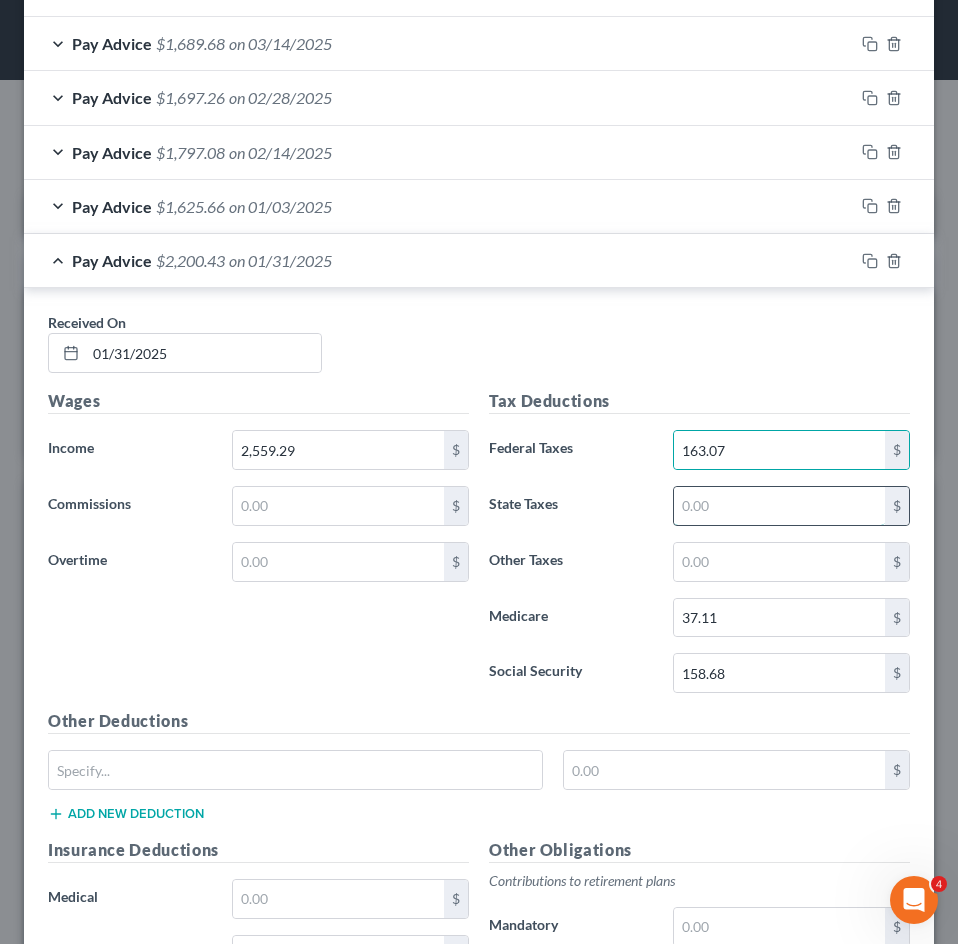 click at bounding box center [779, 506] 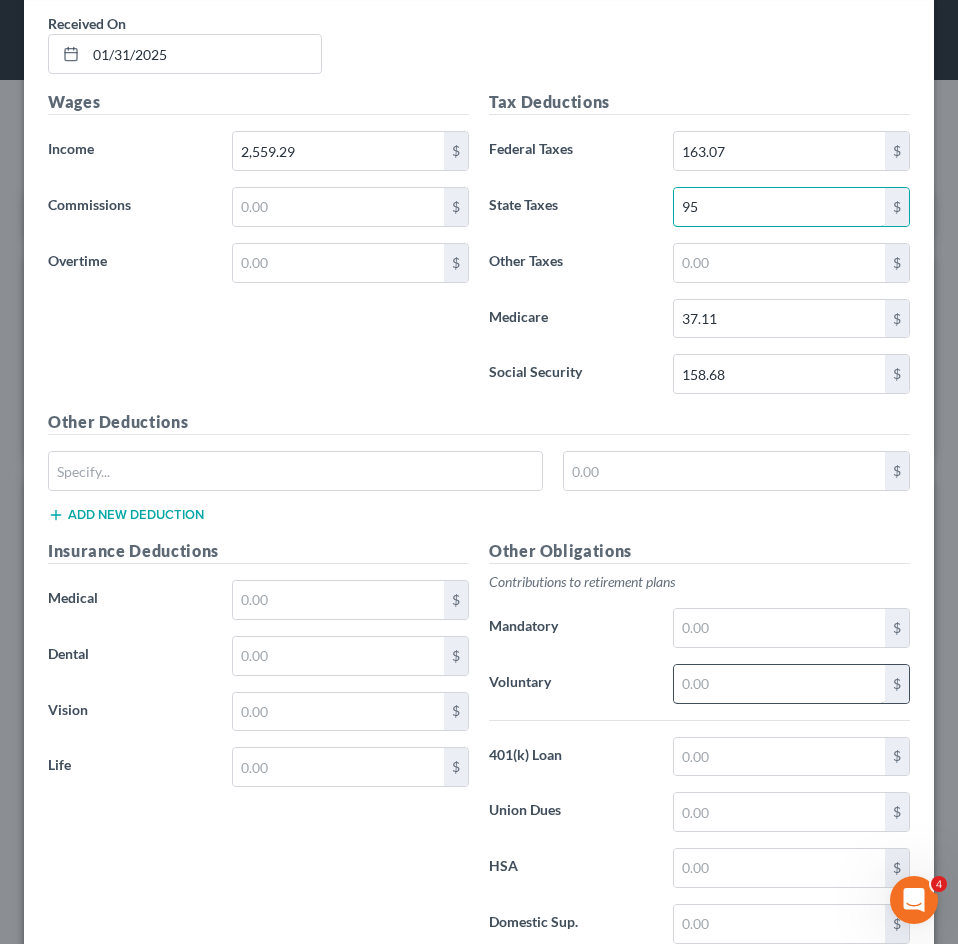 scroll, scrollTop: 1402, scrollLeft: 0, axis: vertical 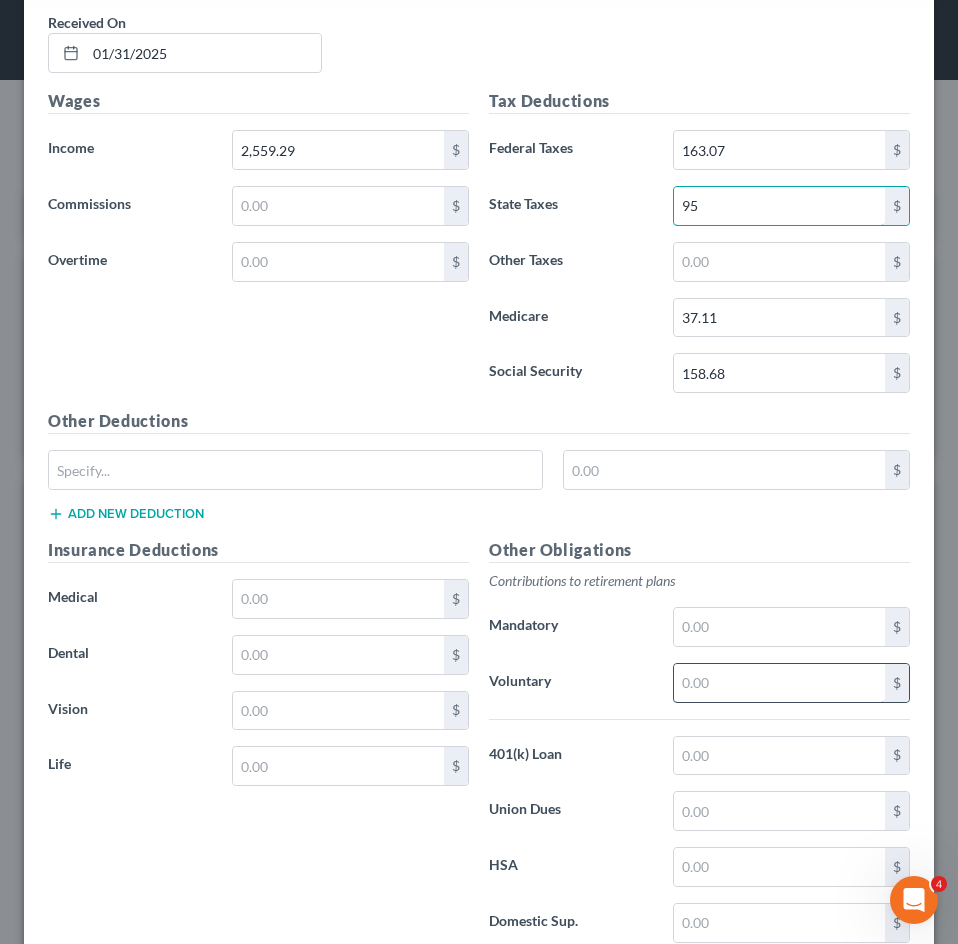 type on "95" 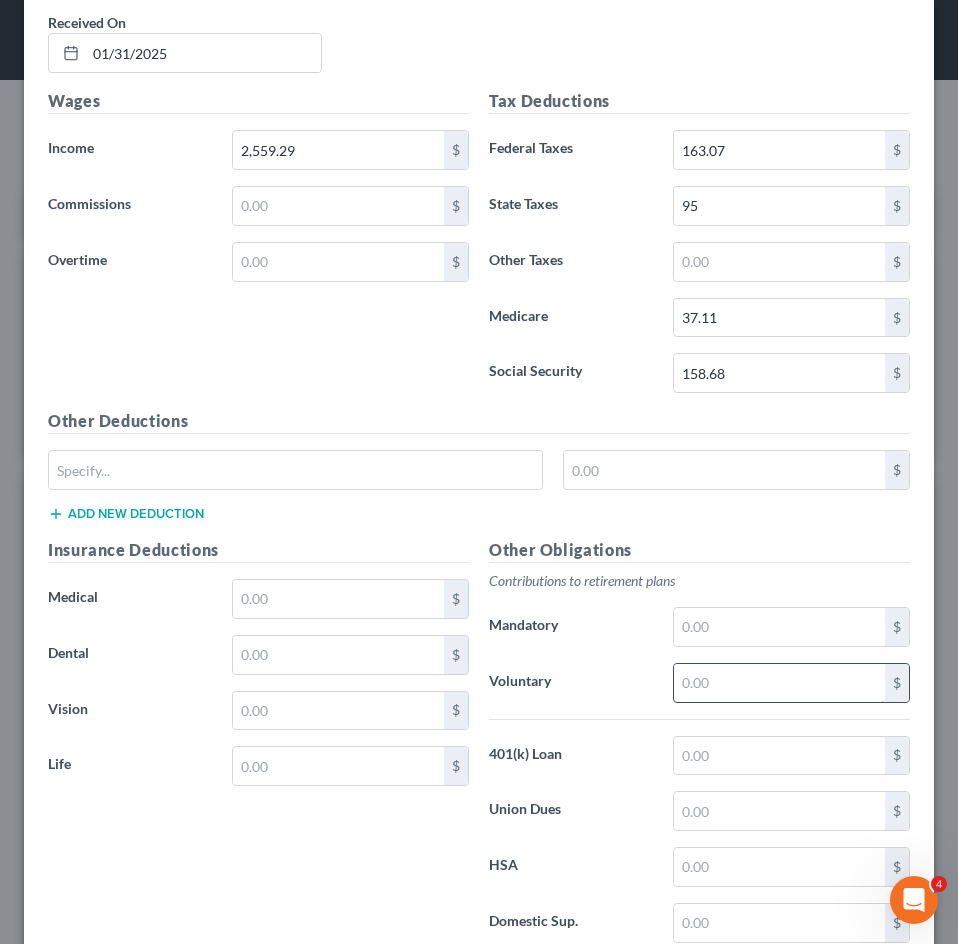 click at bounding box center [779, 683] 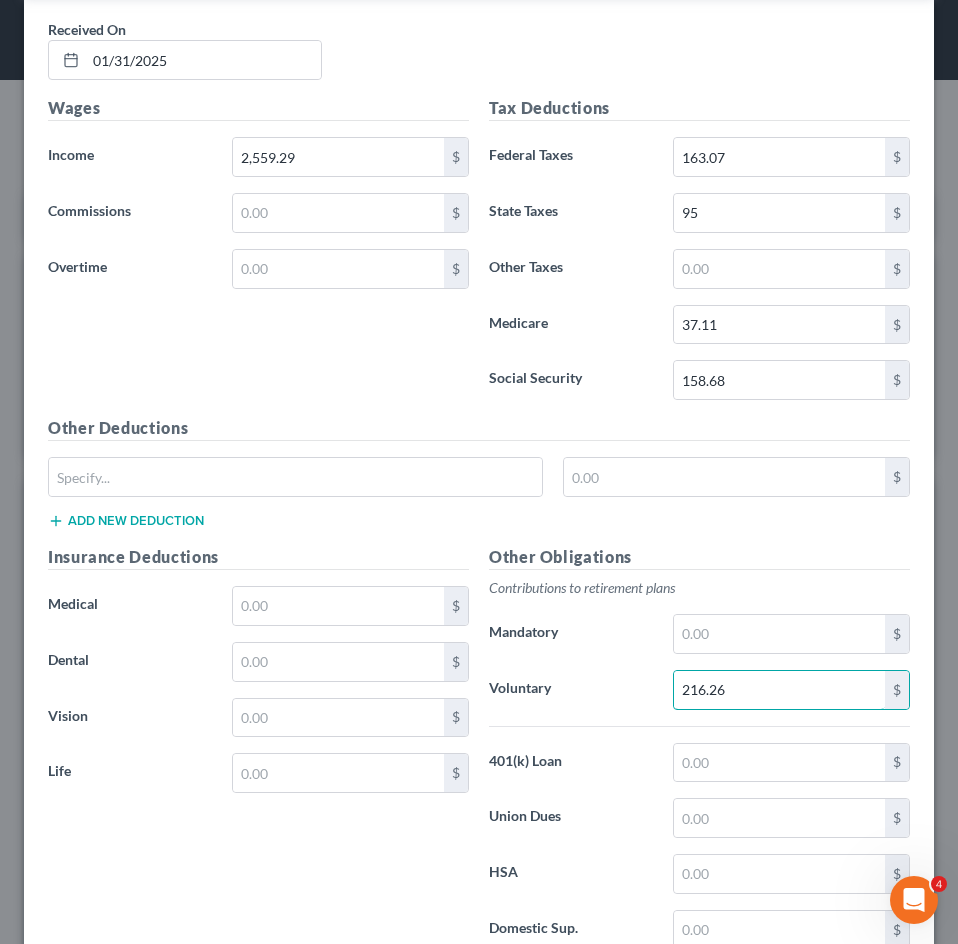 scroll, scrollTop: 1042, scrollLeft: 0, axis: vertical 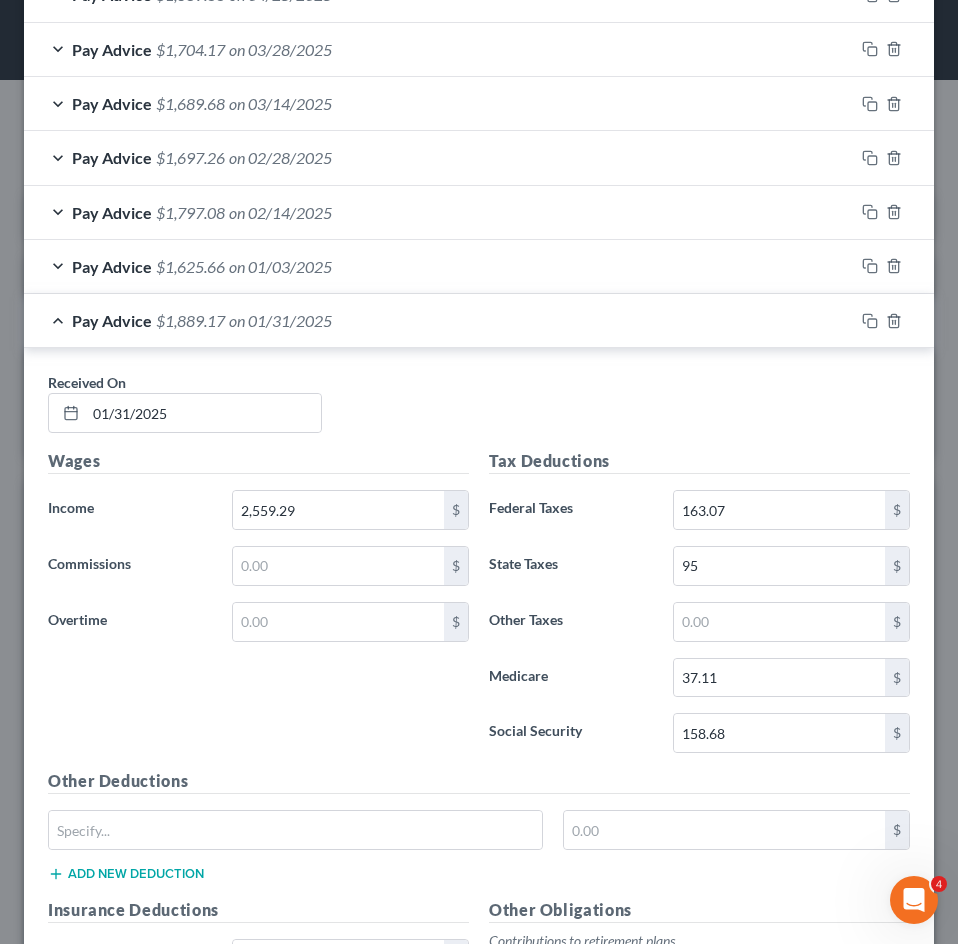 type on "216.26" 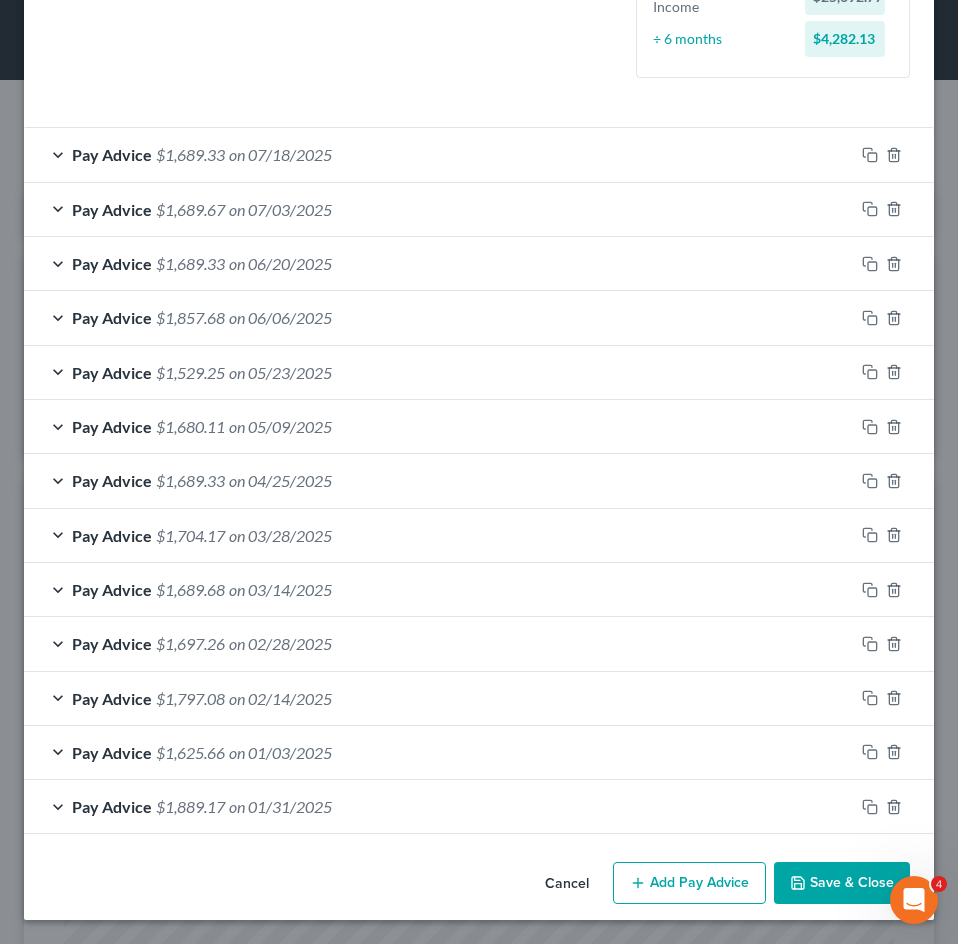 scroll, scrollTop: 556, scrollLeft: 0, axis: vertical 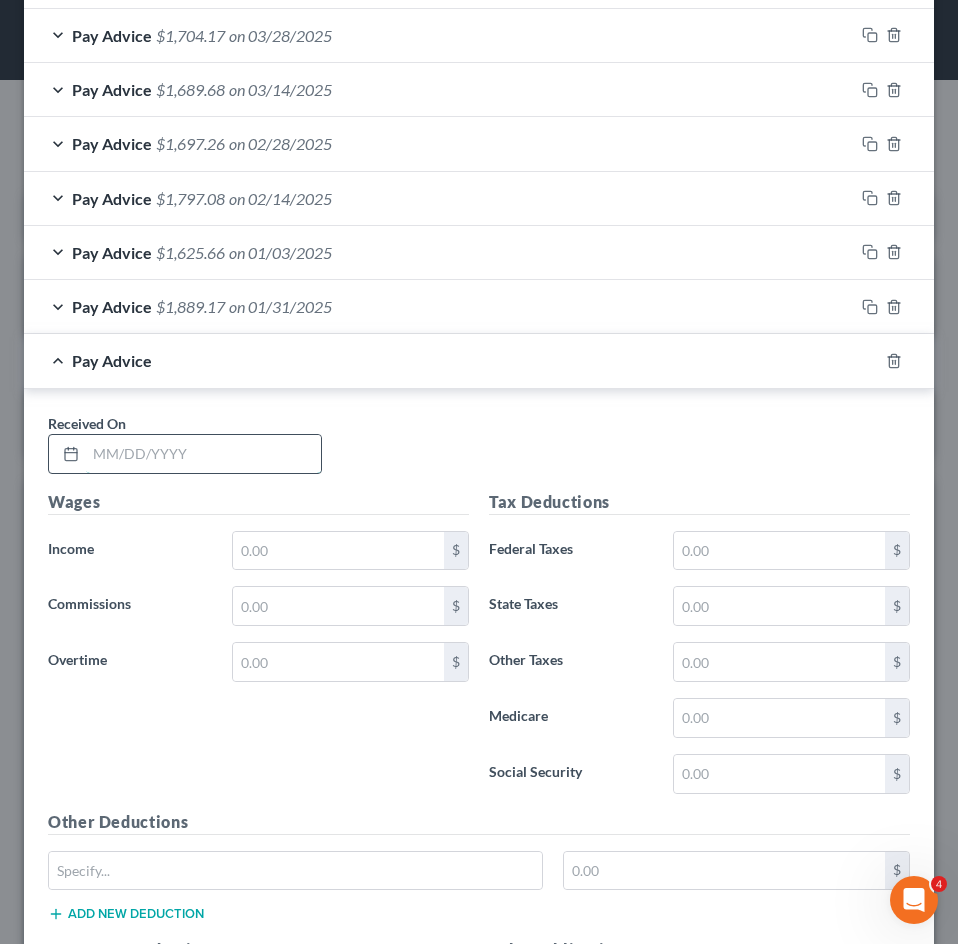 click at bounding box center (203, 454) 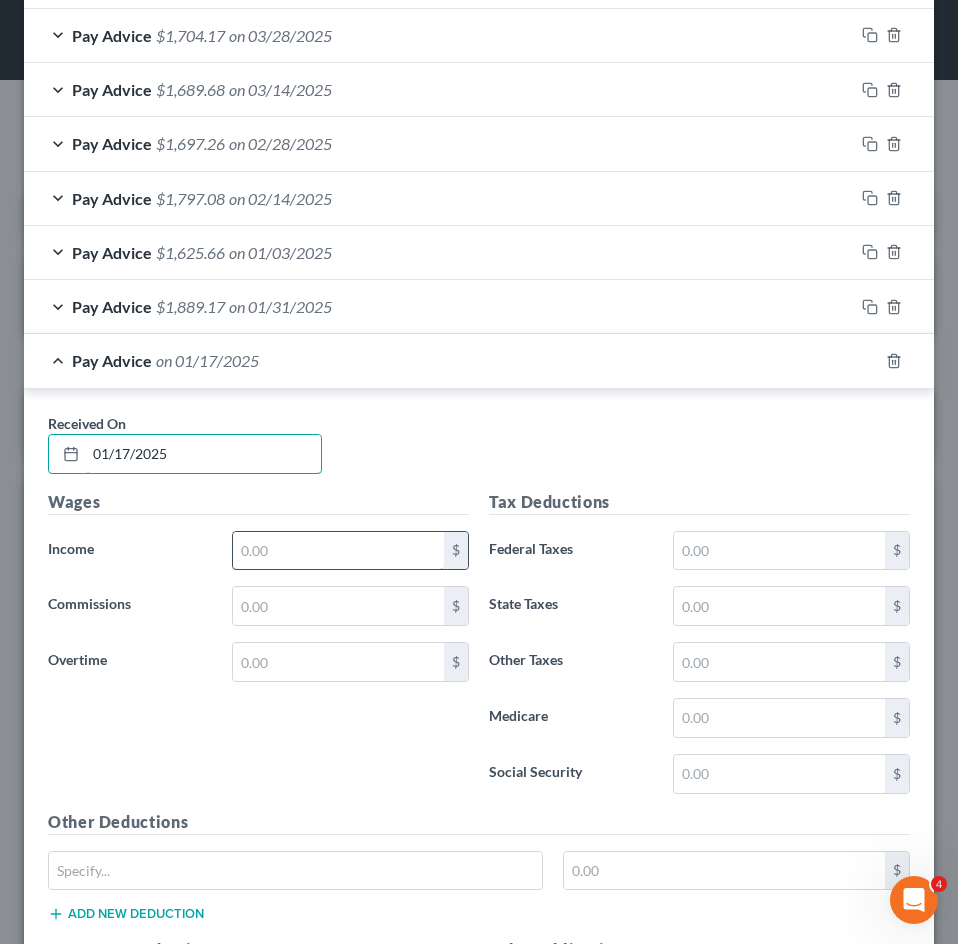 type on "01/17/2025" 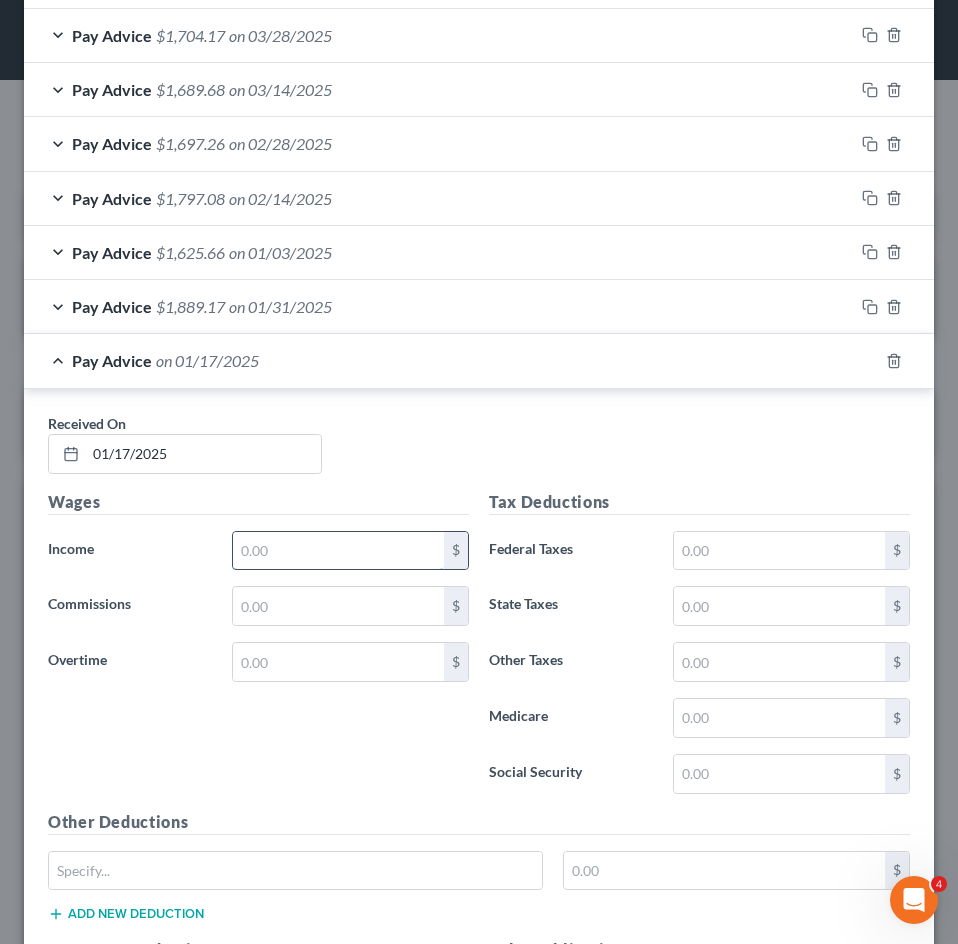 click at bounding box center (338, 551) 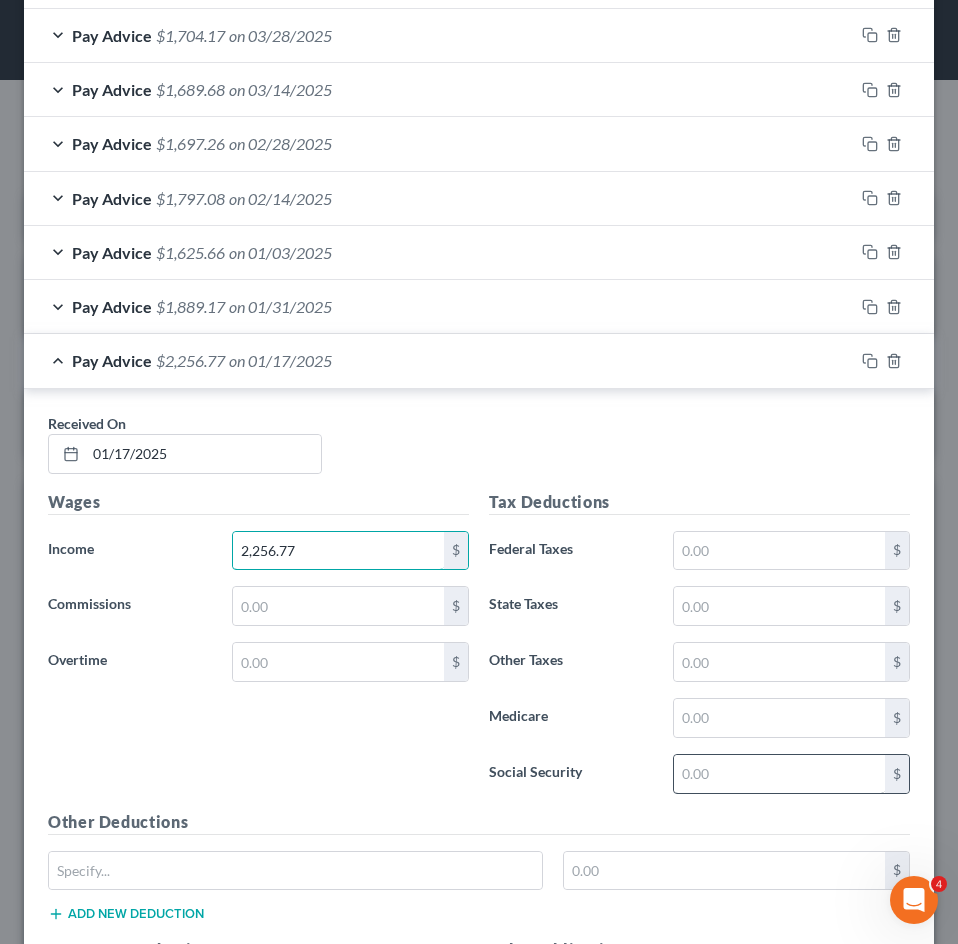 type on "2,256.77" 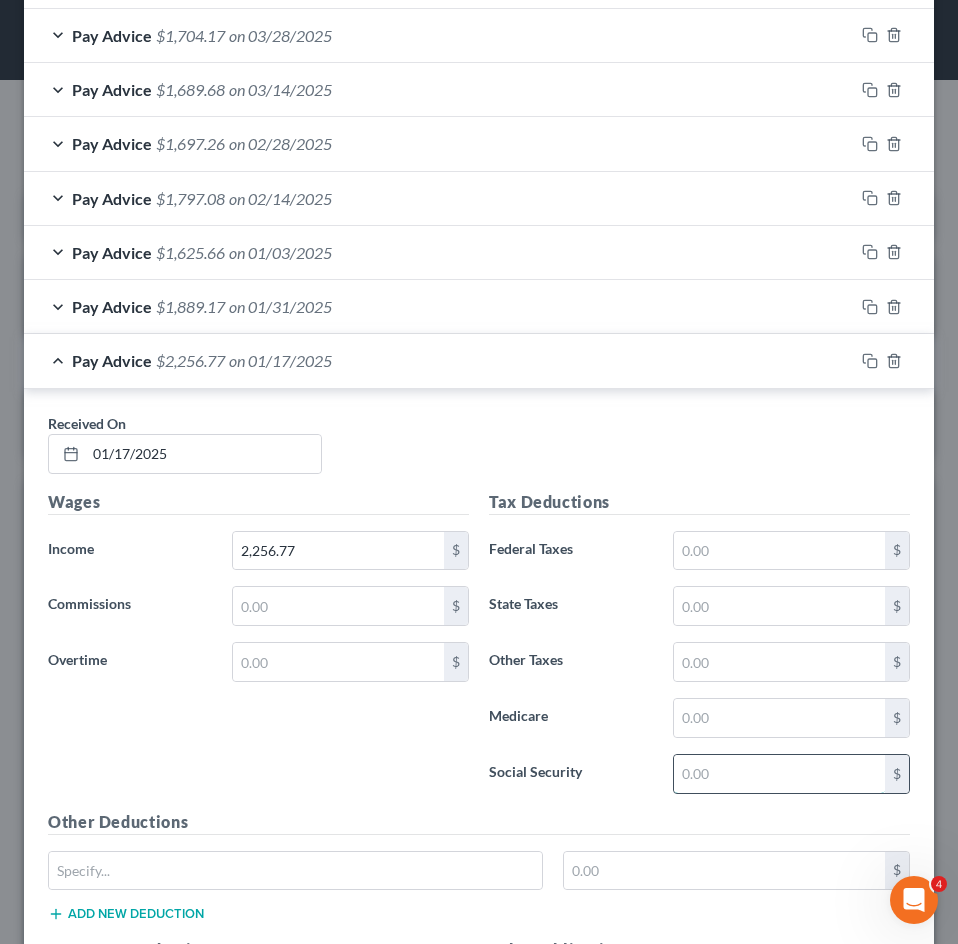click at bounding box center [779, 774] 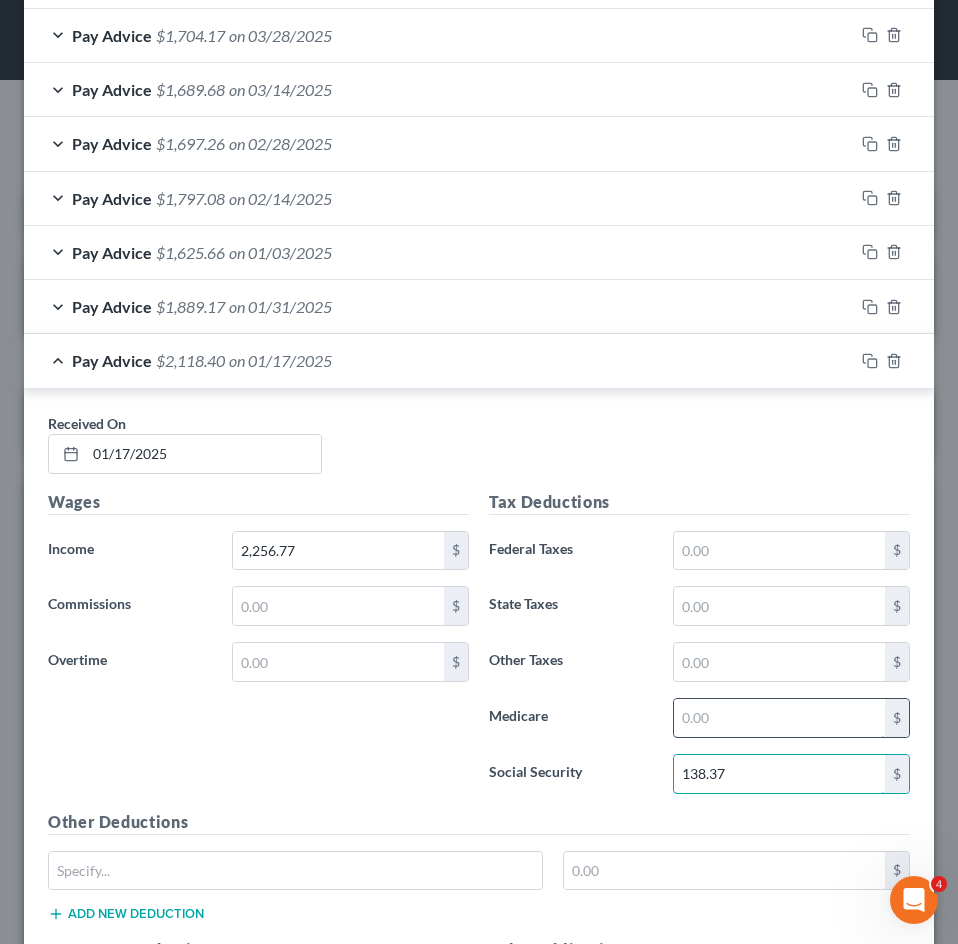 type on "138.37" 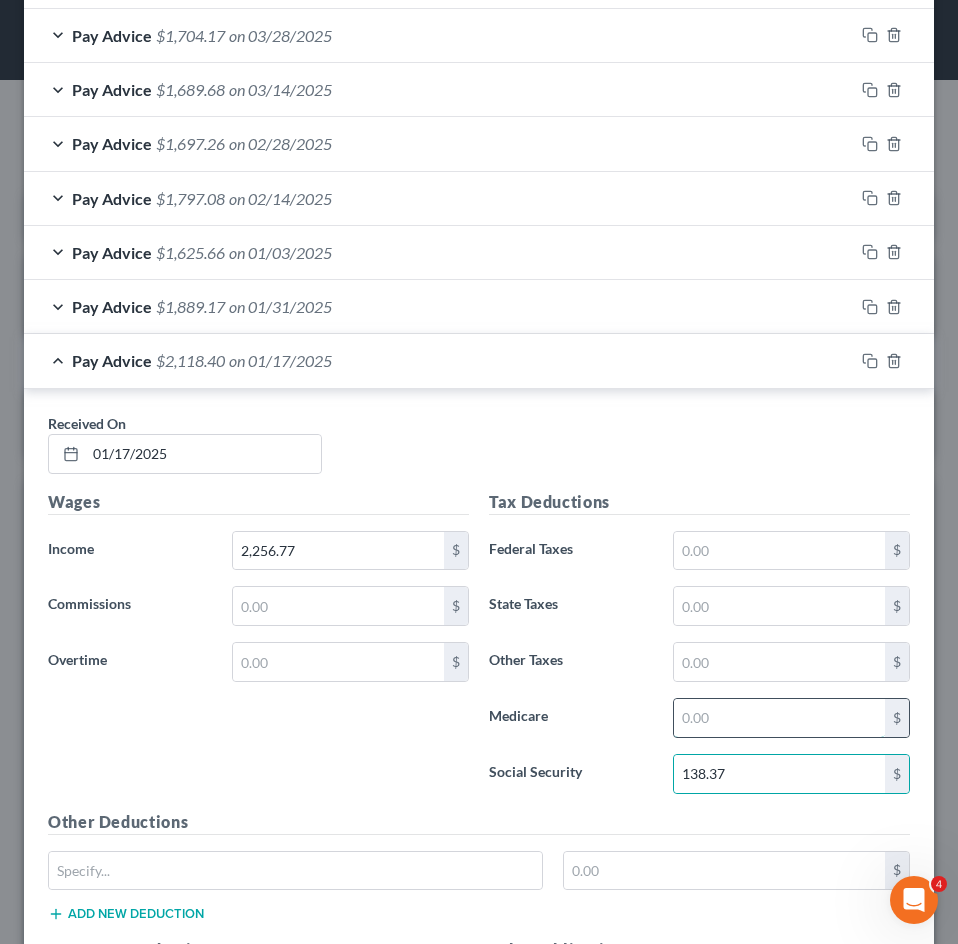 click at bounding box center [779, 718] 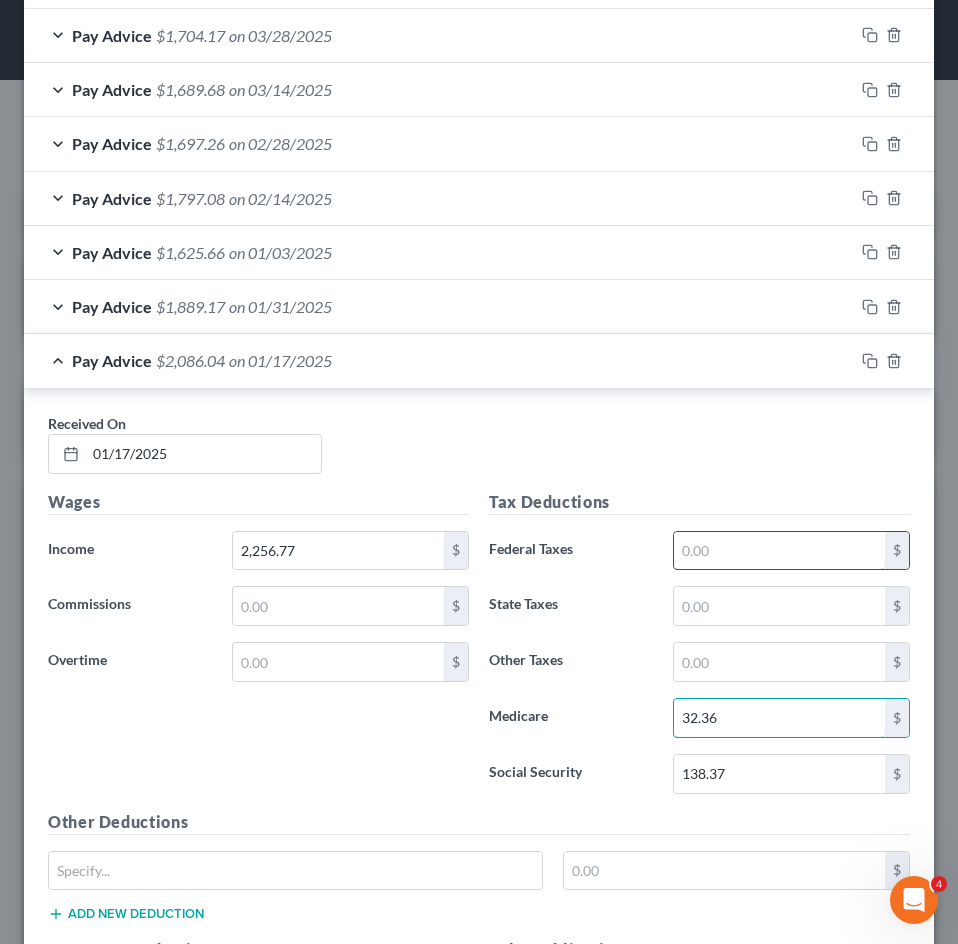 type on "32.36" 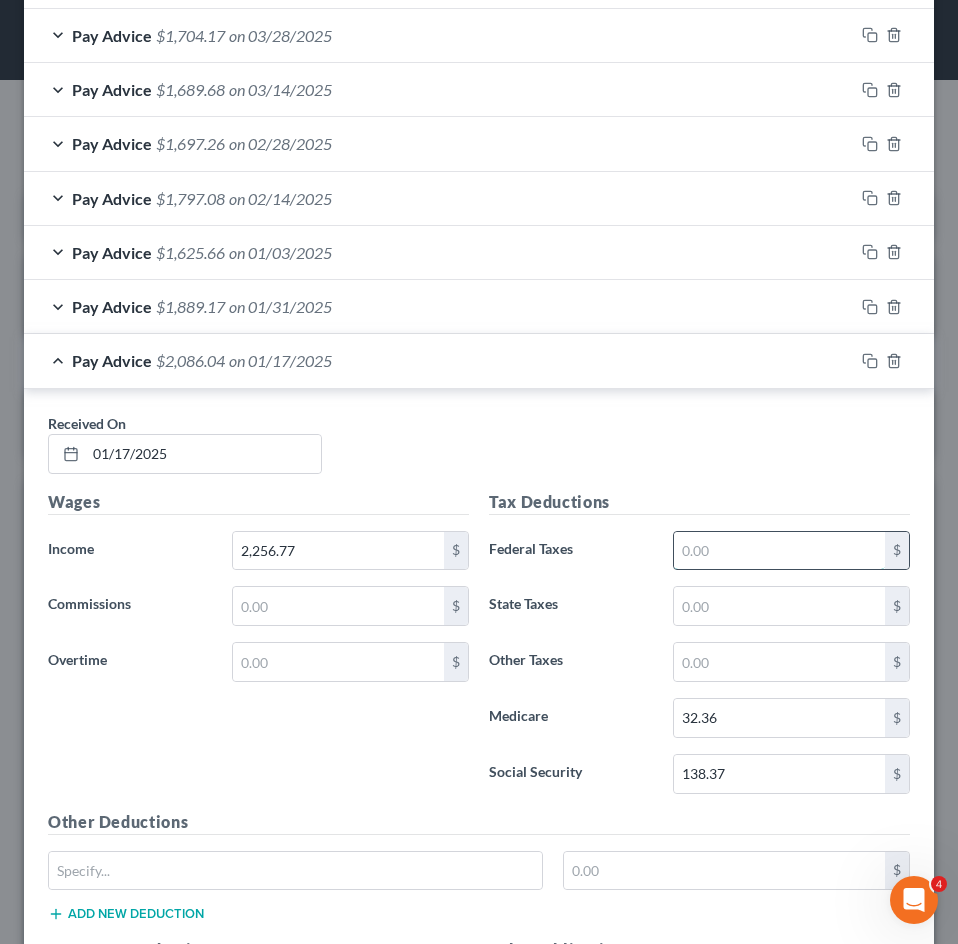 click at bounding box center [779, 551] 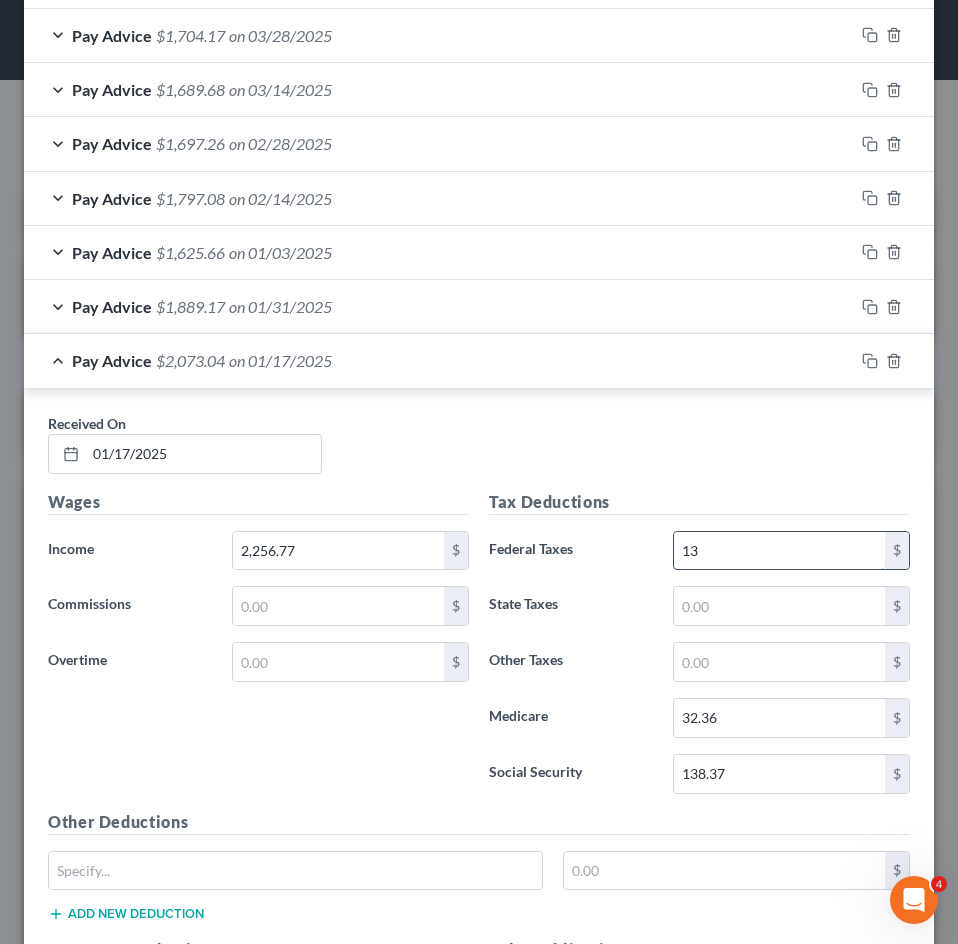type on "1" 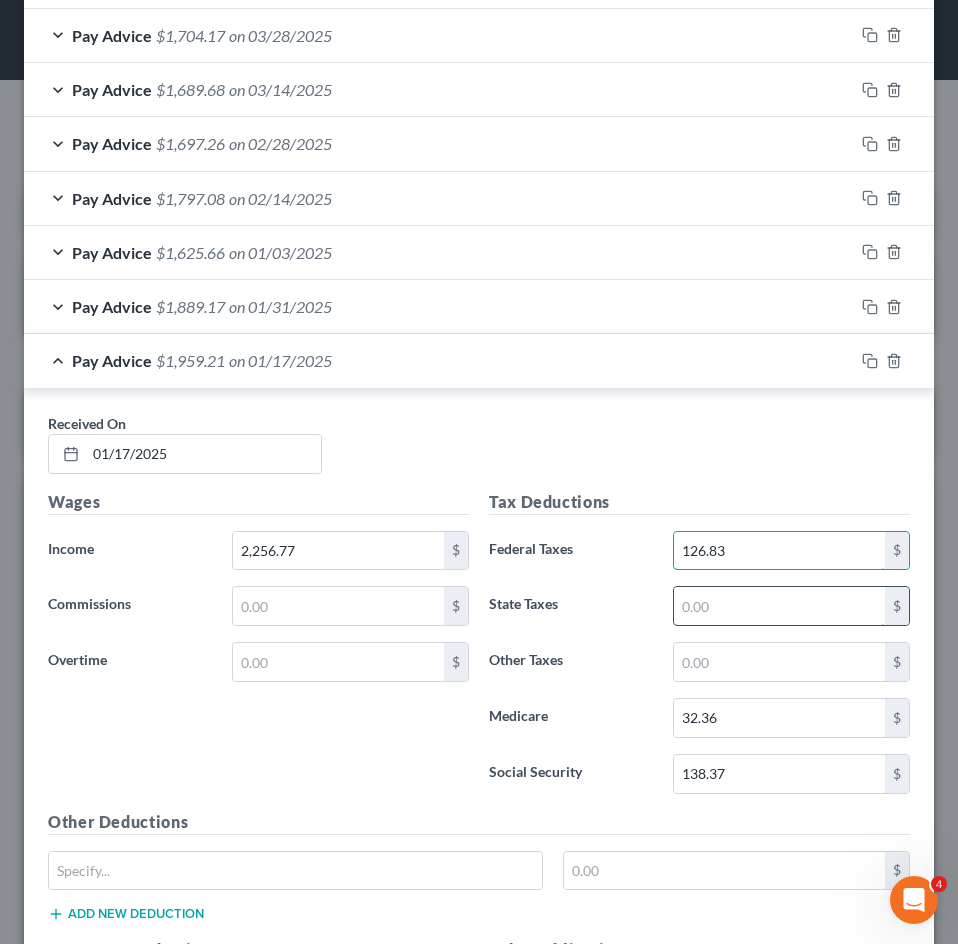 type on "126.83" 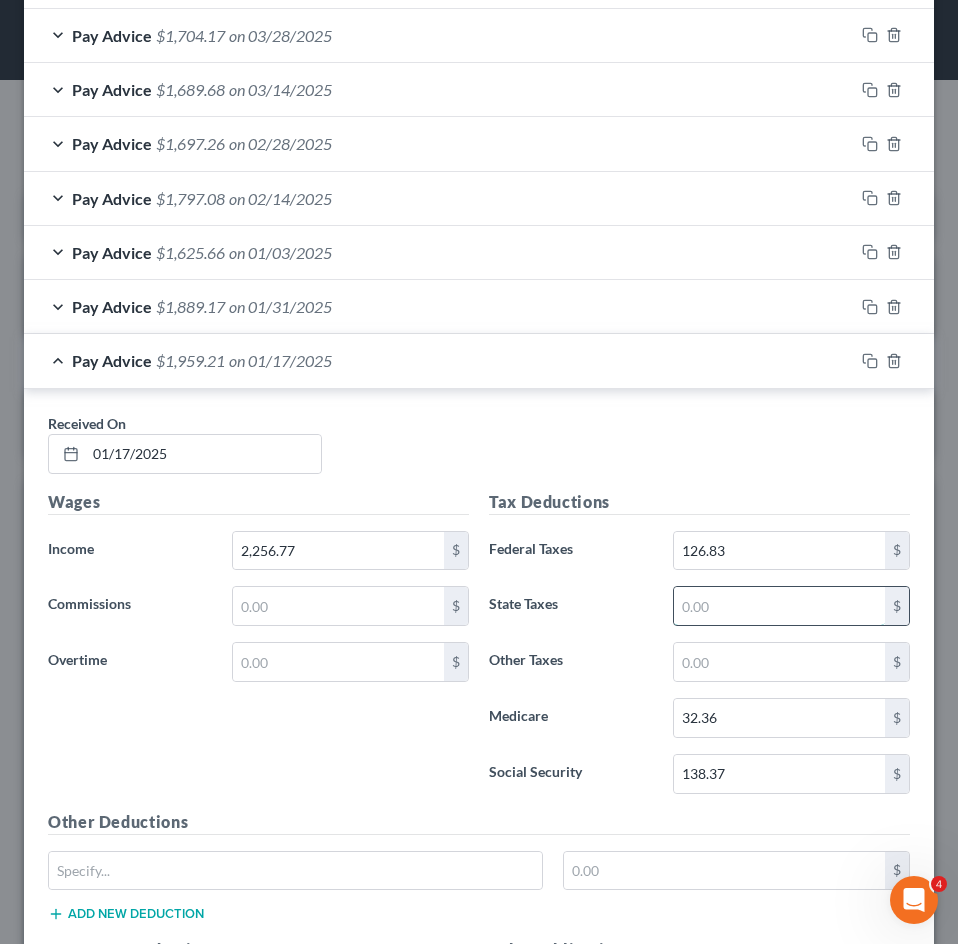 click at bounding box center (779, 606) 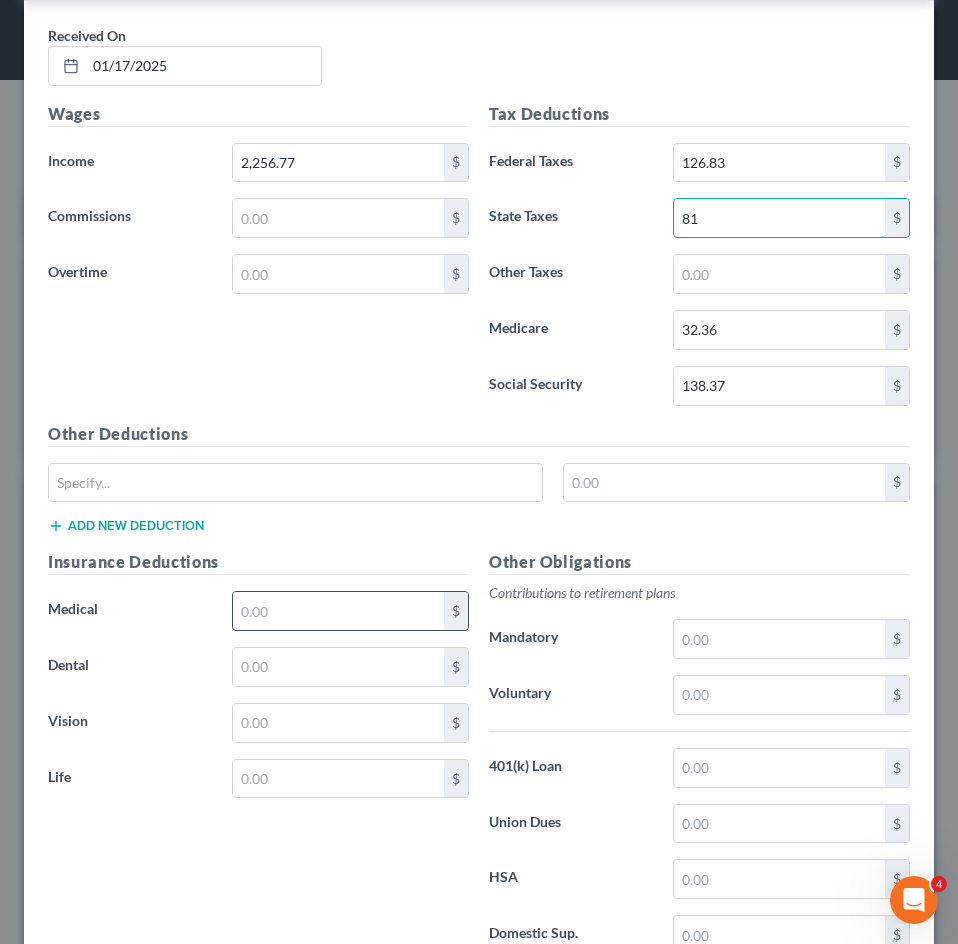 scroll, scrollTop: 1456, scrollLeft: 0, axis: vertical 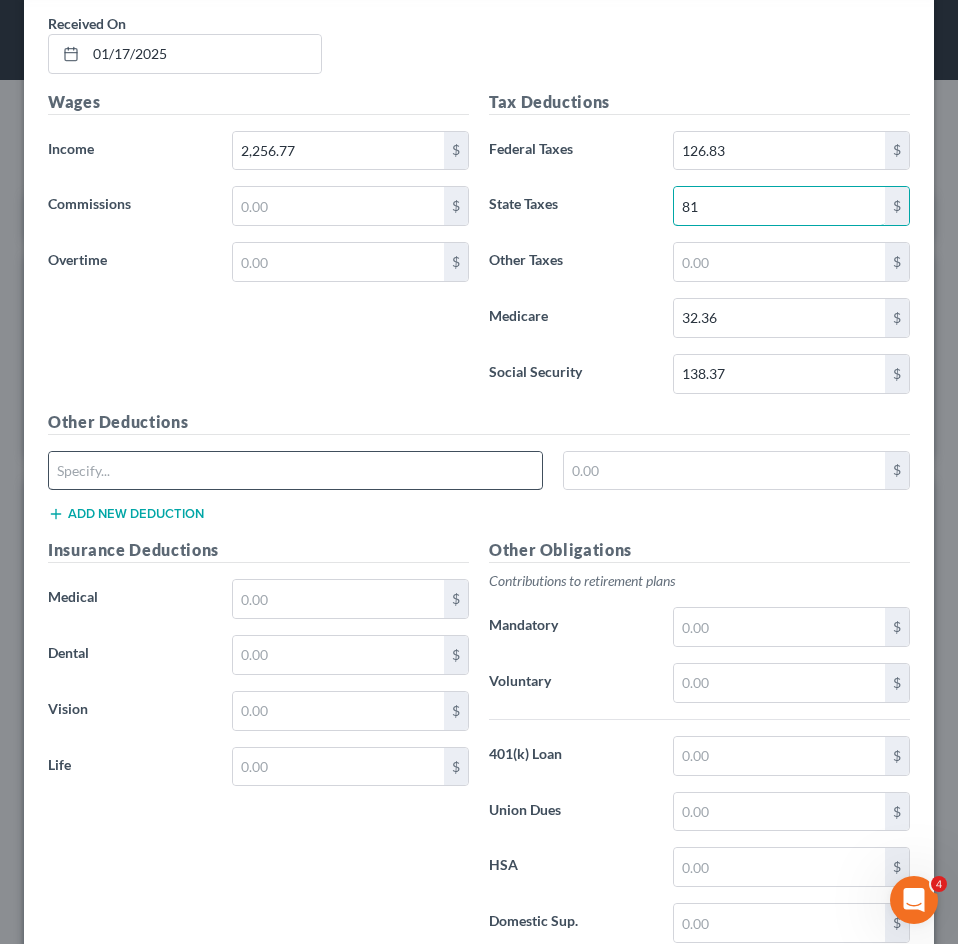type on "81" 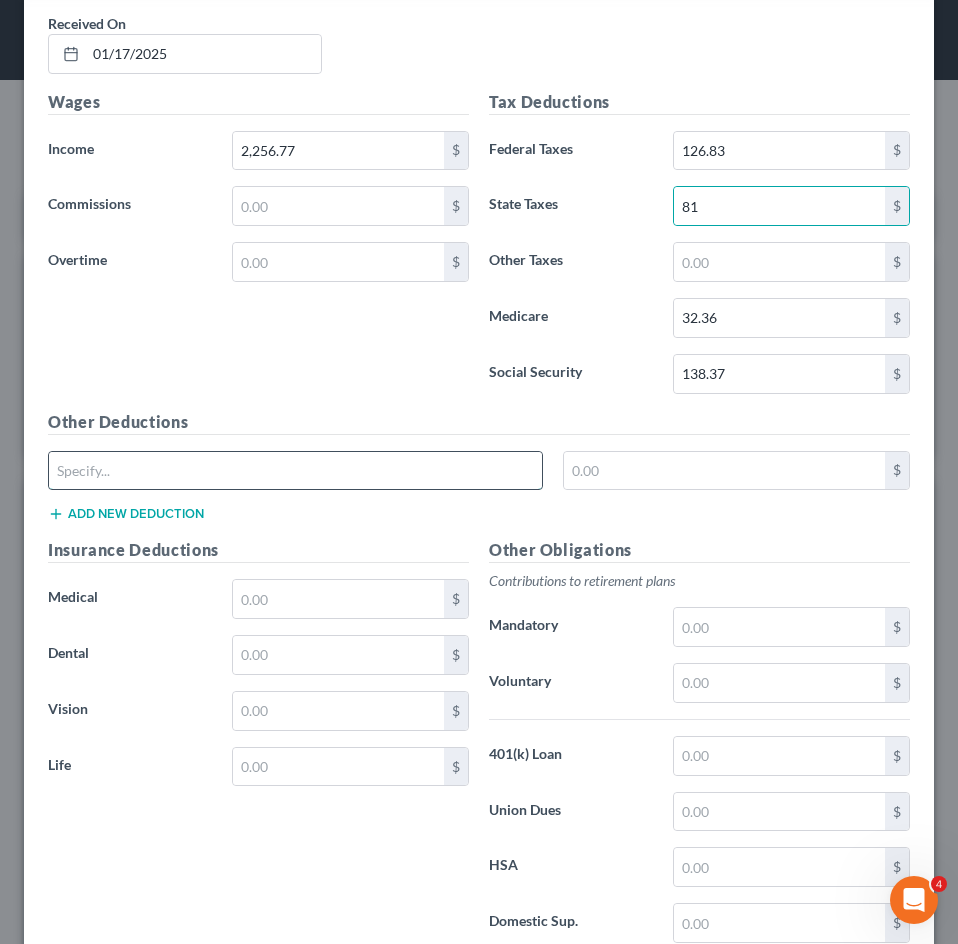 click at bounding box center (295, 471) 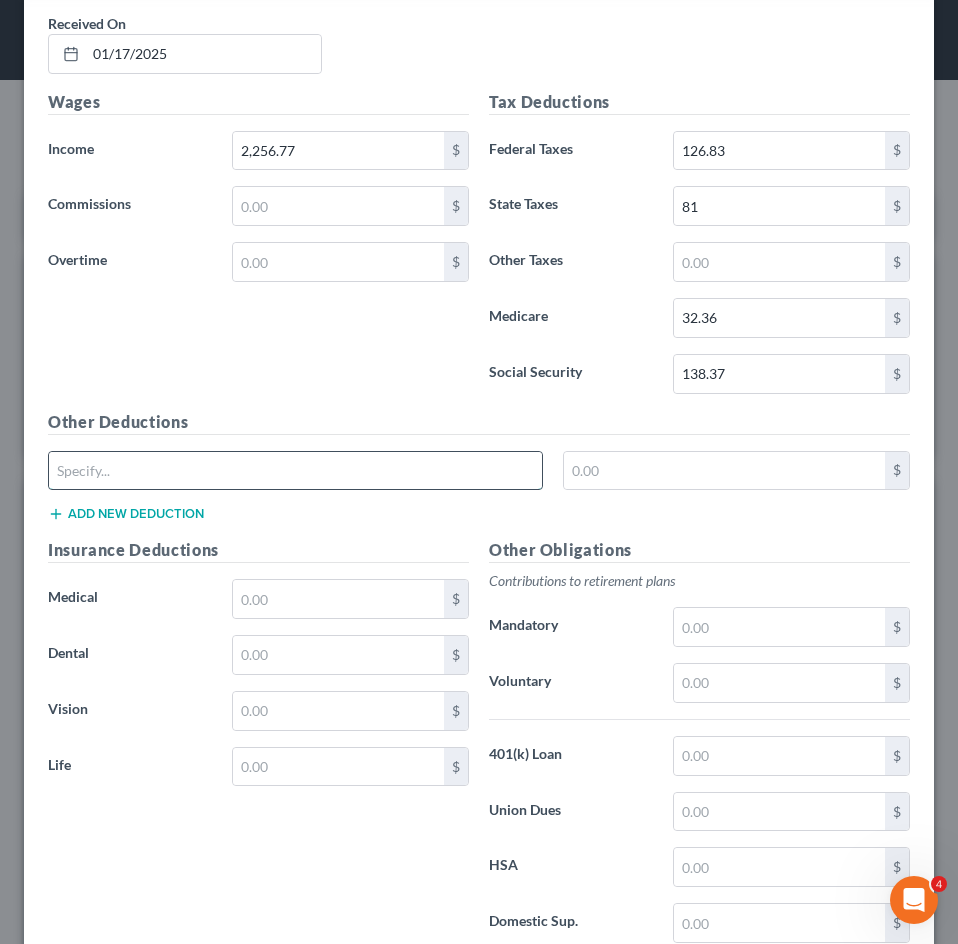 type on "ARAG Legal Services" 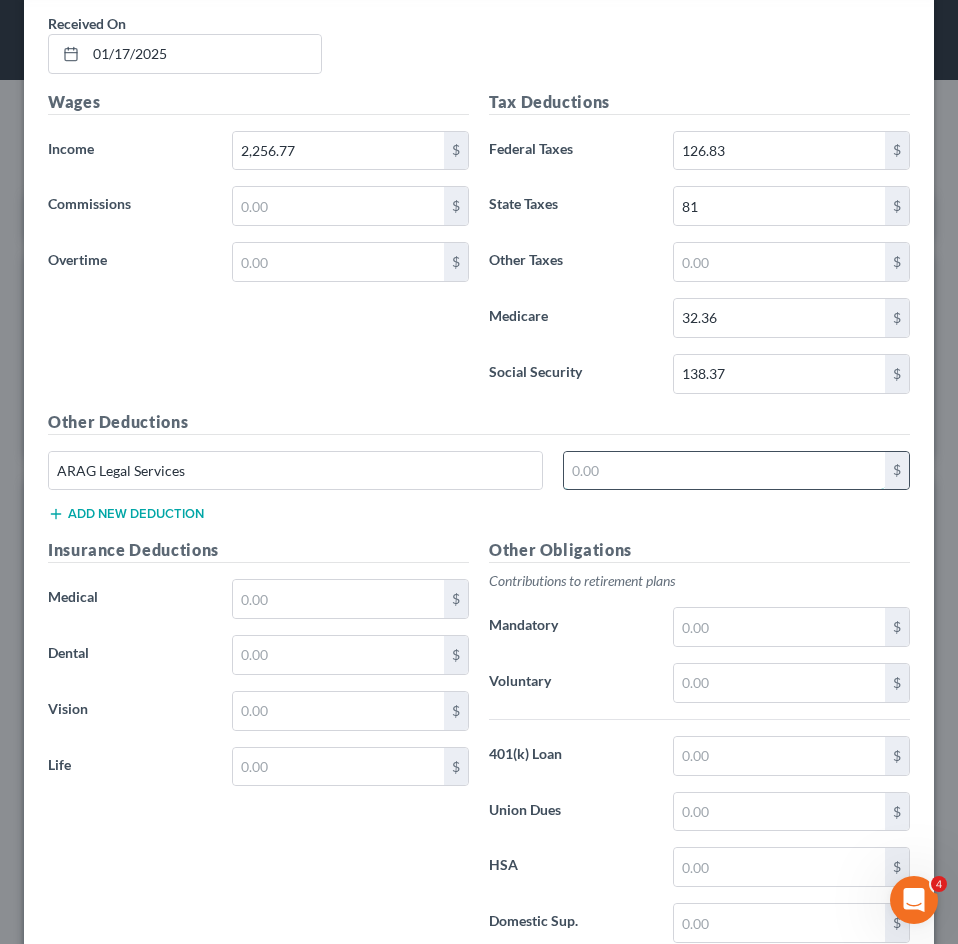 click at bounding box center [725, 471] 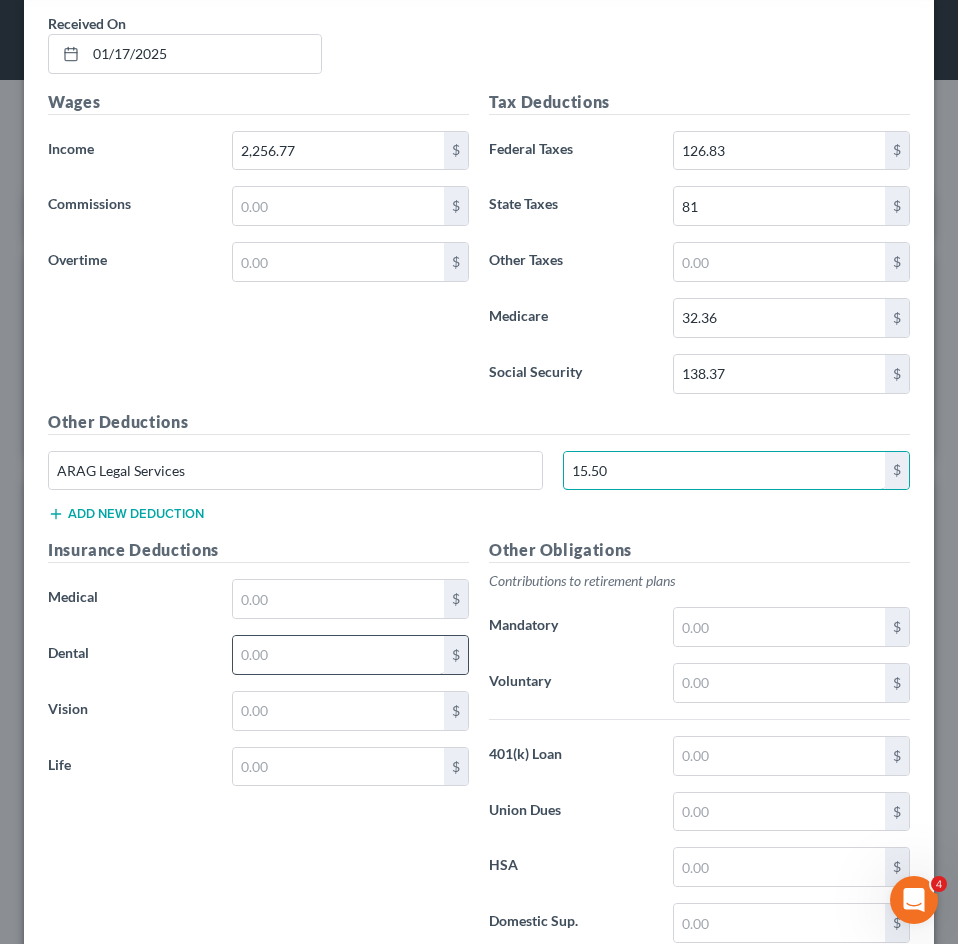type on "15.50" 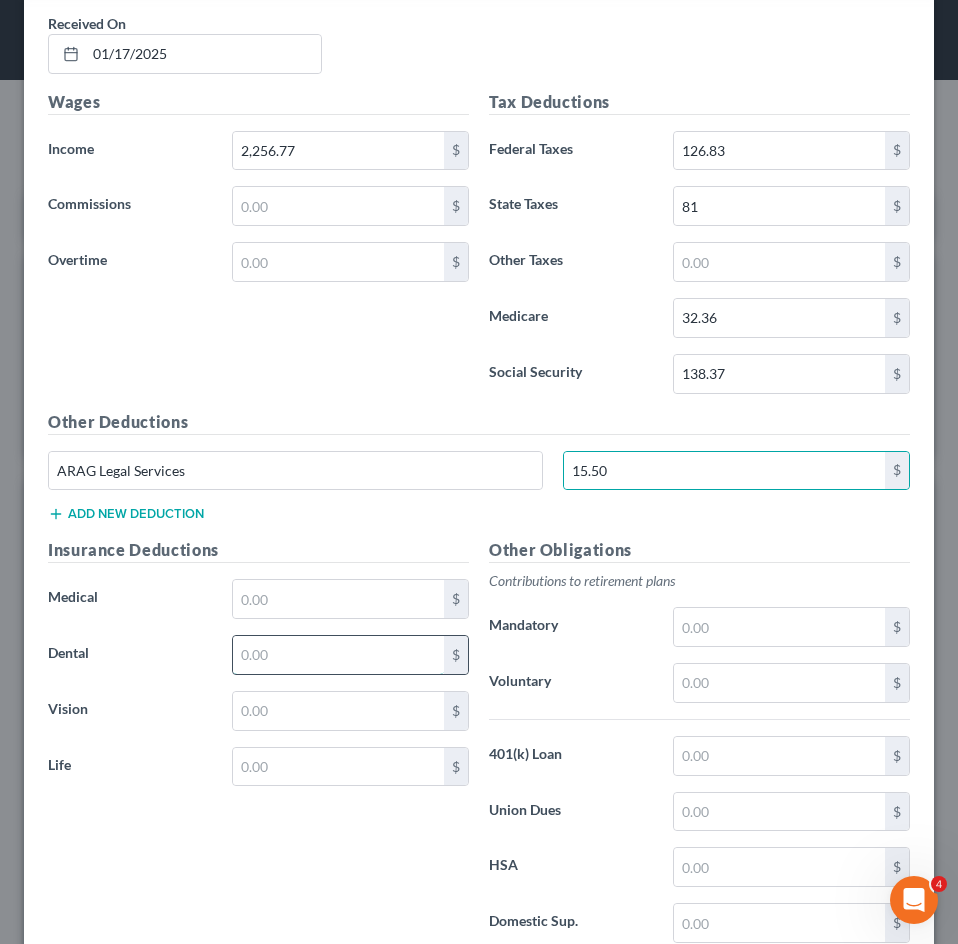 click at bounding box center (338, 655) 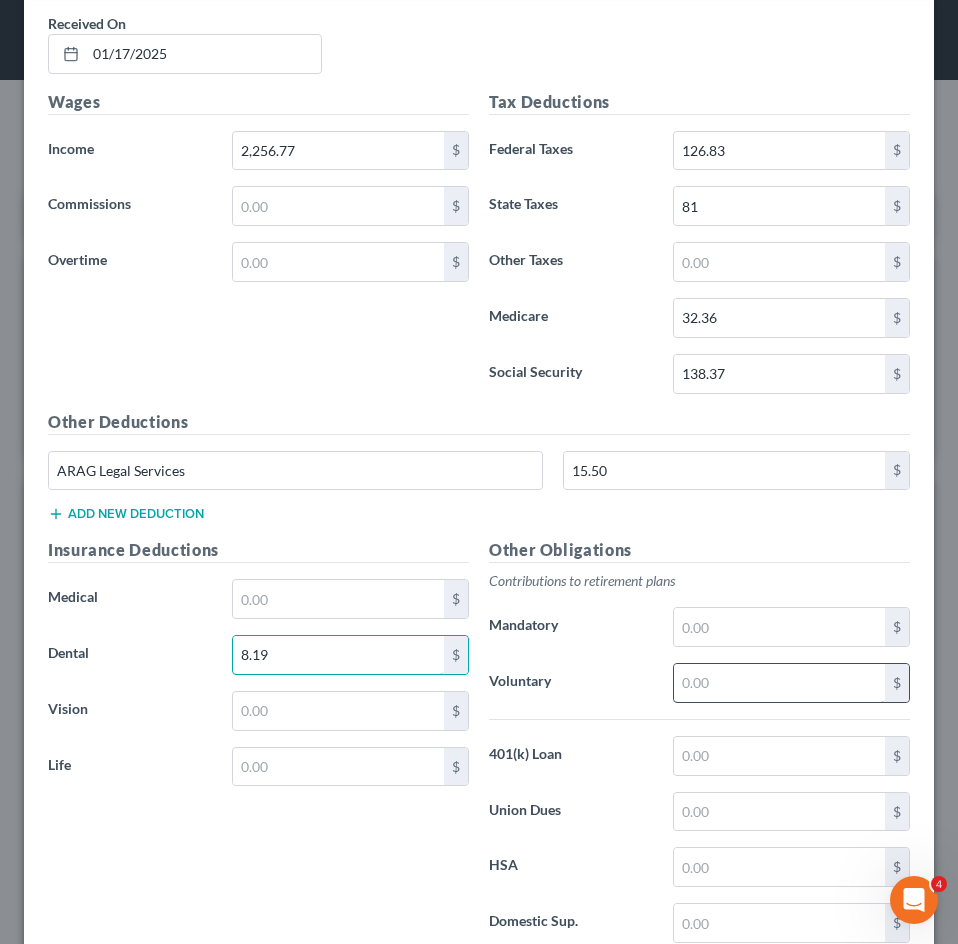type on "8.19" 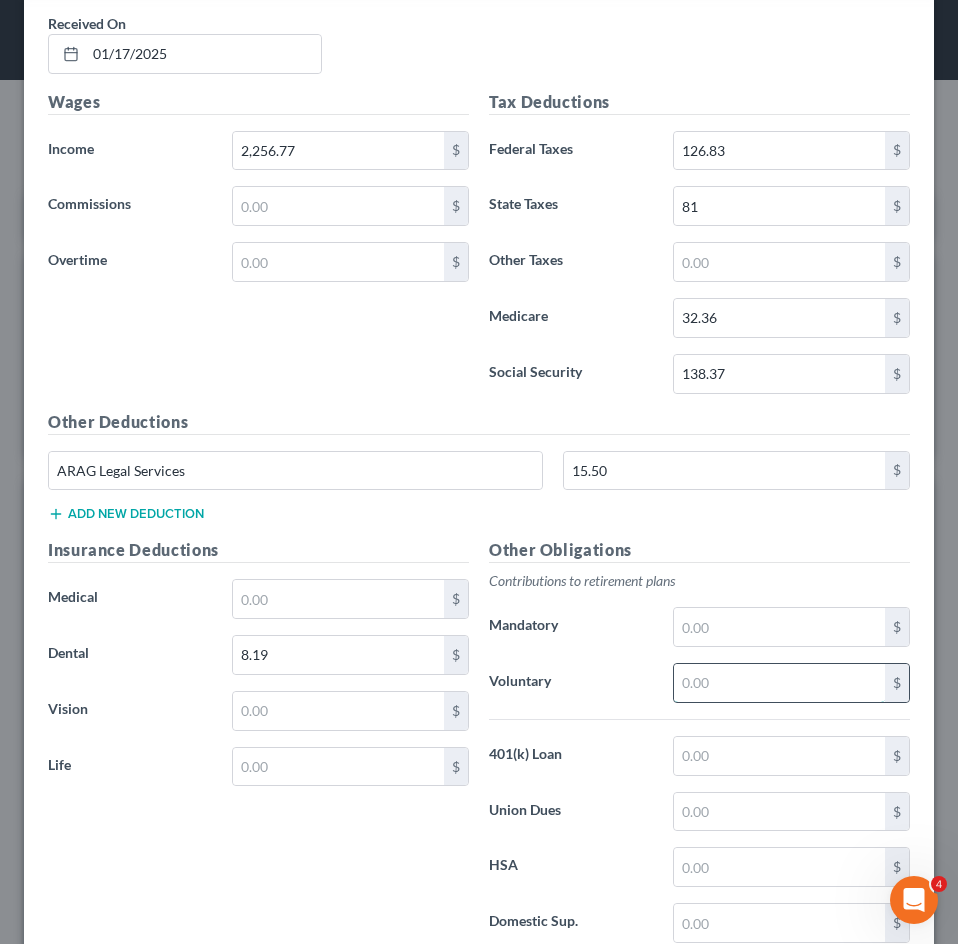 click at bounding box center [779, 683] 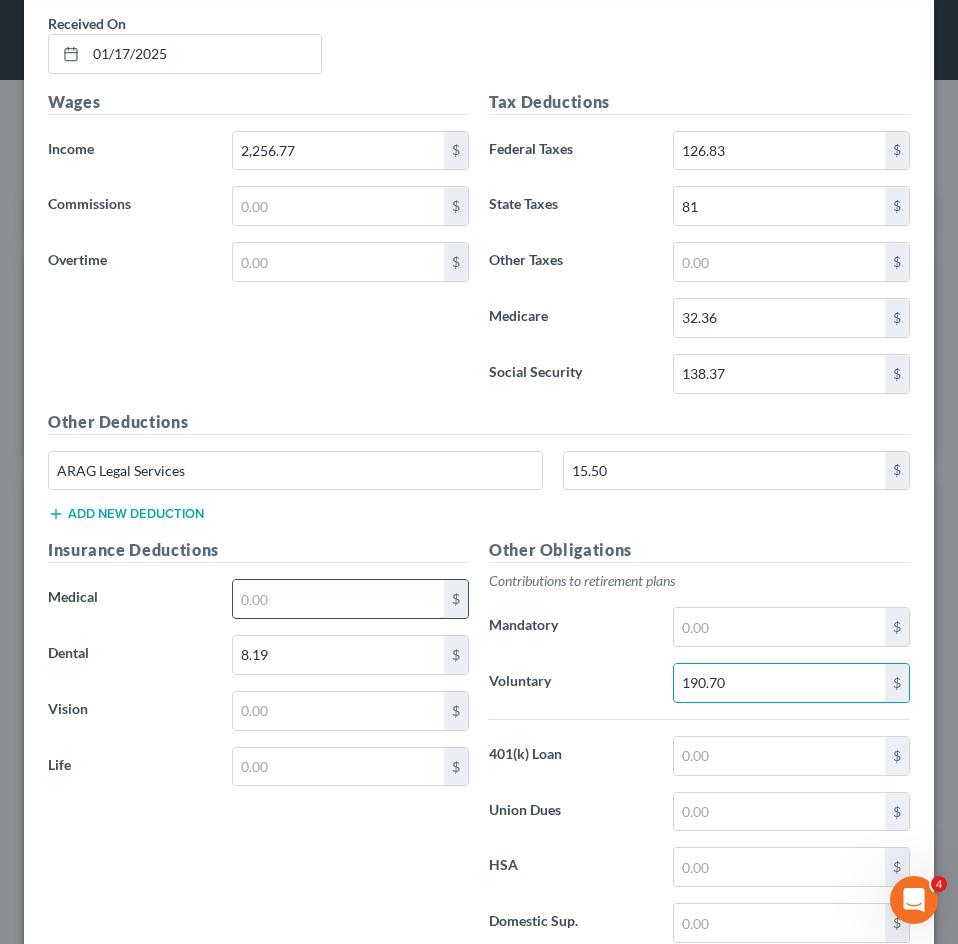type on "190.70" 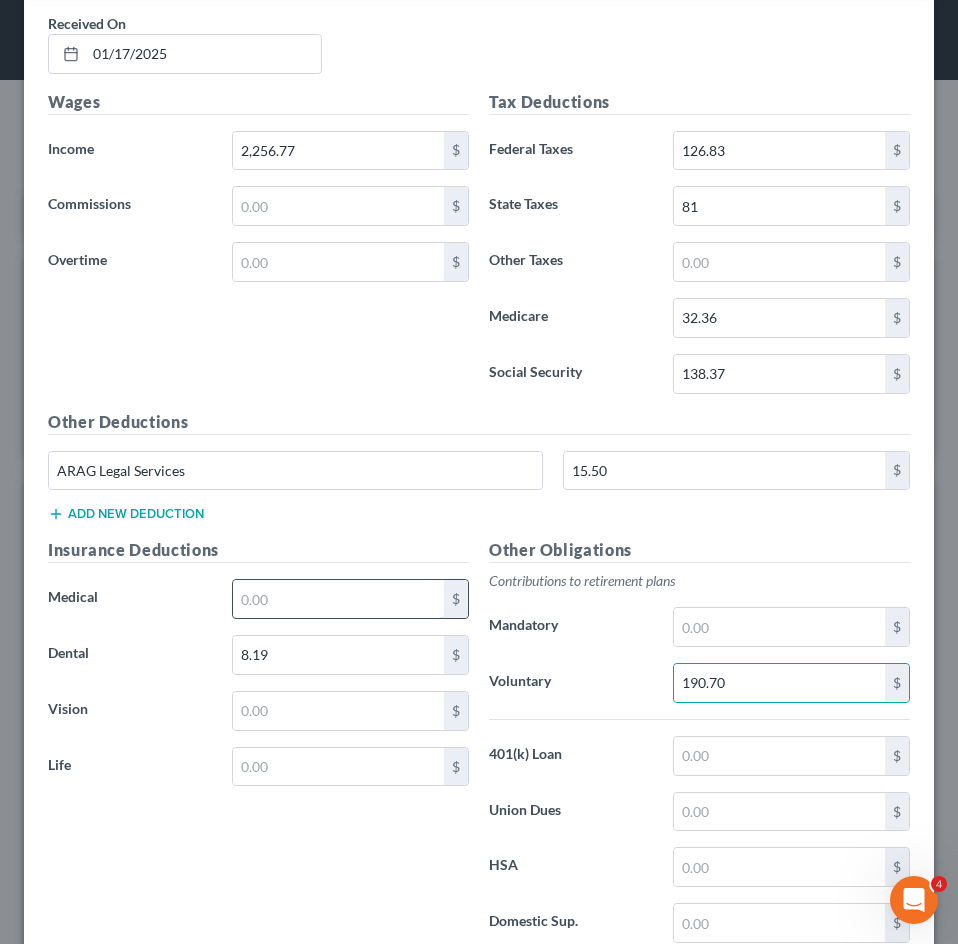 click at bounding box center (338, 599) 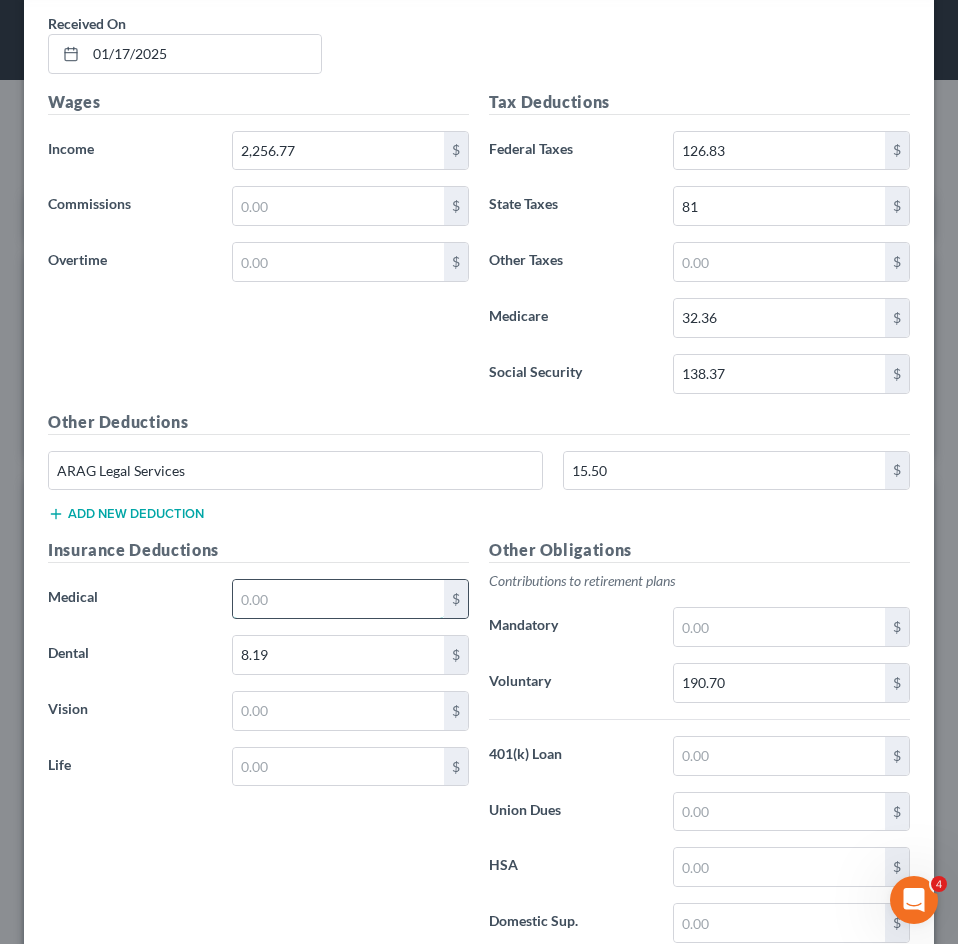 type on "0" 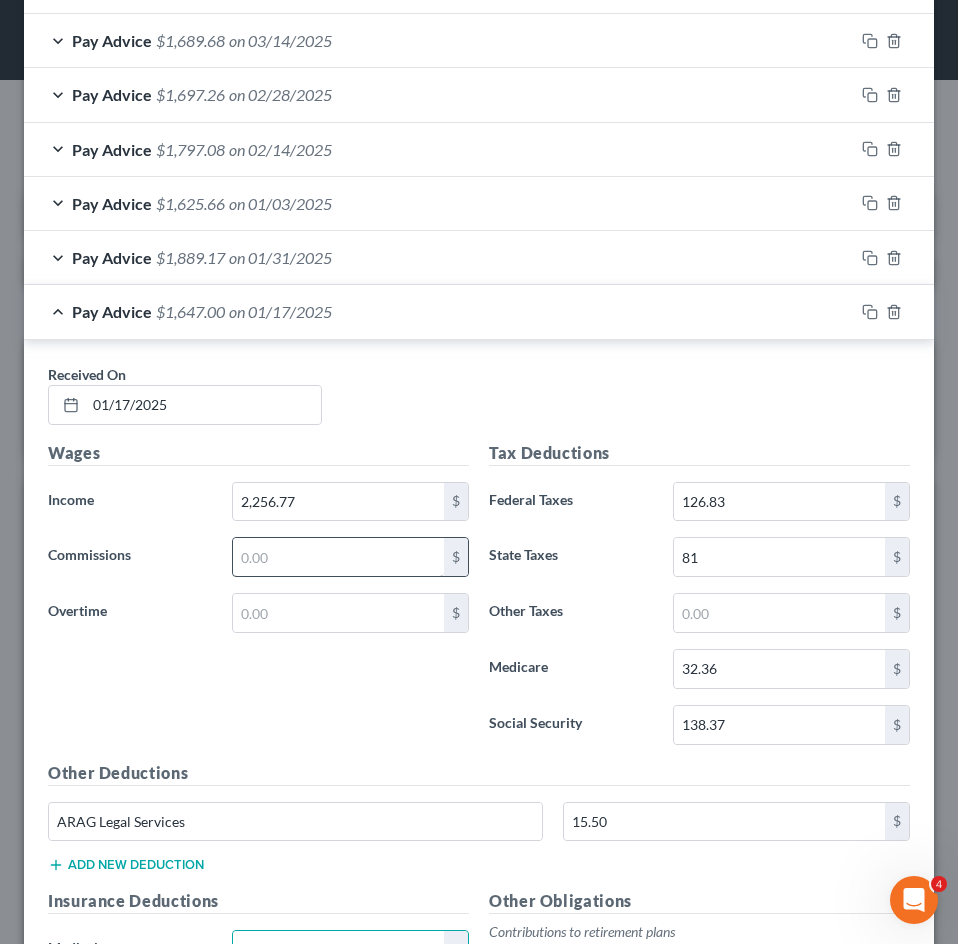 scroll, scrollTop: 1056, scrollLeft: 0, axis: vertical 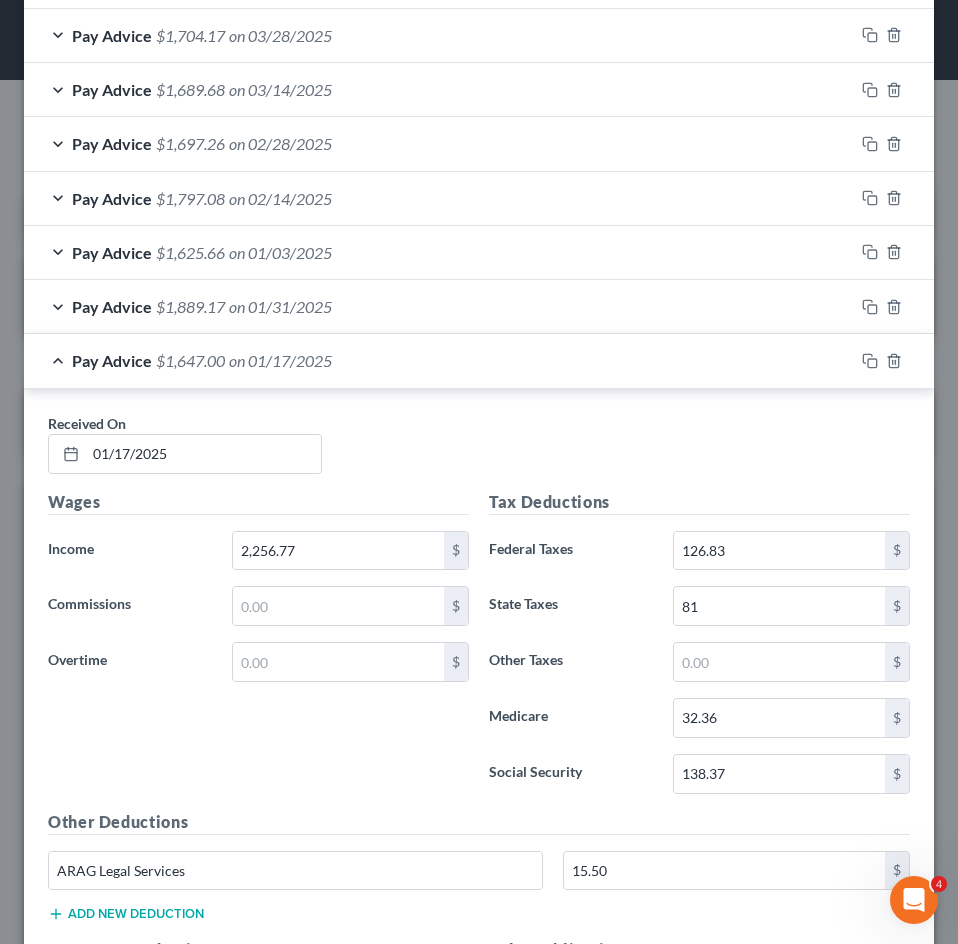 type on "16.82" 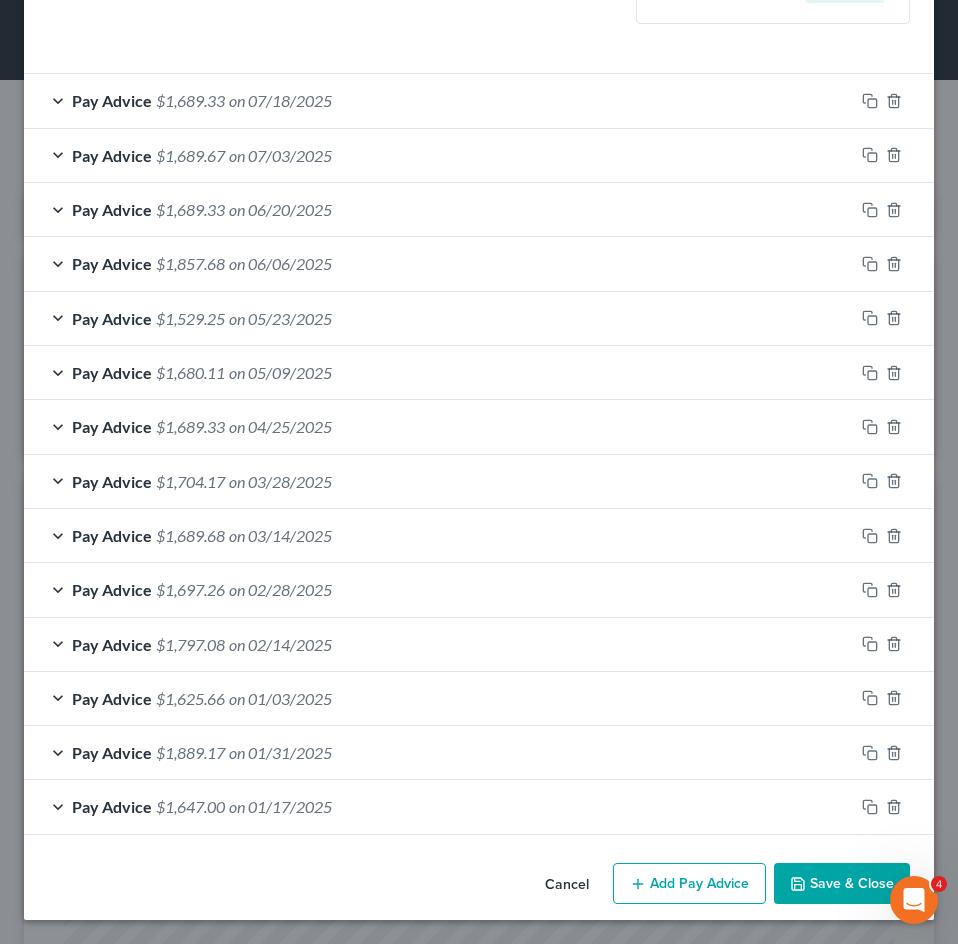scroll, scrollTop: 610, scrollLeft: 0, axis: vertical 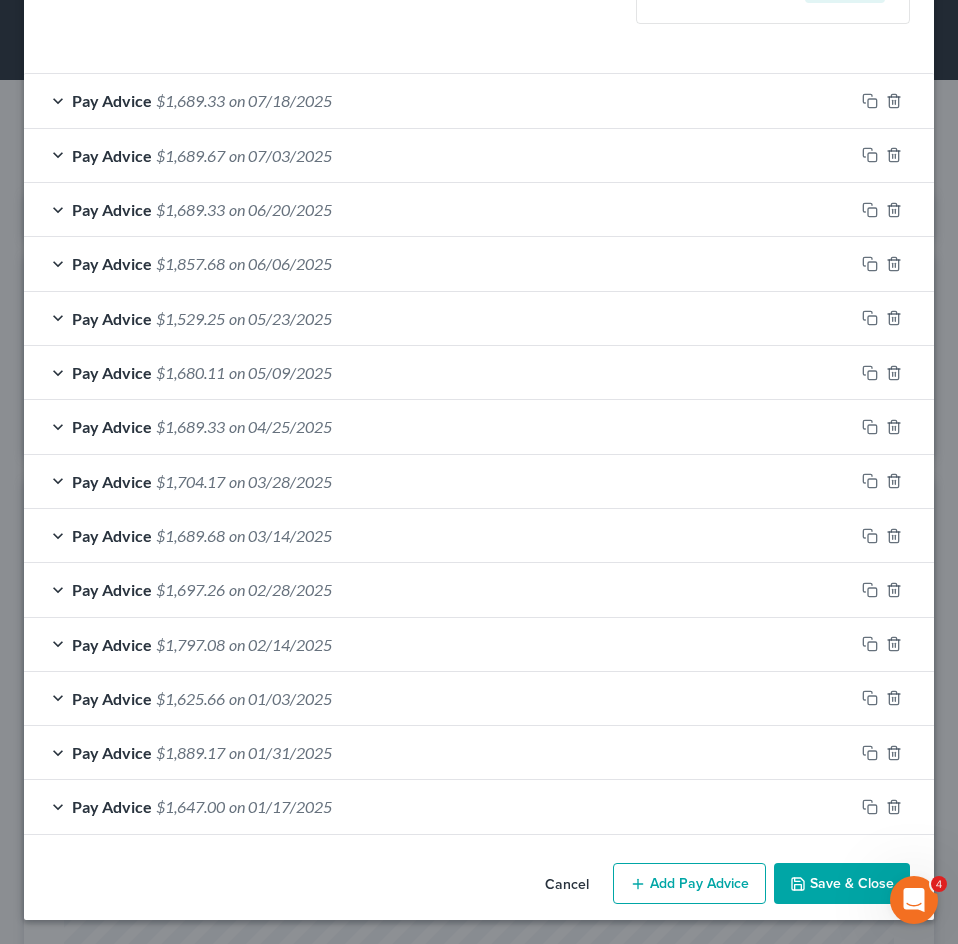 click on "Save & Close" at bounding box center [842, 884] 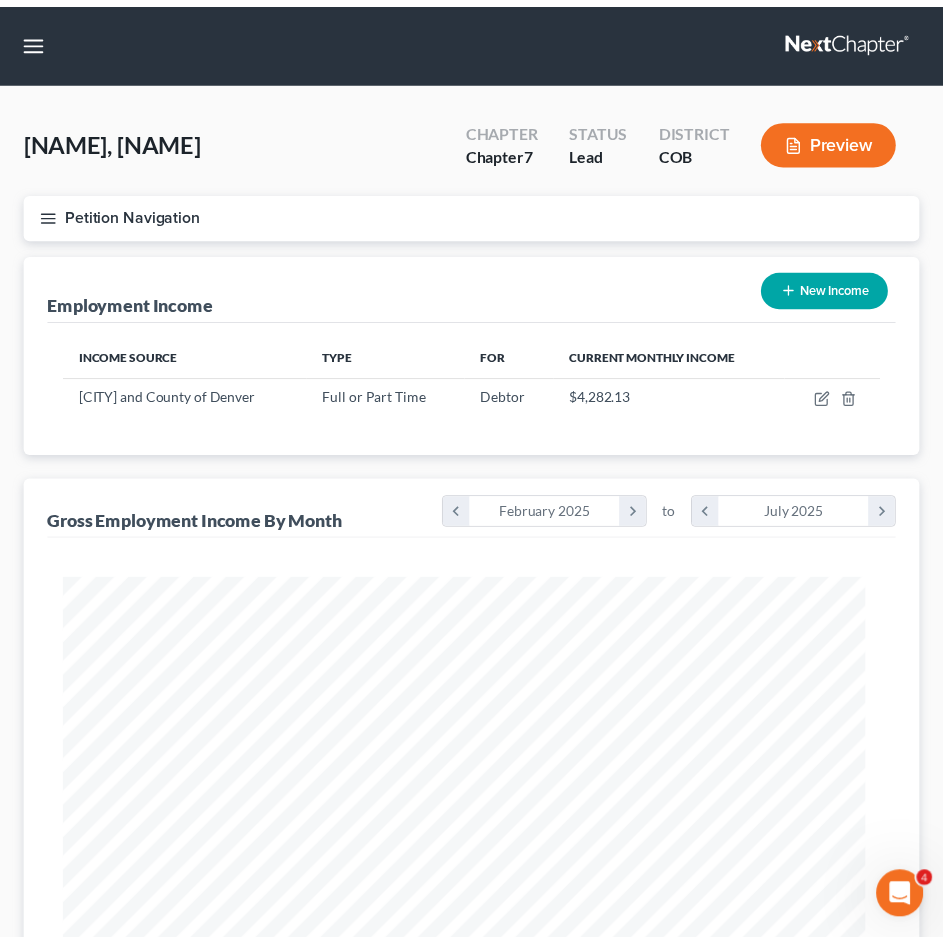 scroll, scrollTop: 407, scrollLeft: 855, axis: both 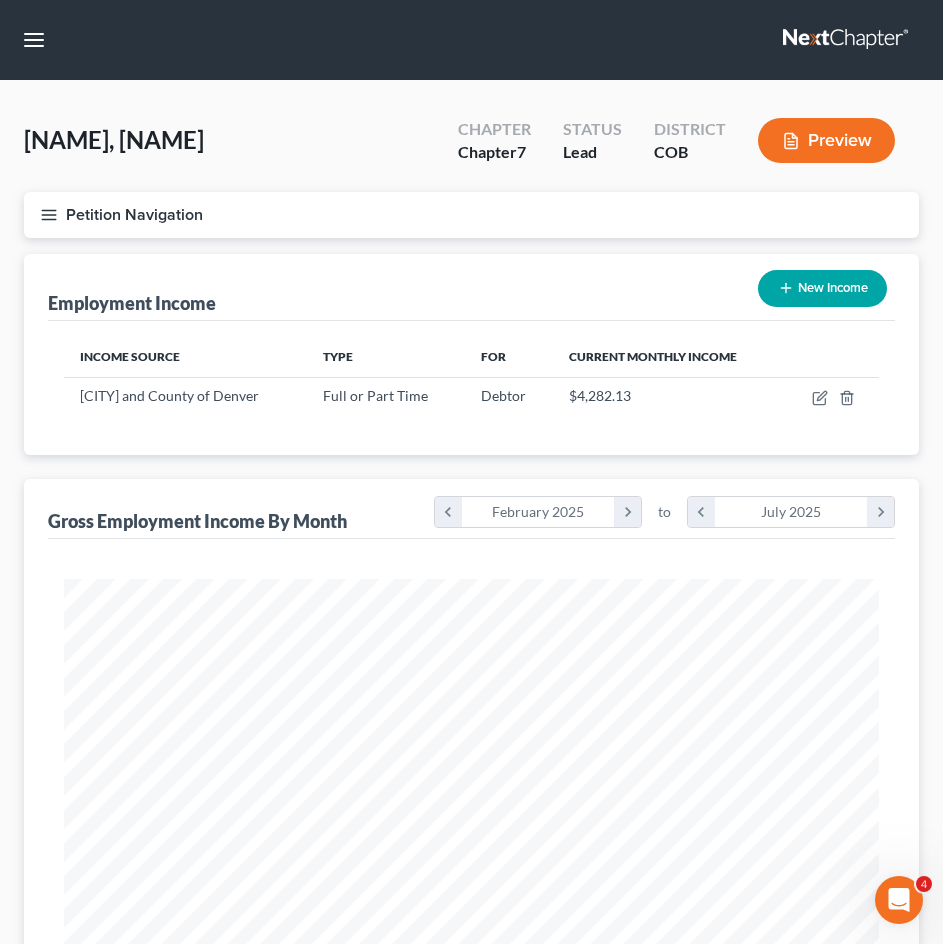 click on "Petition Navigation" at bounding box center [471, 215] 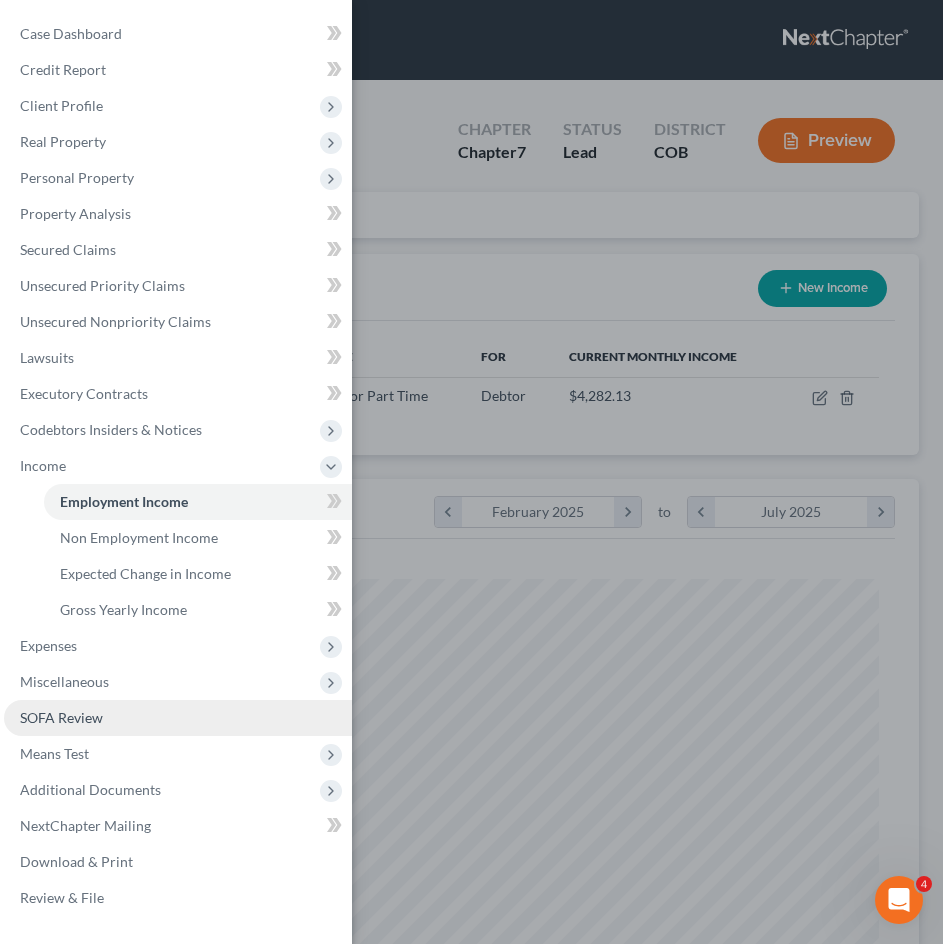 click on "SOFA Review" at bounding box center [178, 718] 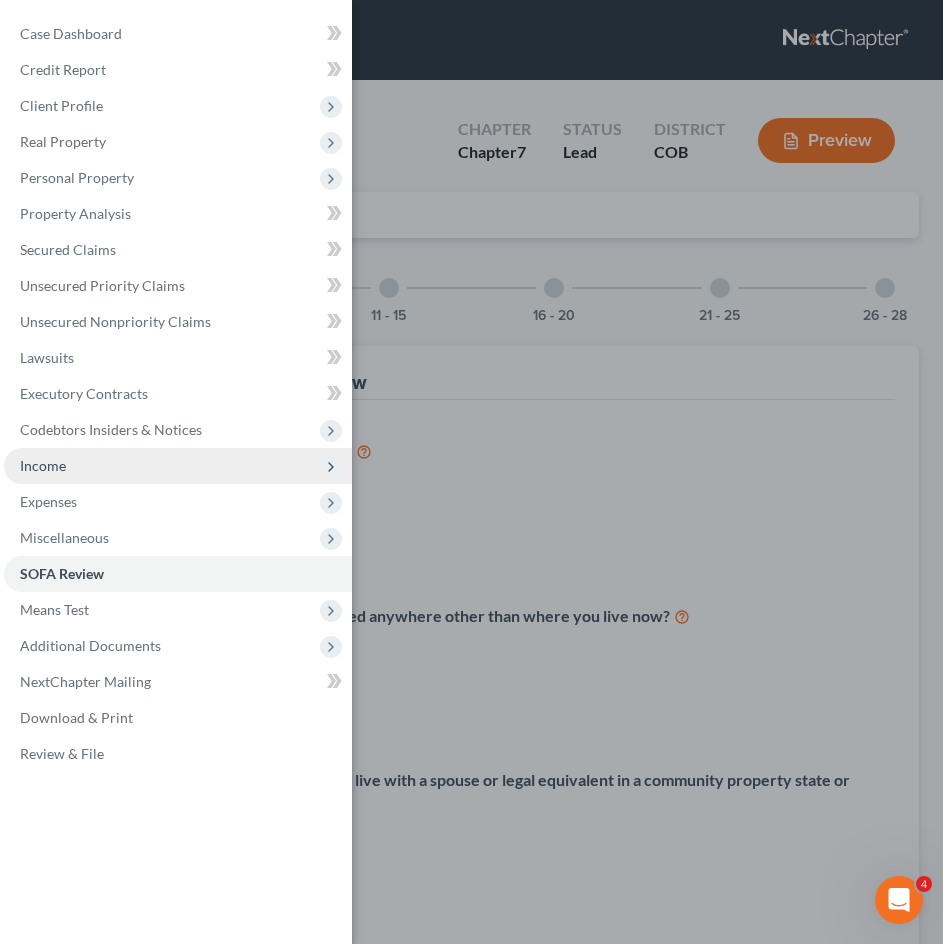 click on "Income" at bounding box center (178, 466) 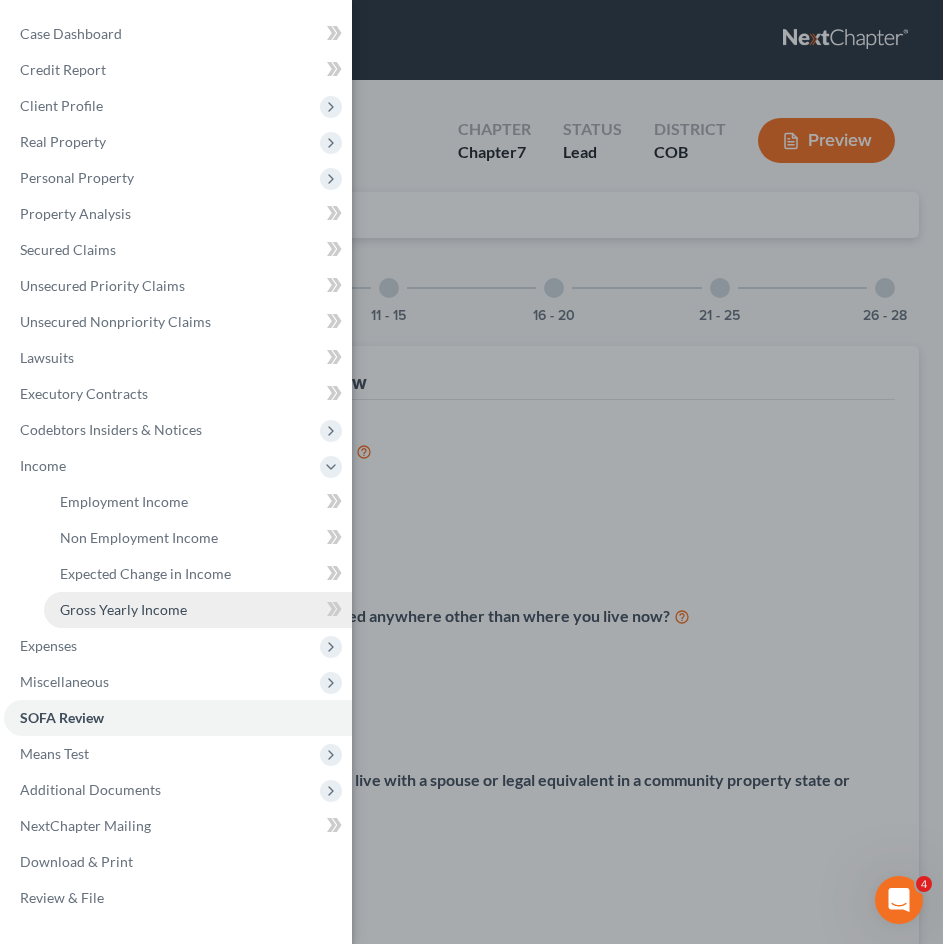 click on "Gross Yearly Income" at bounding box center [198, 610] 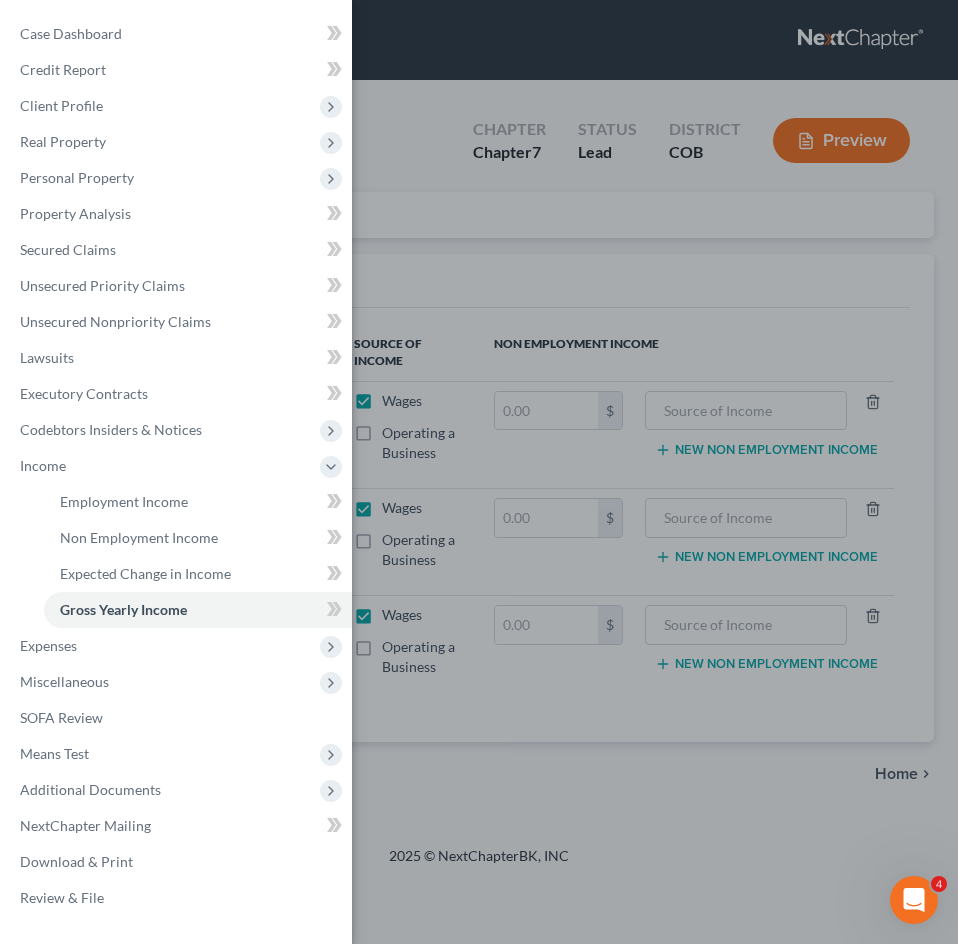 click on "Case Dashboard
Payments
Invoices
Payments
Payments
Credit Report
Client Profile" at bounding box center [479, 472] 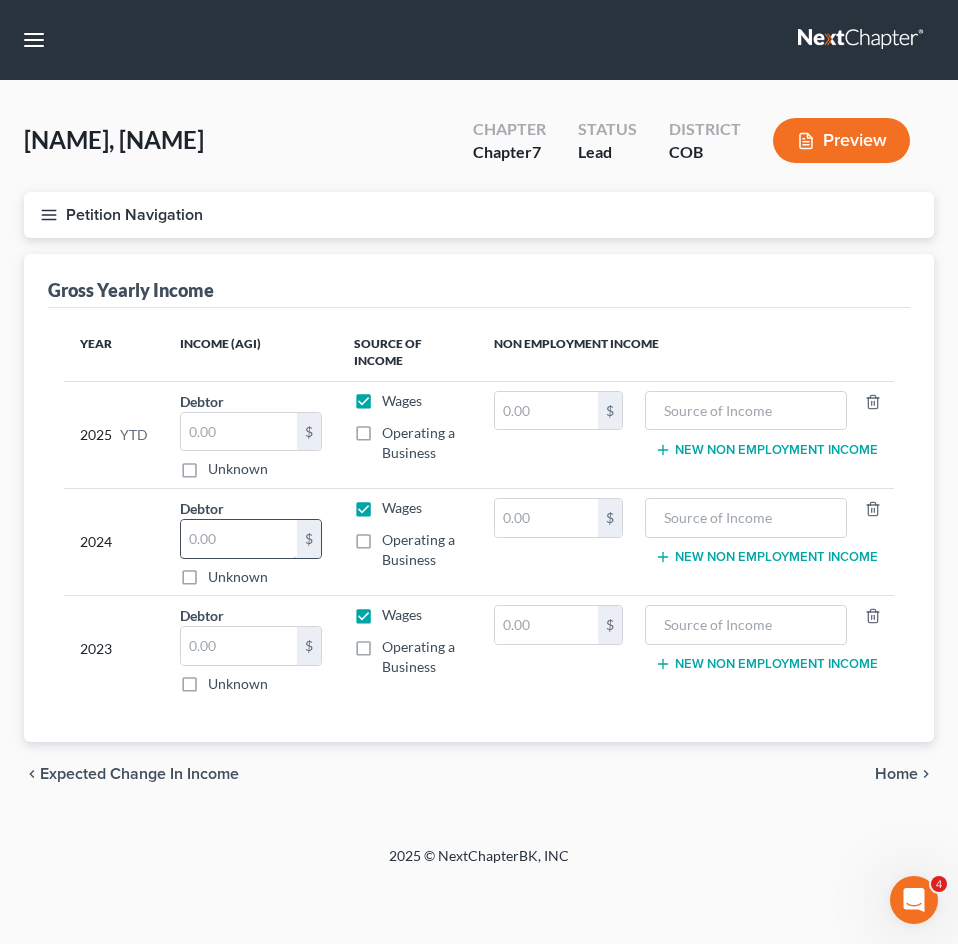 click at bounding box center (239, 539) 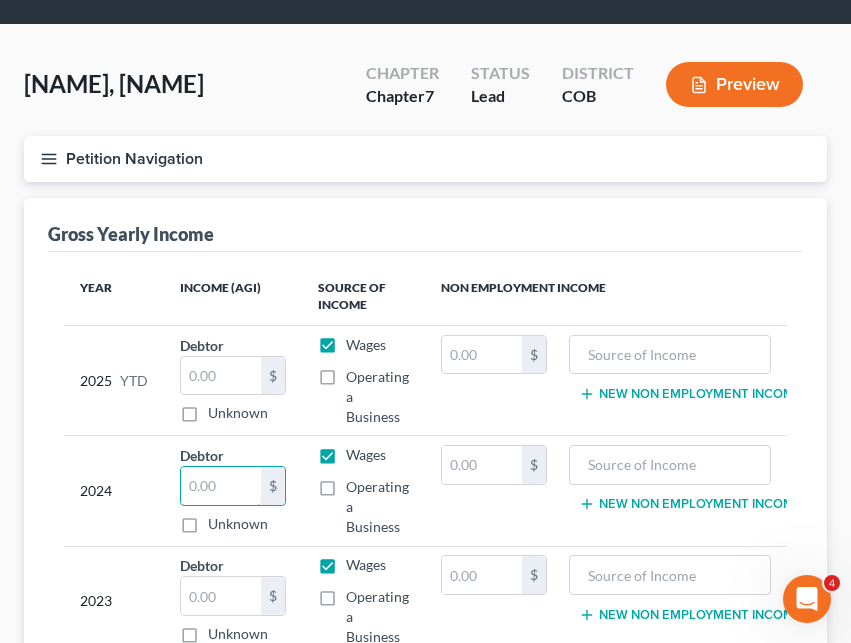 scroll, scrollTop: 100, scrollLeft: 0, axis: vertical 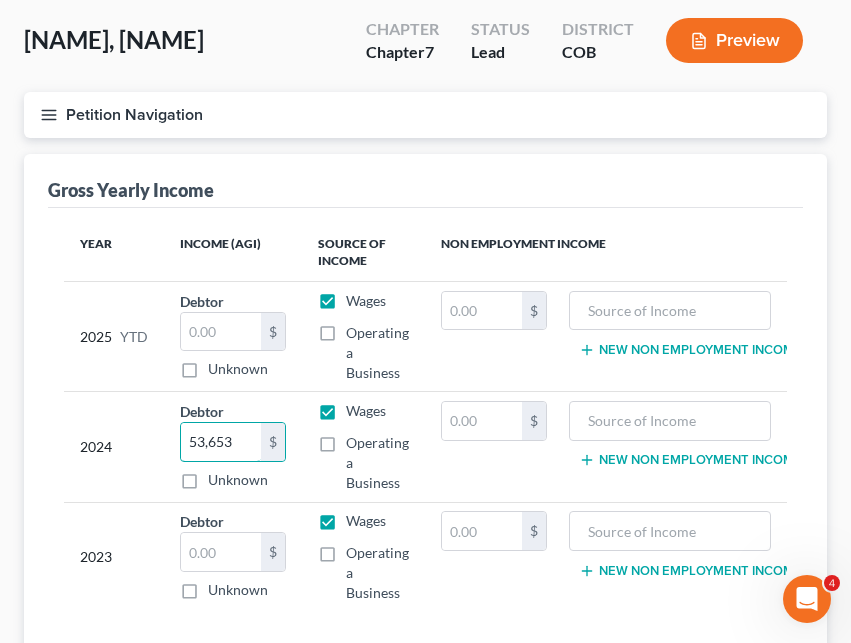 type on "53,653" 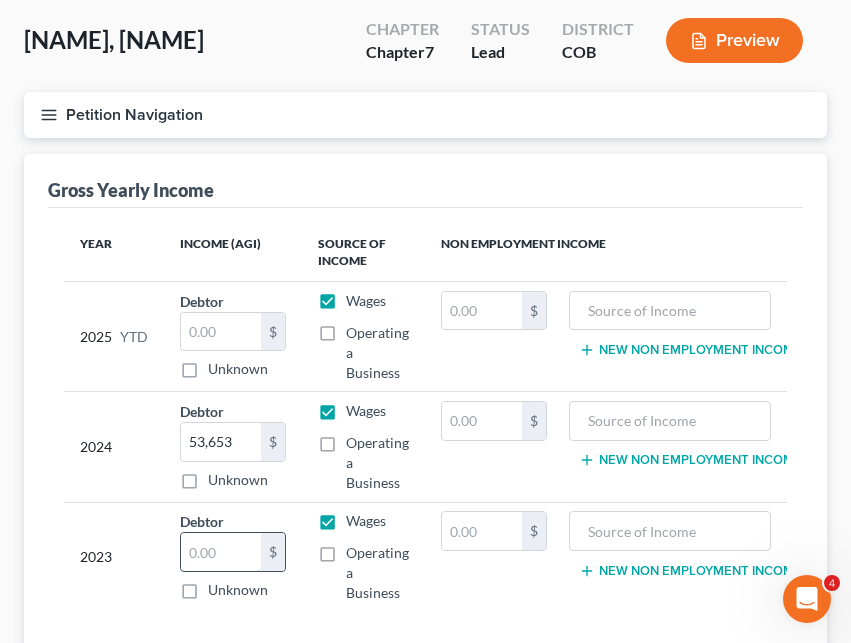 click at bounding box center (221, 552) 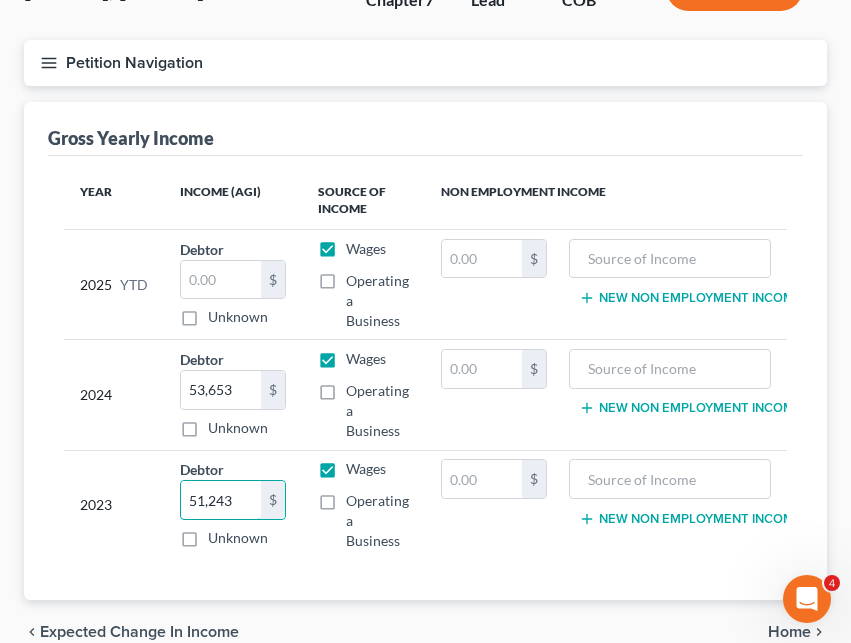 scroll, scrollTop: 200, scrollLeft: 0, axis: vertical 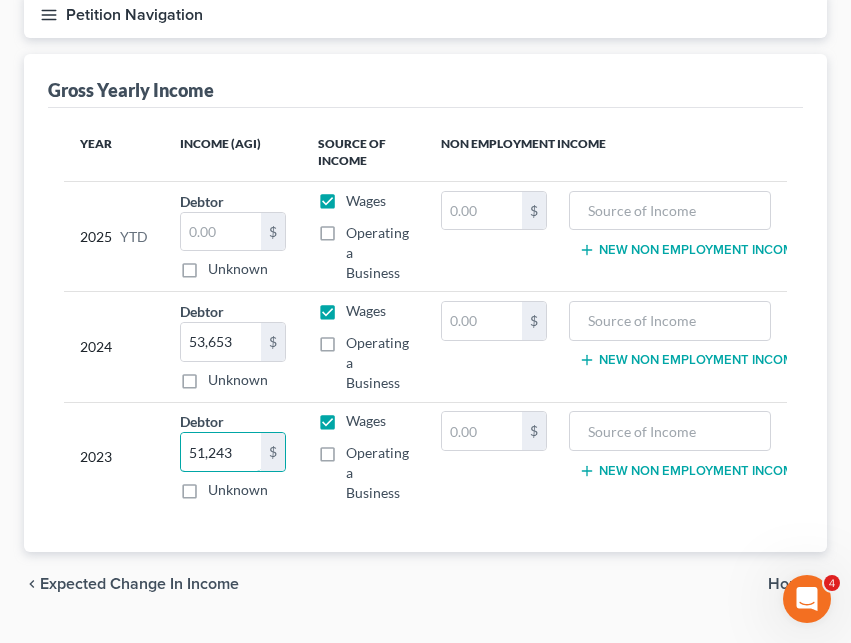 type on "51,243" 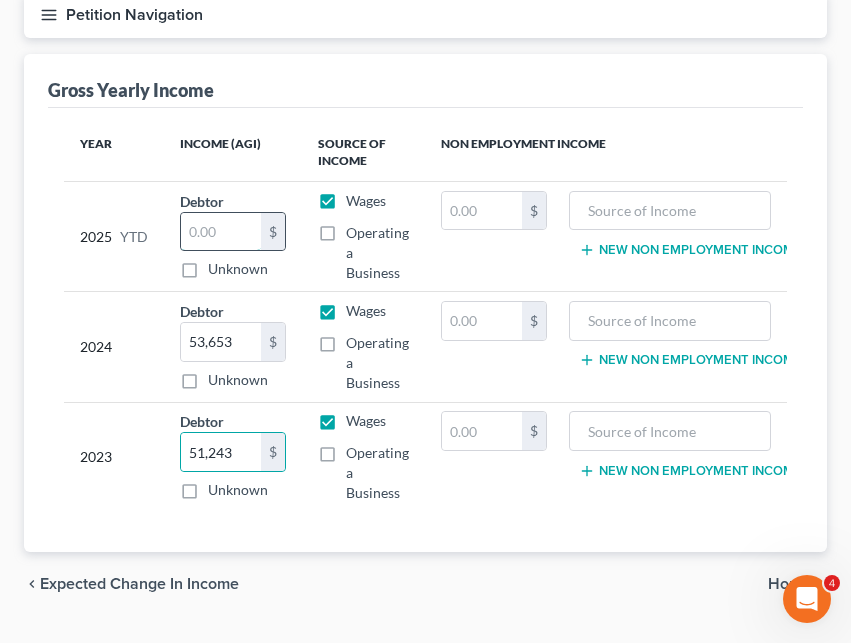 click at bounding box center (221, 232) 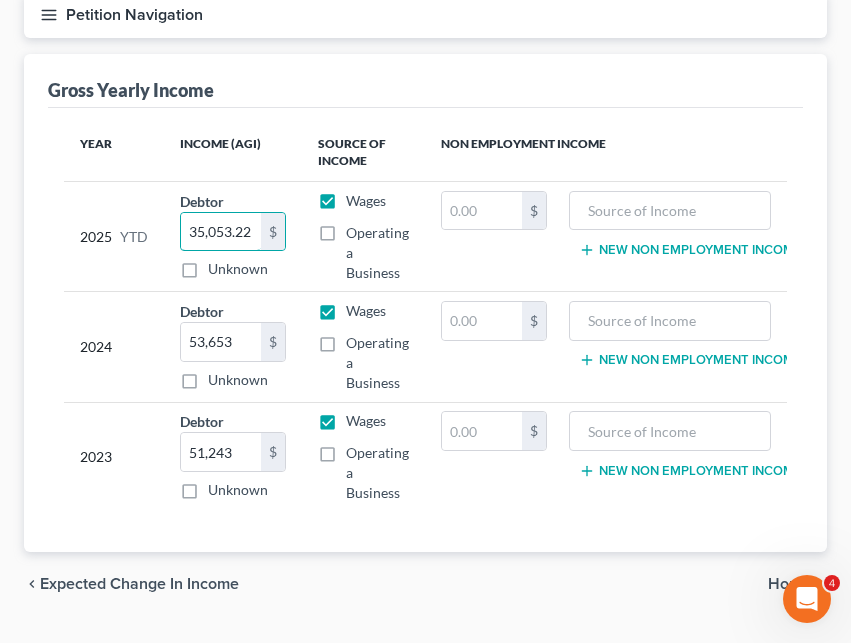 type on "35,053.22" 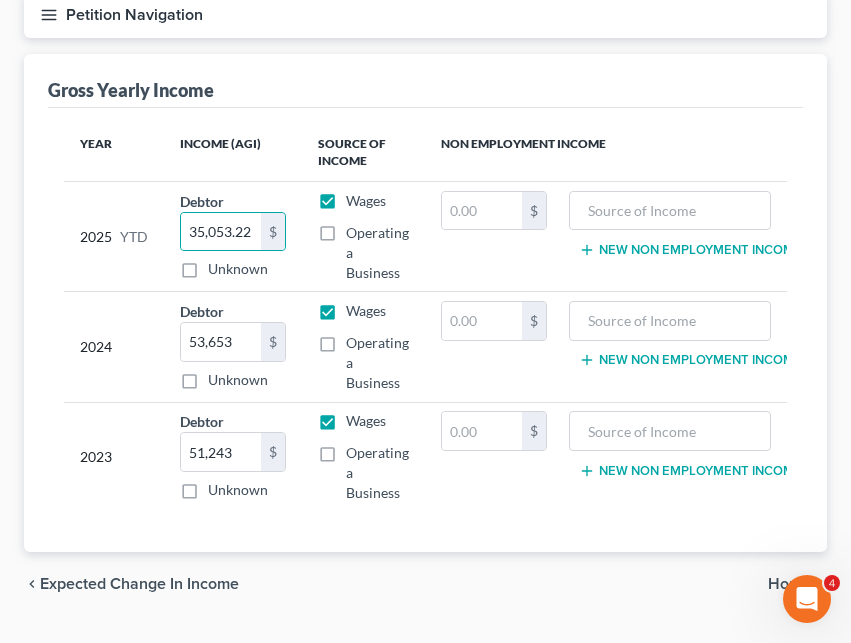 click on "$" at bounding box center [494, 457] 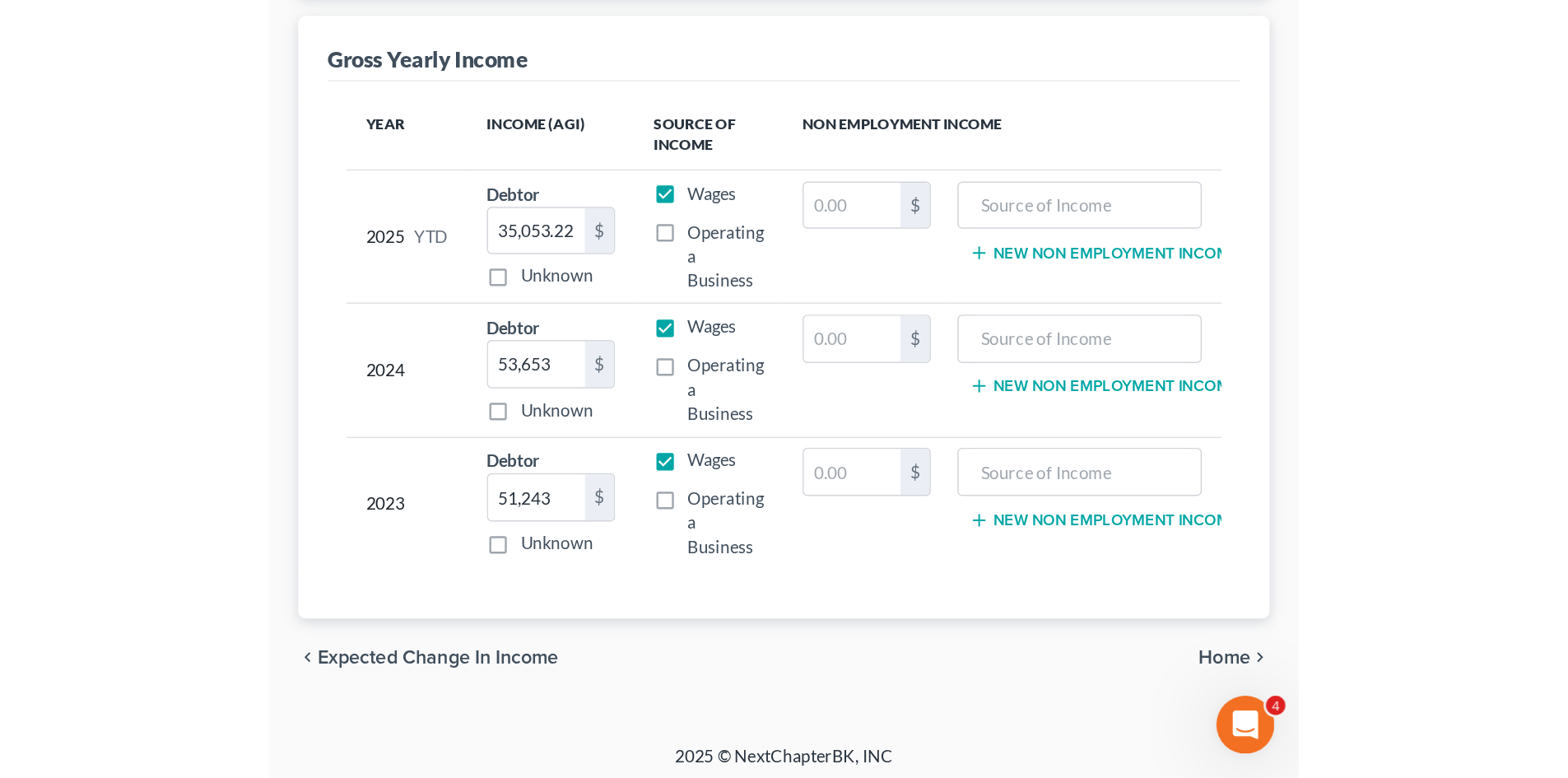 scroll, scrollTop: 217, scrollLeft: 0, axis: vertical 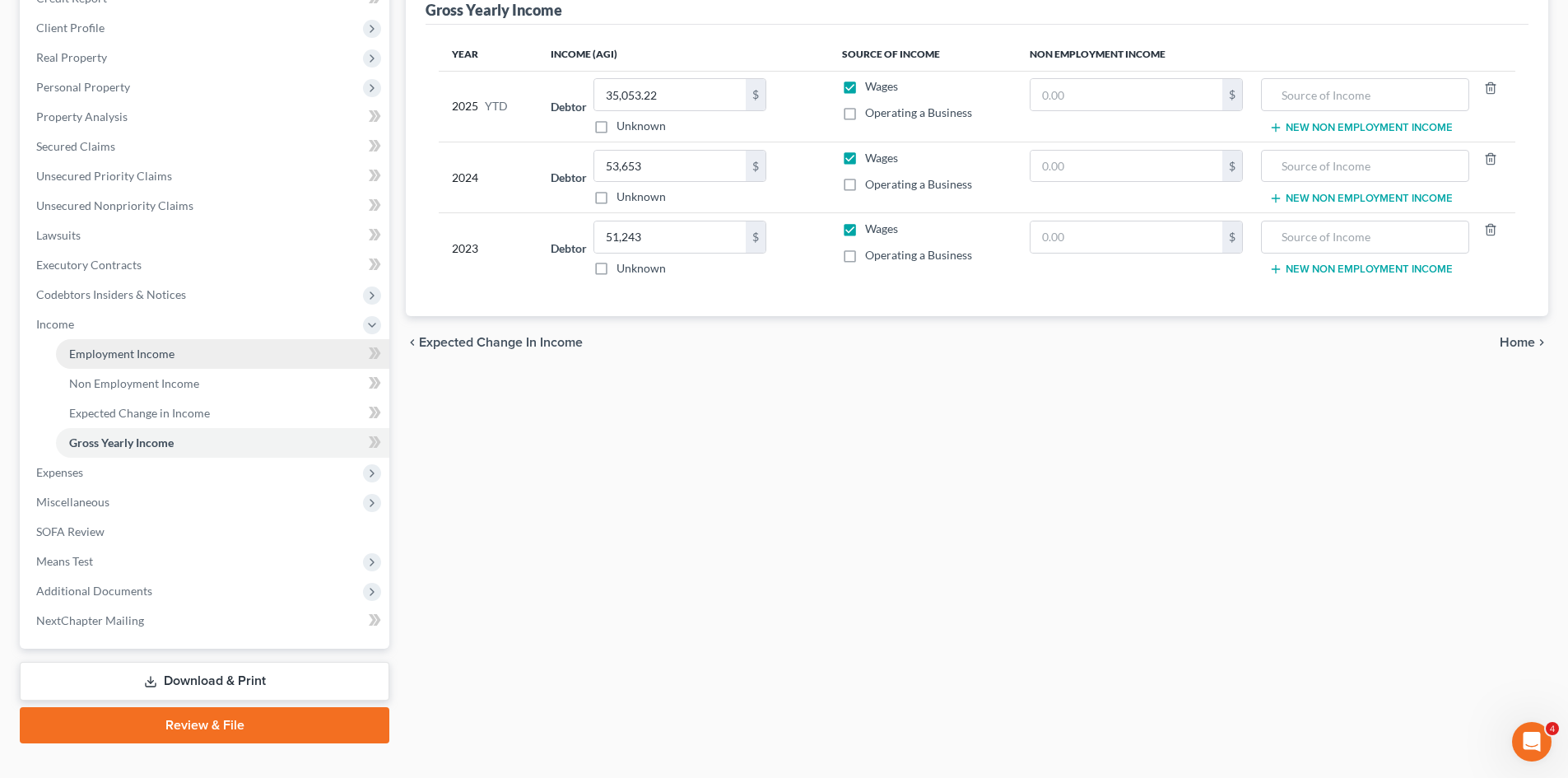 click on "Employment Income" at bounding box center [222, 354] 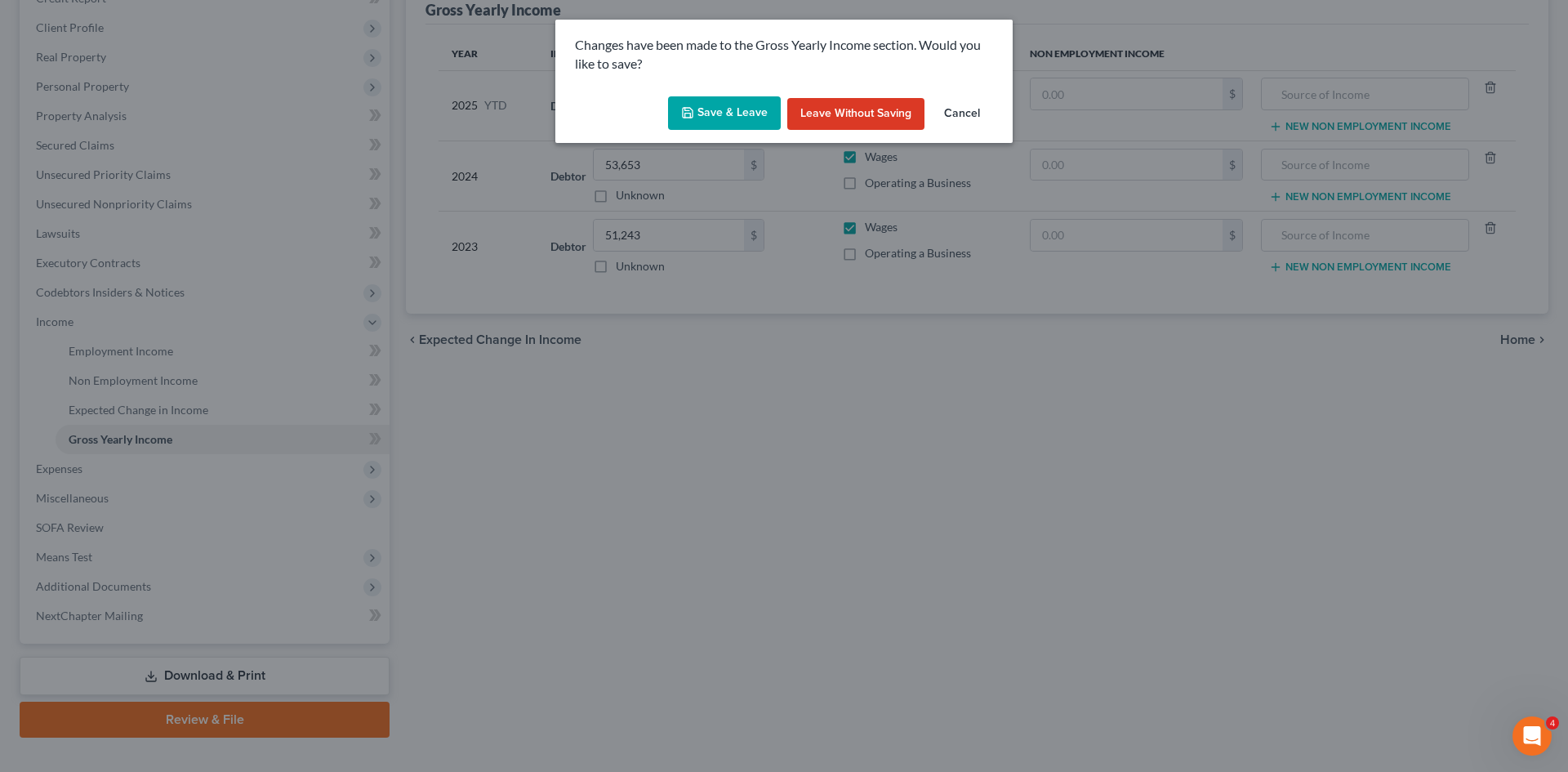 click on "Save & Leave" at bounding box center [724, 114] 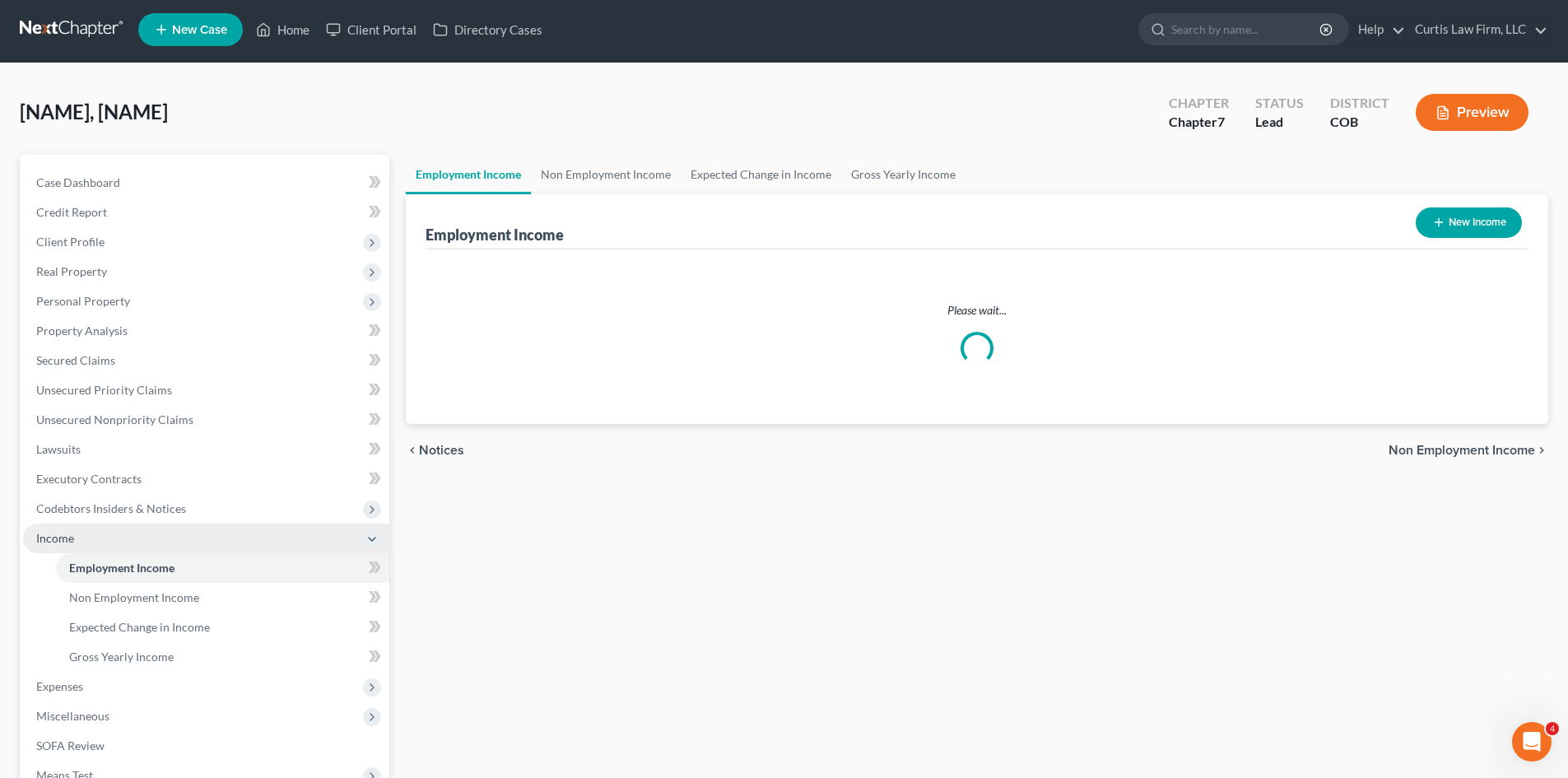 scroll, scrollTop: 0, scrollLeft: 0, axis: both 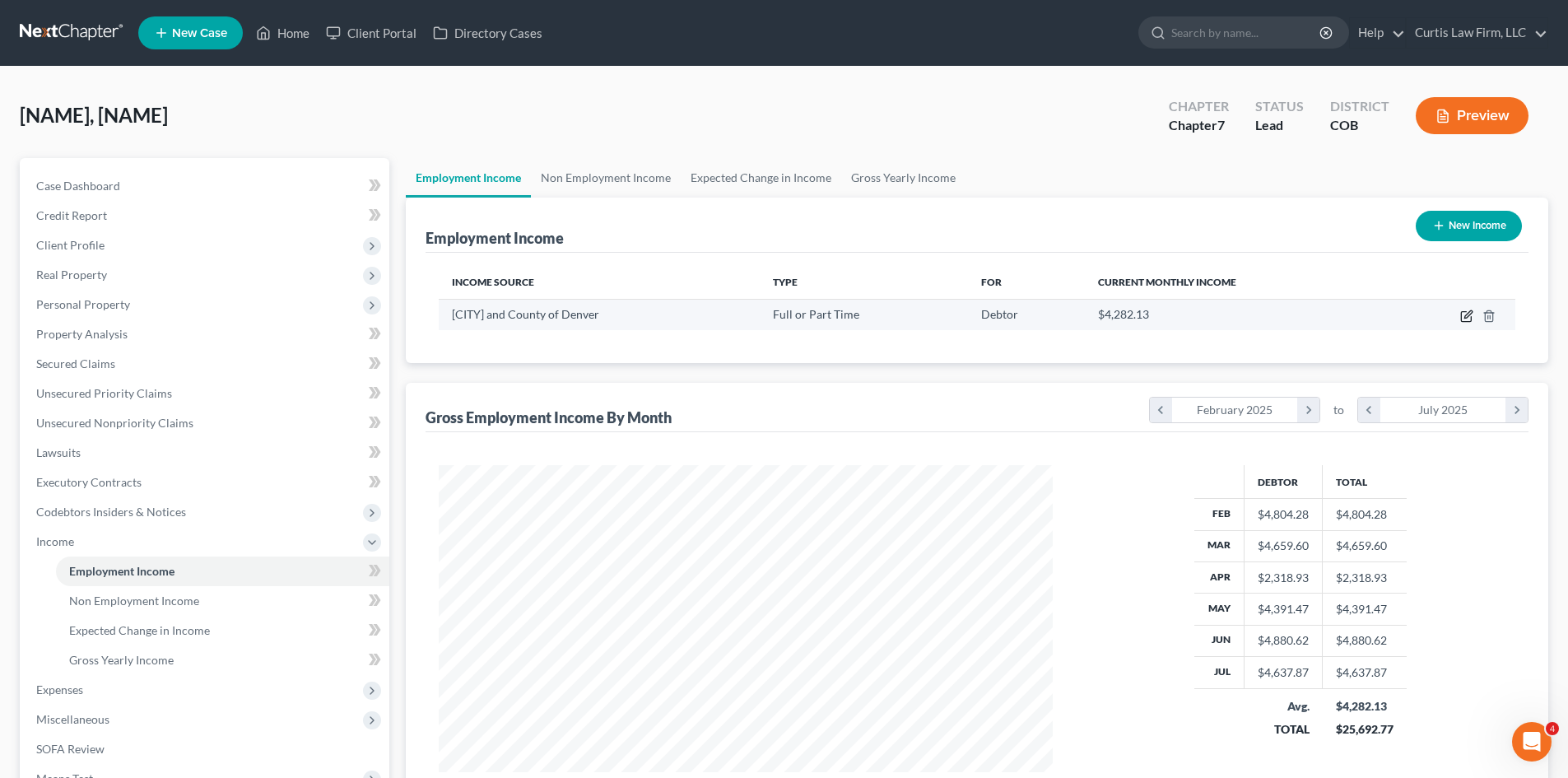 click 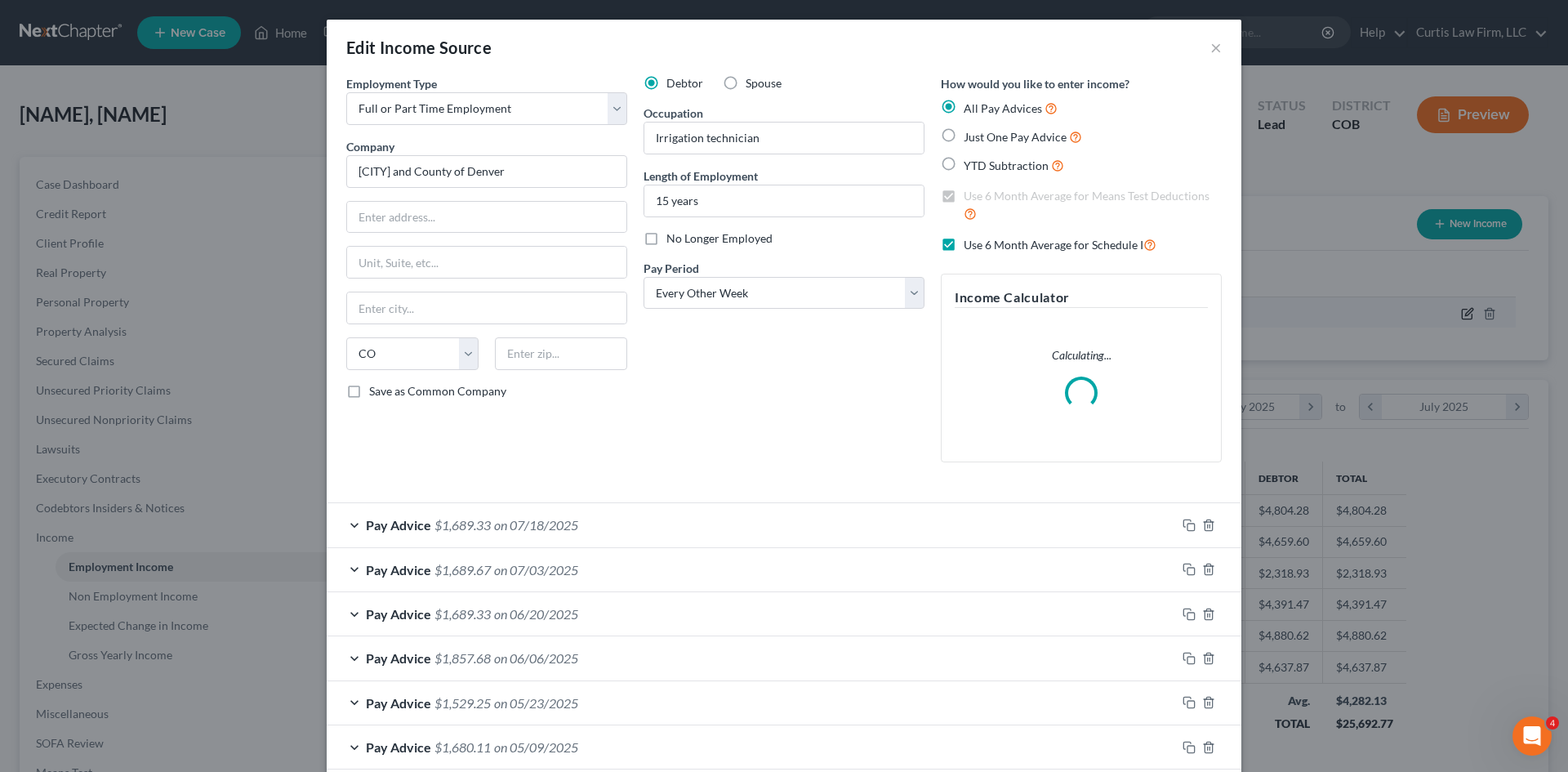 scroll, scrollTop: 816624, scrollLeft: 816019, axis: both 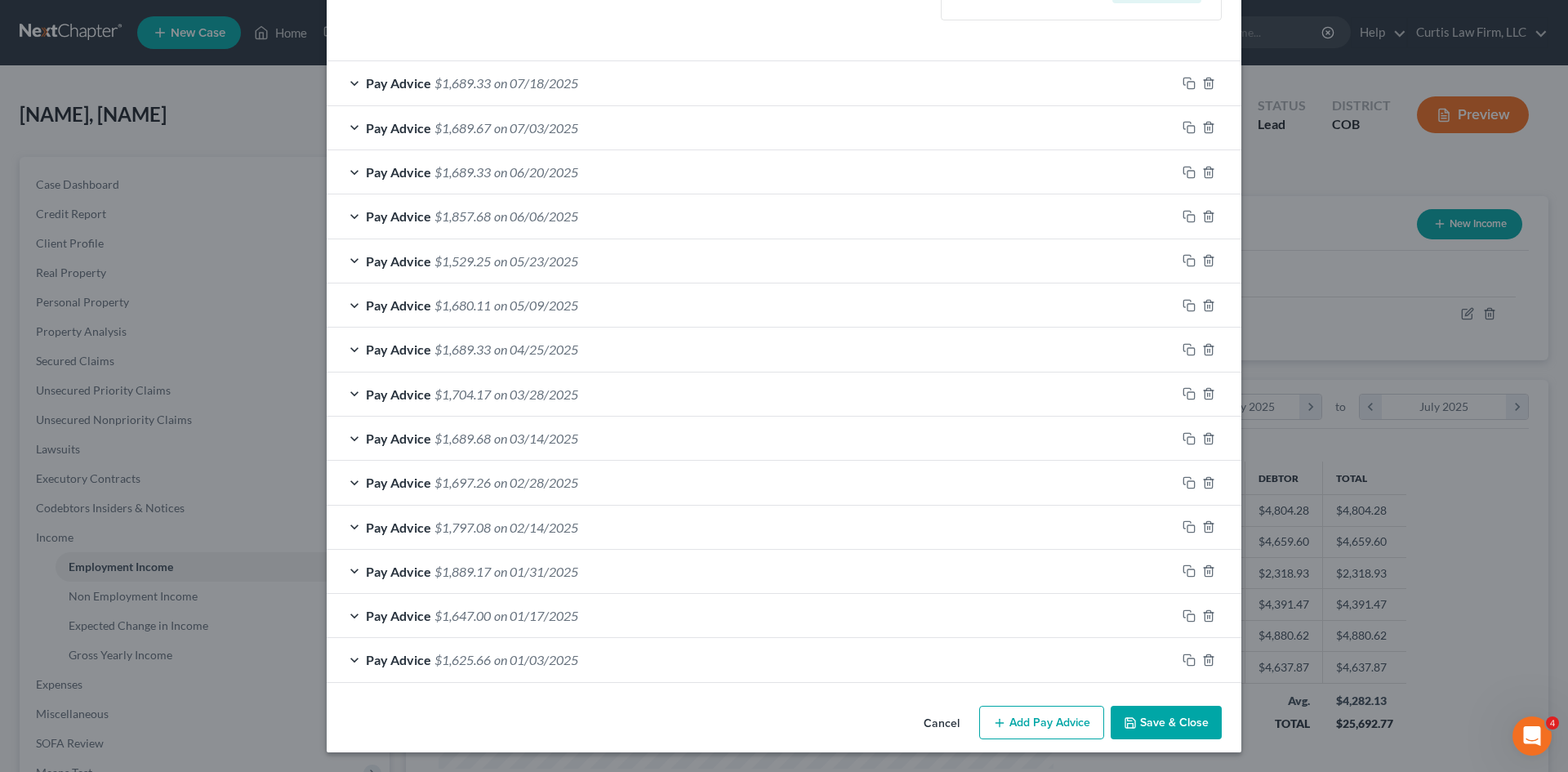click on "Save & Close" at bounding box center (1166, 723) 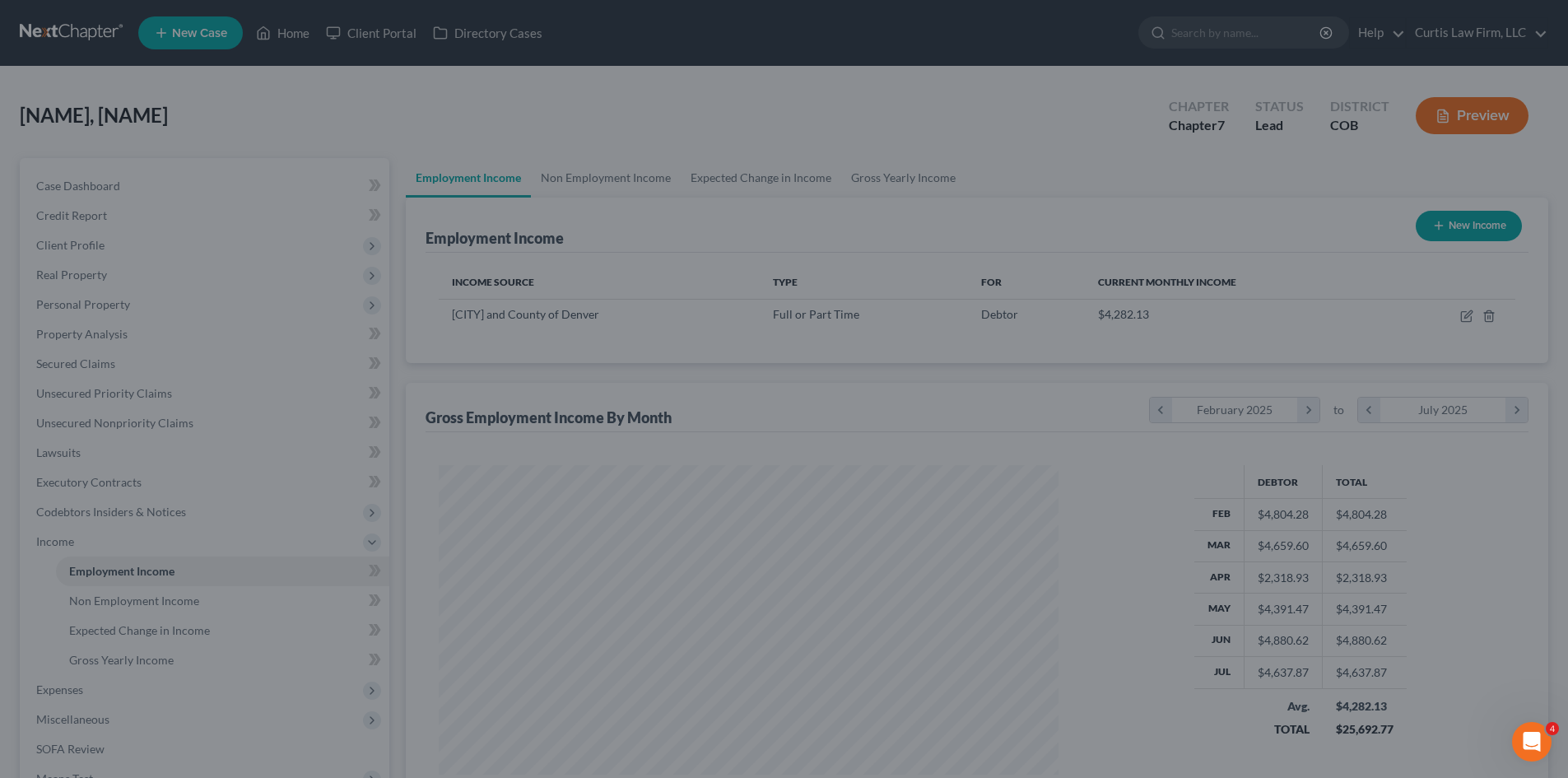 scroll, scrollTop: 307, scrollLeft: 647, axis: both 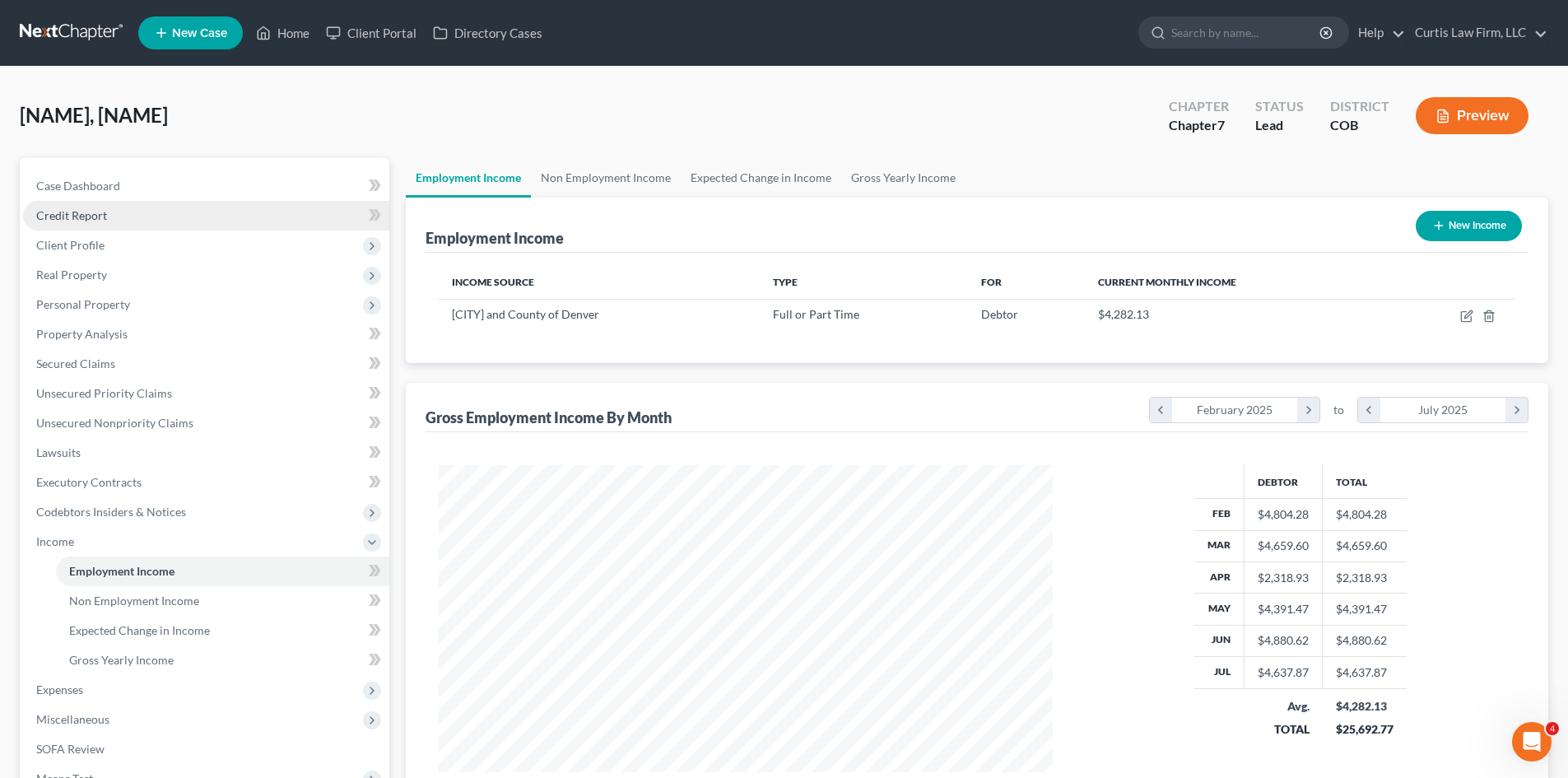 click on "Credit Report" at bounding box center (206, 216) 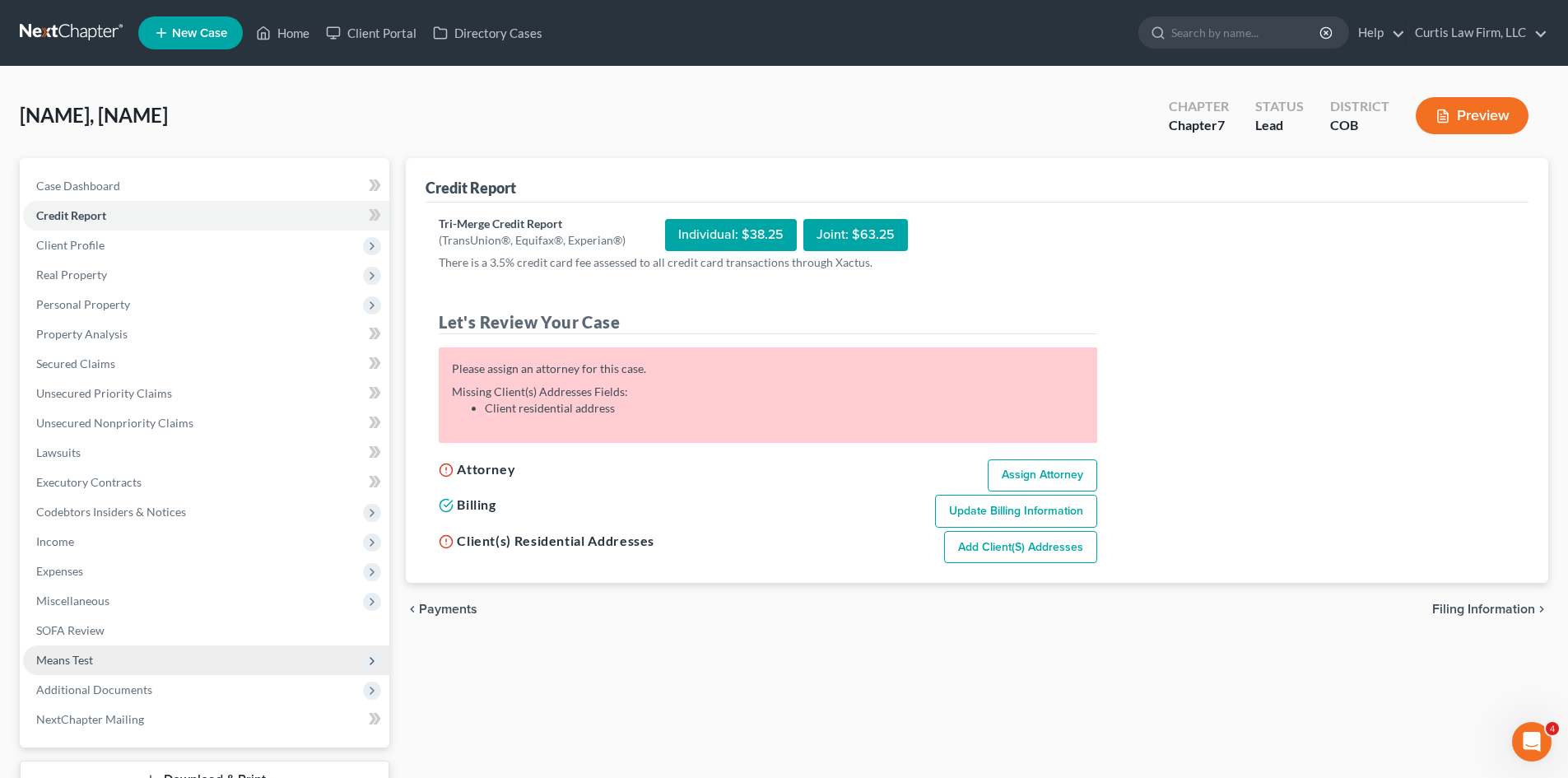 click on "Means Test" at bounding box center (206, 660) 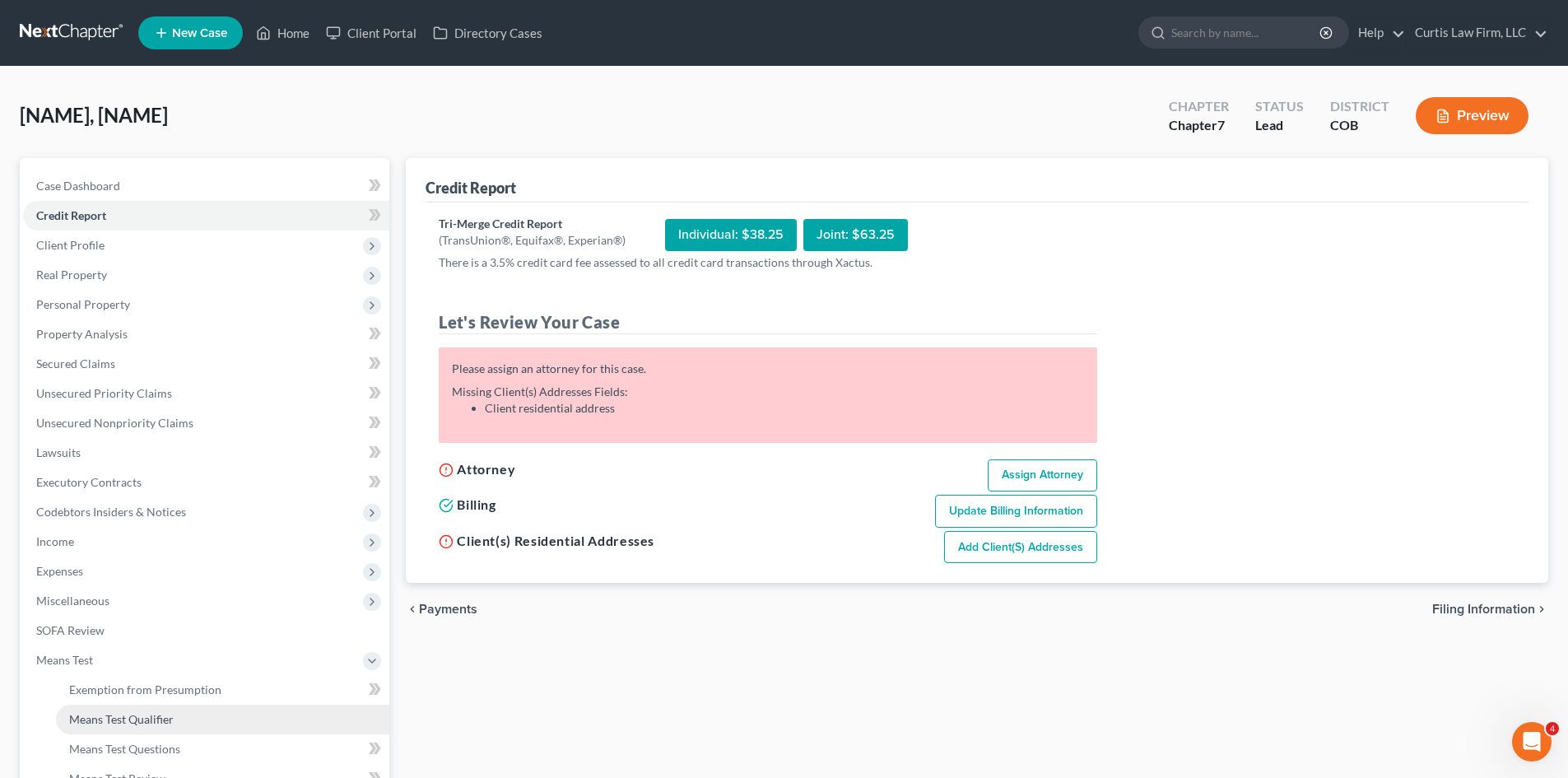 click on "Means Test Qualifier" at bounding box center (121, 719) 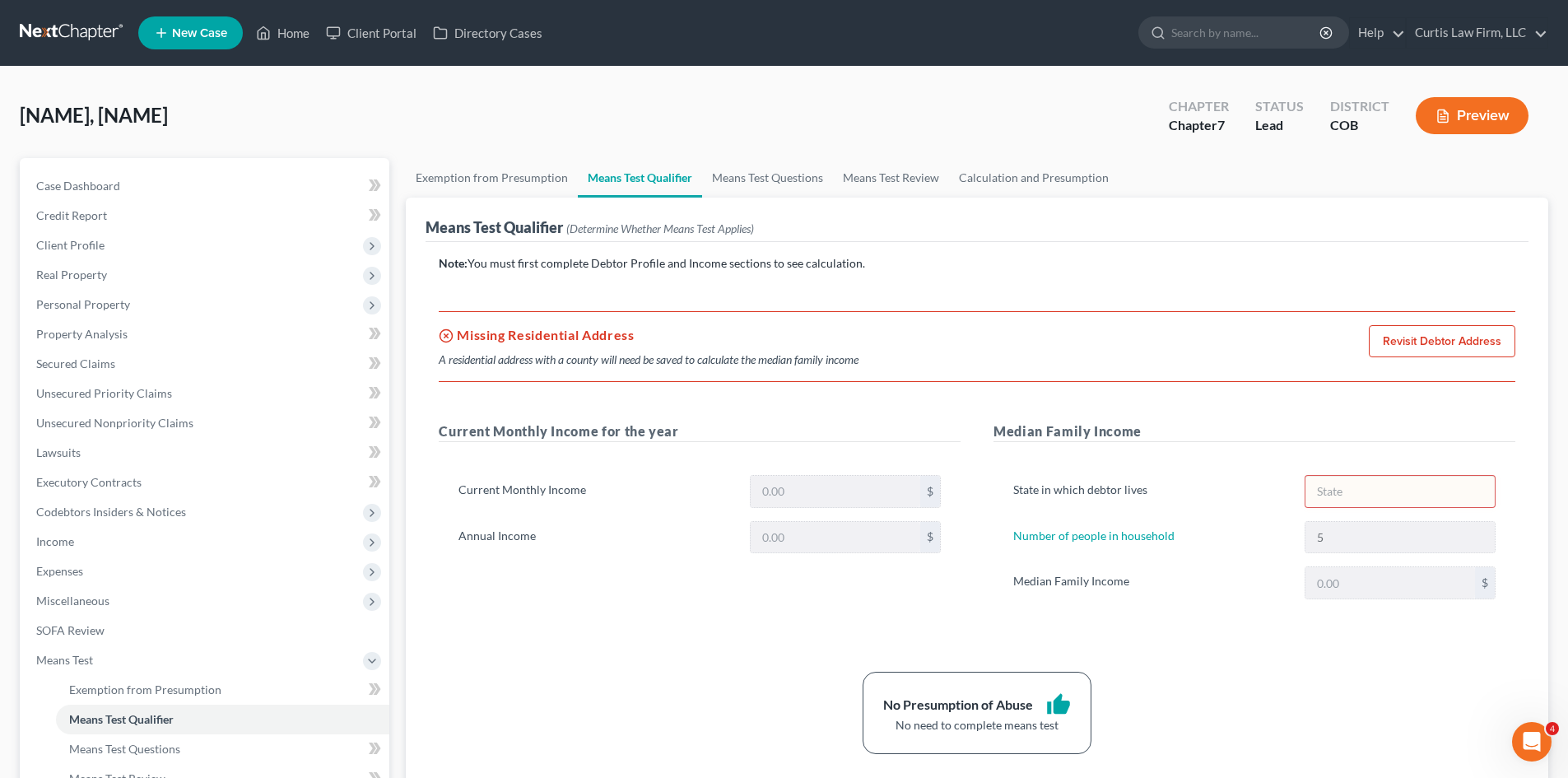 click on "Revisit Debtor Address" at bounding box center (1442, 342) 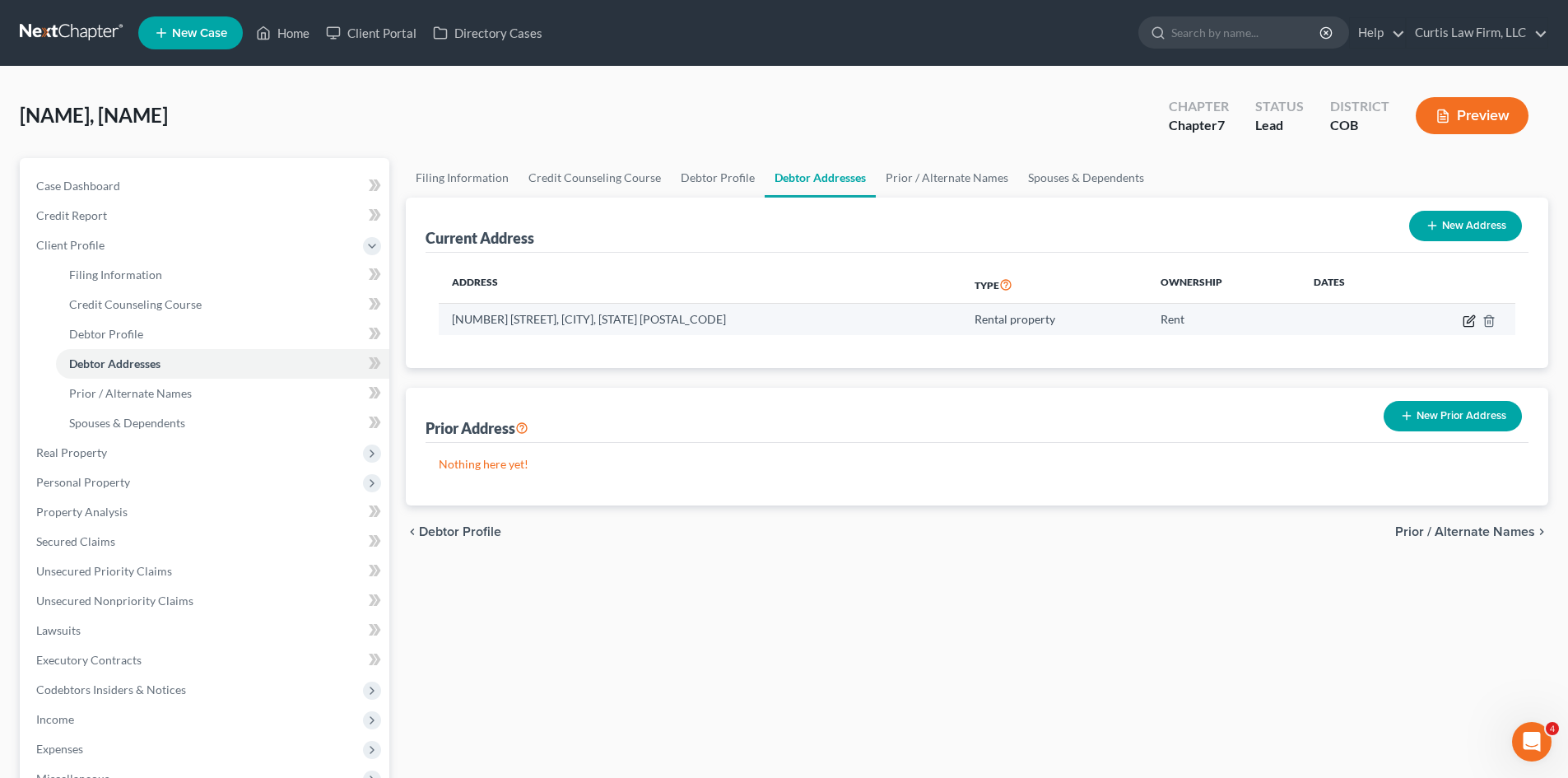 click 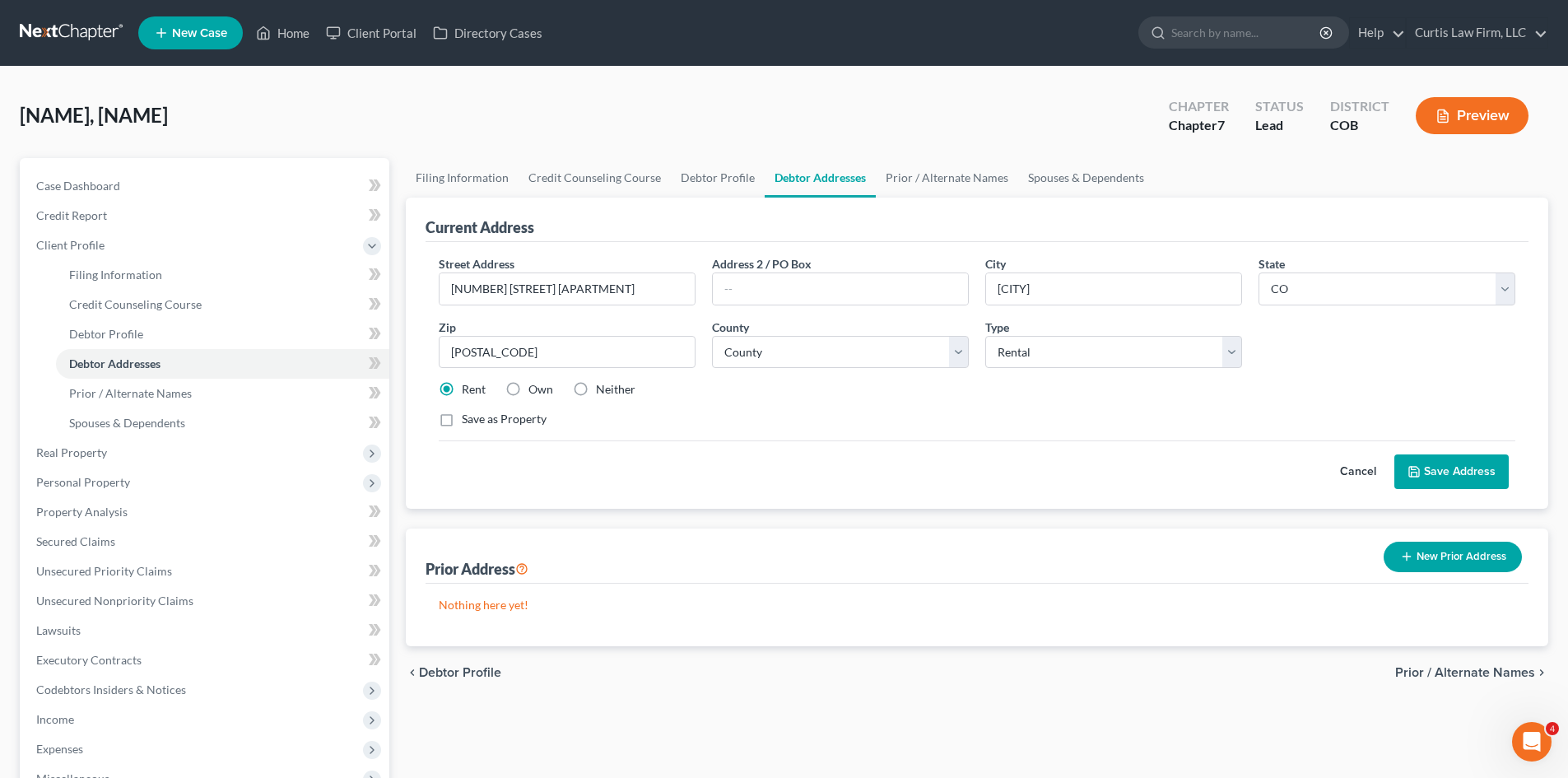 drag, startPoint x: 1451, startPoint y: 467, endPoint x: 1226, endPoint y: 398, distance: 235.3423 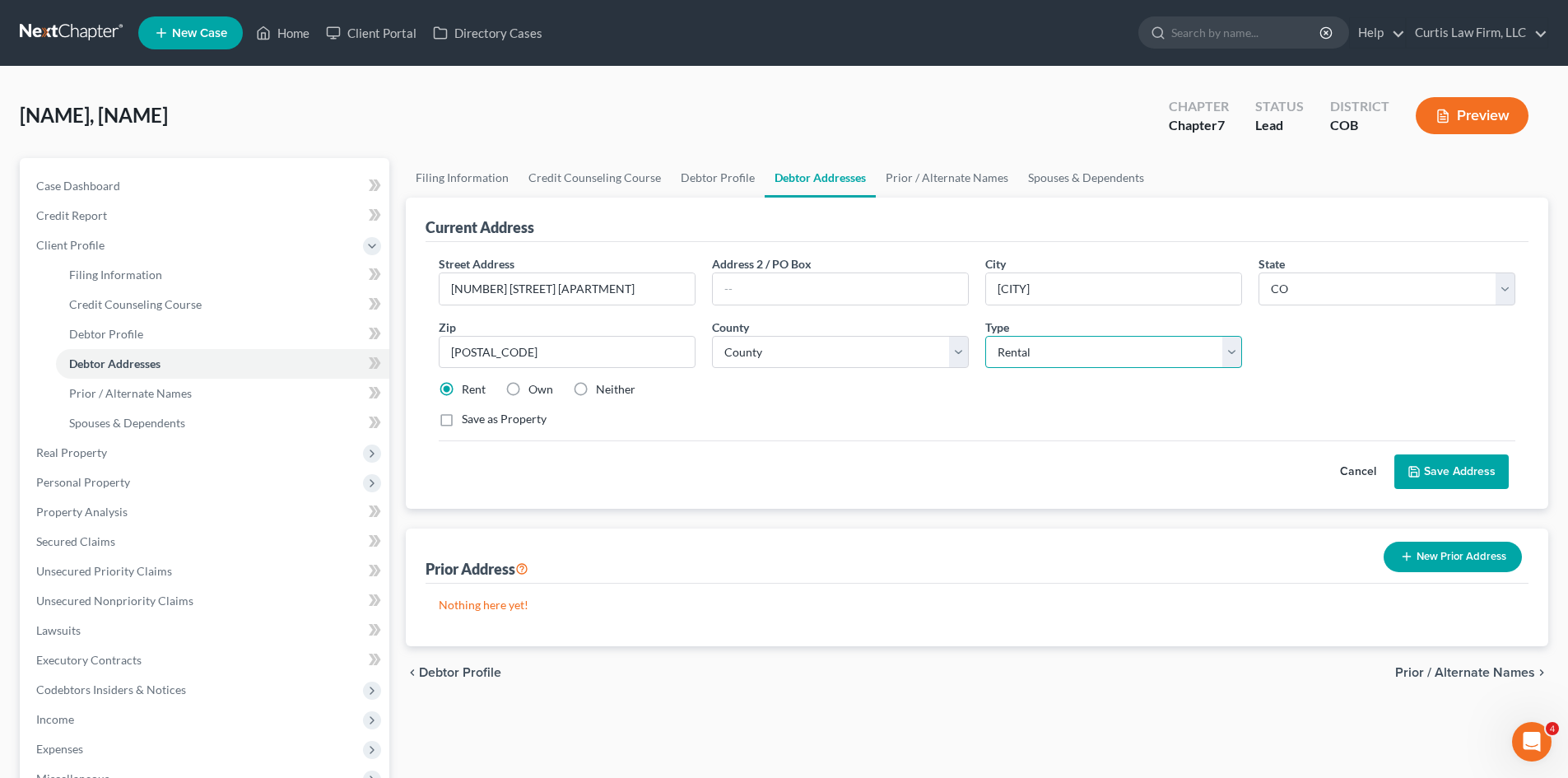 click on "Select Residential Mailing Rental Business" at bounding box center [1114, 352] 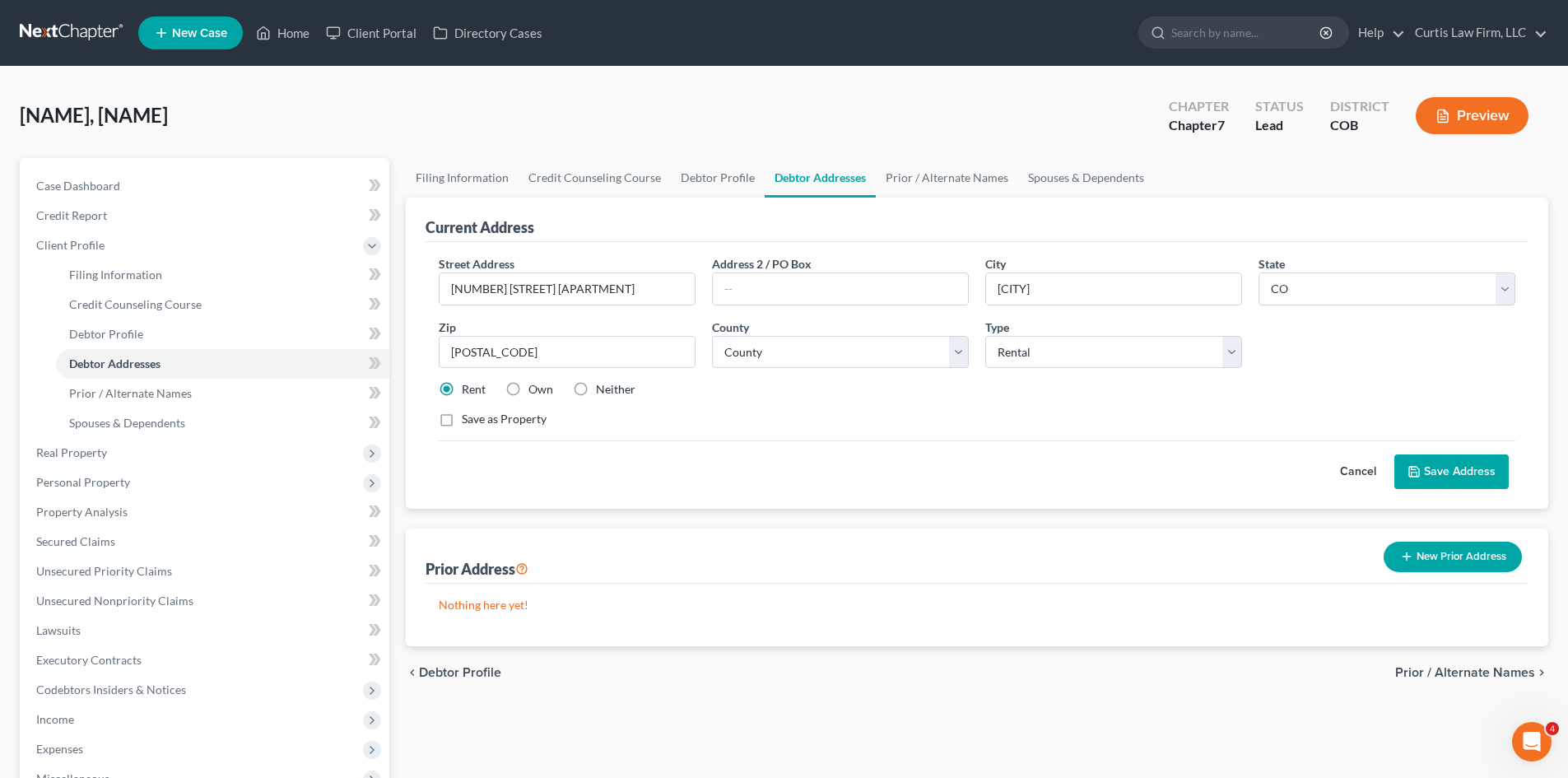 click on "Street Address
*
[NUMBER] [STREET] Address 2 / PO Box
City
*
[CITY]
State
*
State AL AK AR AZ CA CO CT DE DC FL GA GU HI ID IL IN IA KS KY LA ME MD MA MI MN MS MO MT NC ND NE NV NH NJ NM NY OH OK OR PA PR RI SC SD TN TX UT VI VA VT WA WV WI WY
Zip
*
[ZIP]
County
*
County Adams County Alamosa County Arapahoe County Archuleta County Baca County Bent County Boulder County Broomfield County Chaffee County Cheyenne County Clear Creek County Conejos County Costilla County Crowley County Custer County Delta County Denver County Dolores County Douglas County Eagle County El Paso County Elbert County Fremont County Garfield County Gilpin County Grand County Gunnison County Hinsdale County Huerfano County Jackson County Jefferson County Kiowa County Kit Carson County La Plata County Lake County Larimer County Las Animas County Lincoln County Logan County Mesa County Mineral County Moffat County Montezuma County Montrose County Morgan County Type" at bounding box center (977, 348) 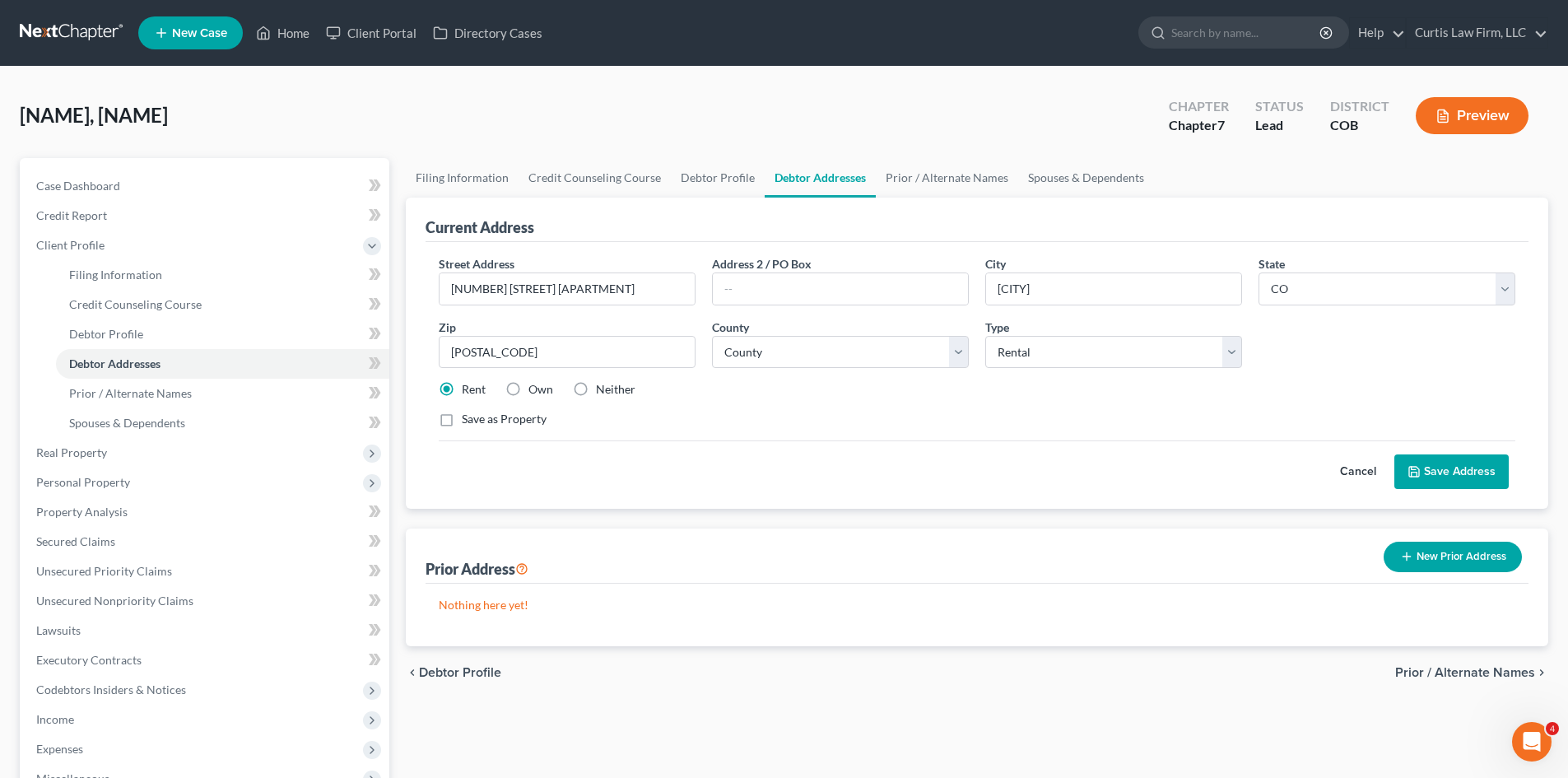 click on "Save Address" at bounding box center [1451, 472] 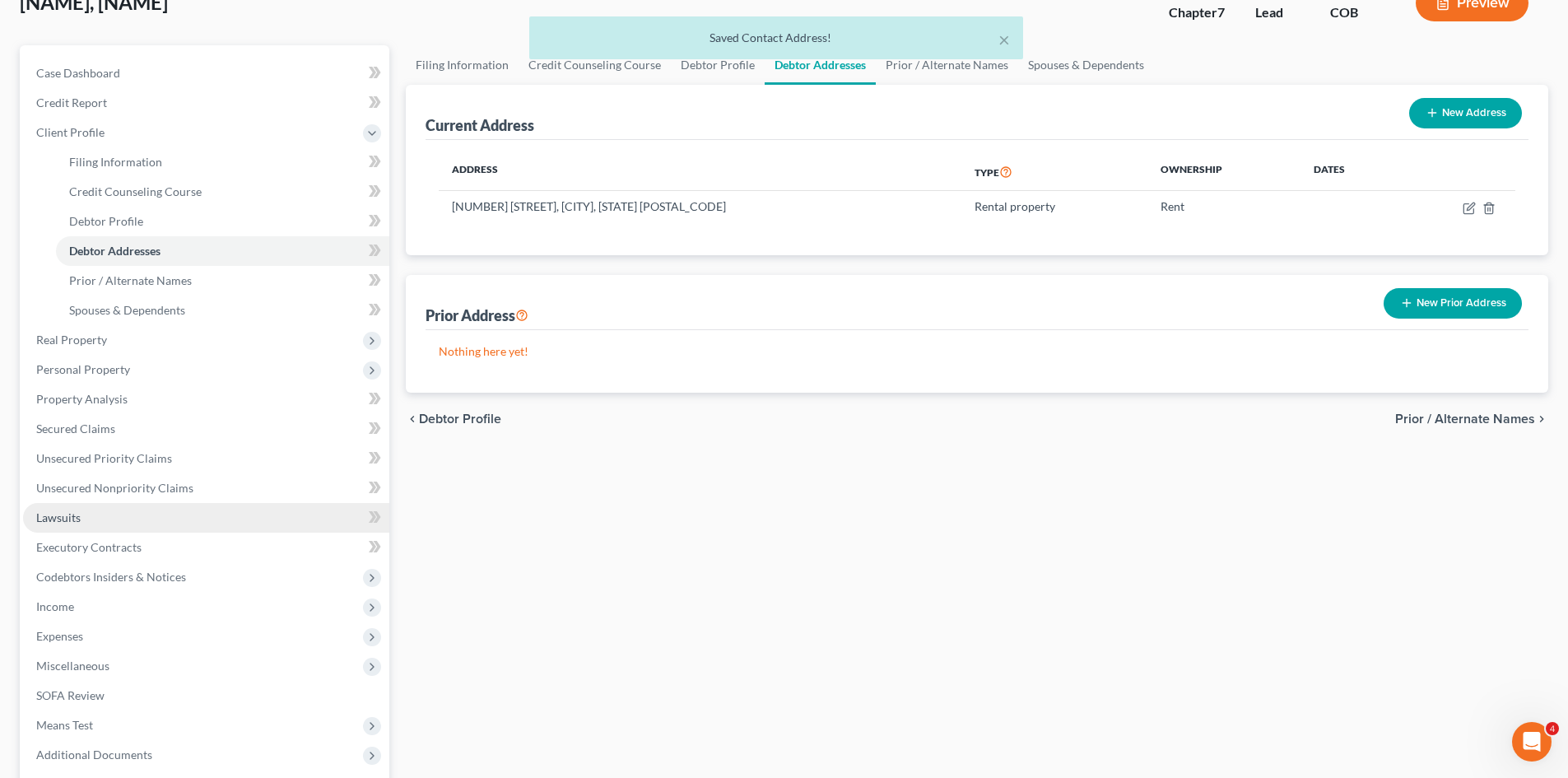 scroll, scrollTop: 305, scrollLeft: 0, axis: vertical 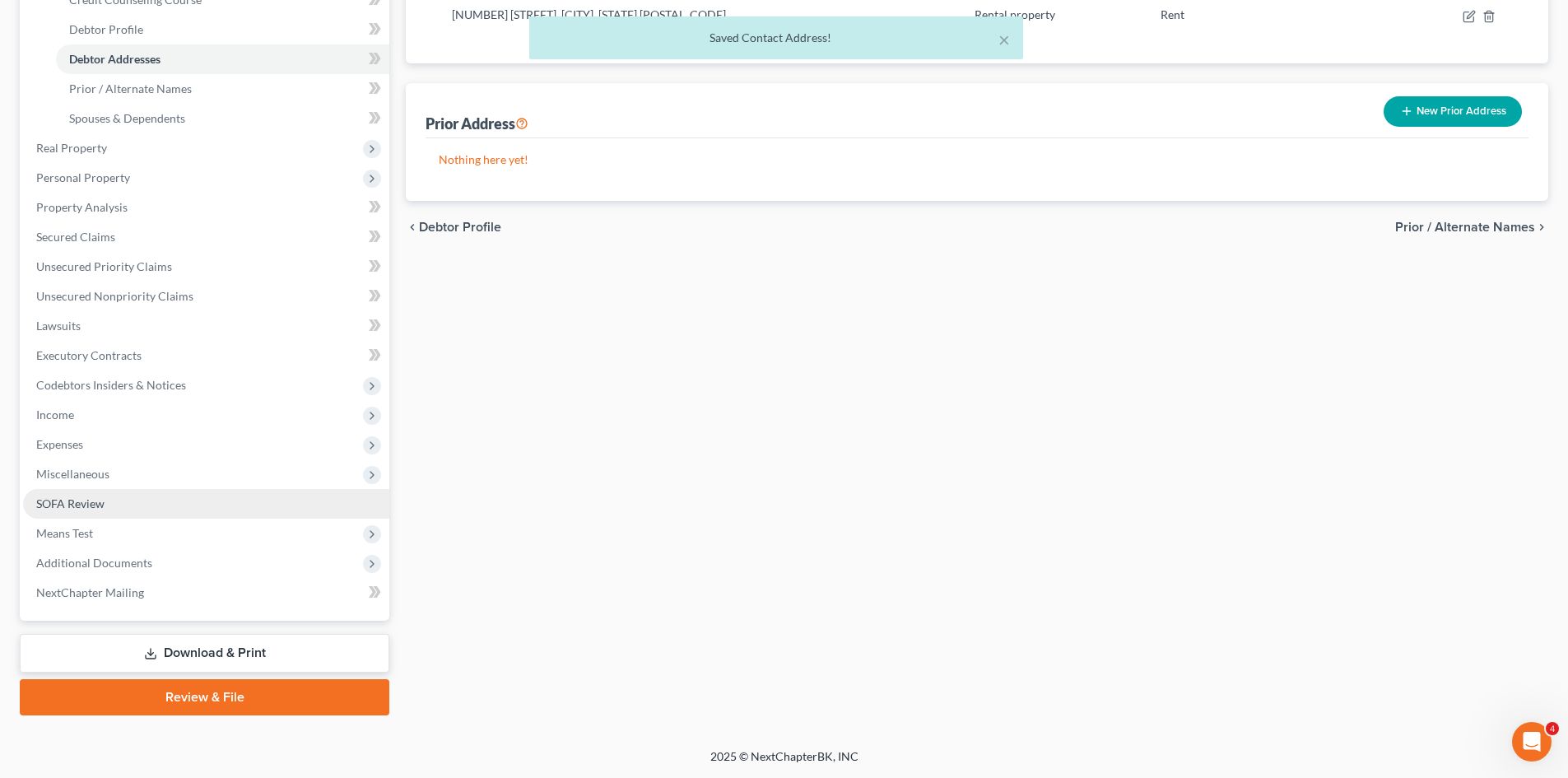 click on "SOFA Review" at bounding box center [206, 504] 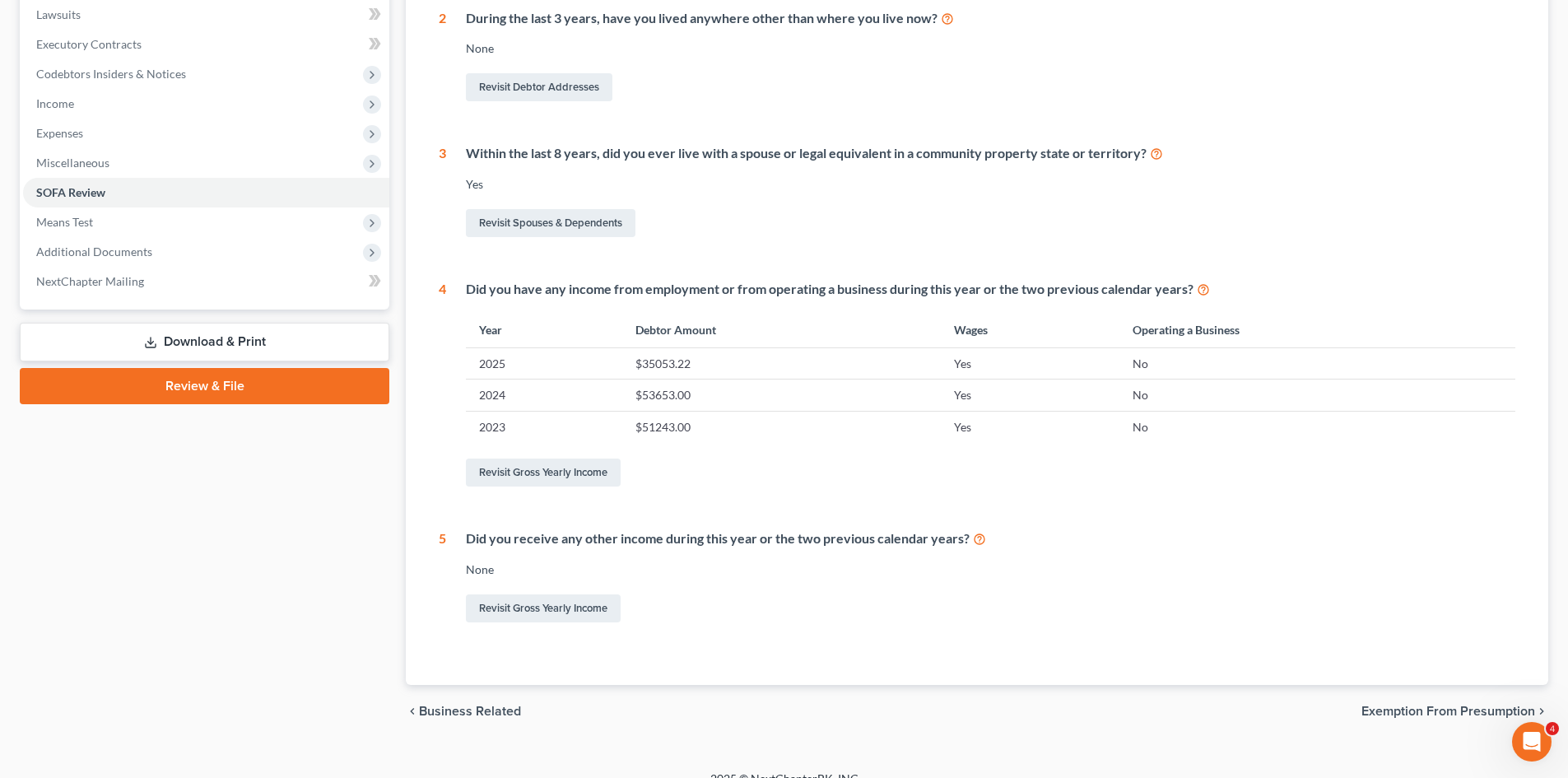 scroll, scrollTop: 460, scrollLeft: 0, axis: vertical 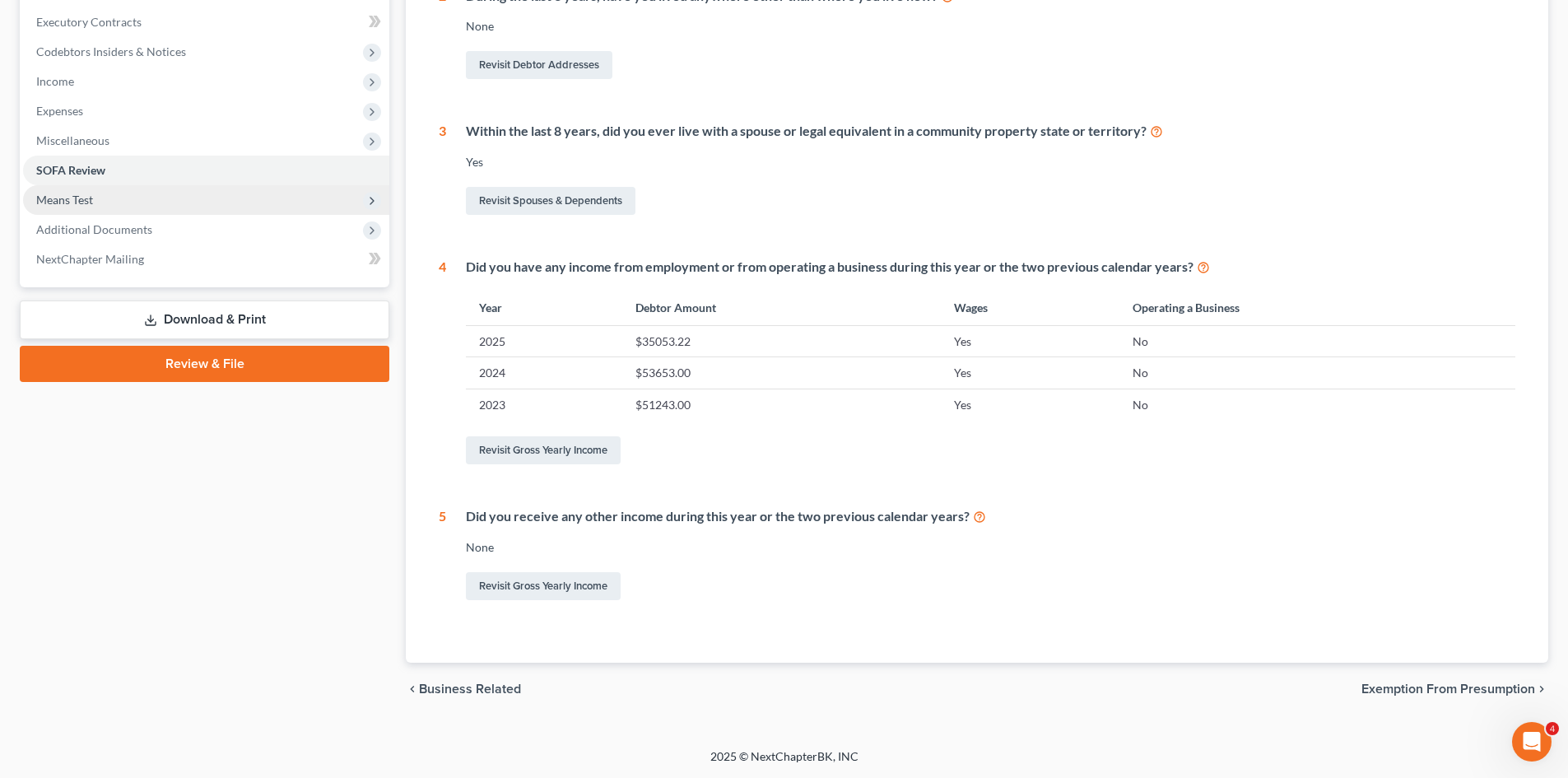 click on "Means Test" at bounding box center [64, 199] 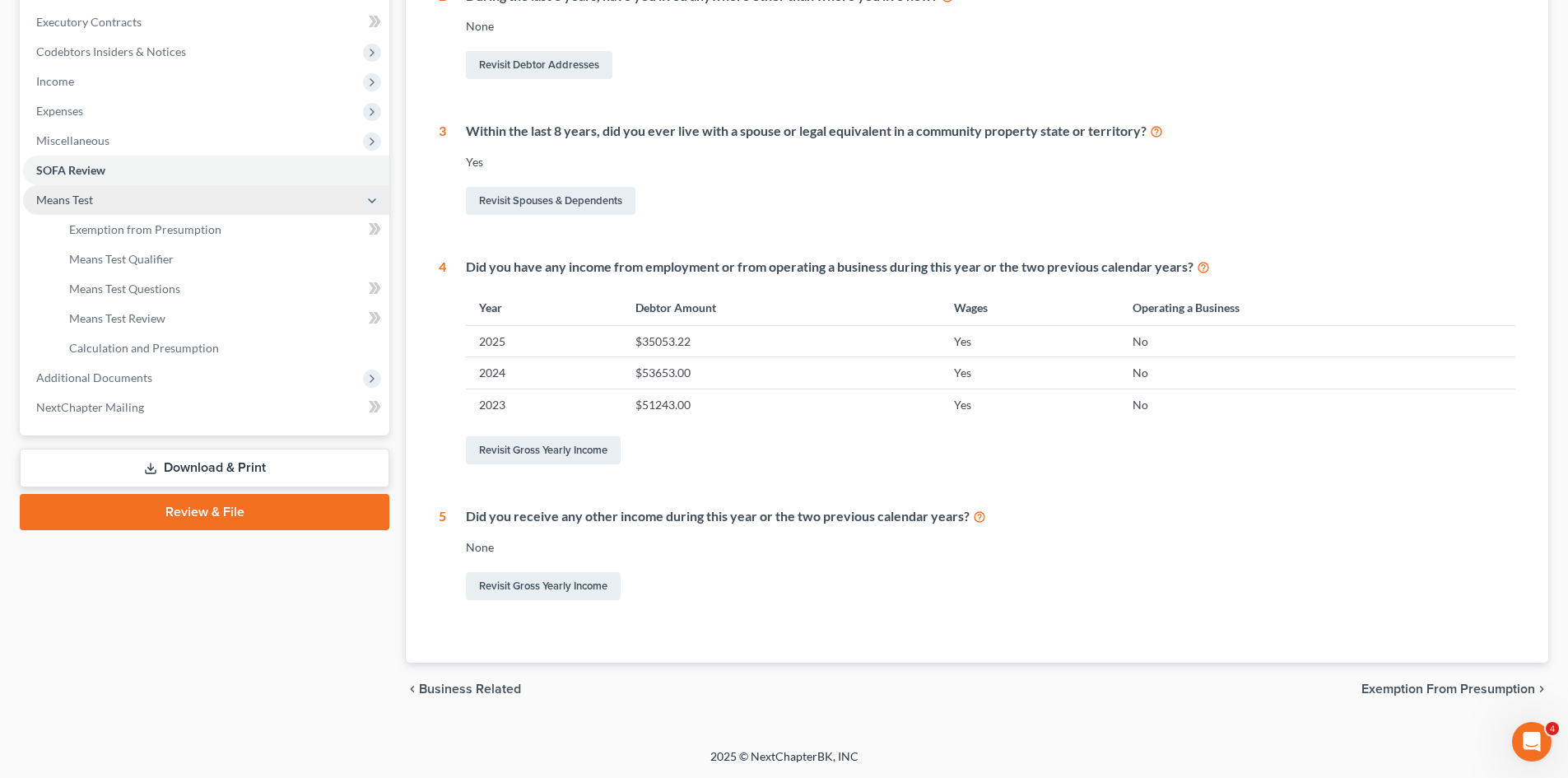 click on "Means Test" at bounding box center [206, 200] 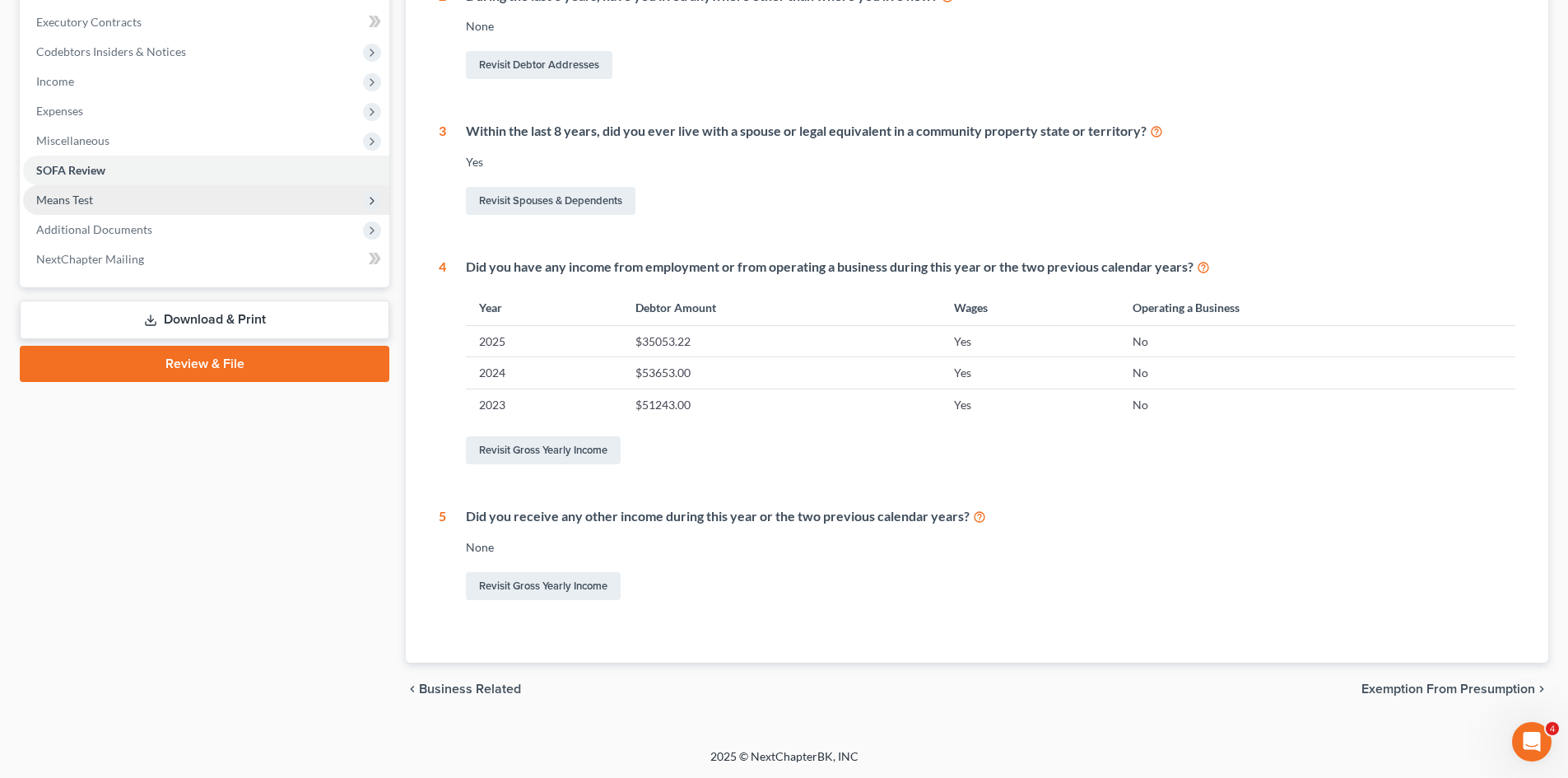 click on "Means Test" at bounding box center [206, 200] 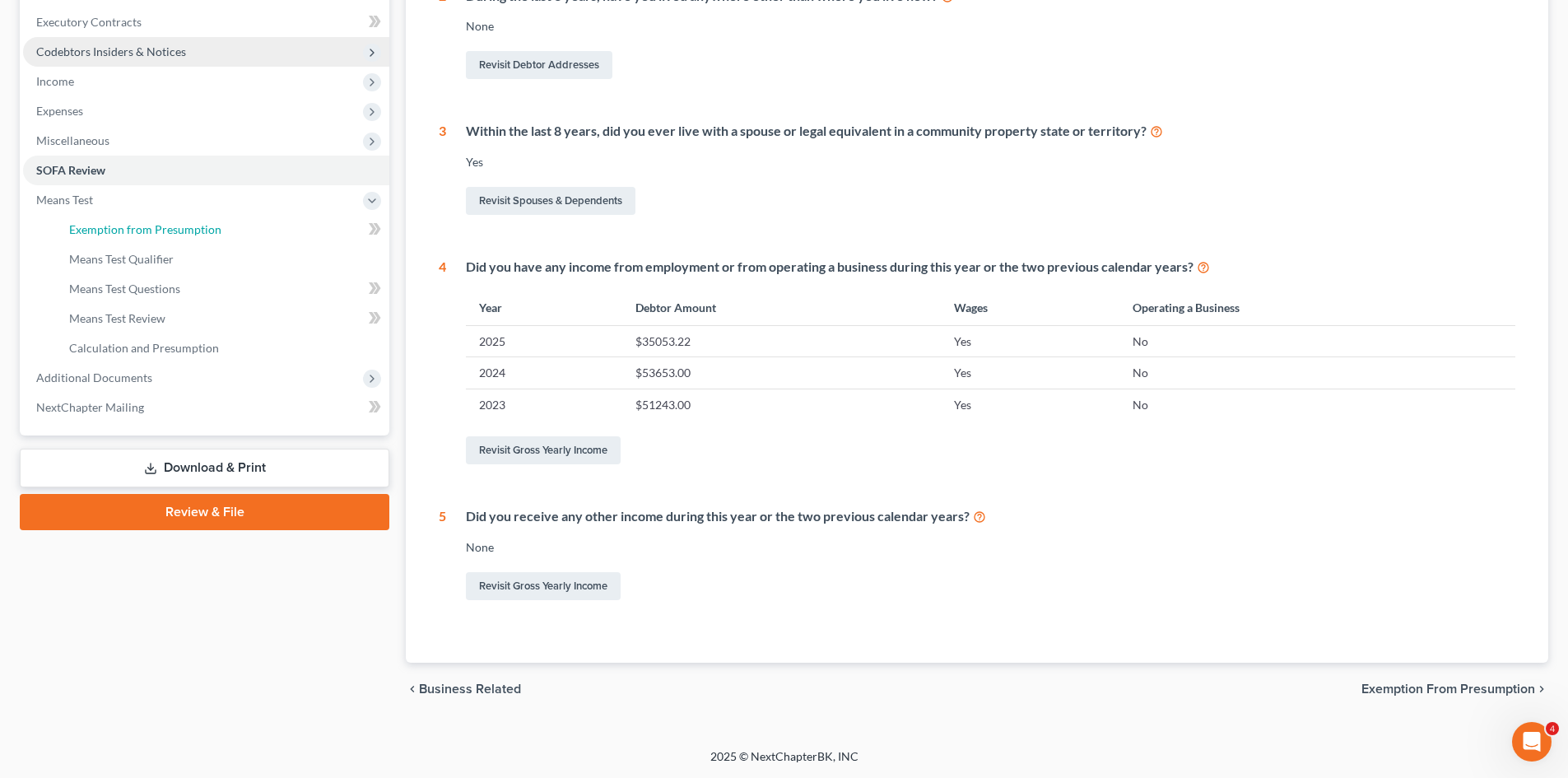 click on "Exemption from Presumption" at bounding box center (222, 230) 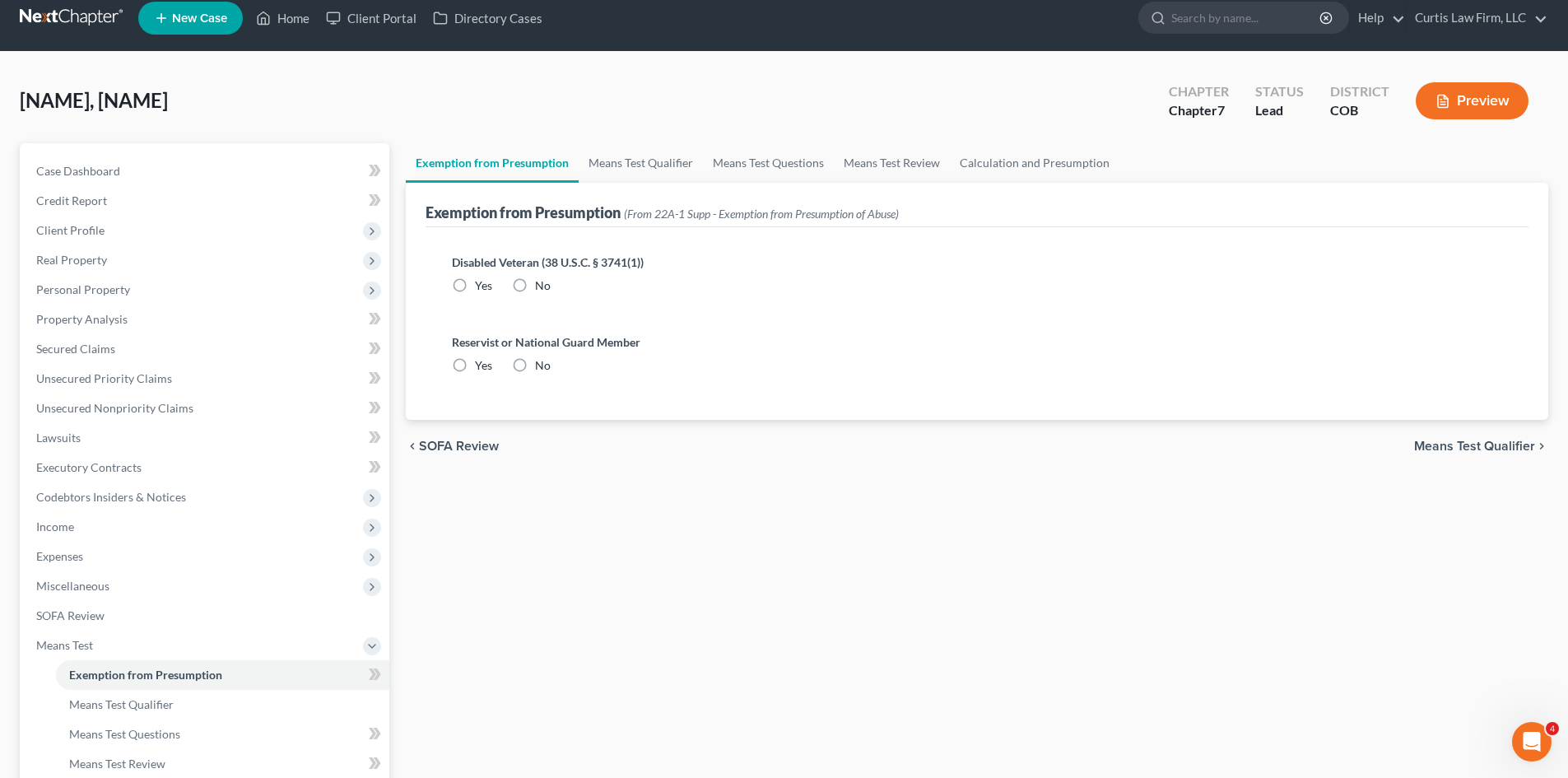scroll, scrollTop: 0, scrollLeft: 0, axis: both 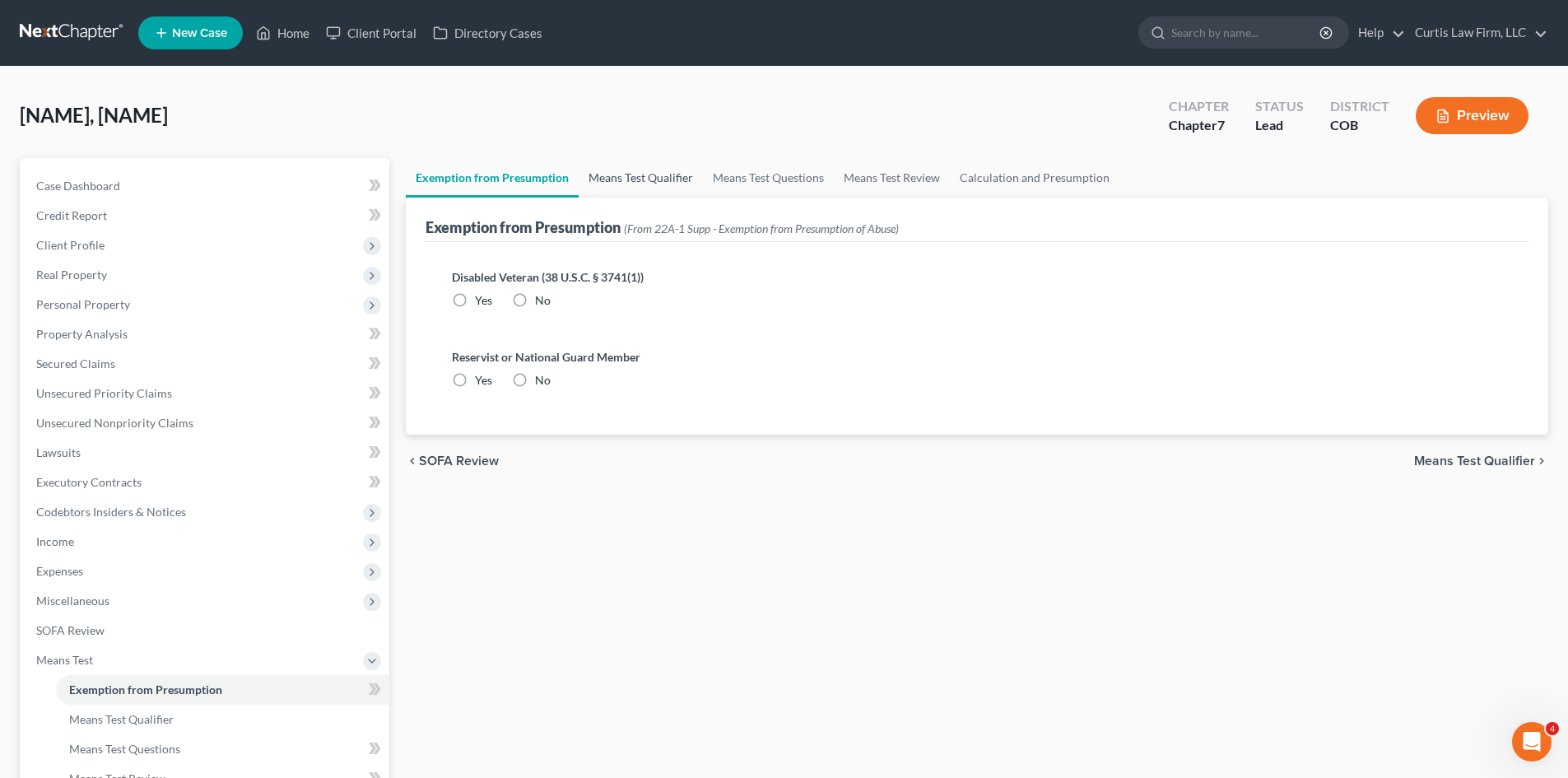 click on "Means Test Qualifier" at bounding box center (640, 178) 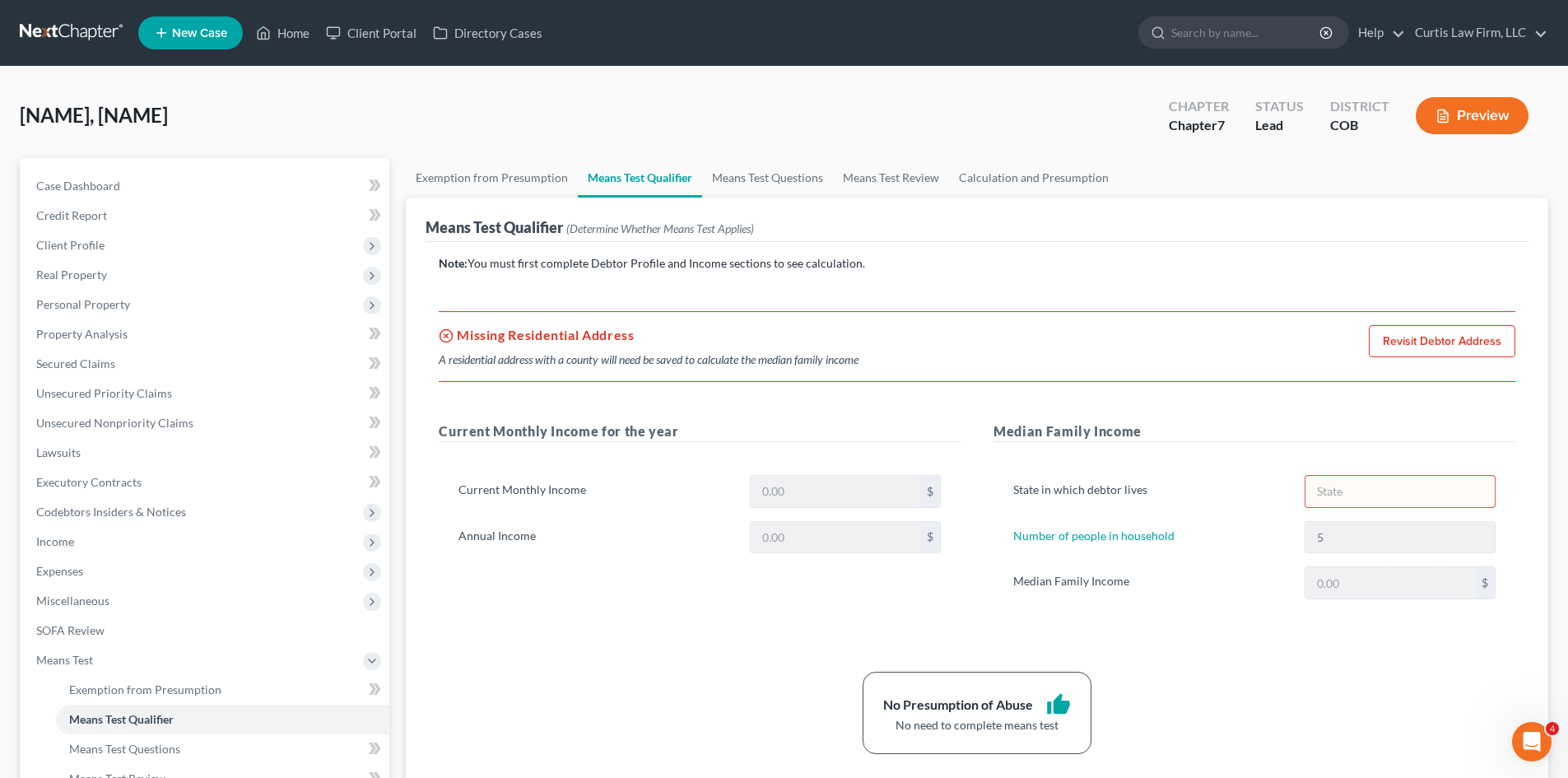 click on "Revisit Debtor Address" at bounding box center (1442, 342) 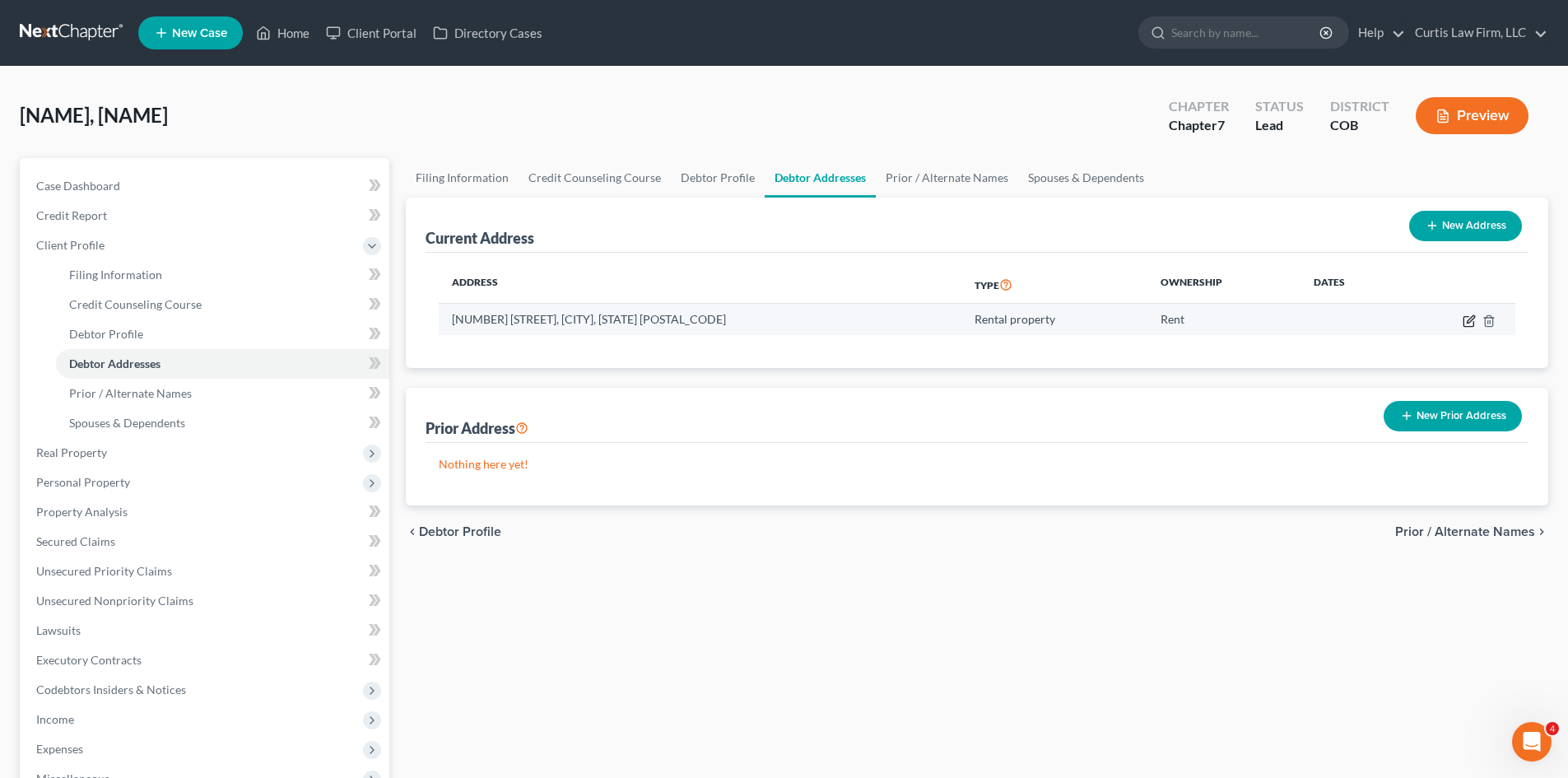 click 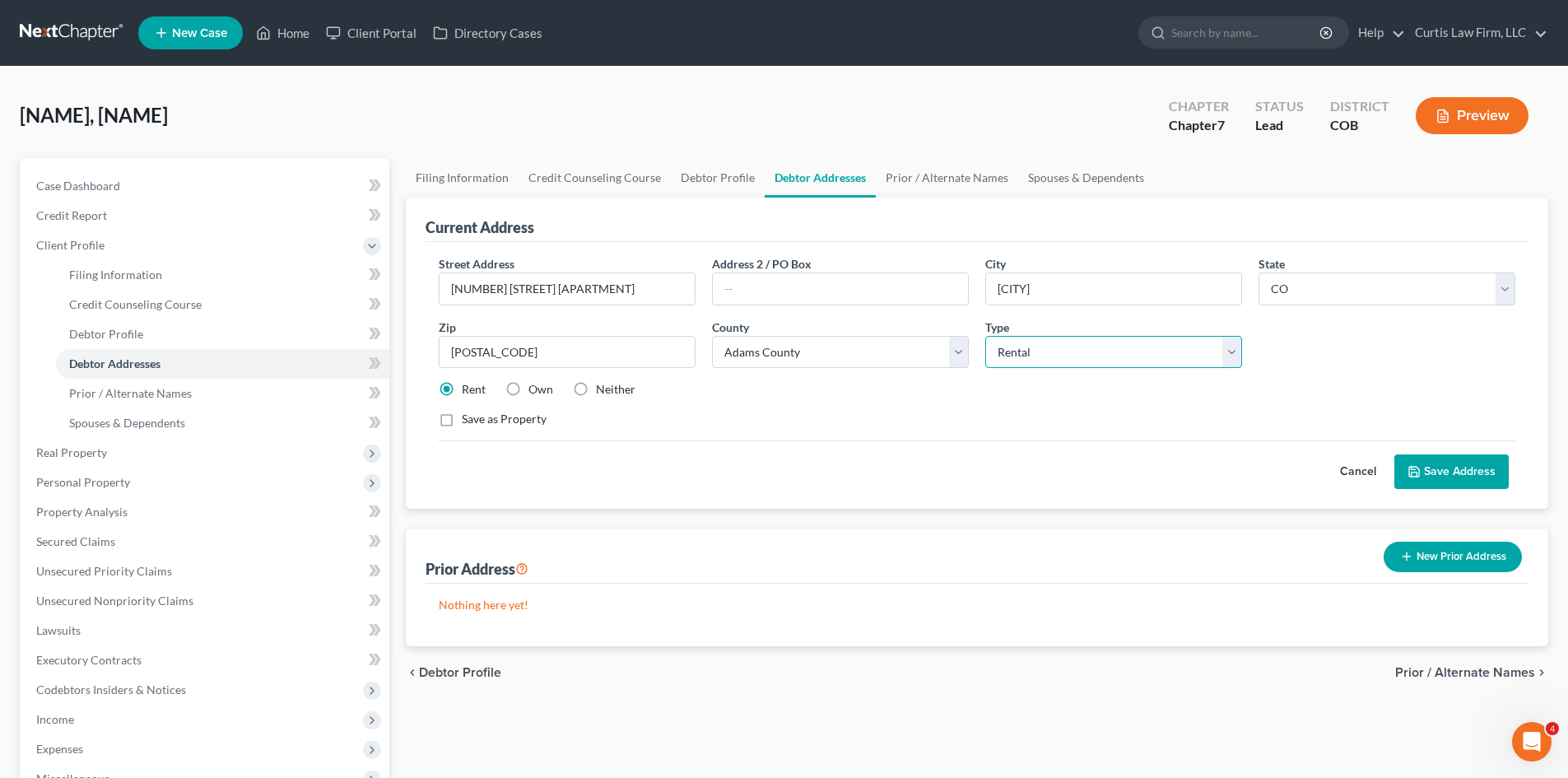 click on "Select Residential Mailing Rental Business" at bounding box center (1114, 352) 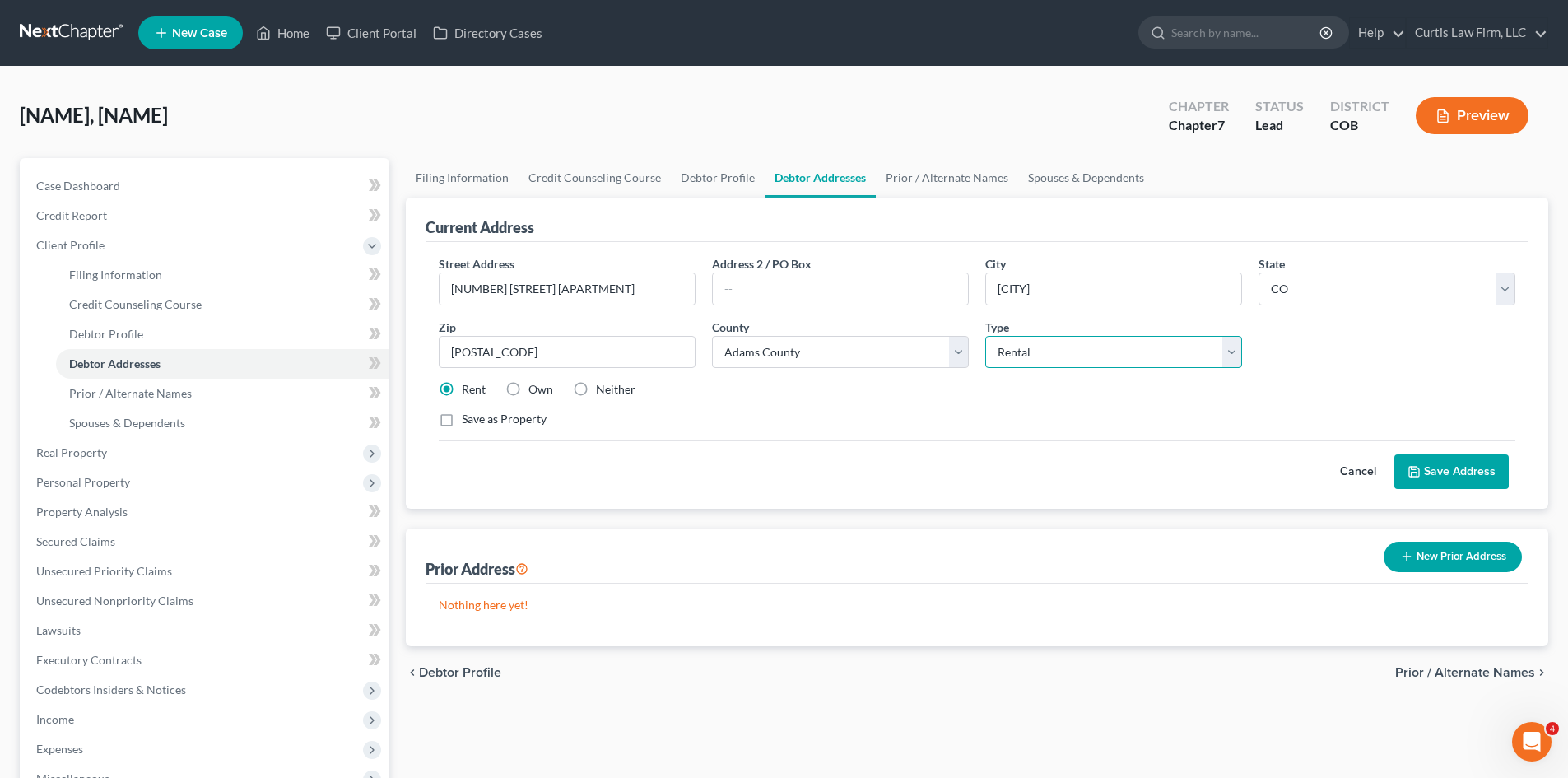 select on "0" 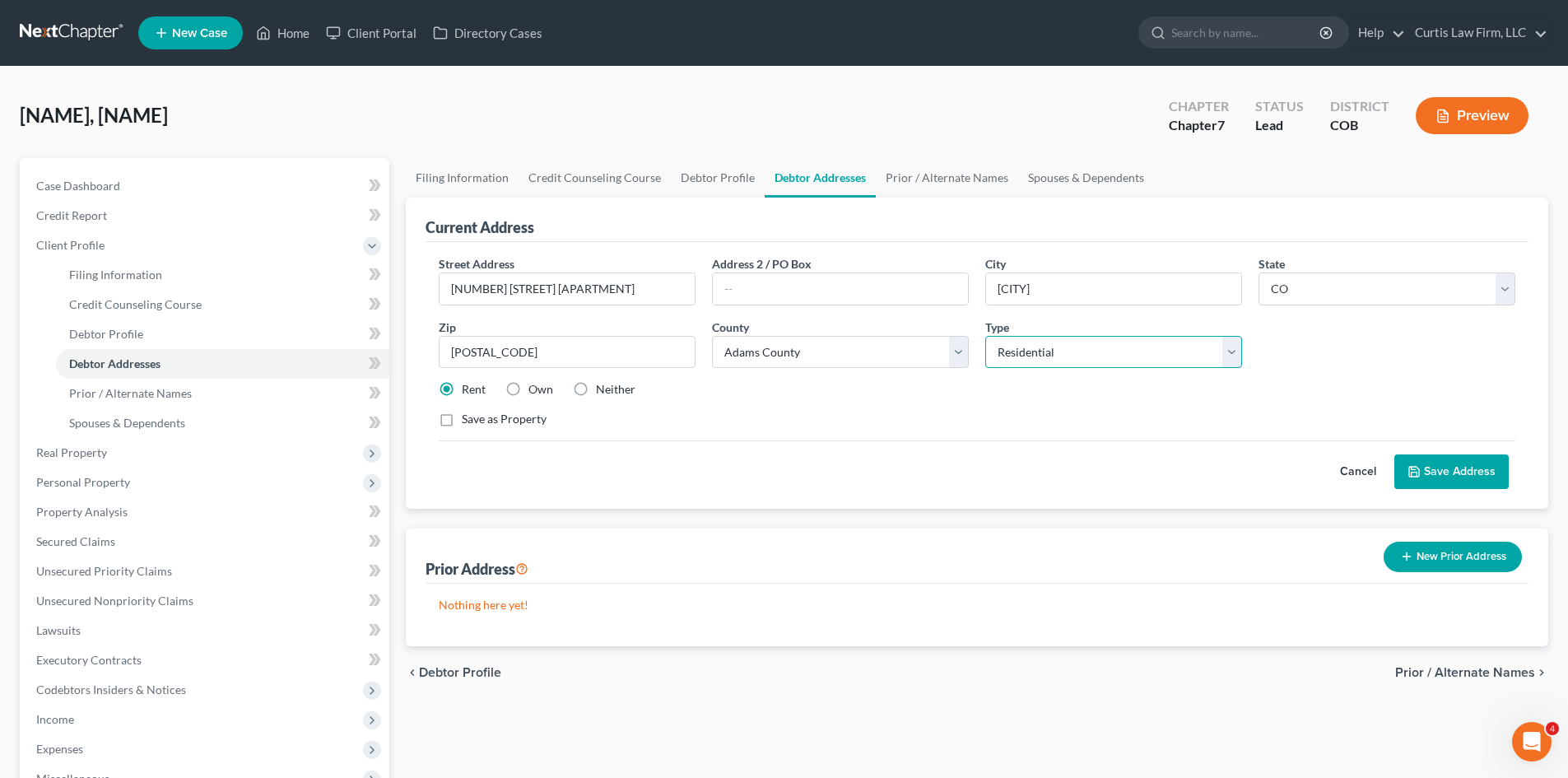 click on "Select Residential Mailing Rental Business" at bounding box center [1114, 352] 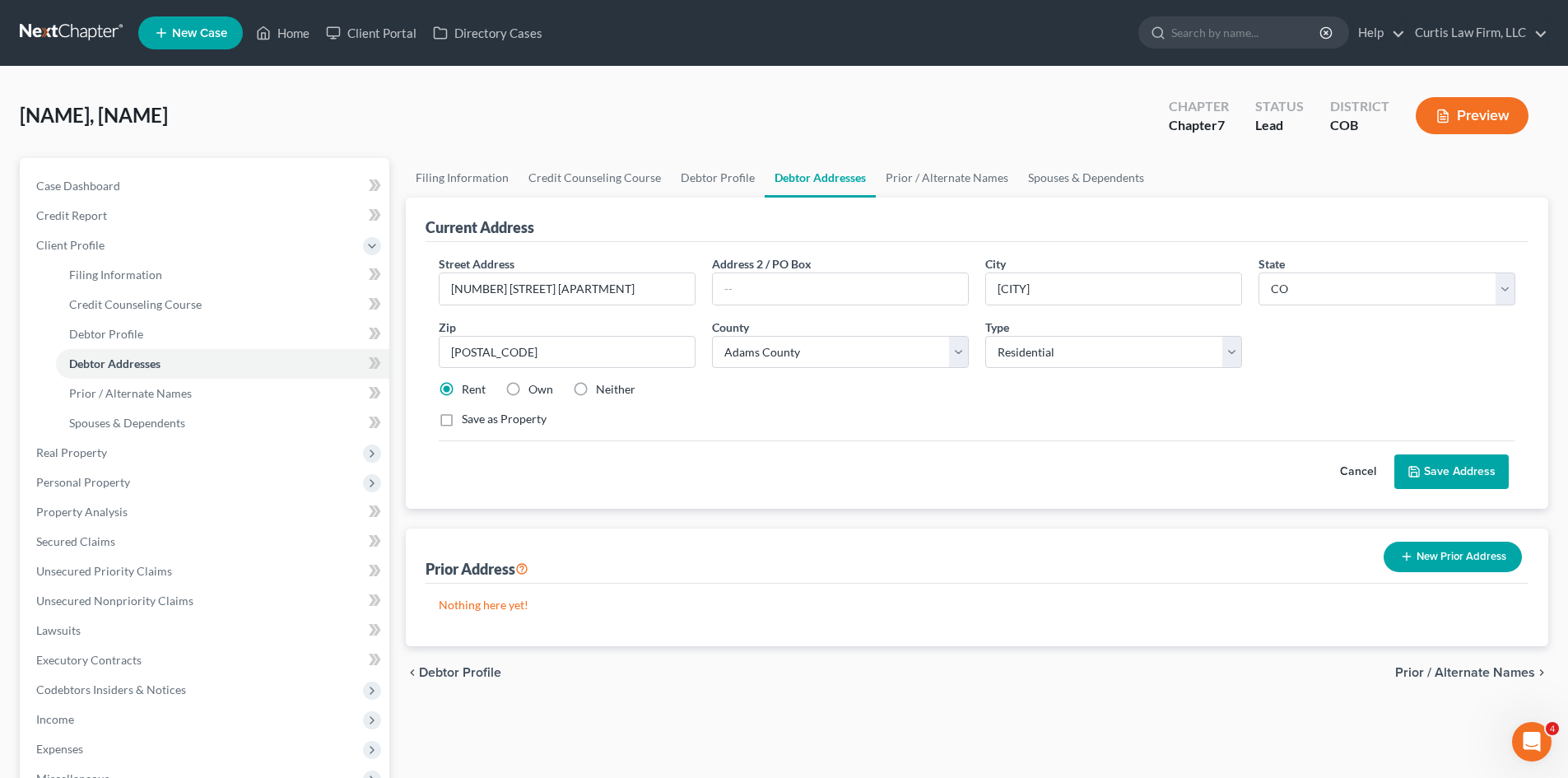 click on "Save Address" at bounding box center (1451, 472) 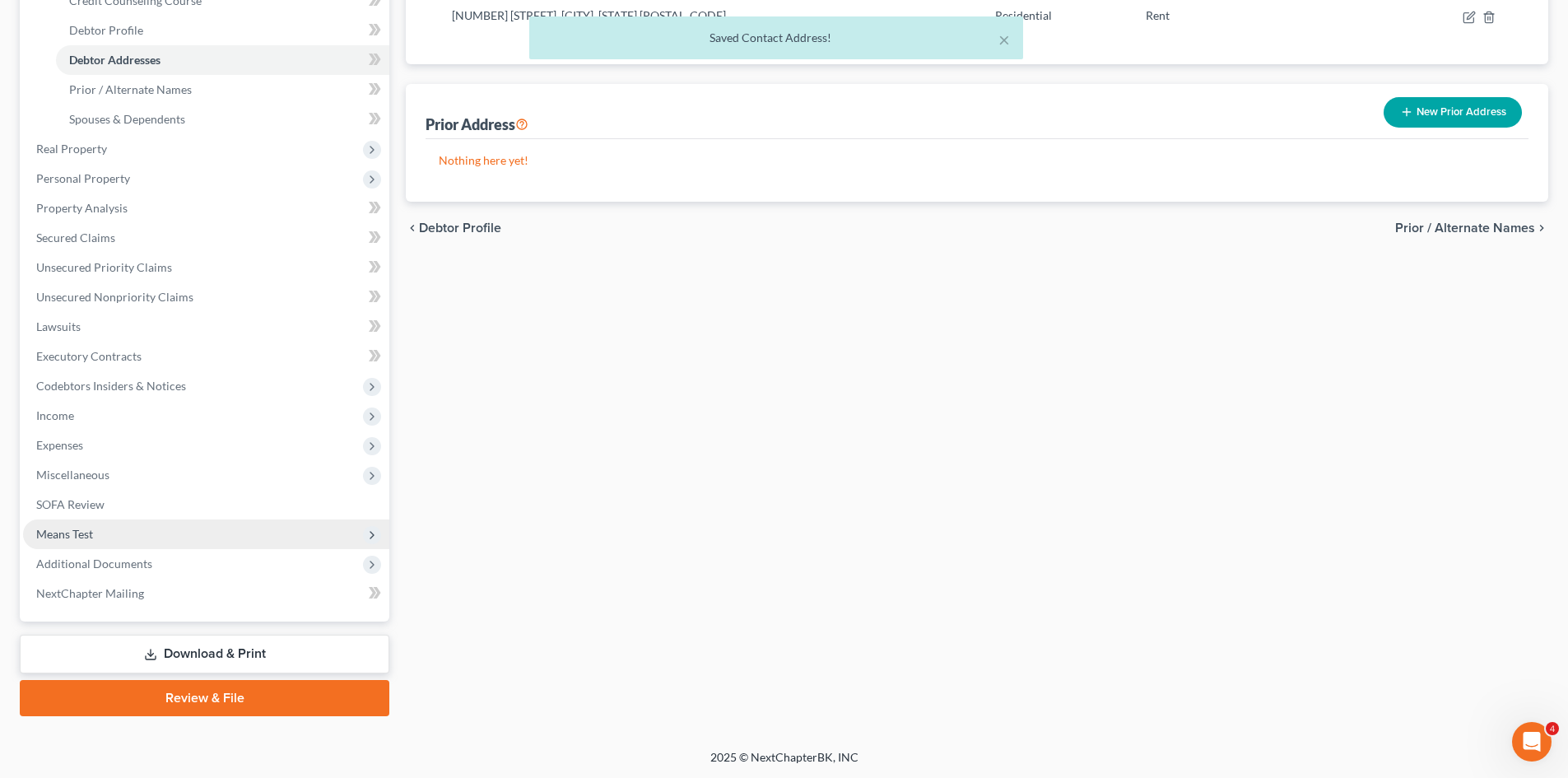 scroll, scrollTop: 305, scrollLeft: 0, axis: vertical 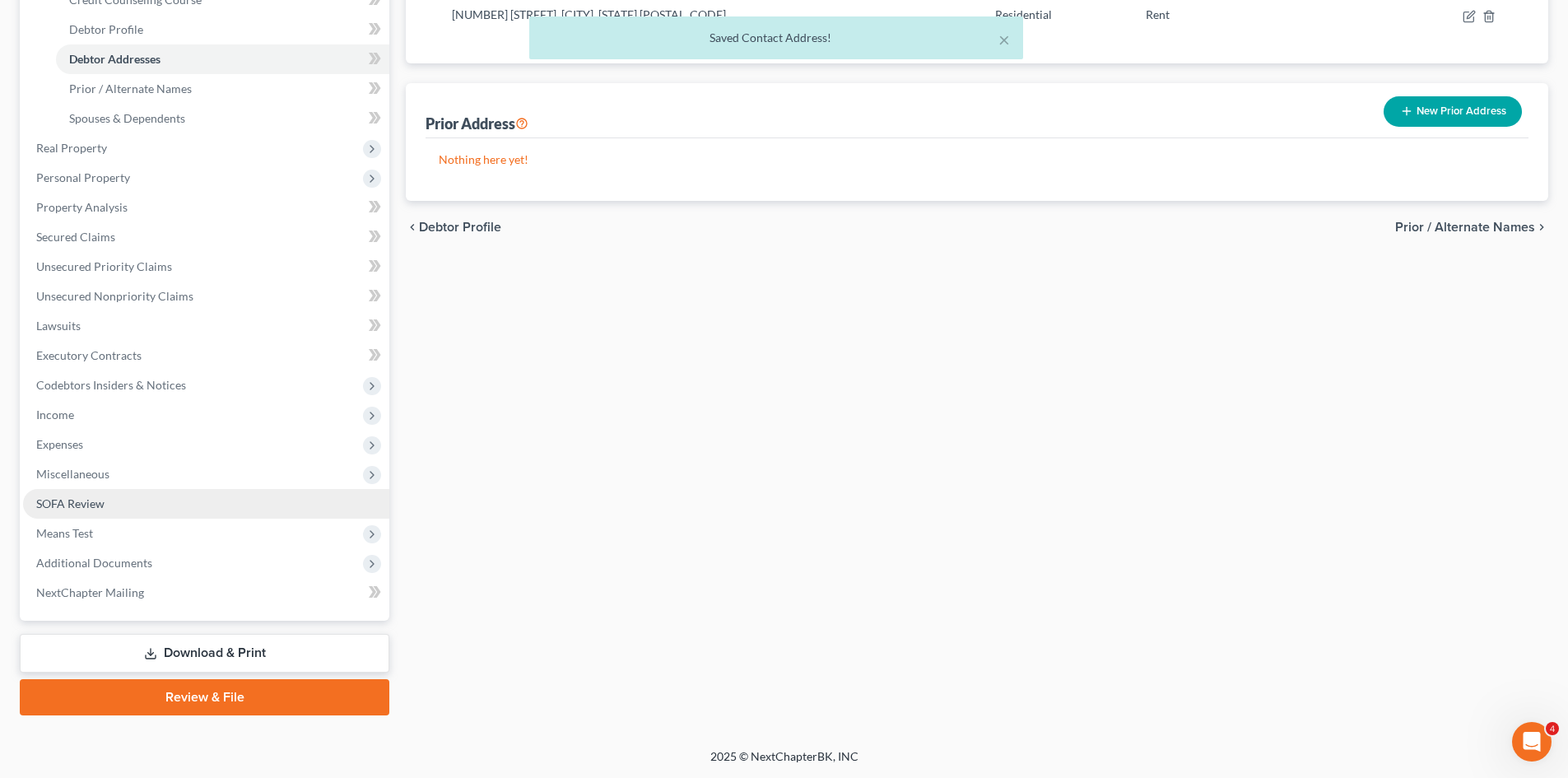 click on "SOFA Review" at bounding box center (70, 503) 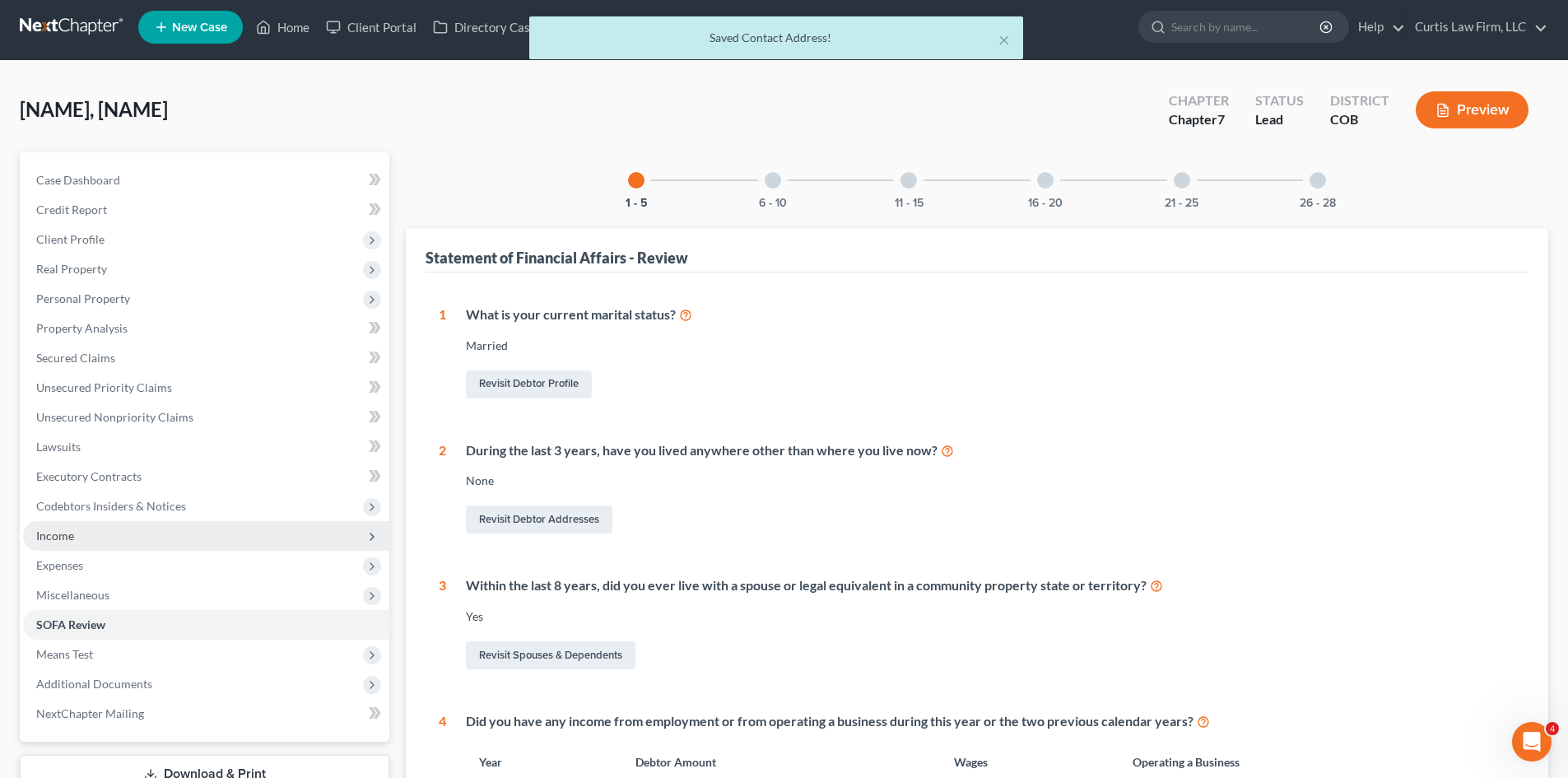 scroll, scrollTop: 0, scrollLeft: 0, axis: both 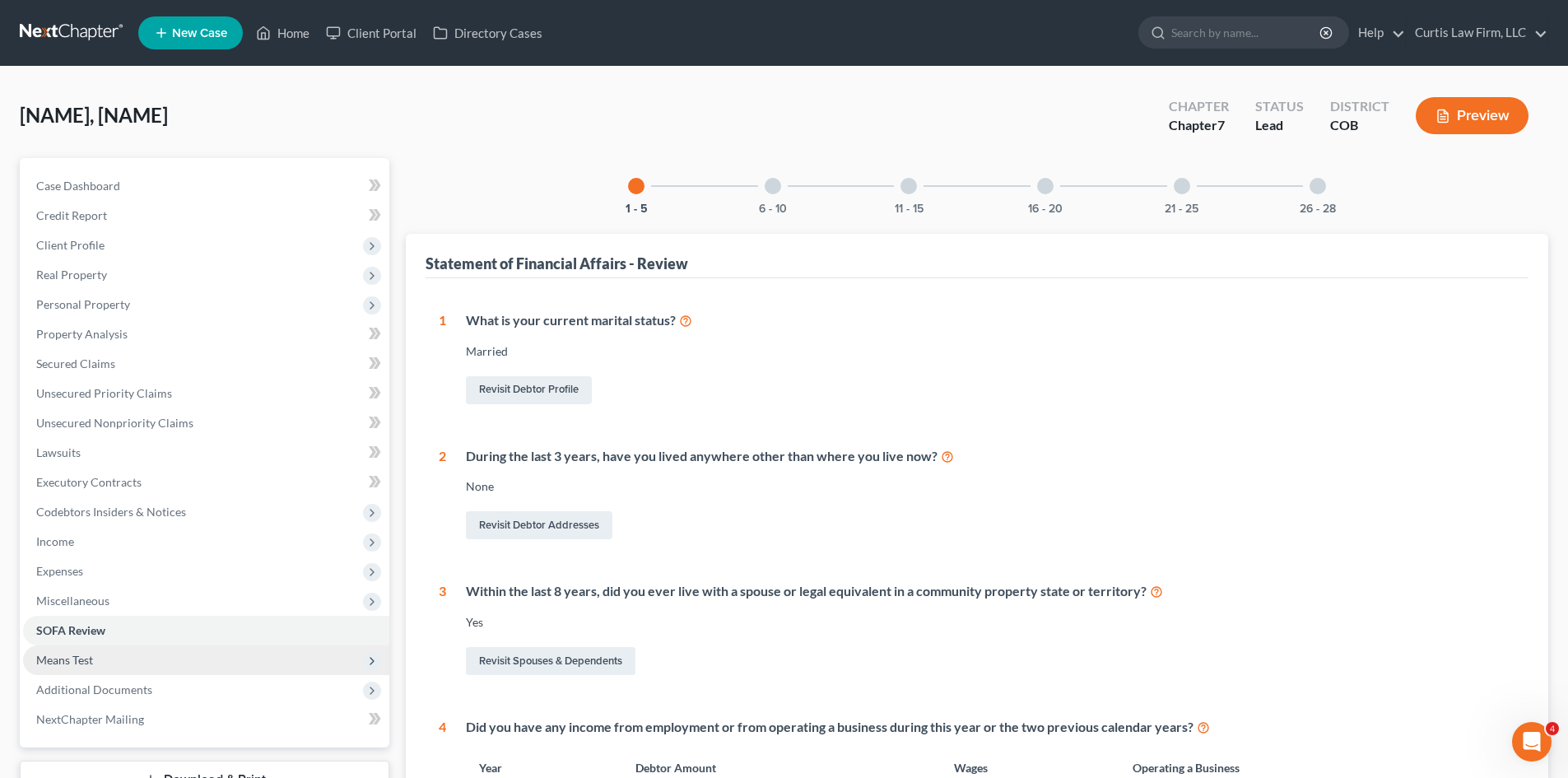 click on "Means Test" at bounding box center [206, 660] 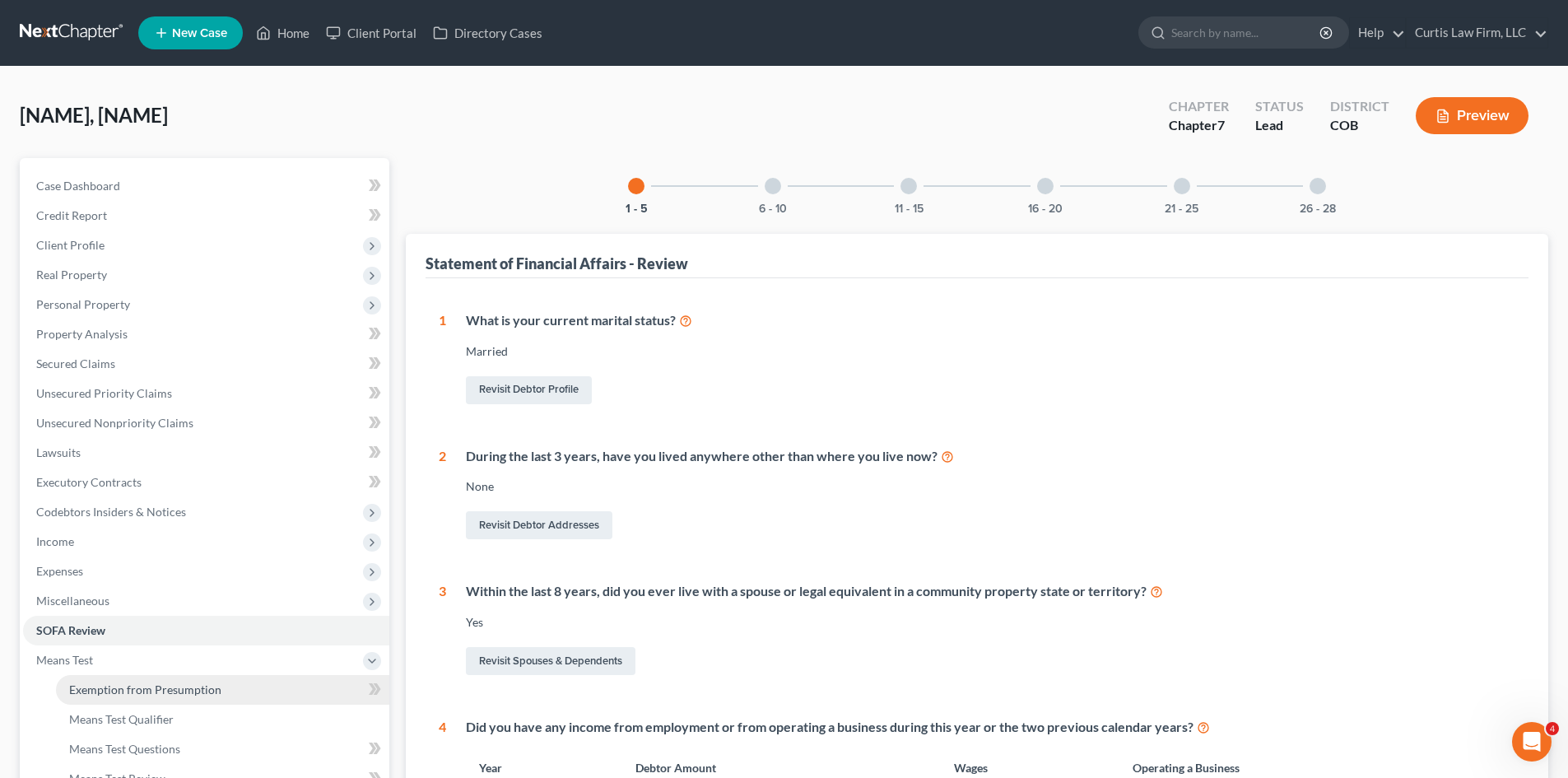 click on "Exemption from Presumption" at bounding box center (222, 690) 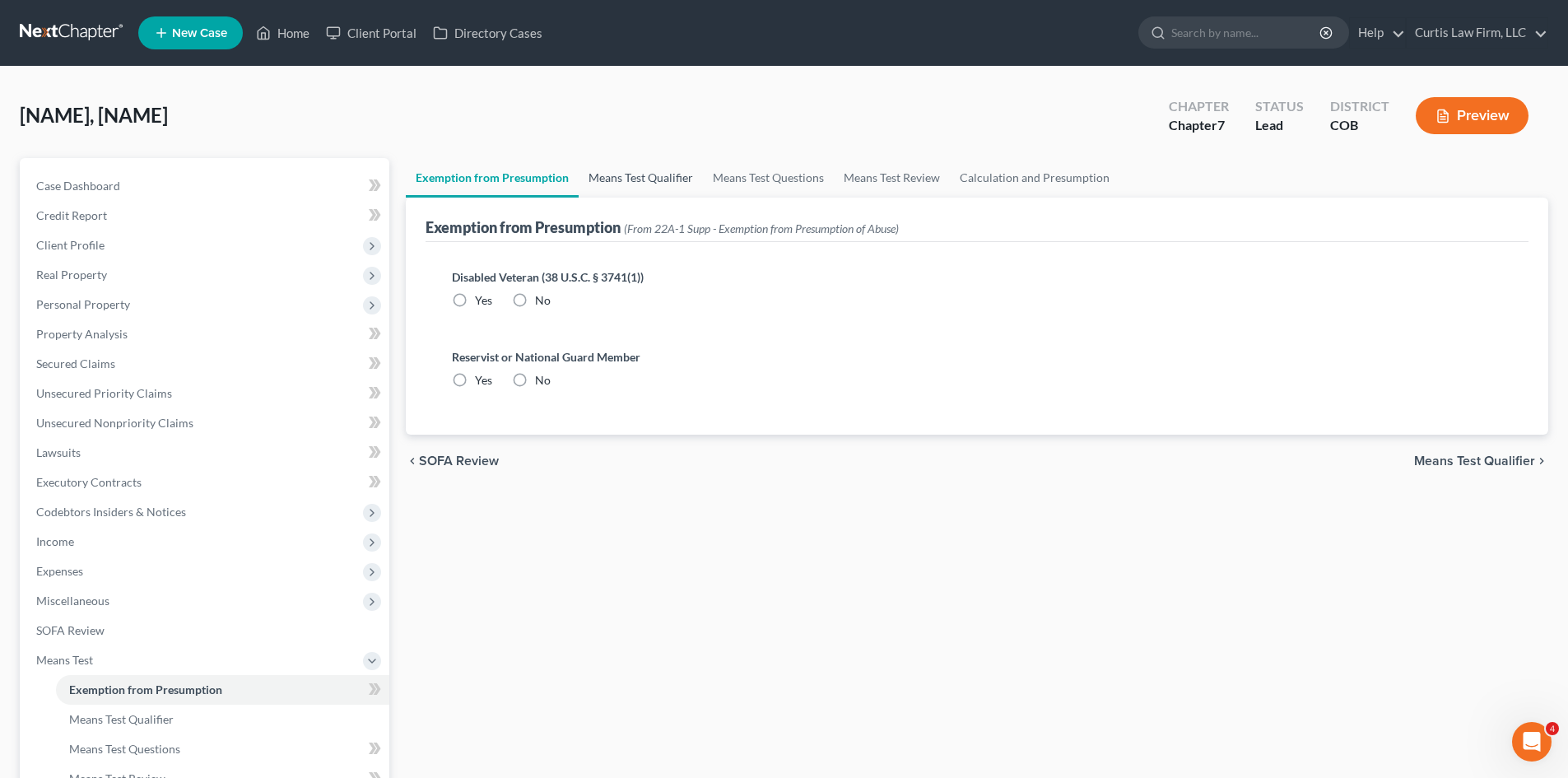 click on "Means Test Qualifier" at bounding box center [640, 178] 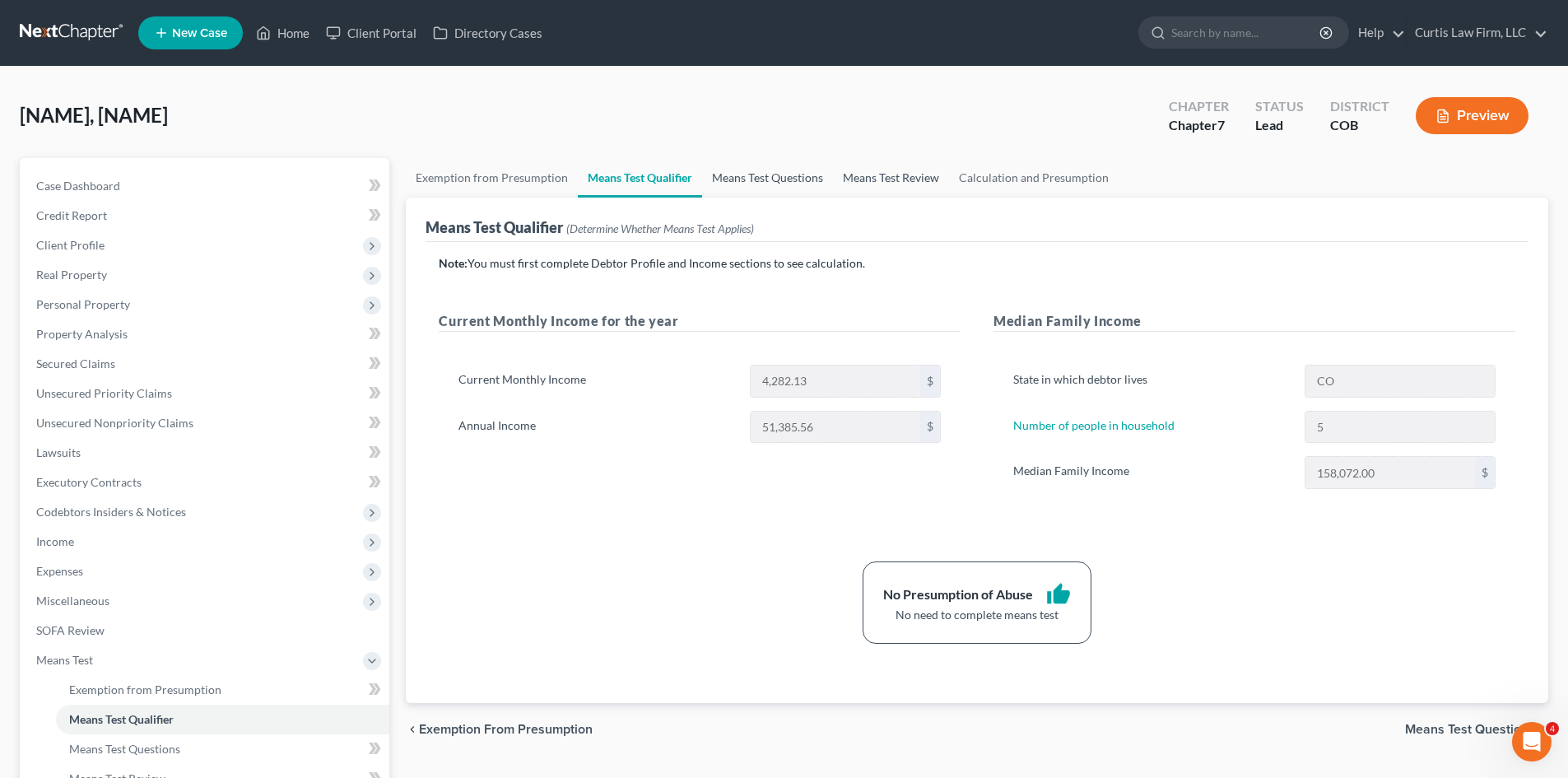 drag, startPoint x: 744, startPoint y: 173, endPoint x: 854, endPoint y: 178, distance: 110.11358 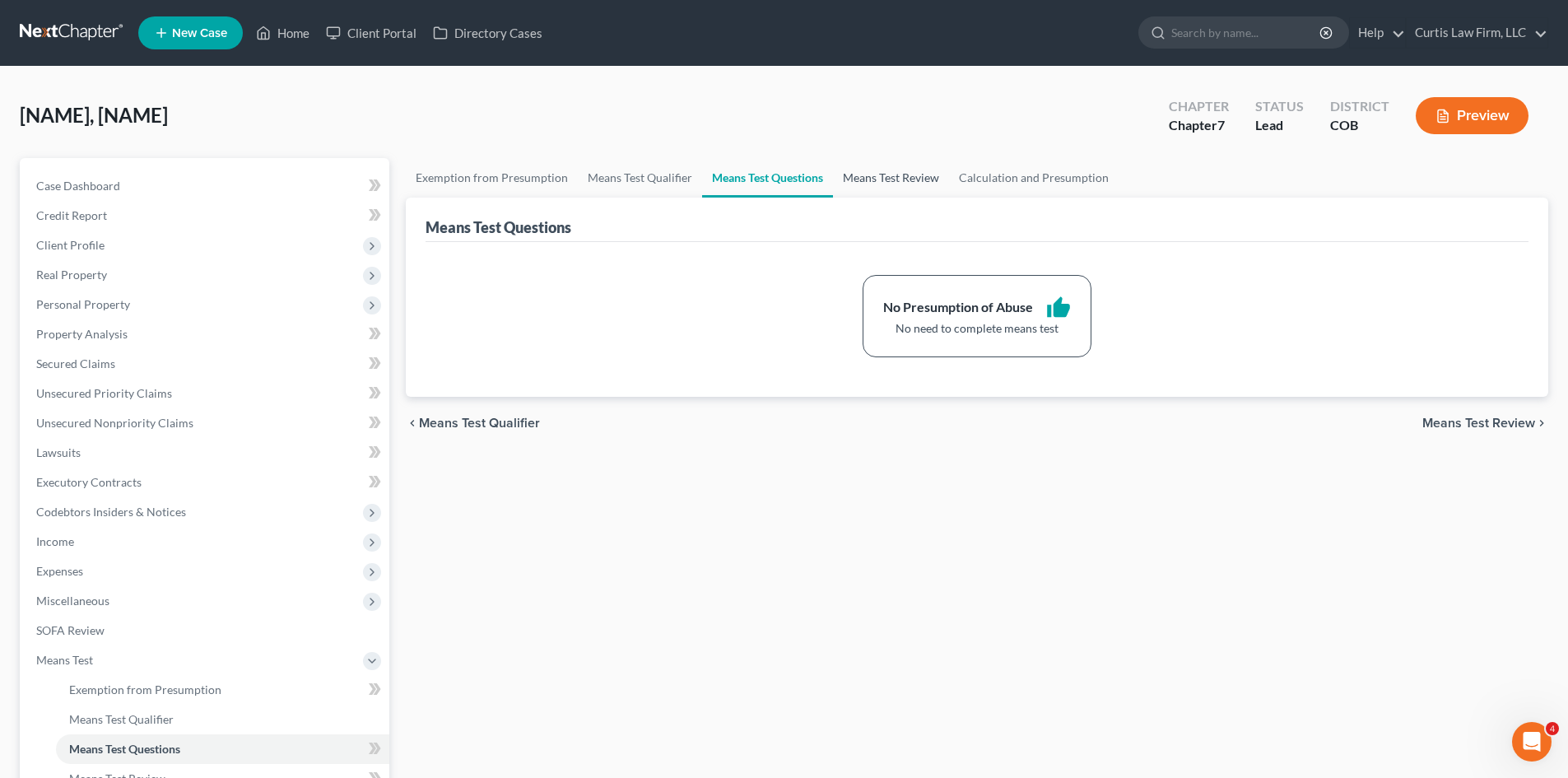 click on "Means Test Review" at bounding box center (891, 178) 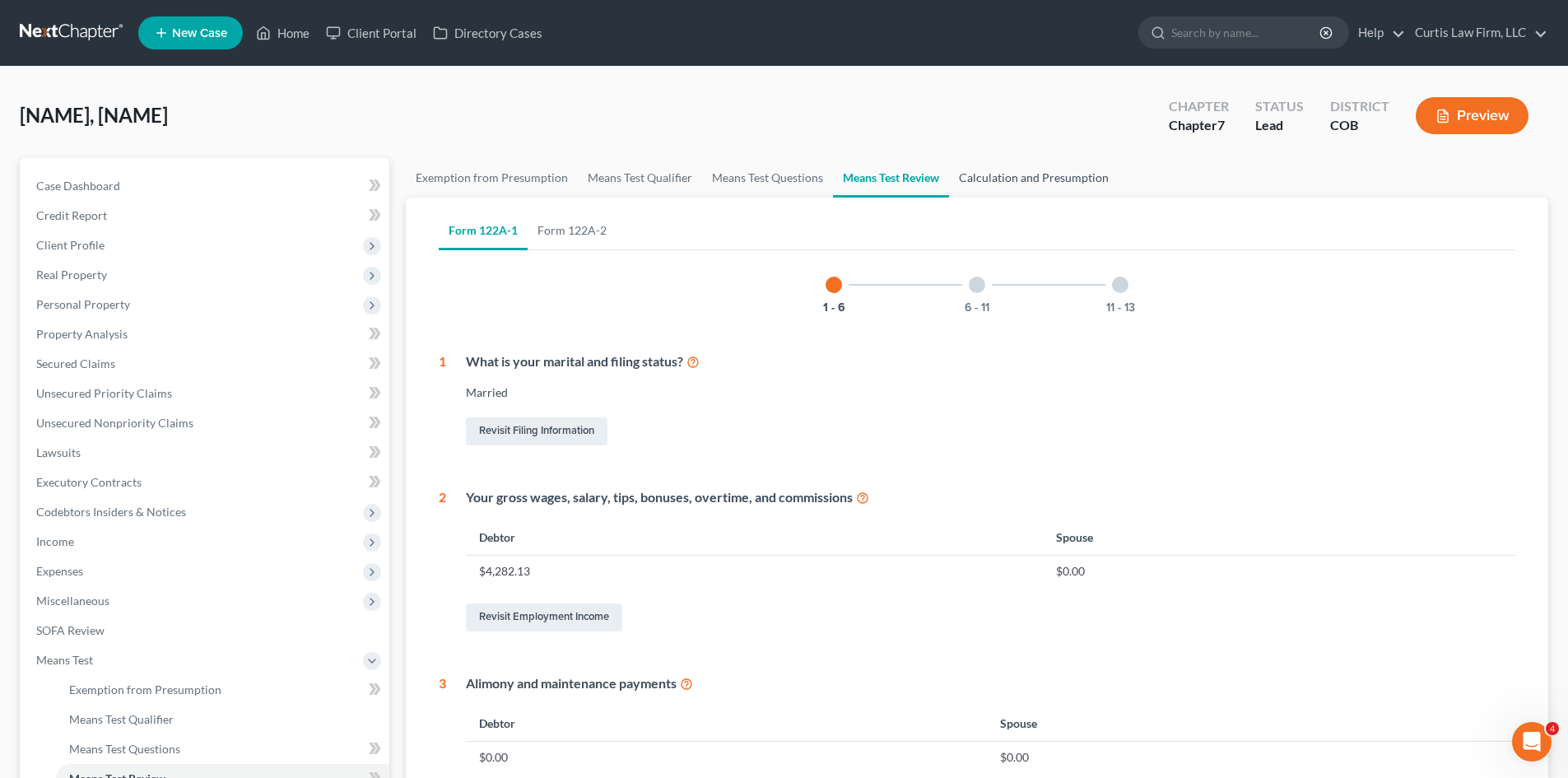 click on "Calculation and Presumption" at bounding box center [1034, 178] 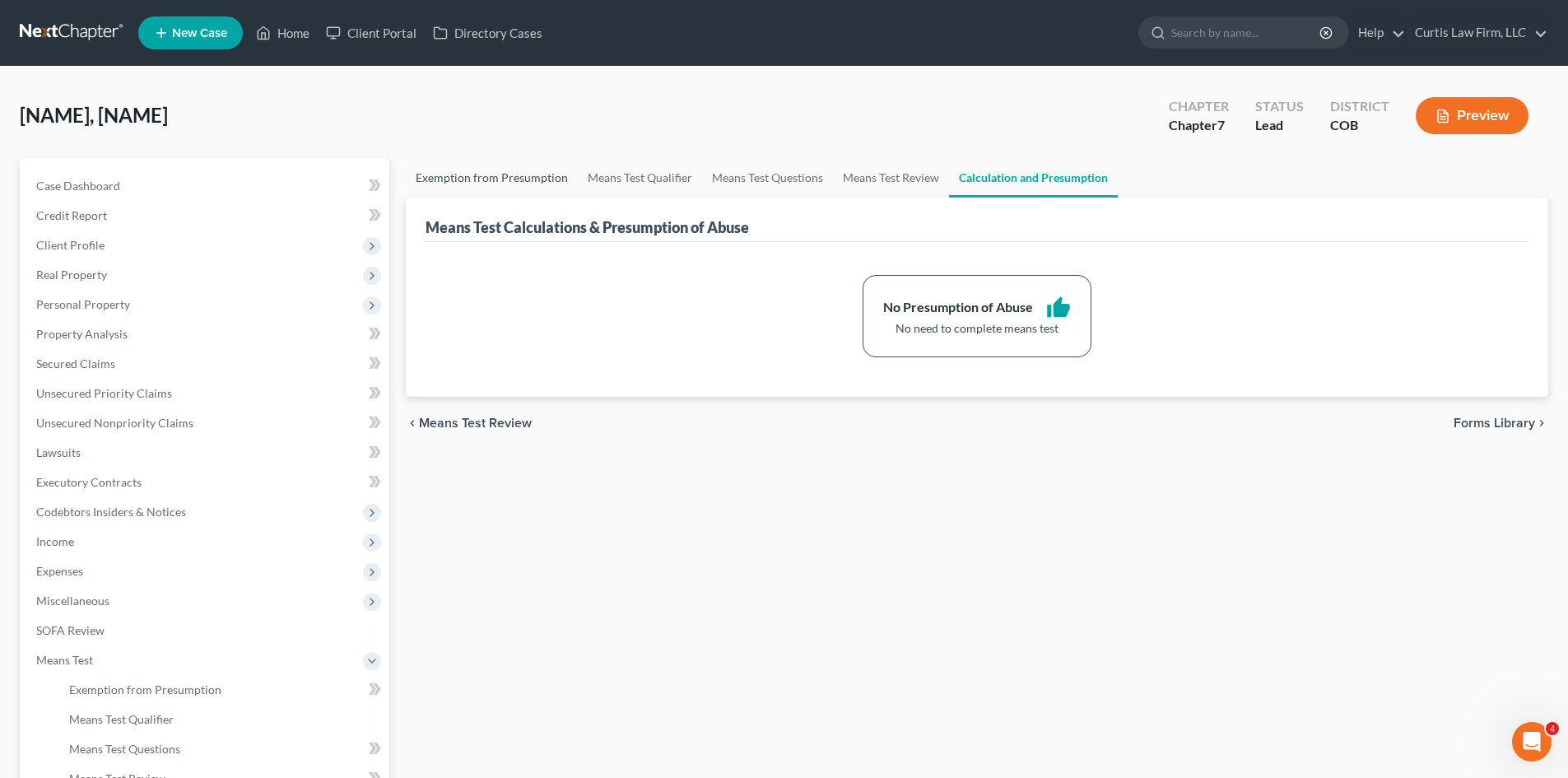 click on "Exemption from Presumption" at bounding box center (491, 178) 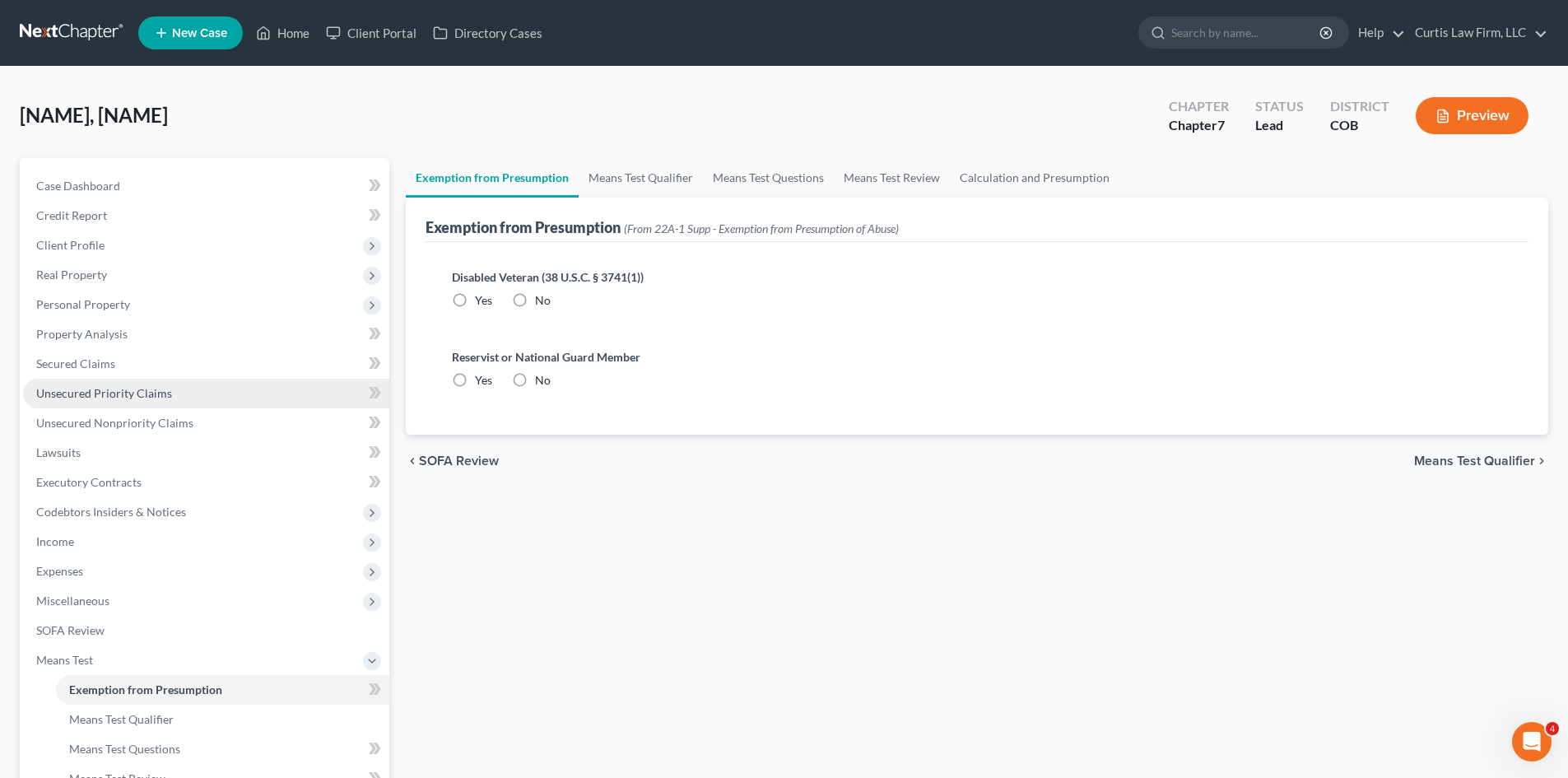 click on "Unsecured Priority Claims" at bounding box center [104, 393] 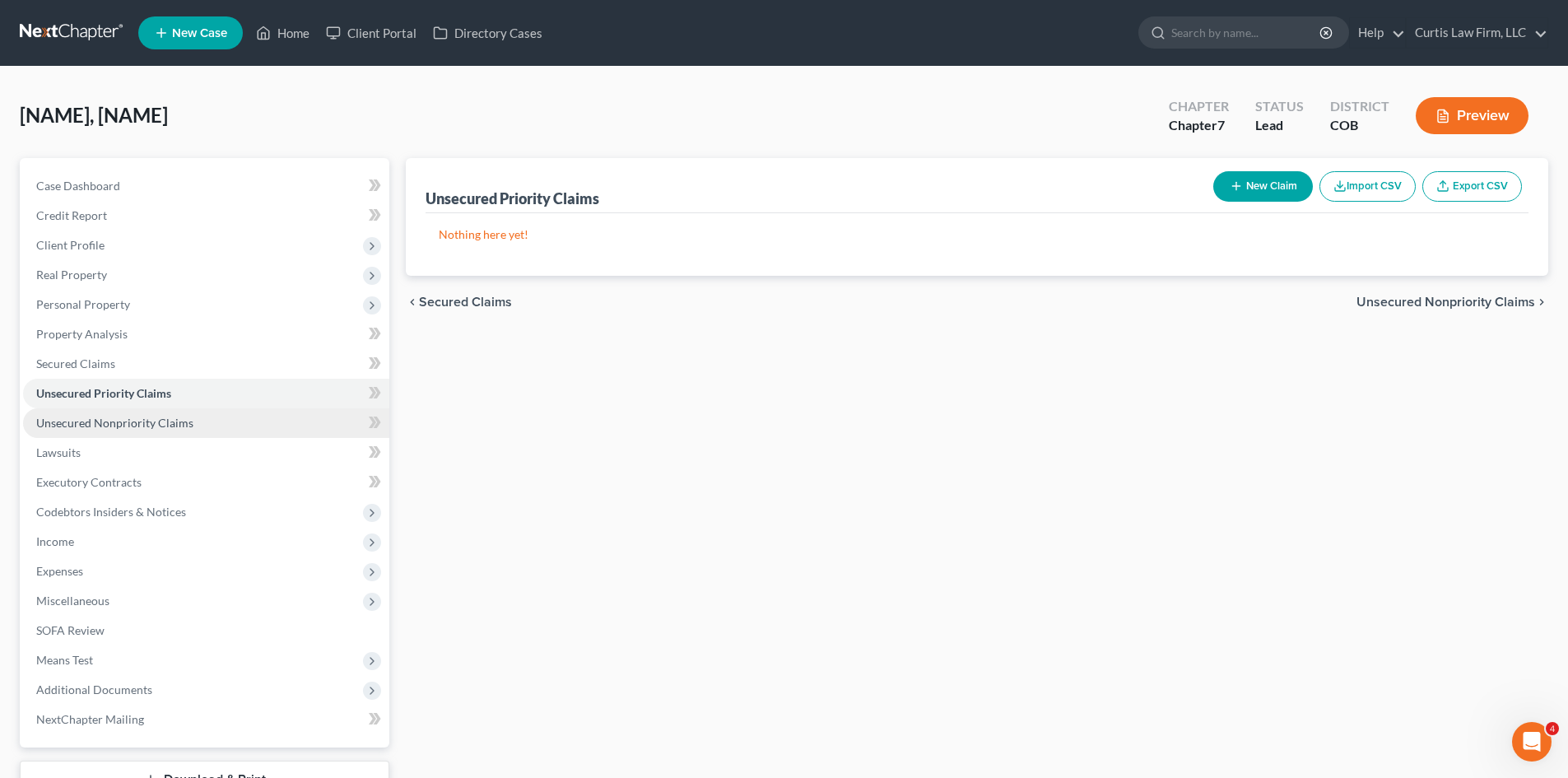 click on "Unsecured Nonpriority Claims" at bounding box center (114, 422) 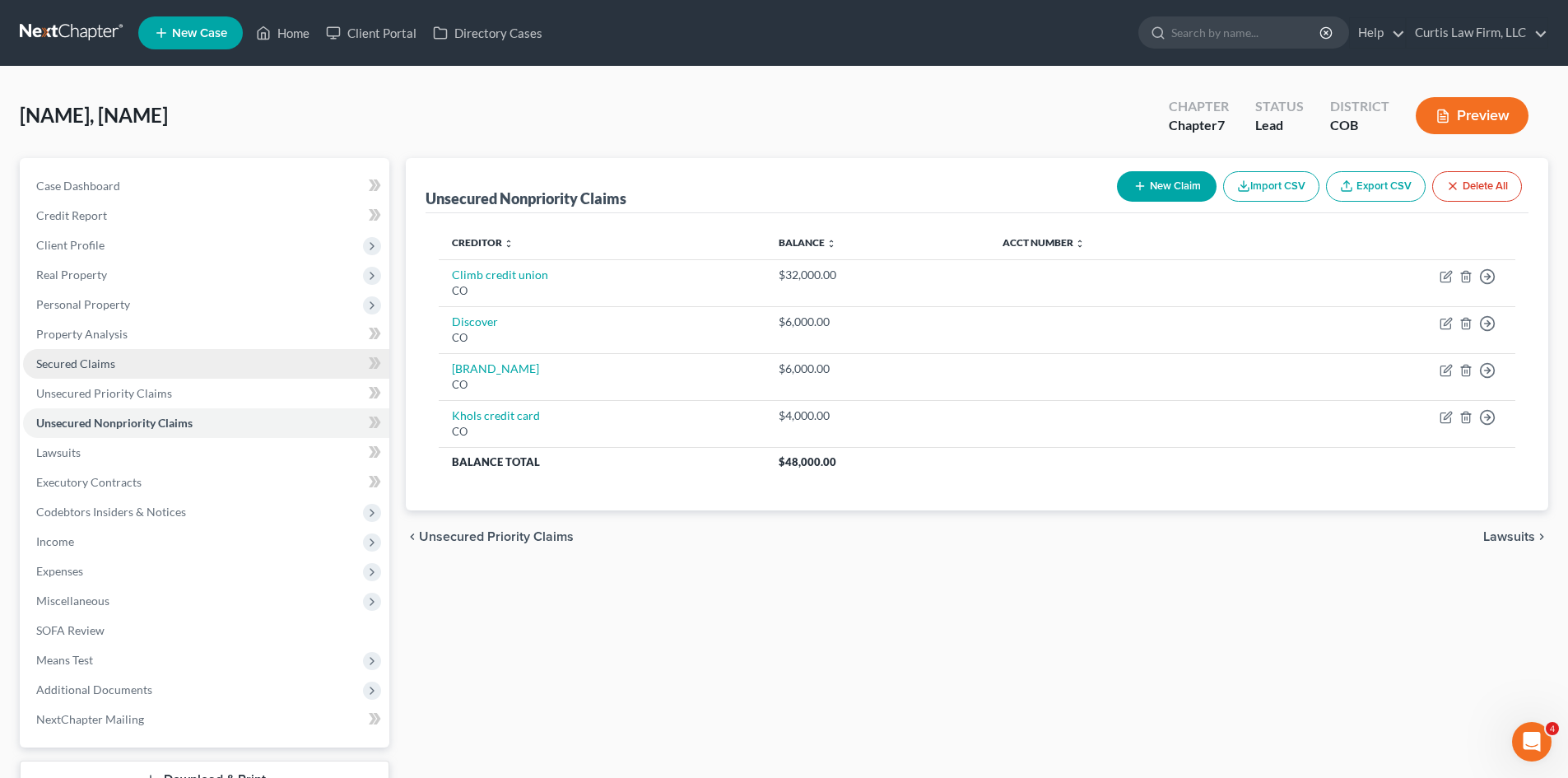 click on "Secured Claims" at bounding box center [76, 363] 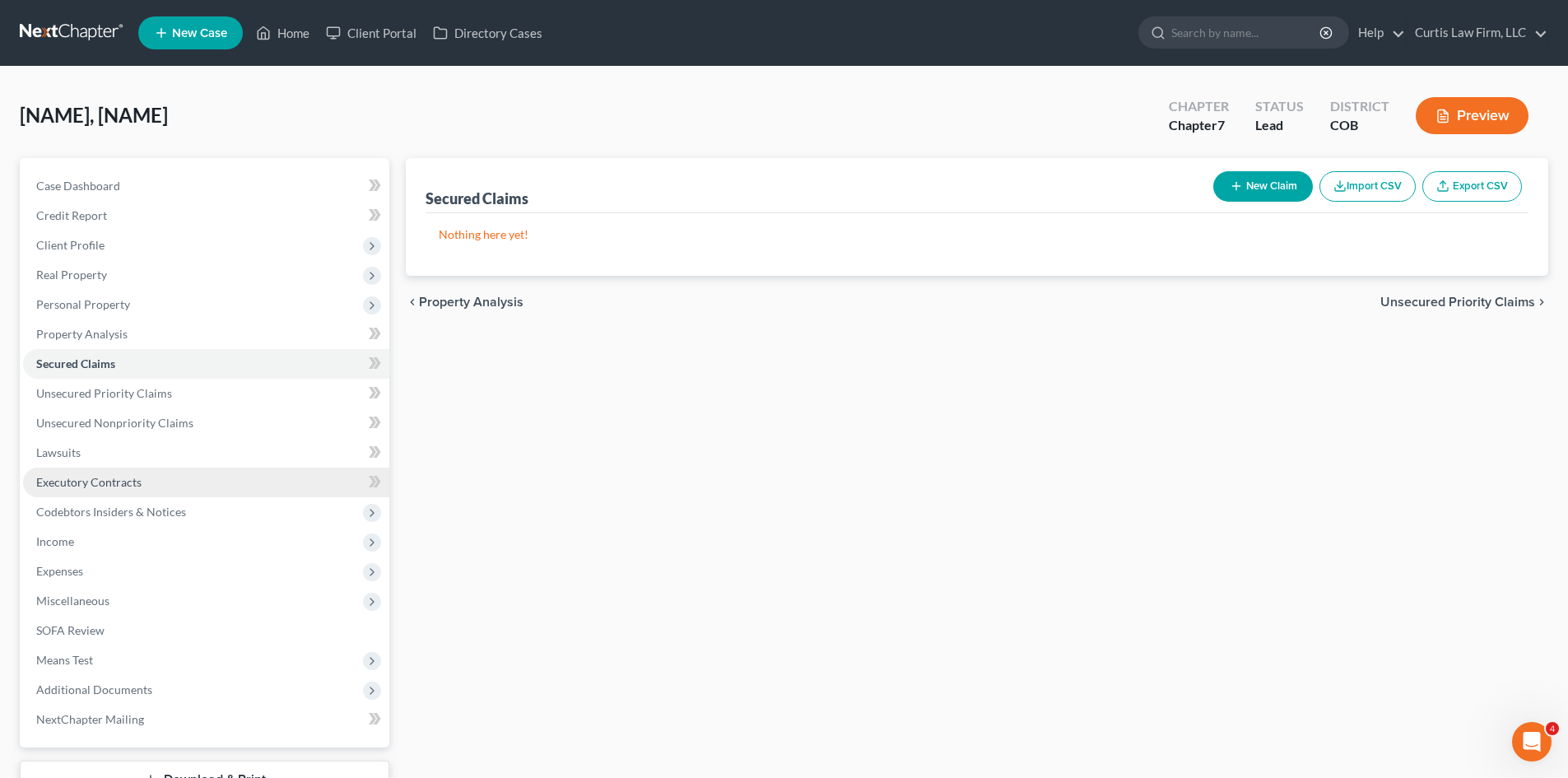 click on "Executory Contracts" at bounding box center [89, 482] 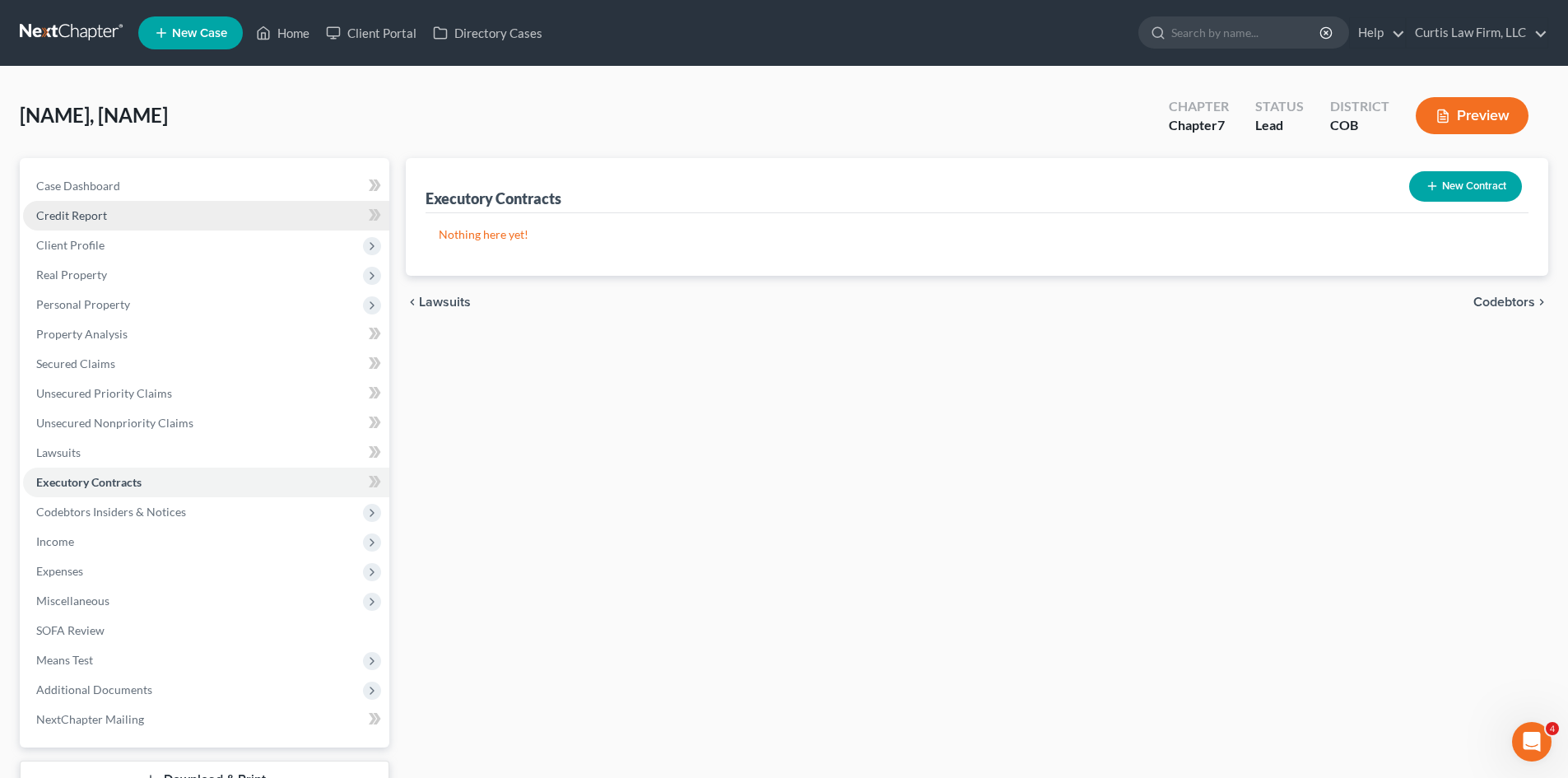 click on "Credit Report" at bounding box center [72, 215] 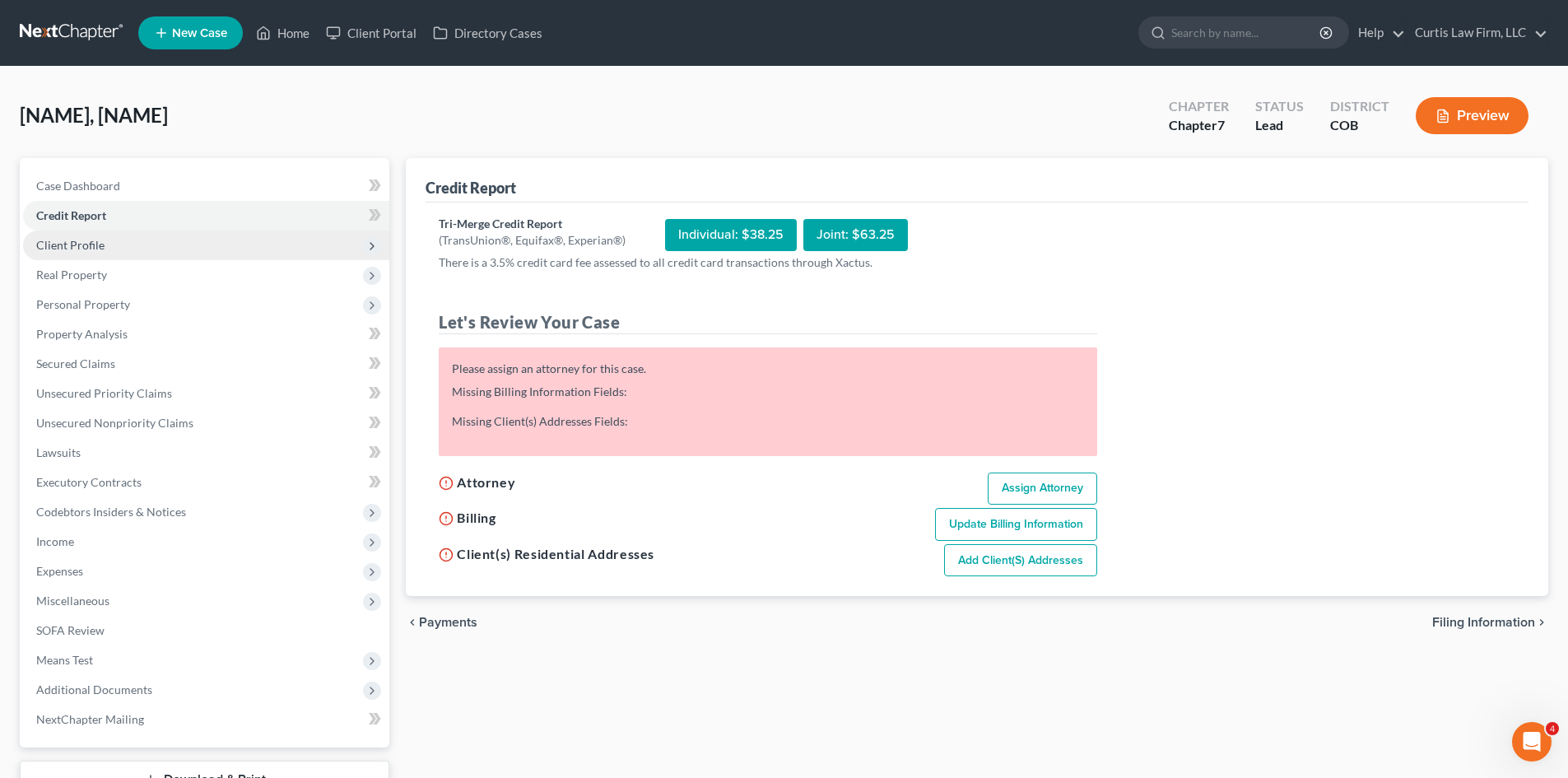 click on "Client Profile" at bounding box center [206, 245] 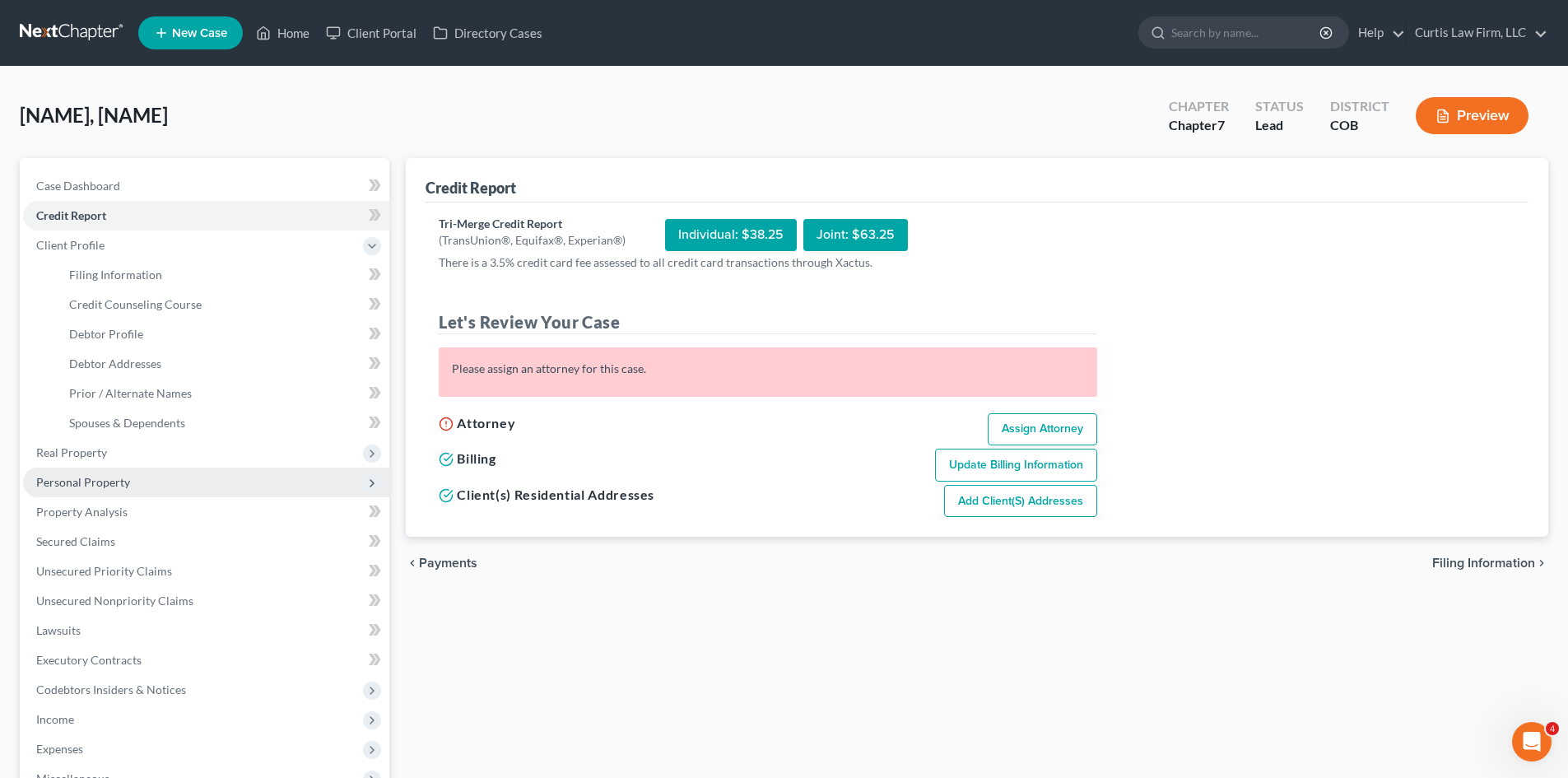 click on "Personal Property" at bounding box center [206, 482] 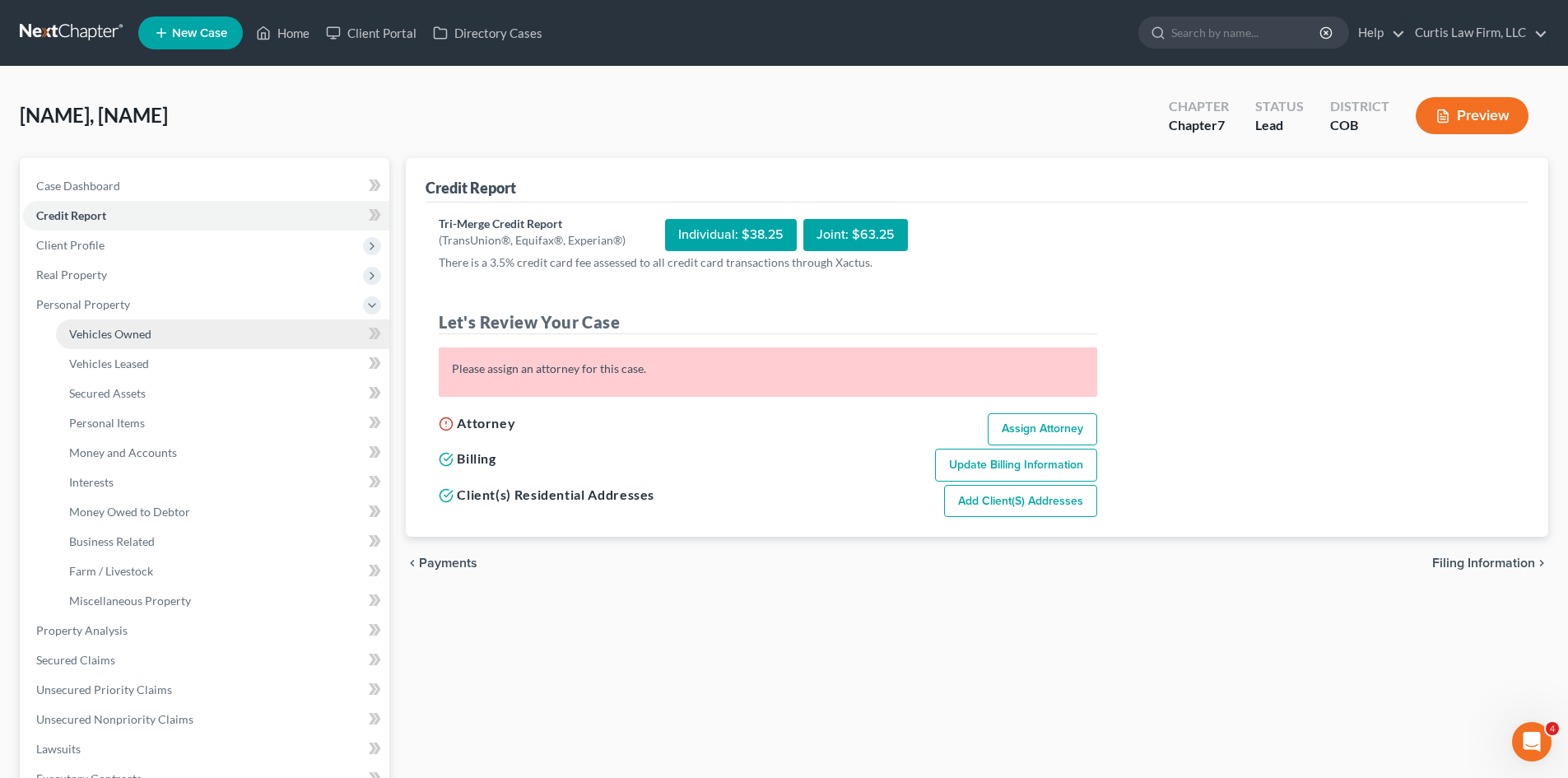 click on "Vehicles Owned" at bounding box center [110, 333] 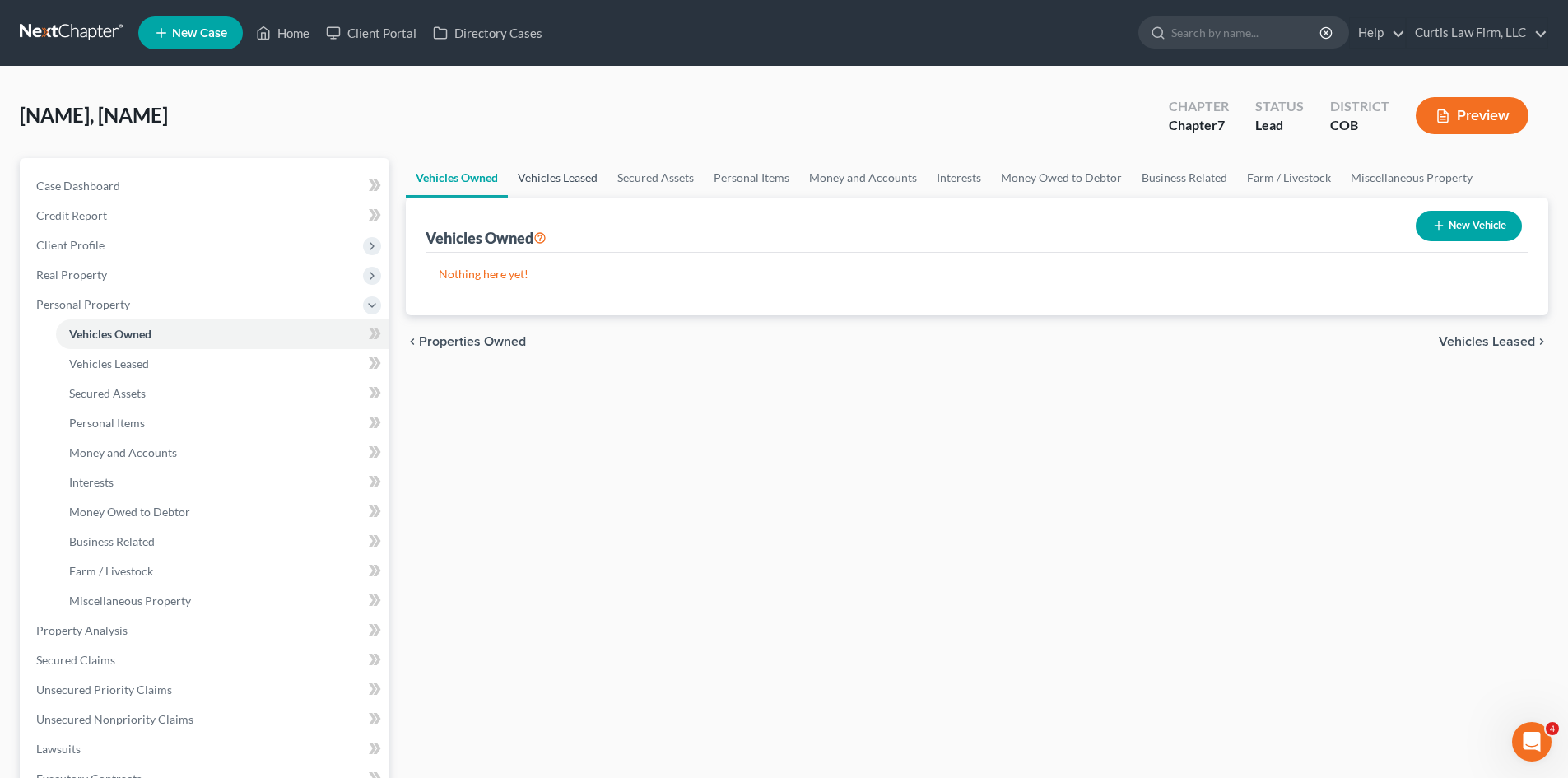 click on "Vehicles Leased" at bounding box center [557, 178] 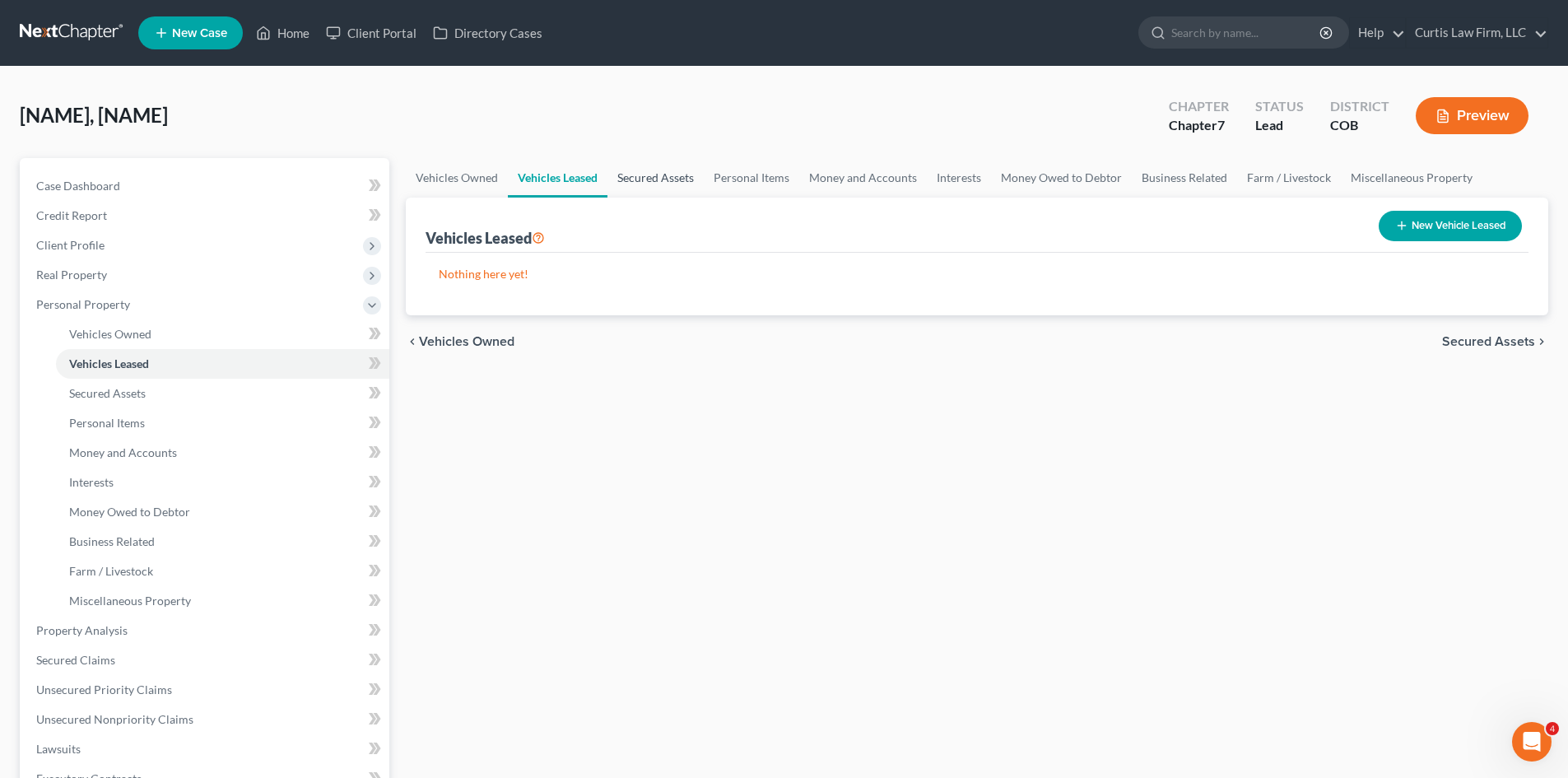 click on "Secured Assets" at bounding box center [655, 178] 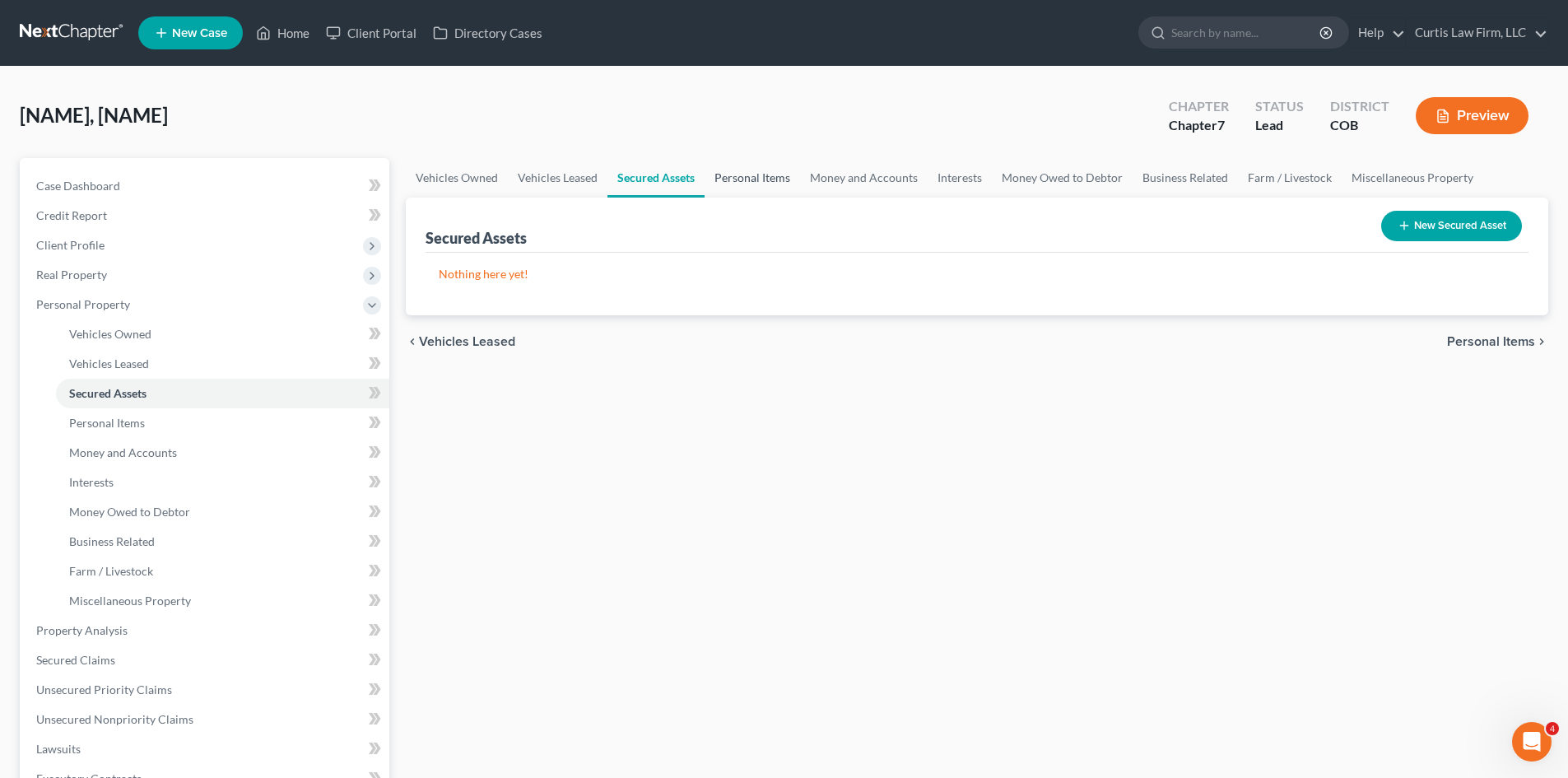 click on "Personal Items" at bounding box center [752, 178] 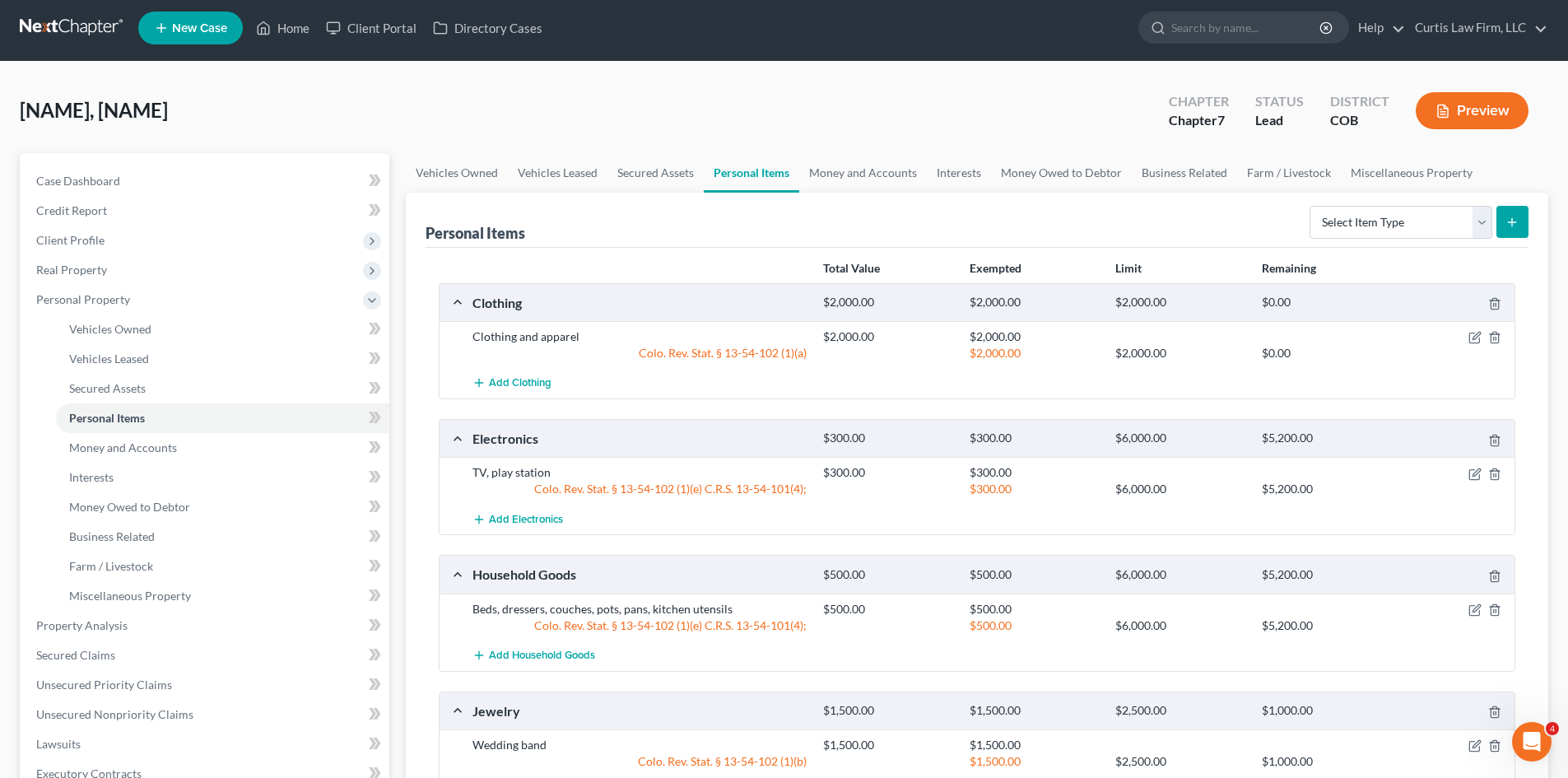 scroll, scrollTop: 0, scrollLeft: 0, axis: both 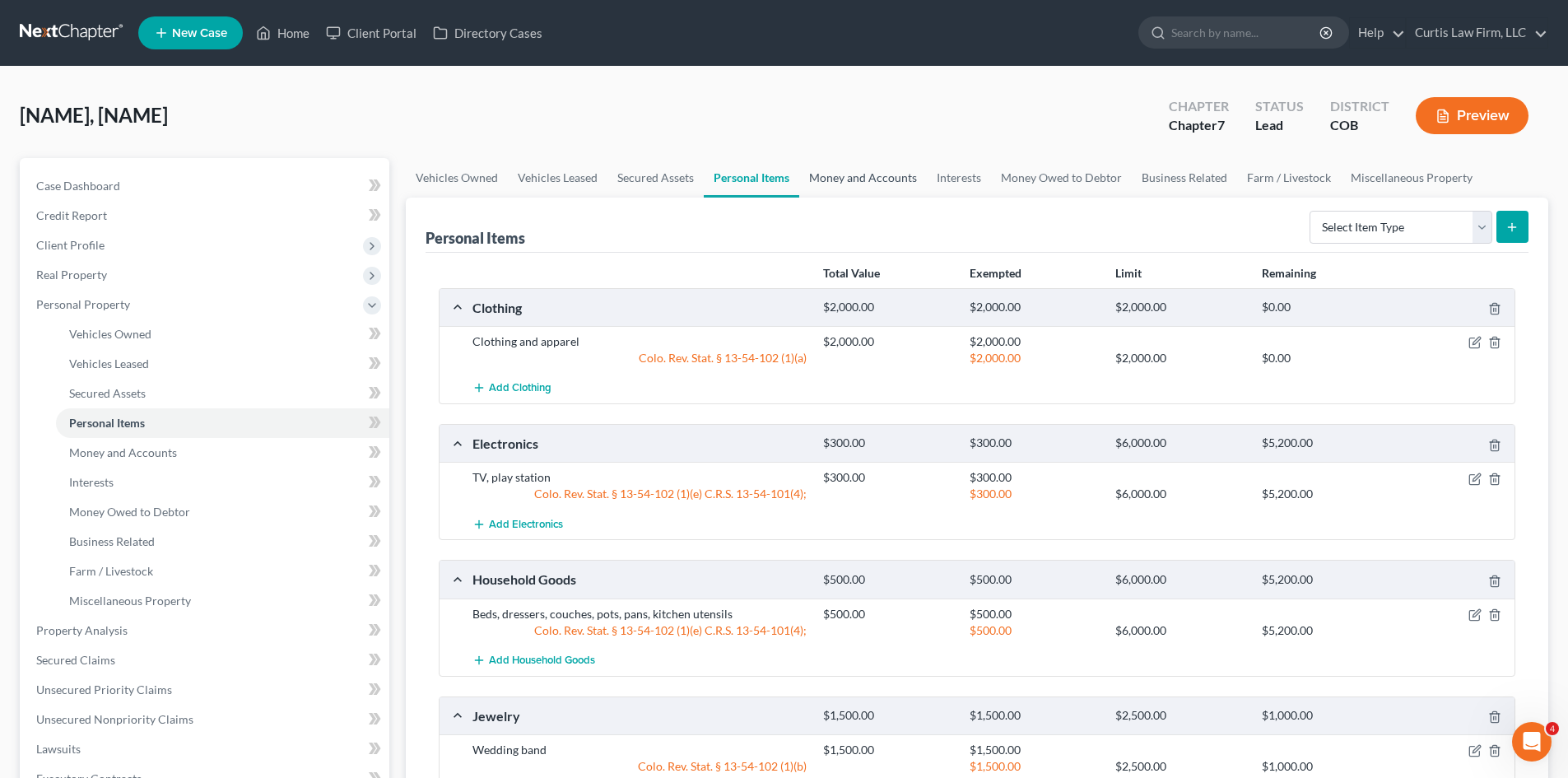 click on "Money and Accounts" at bounding box center [863, 178] 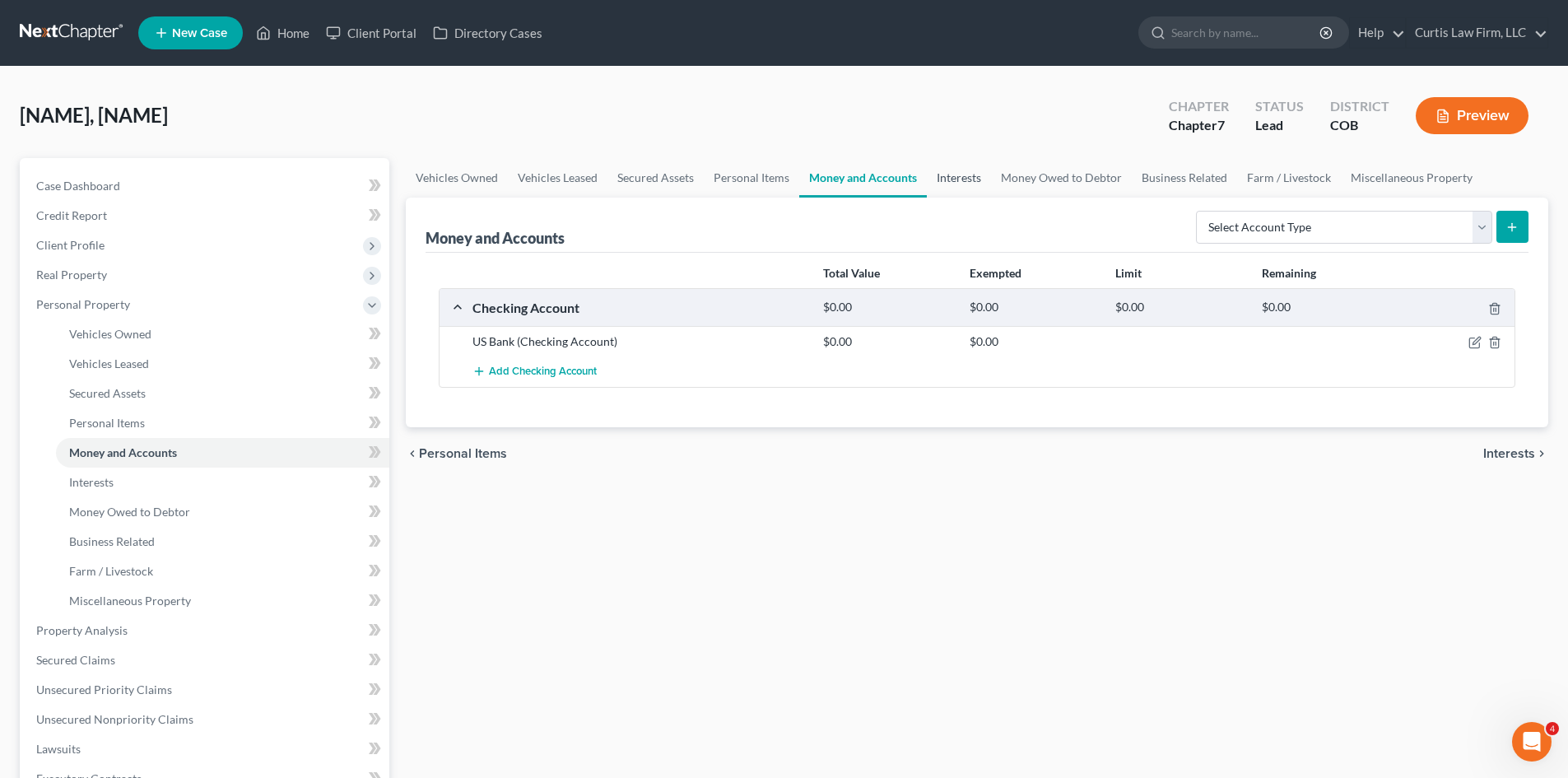 click on "Interests" at bounding box center [959, 178] 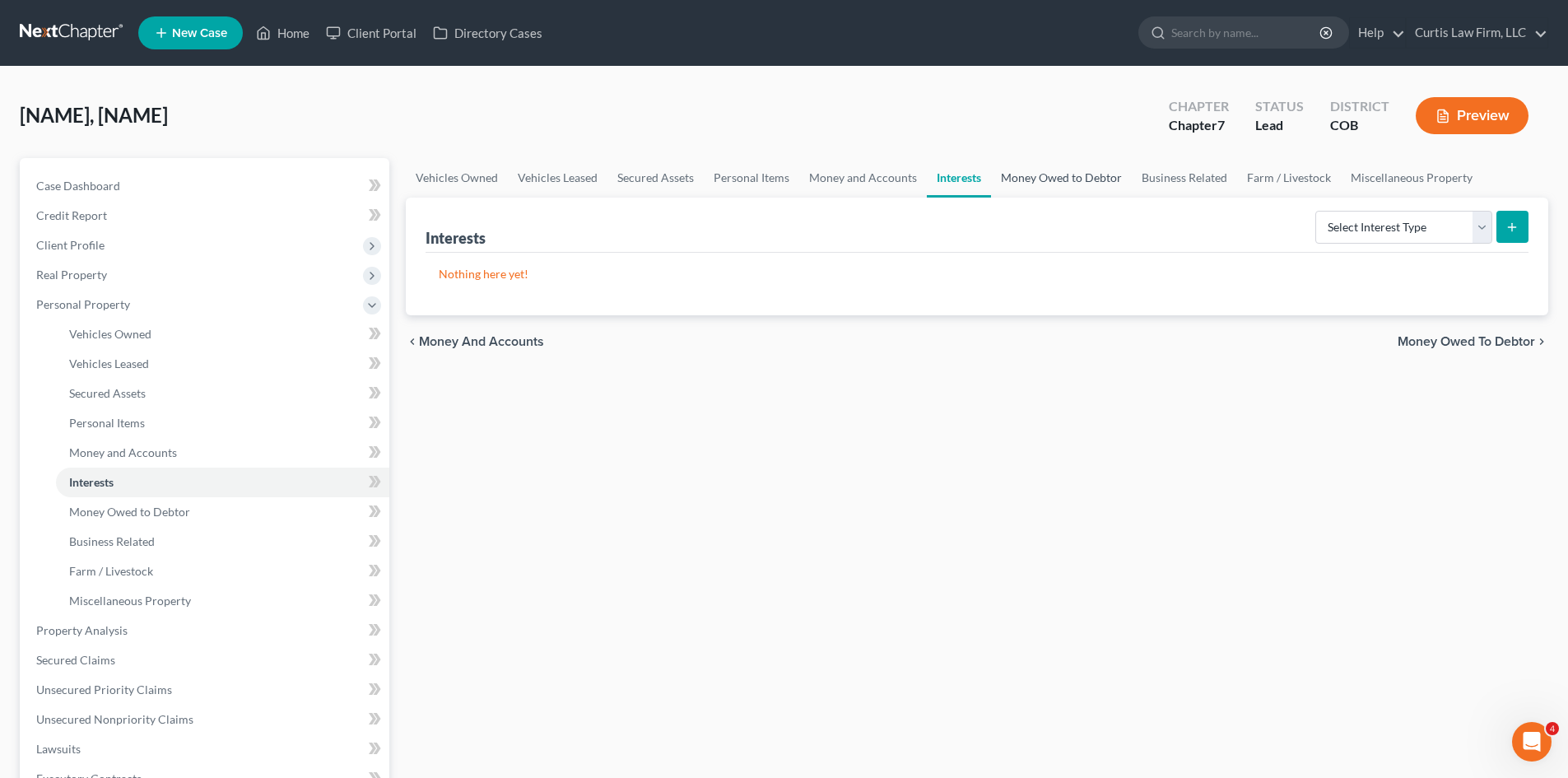 click on "Money Owed to Debtor" at bounding box center [1061, 178] 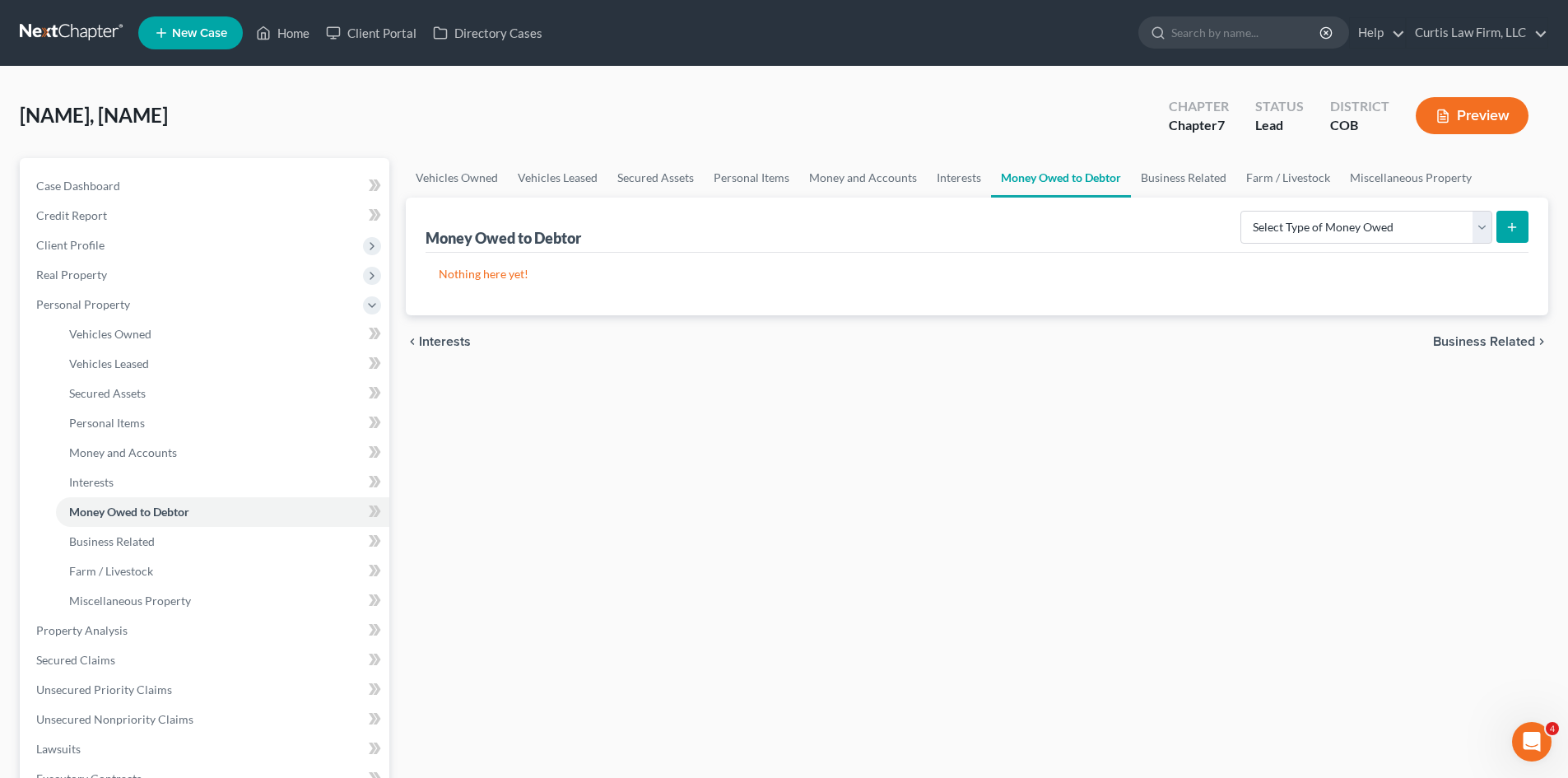 click on "Money Owed to Debtor Select Type of Money Owed Accounts Receivable Alimony Child Support Claims Against Third Parties Disability Benefits Disability Insurance Payments Divorce Settlements Equitable or Future Interests Expected Tax Refund and Unused NOLs Financial Assets Not Yet Listed Life Estate of Descendants Maintenance Other Contingent & Unliquidated Claims Property Settlements Sick or Vacation Pay Social Security Benefits Trusts Unpaid Loans Unpaid Wages Workers Compensation" at bounding box center (977, 225) 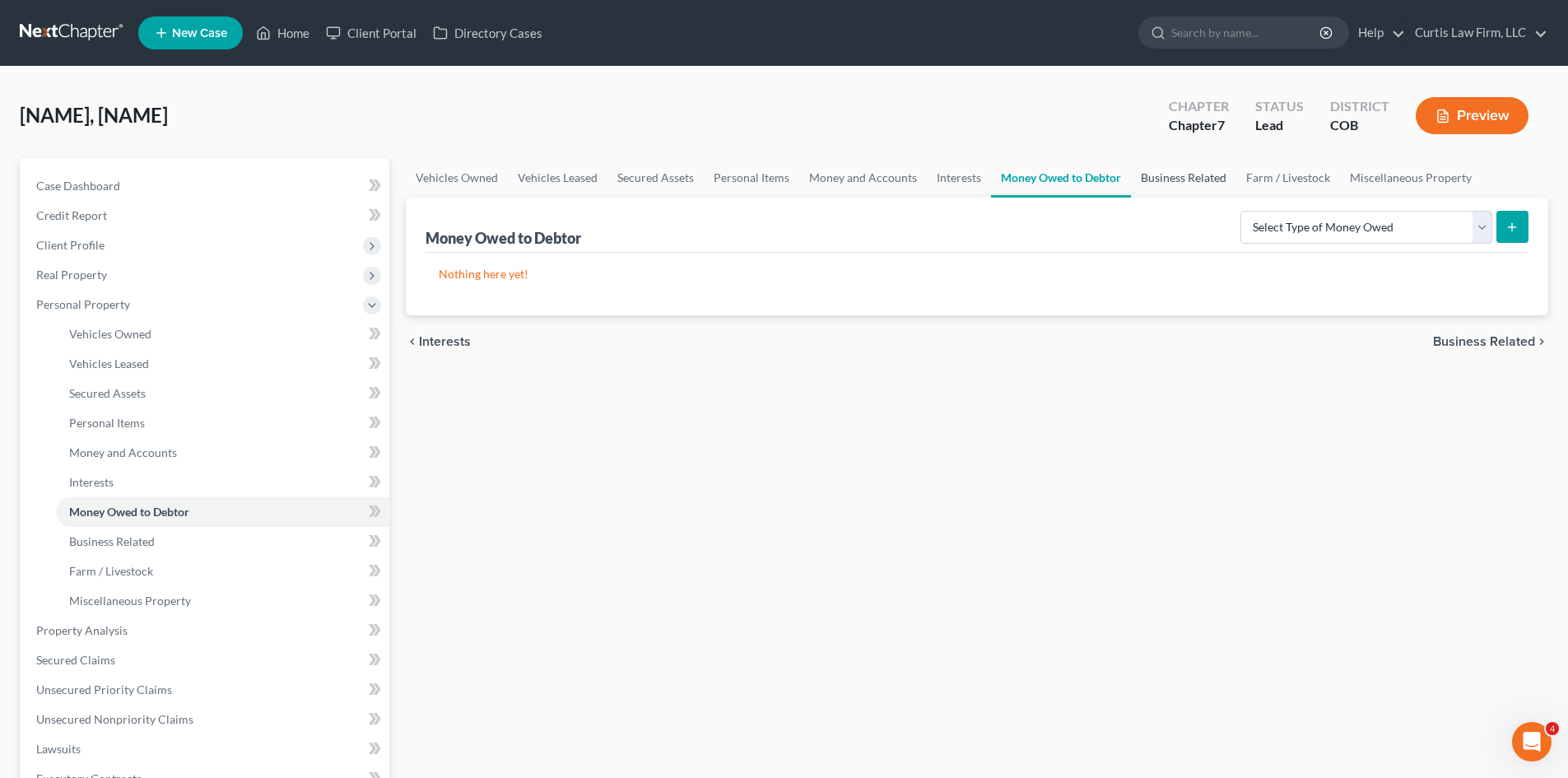 click on "Business Related" at bounding box center [1184, 178] 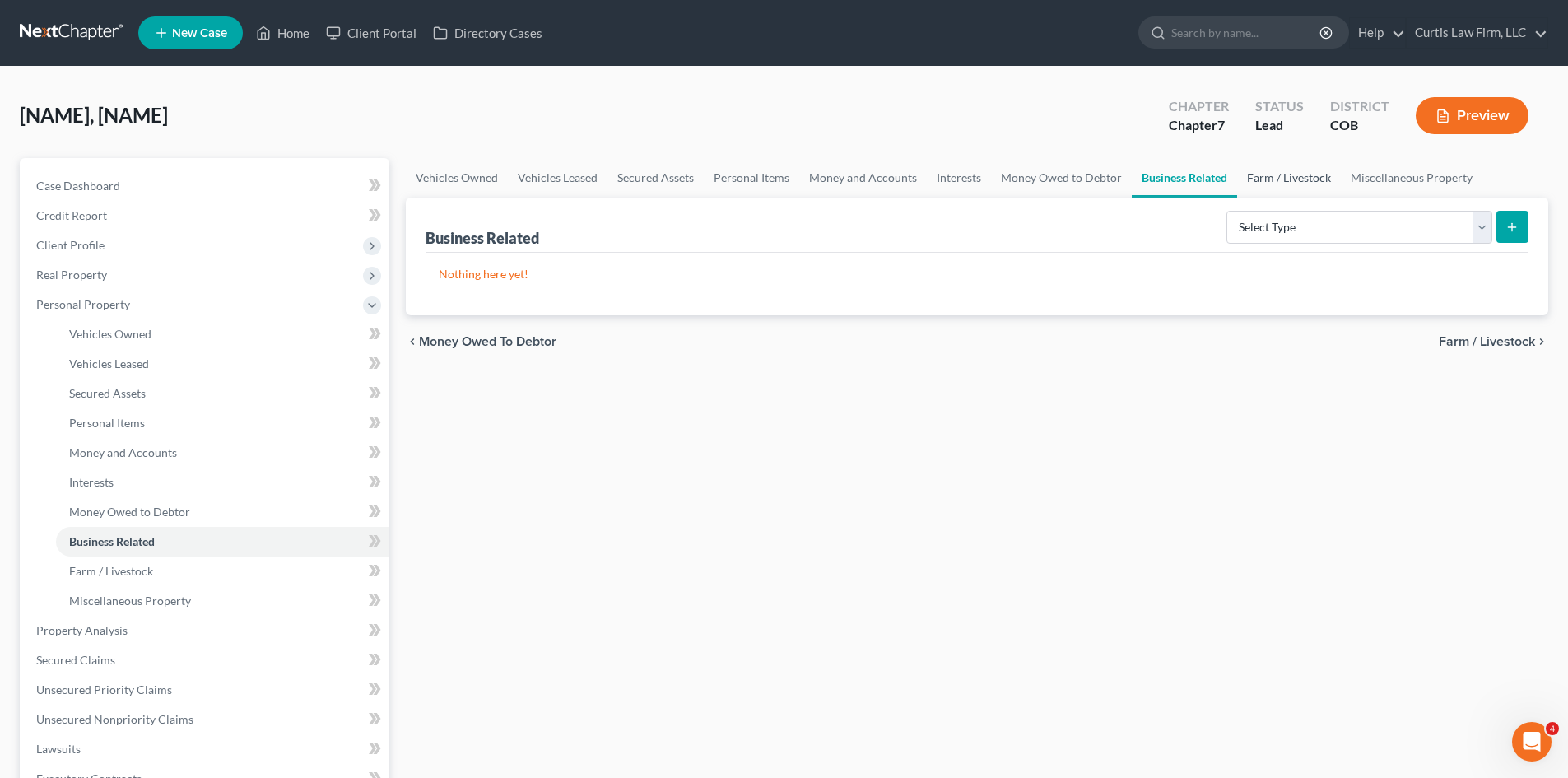 click on "Farm / Livestock" at bounding box center (1289, 178) 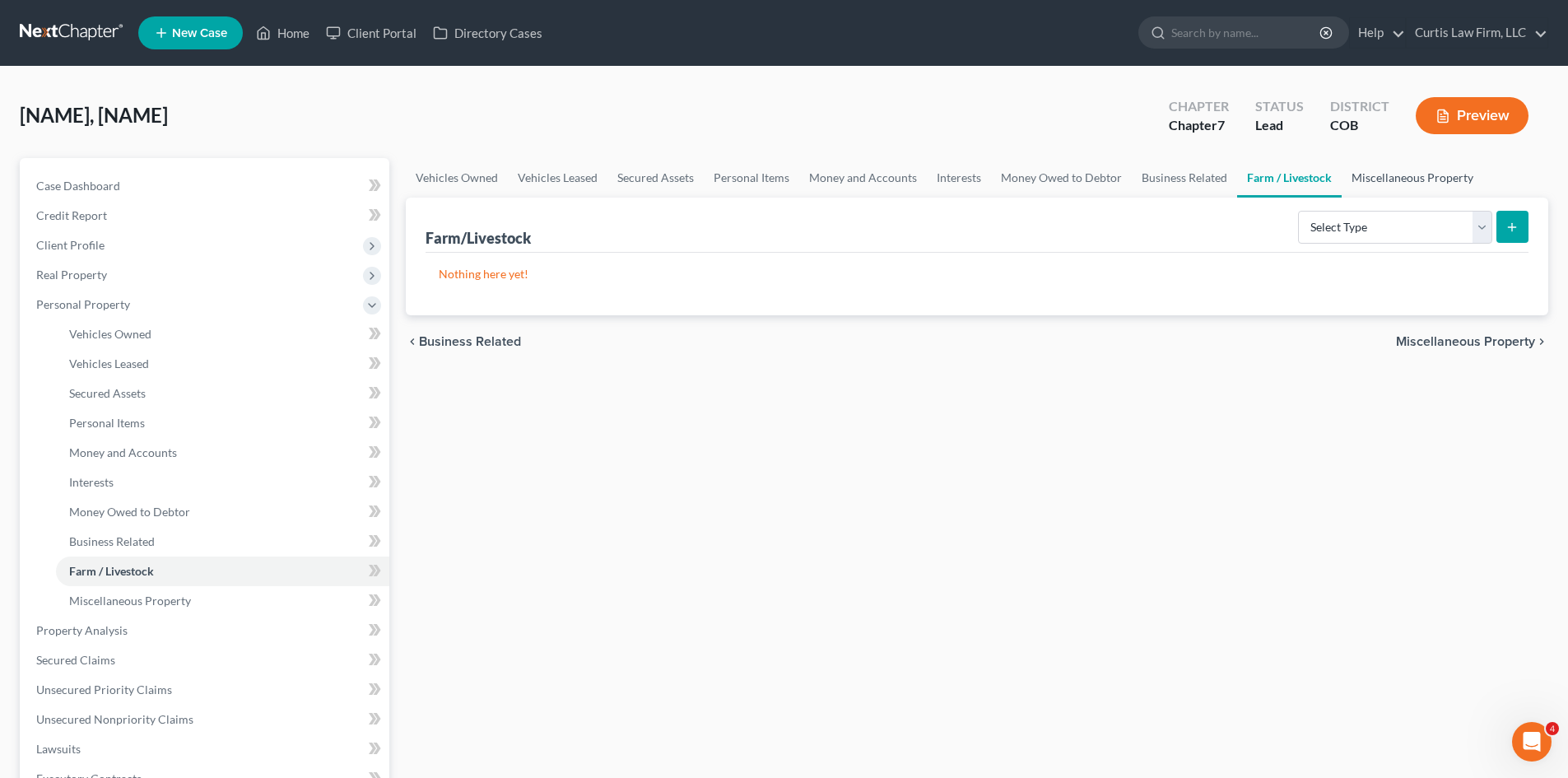 click on "Miscellaneous Property" at bounding box center [1412, 178] 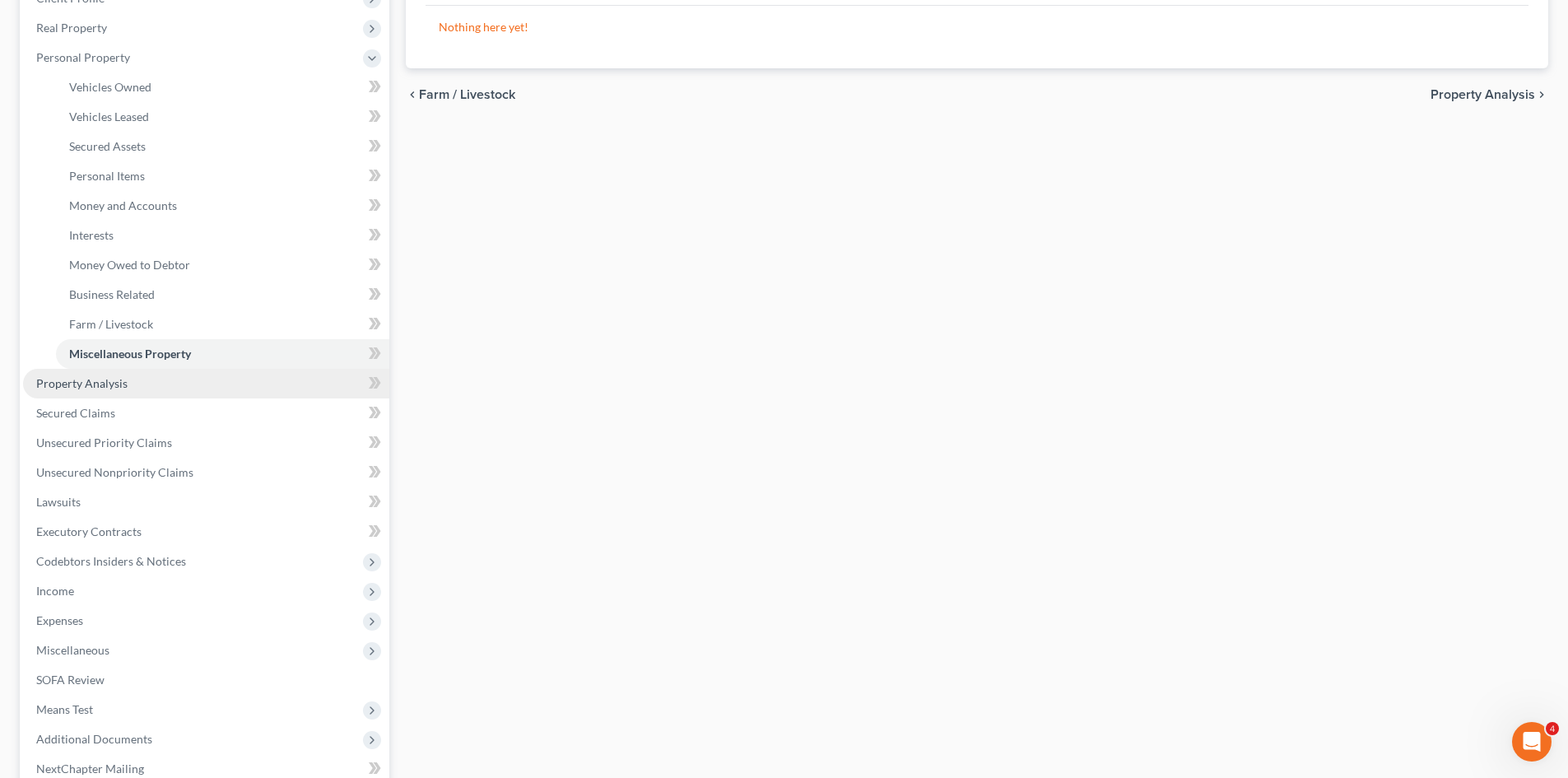 click on "Property Analysis" at bounding box center (206, 384) 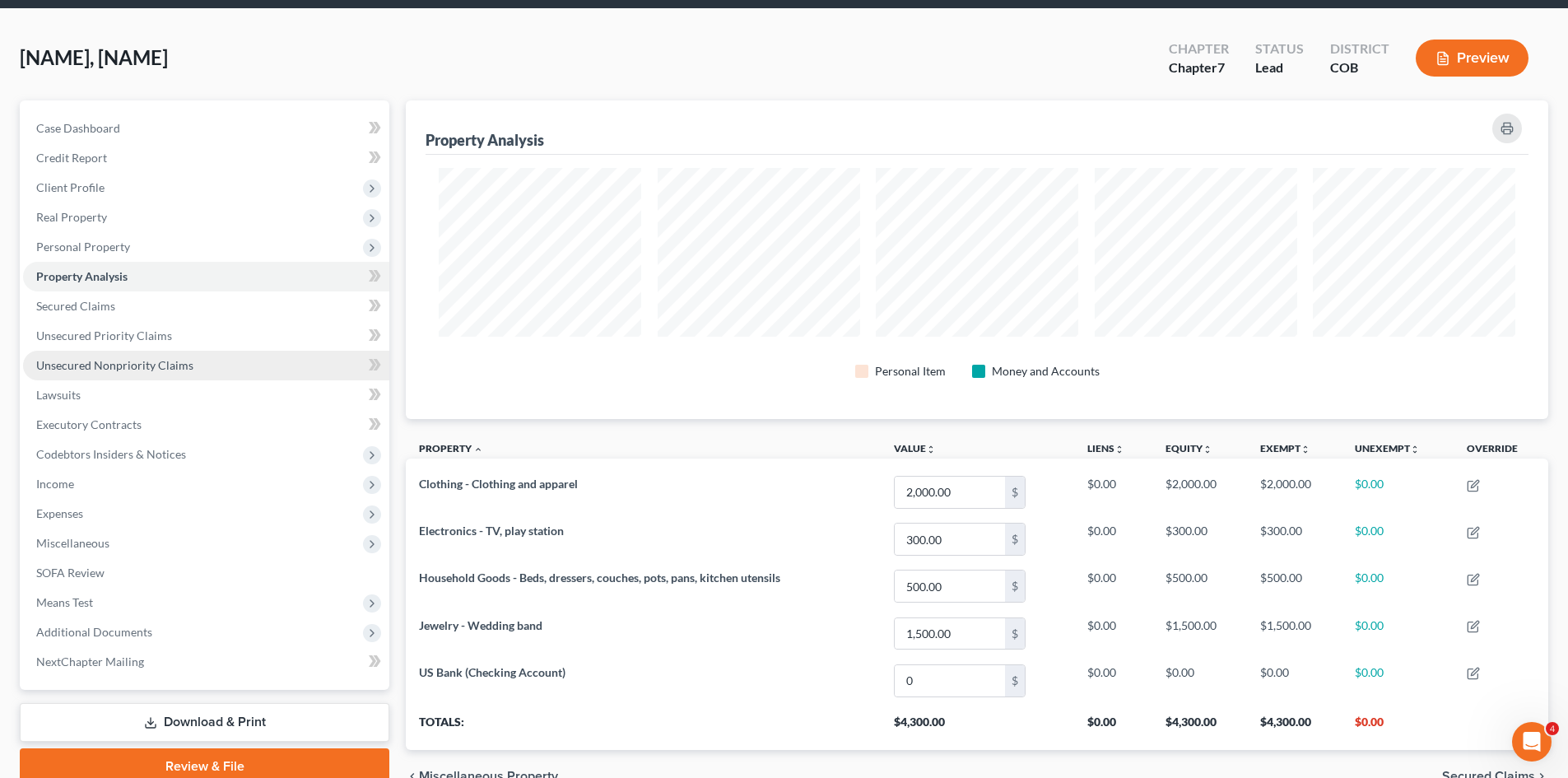 scroll, scrollTop: 0, scrollLeft: 0, axis: both 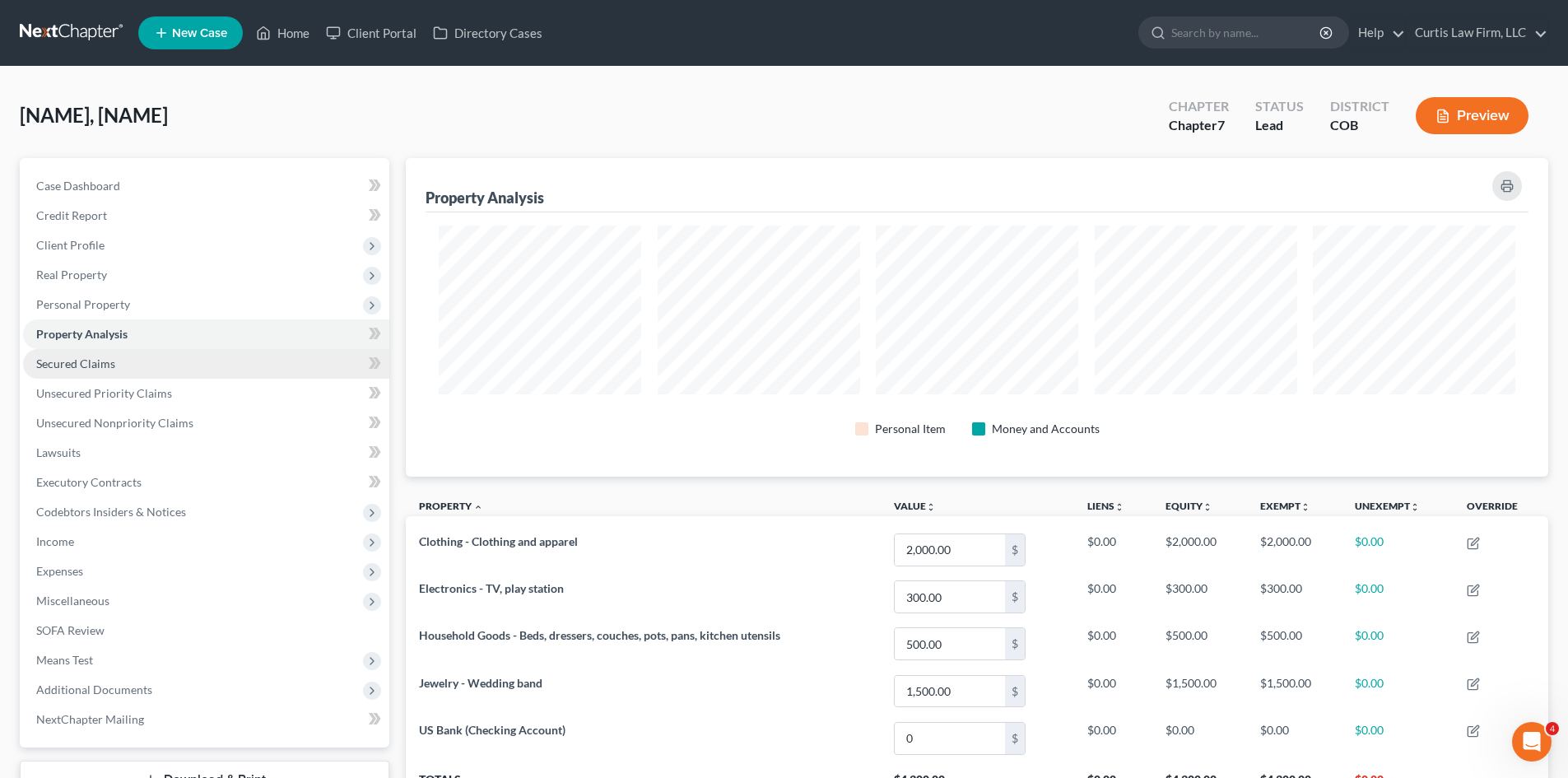 click on "Secured Claims" at bounding box center (206, 364) 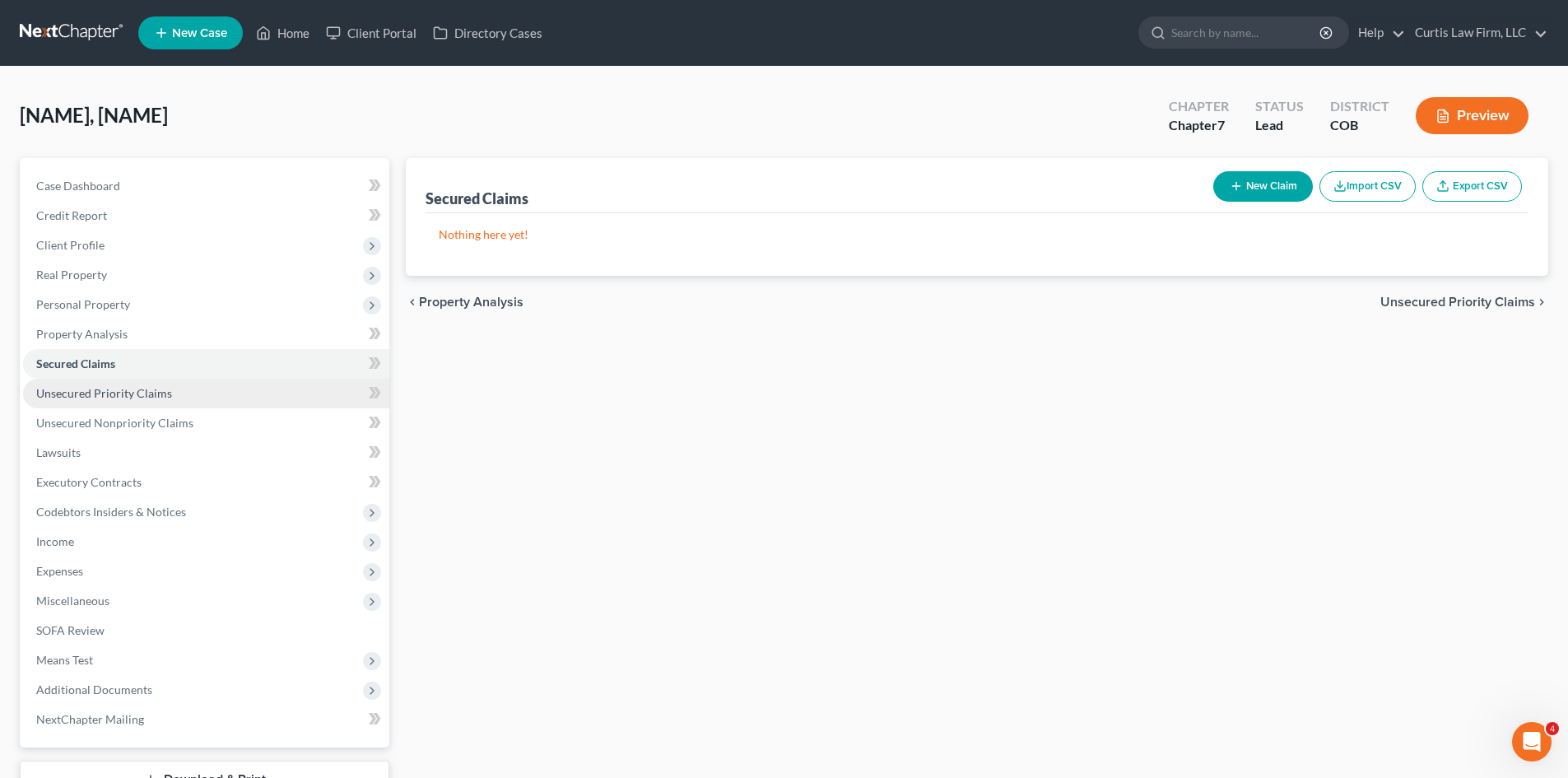click on "Unsecured Priority Claims" at bounding box center [104, 393] 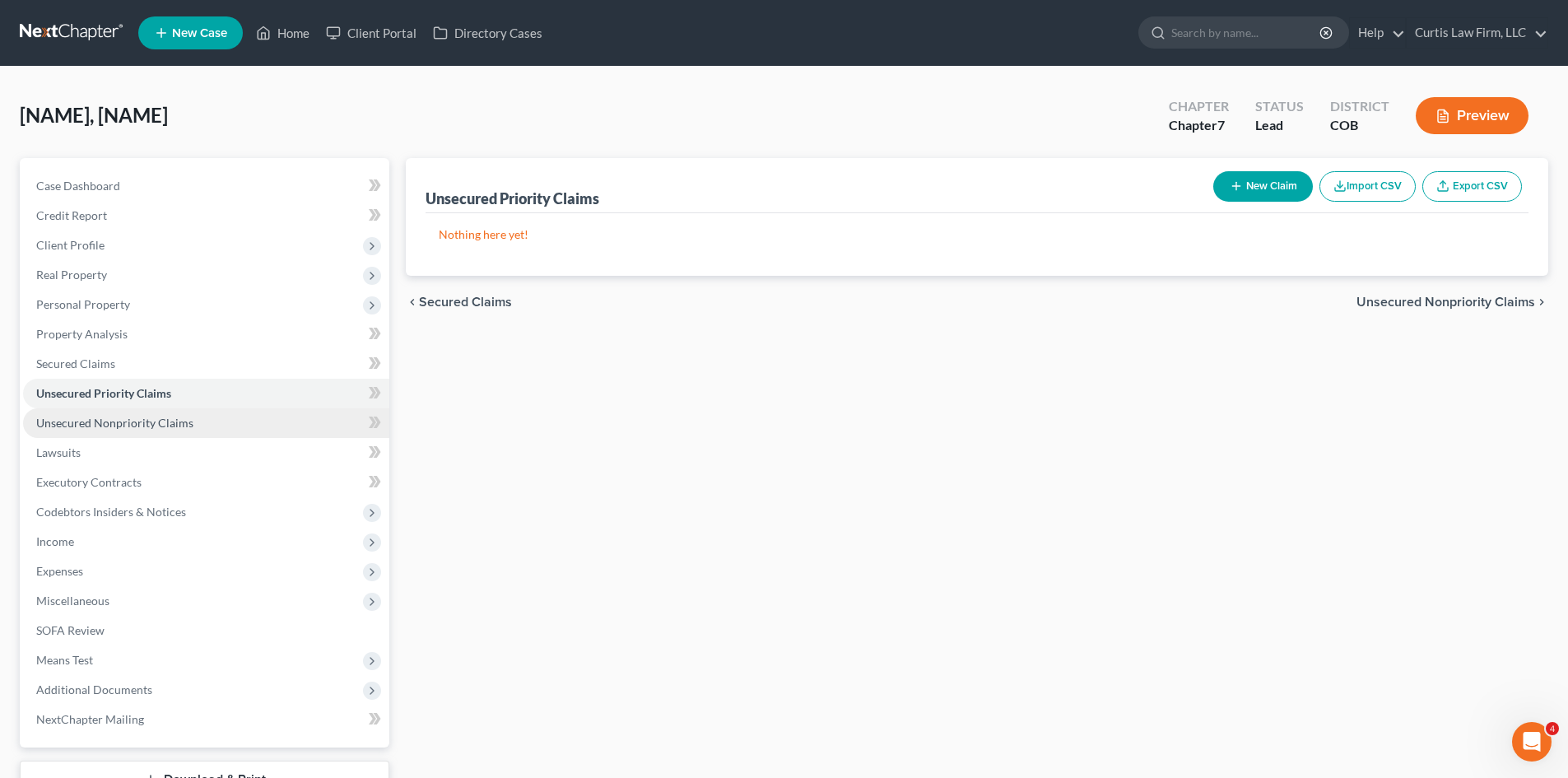 click on "Unsecured Nonpriority Claims" at bounding box center [114, 422] 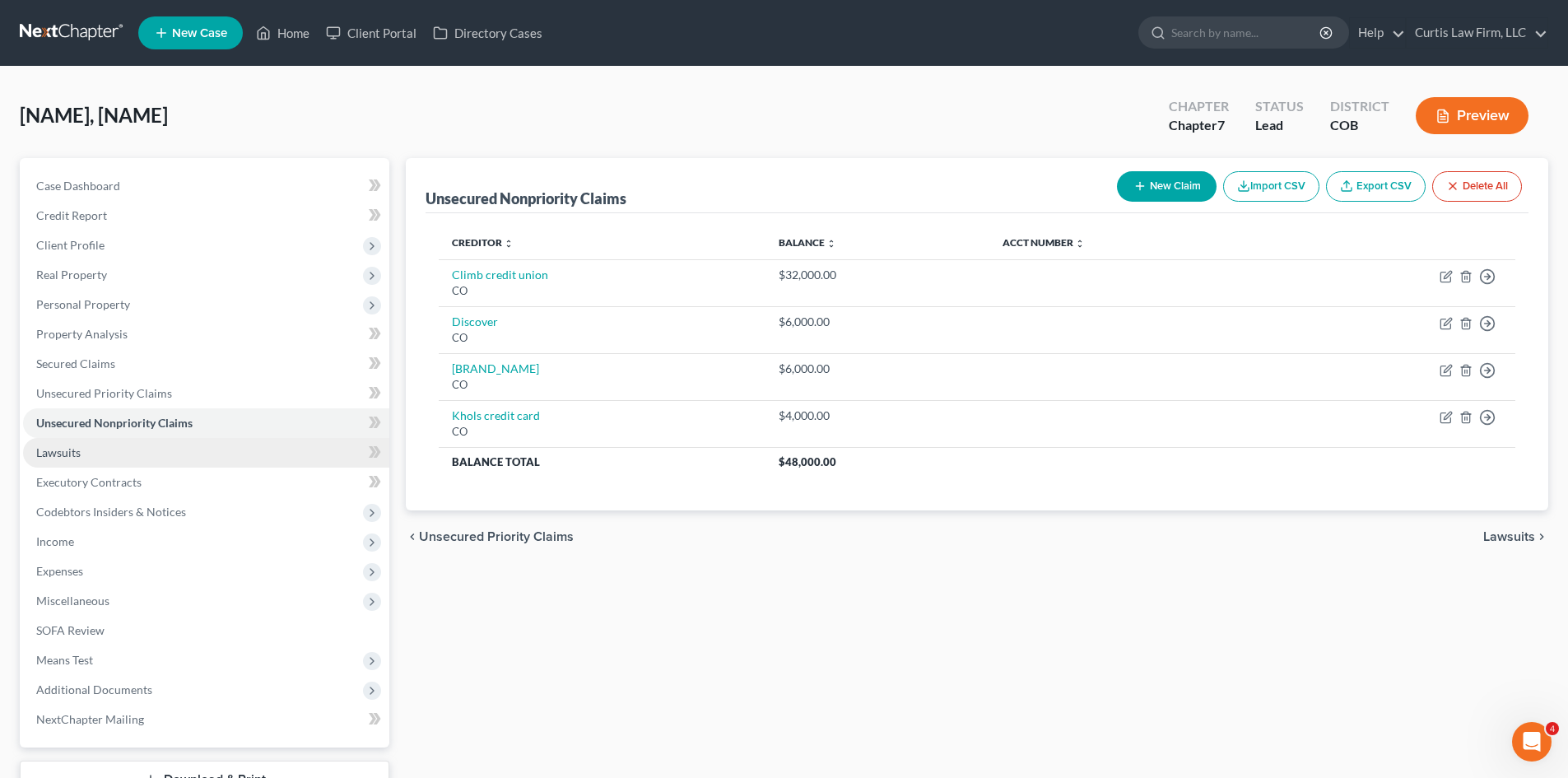 click on "Lawsuits" at bounding box center (206, 453) 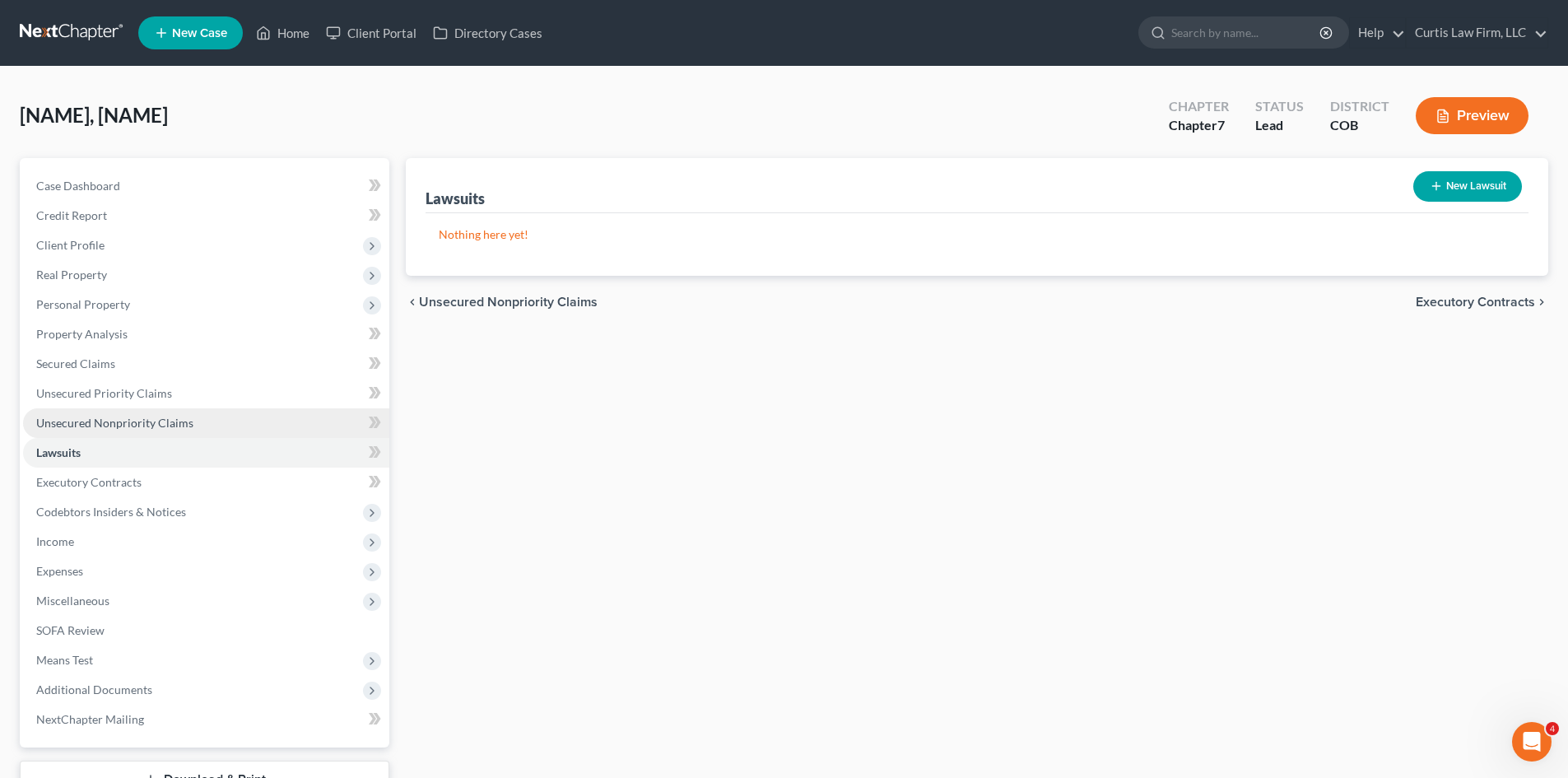 click on "Unsecured Nonpriority Claims" at bounding box center [114, 422] 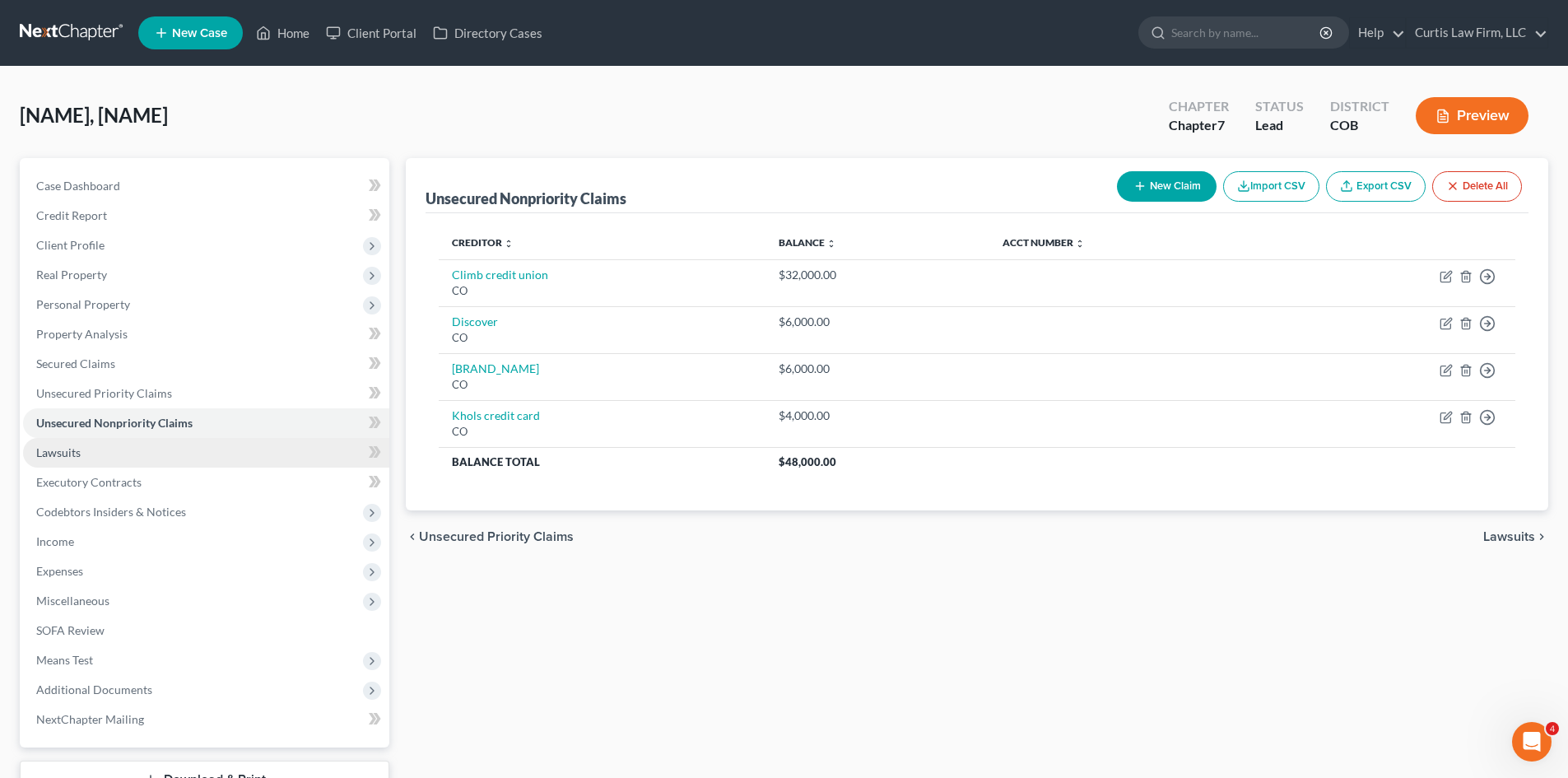 click on "Lawsuits" at bounding box center (206, 453) 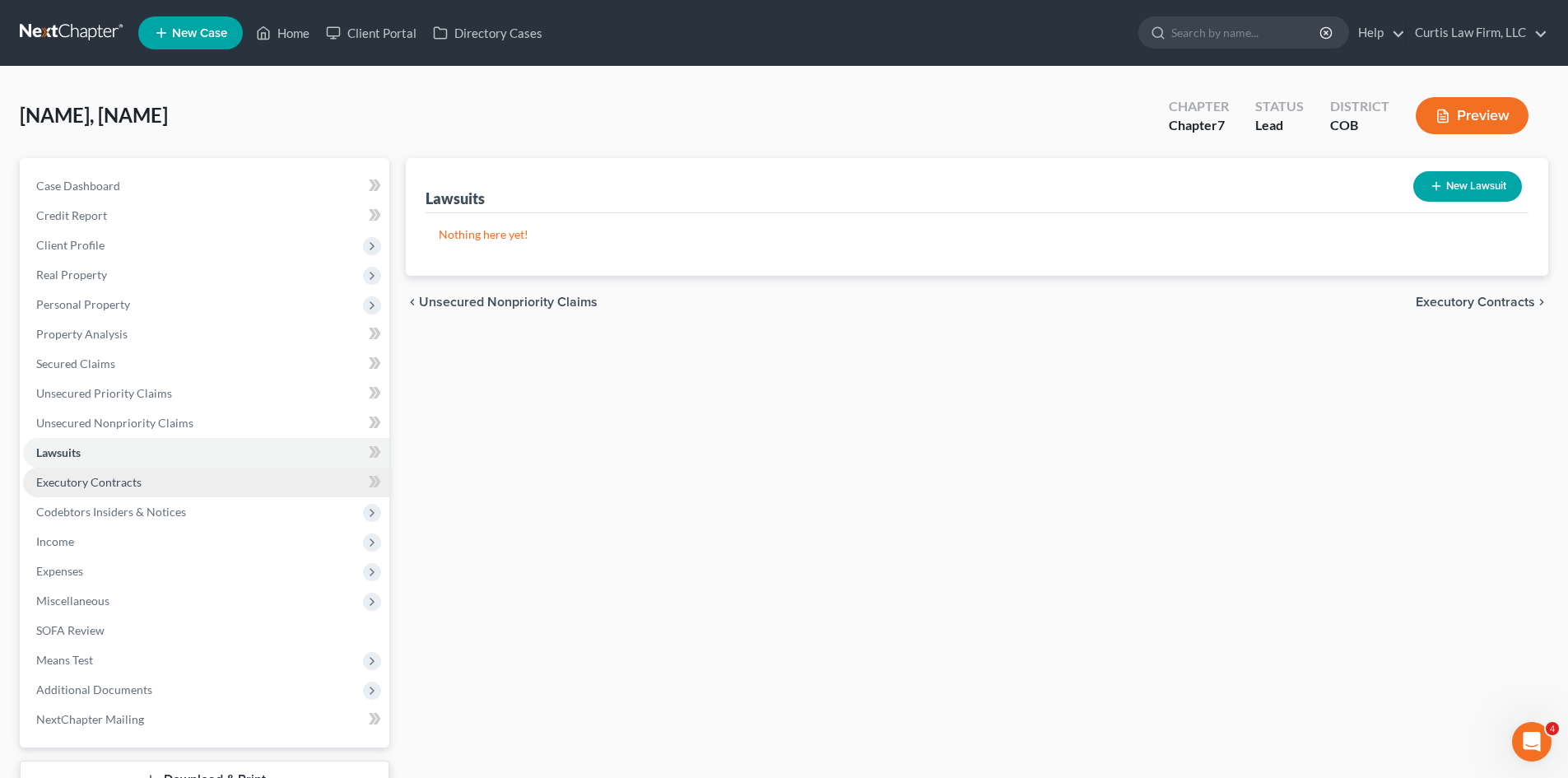 click on "Executory Contracts" at bounding box center [206, 482] 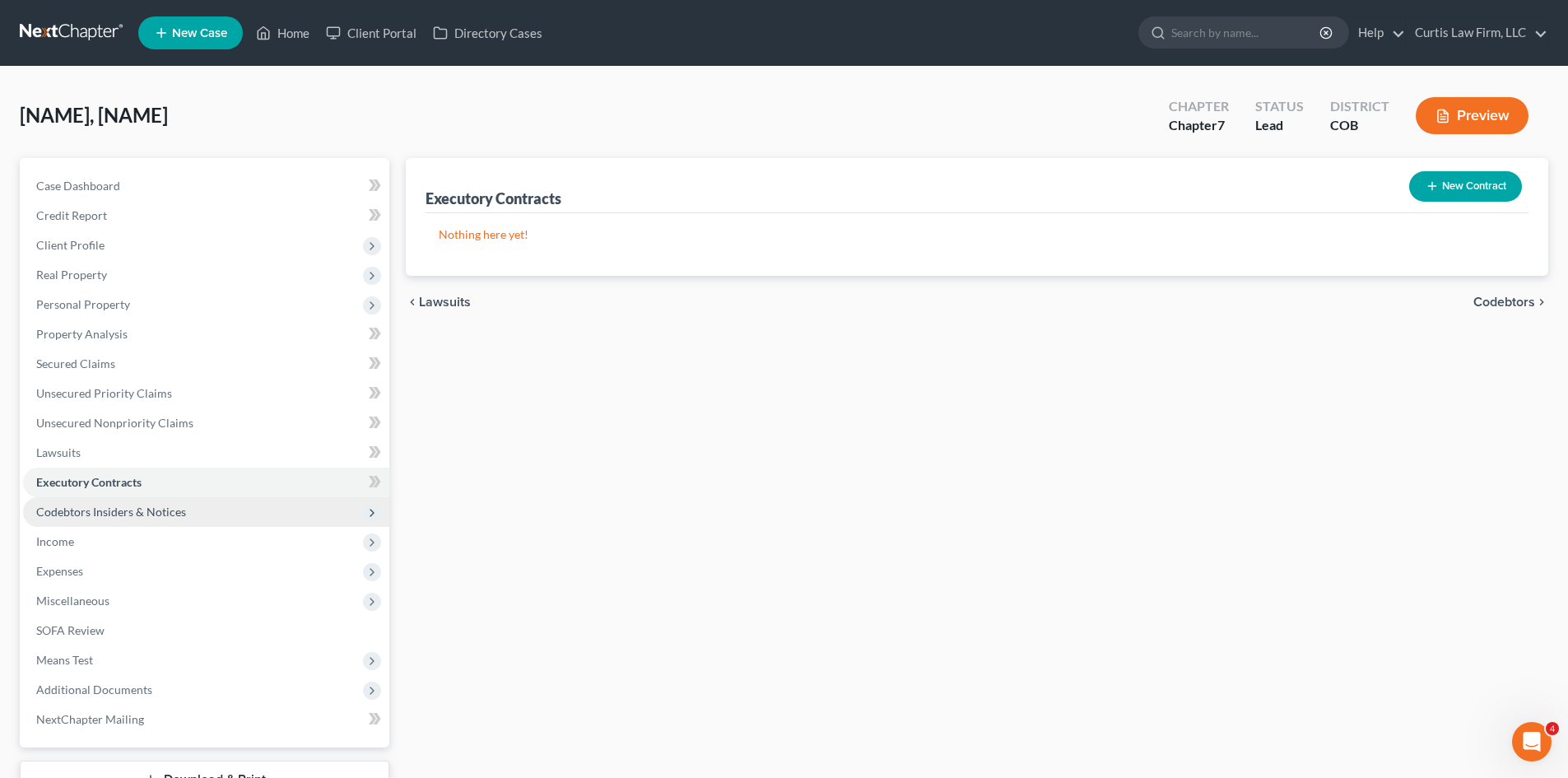 click on "Codebtors Insiders & Notices" at bounding box center (111, 511) 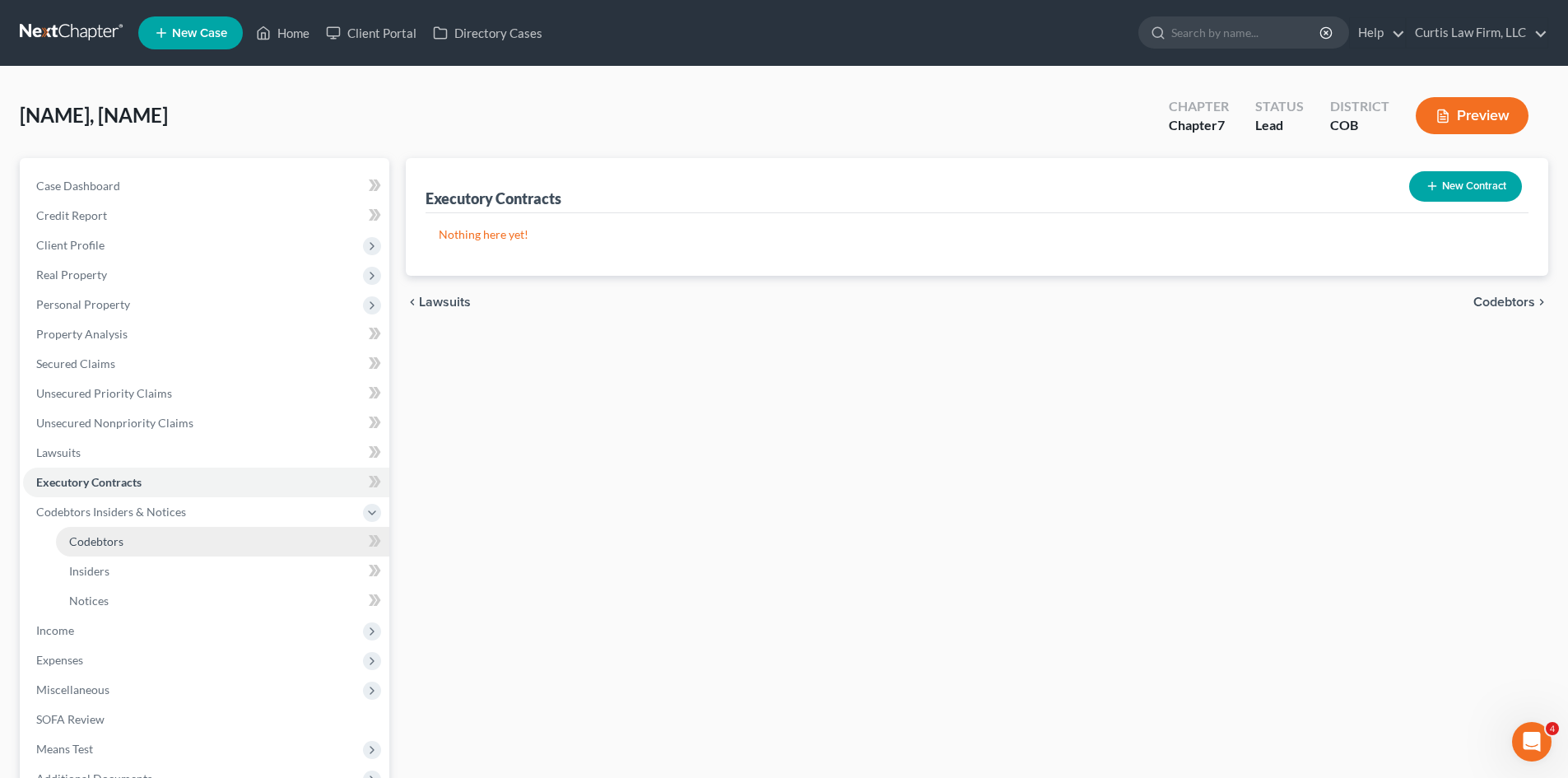 click on "Codebtors" at bounding box center (222, 542) 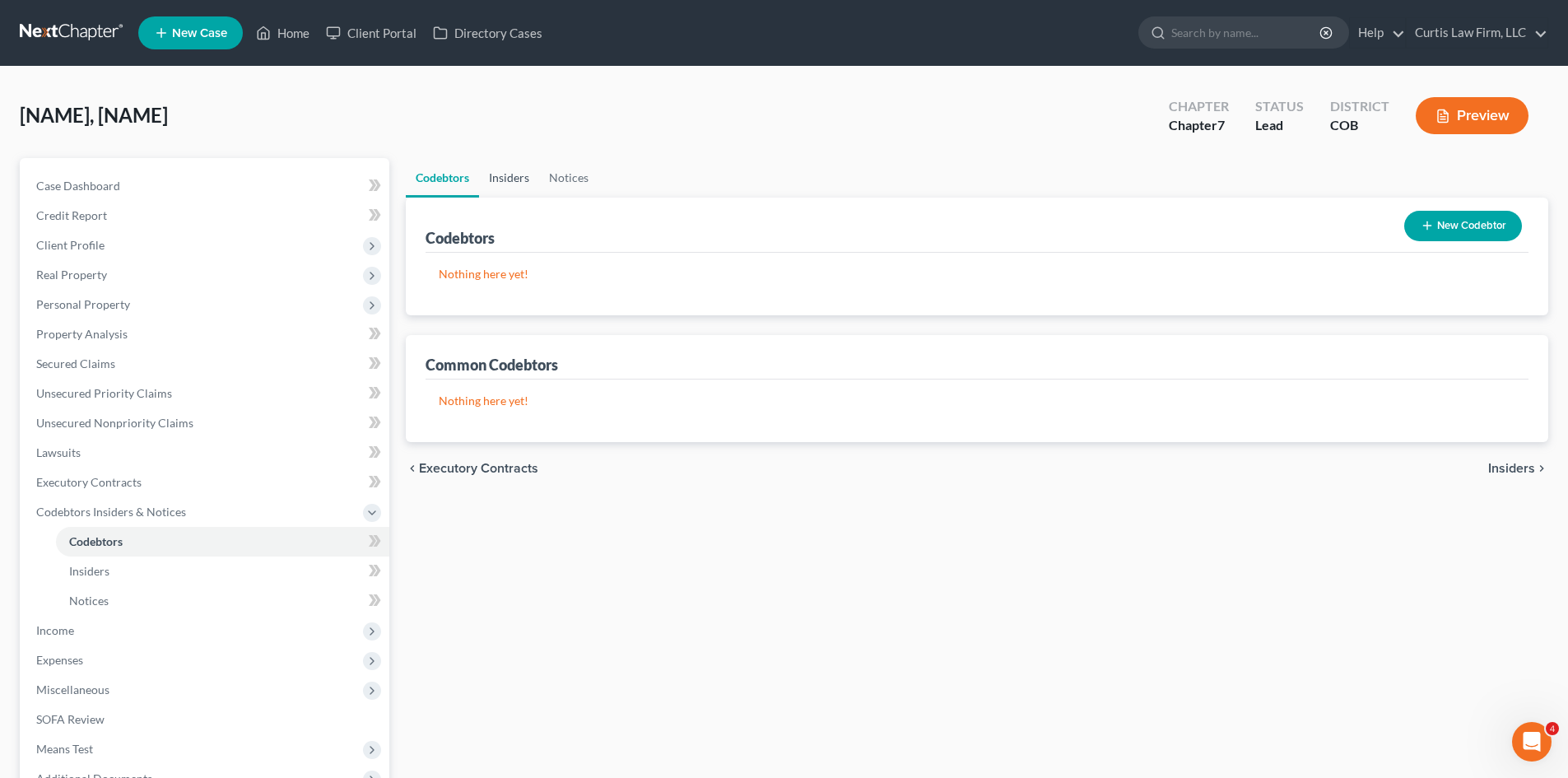 click on "Insiders" at bounding box center [509, 178] 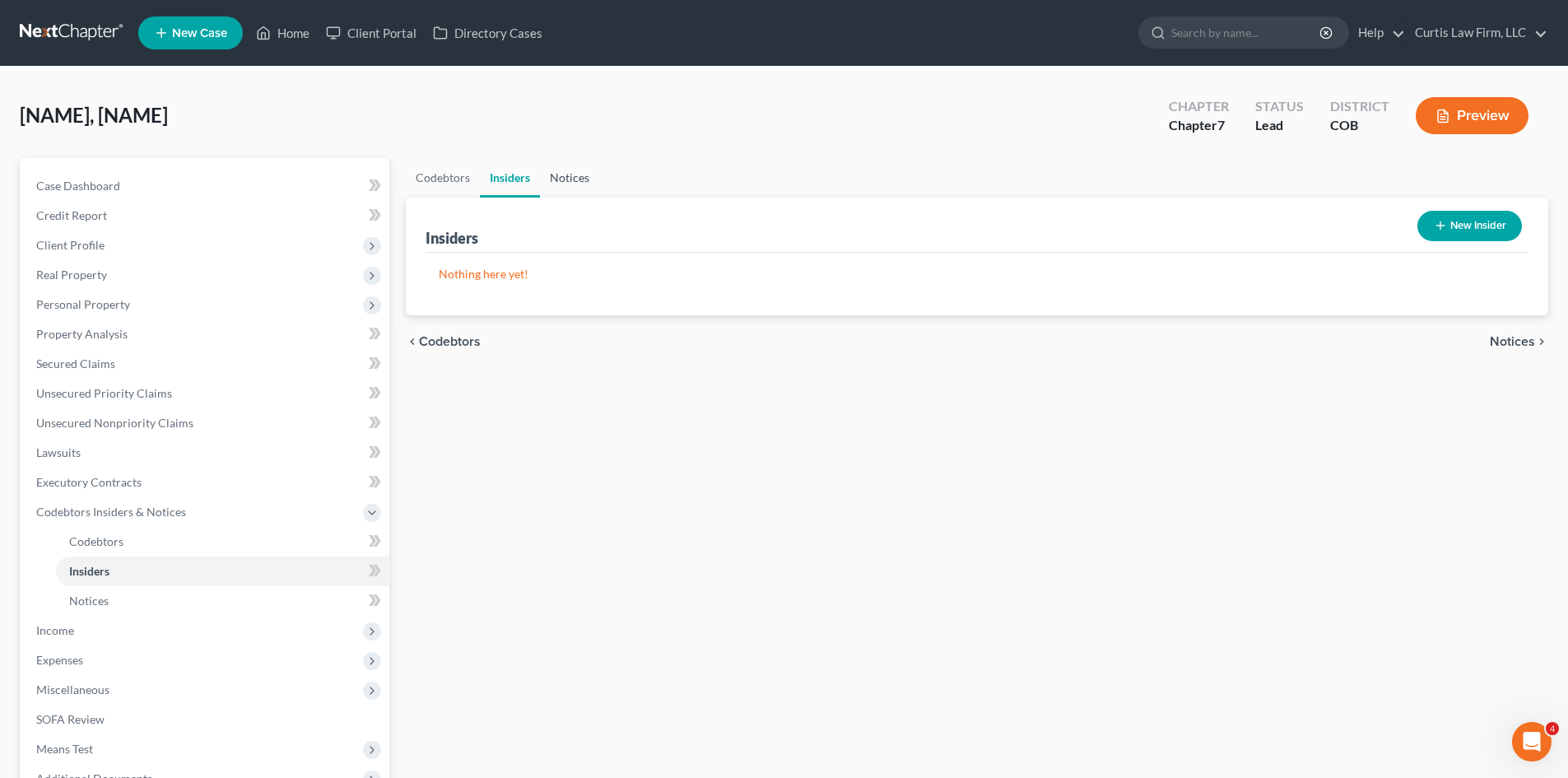 click on "Notices" at bounding box center [570, 178] 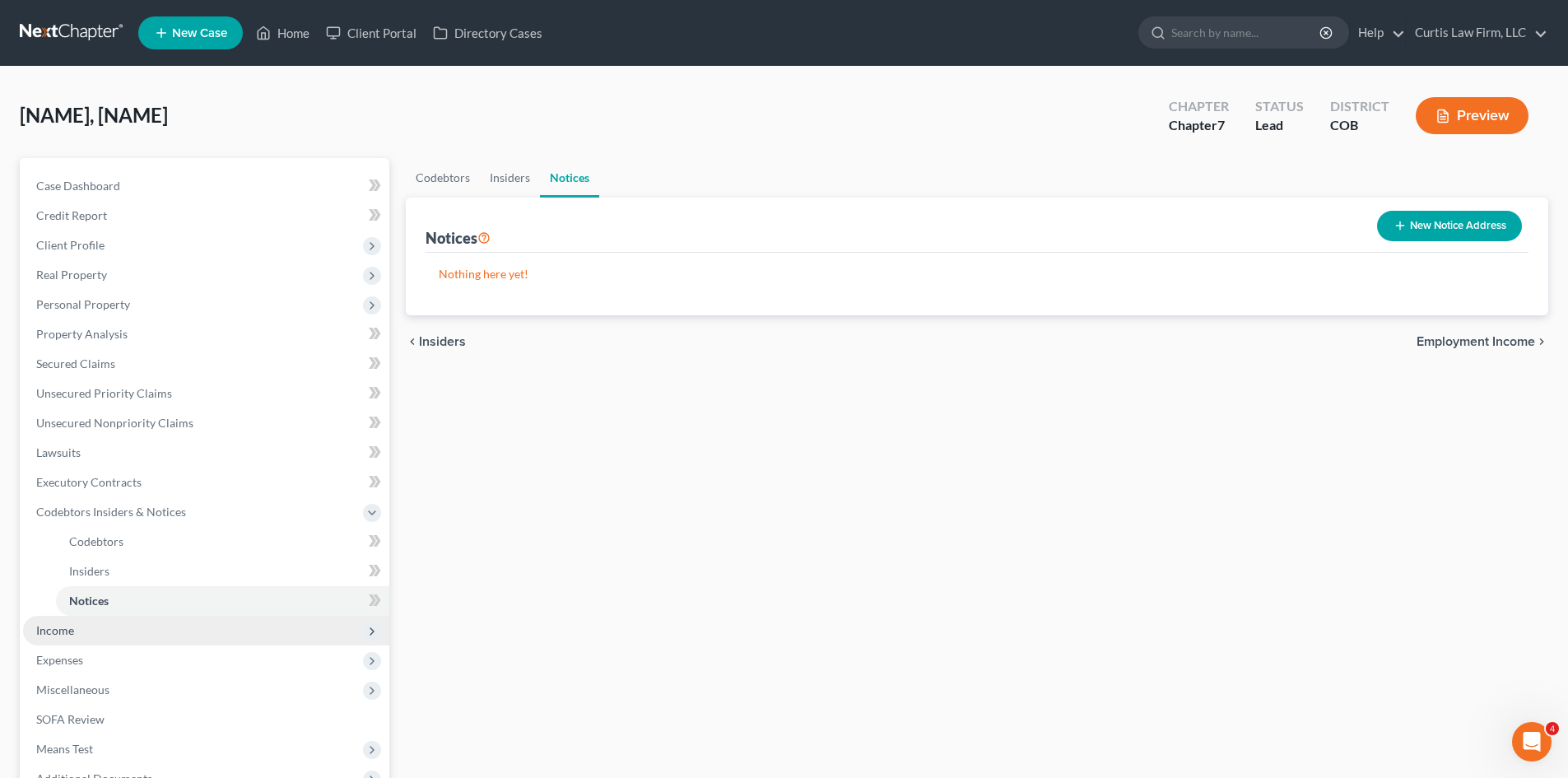 click on "Income" at bounding box center [206, 631] 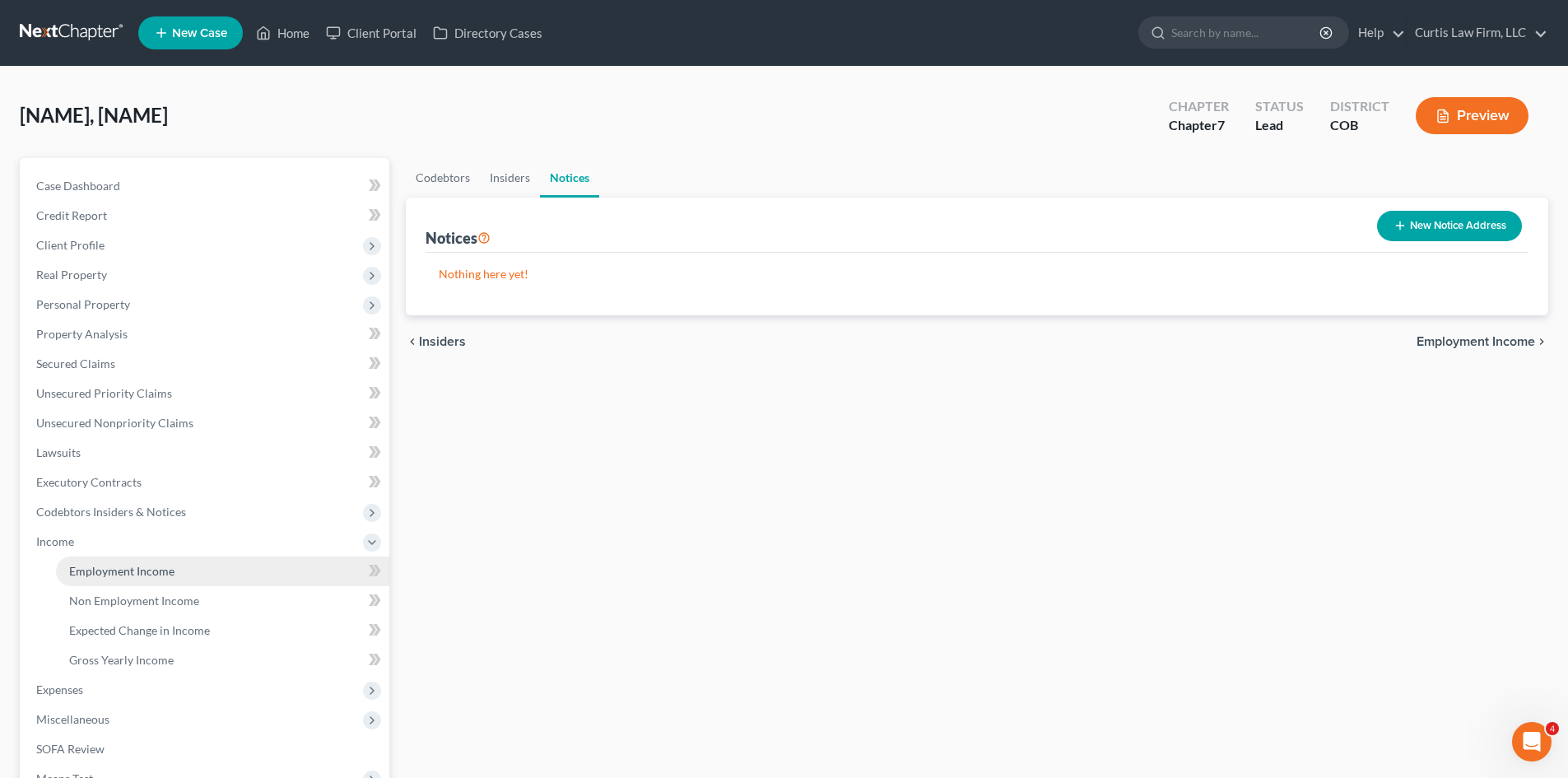 click on "Employment Income" at bounding box center [222, 571] 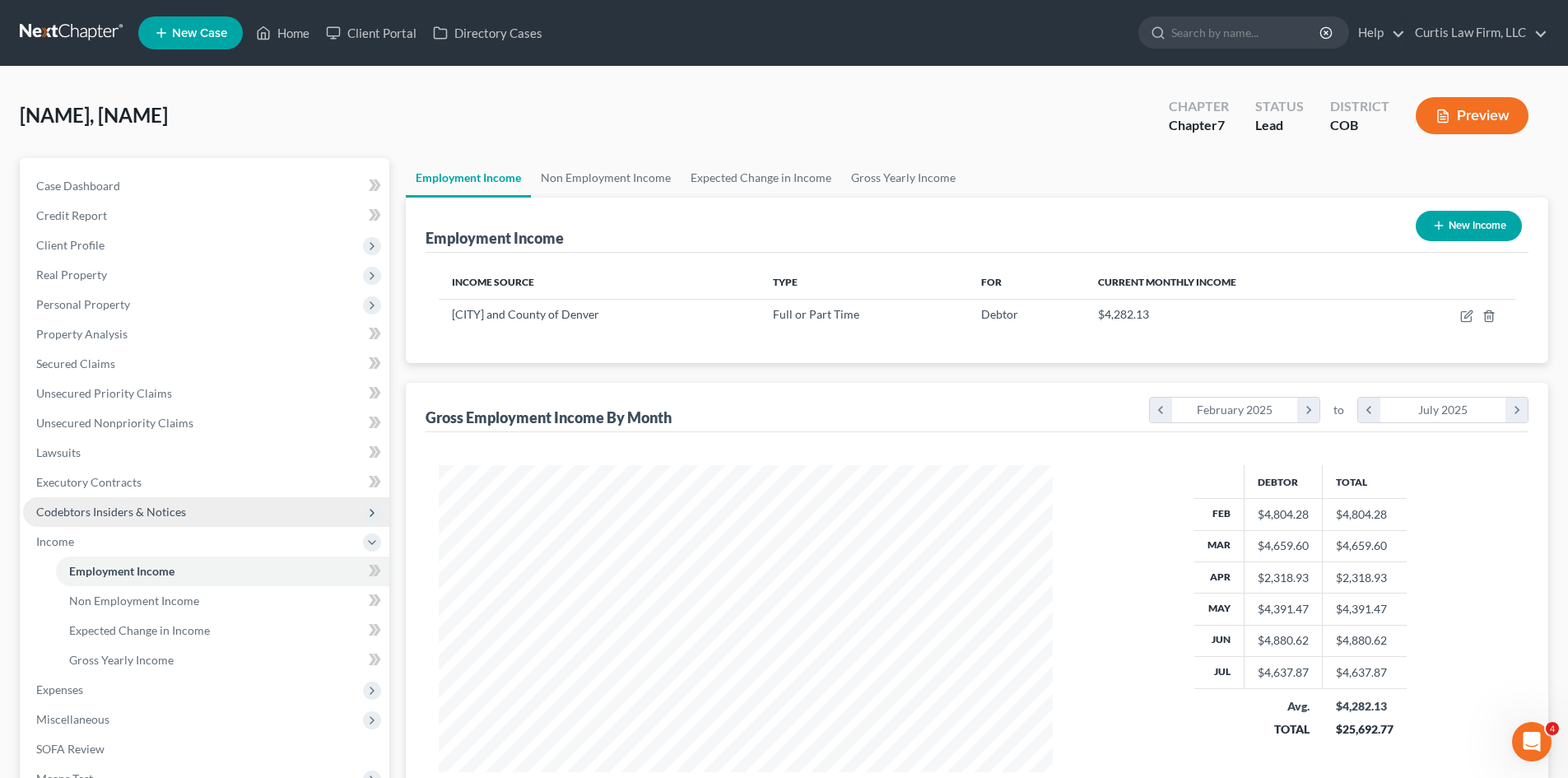 scroll, scrollTop: 822973, scrollLeft: 822450, axis: both 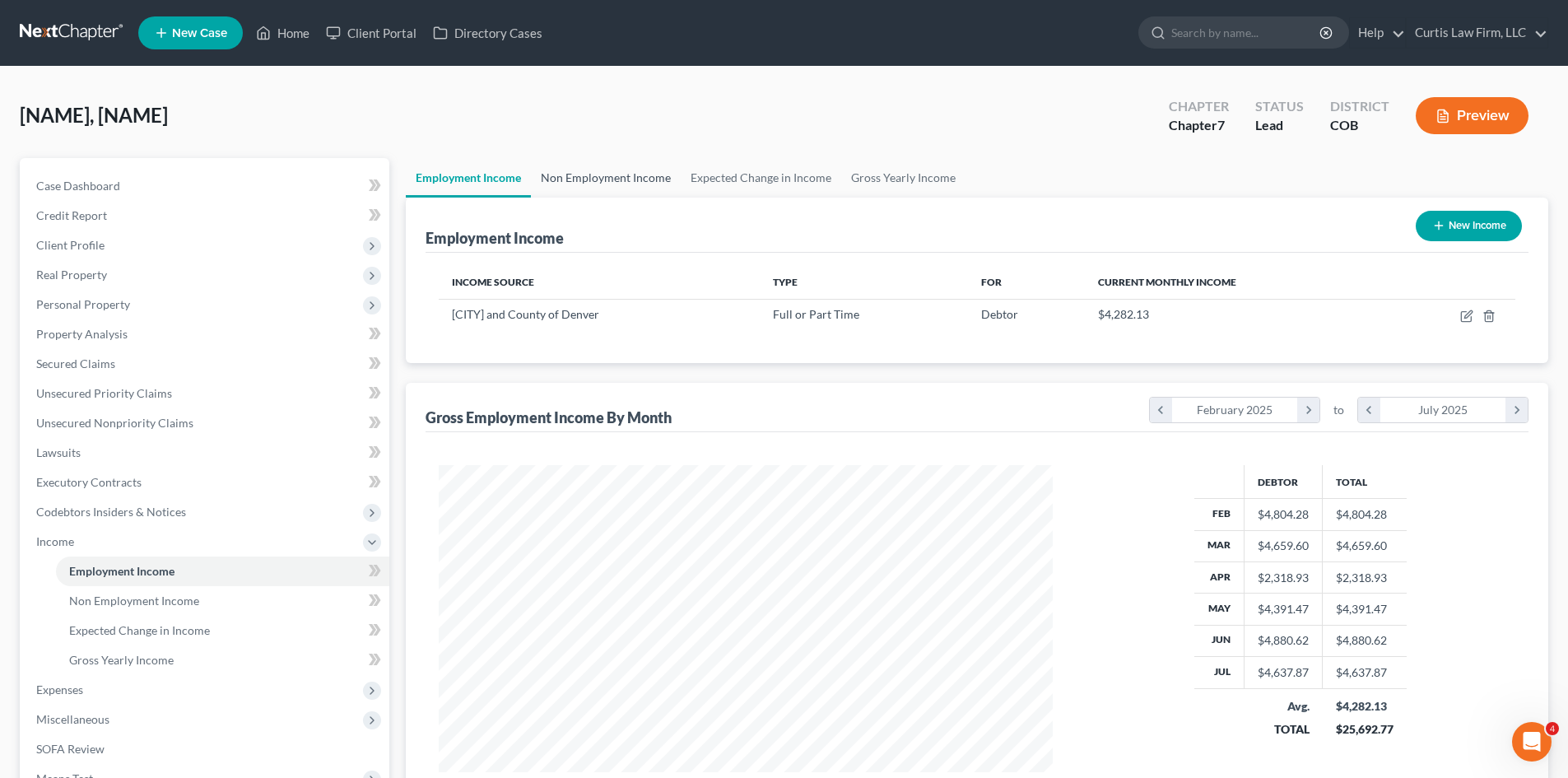 click on "Non Employment Income" at bounding box center [606, 178] 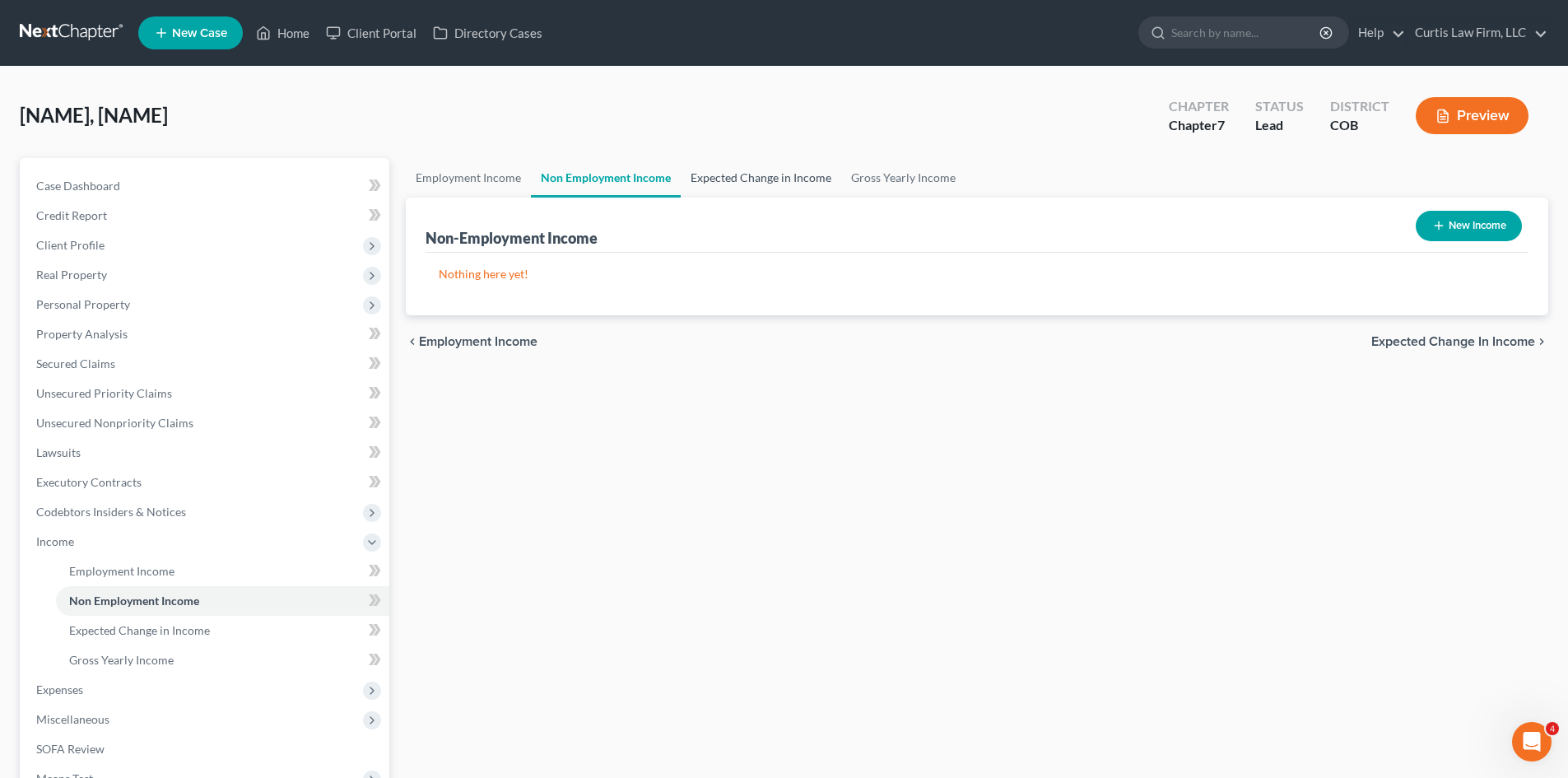 click on "Expected Change in Income" at bounding box center (761, 178) 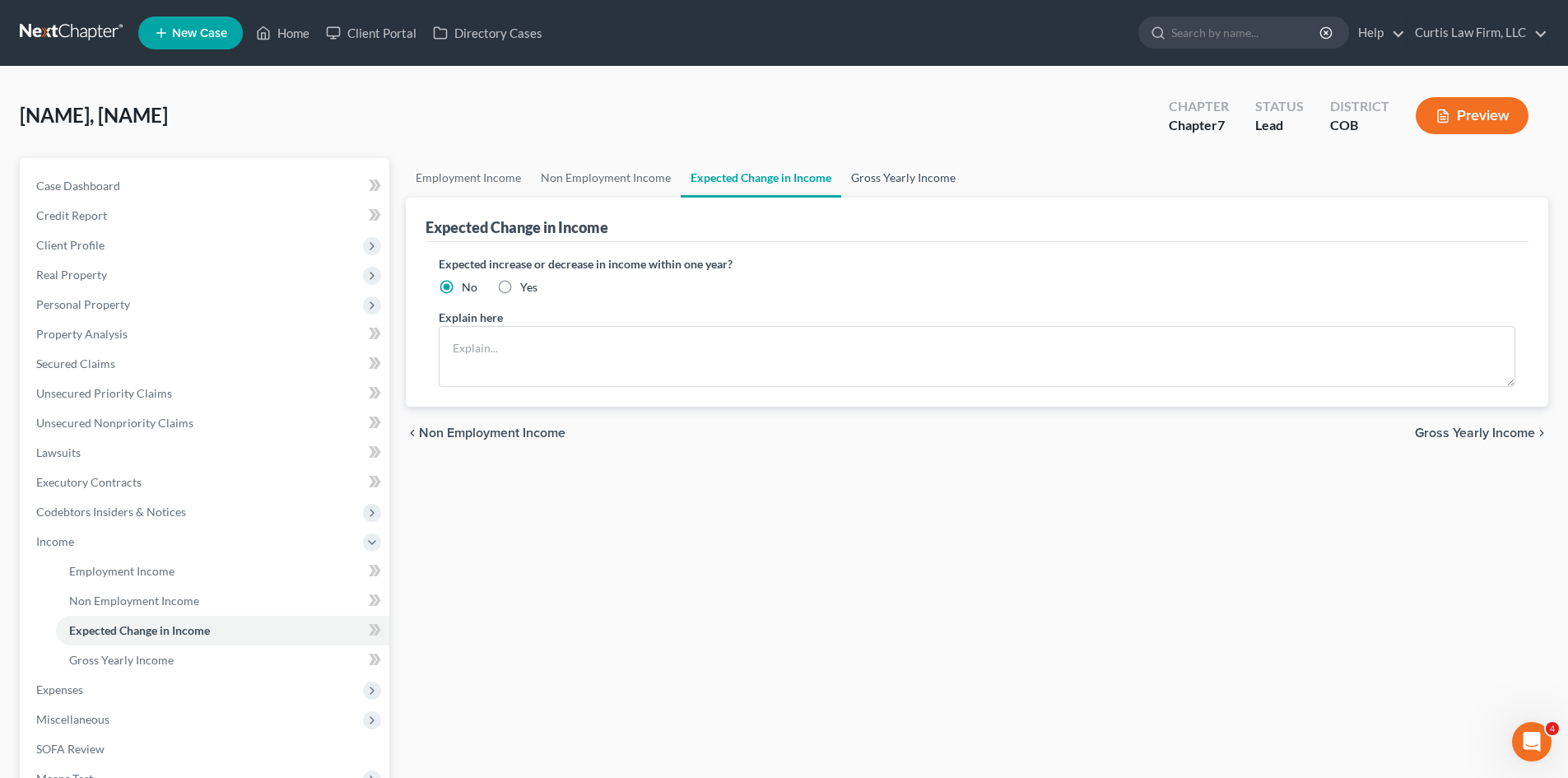 click on "Gross Yearly Income" at bounding box center (903, 178) 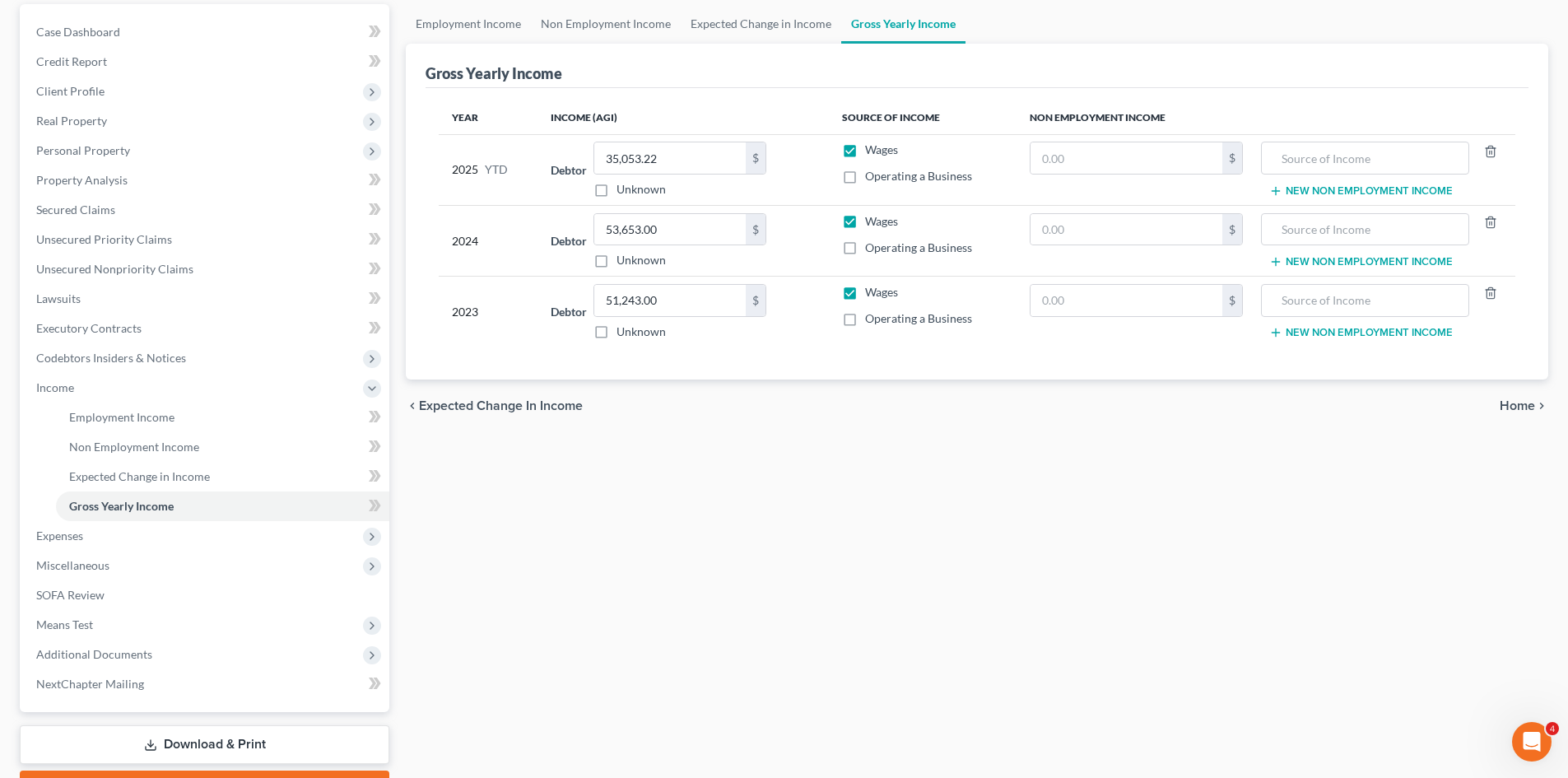 scroll, scrollTop: 165, scrollLeft: 0, axis: vertical 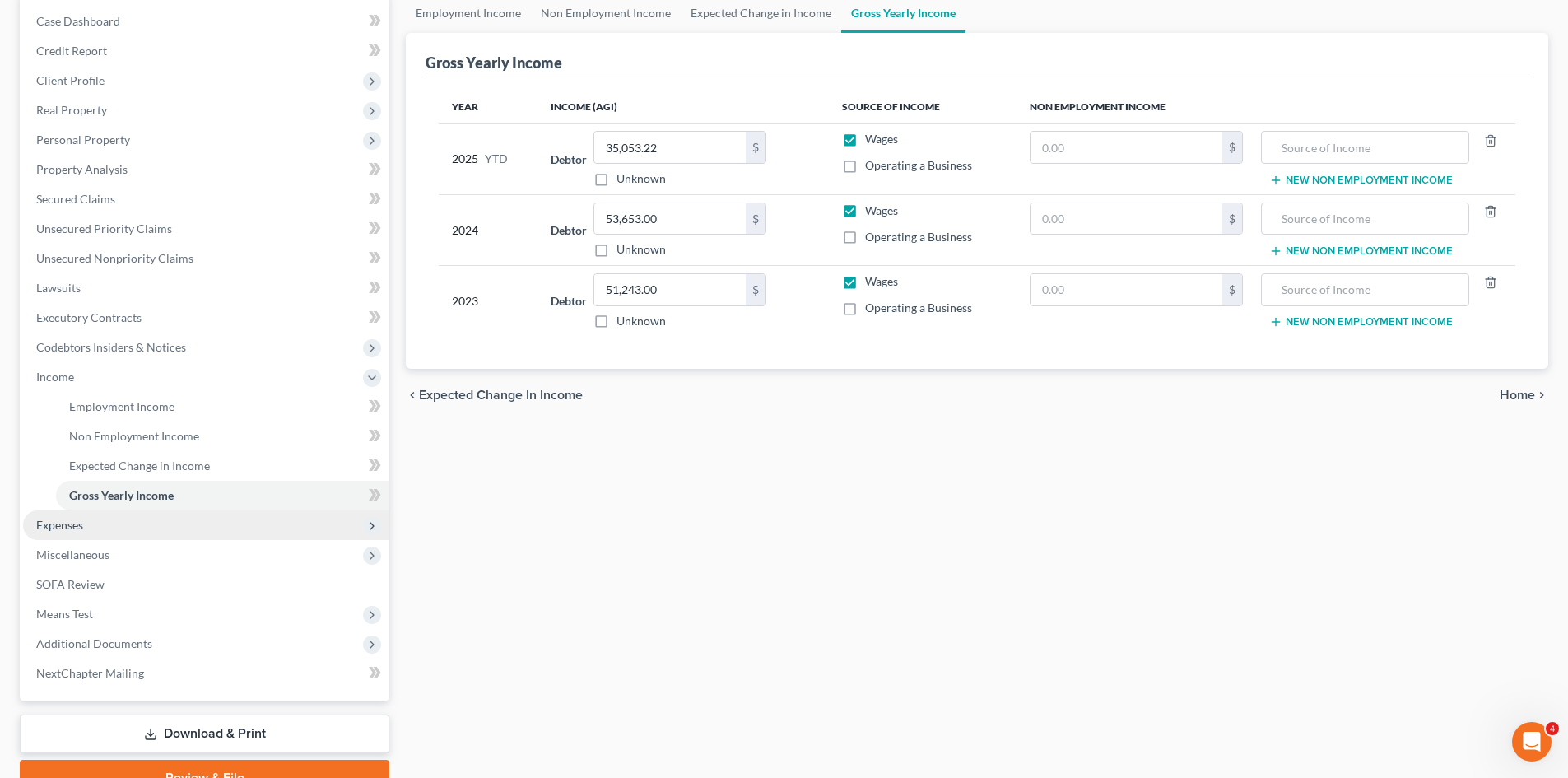 click on "Expenses" at bounding box center [206, 525] 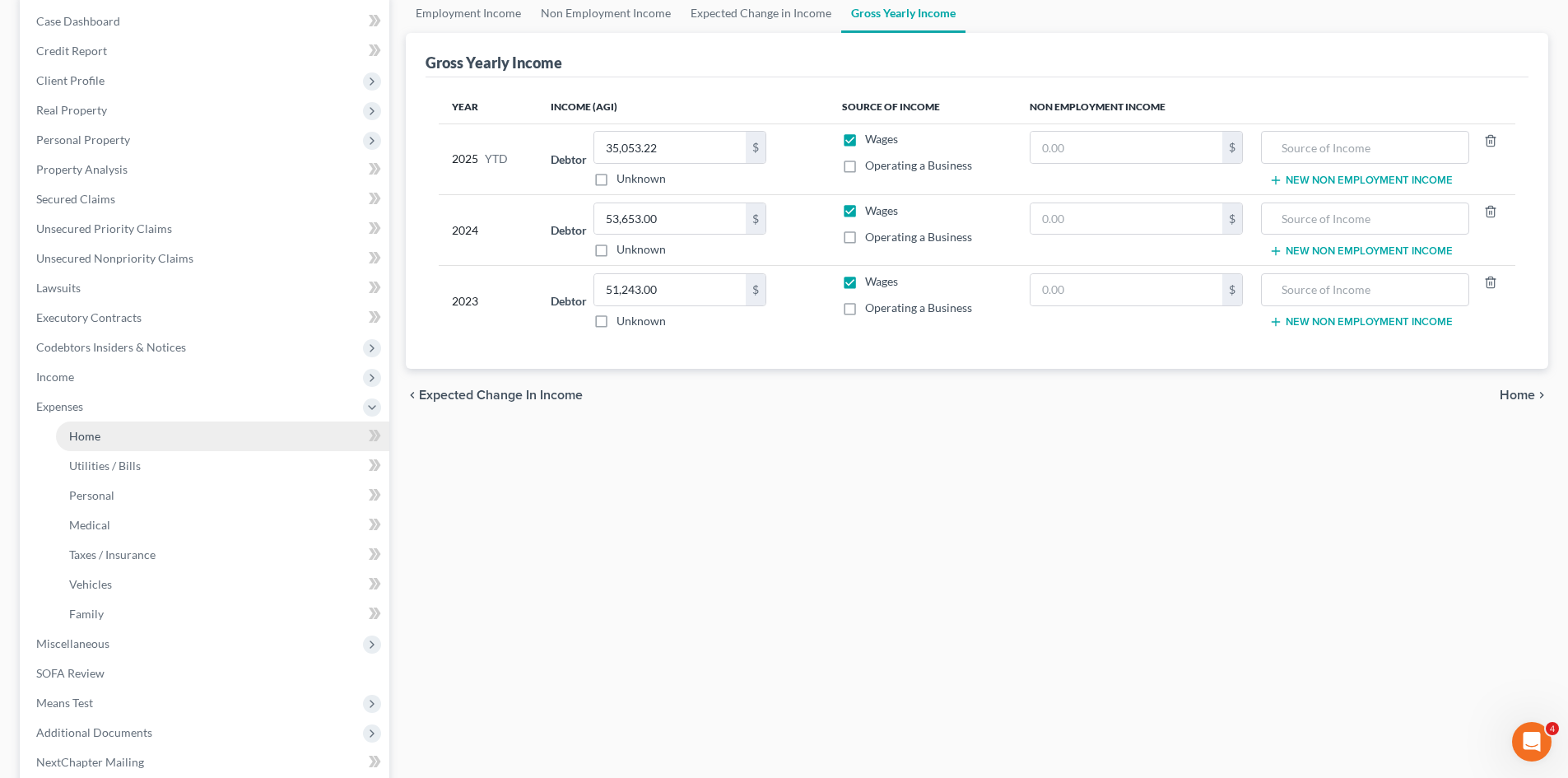 click on "Home" at bounding box center (222, 436) 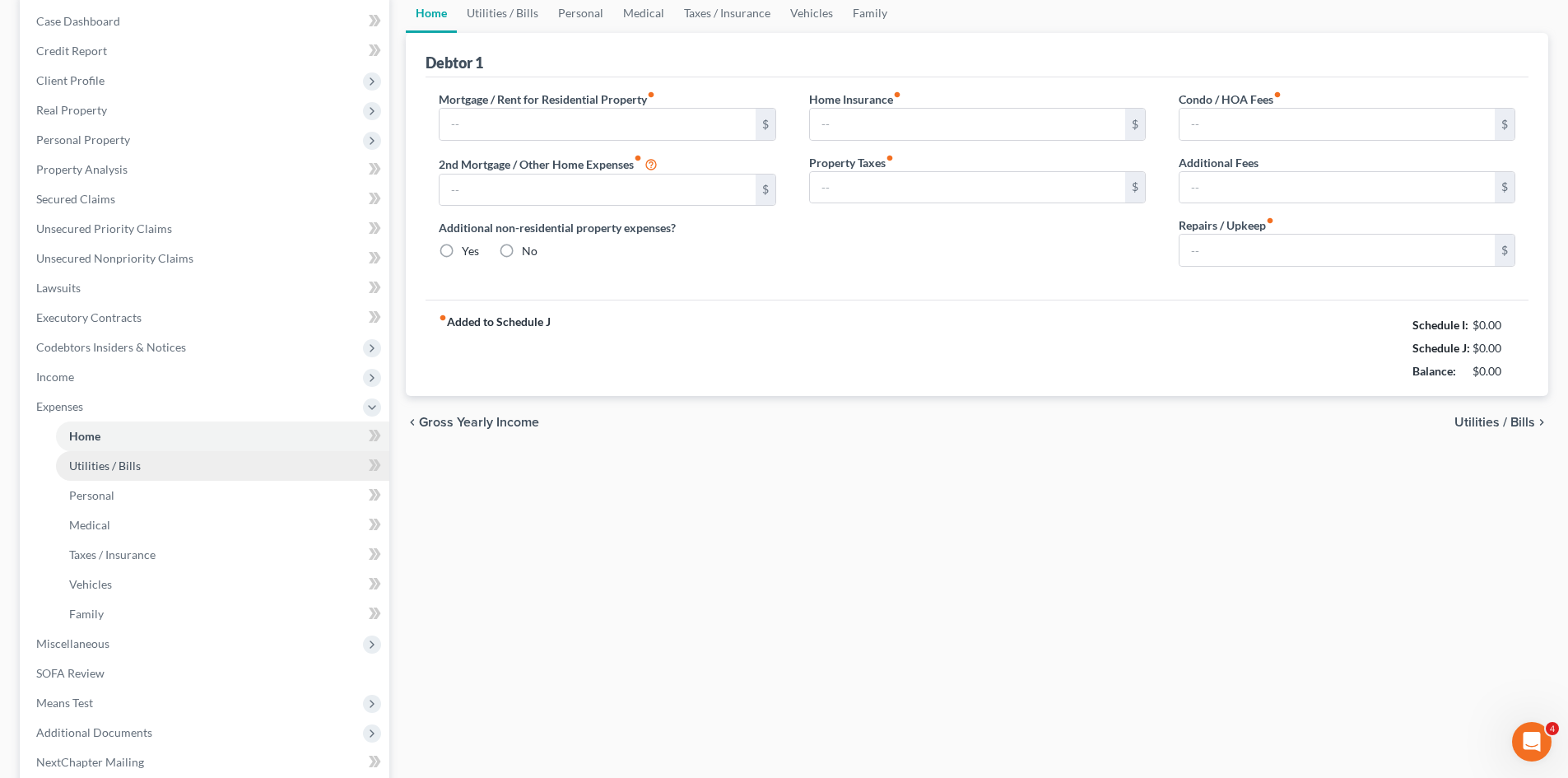 type on "2,000.00" 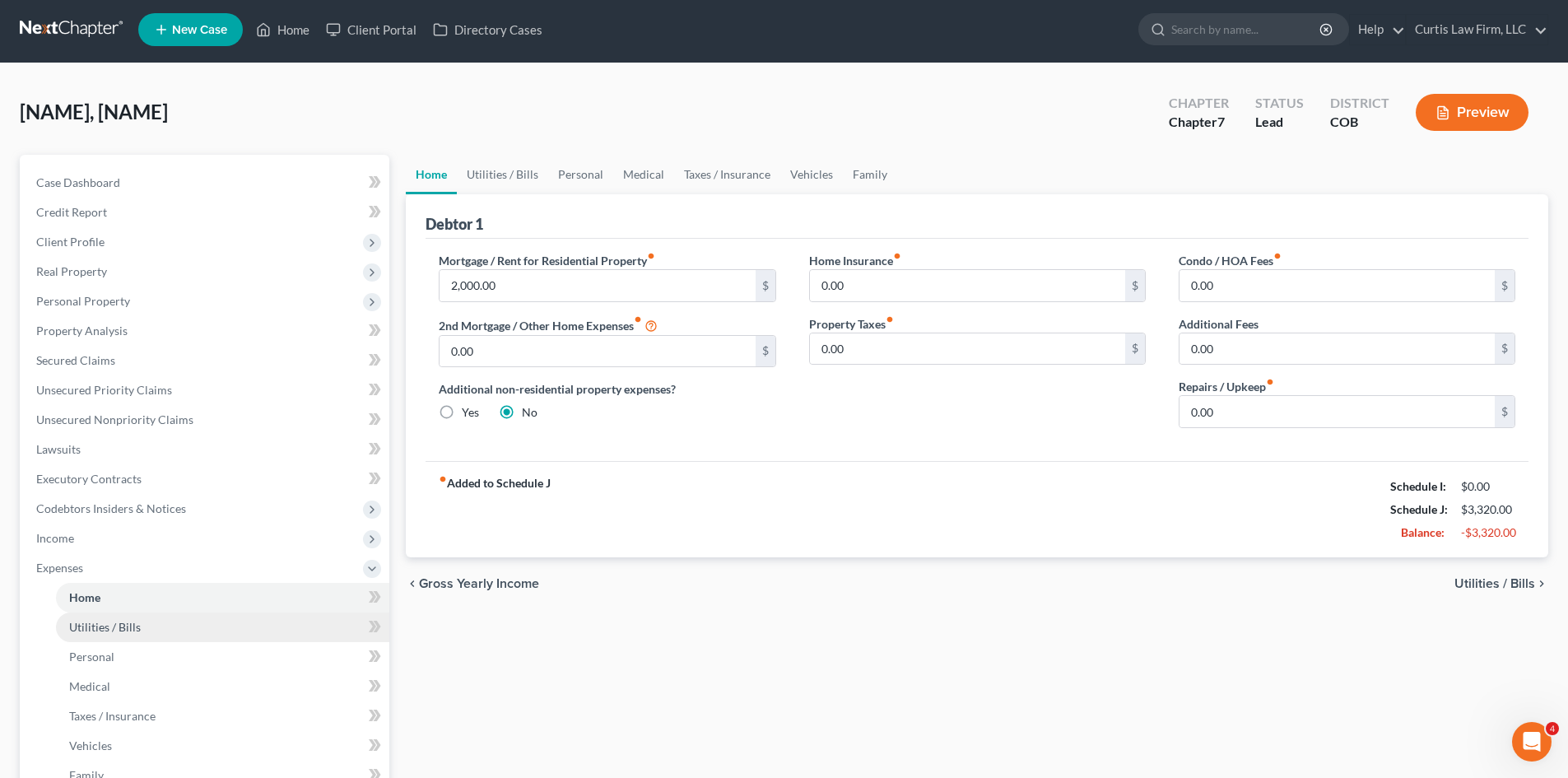 scroll, scrollTop: 0, scrollLeft: 0, axis: both 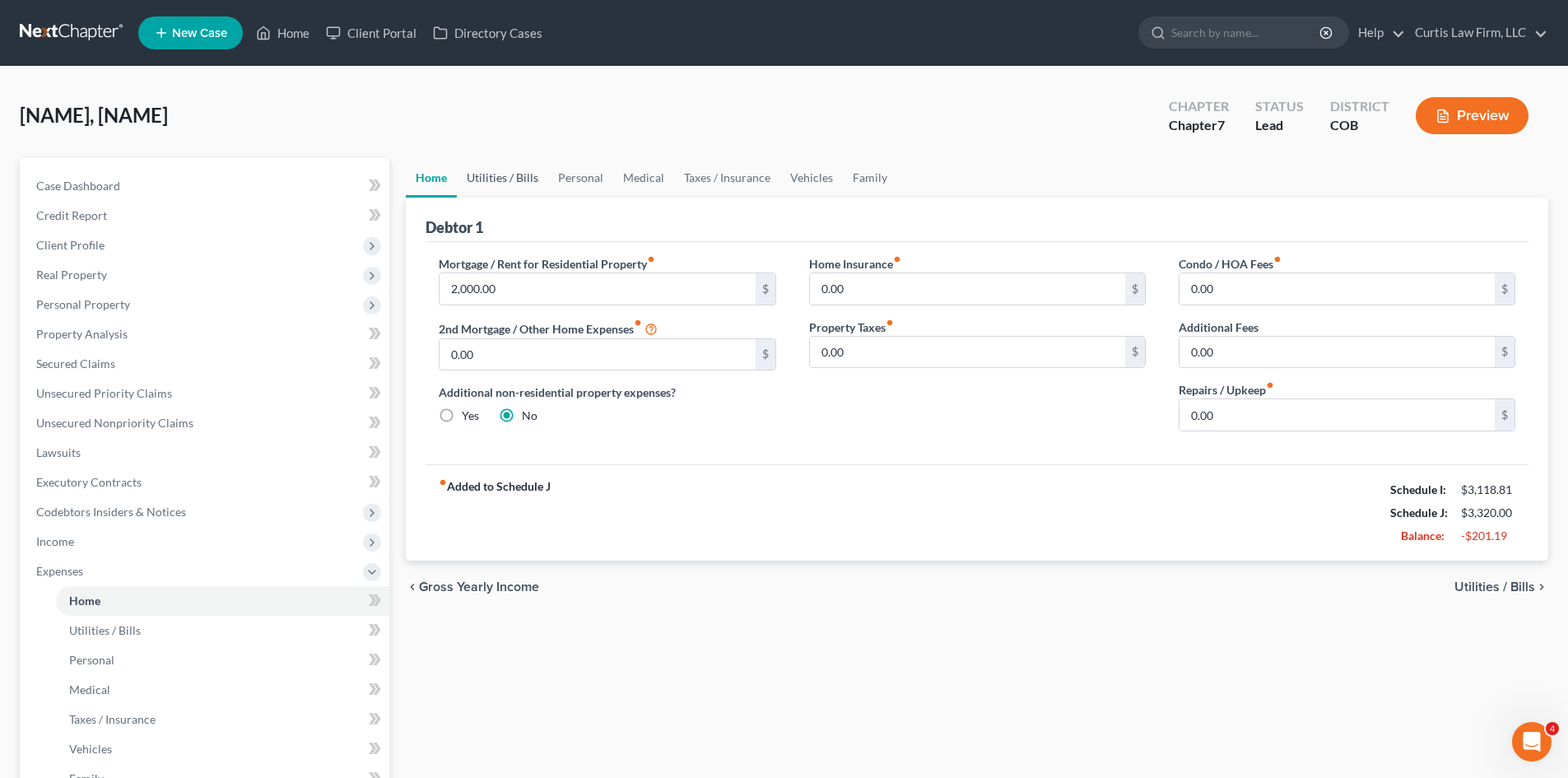 click on "Utilities / Bills" at bounding box center (502, 178) 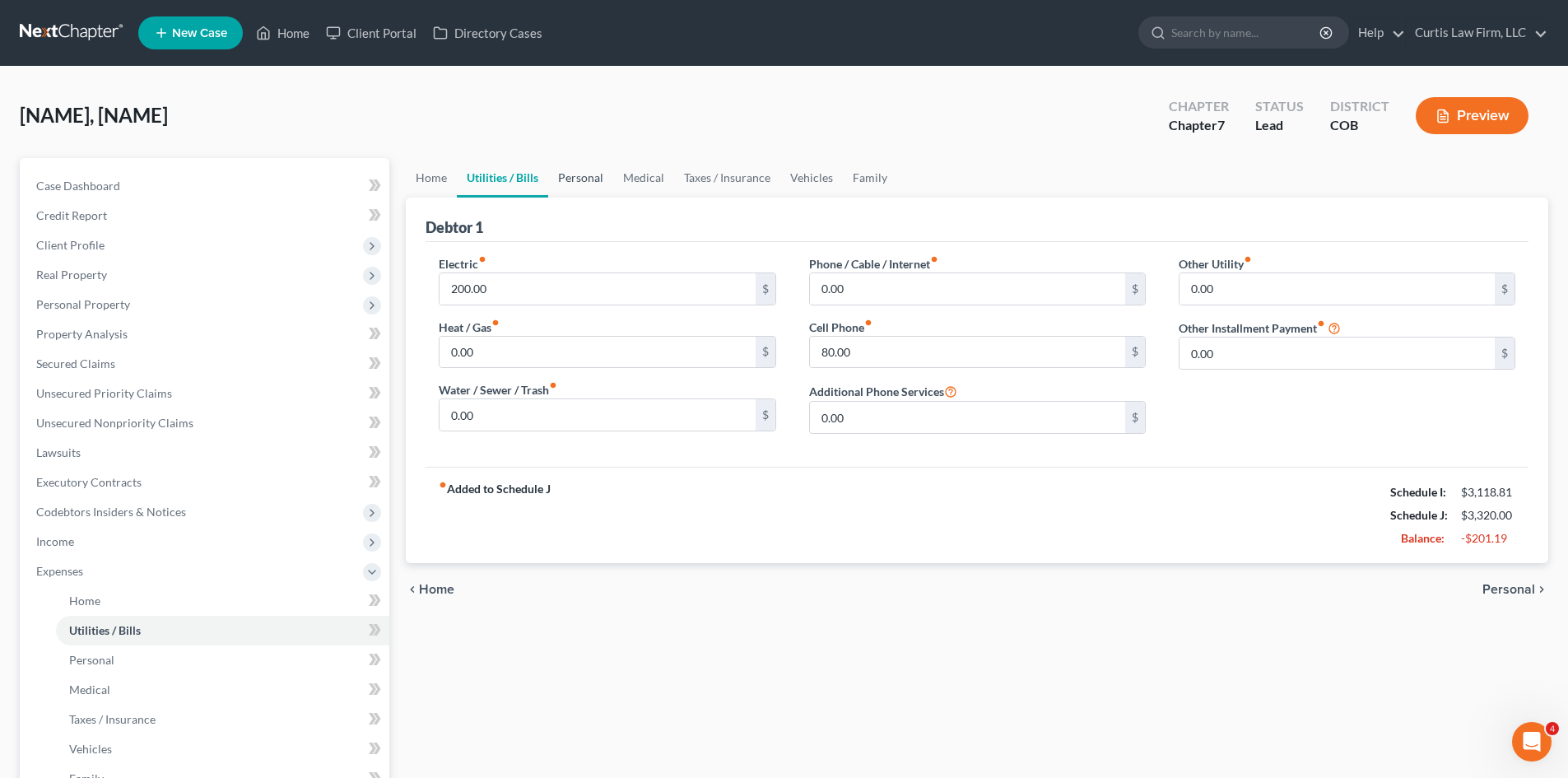 click on "Personal" at bounding box center [580, 178] 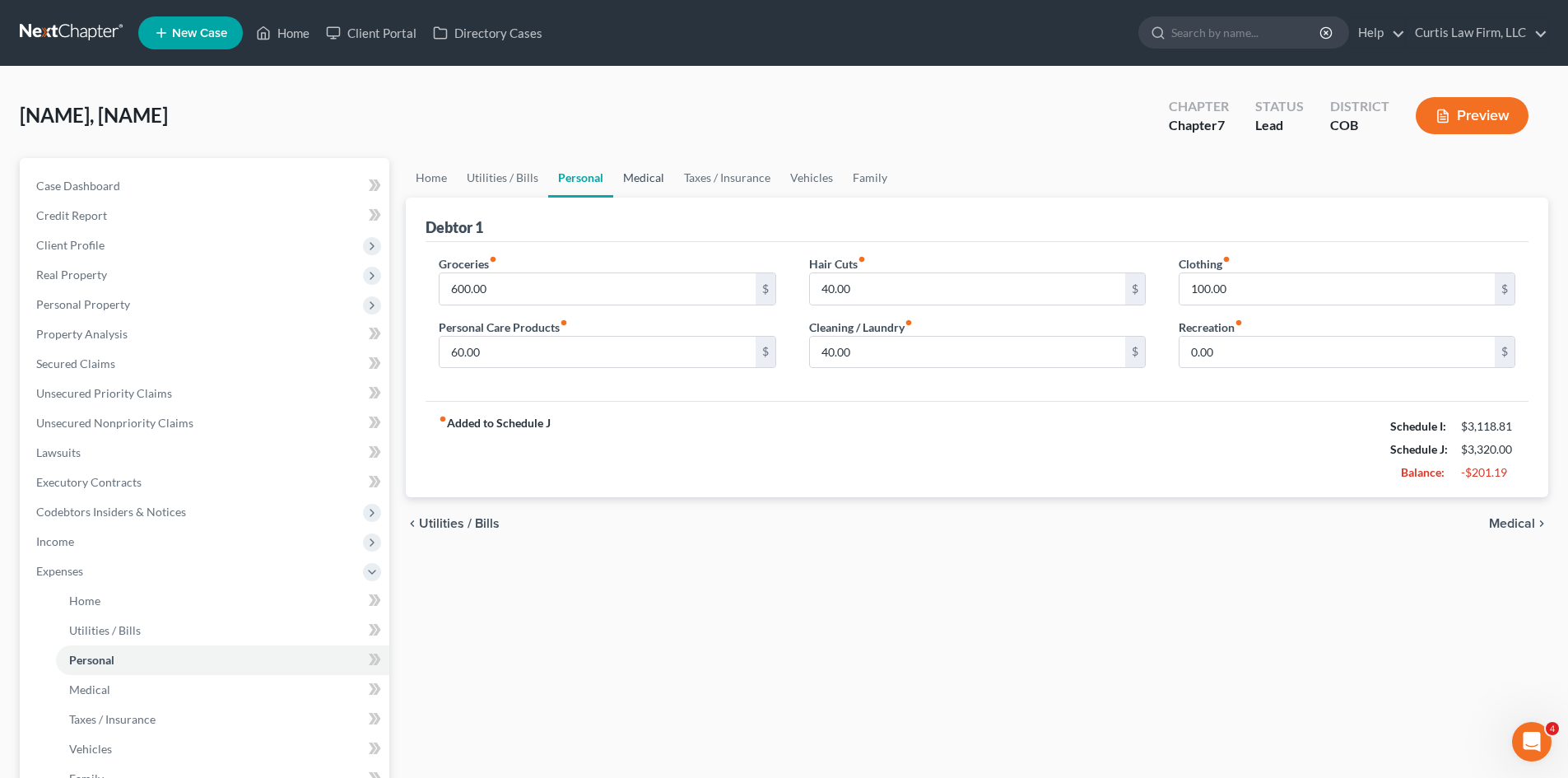 click on "Medical" at bounding box center [644, 178] 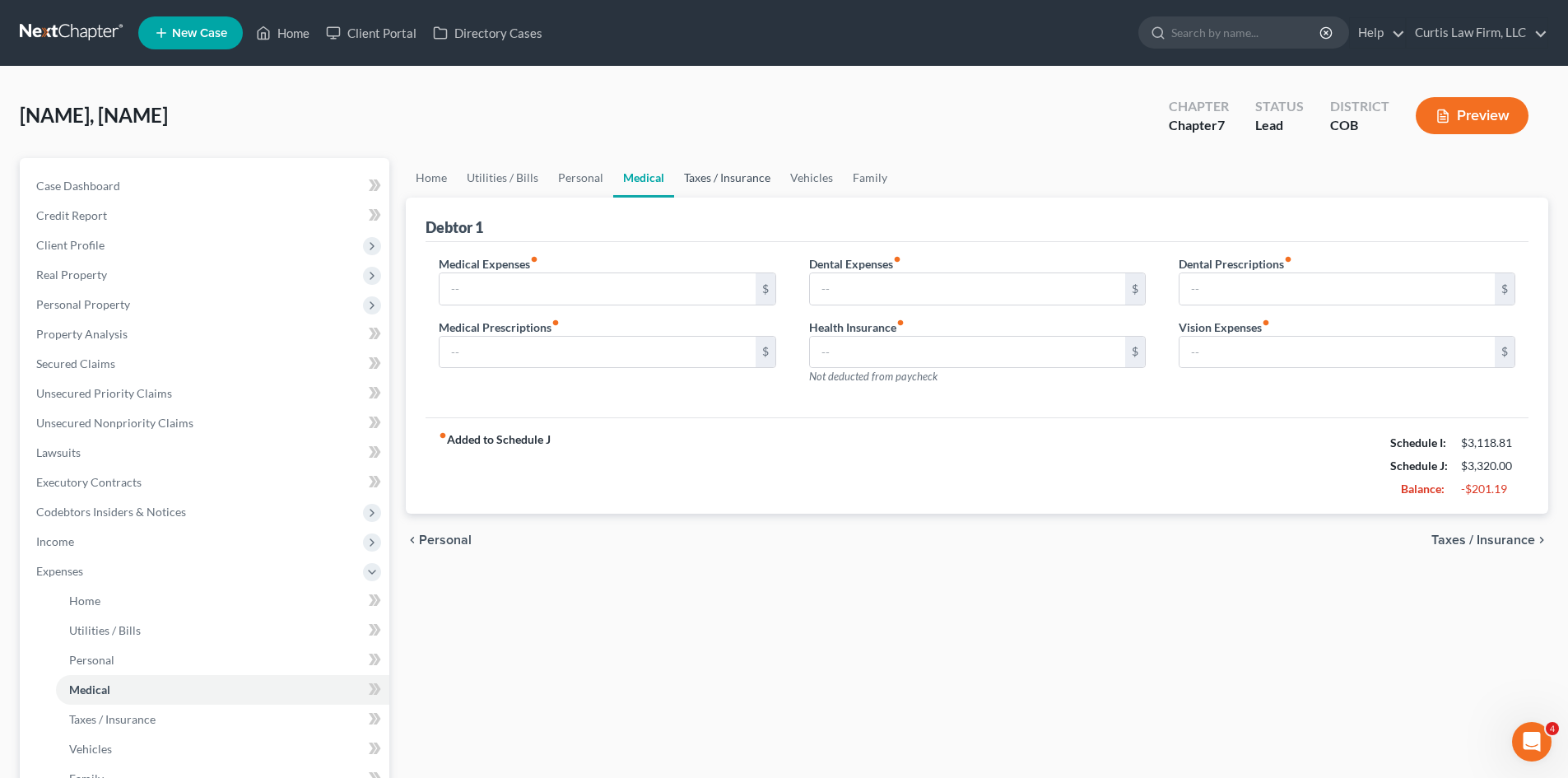 drag, startPoint x: 686, startPoint y: 183, endPoint x: 720, endPoint y: 184, distance: 34.0147 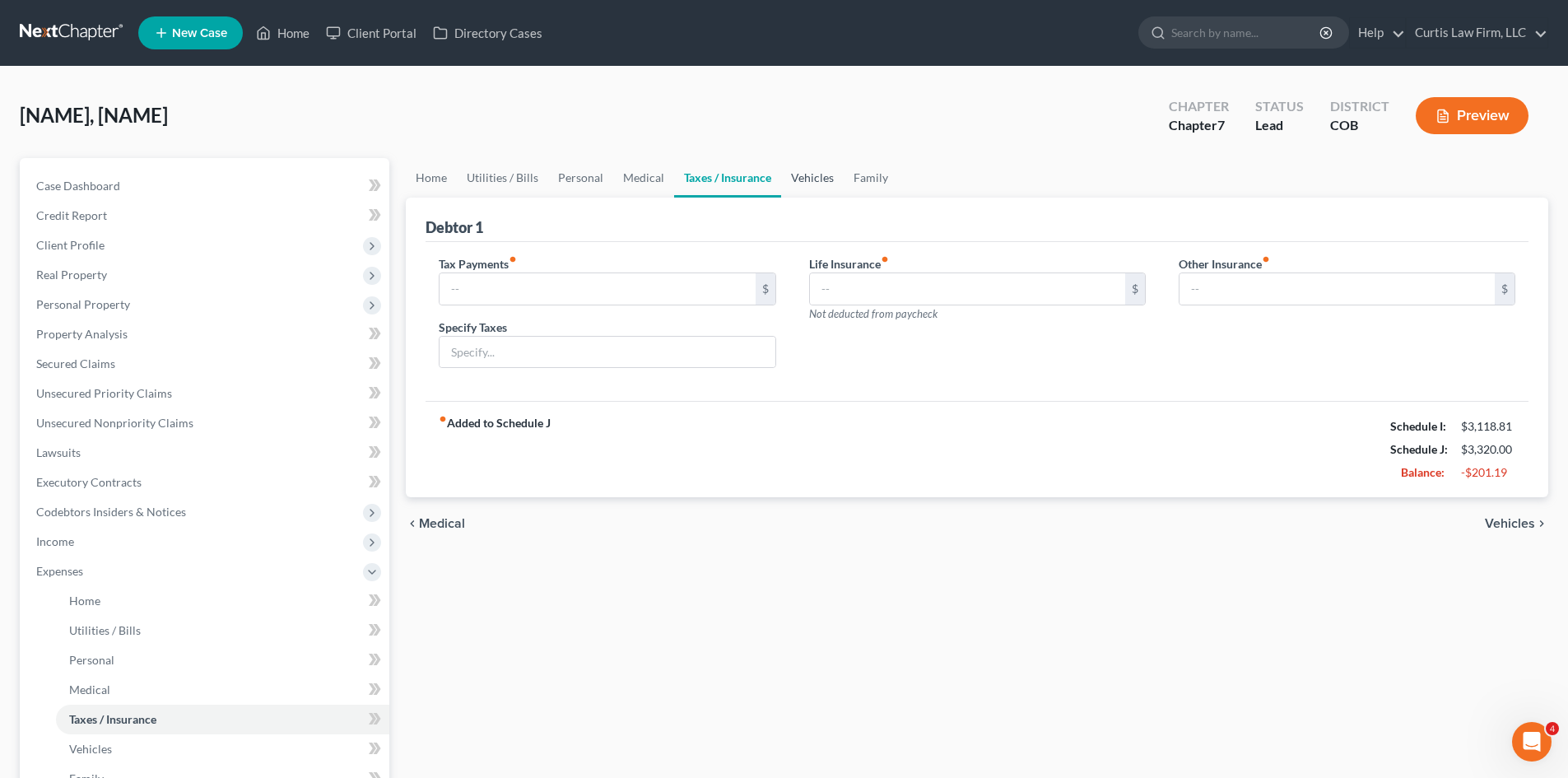 click on "Vehicles" at bounding box center [812, 178] 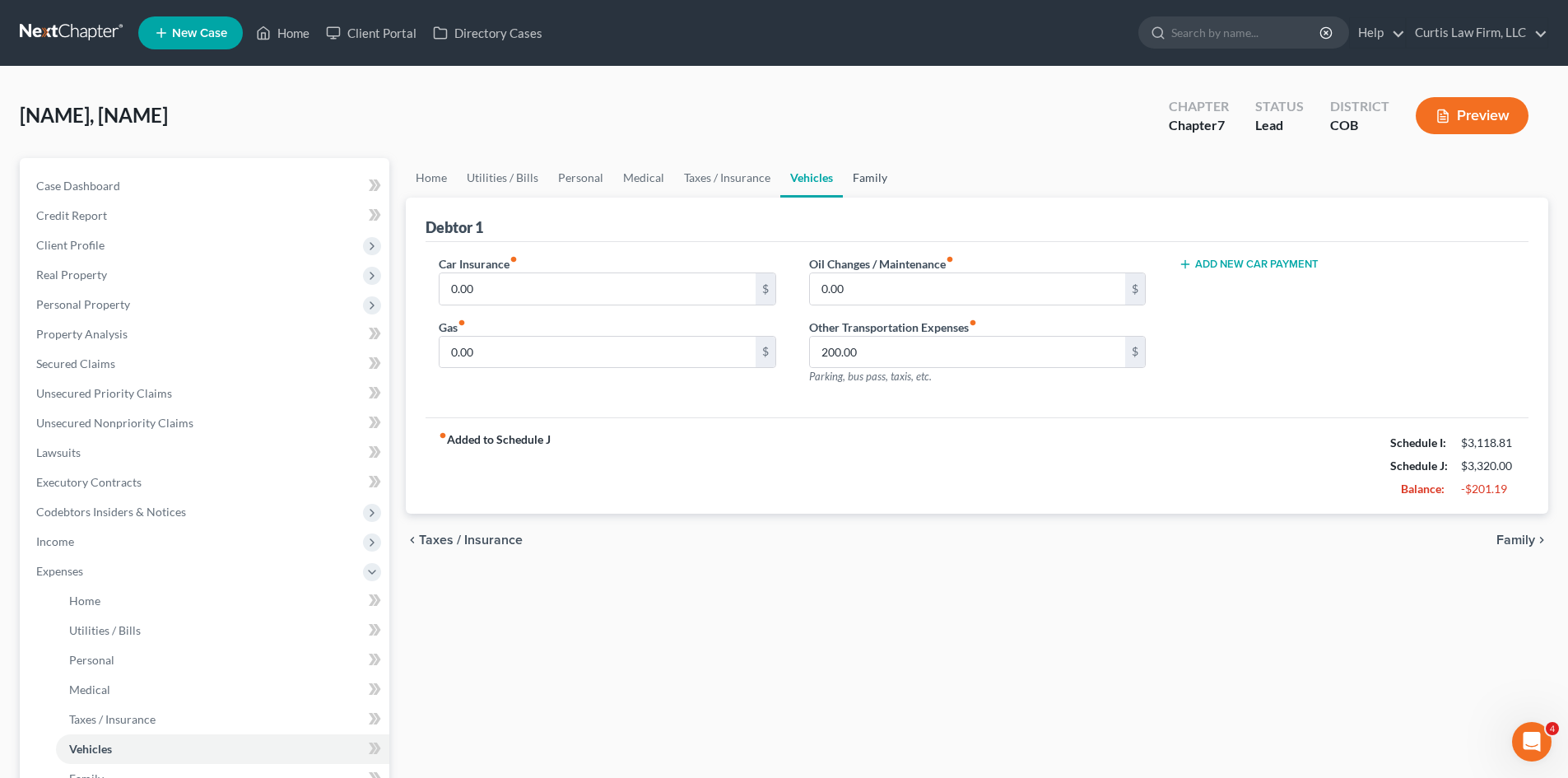 click on "Family" at bounding box center [870, 178] 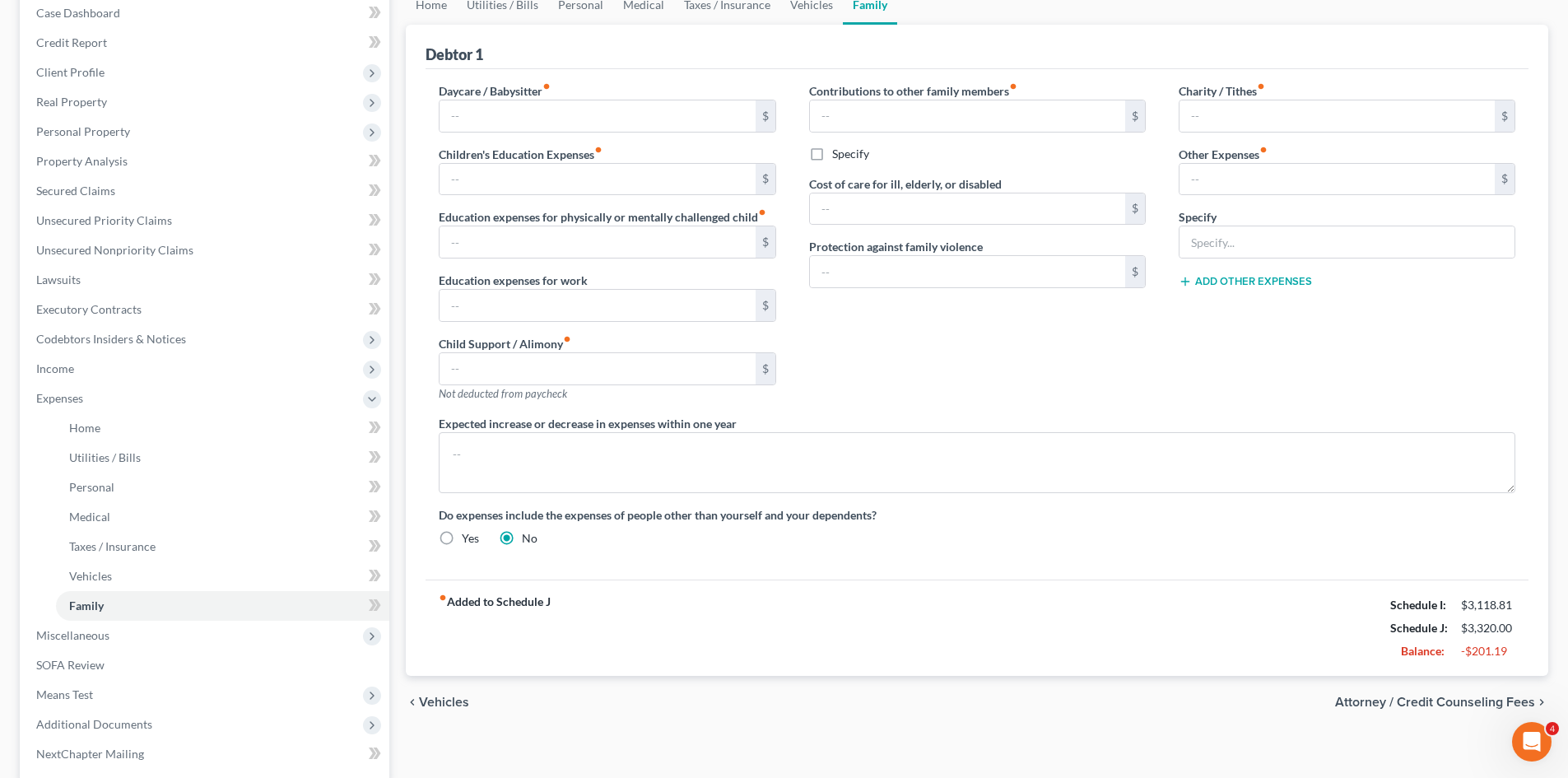 scroll, scrollTop: 247, scrollLeft: 0, axis: vertical 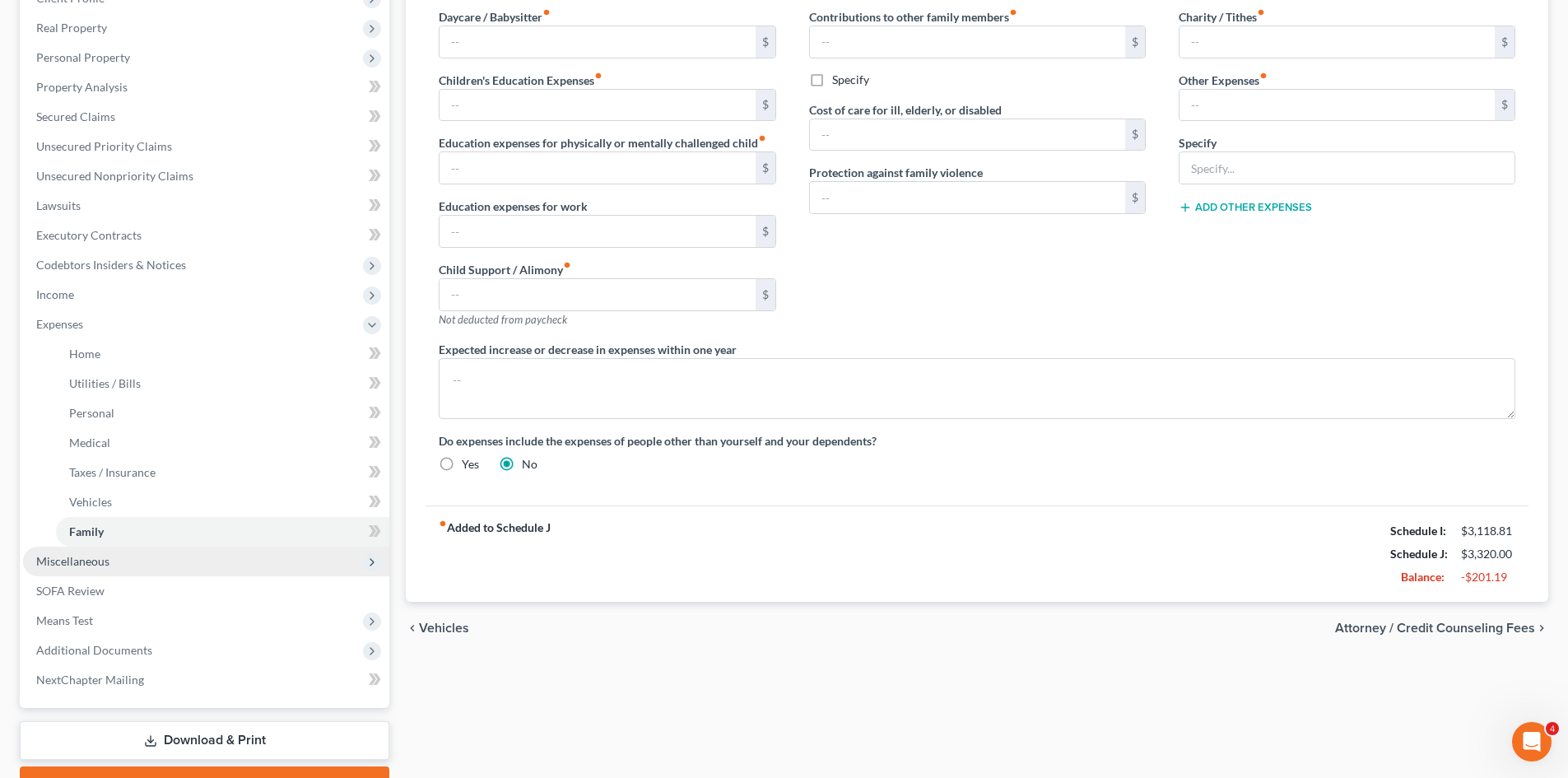 click on "Miscellaneous" at bounding box center [206, 561] 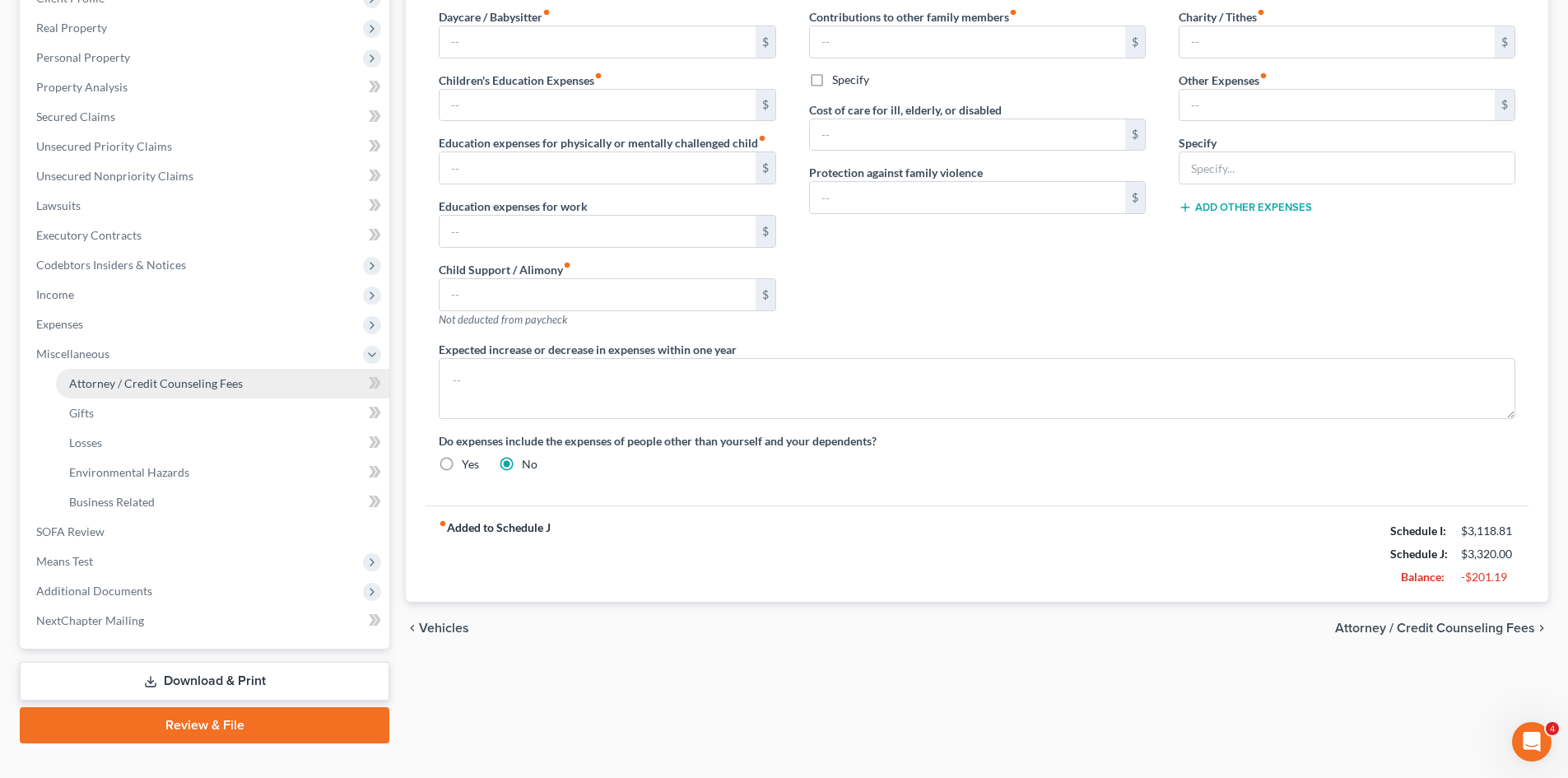 click on "Attorney / Credit Counseling Fees" at bounding box center (156, 383) 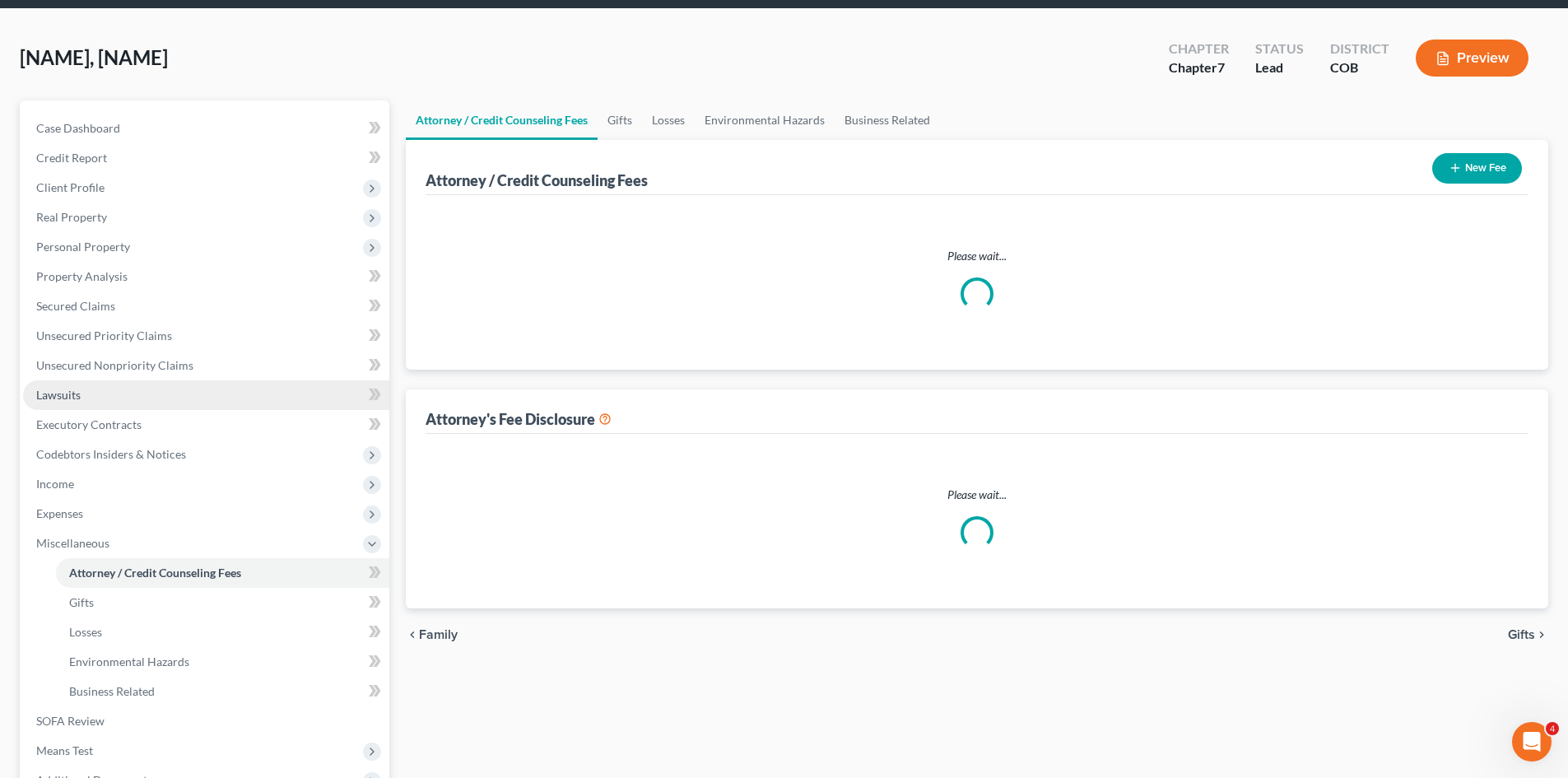select on "0" 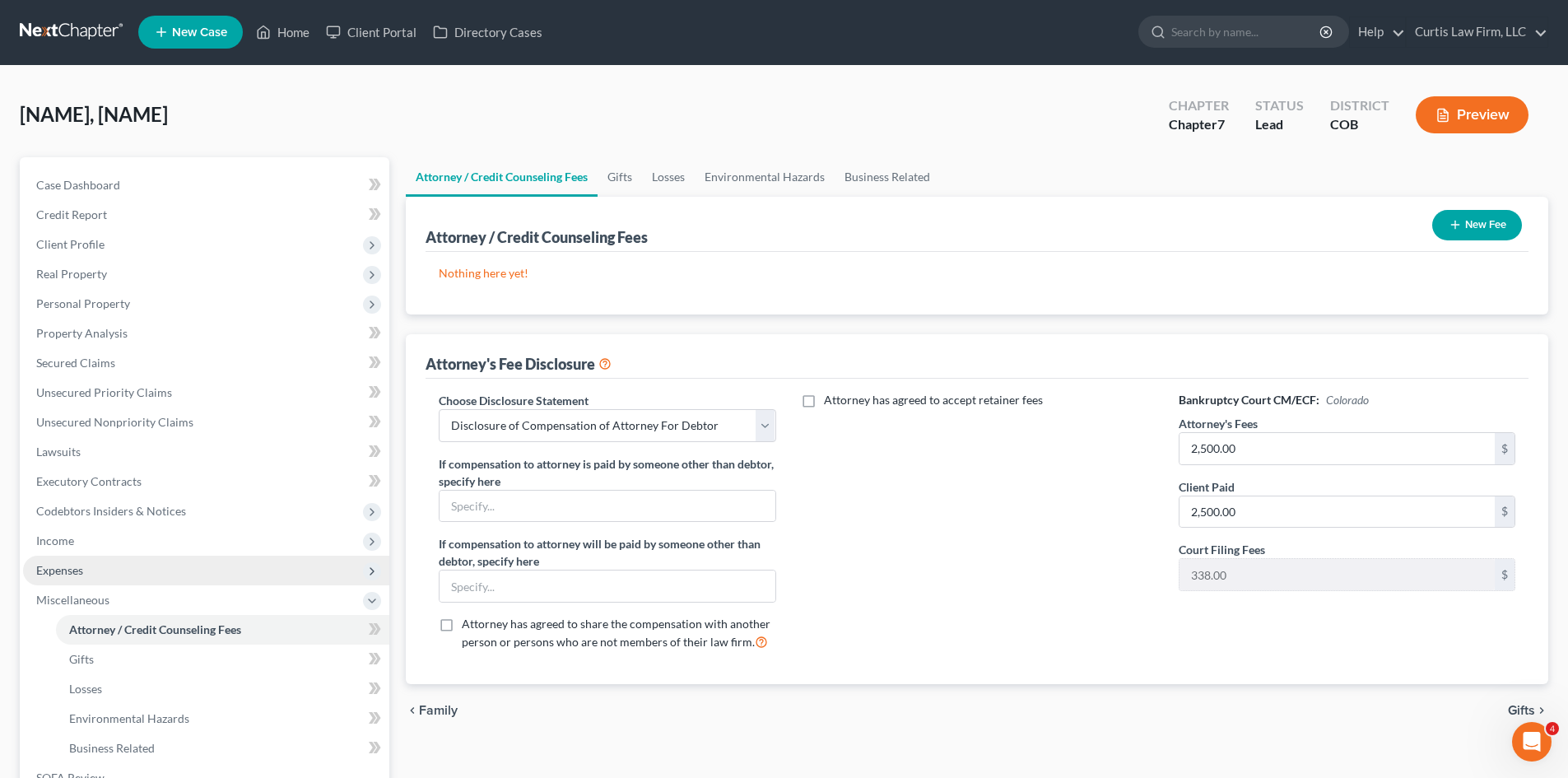 scroll, scrollTop: 0, scrollLeft: 0, axis: both 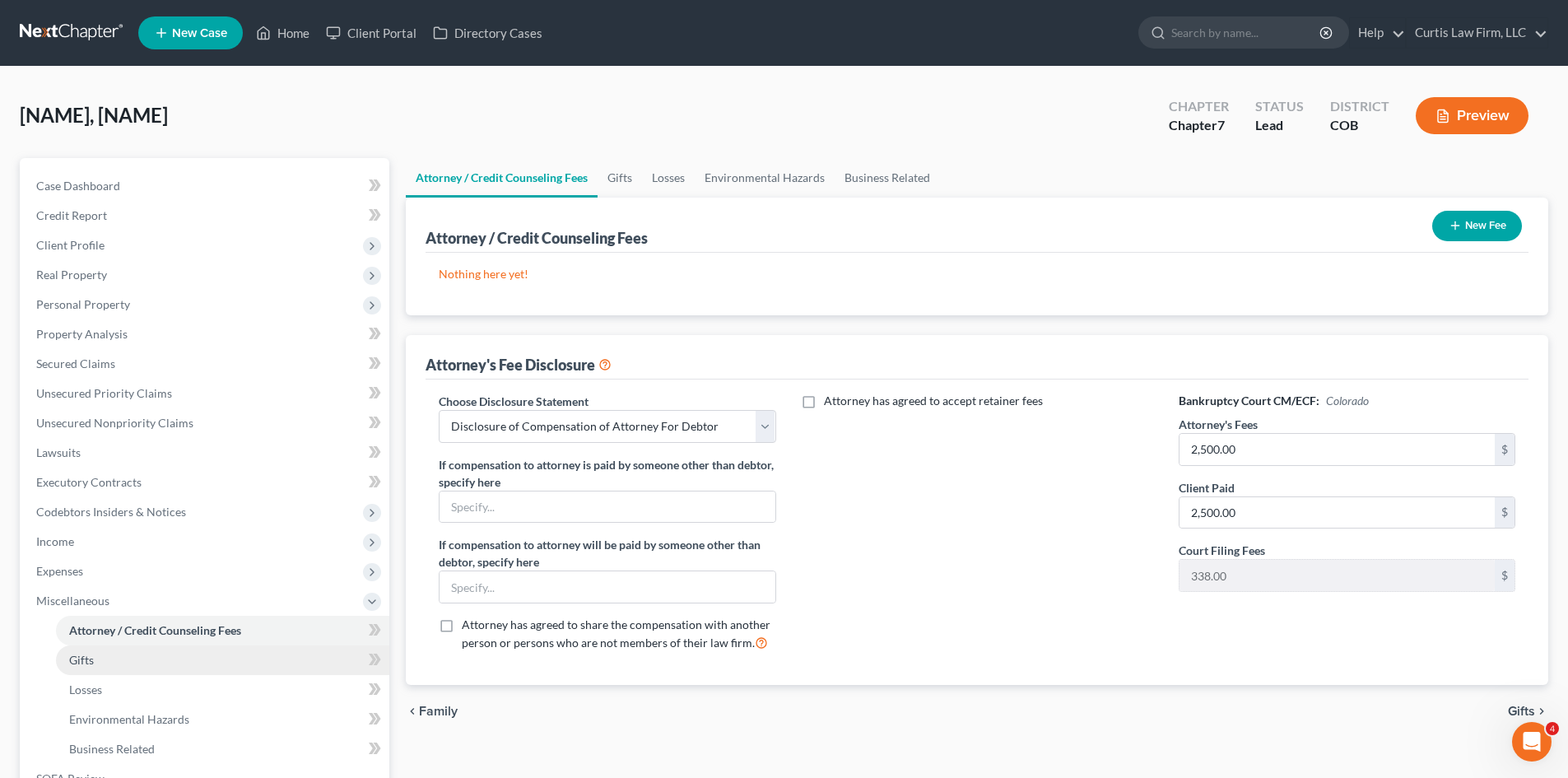 click on "Gifts" at bounding box center (222, 660) 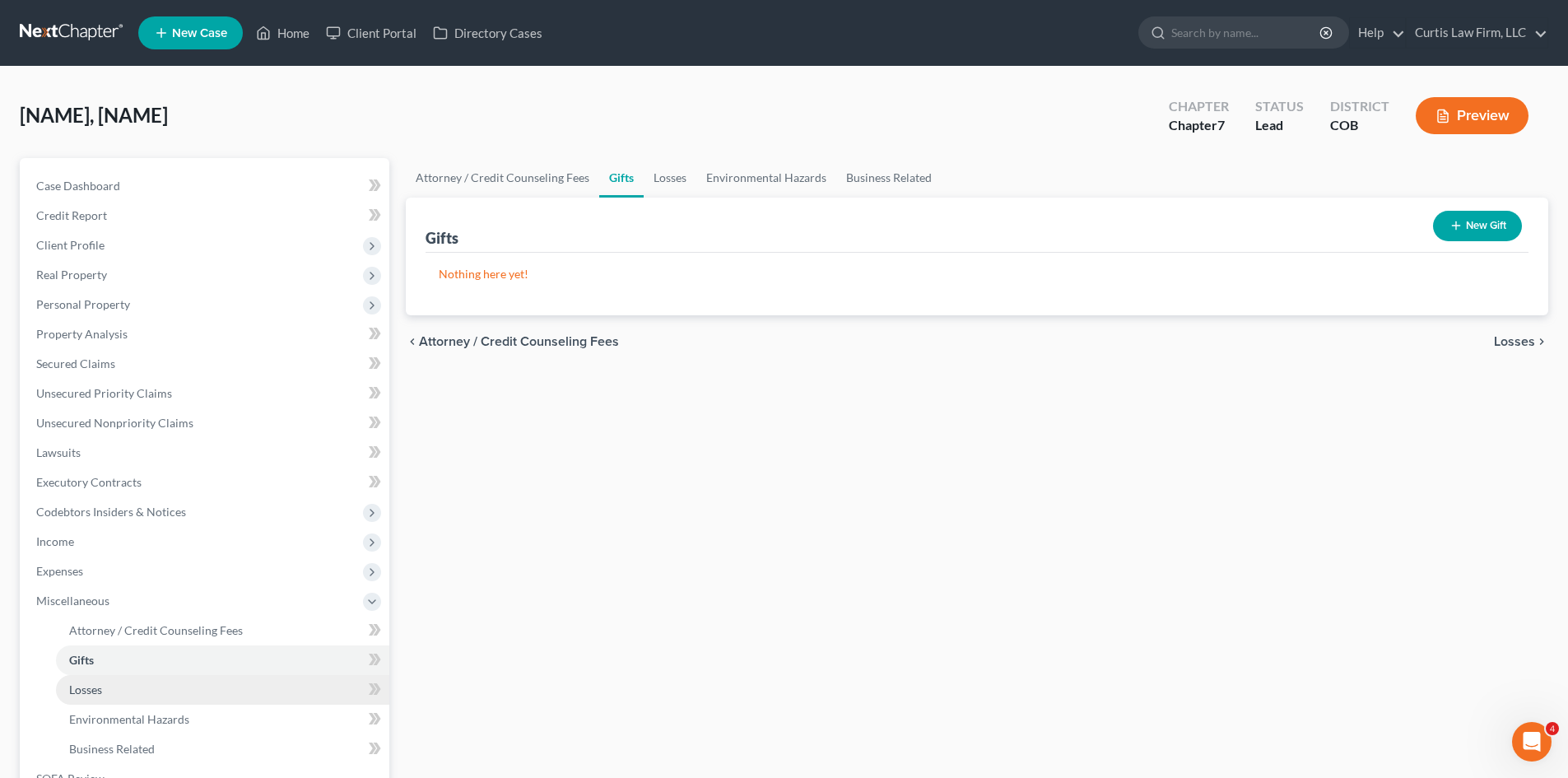click on "Losses" at bounding box center [222, 690] 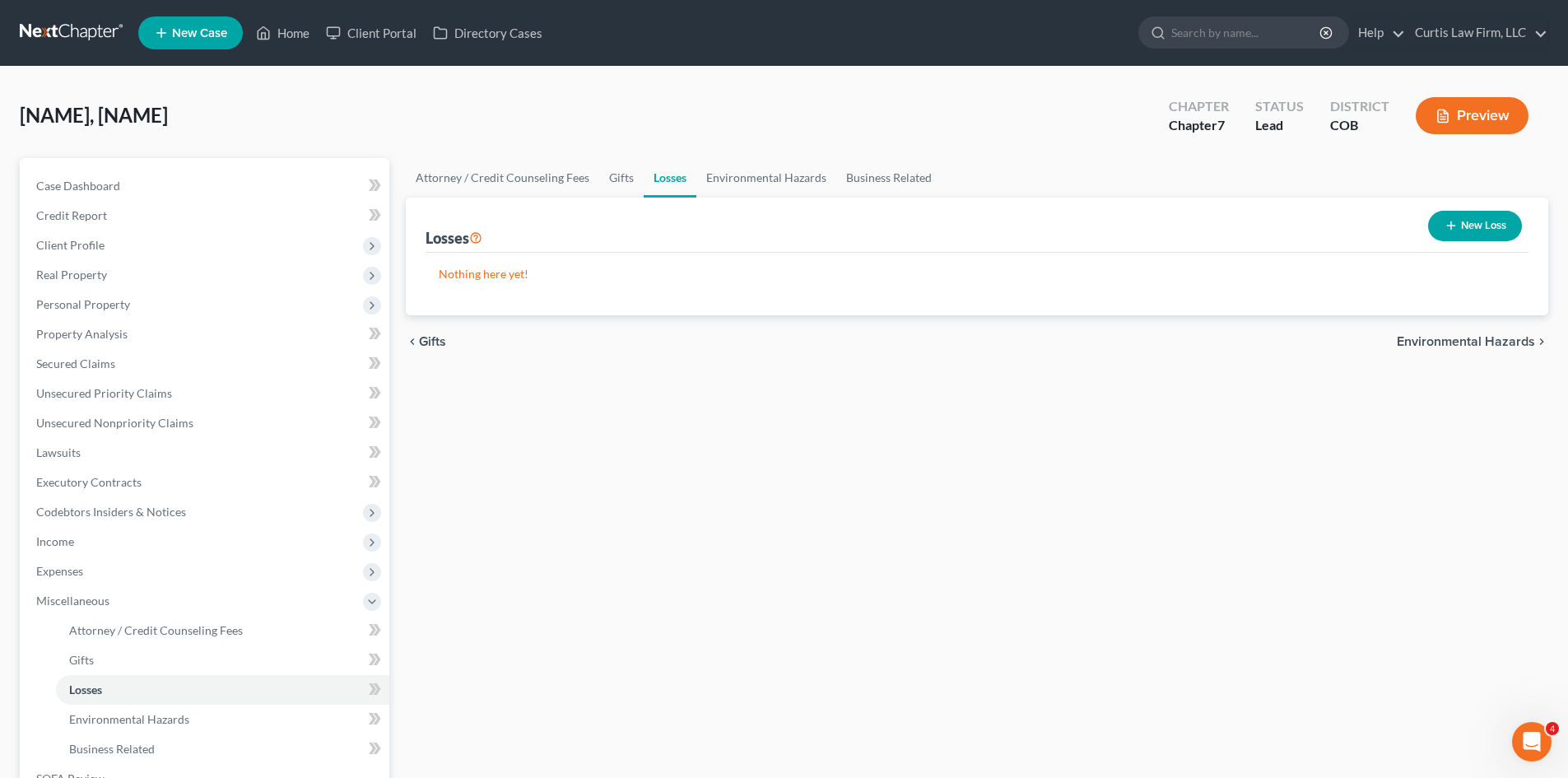 click on "New Loss" at bounding box center [1475, 226] 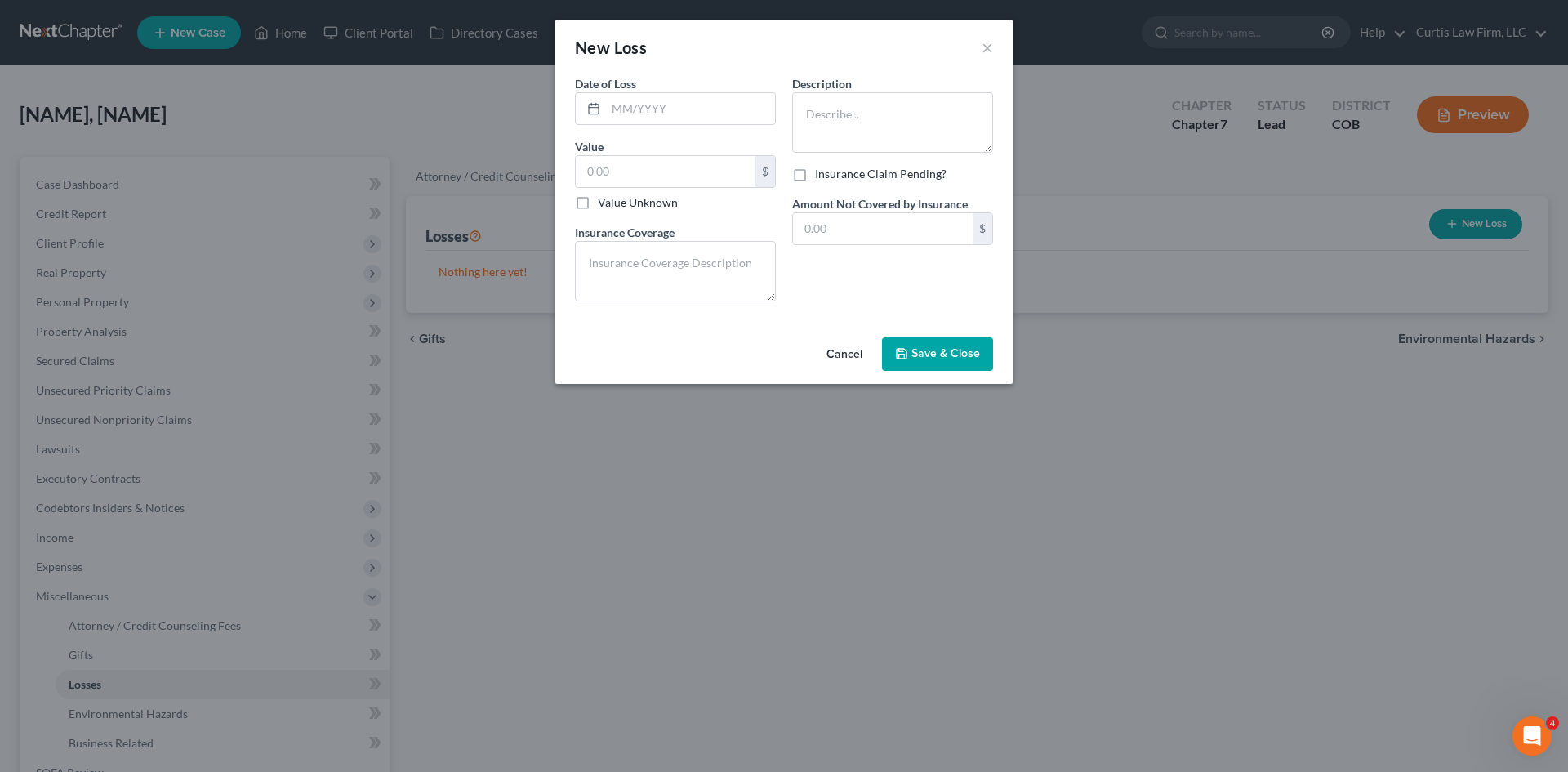click on "Cancel" at bounding box center (844, 355) 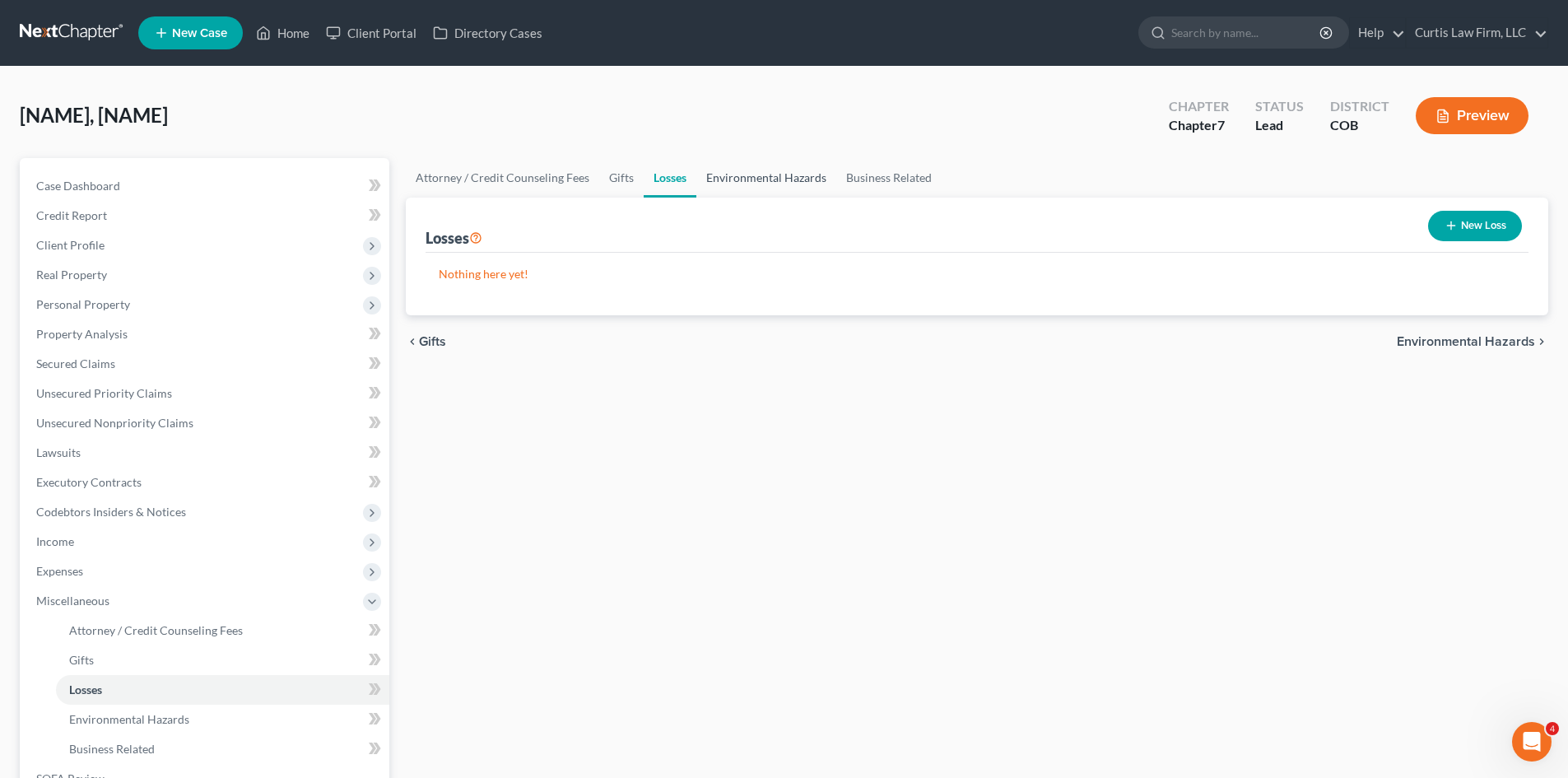click on "Environmental Hazards" at bounding box center [766, 178] 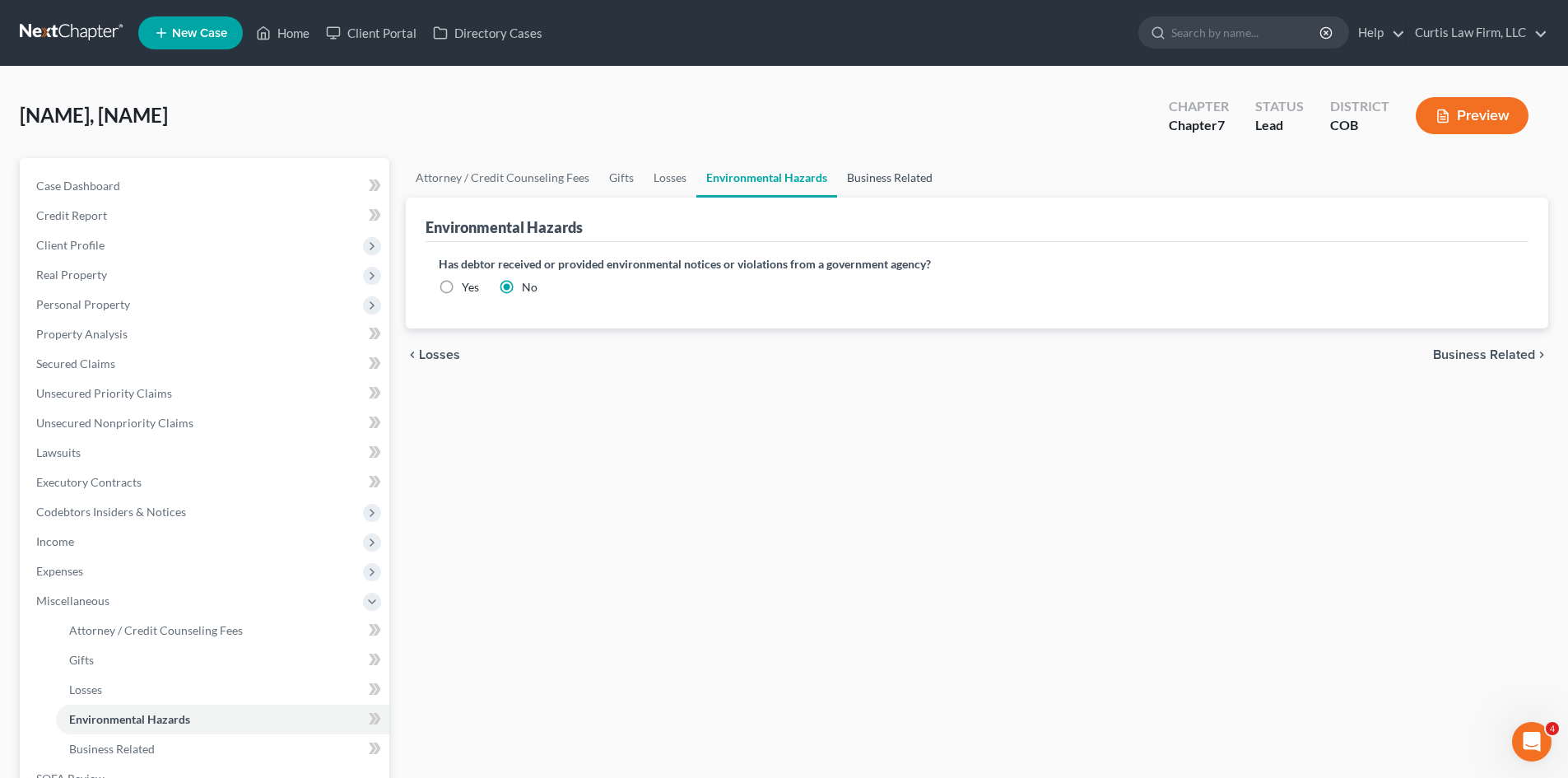 click on "Business Related" at bounding box center [890, 178] 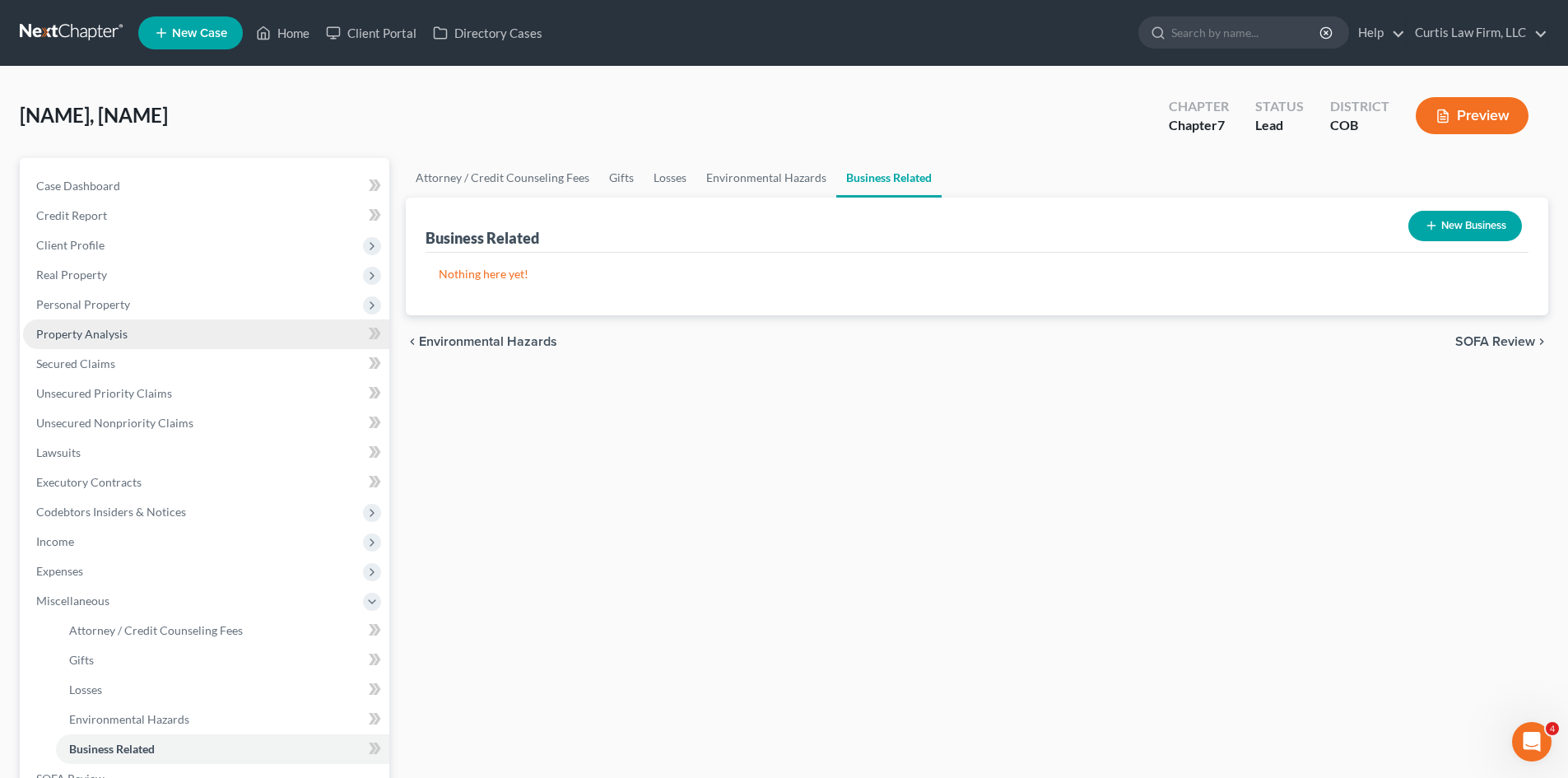 scroll, scrollTop: 165, scrollLeft: 0, axis: vertical 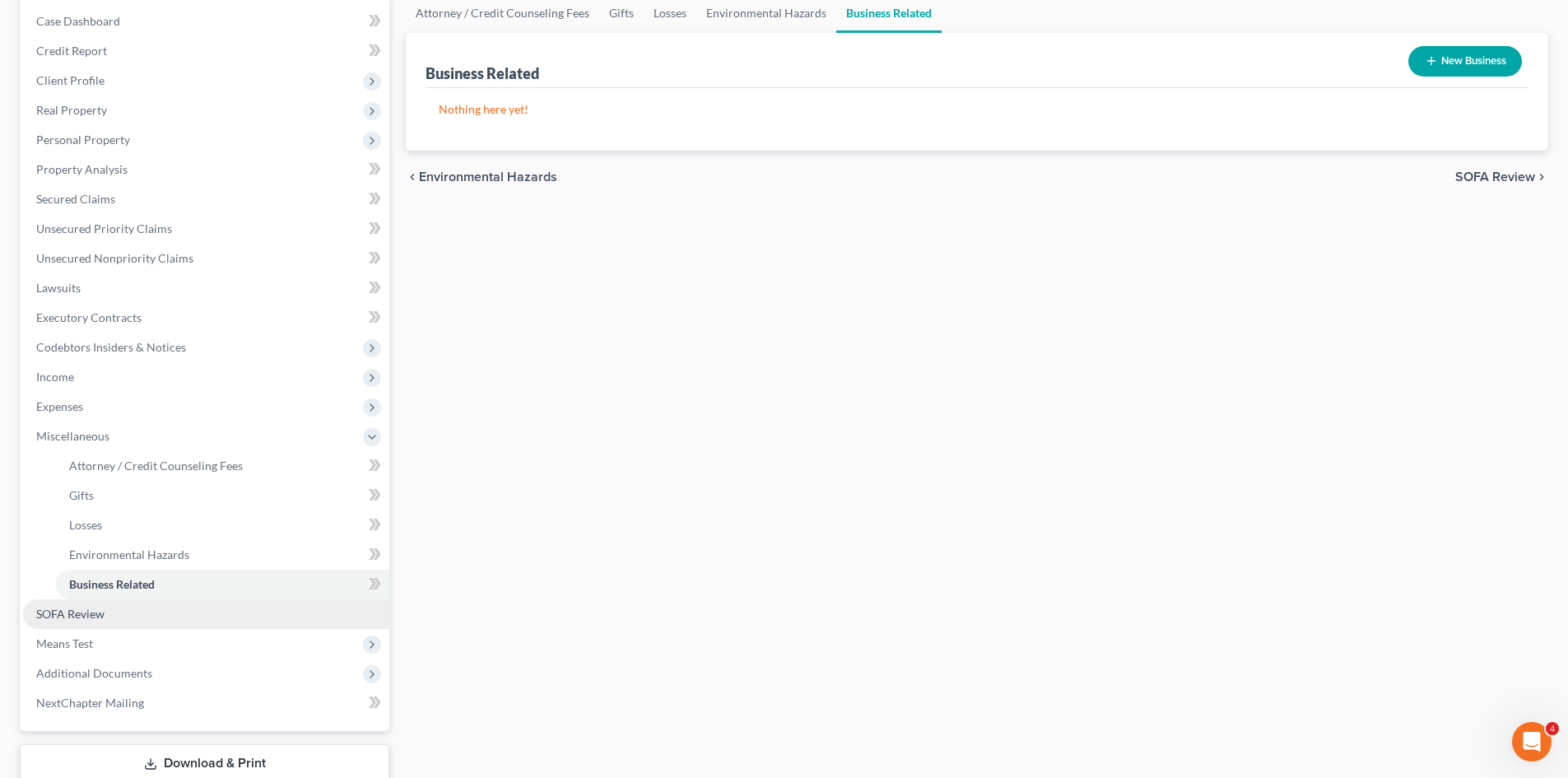 click on "SOFA Review" at bounding box center (206, 614) 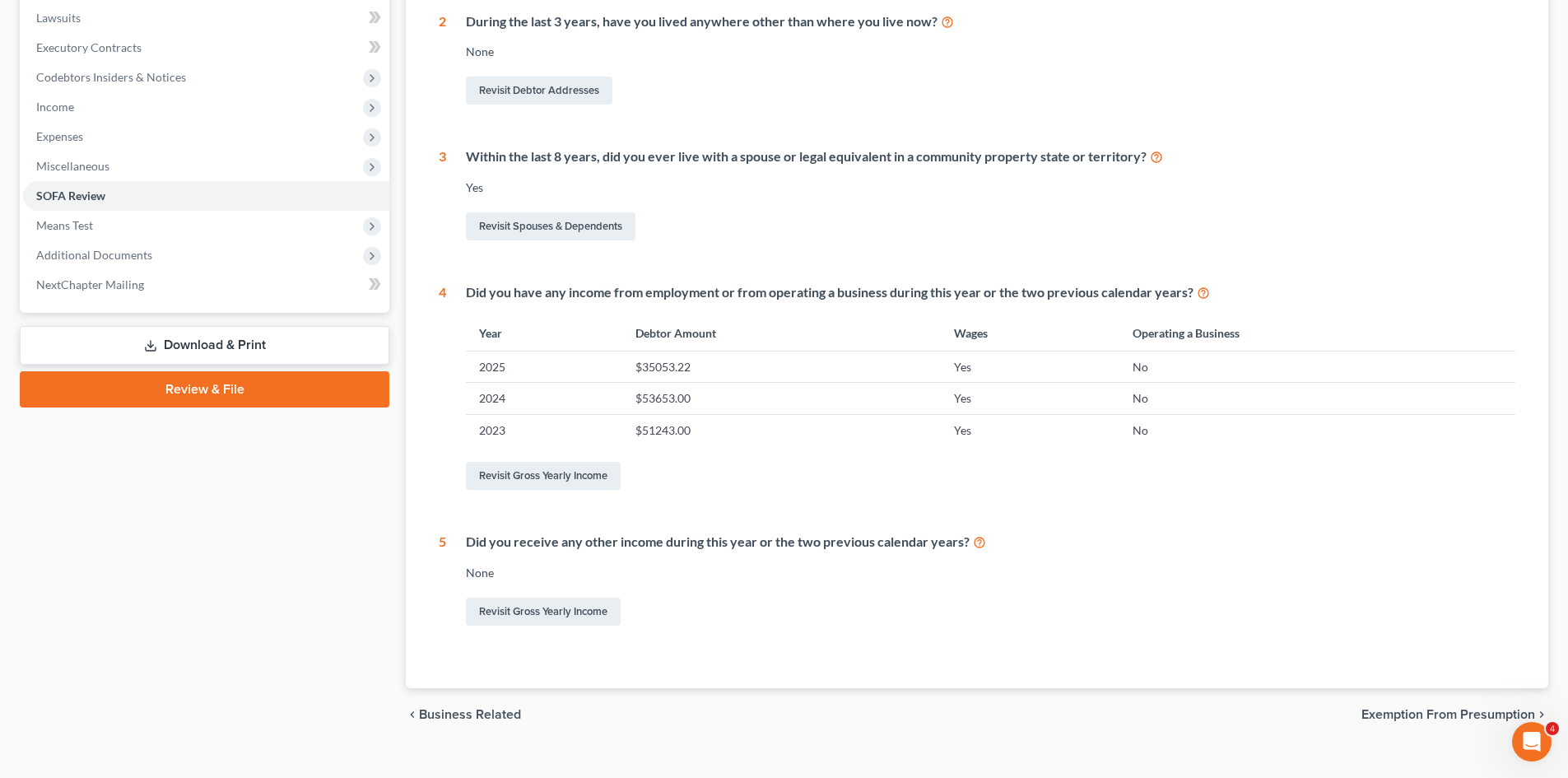 scroll, scrollTop: 460, scrollLeft: 0, axis: vertical 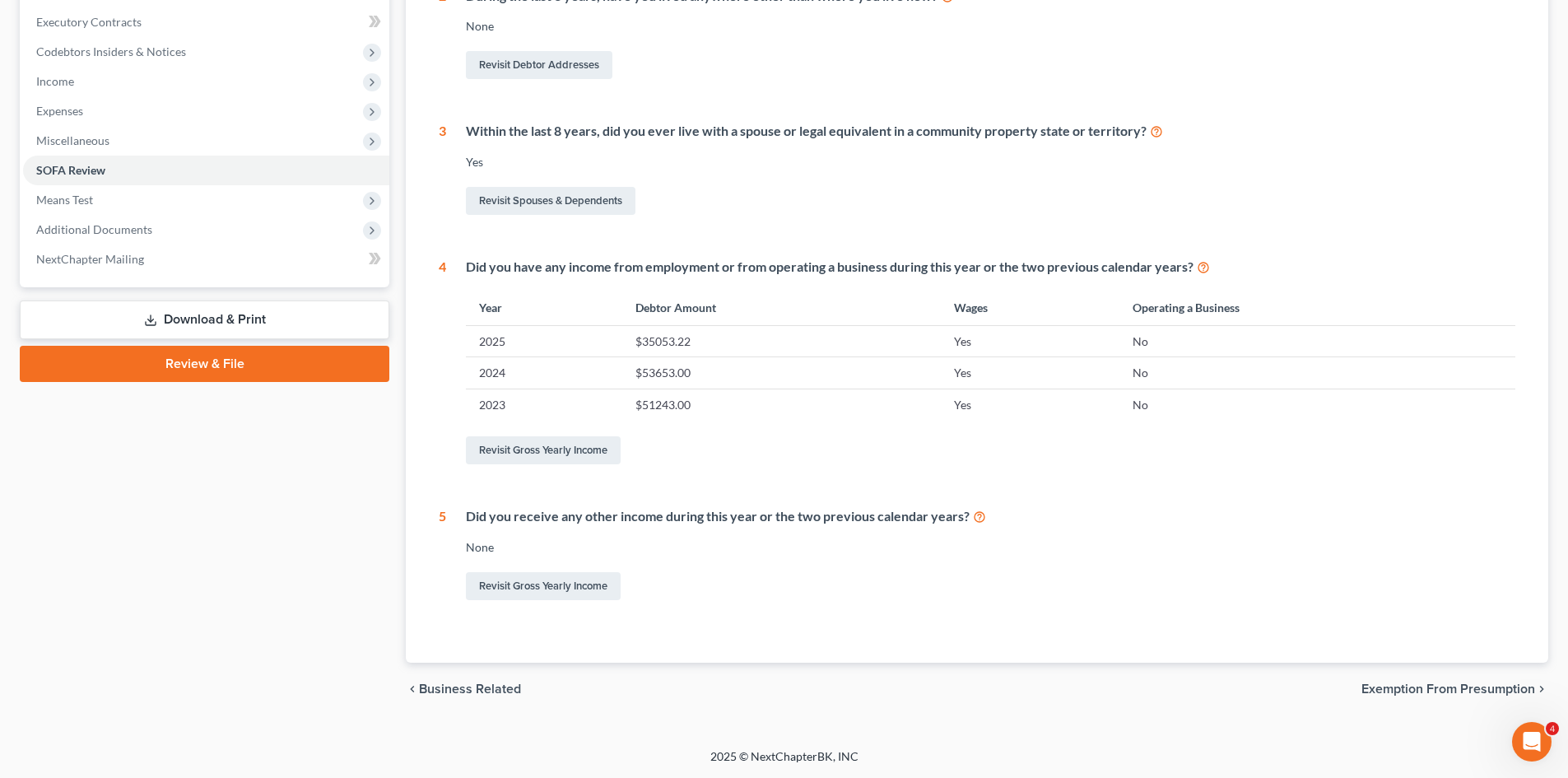 click on "Exemption from Presumption" at bounding box center (1448, 689) 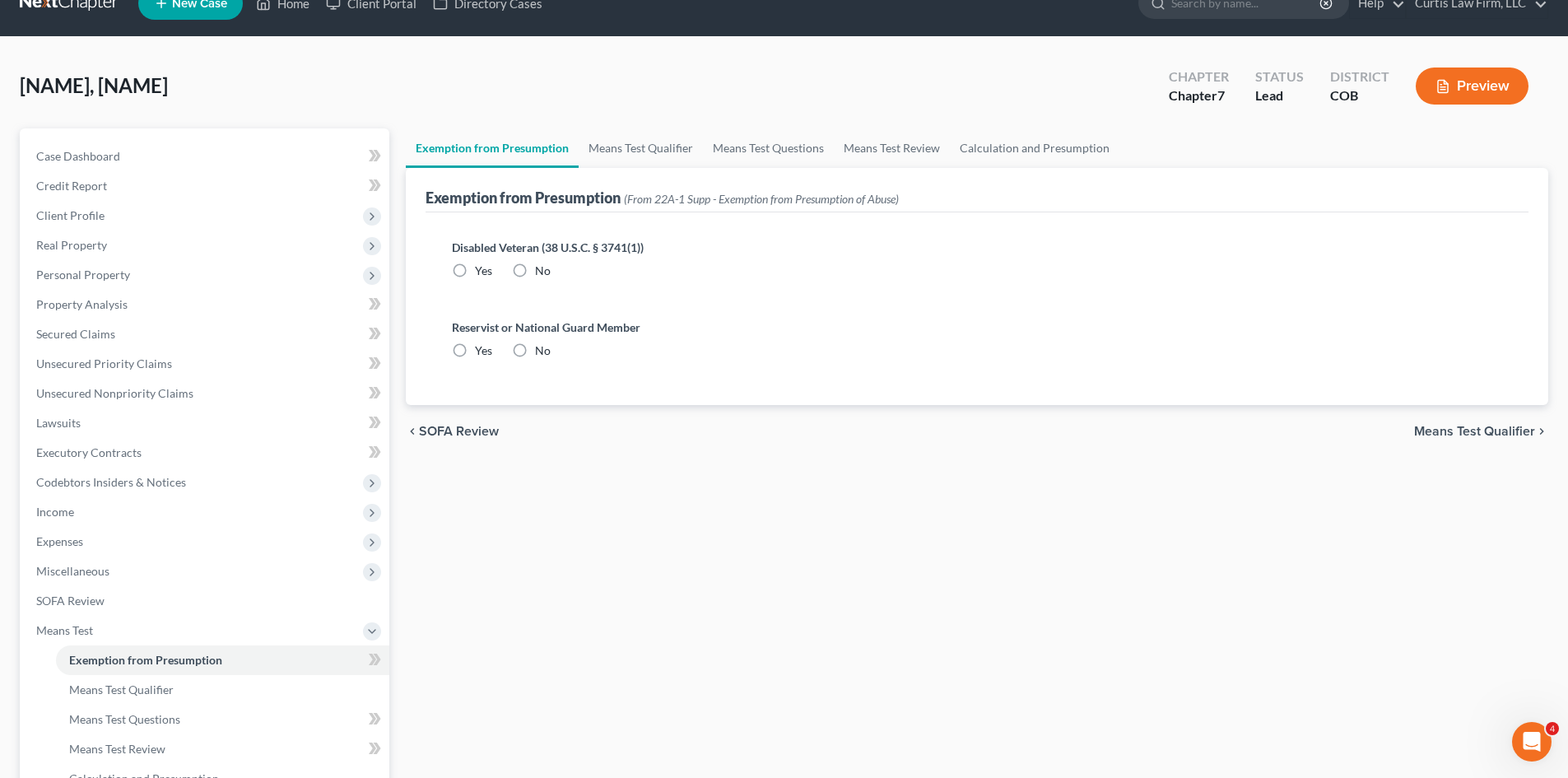 scroll, scrollTop: 0, scrollLeft: 0, axis: both 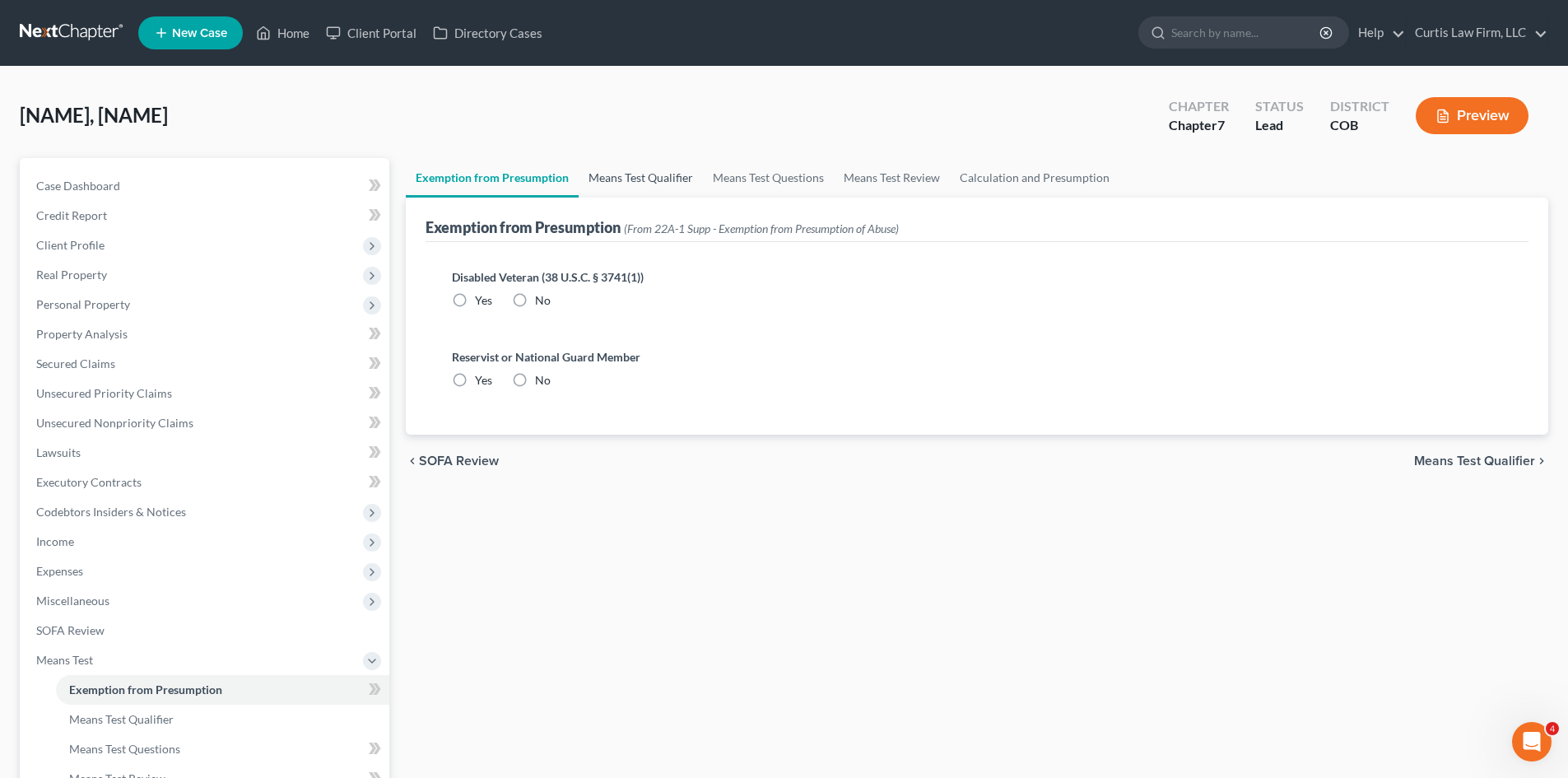 click on "Means Test Qualifier" at bounding box center (640, 178) 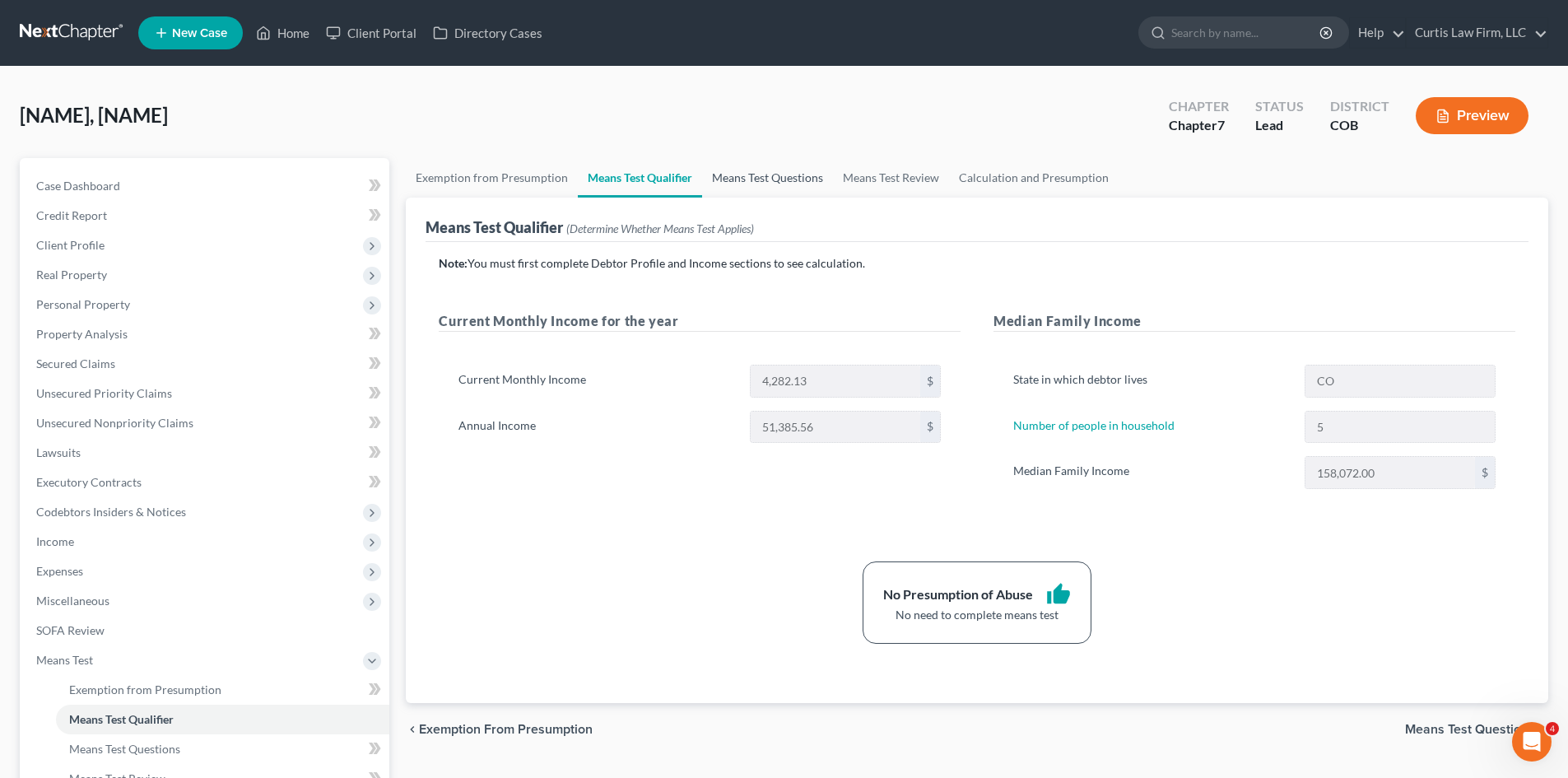 click on "Means Test Questions" at bounding box center [767, 178] 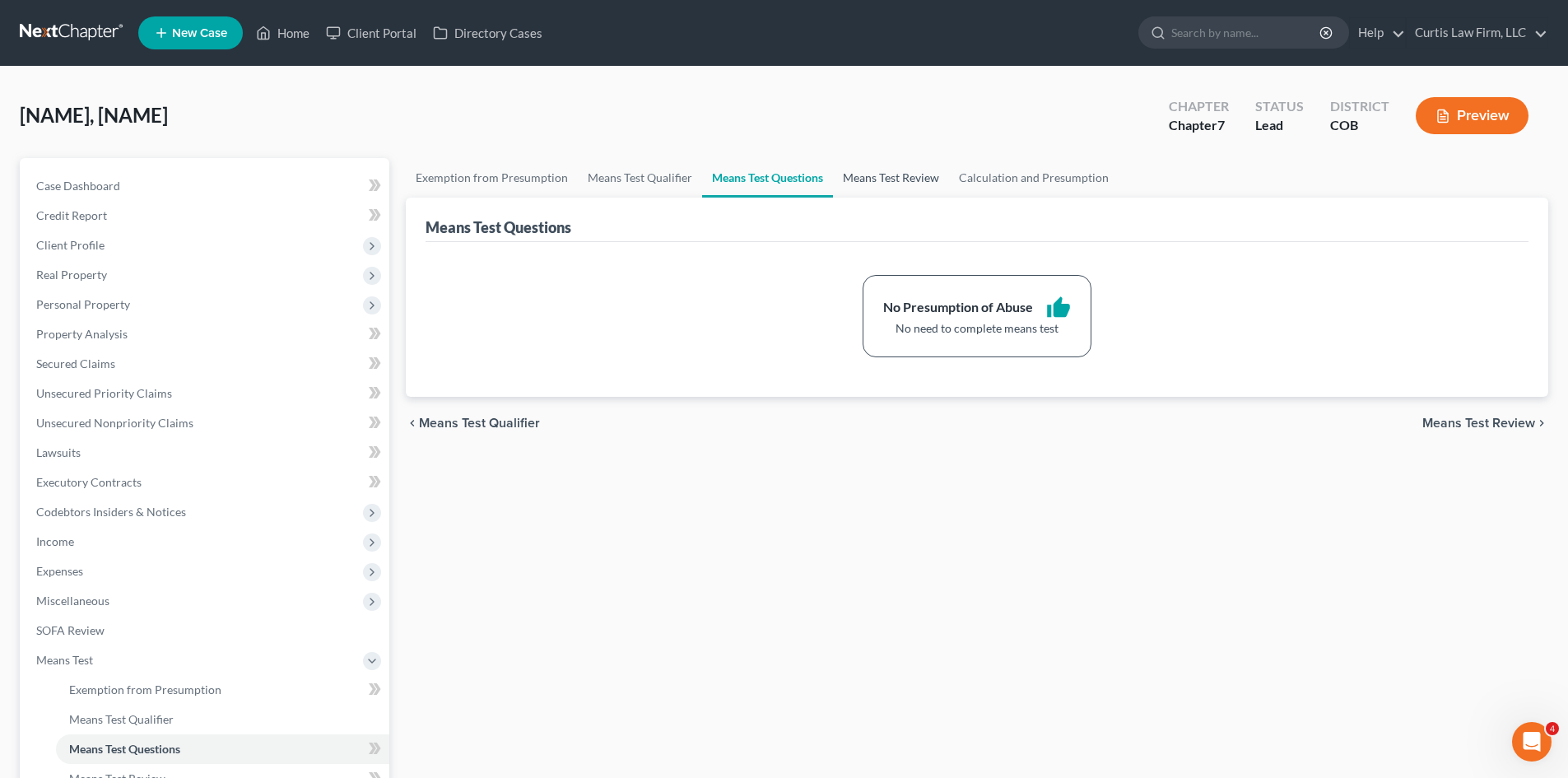 drag, startPoint x: 929, startPoint y: 174, endPoint x: 1045, endPoint y: 170, distance: 116.06895 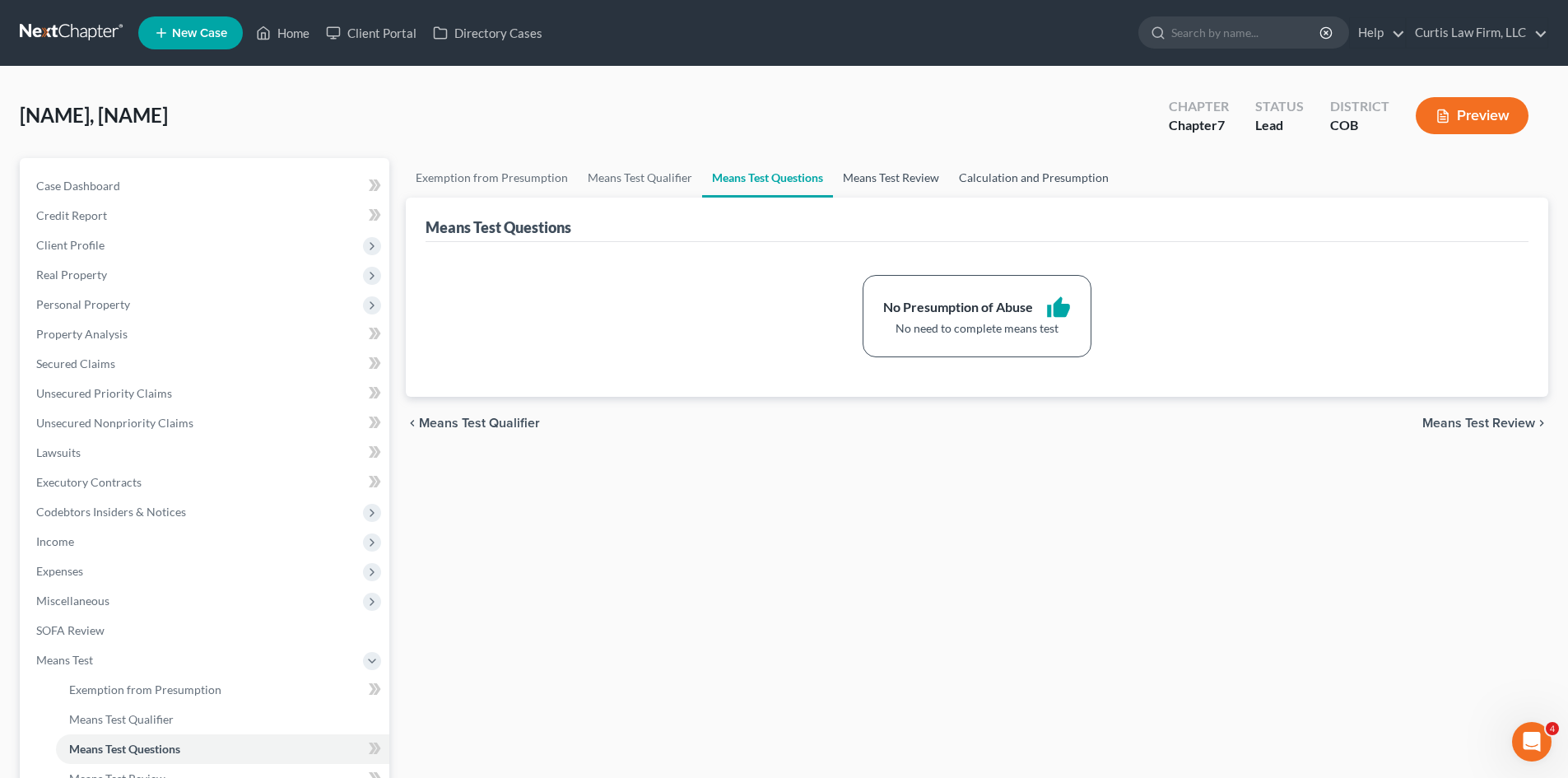 click on "Means Test Review" at bounding box center (891, 178) 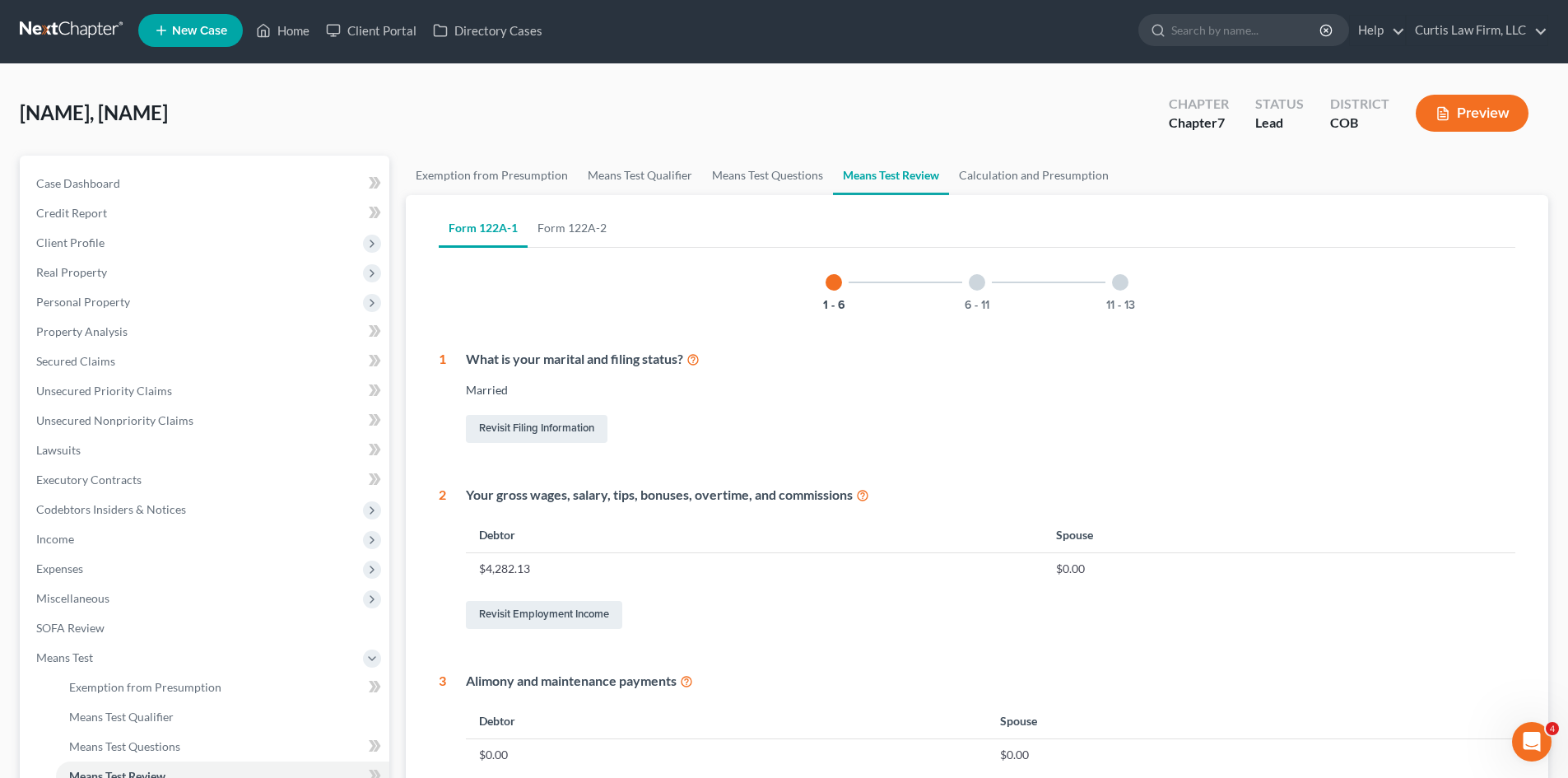 scroll, scrollTop: 0, scrollLeft: 0, axis: both 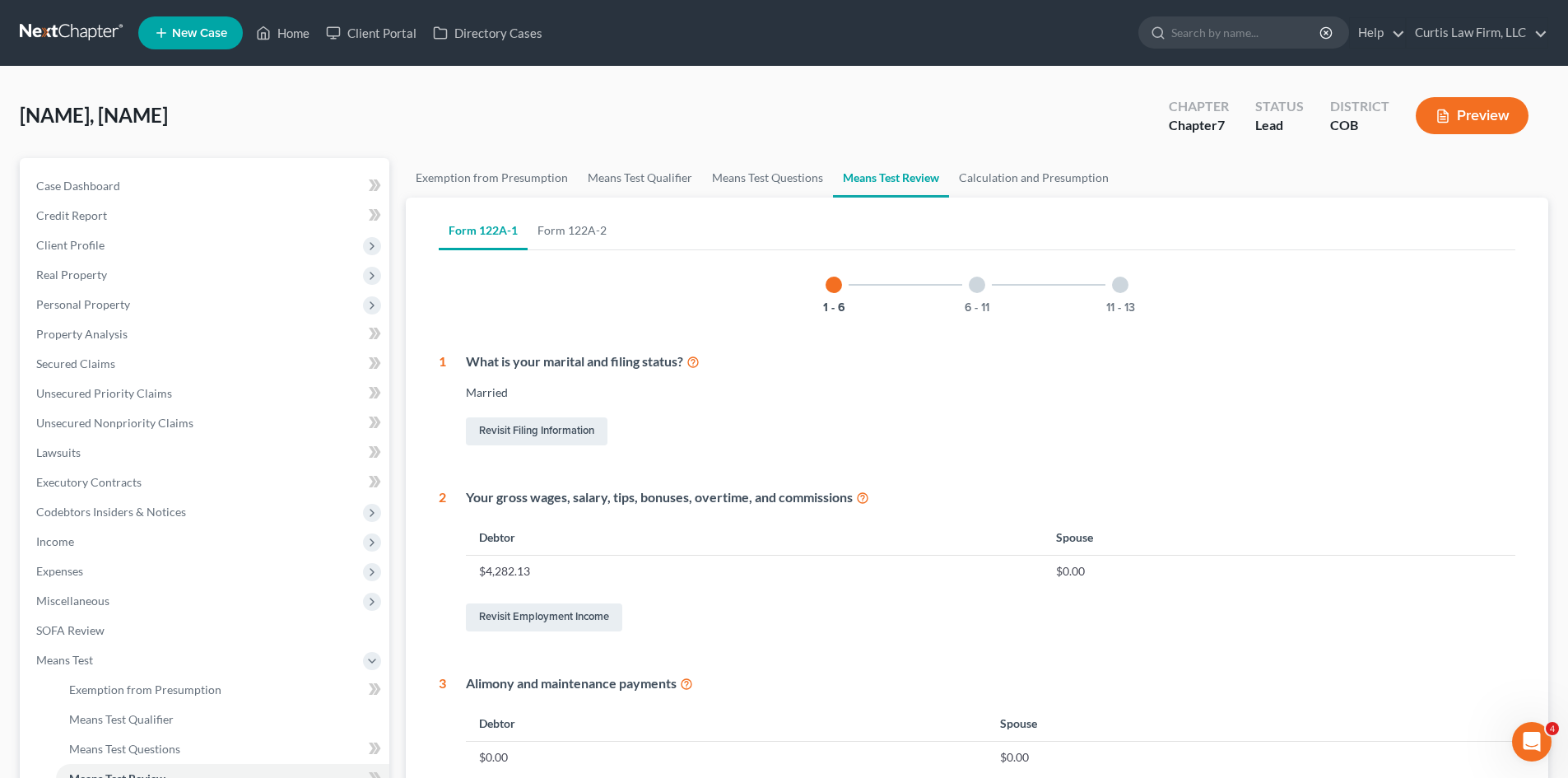 click on "[LAST_NAME], [FIRST_NAME] Upgraded Chapter Chapter  7 Status Lead District COB Preview" at bounding box center (784, 122) 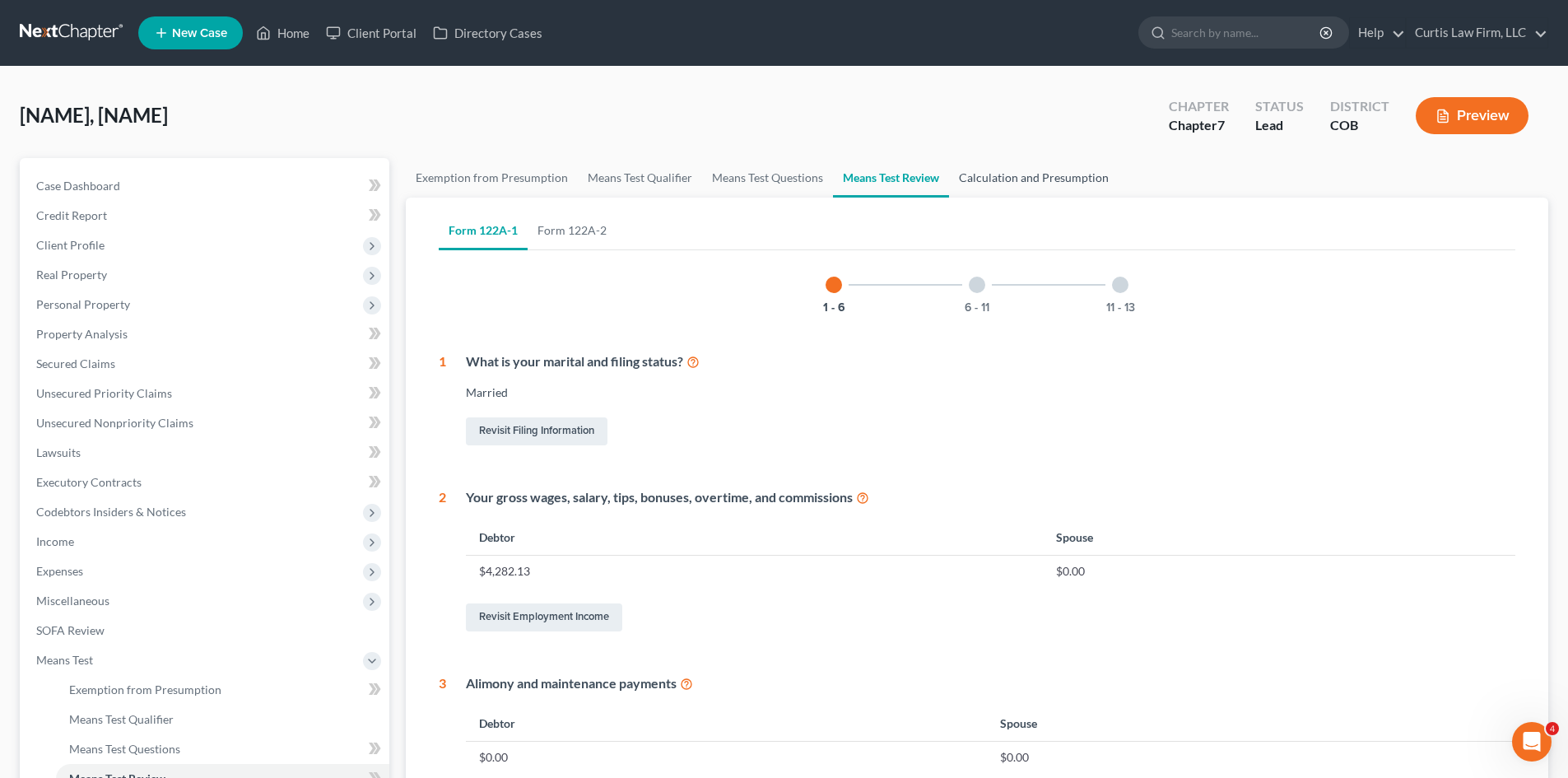 click on "Calculation and Presumption" at bounding box center [1034, 178] 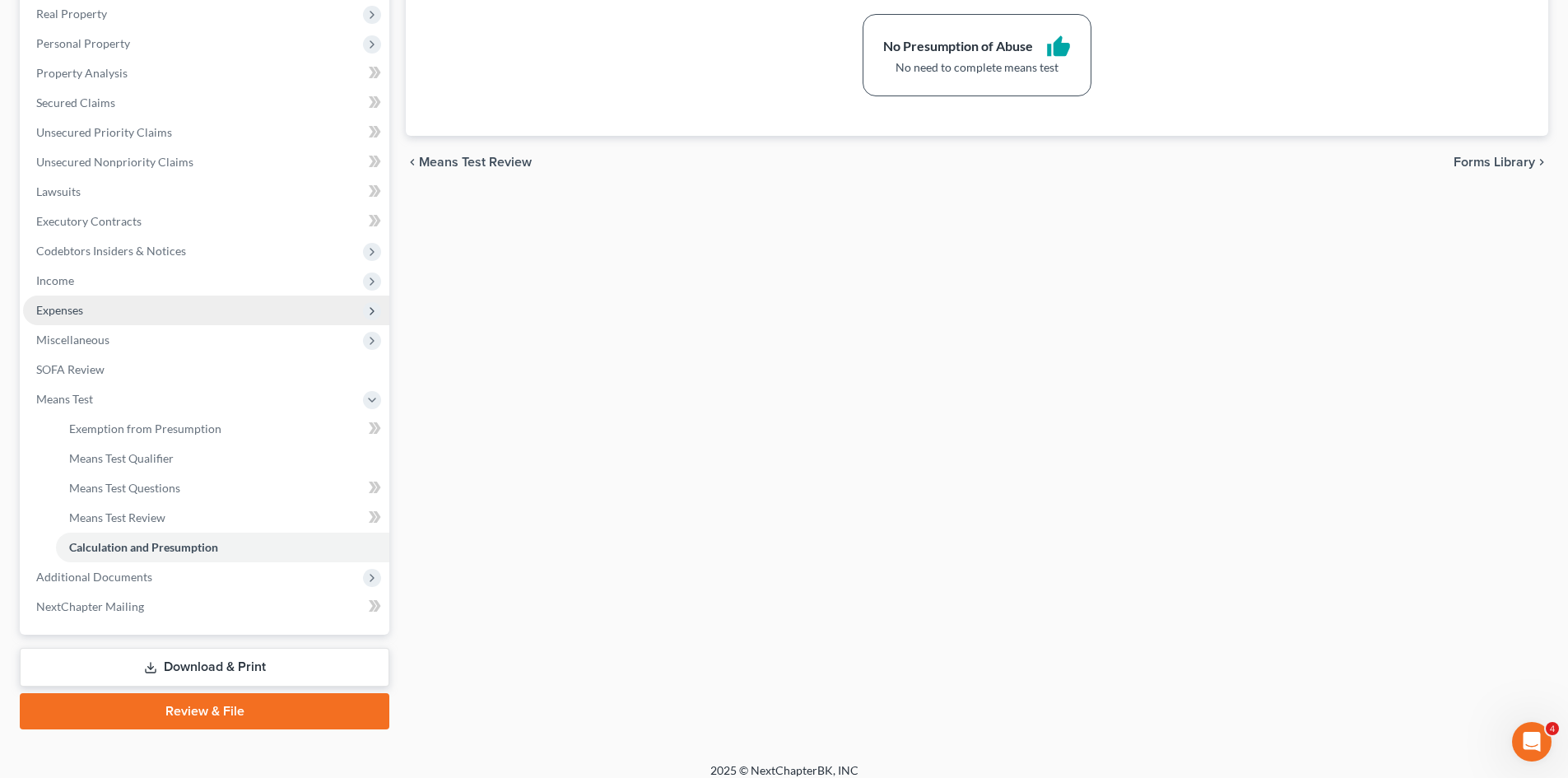 scroll, scrollTop: 275, scrollLeft: 0, axis: vertical 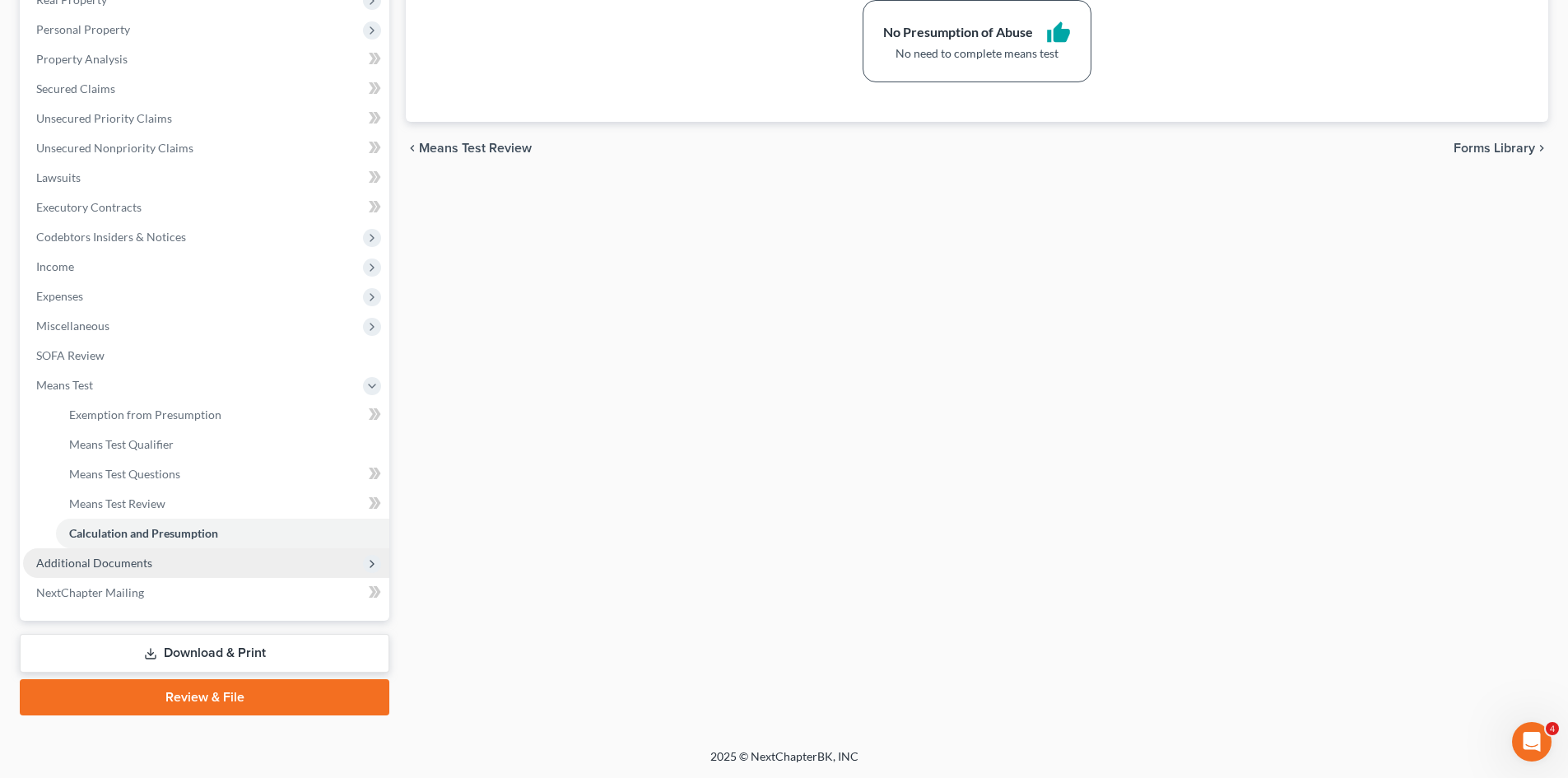 click on "Additional Documents" at bounding box center (206, 563) 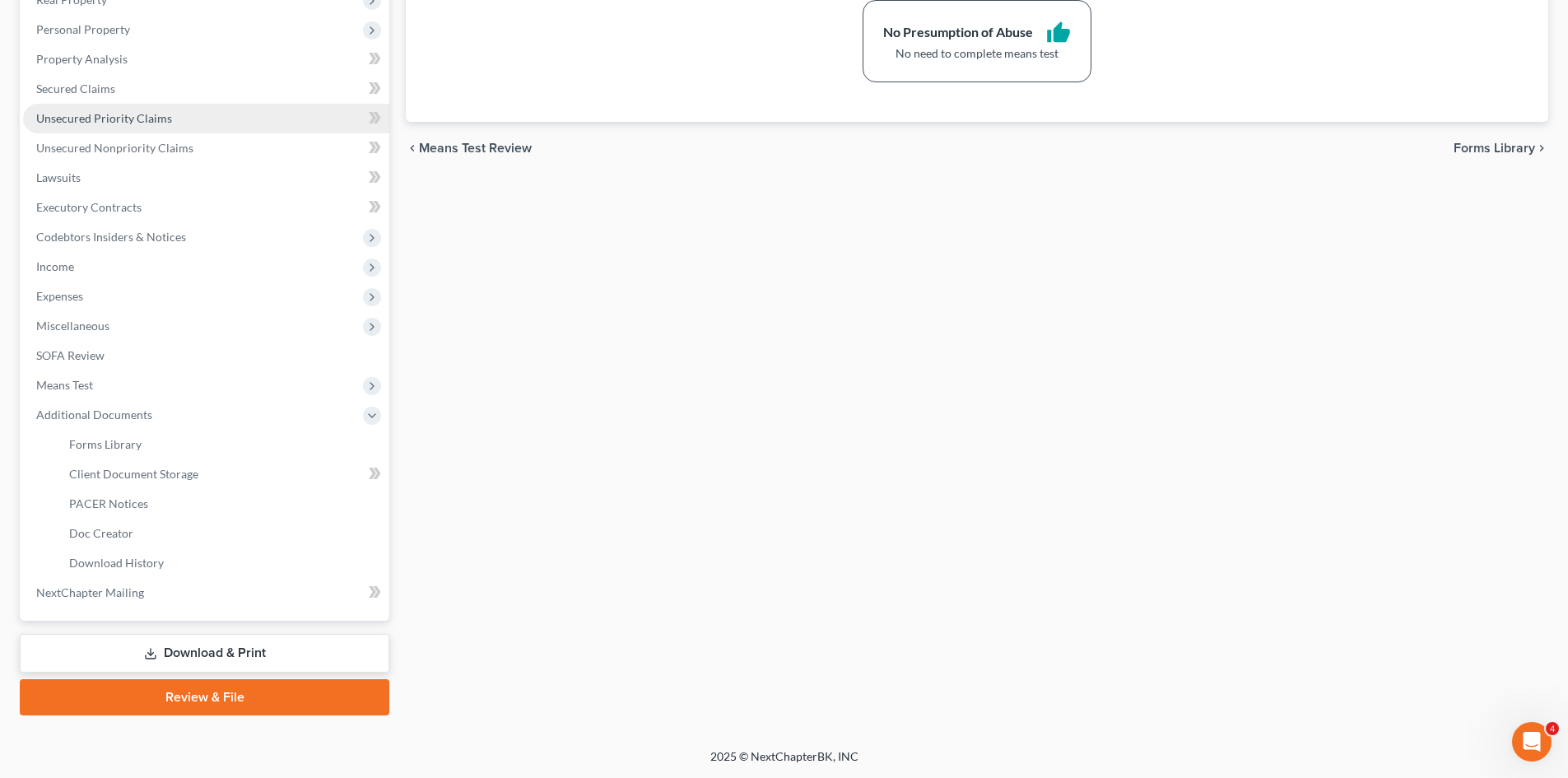 scroll, scrollTop: 0, scrollLeft: 0, axis: both 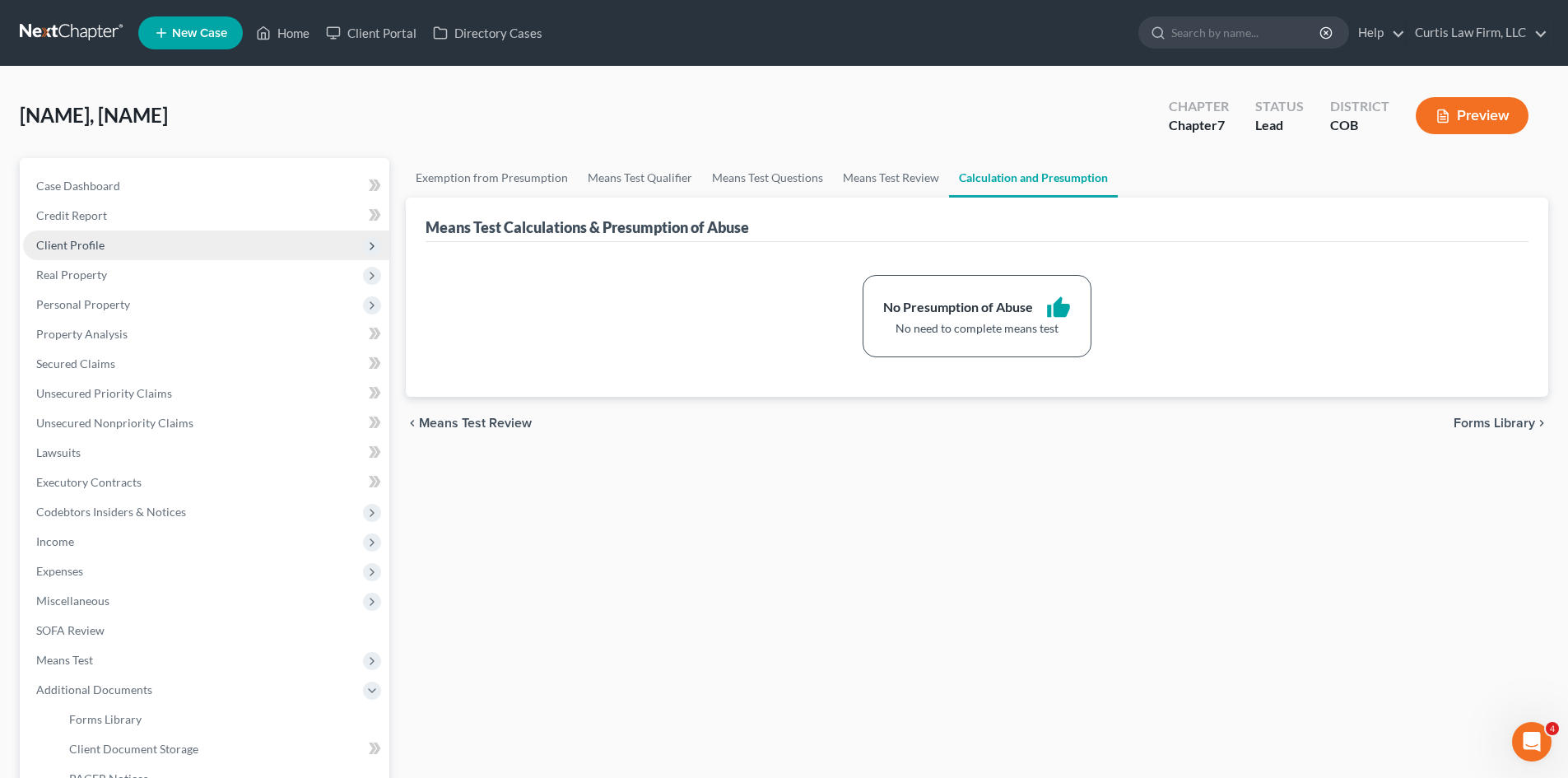 click on "Client Profile" at bounding box center (206, 245) 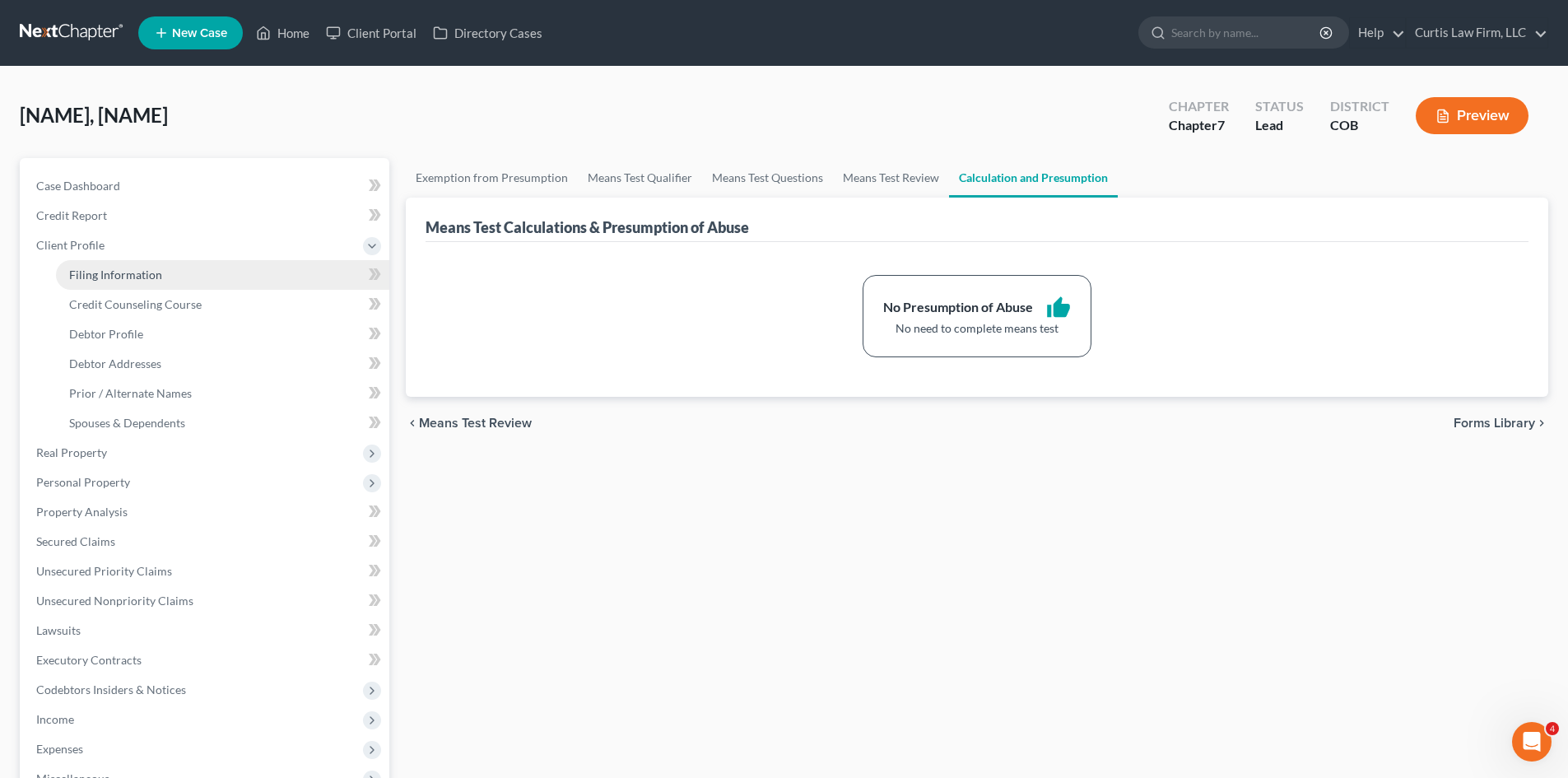 click on "Filing Information" at bounding box center [115, 274] 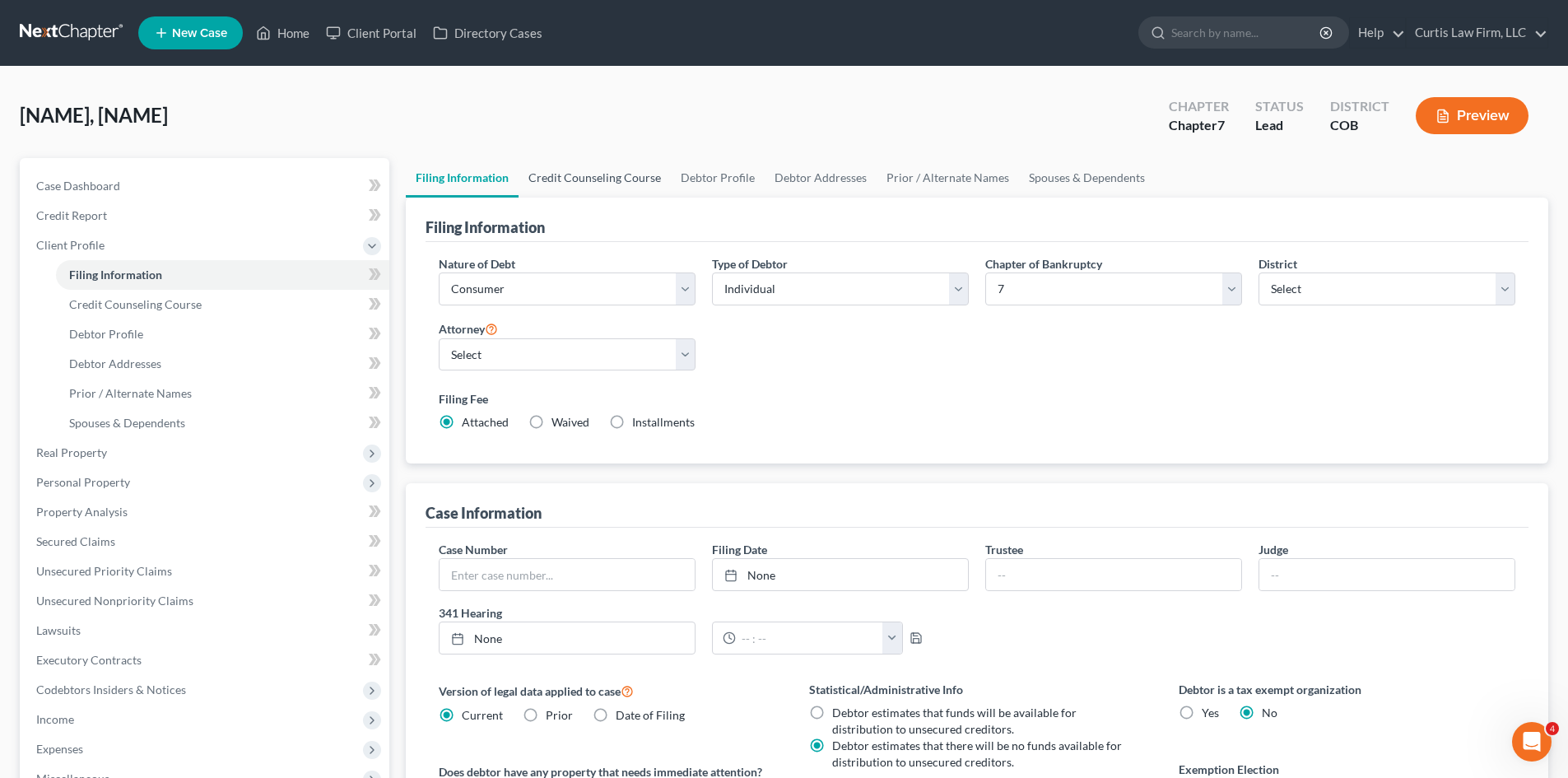 drag, startPoint x: 602, startPoint y: 181, endPoint x: 849, endPoint y: 151, distance: 248.81519 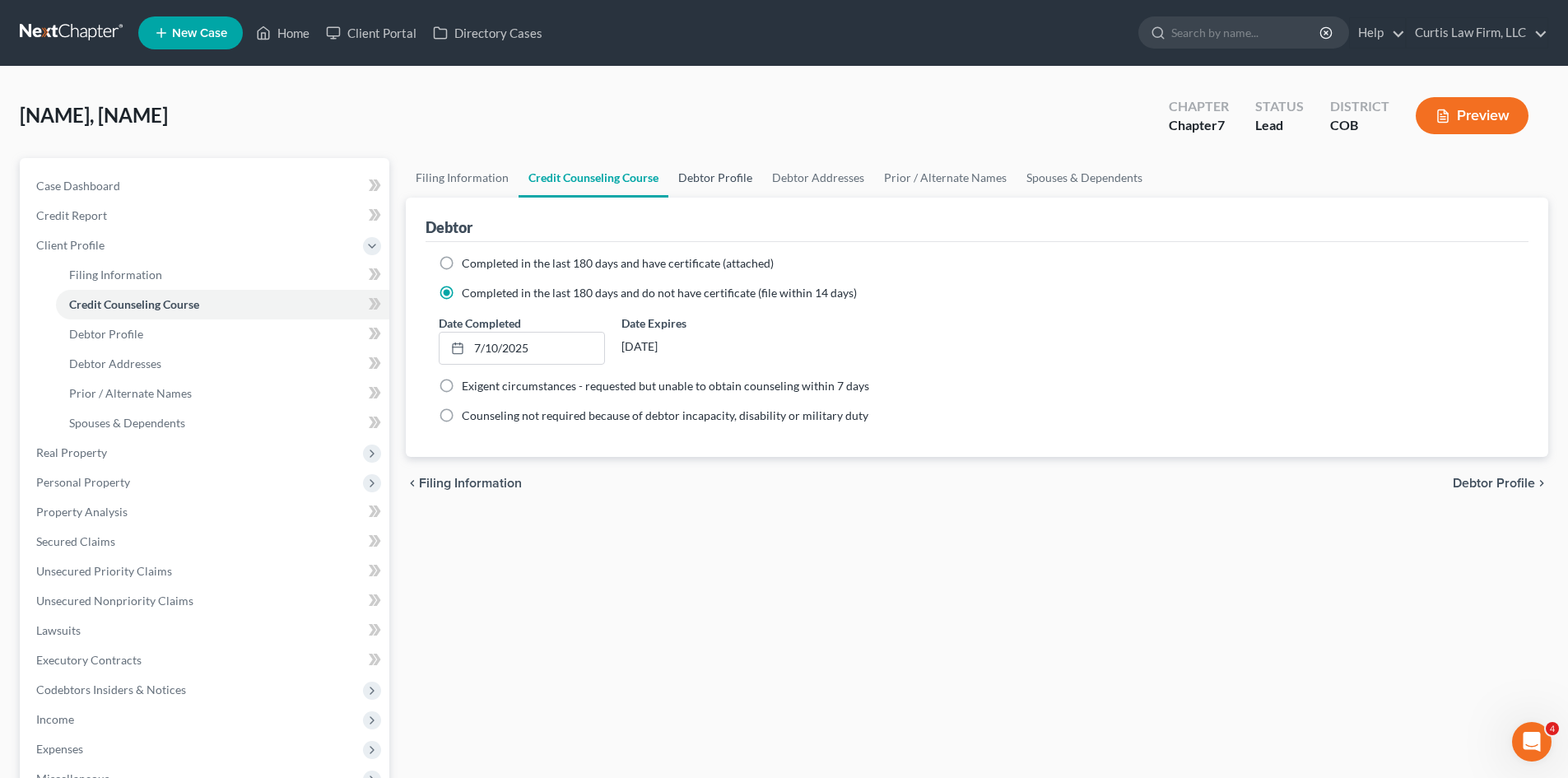 click on "Debtor Profile" at bounding box center (715, 178) 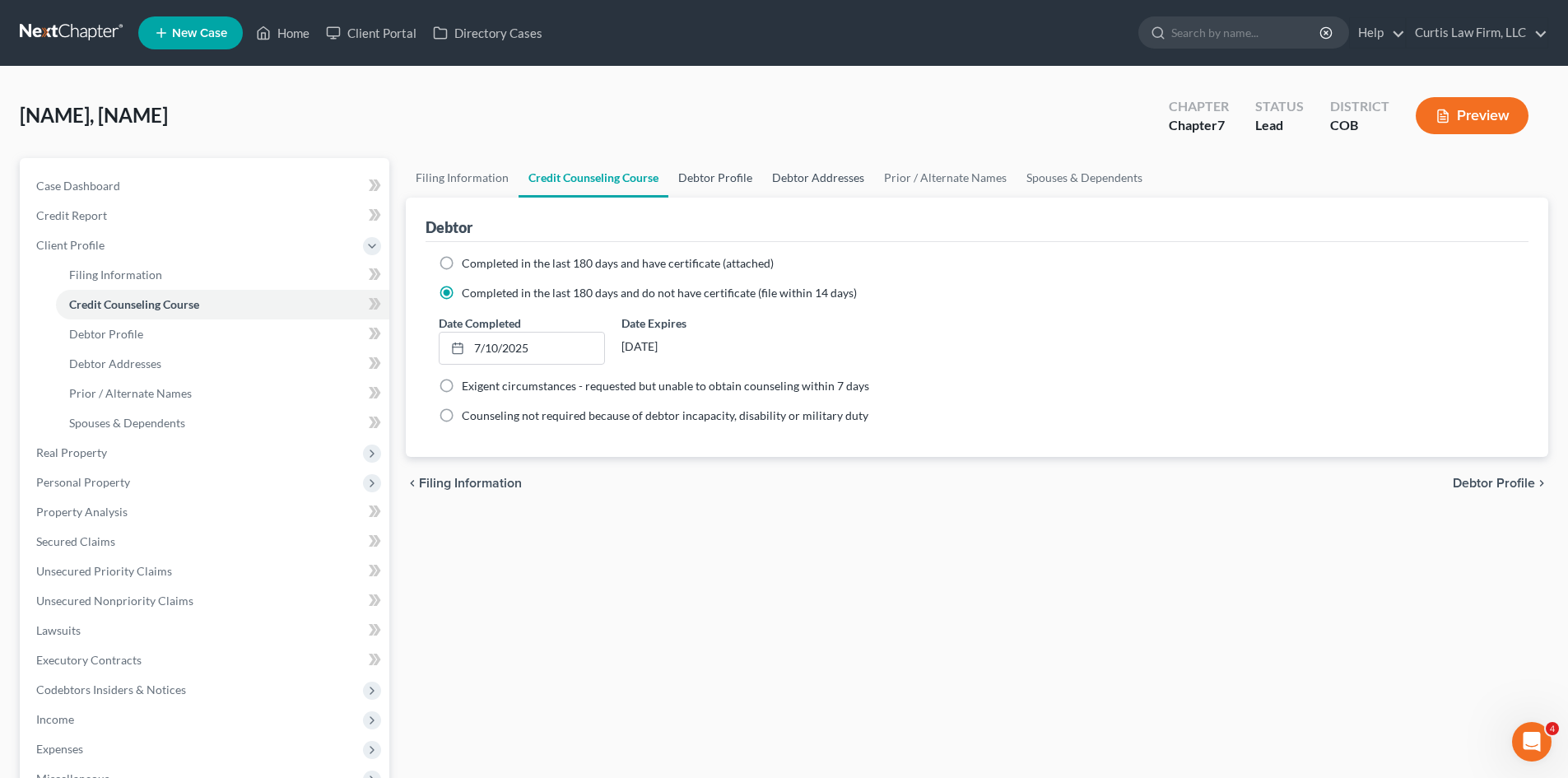 select on "1" 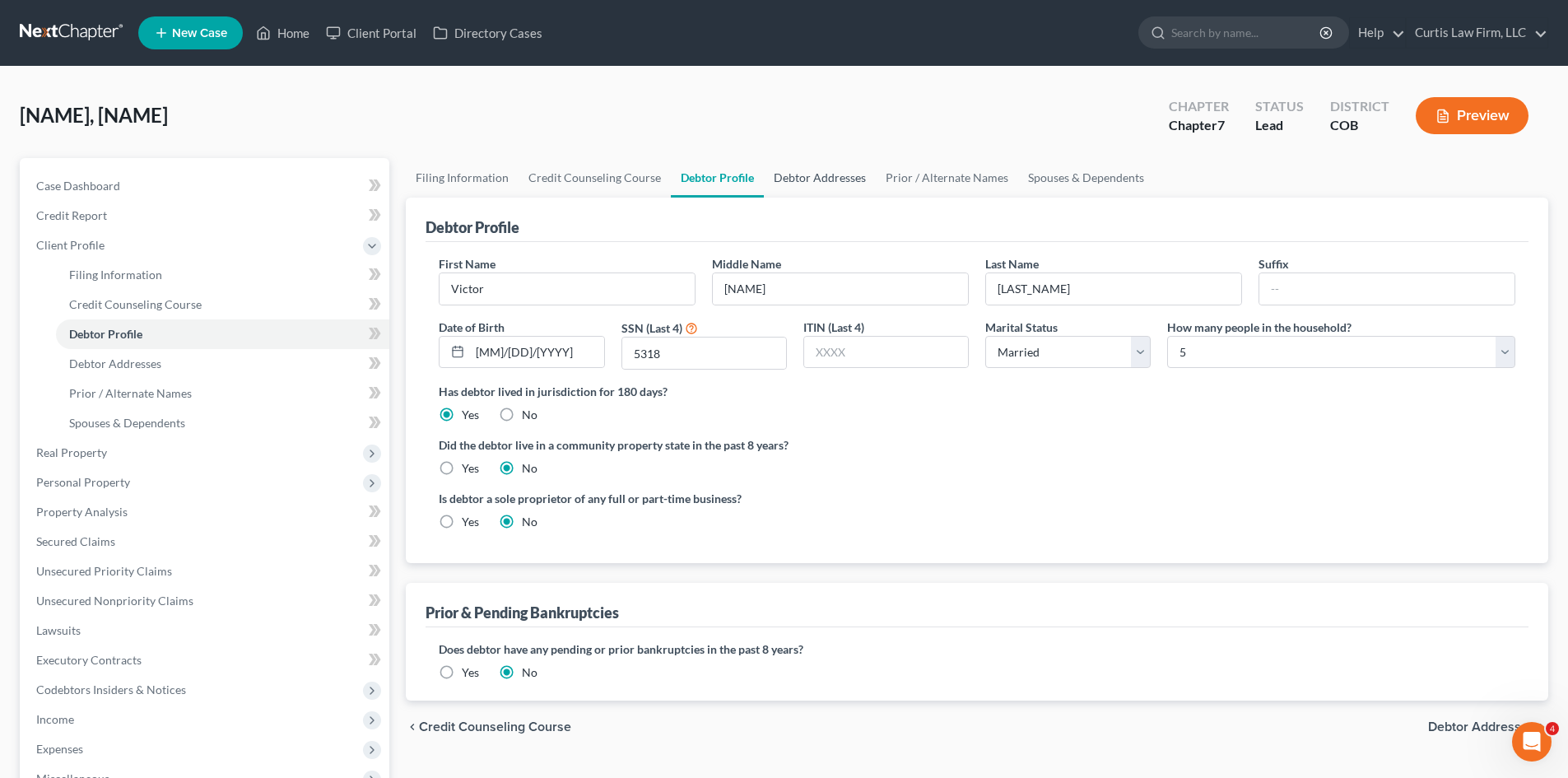 click on "Debtor Addresses" at bounding box center [820, 178] 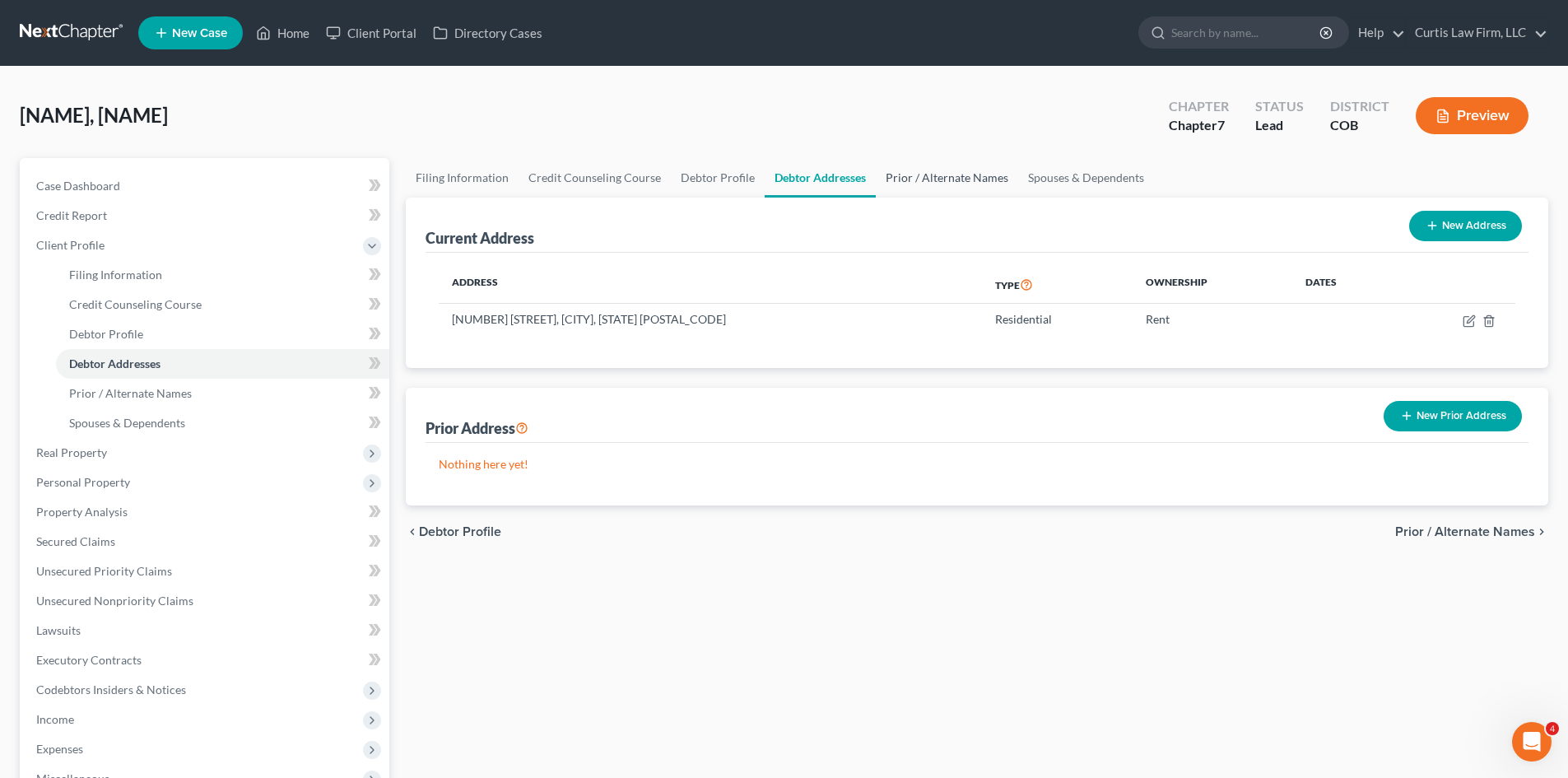 click on "Prior / Alternate Names" at bounding box center [947, 178] 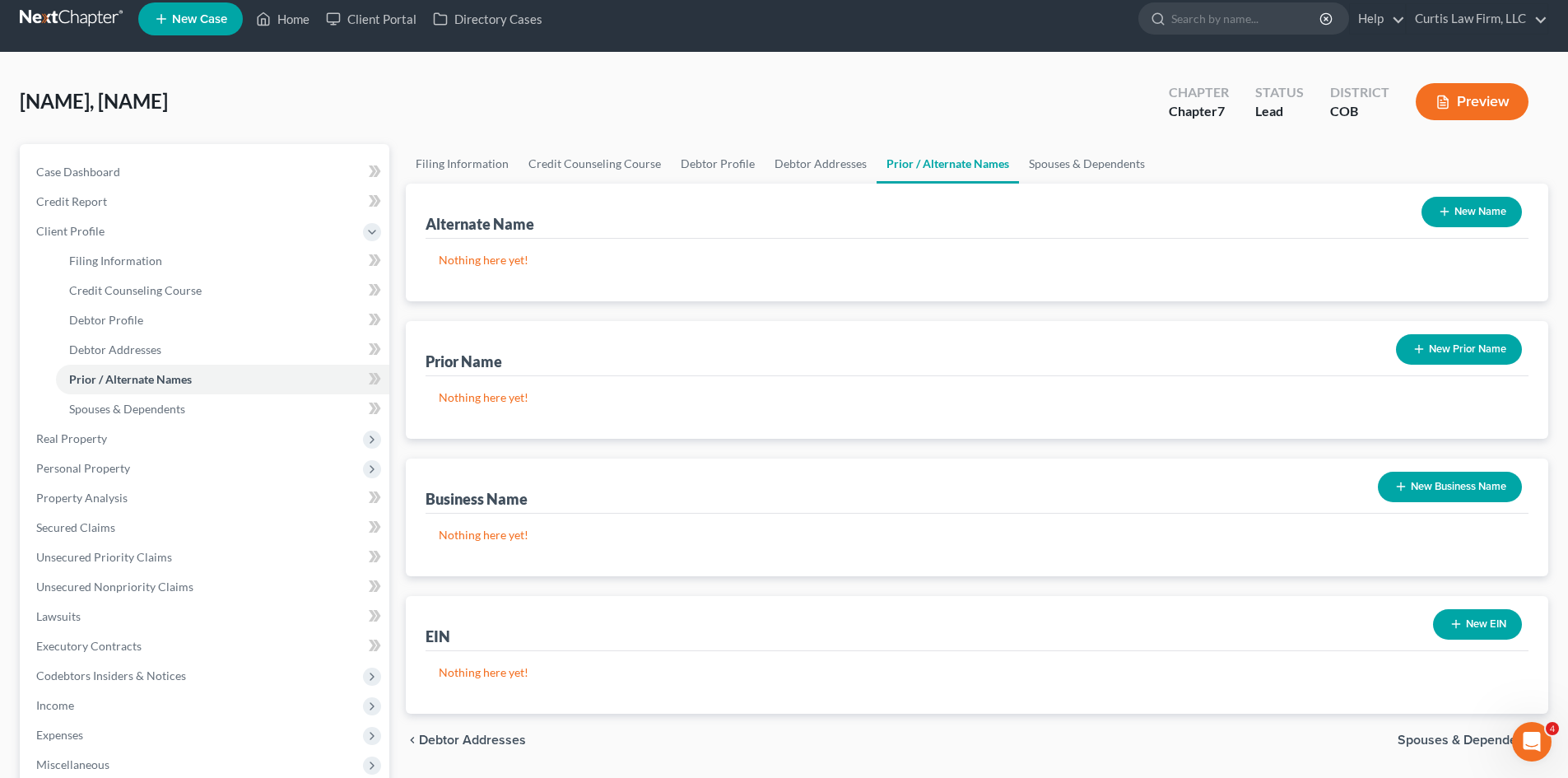 scroll, scrollTop: 0, scrollLeft: 0, axis: both 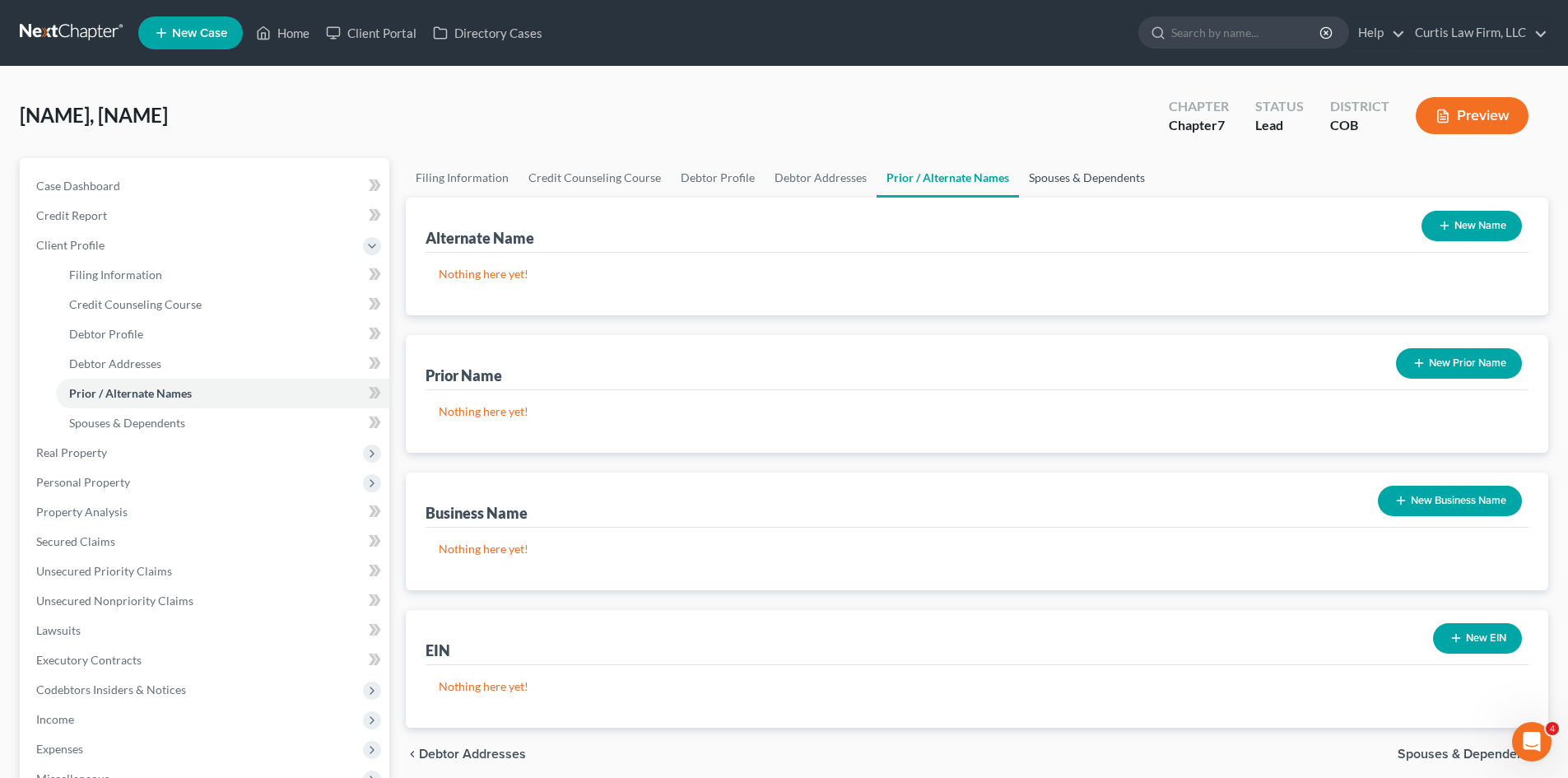 click on "Spouses & Dependents" at bounding box center (1086, 178) 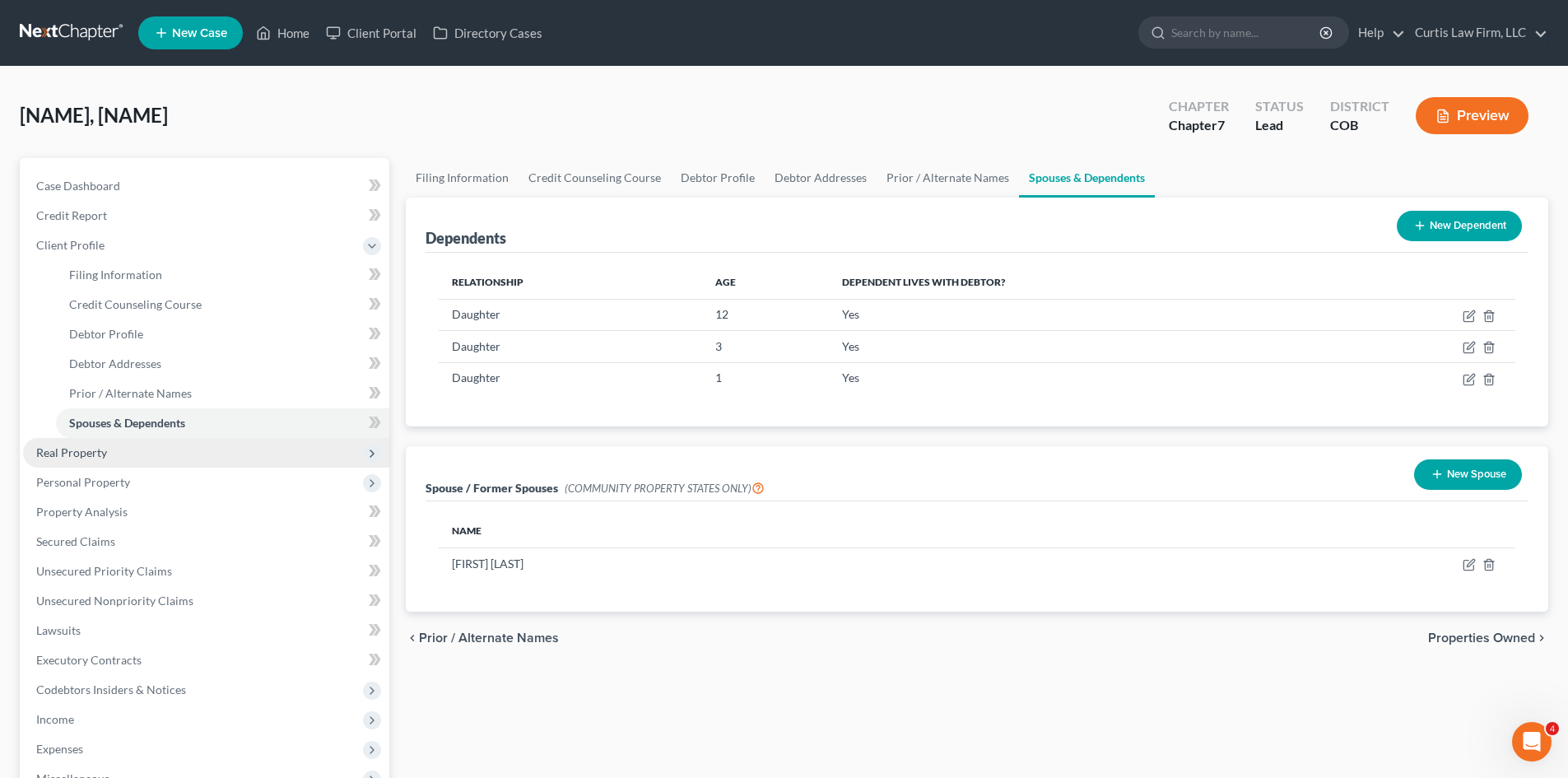 click on "Real Property" at bounding box center [72, 452] 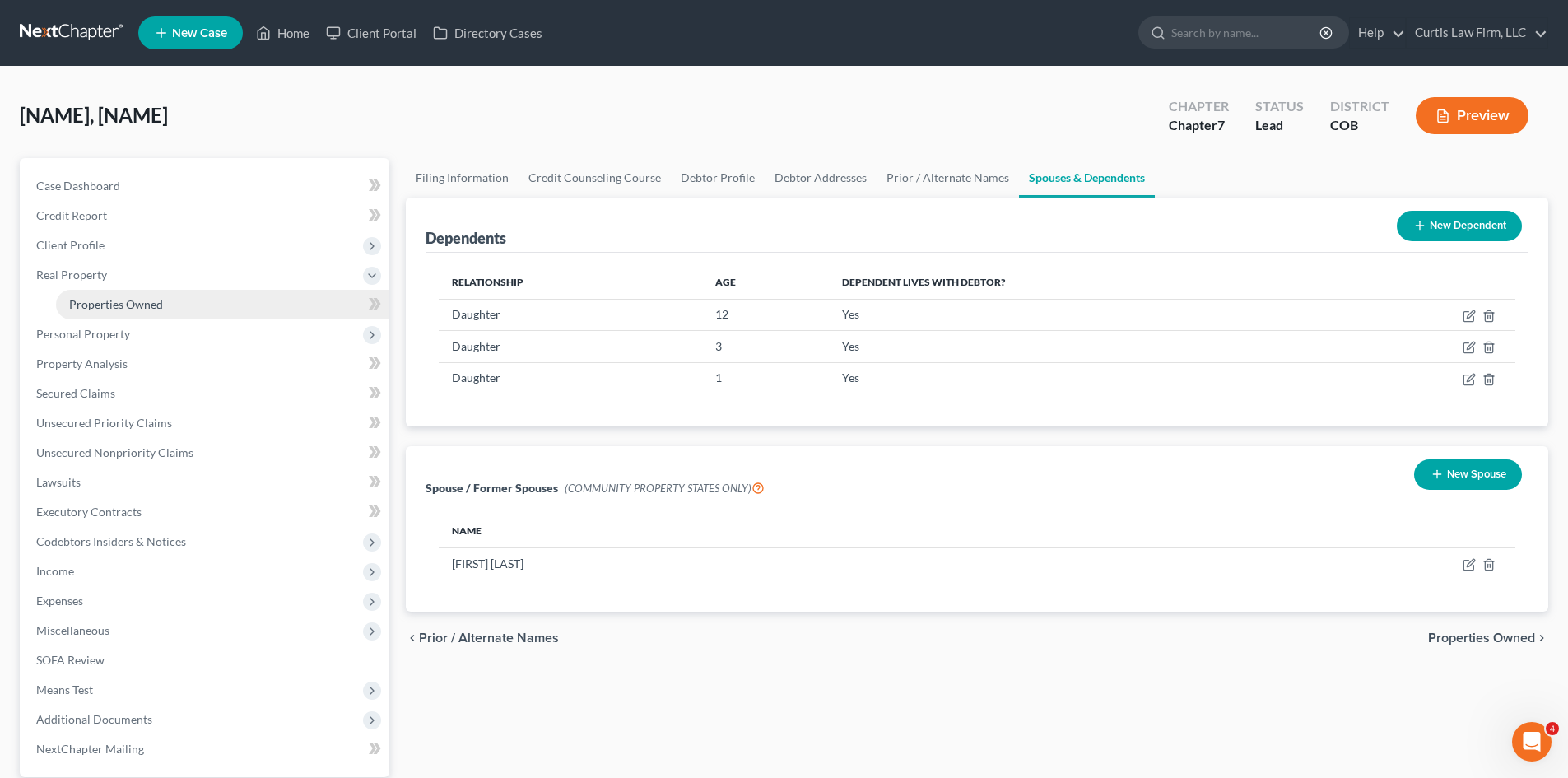 click on "Properties Owned" at bounding box center [222, 305] 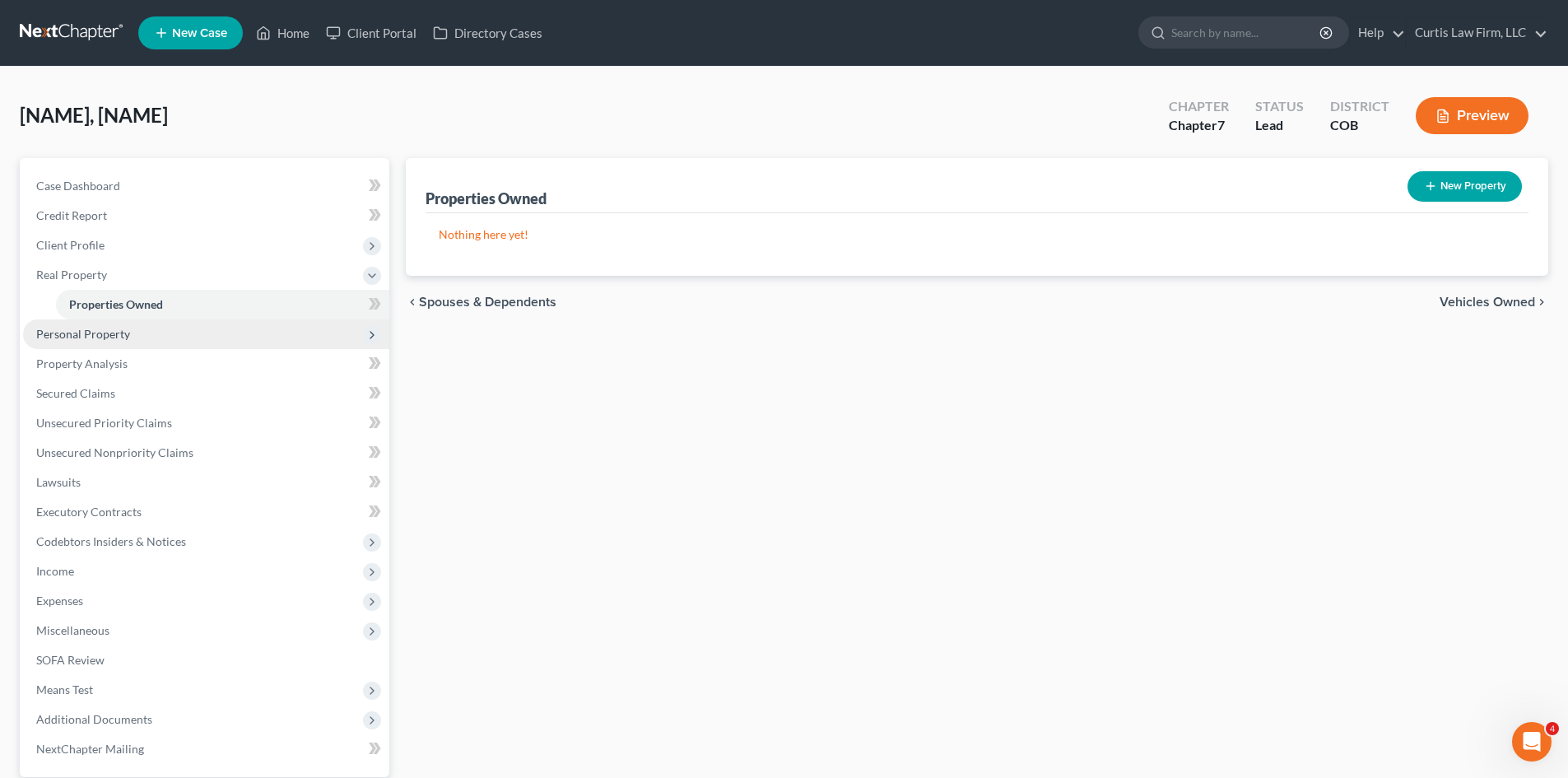 click on "Personal Property" at bounding box center (206, 334) 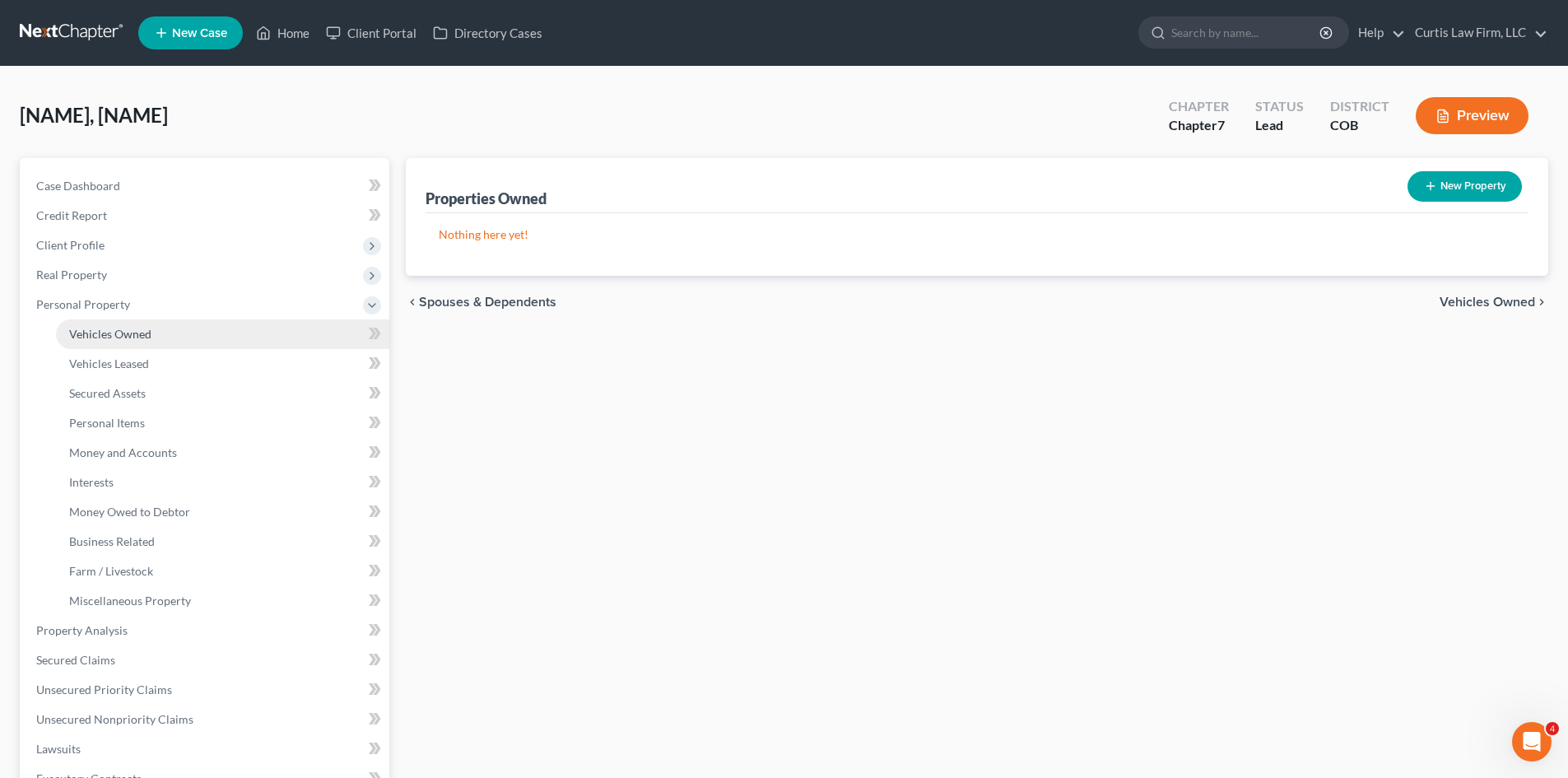 click on "Vehicles Owned" at bounding box center (222, 334) 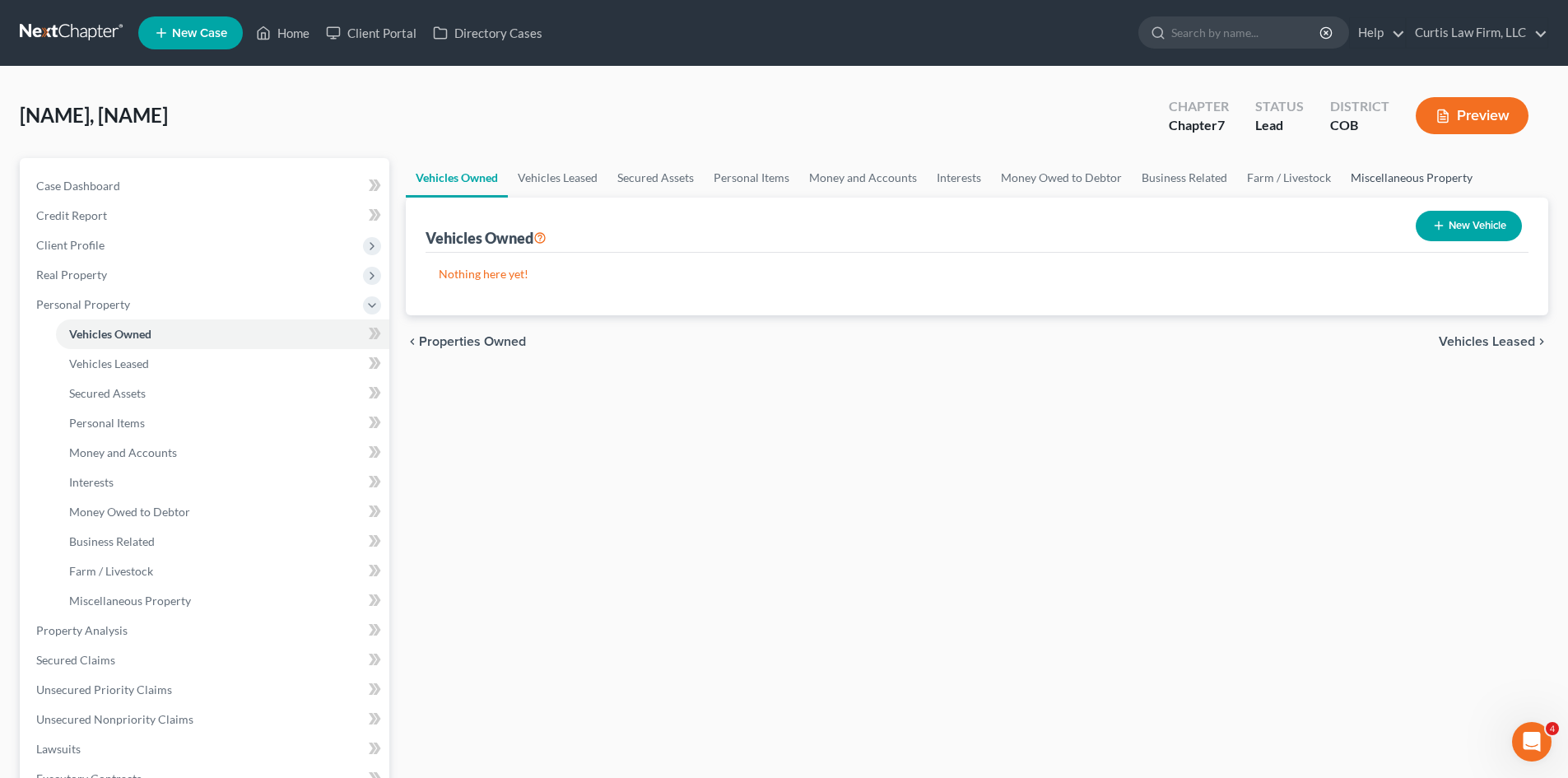 click on "Miscellaneous Property" at bounding box center [1412, 178] 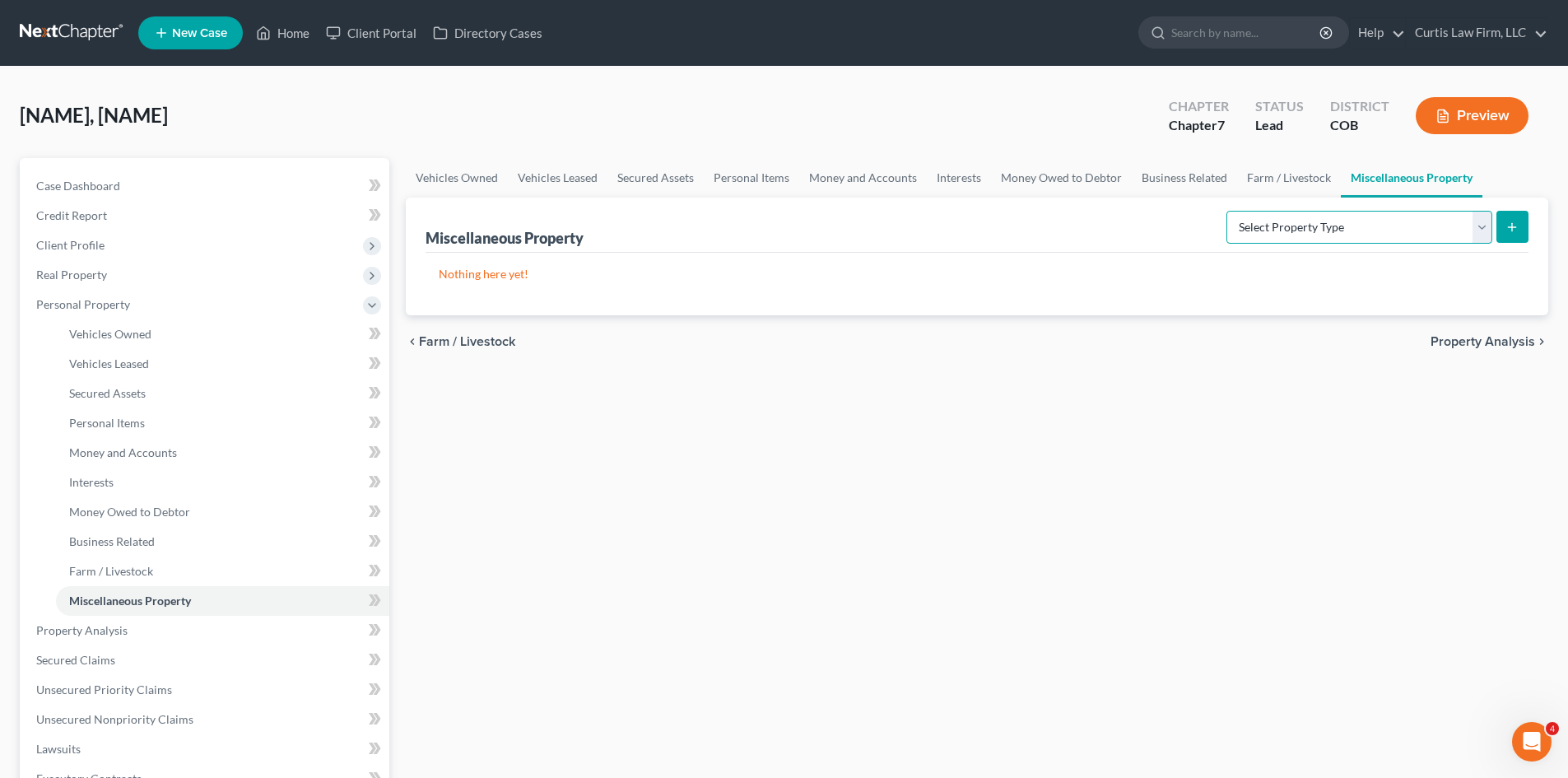 click on "Select Property Type Assigned for Creditor Benefit Within 1 Year Holding for Another Not Yet Listed Stored Within 1 Year Transferred" at bounding box center [1359, 227] 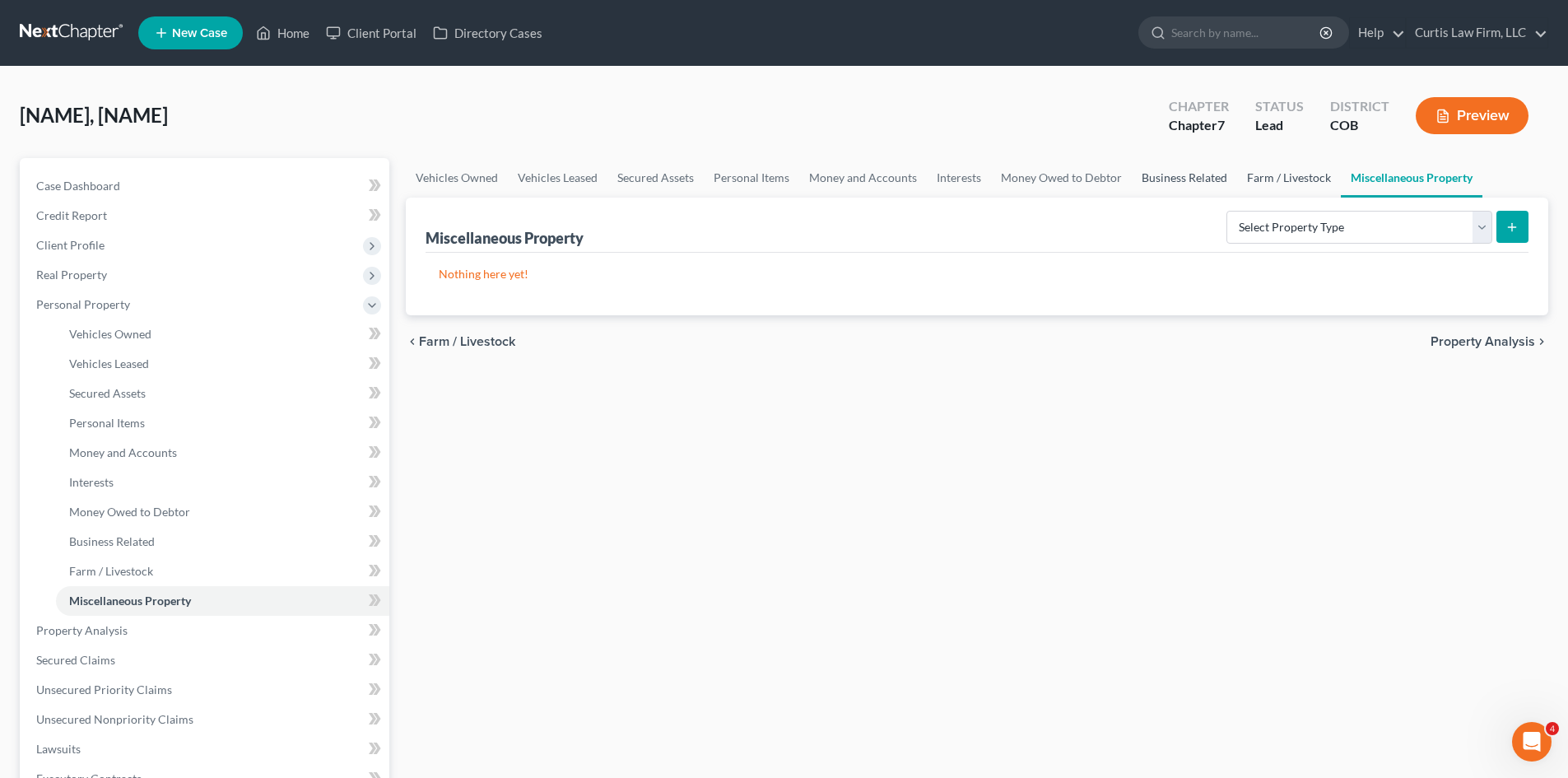 drag, startPoint x: 1320, startPoint y: 179, endPoint x: 1154, endPoint y: 175, distance: 166.04819 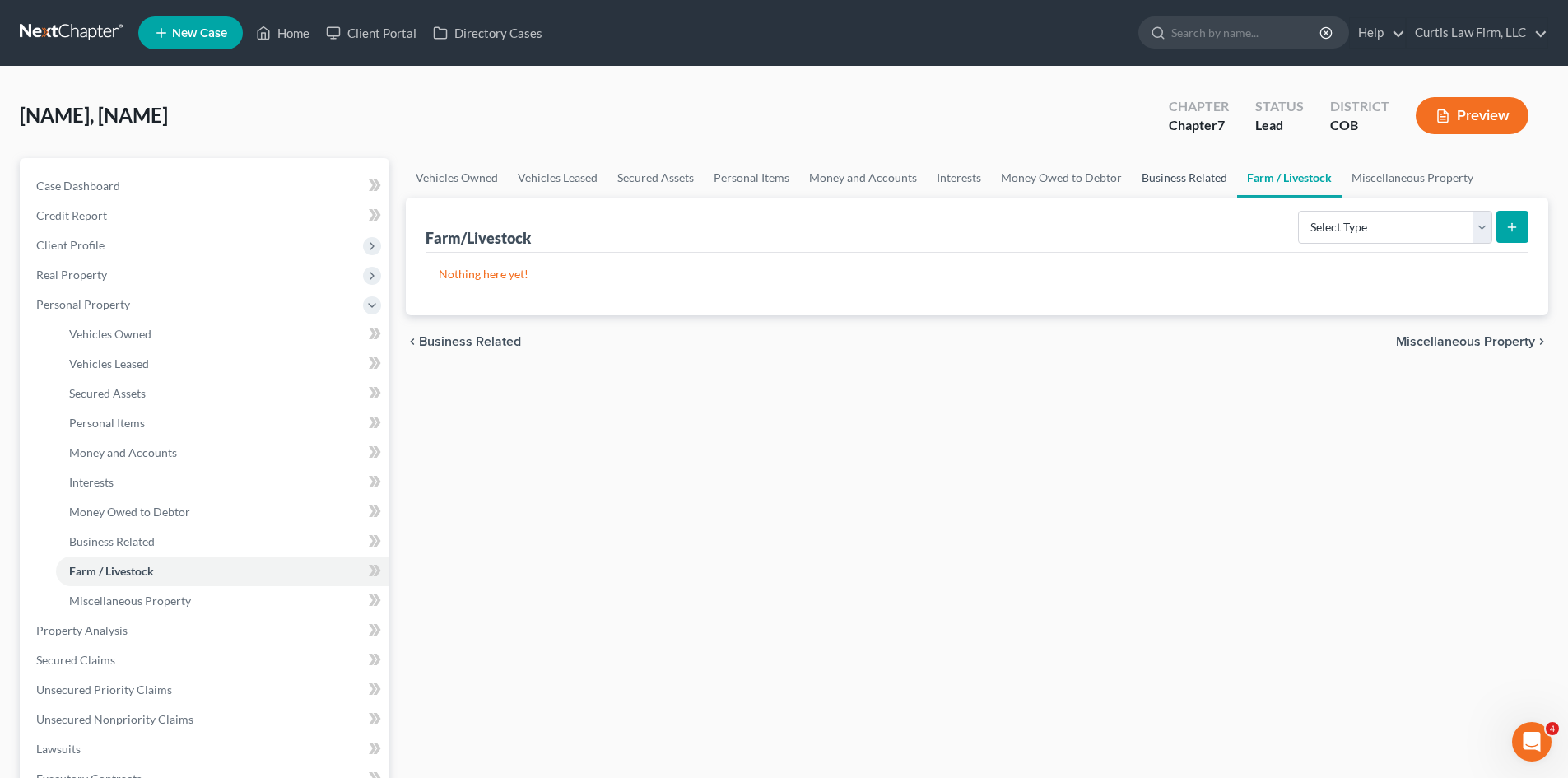 click on "Business Related" at bounding box center [1184, 178] 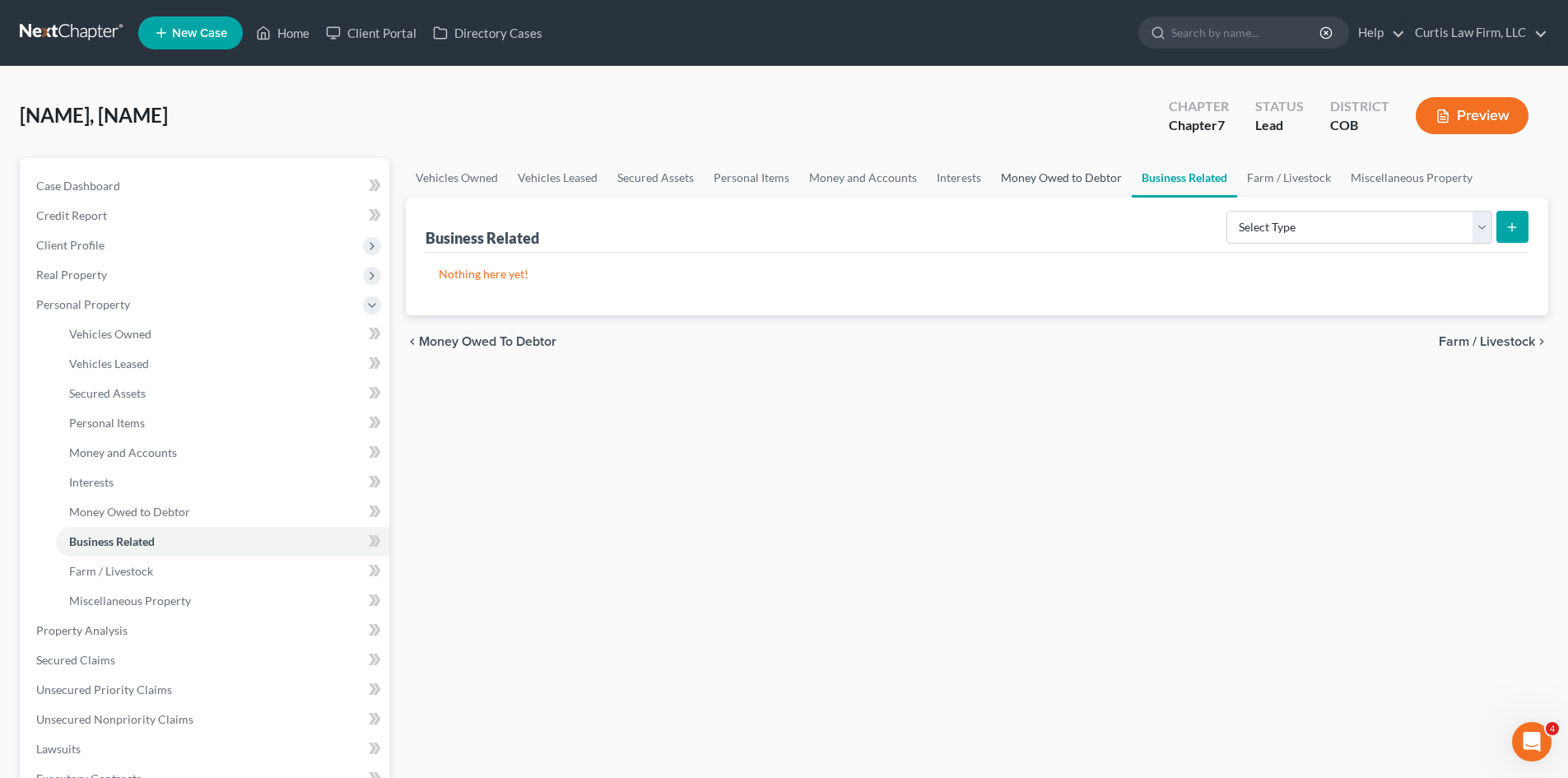 click on "Money Owed to Debtor" at bounding box center [1061, 178] 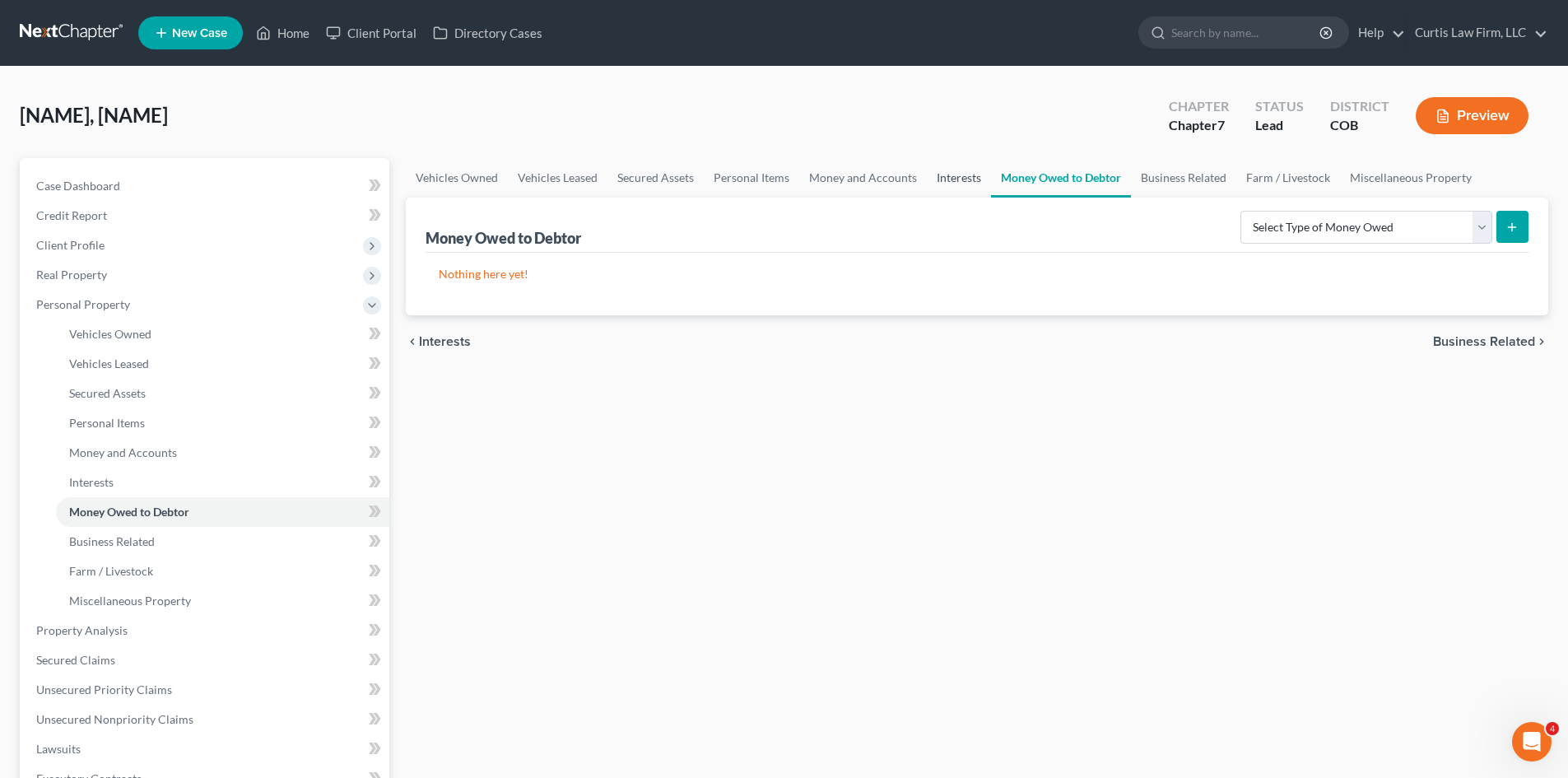 click on "Interests" at bounding box center (959, 178) 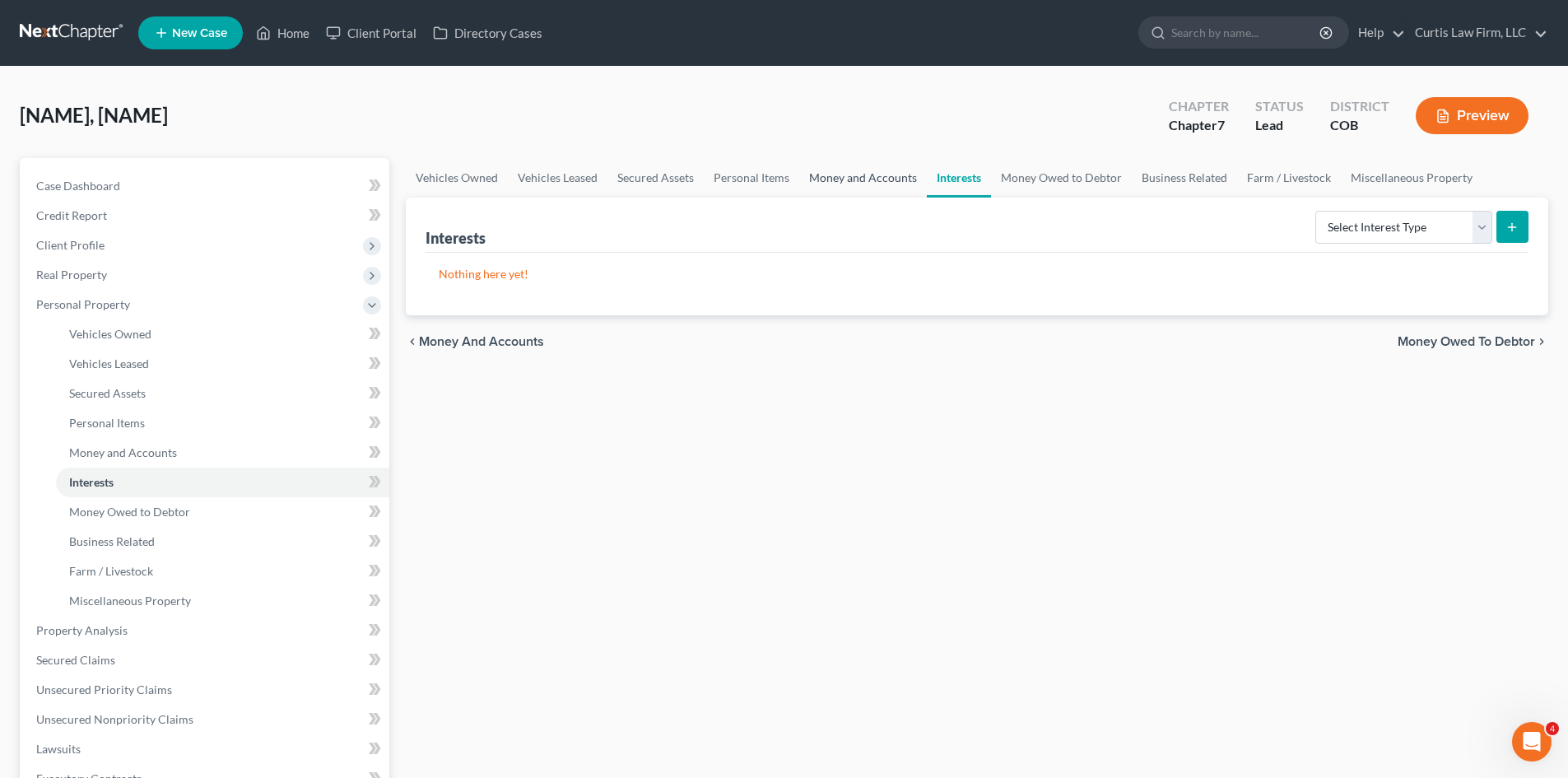 drag, startPoint x: 848, startPoint y: 179, endPoint x: 821, endPoint y: 179, distance: 27 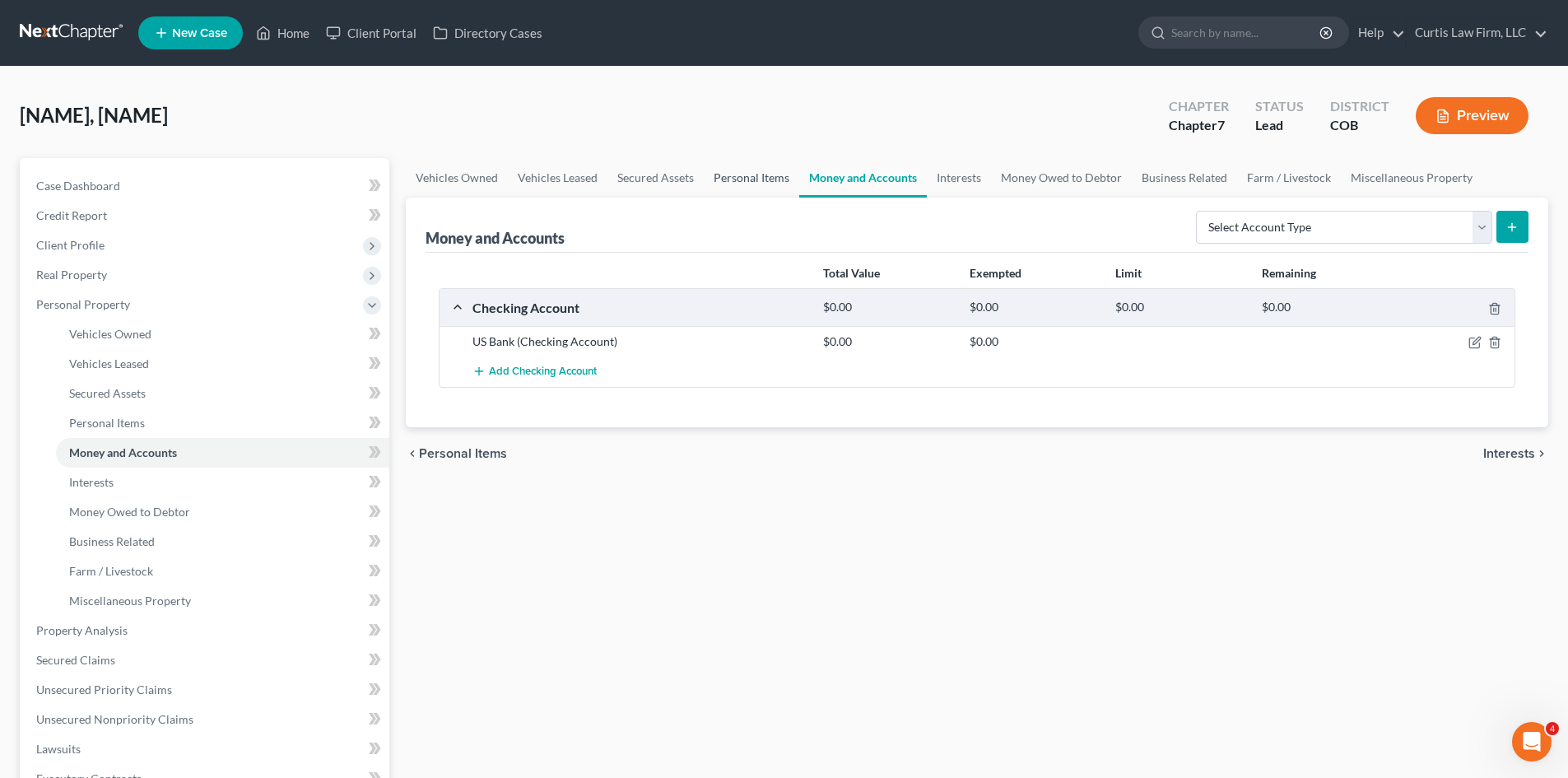 click on "Personal Items" at bounding box center [751, 178] 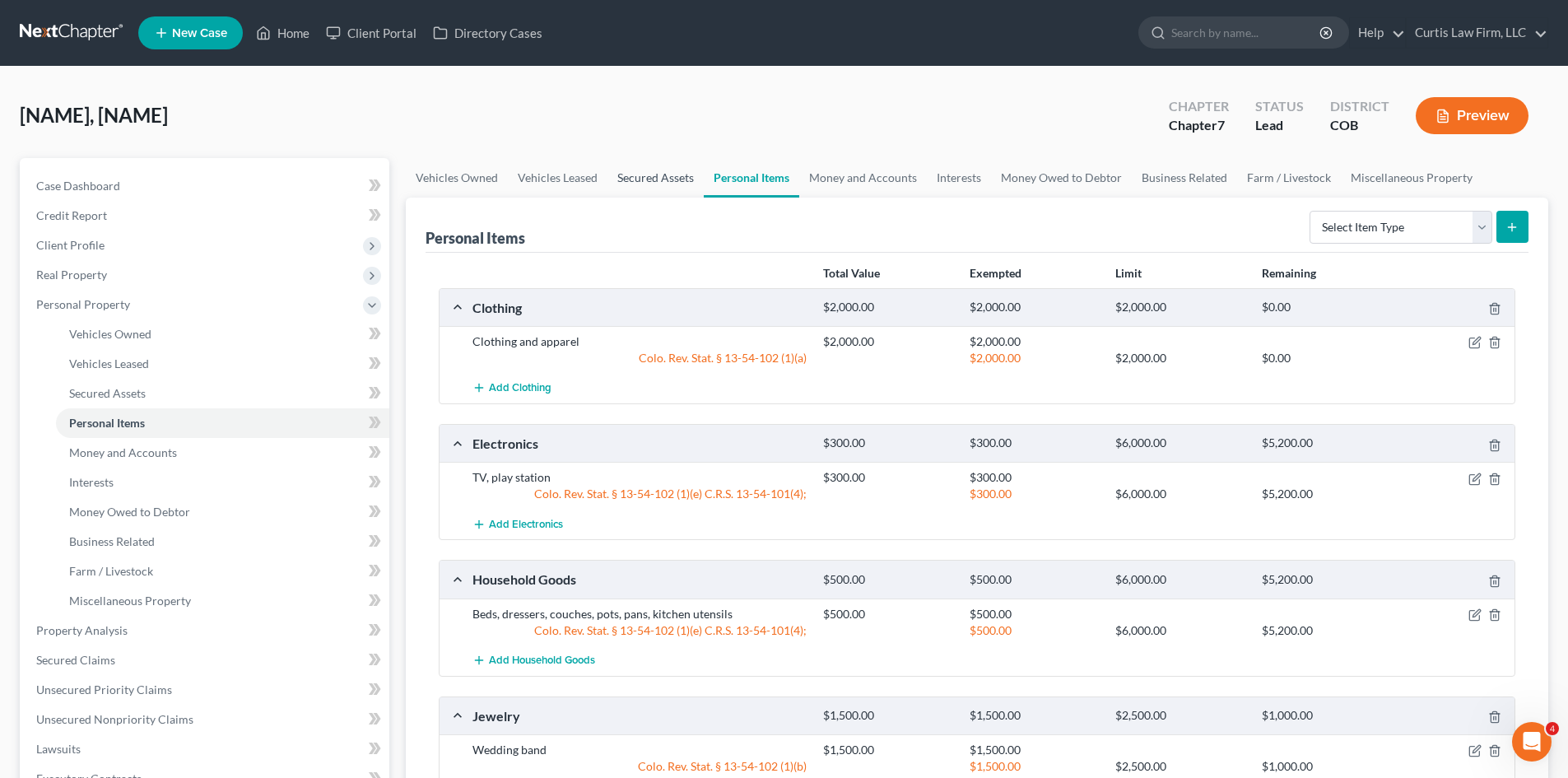 click on "Secured Assets" at bounding box center [655, 178] 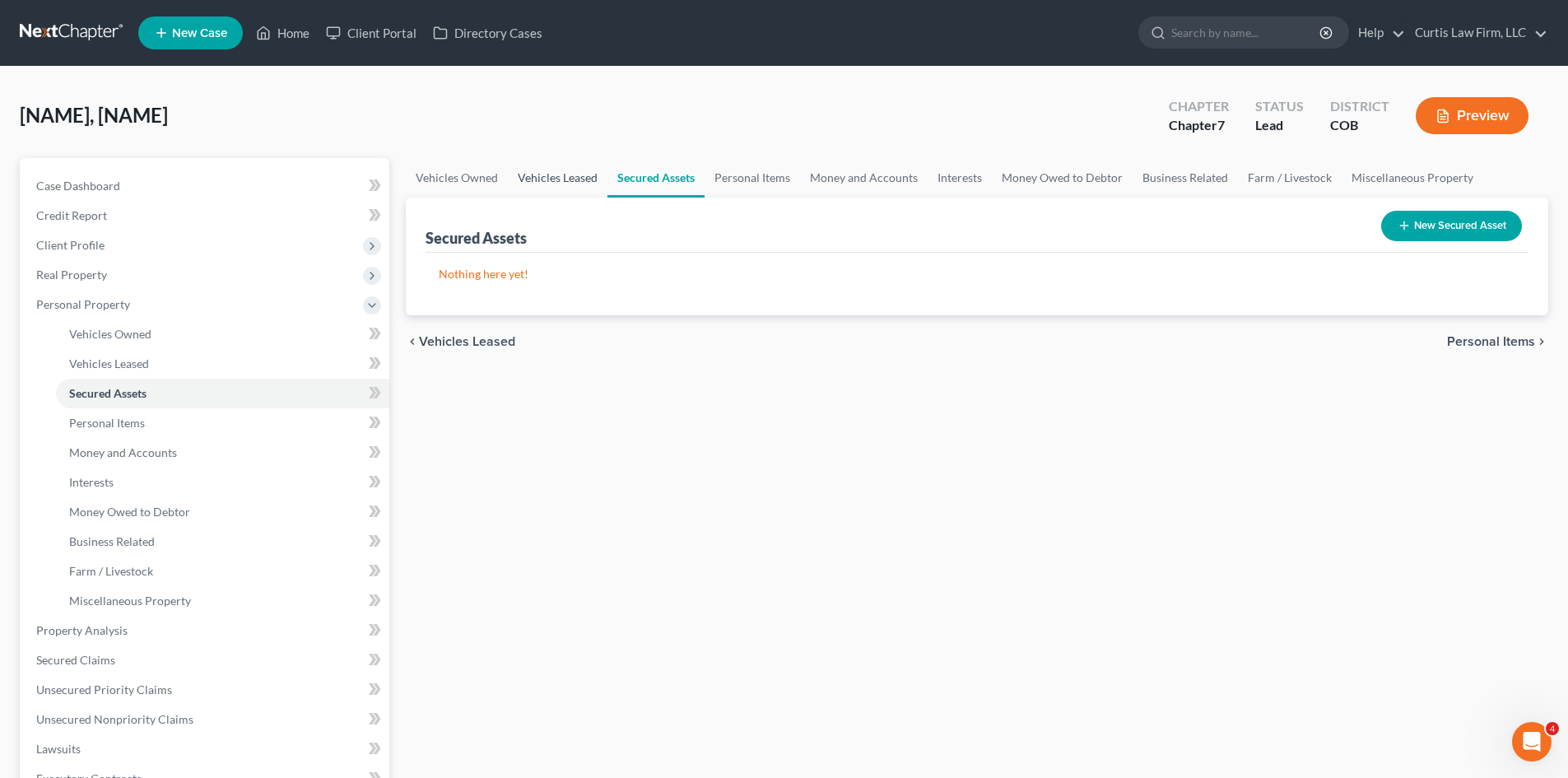 click on "Vehicles Leased" at bounding box center (557, 178) 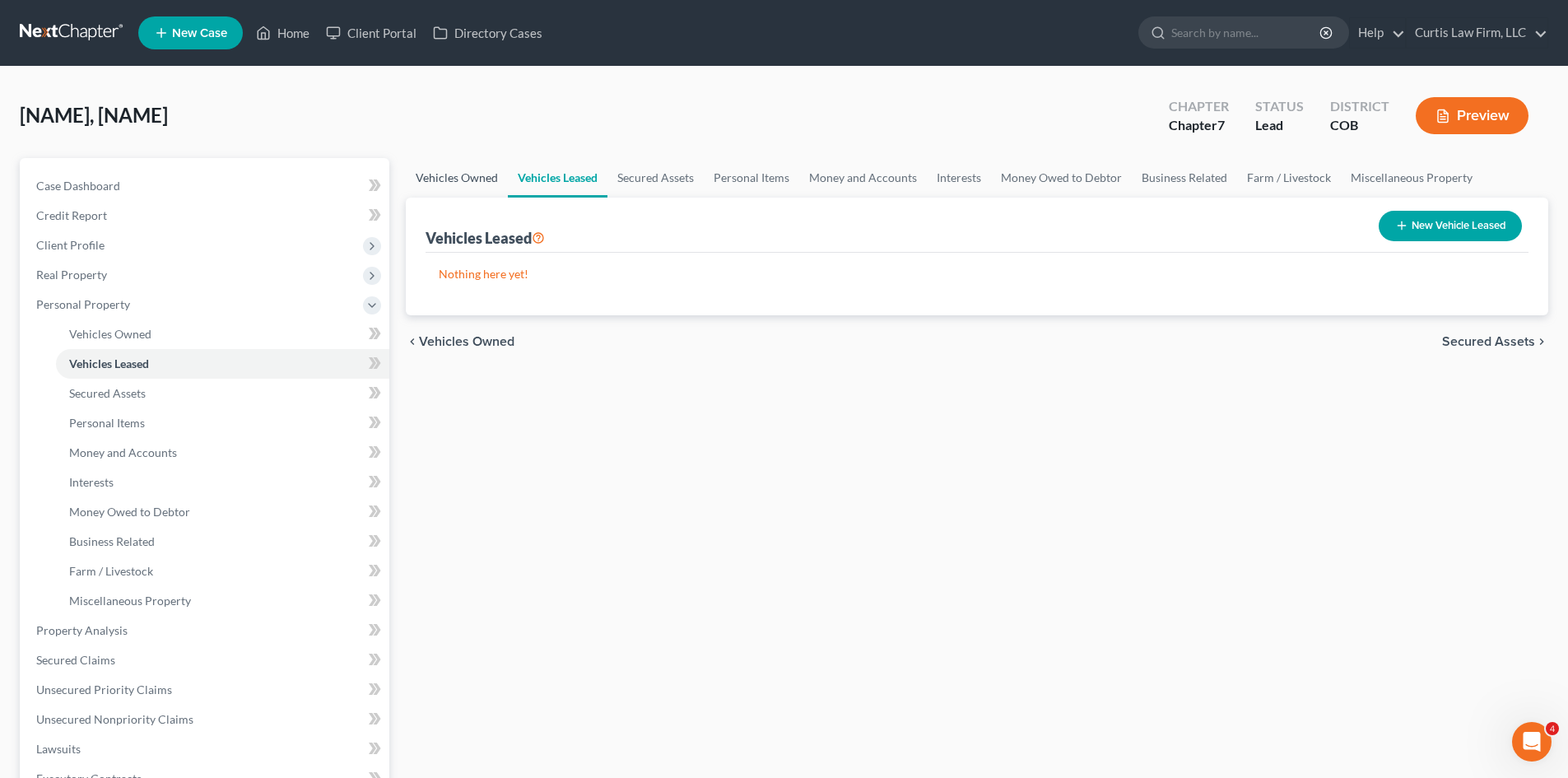 click on "Vehicles Owned" at bounding box center [457, 178] 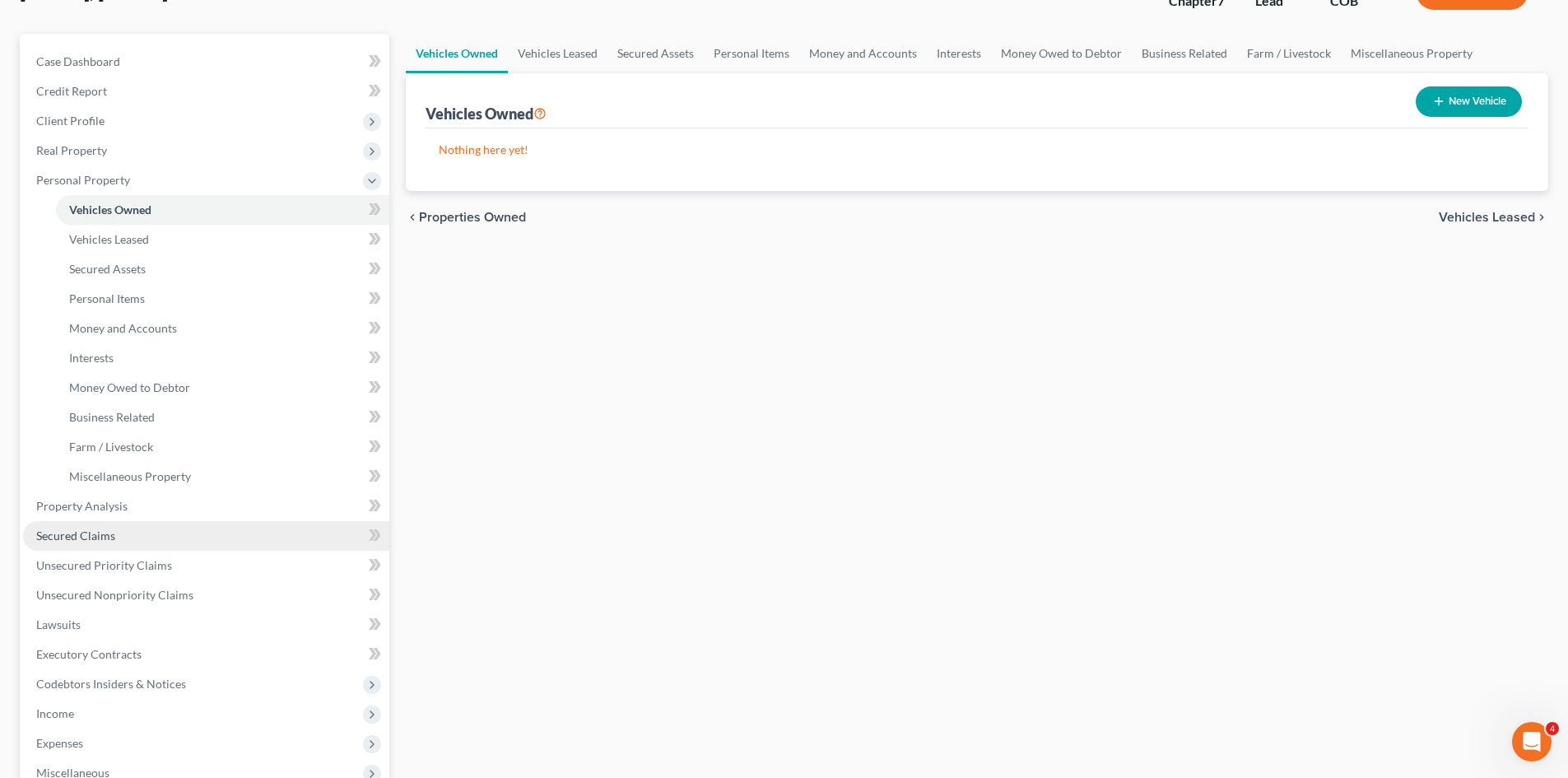 scroll, scrollTop: 165, scrollLeft: 0, axis: vertical 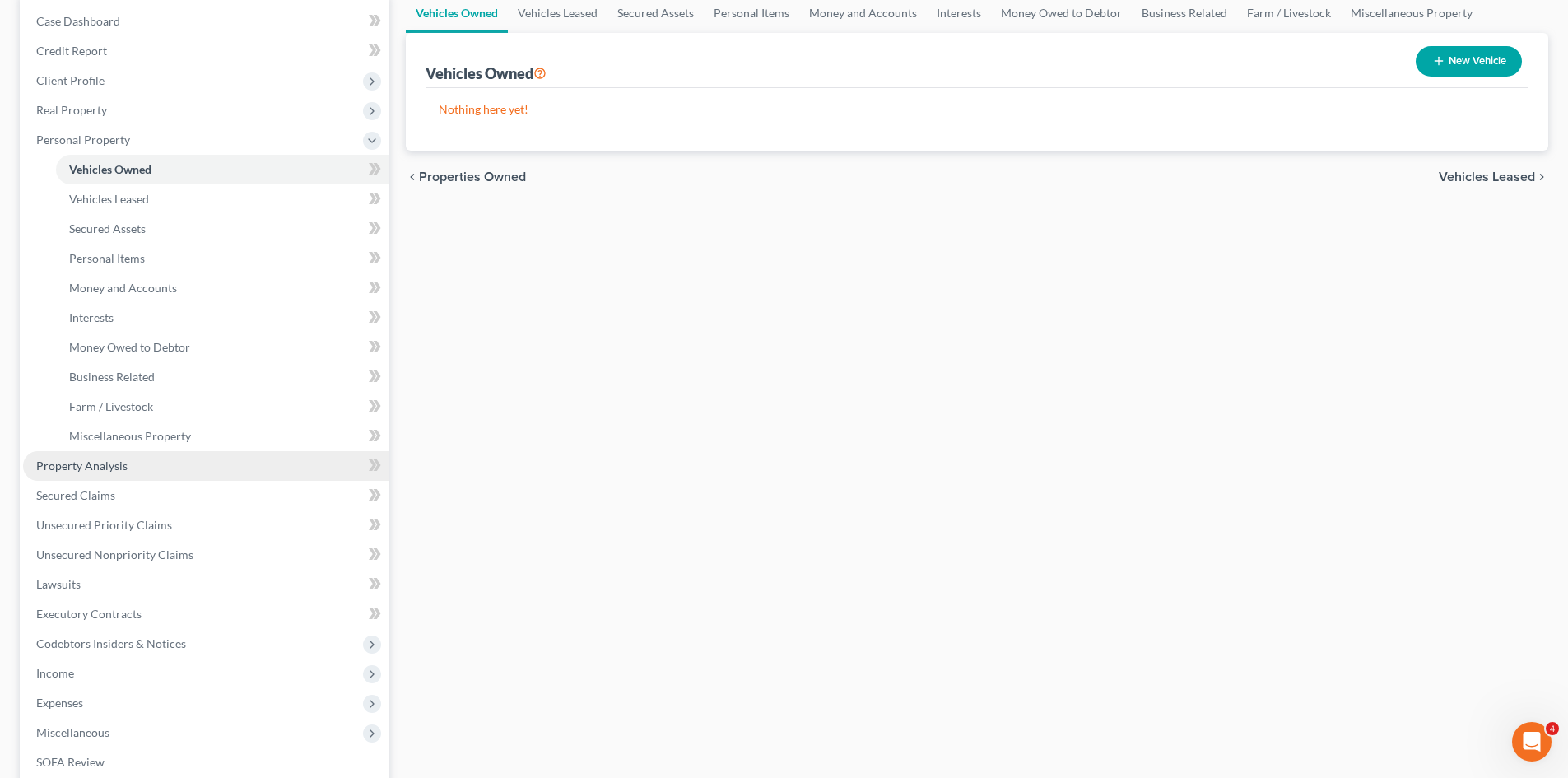 click on "Property Analysis" at bounding box center [81, 465] 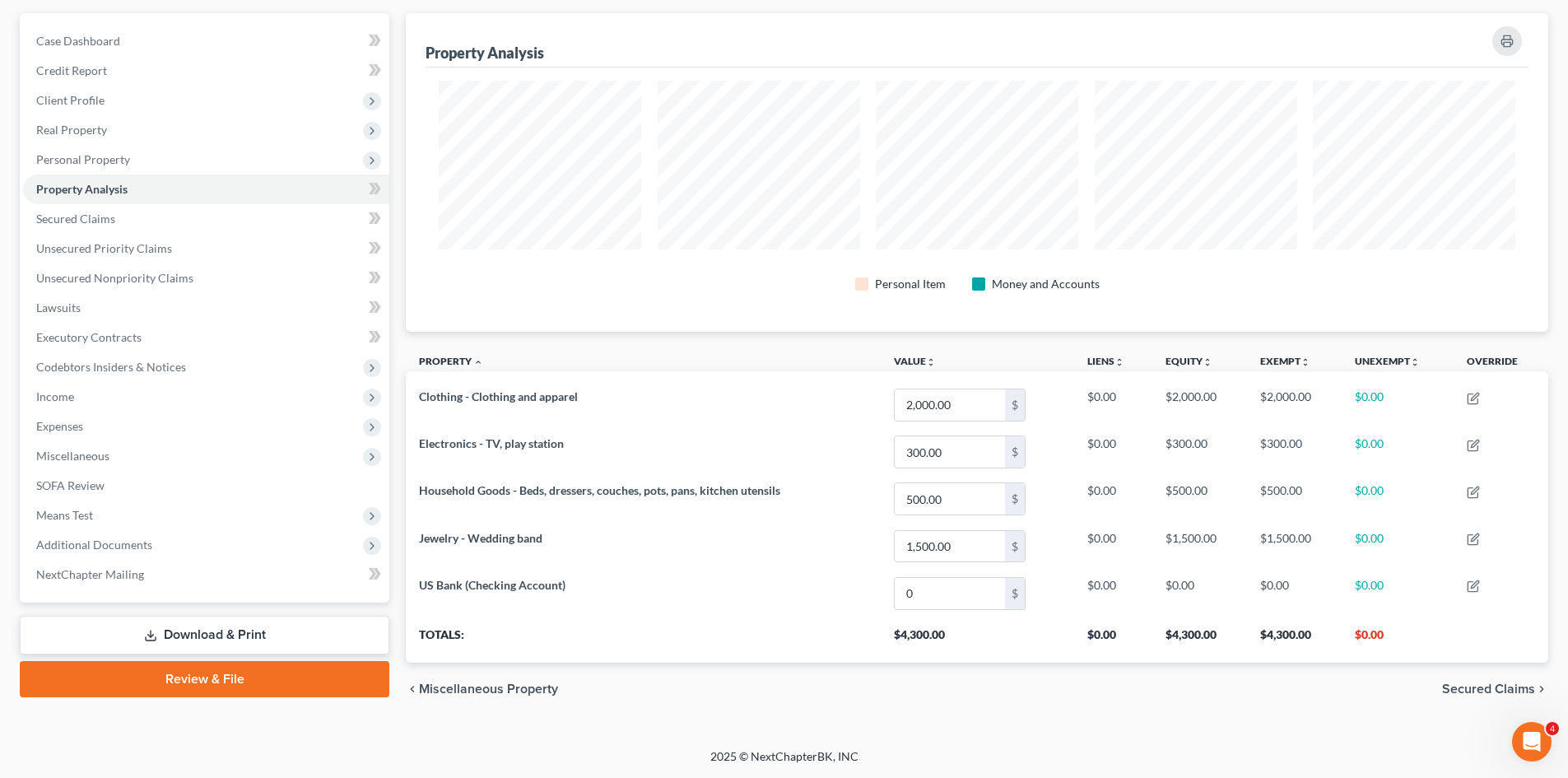 scroll, scrollTop: 0, scrollLeft: 0, axis: both 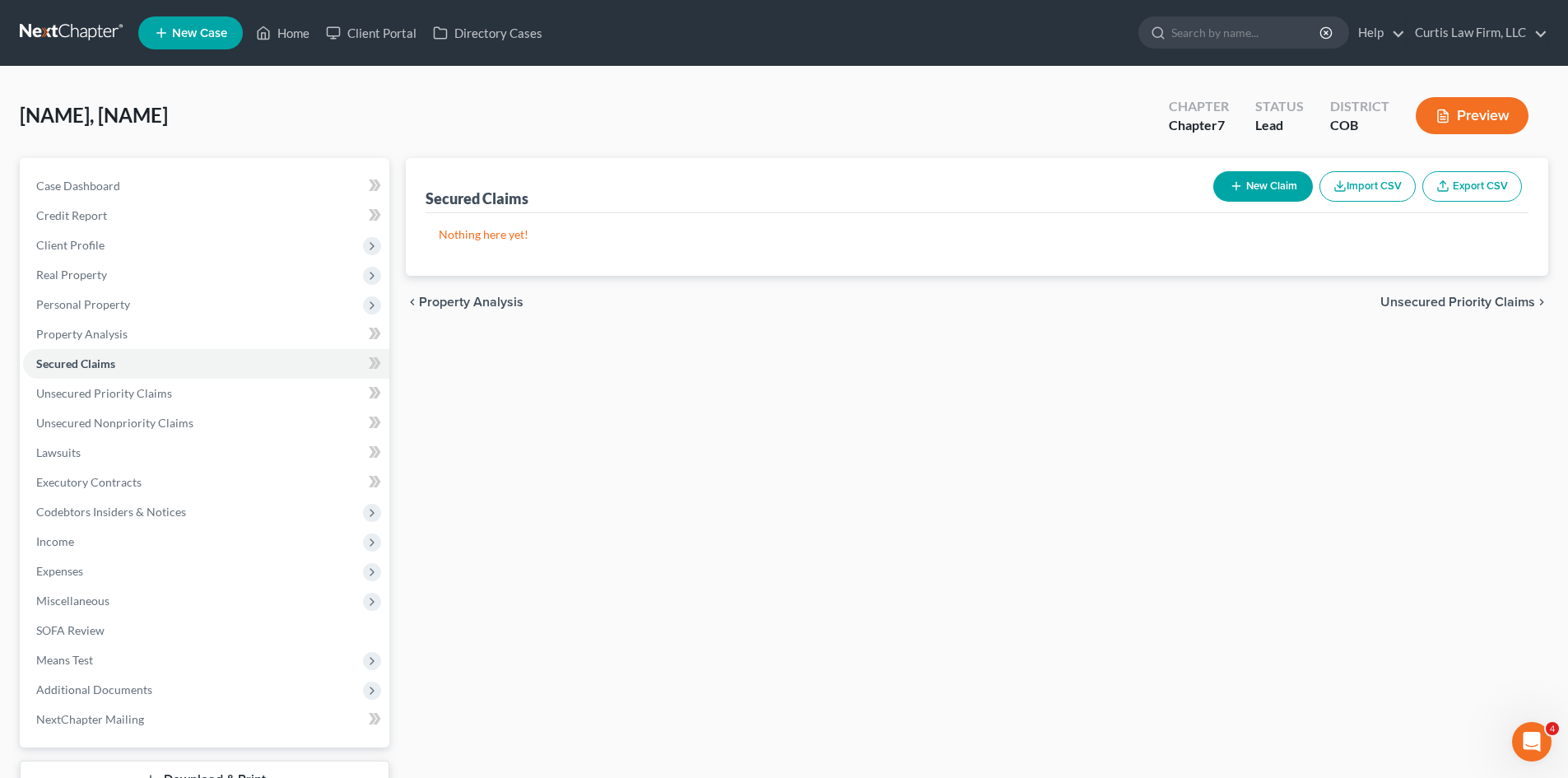 click on "Unsecured Priority Claims" at bounding box center [1458, 302] 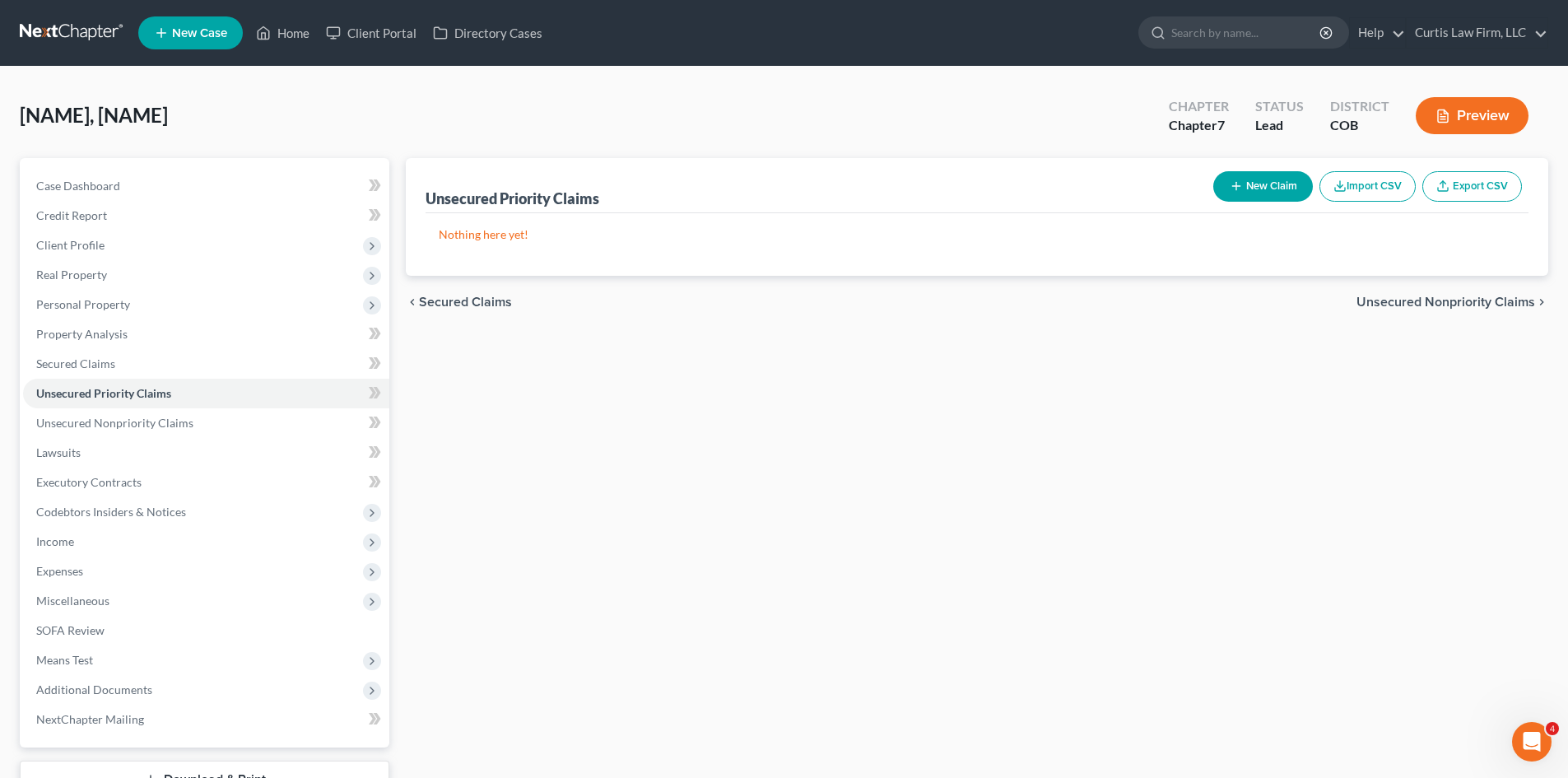 click on "Unsecured Nonpriority Claims" at bounding box center (1445, 302) 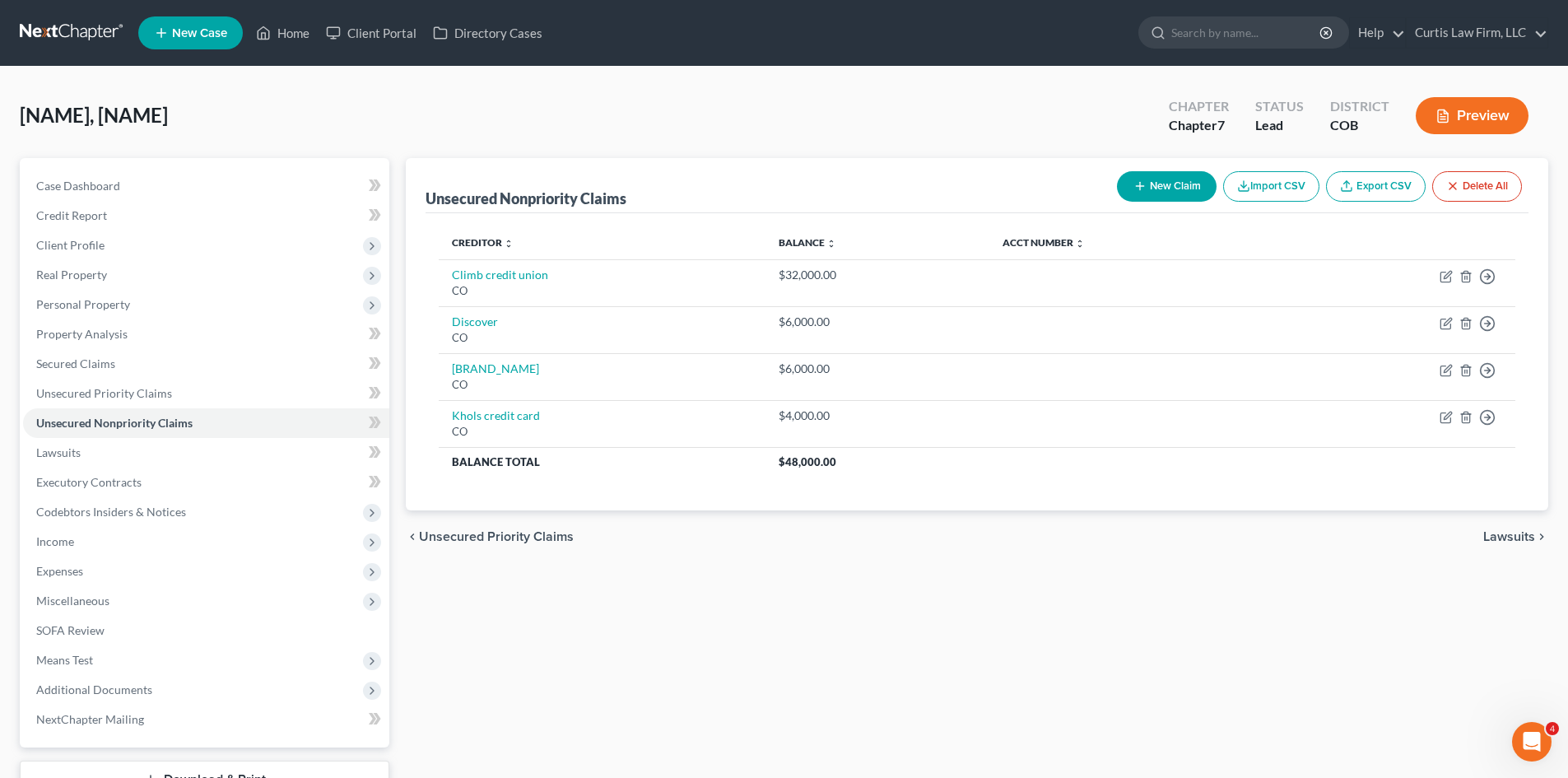 click on "Lawsuits" at bounding box center (1509, 537) 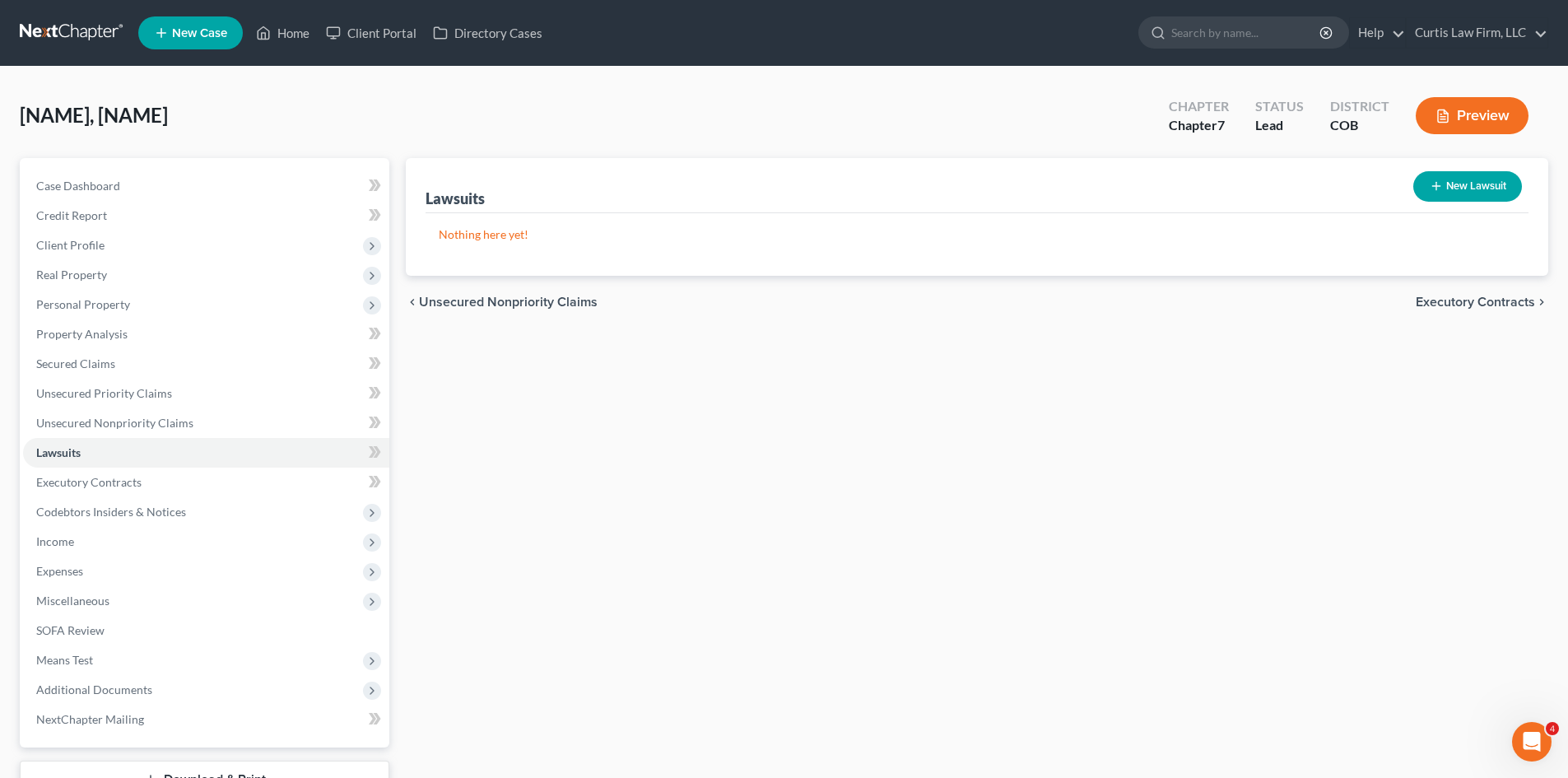 click on "chevron_left
Unsecured Nonpriority Claims
Executory Contracts
chevron_right" at bounding box center (977, 302) 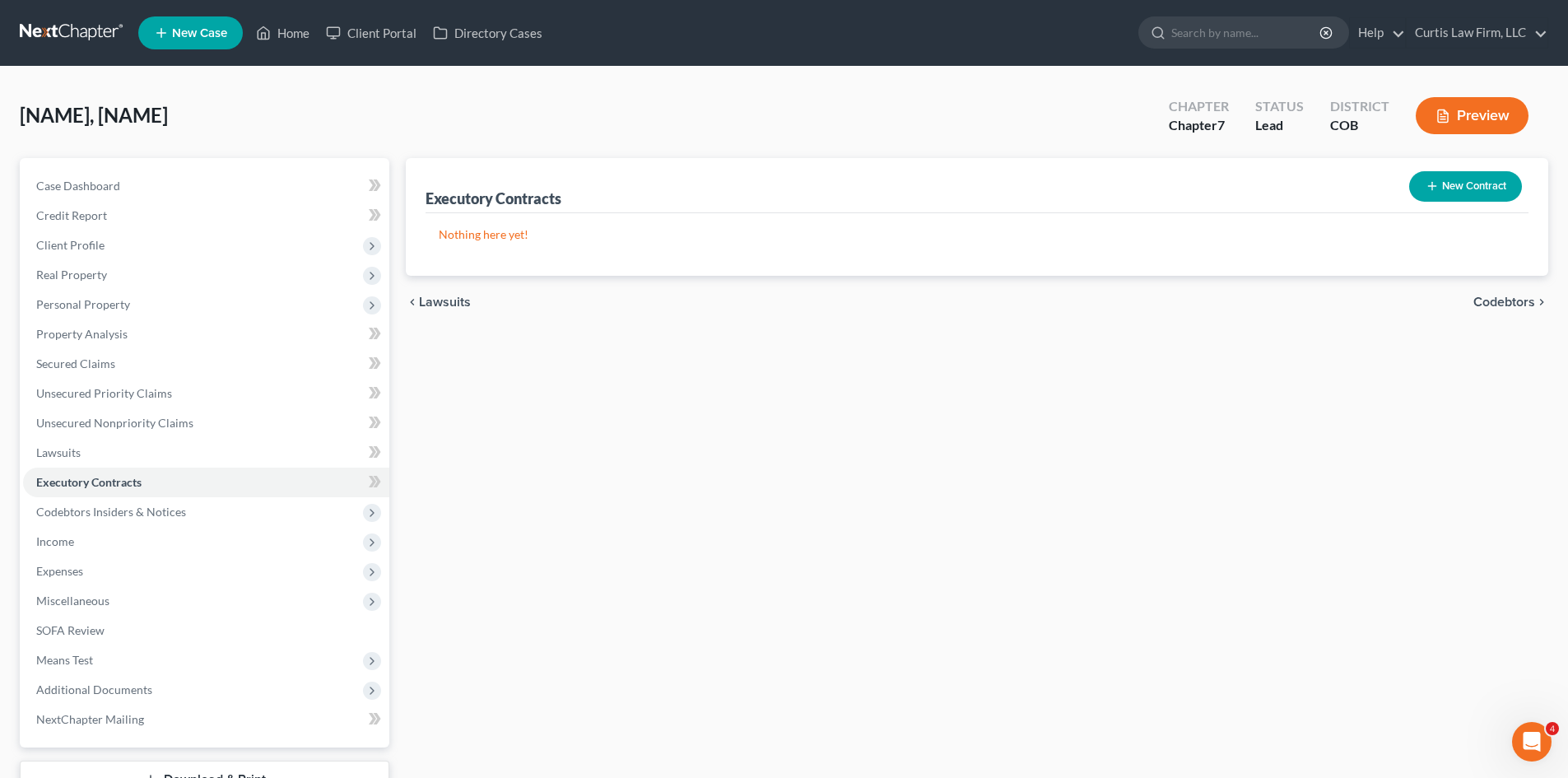 click on "Codebtors" at bounding box center (1504, 302) 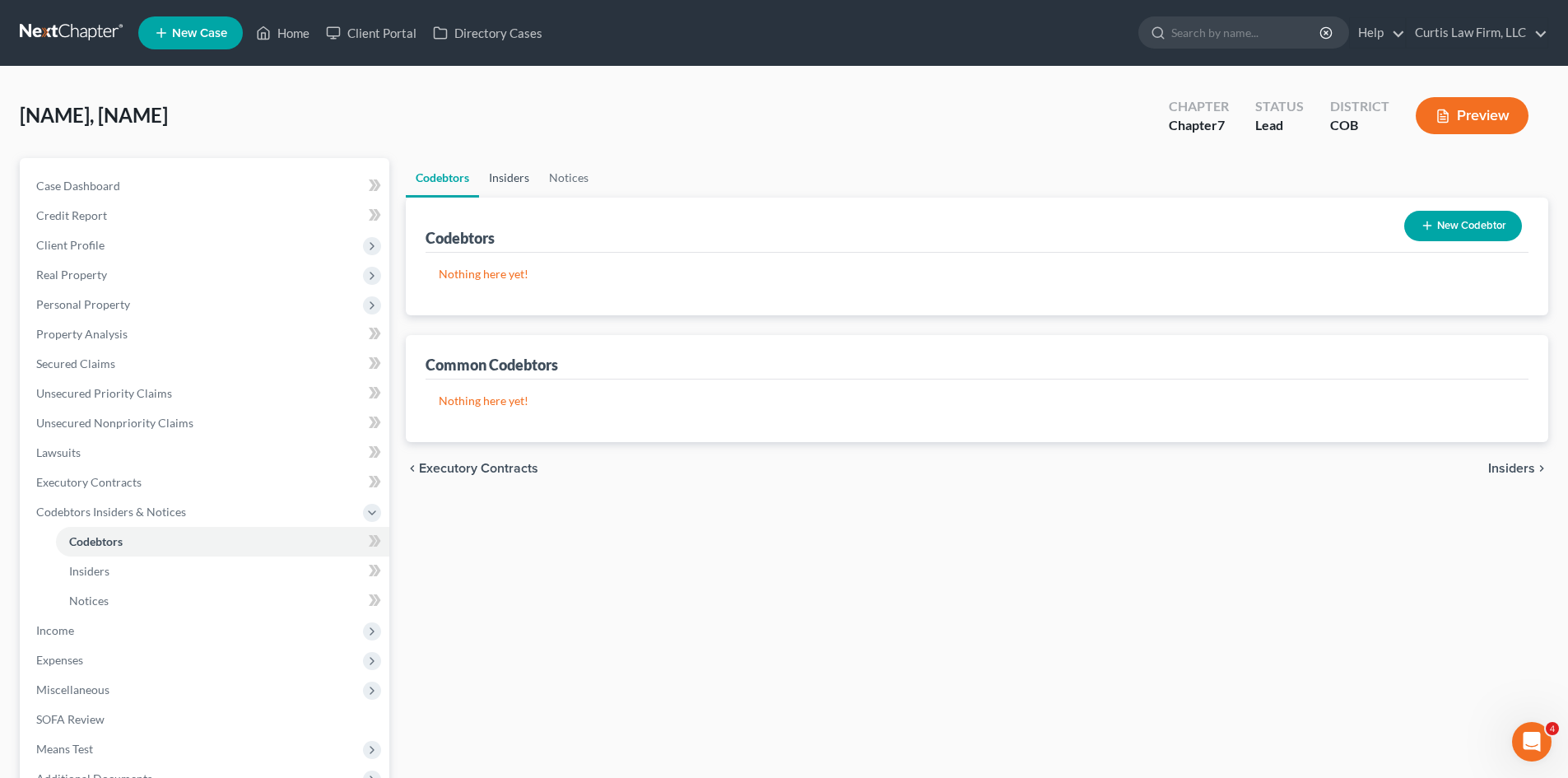 click on "Insiders" at bounding box center [509, 178] 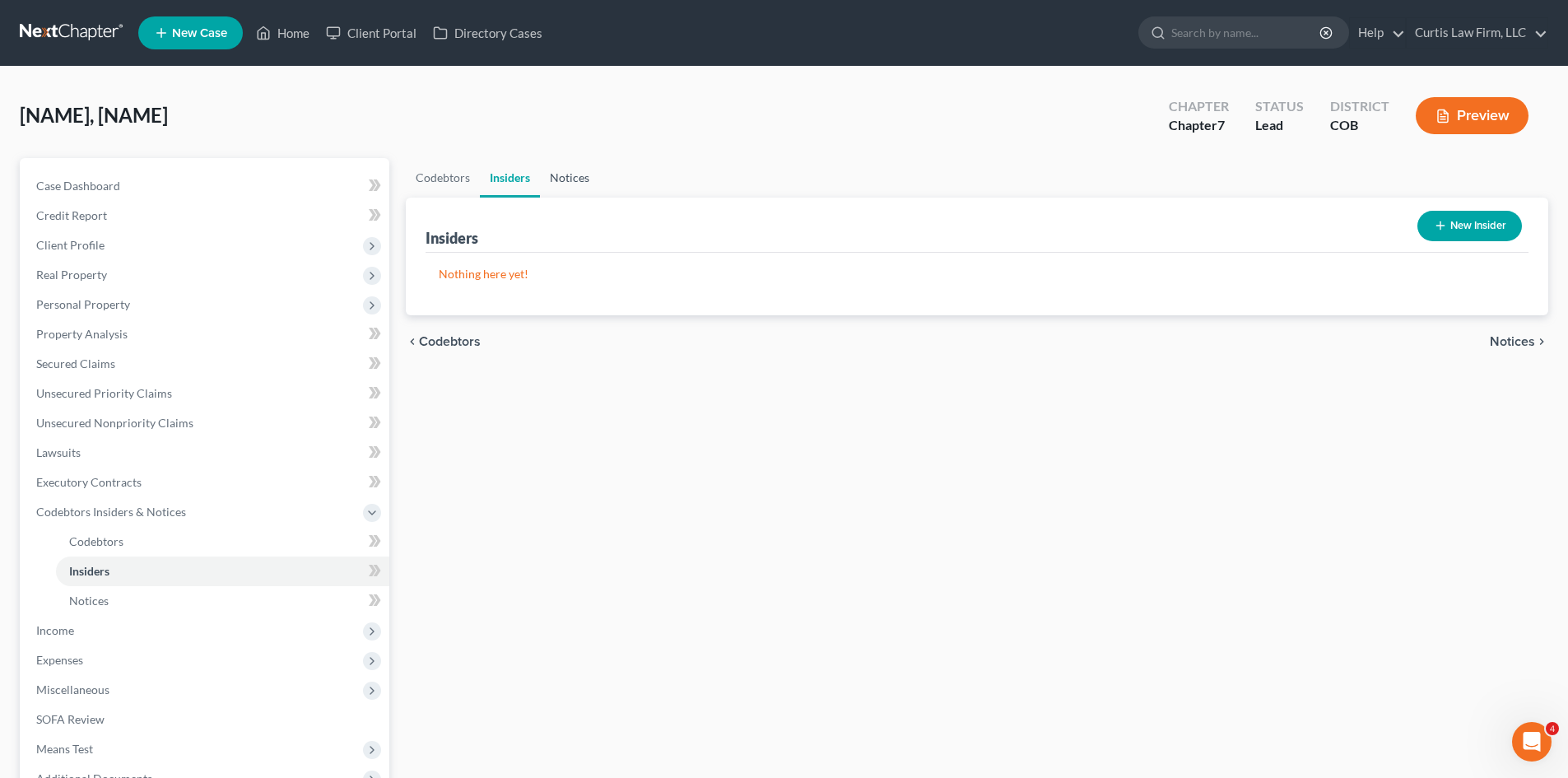 click on "Notices" at bounding box center (570, 178) 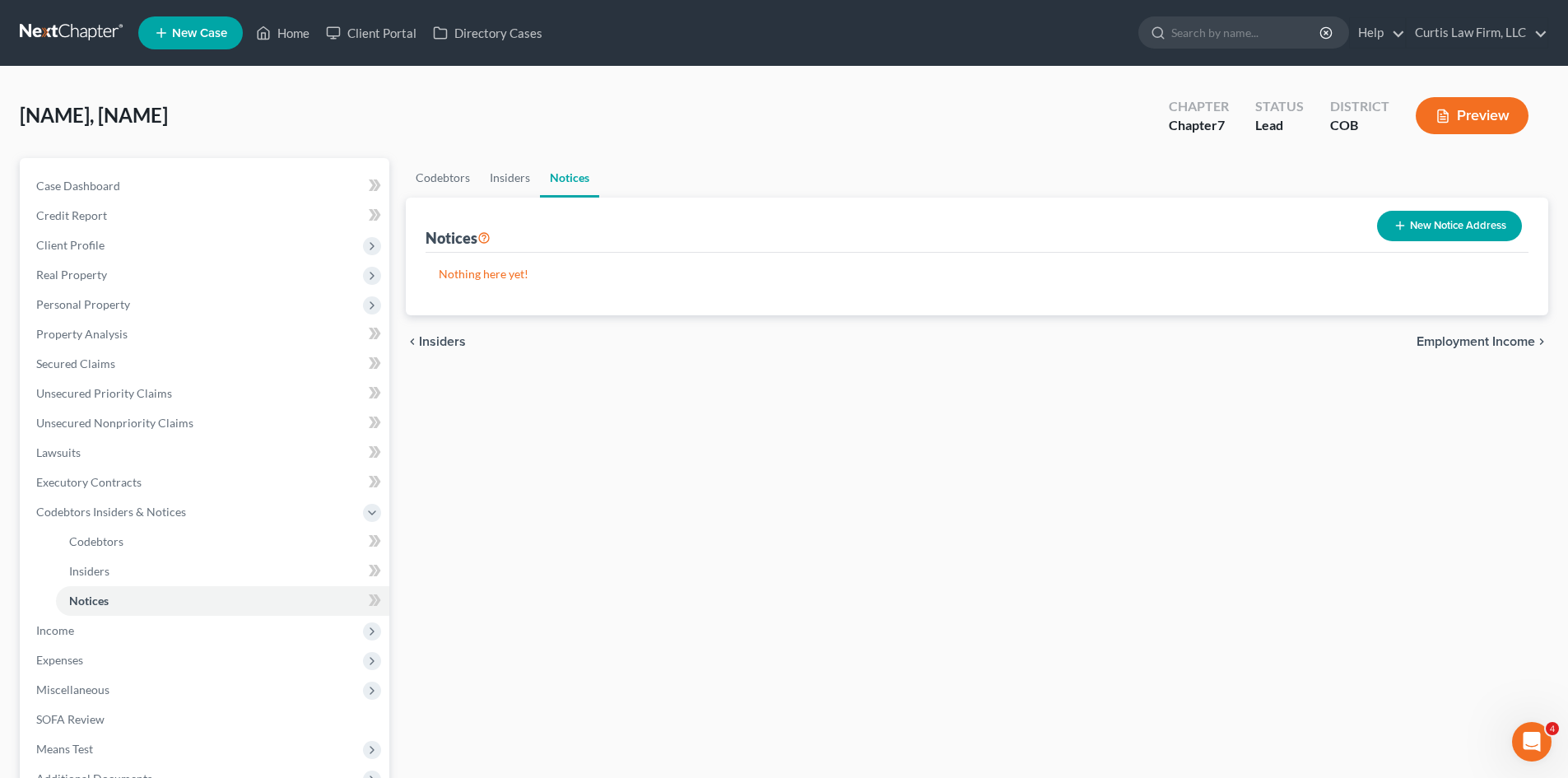 click on "Employment Income" at bounding box center [1476, 342] 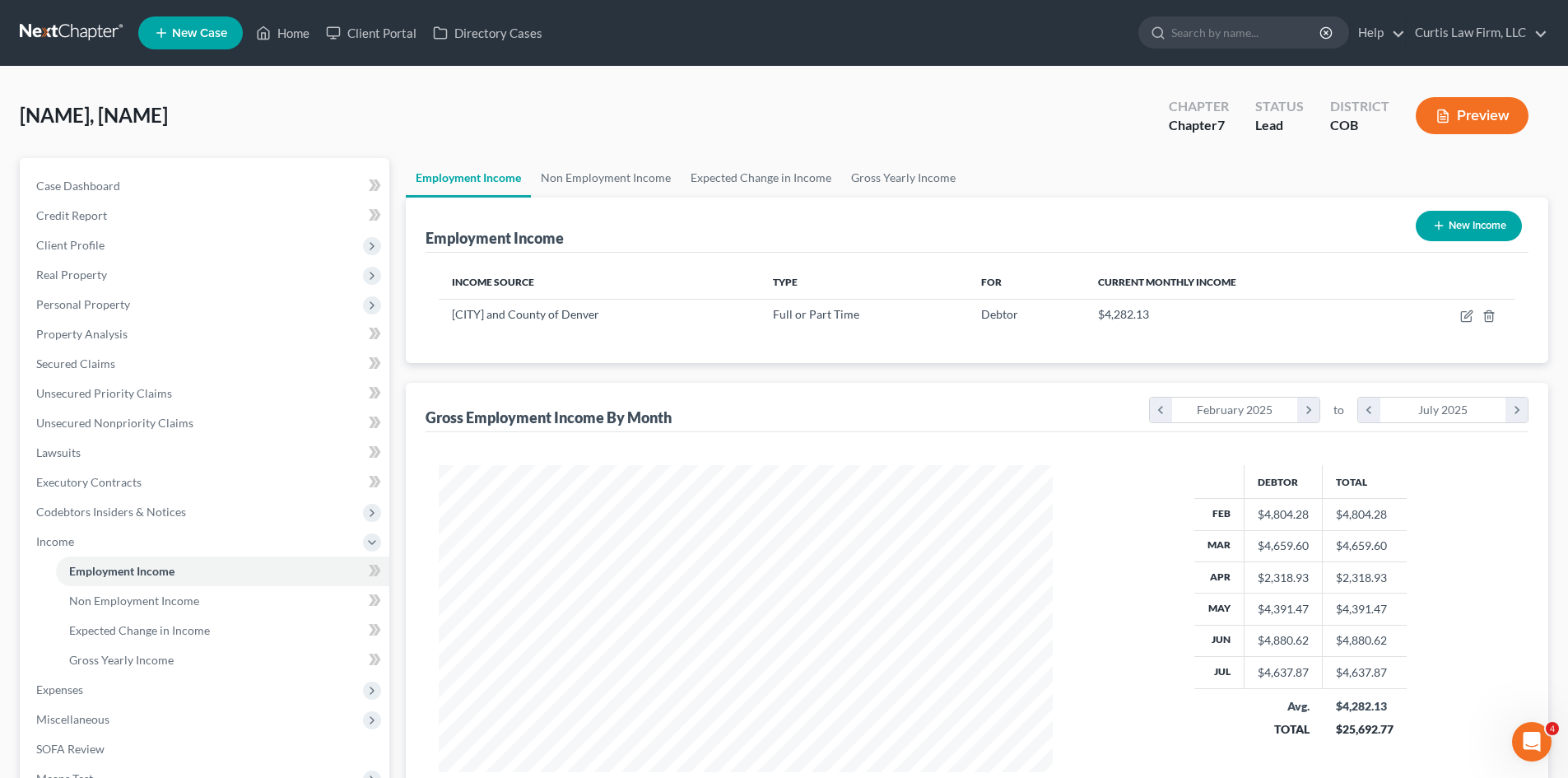 scroll, scrollTop: 822973, scrollLeft: 822450, axis: both 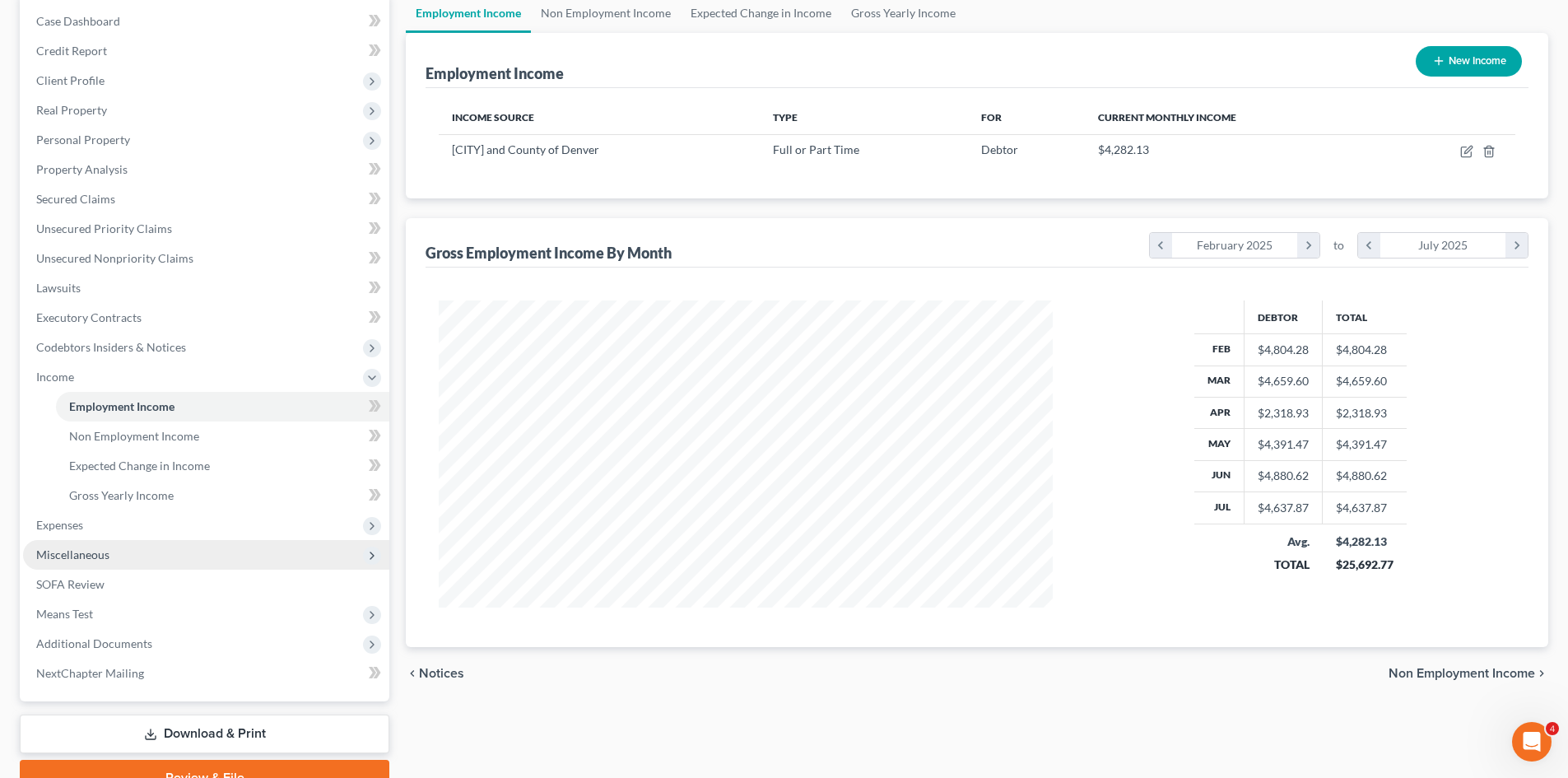click on "Miscellaneous" at bounding box center [206, 555] 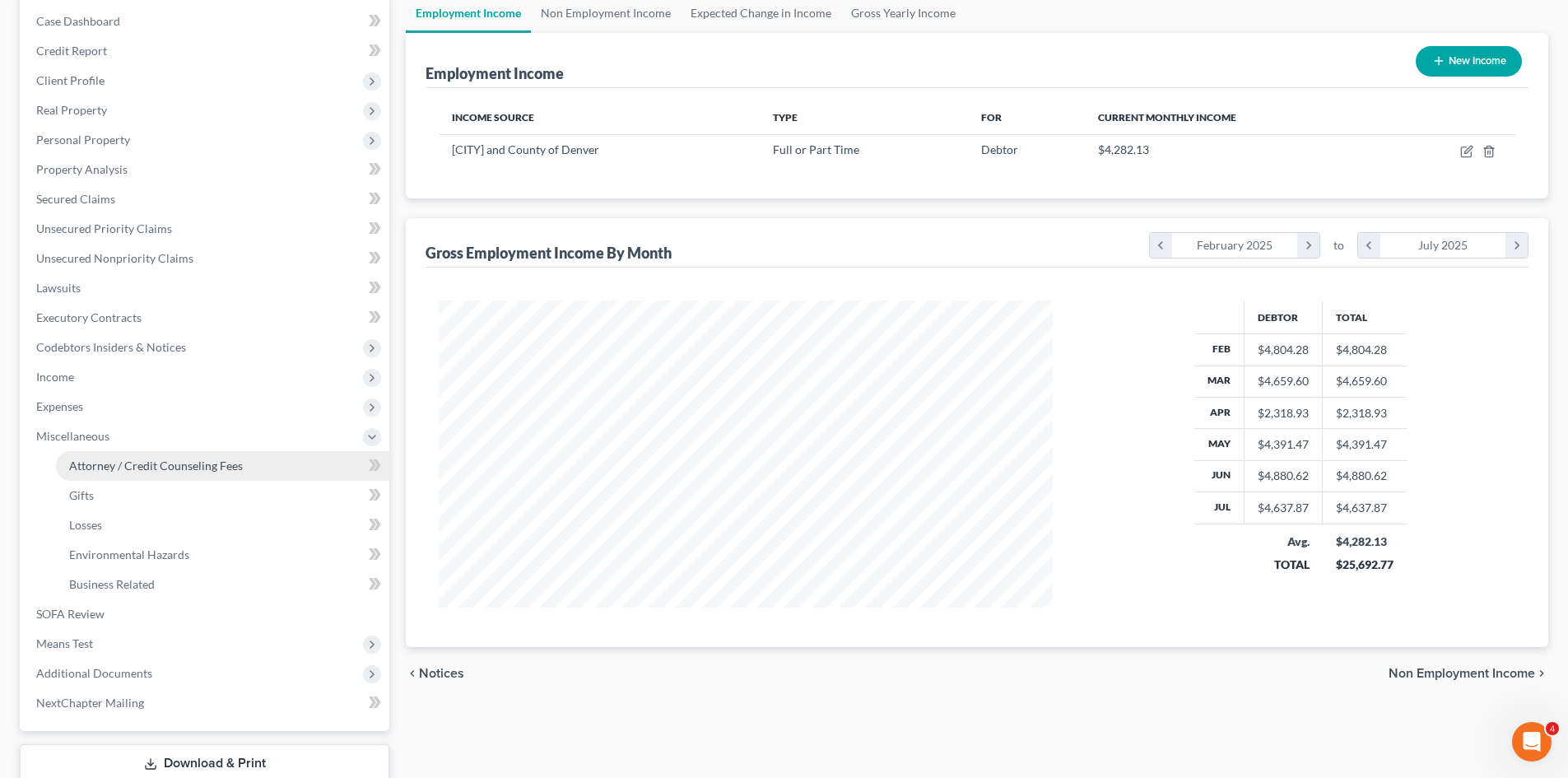 click on "Attorney / Credit Counseling Fees" at bounding box center [156, 465] 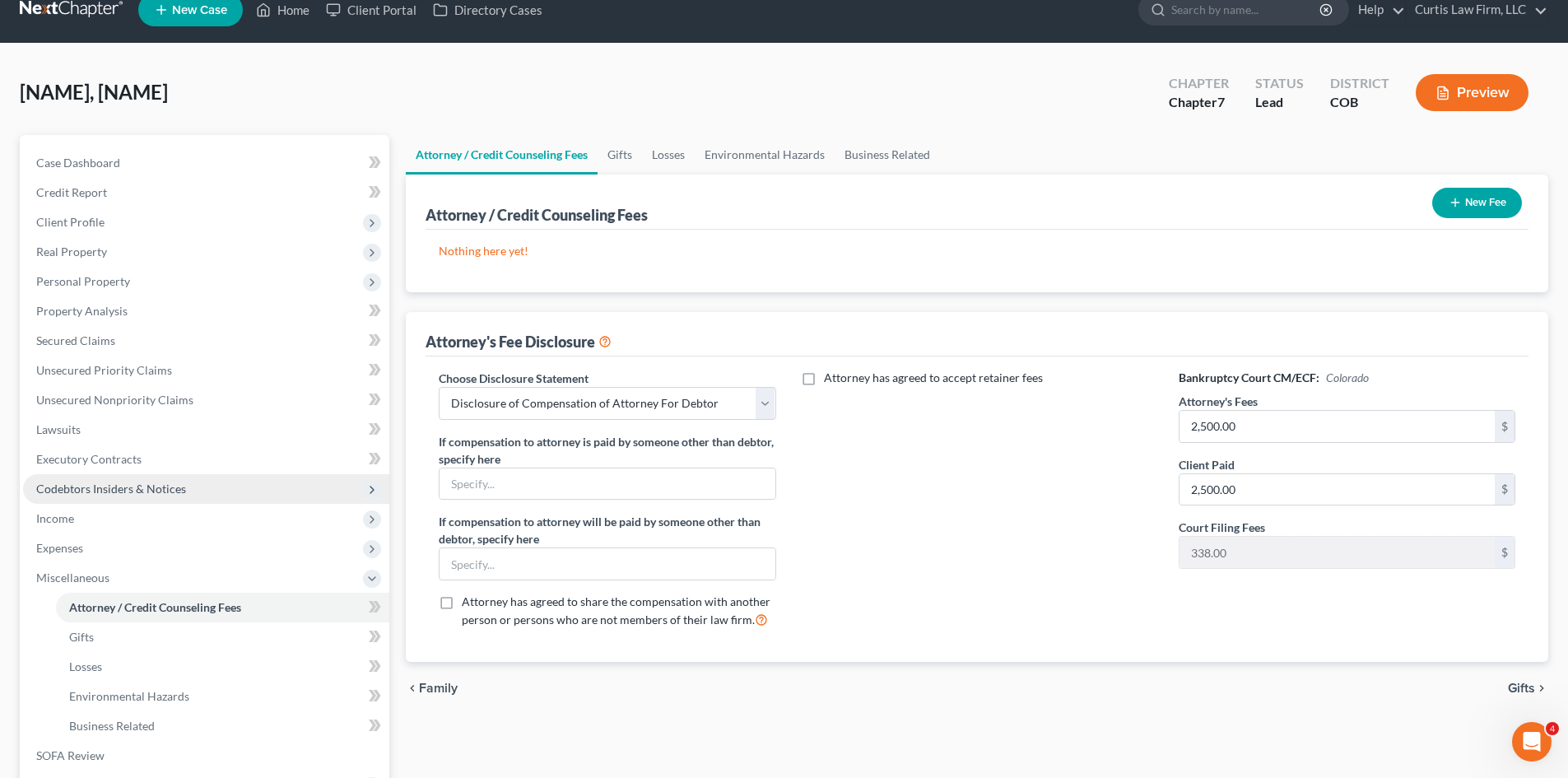 scroll, scrollTop: 0, scrollLeft: 0, axis: both 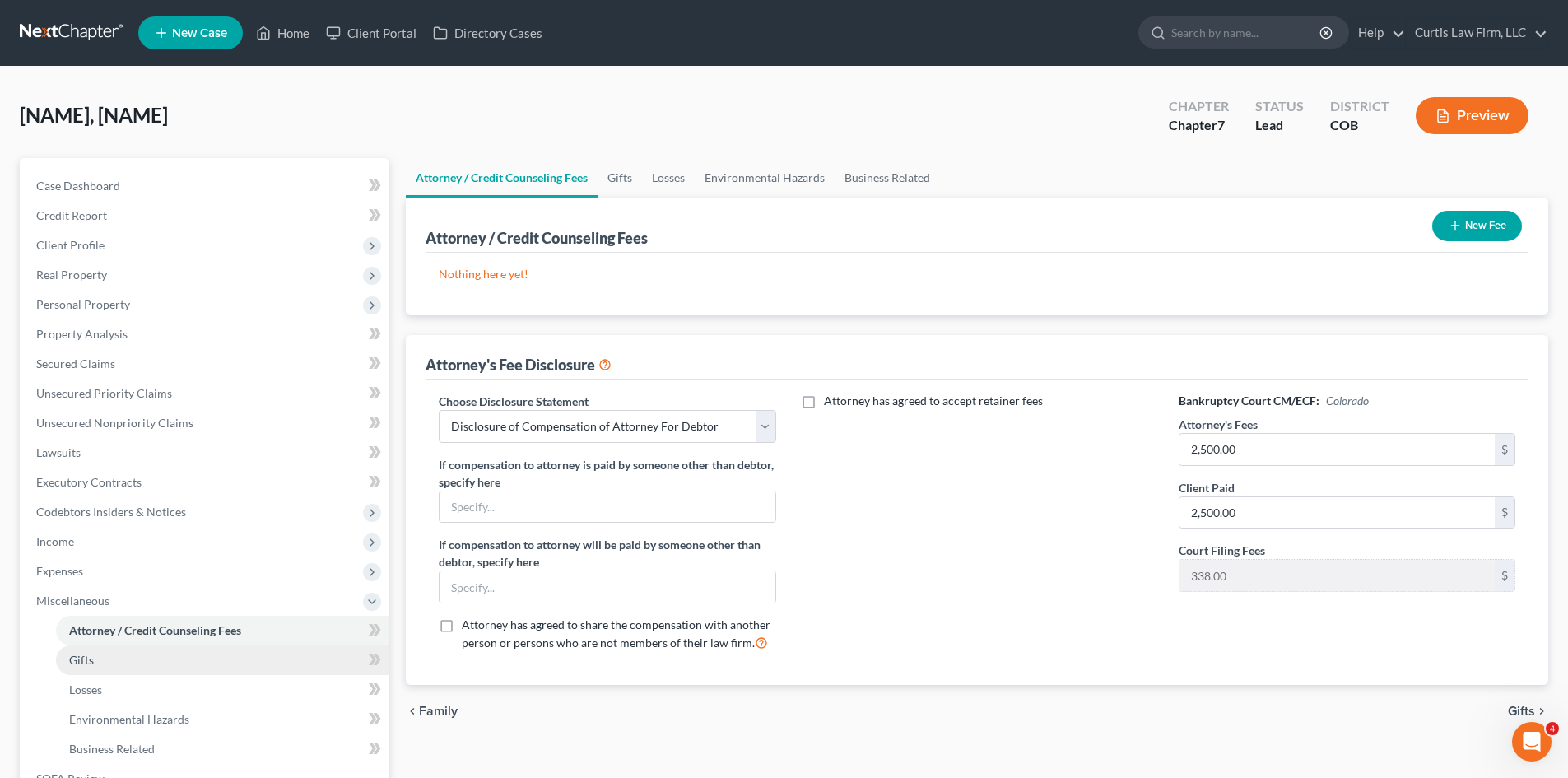 click on "Gifts" at bounding box center [222, 660] 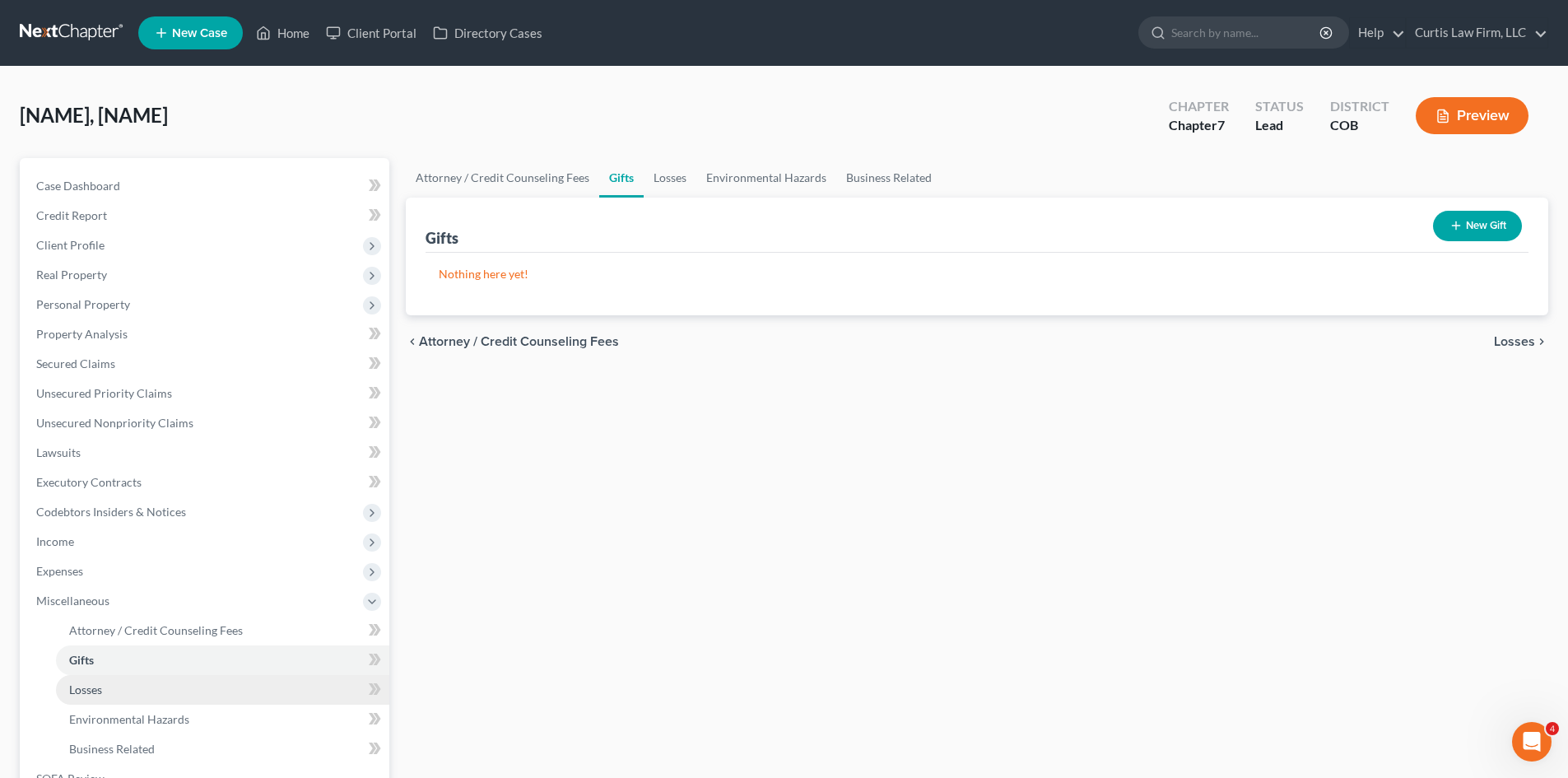 click on "Losses" at bounding box center (222, 690) 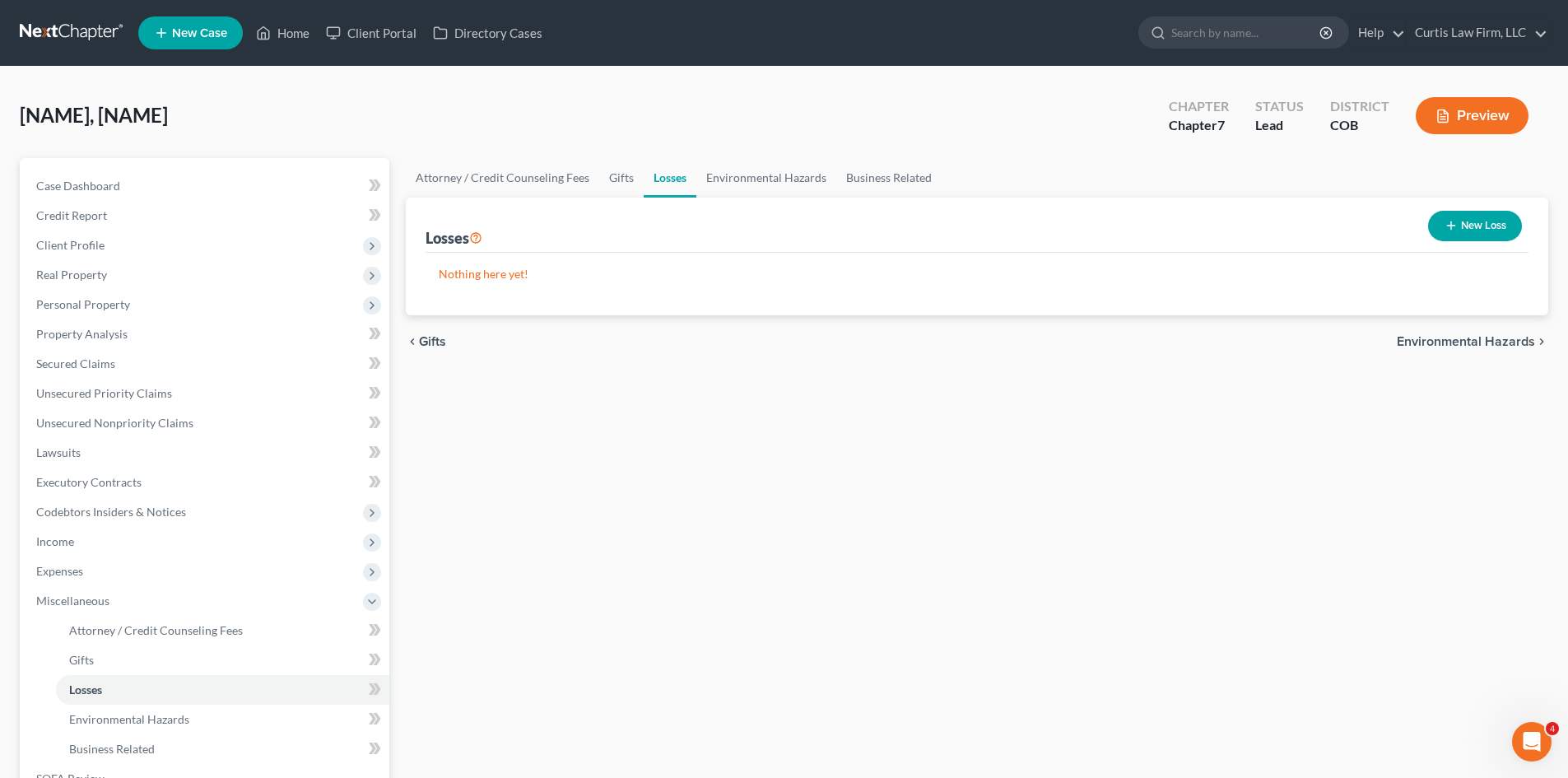 click on "New Loss" at bounding box center [1475, 226] 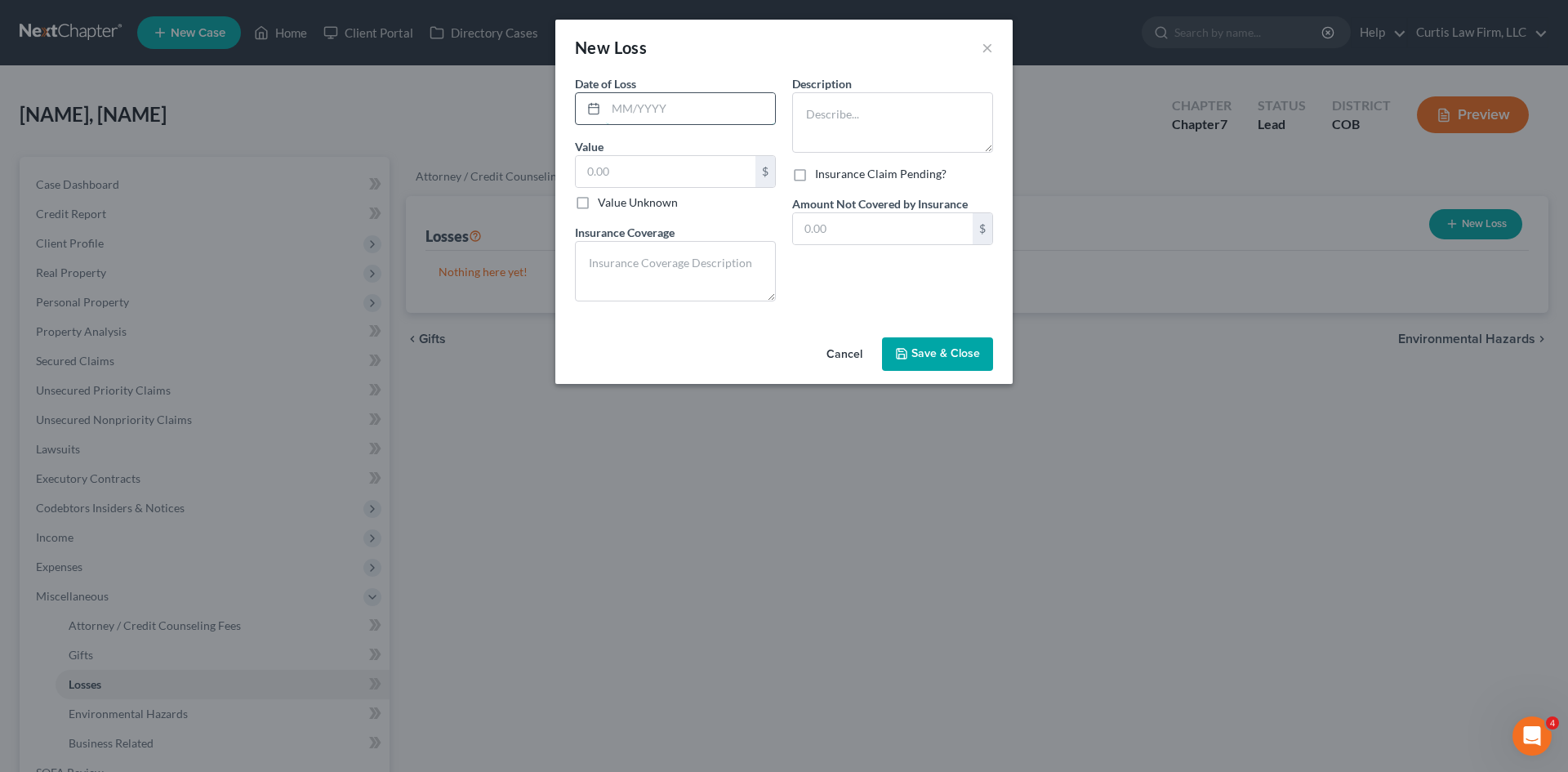 click at bounding box center [690, 109] 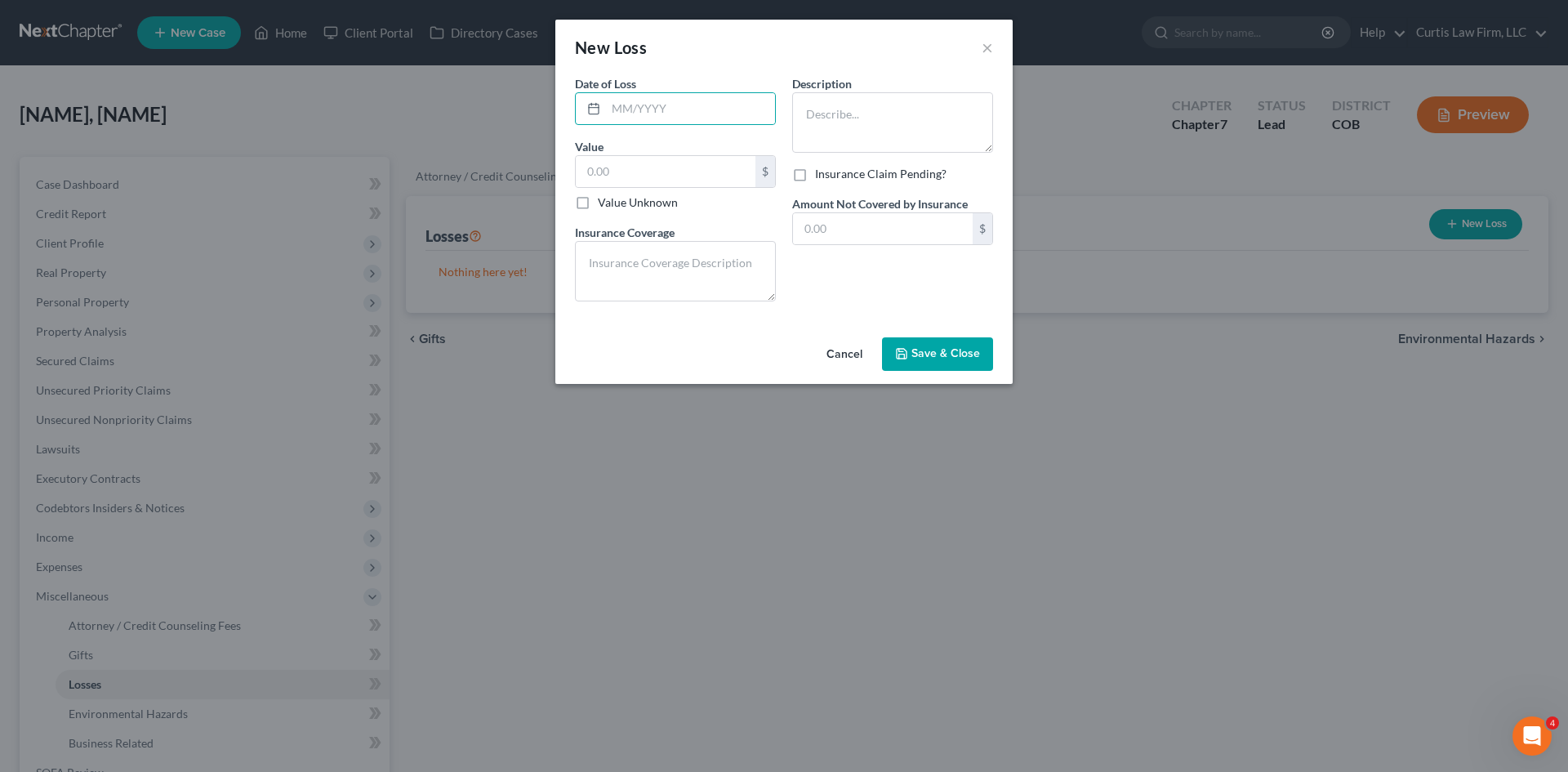 click on "Cancel" at bounding box center (844, 355) 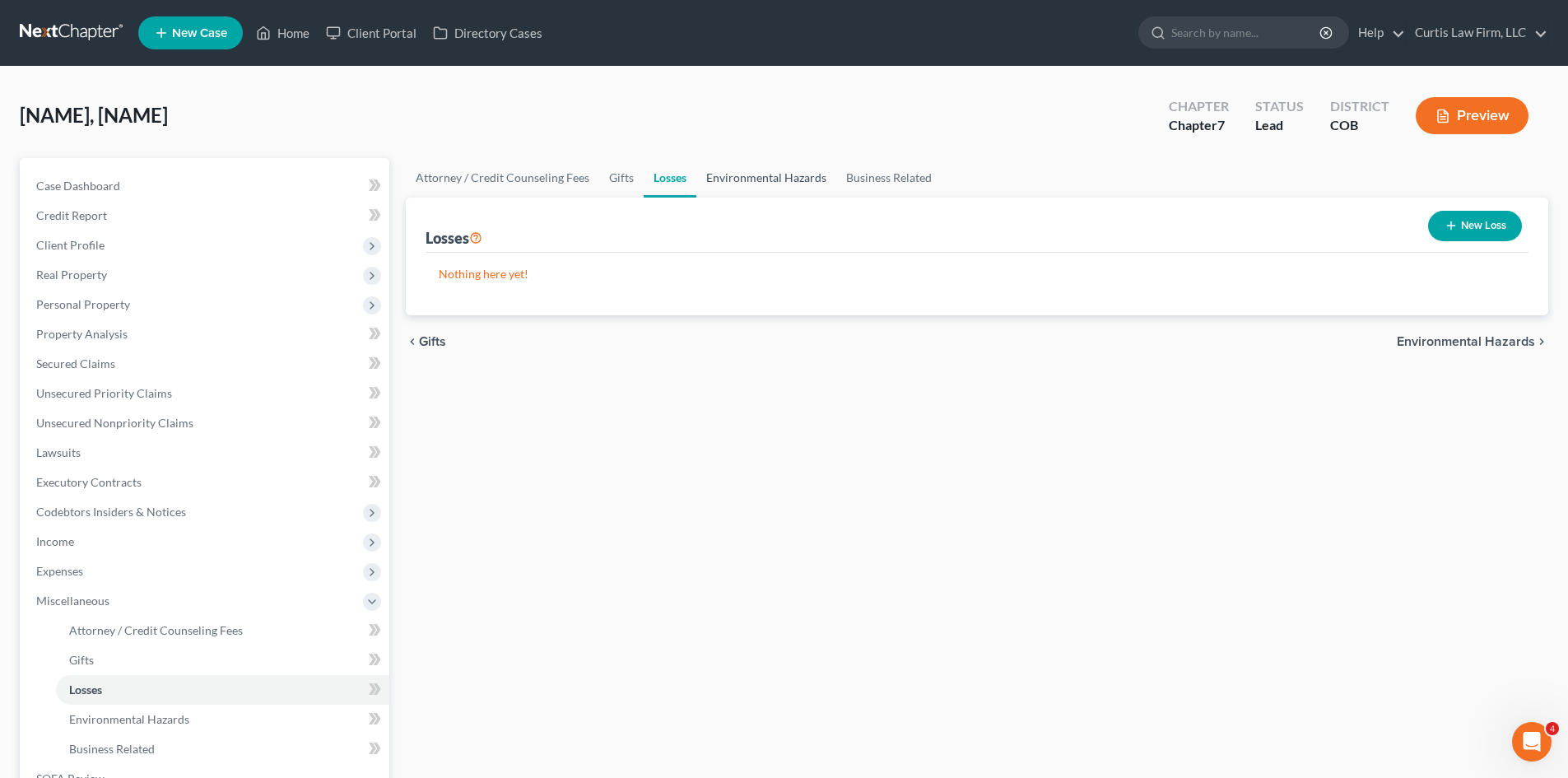 click on "Environmental Hazards" at bounding box center (766, 178) 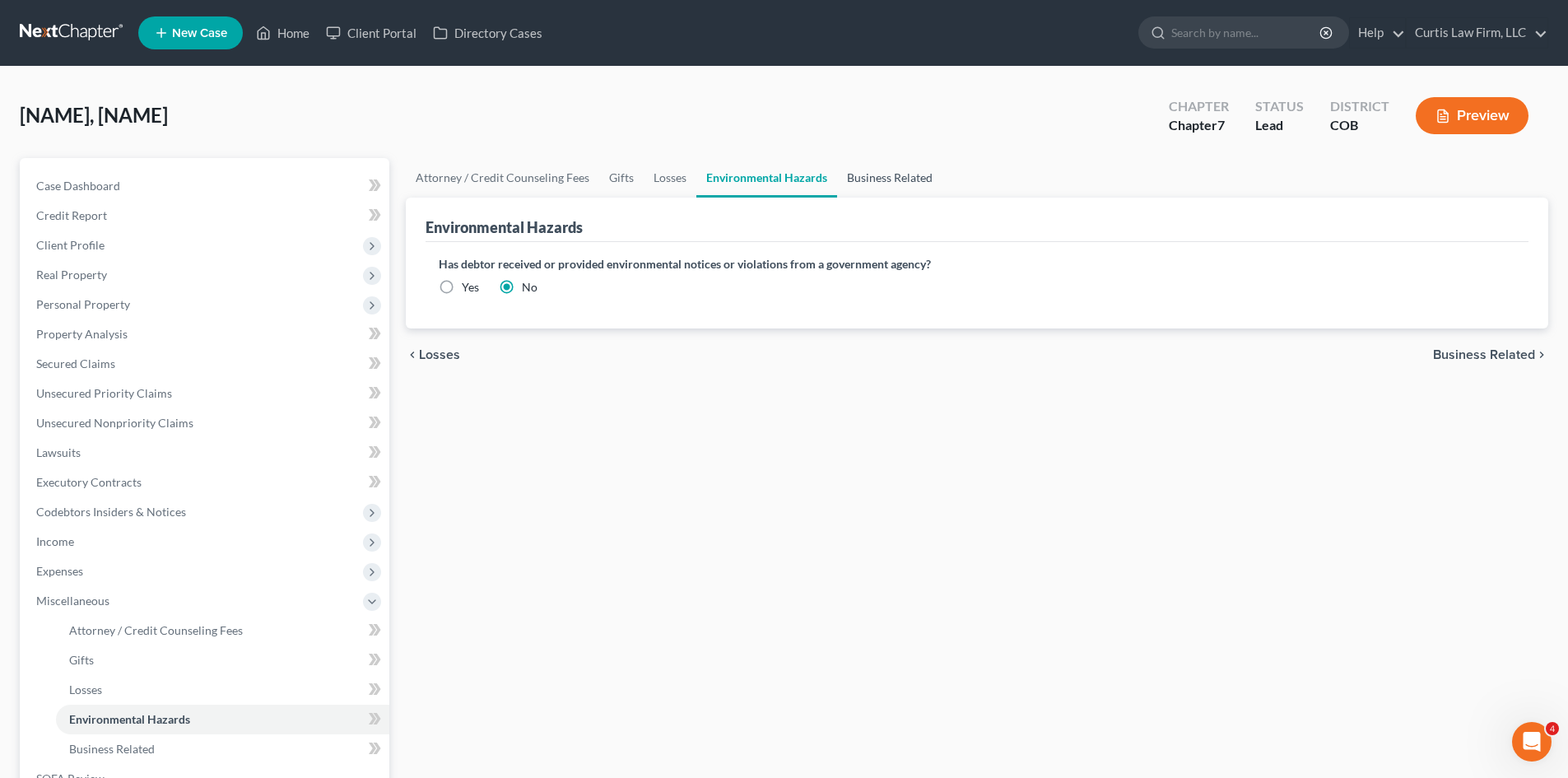 click on "Business Related" at bounding box center [890, 178] 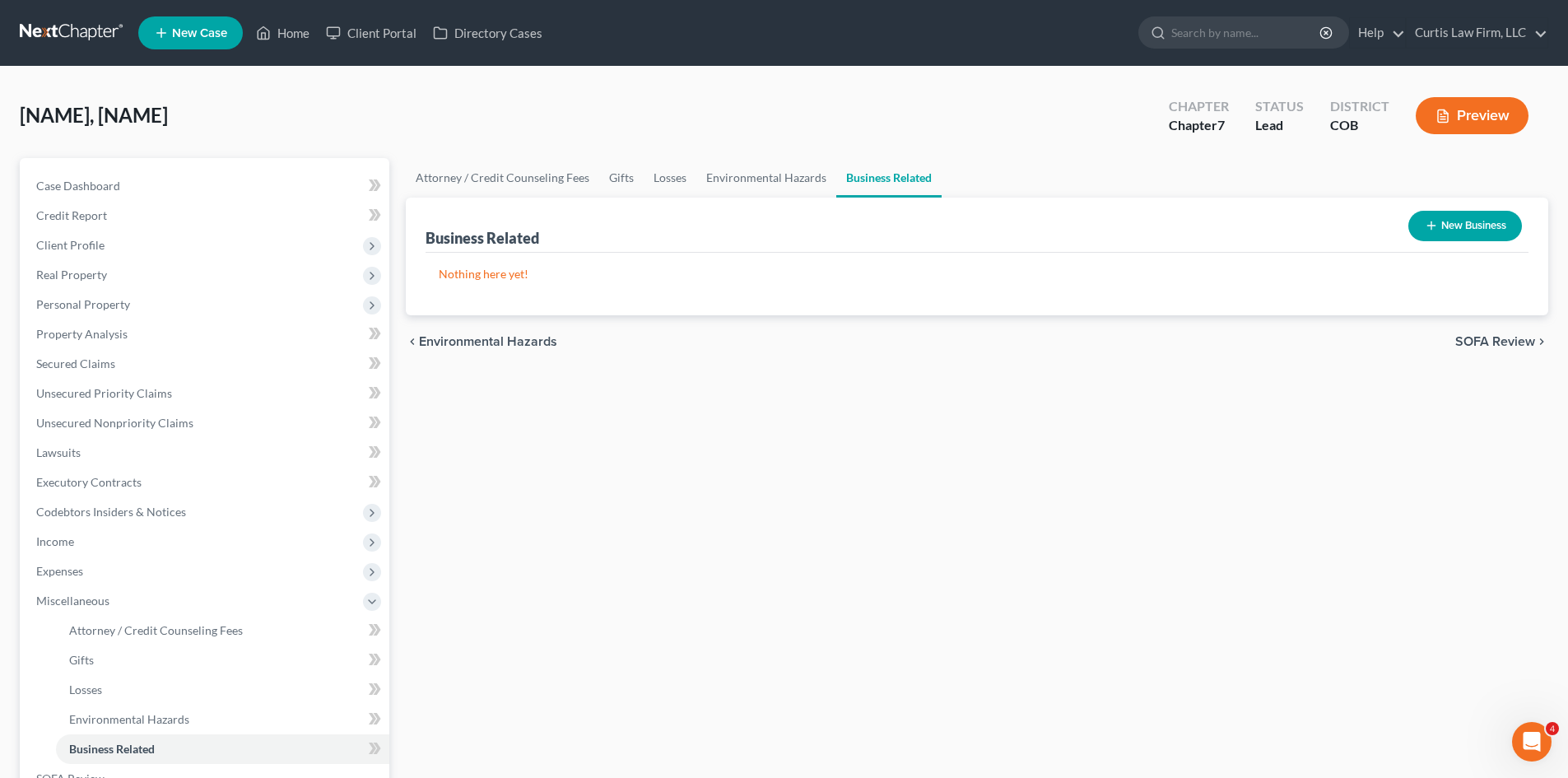 click on "SOFA Review" at bounding box center [1495, 342] 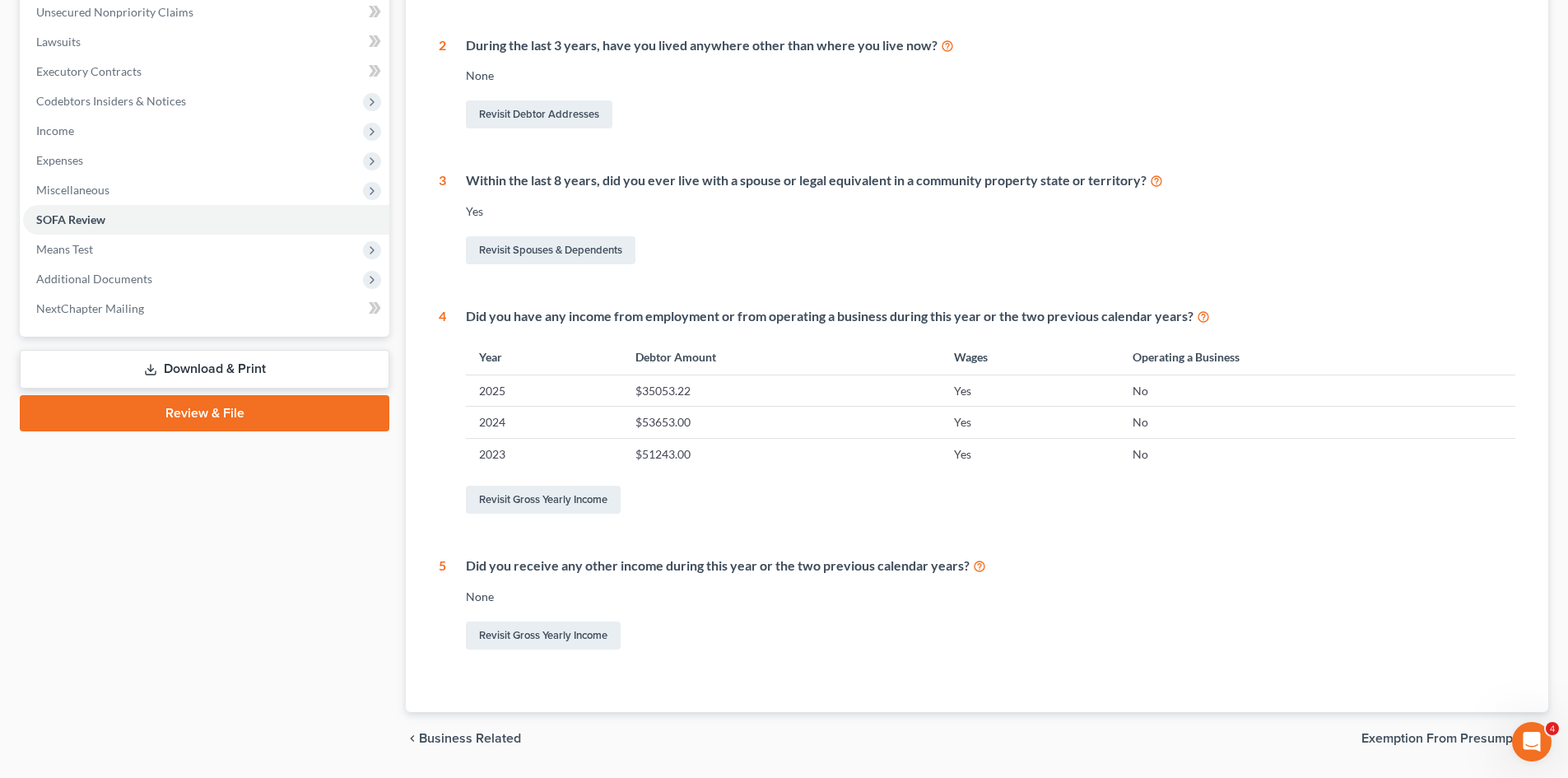scroll, scrollTop: 412, scrollLeft: 0, axis: vertical 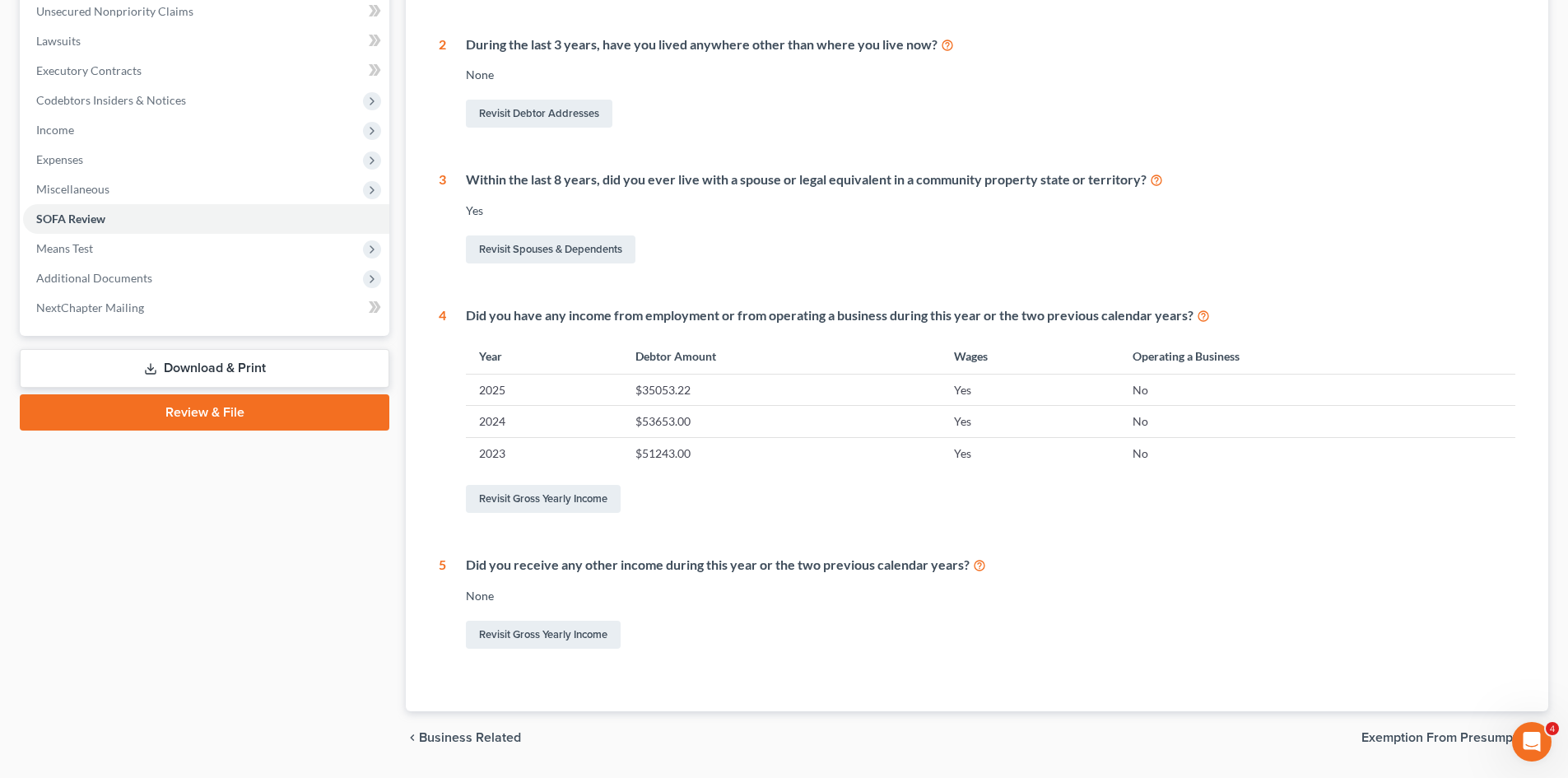 drag, startPoint x: 1477, startPoint y: 736, endPoint x: 971, endPoint y: 541, distance: 542.2739 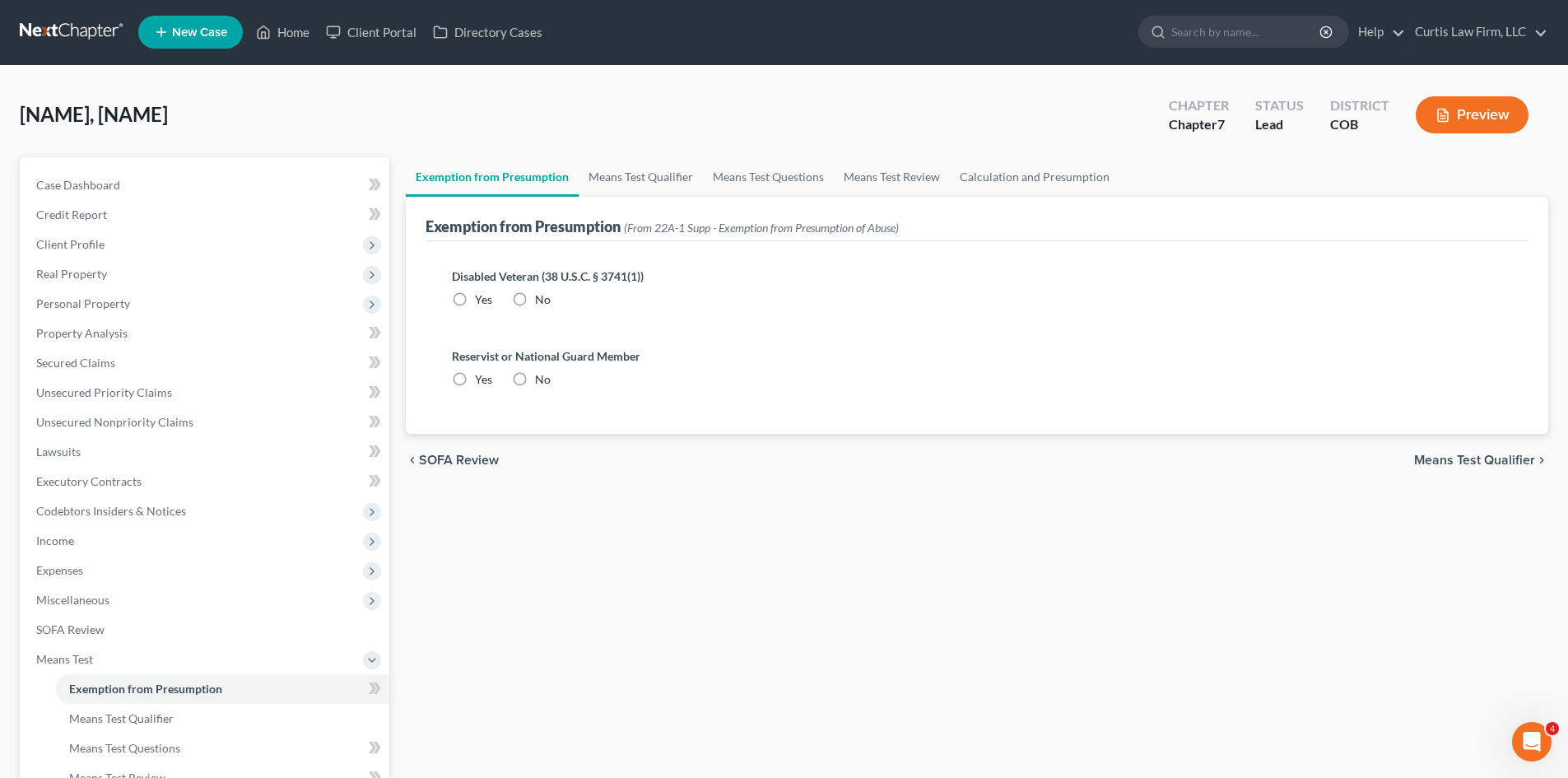 scroll, scrollTop: 0, scrollLeft: 0, axis: both 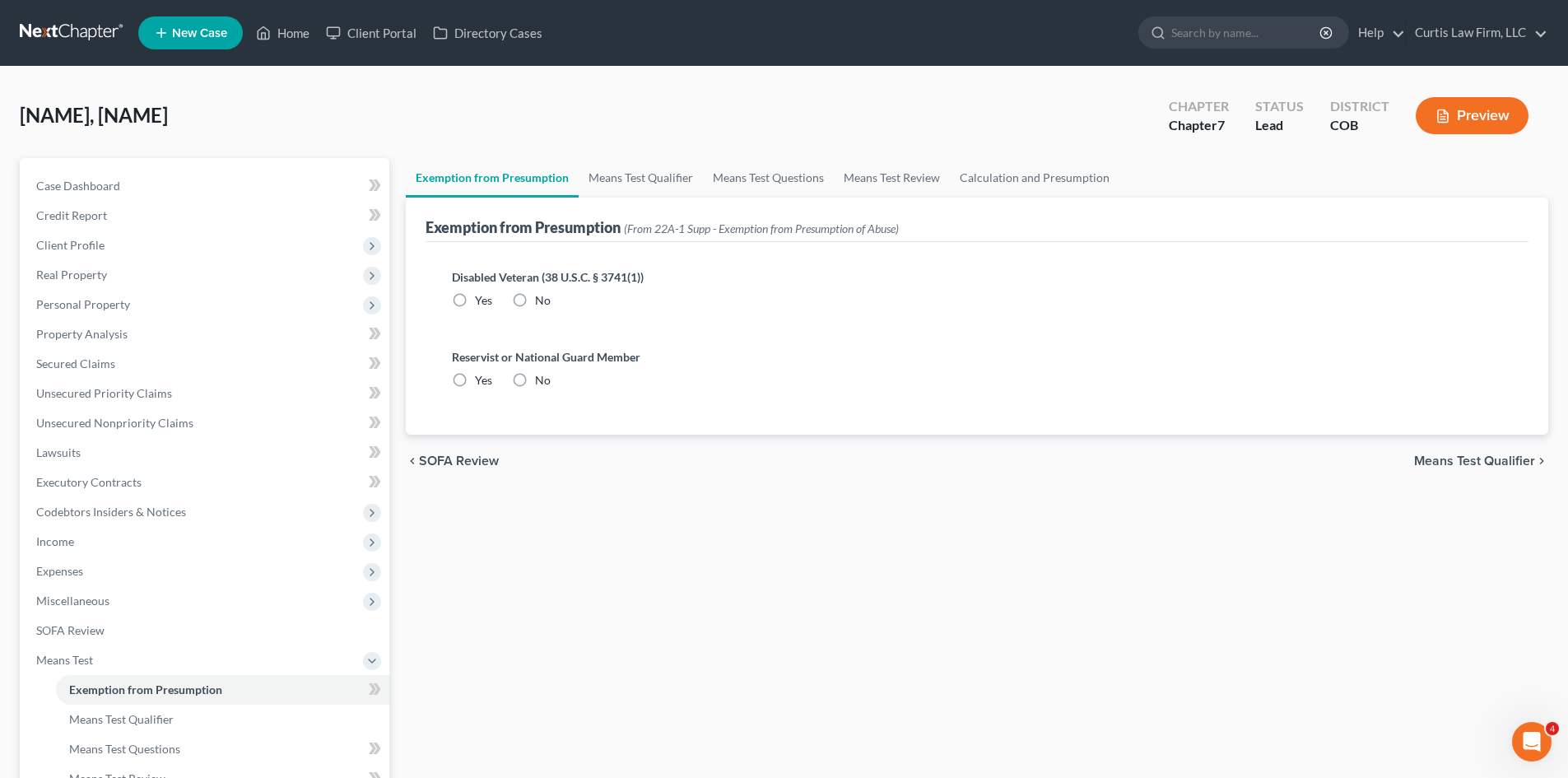 click on "Disabled Veteran (38 U.S.C. § 3741(1)) Yes No" at bounding box center (977, 288) 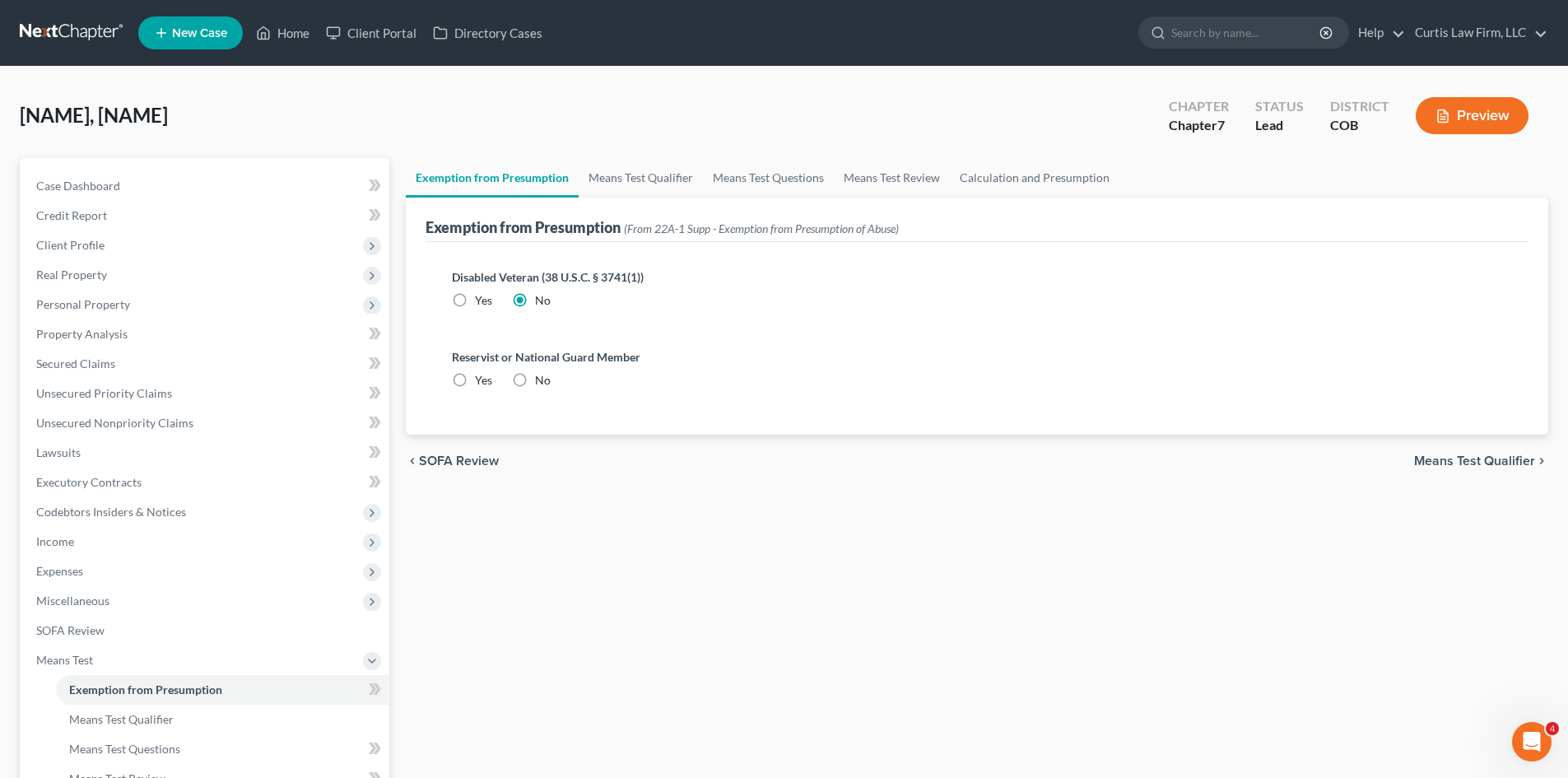 click on "No" at bounding box center (542, 380) 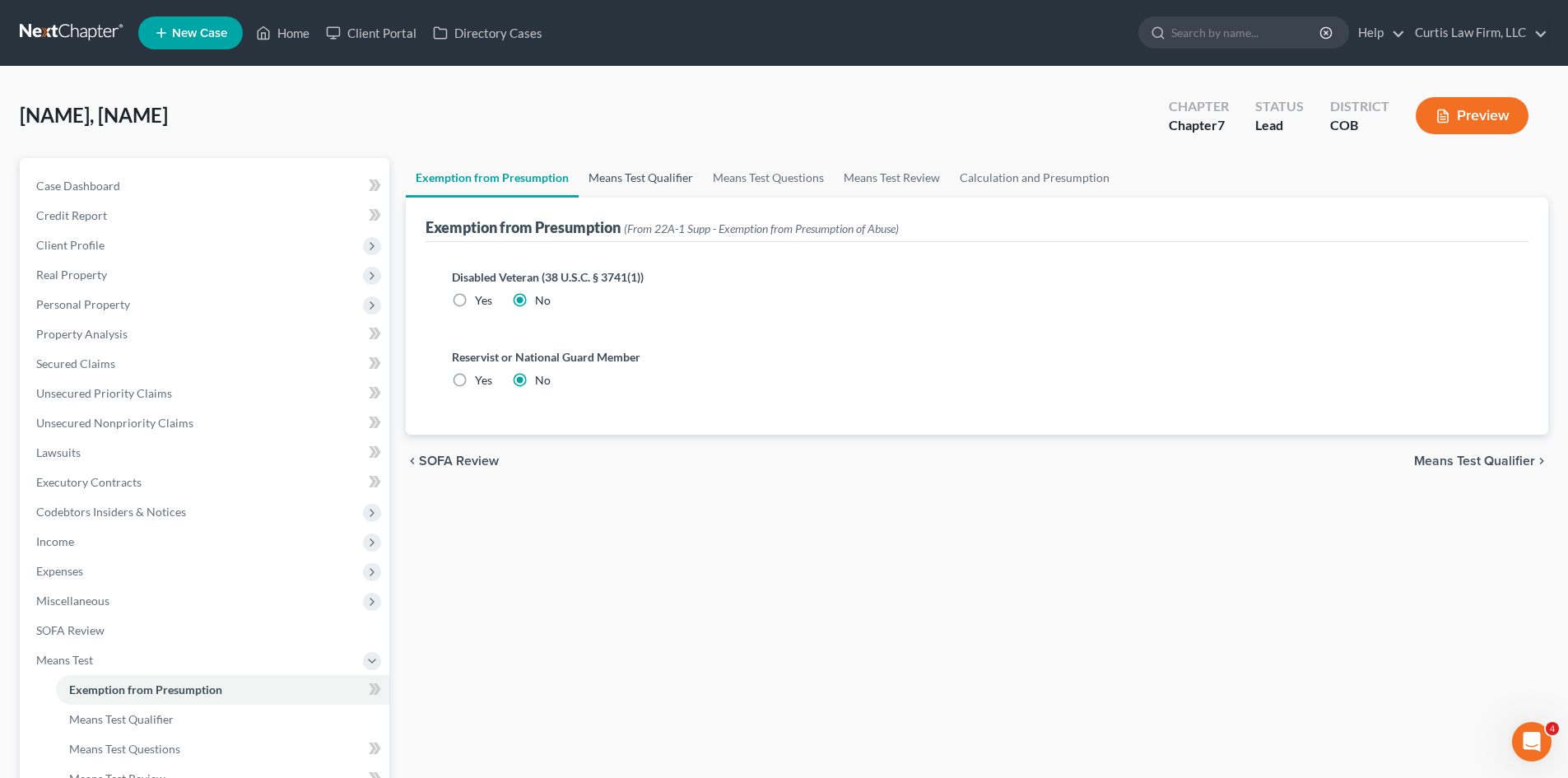 click on "Means Test Qualifier" at bounding box center [640, 178] 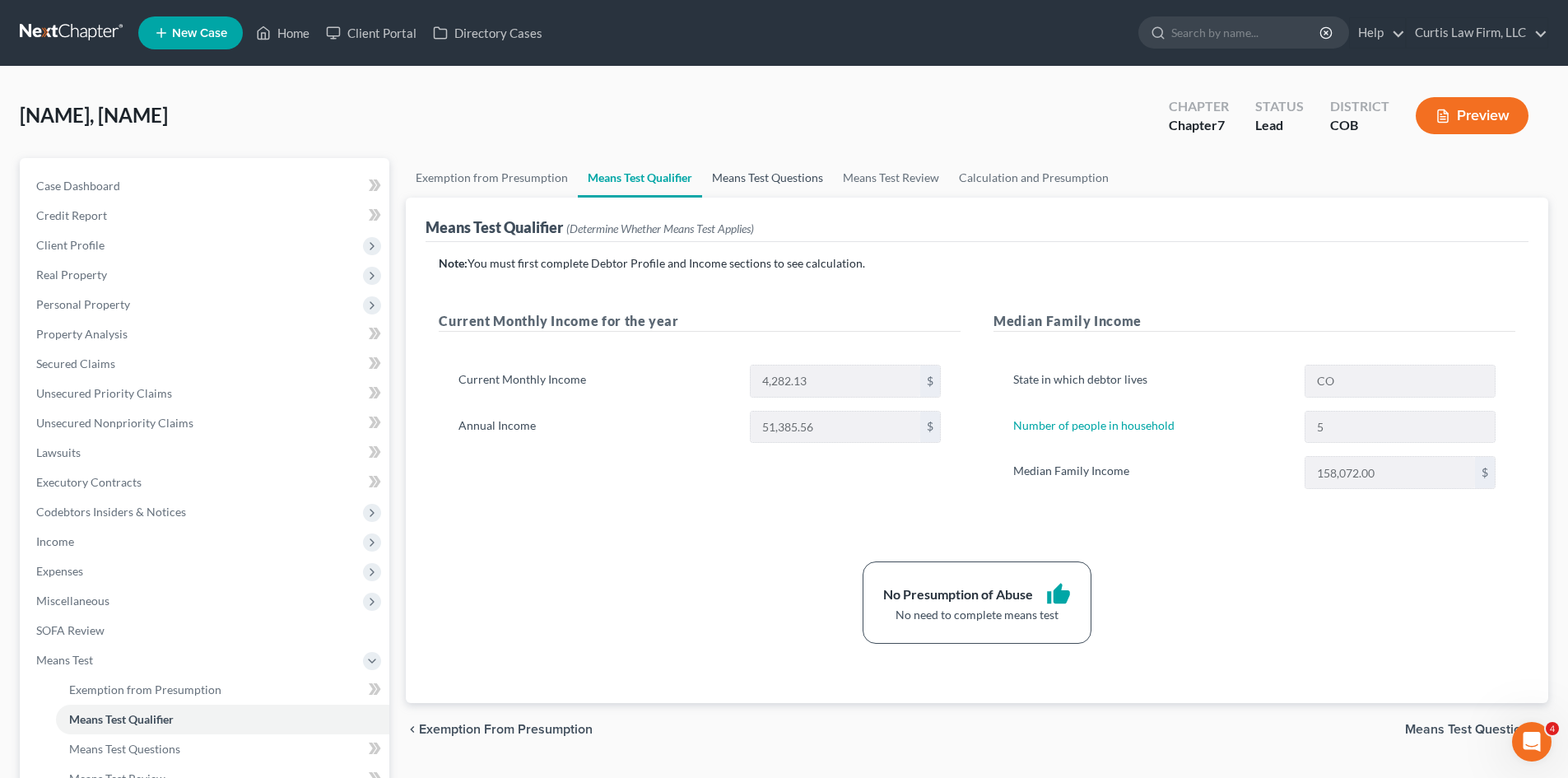click on "Means Test Questions" at bounding box center [767, 178] 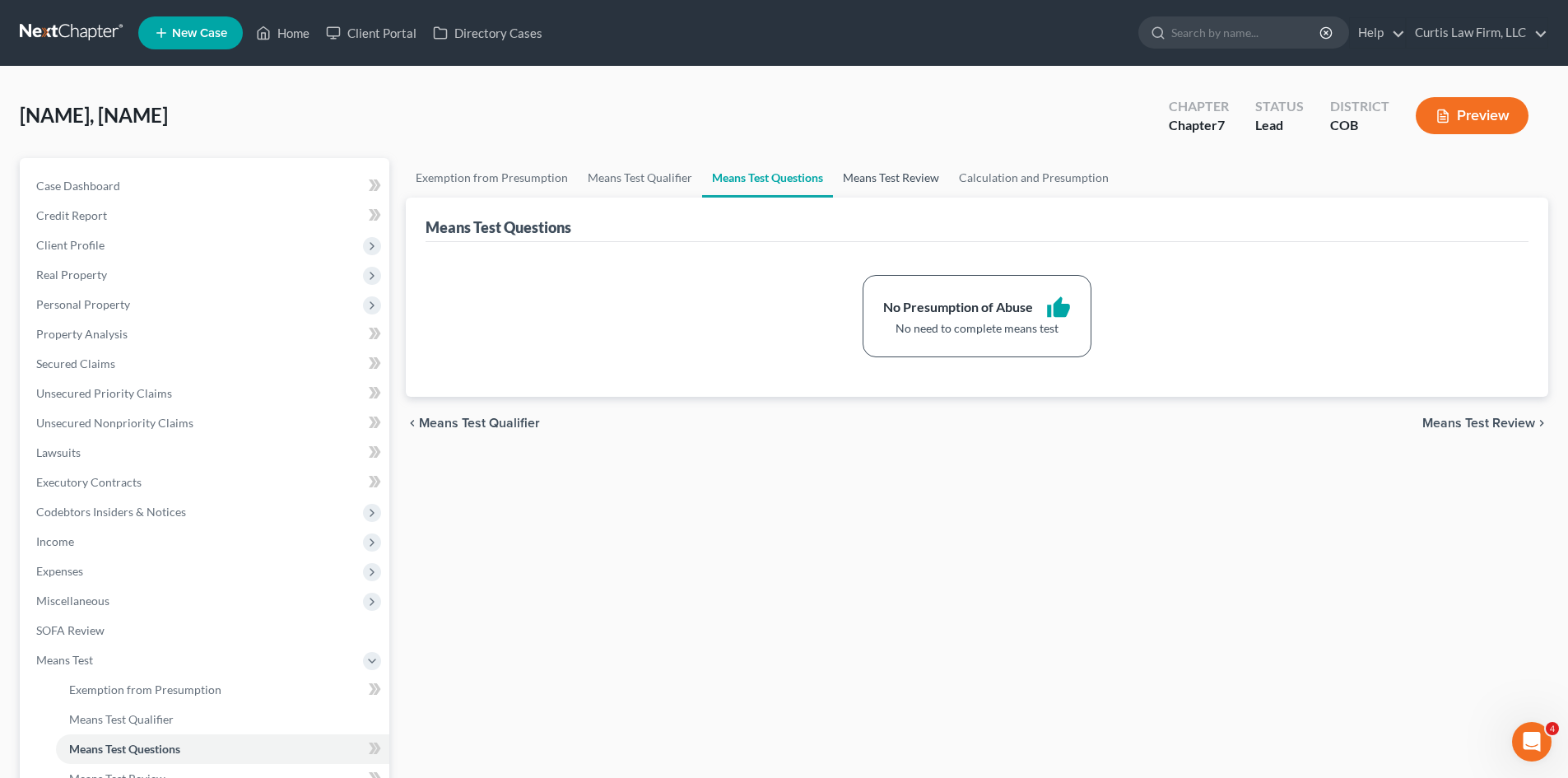 click on "Means Test Review" at bounding box center [891, 178] 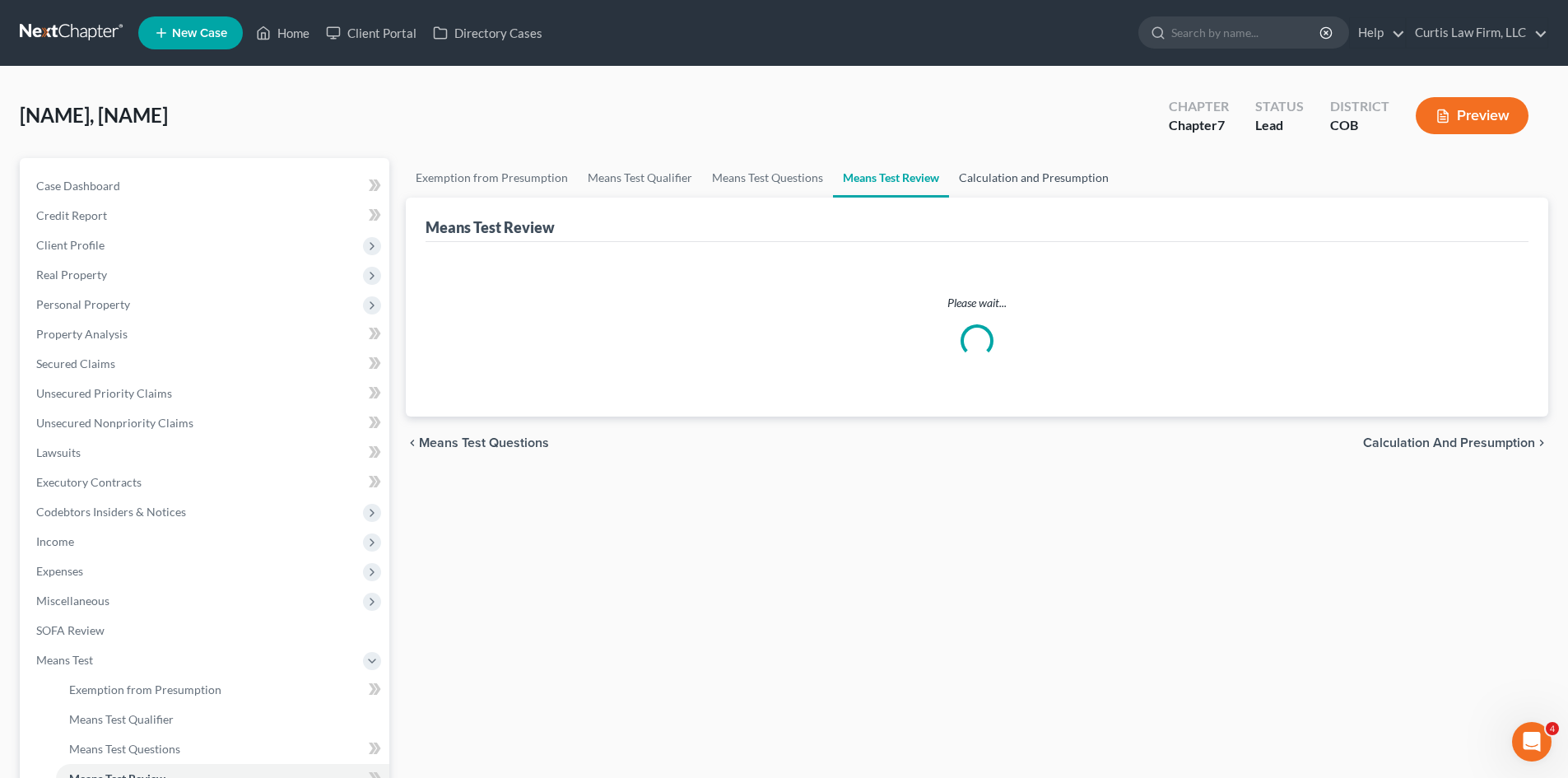 click on "Calculation and Presumption" at bounding box center (1034, 178) 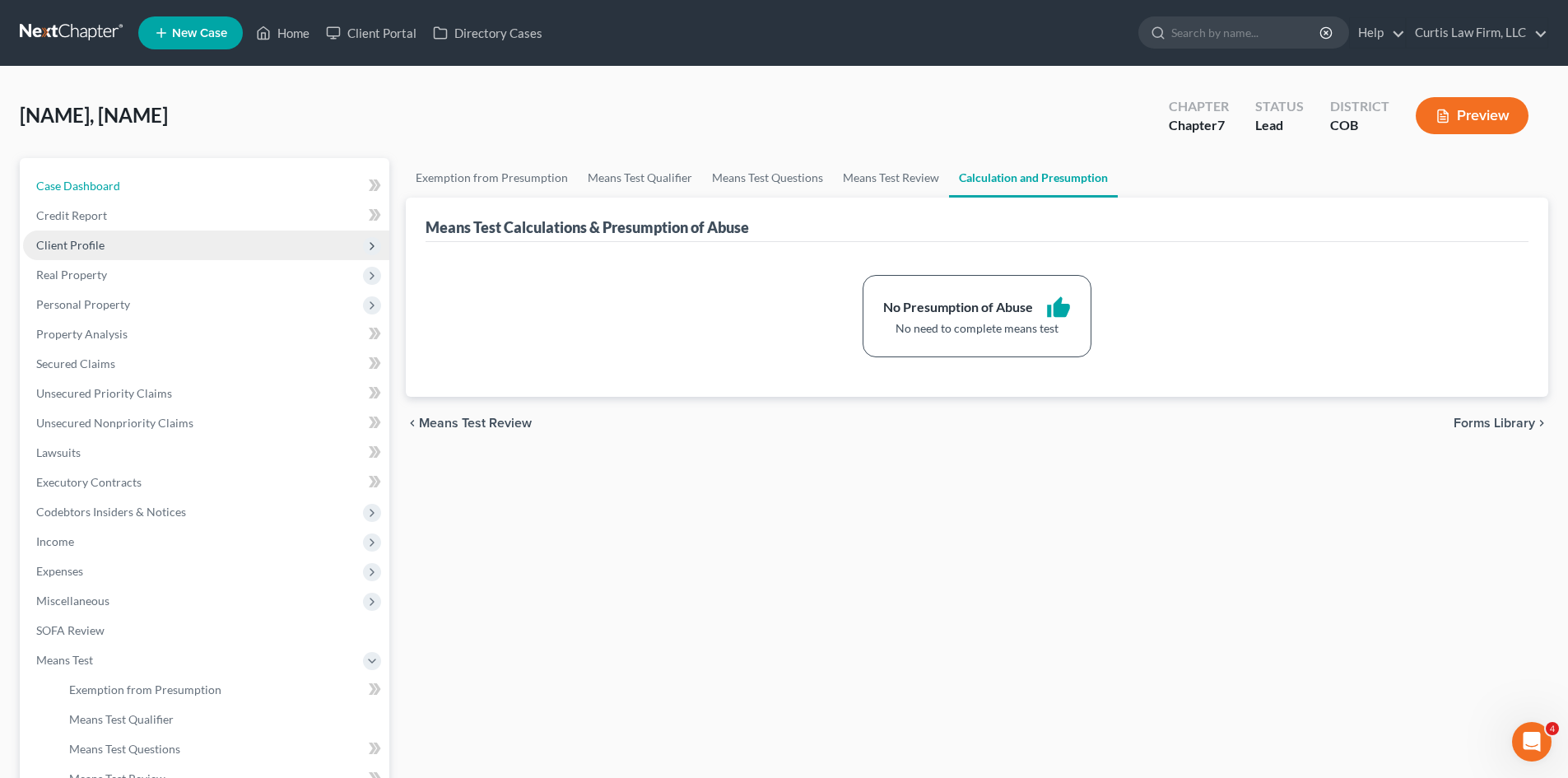 drag, startPoint x: 179, startPoint y: 183, endPoint x: 169, endPoint y: 232, distance: 50.01 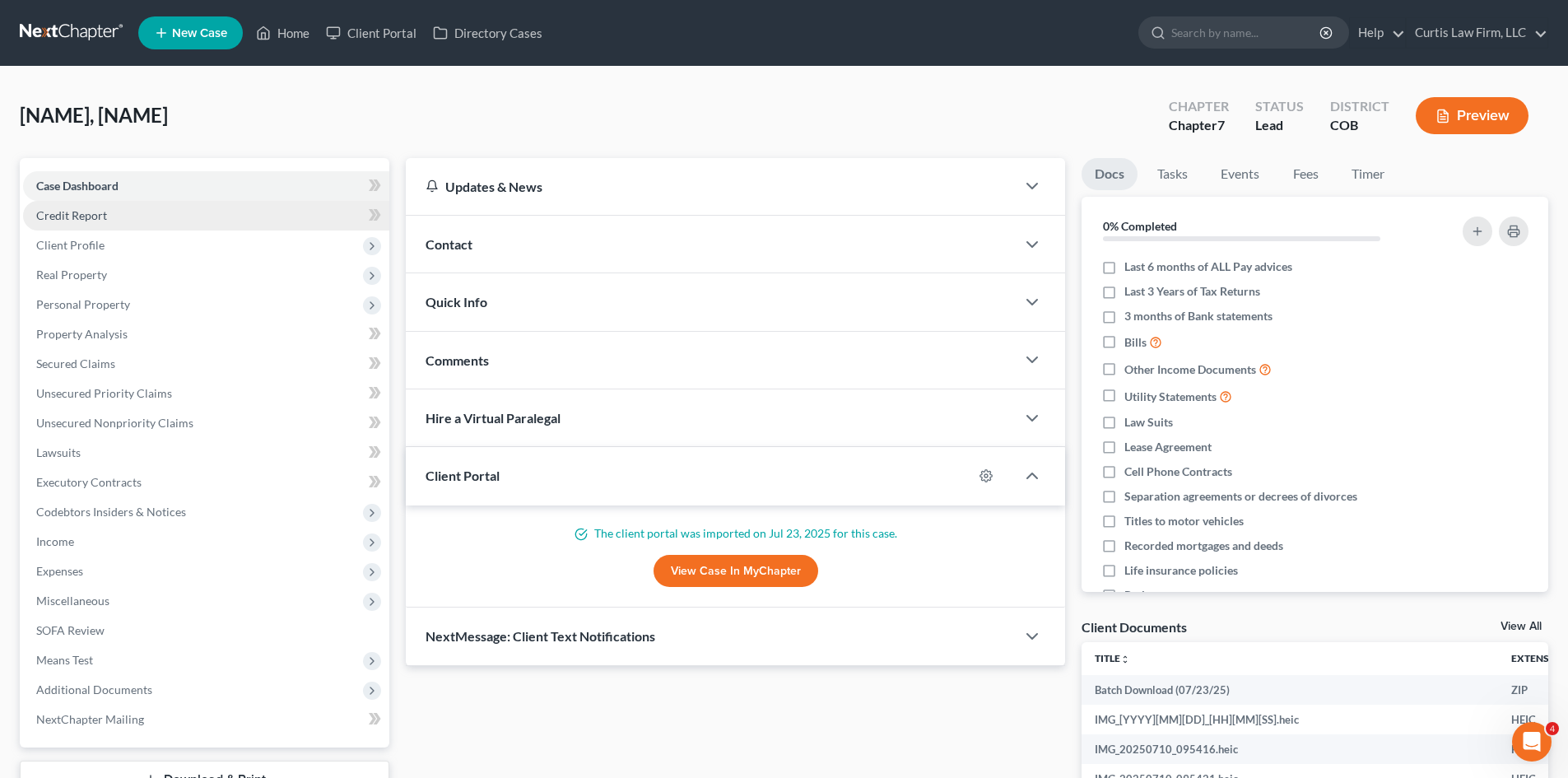 click on "Credit Report" at bounding box center [206, 216] 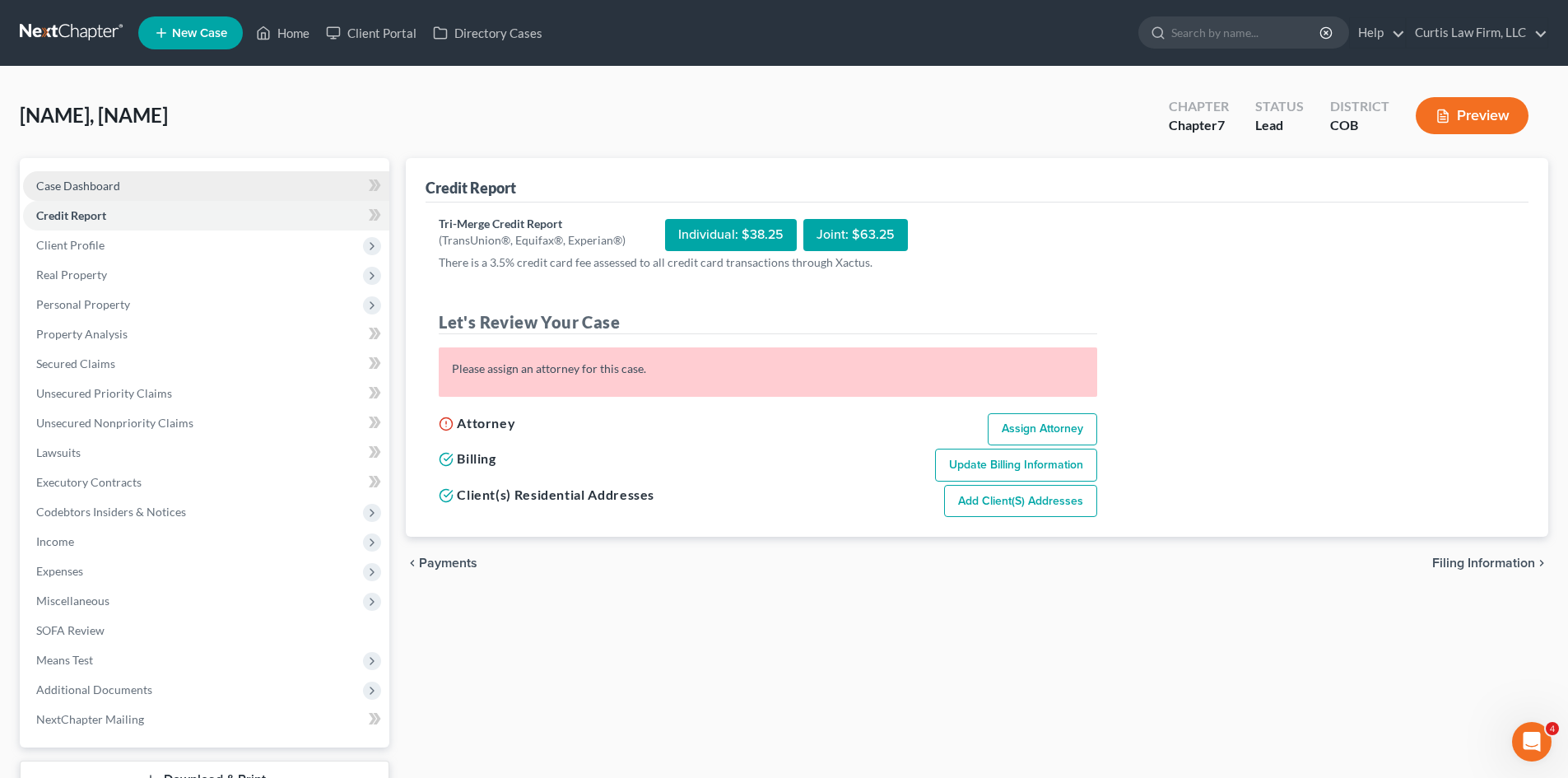 drag, startPoint x: 139, startPoint y: 185, endPoint x: 137, endPoint y: 217, distance: 32.062439 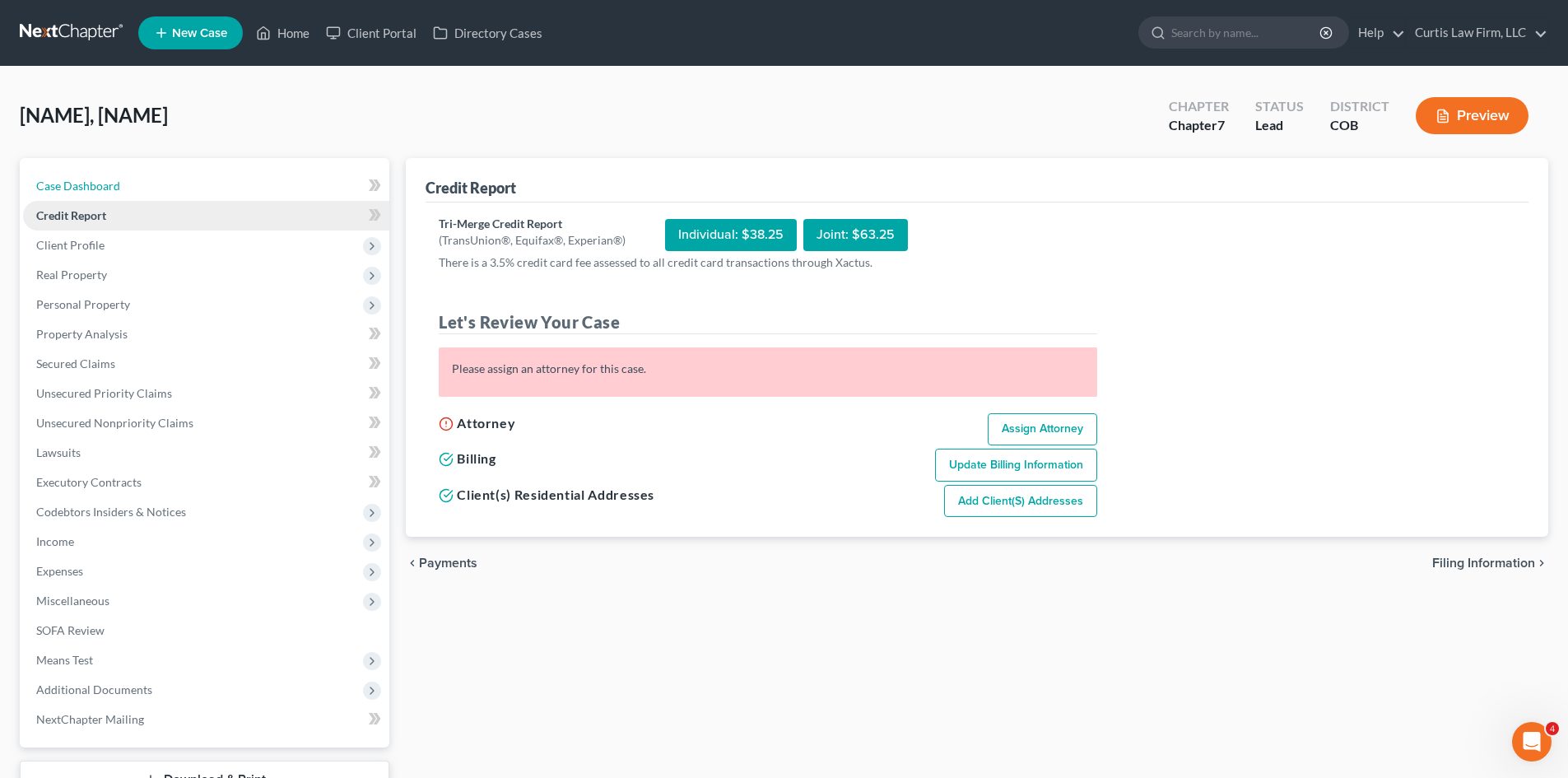 click on "Case Dashboard" at bounding box center (206, 186) 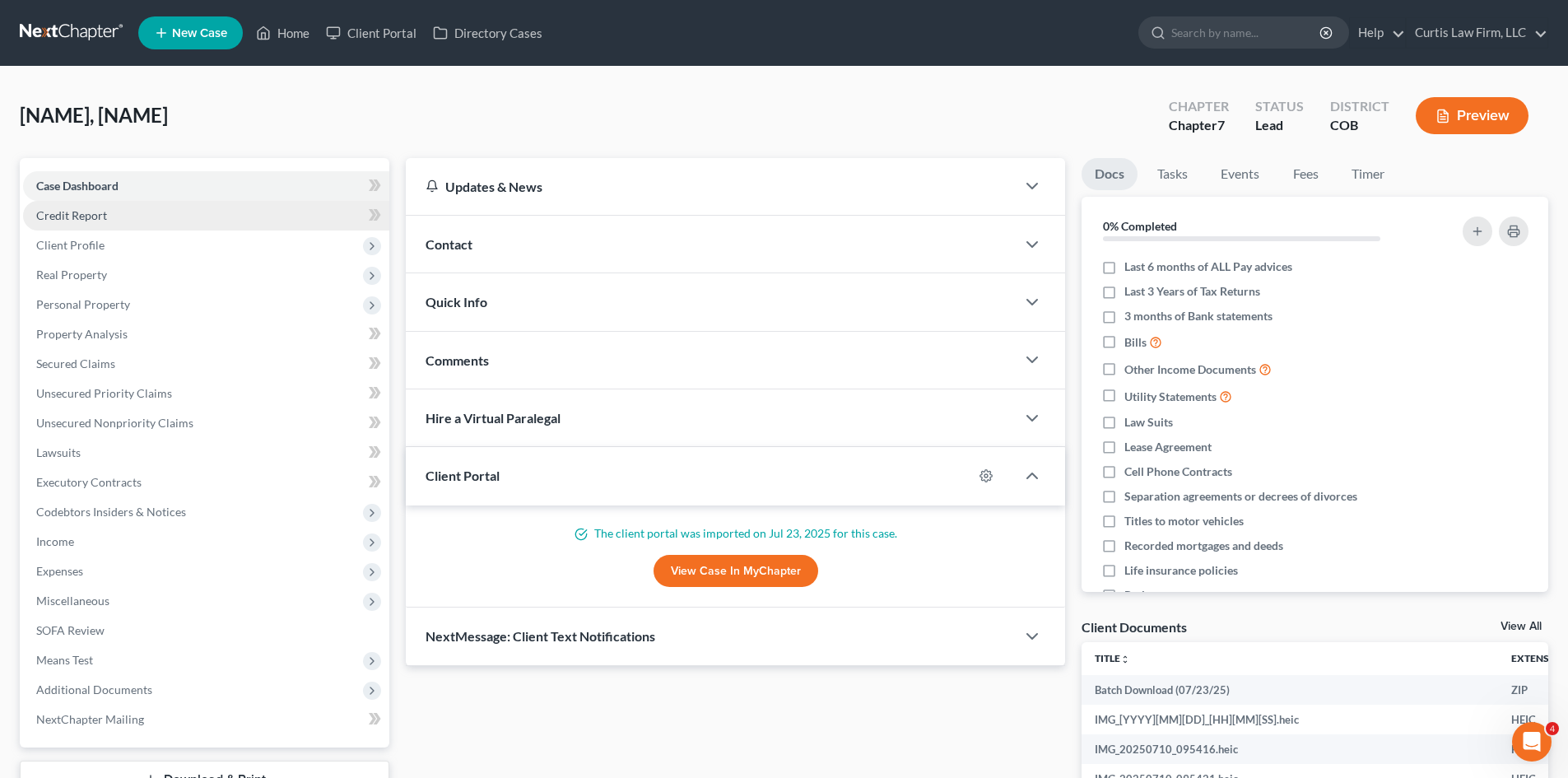 click on "Credit Report" at bounding box center (206, 216) 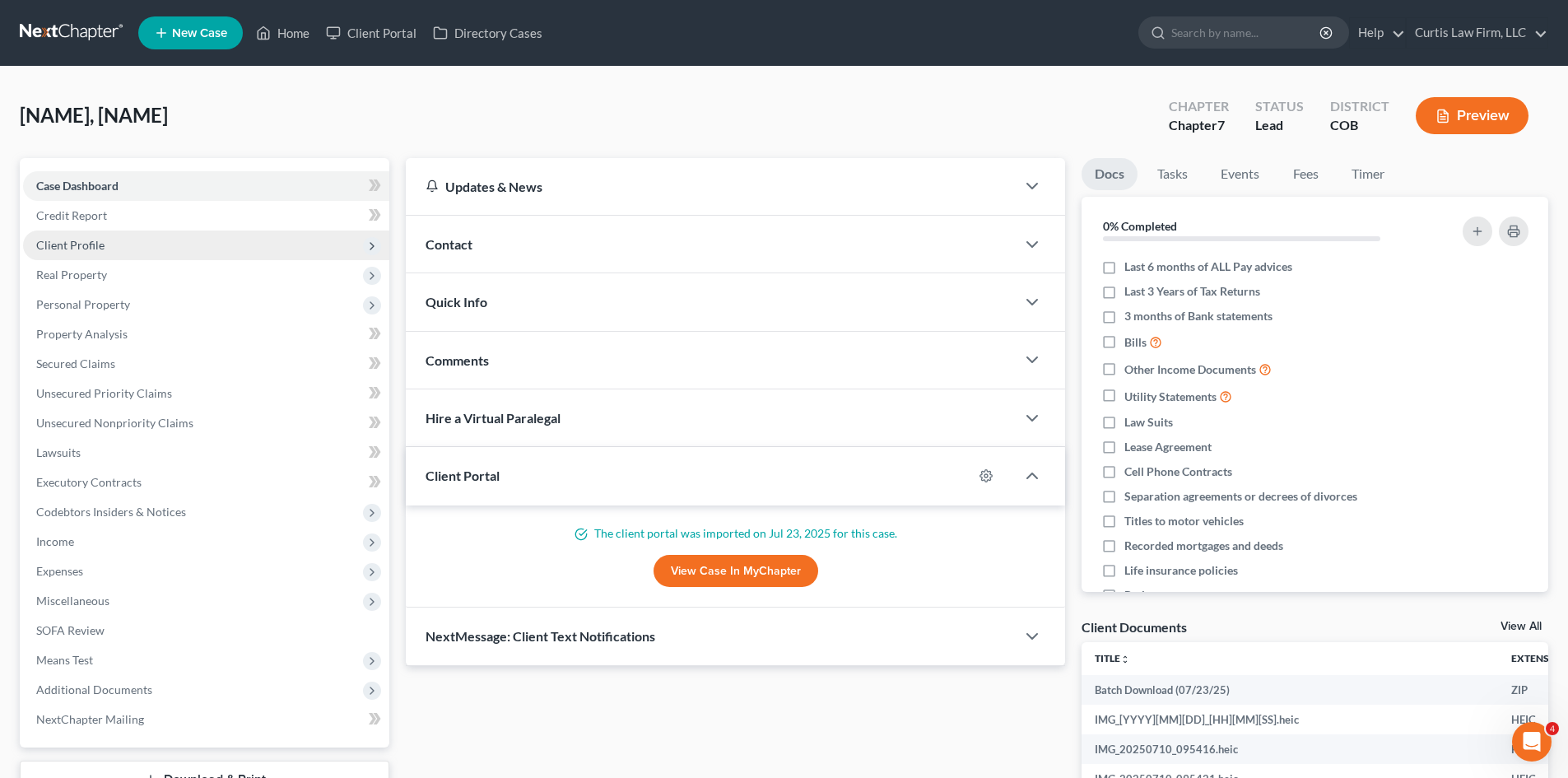 click on "Client Profile" at bounding box center (206, 245) 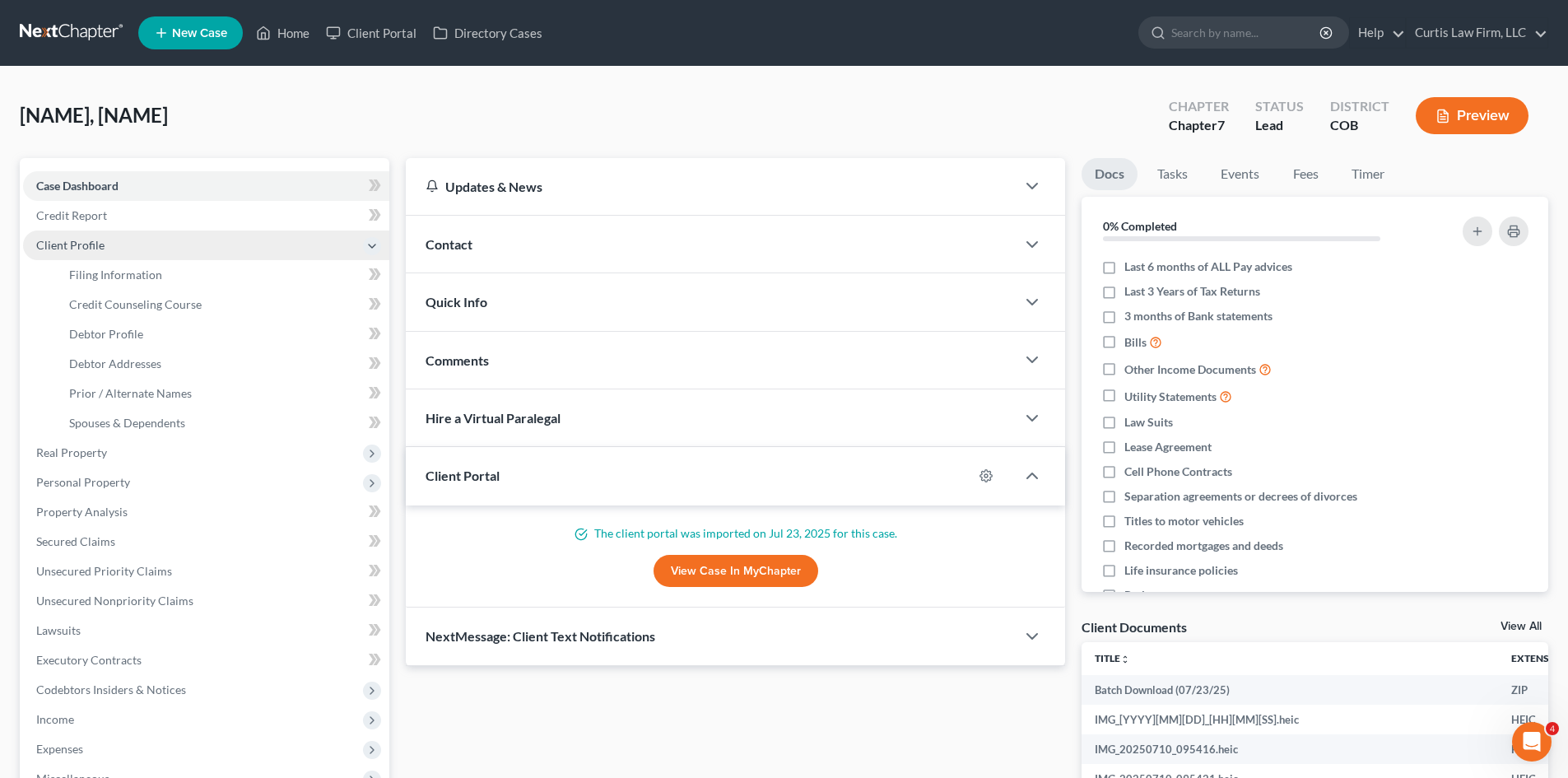 click on "Client Profile" at bounding box center [70, 245] 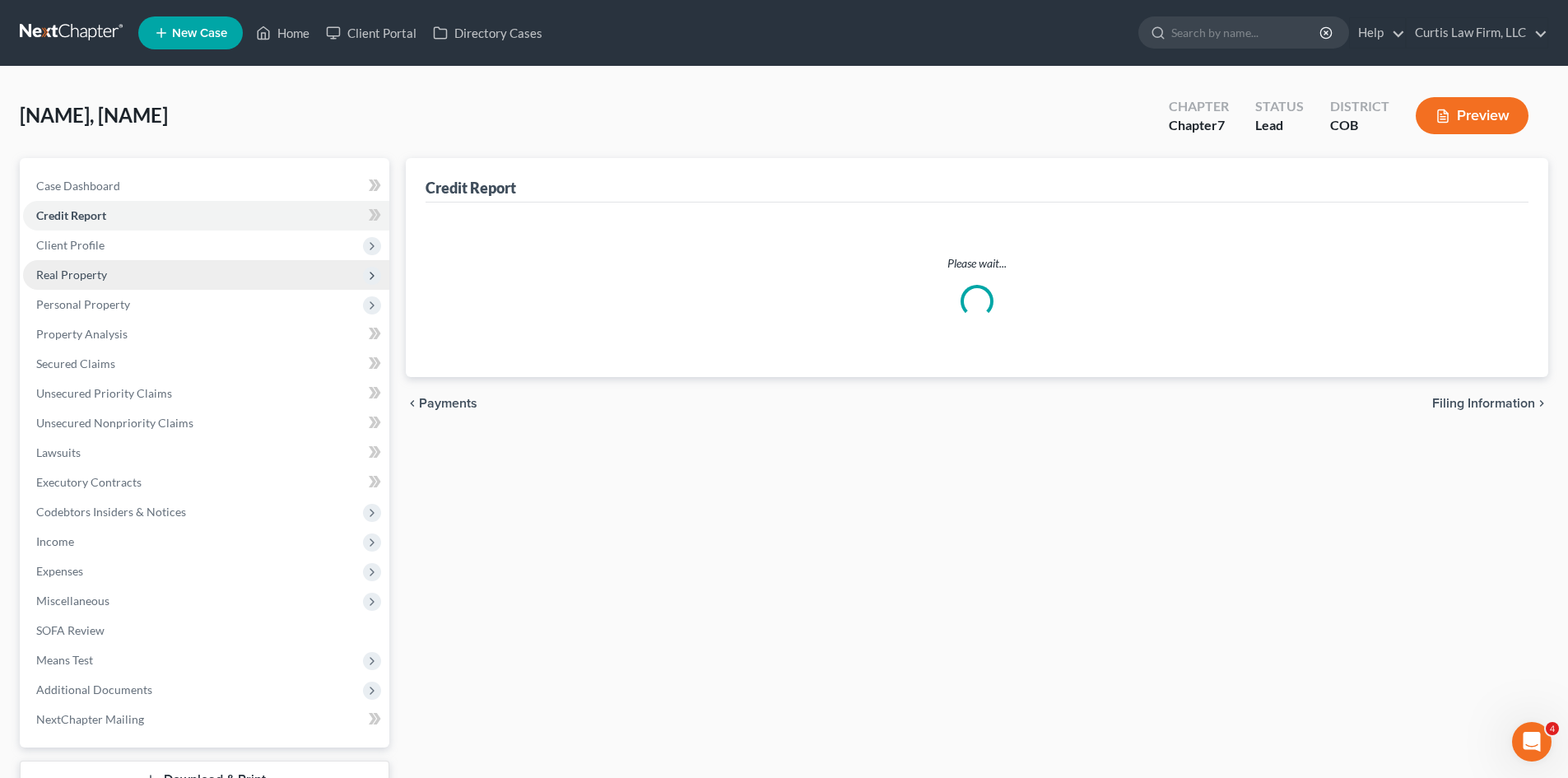 click on "Case Dashboard
Payments
Invoices
Payments
Payments
Credit Report
Client Profile" at bounding box center [206, 453] 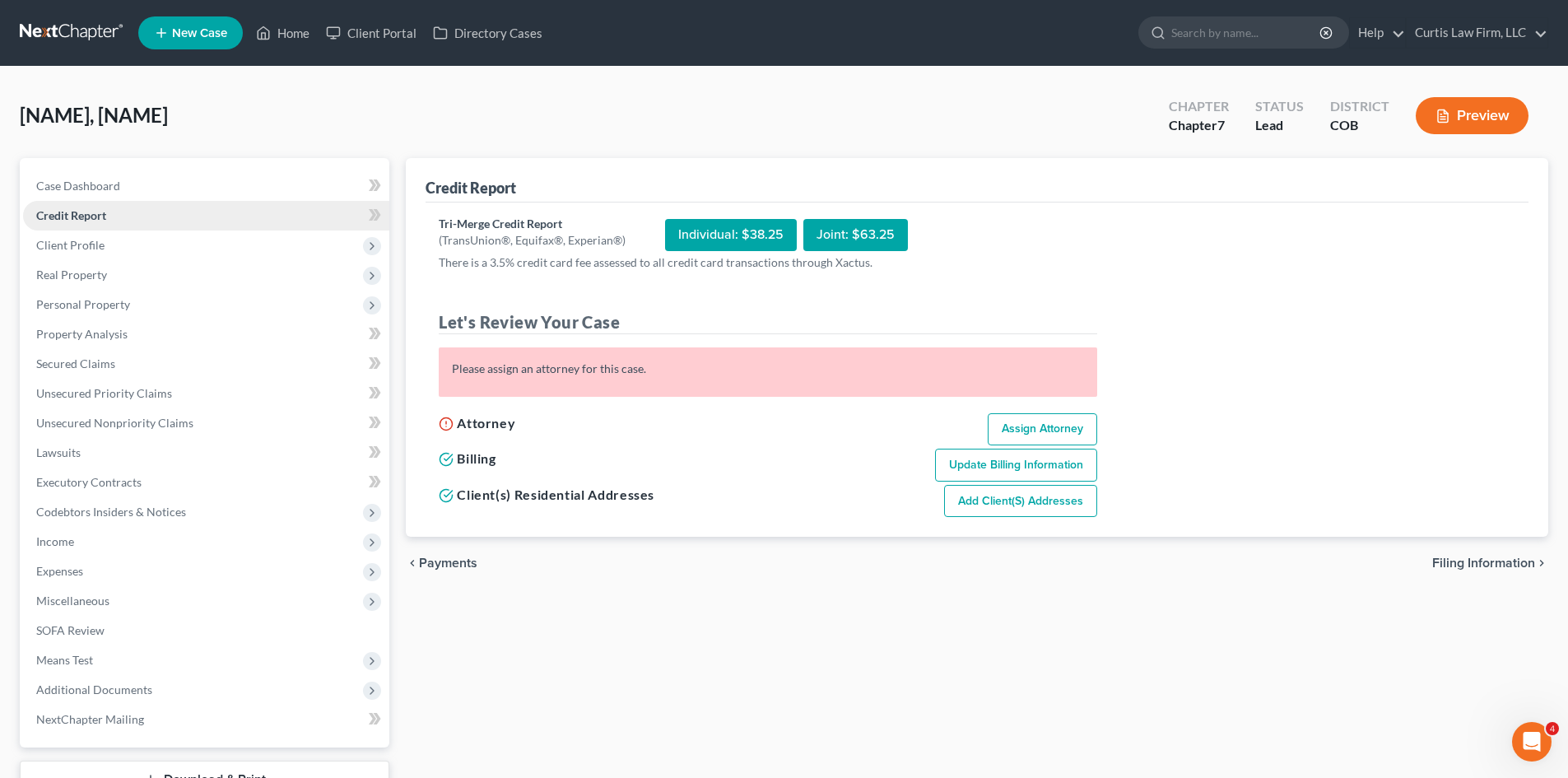 click on "Credit Report" at bounding box center (206, 216) 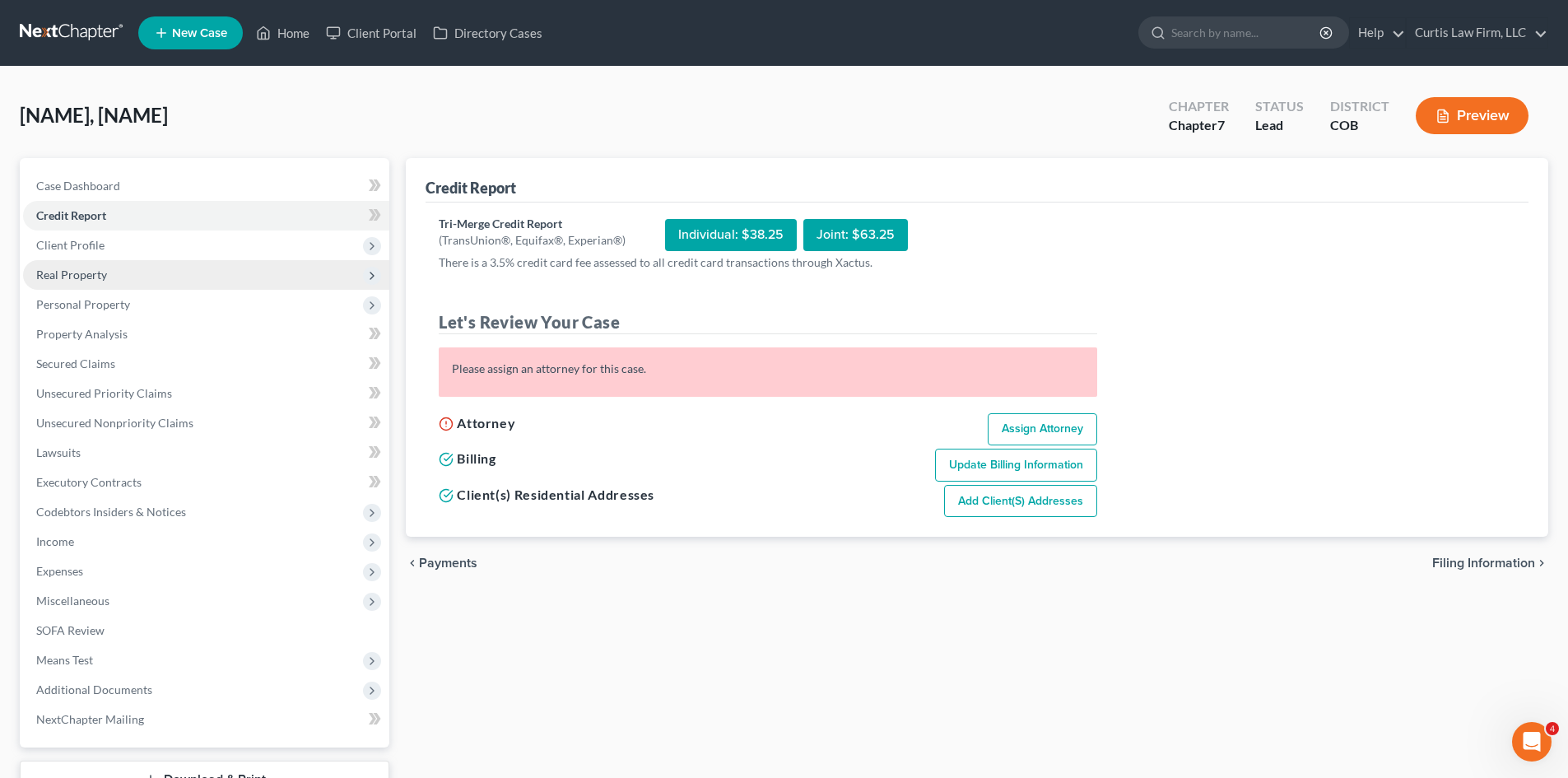 drag, startPoint x: 114, startPoint y: 249, endPoint x: 117, endPoint y: 274, distance: 25.179357 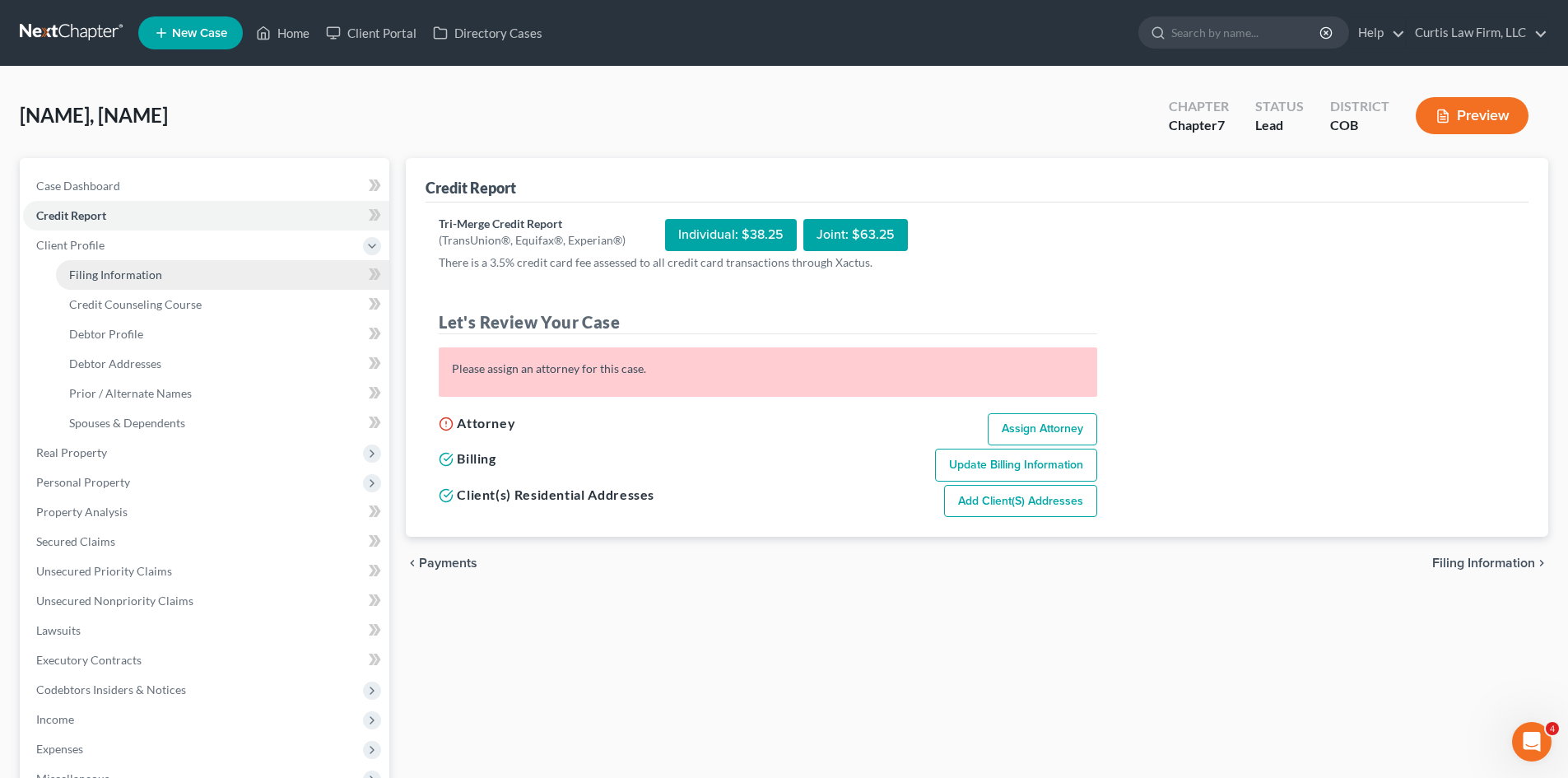 click on "Filing Information" at bounding box center [222, 275] 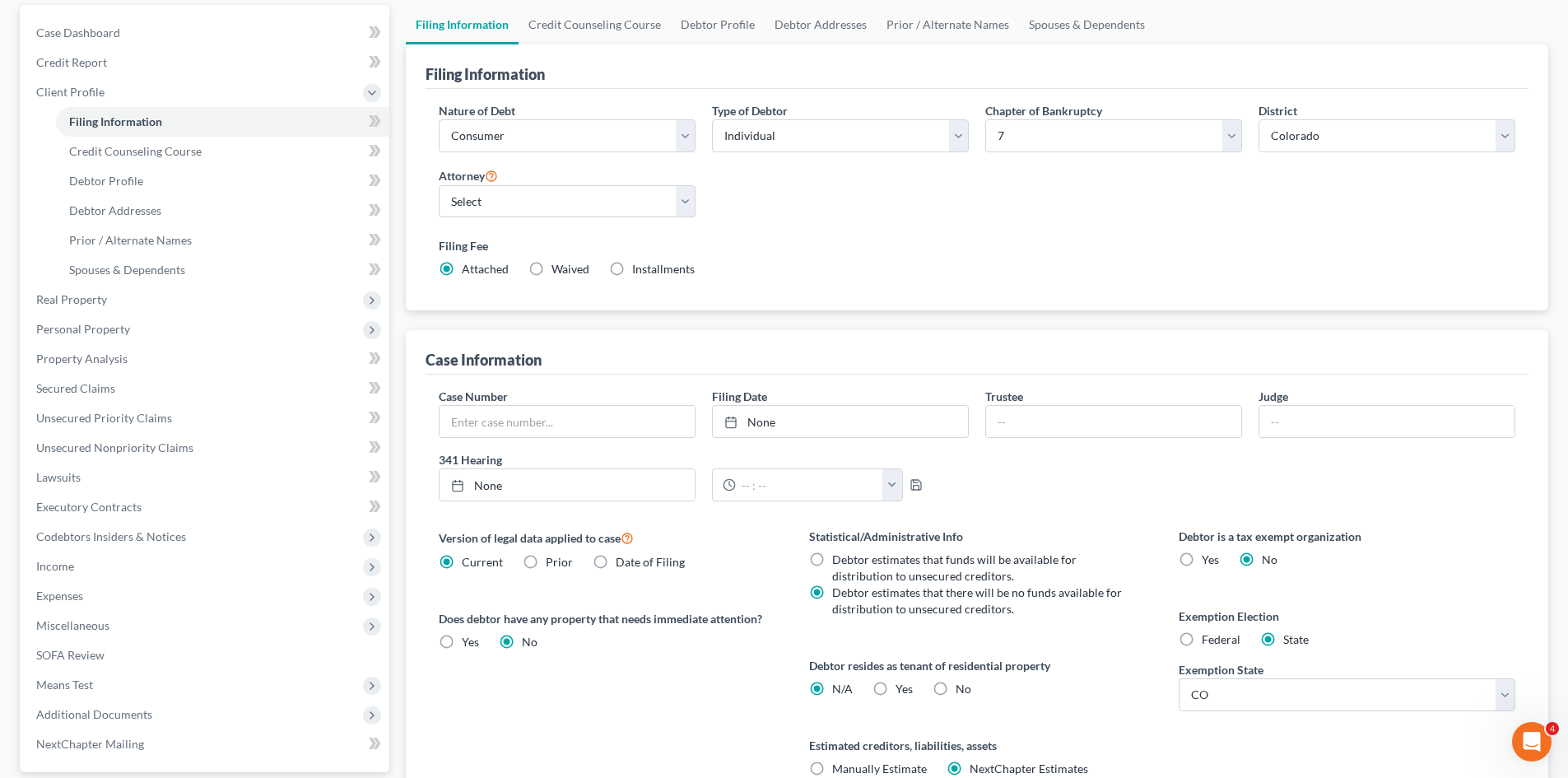 scroll, scrollTop: 165, scrollLeft: 0, axis: vertical 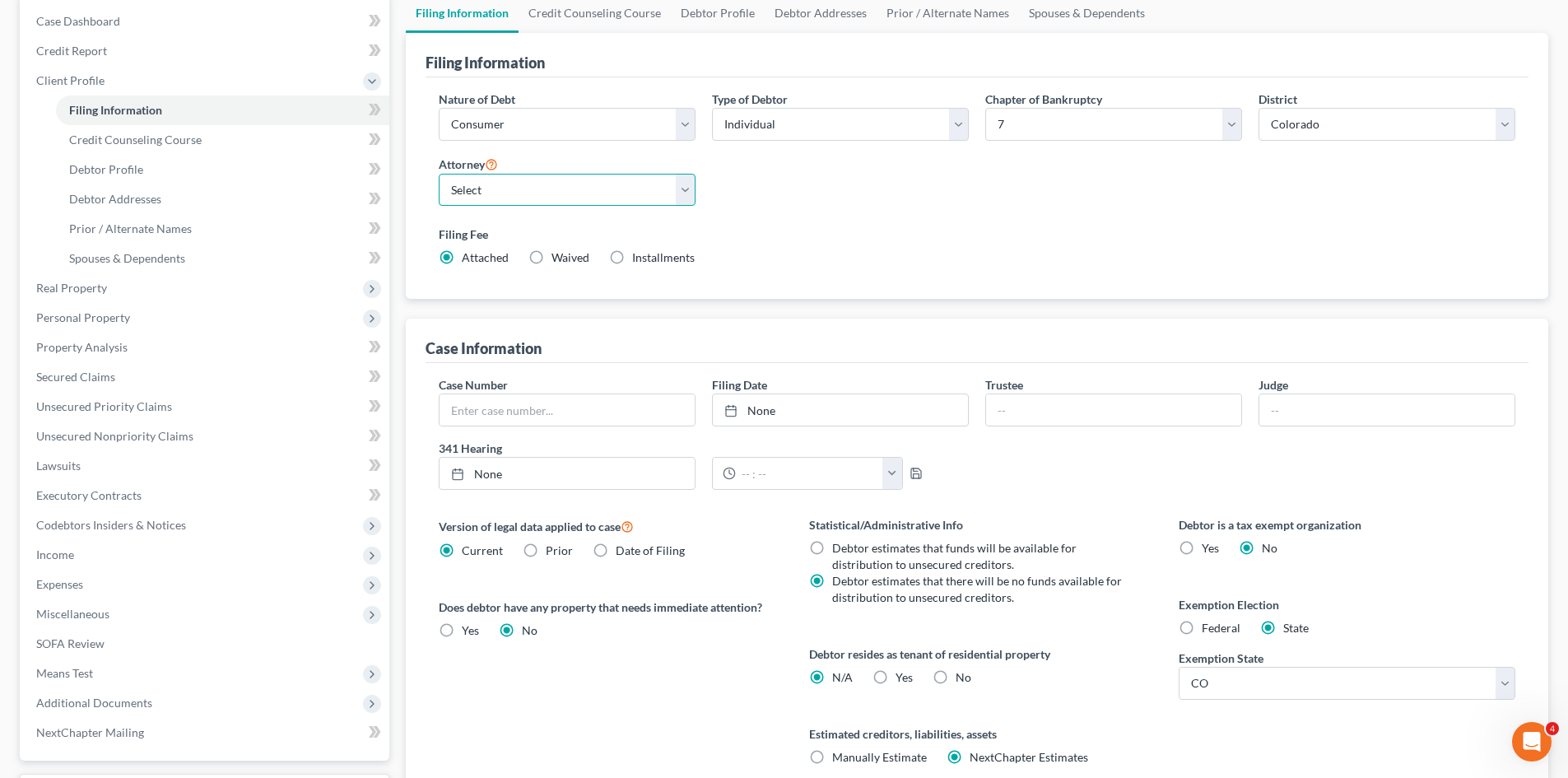 click on "Select [NAME] - COB [NAME] - COB [NAME] - COB" at bounding box center (567, 190) 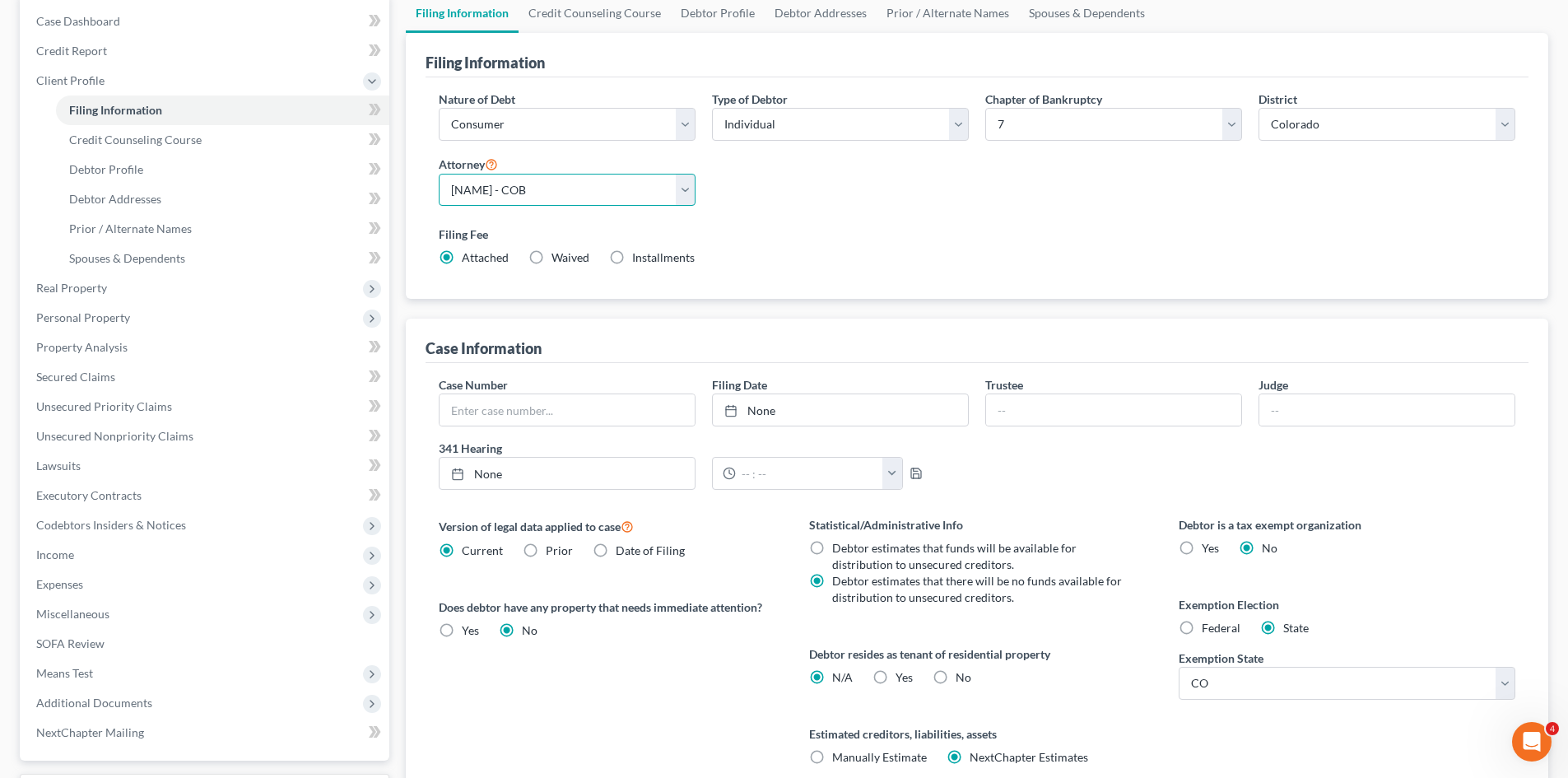 click on "Select [NAME] - COB [NAME] - COB [NAME] - COB" at bounding box center [567, 190] 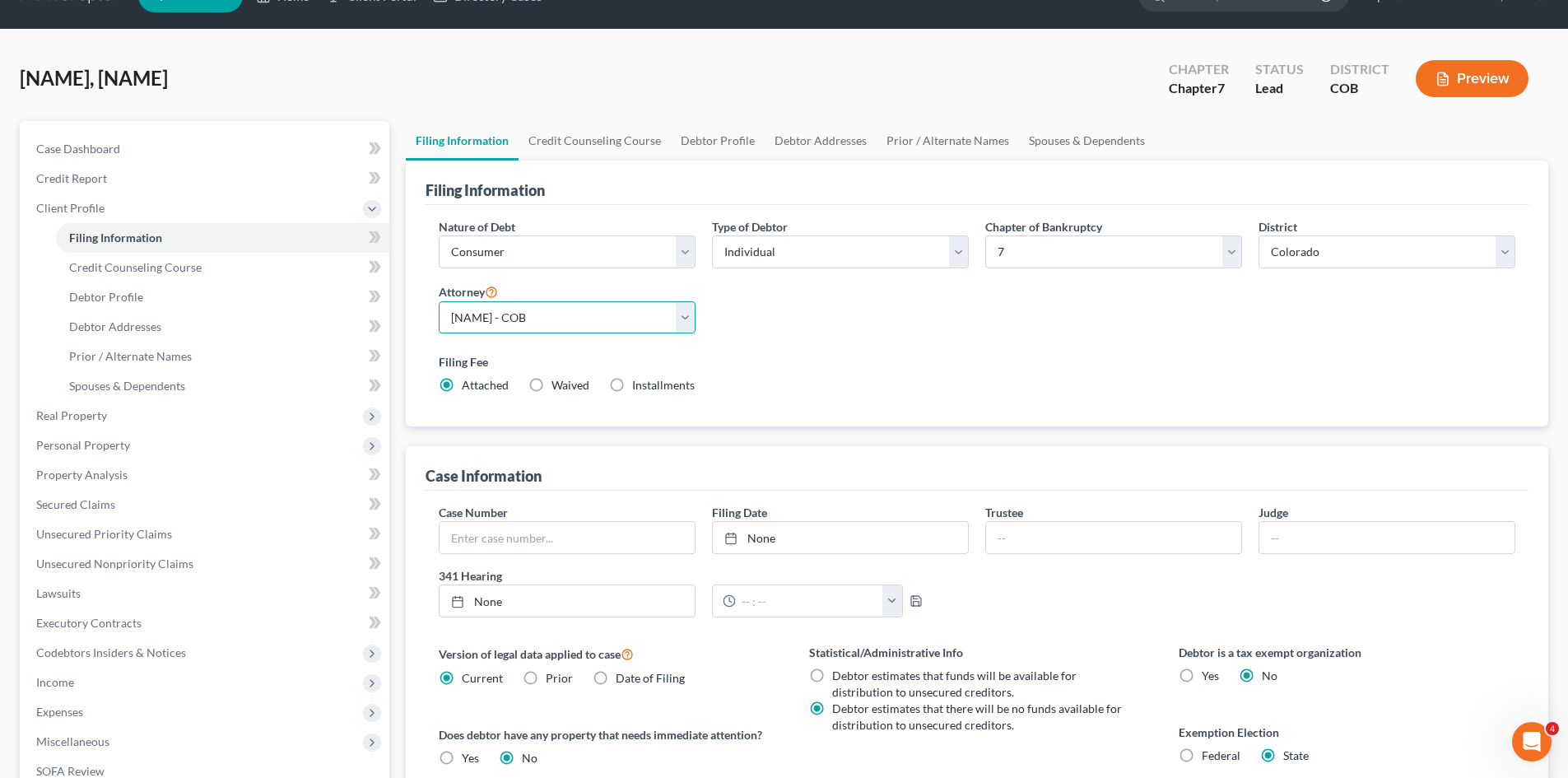 scroll, scrollTop: 0, scrollLeft: 0, axis: both 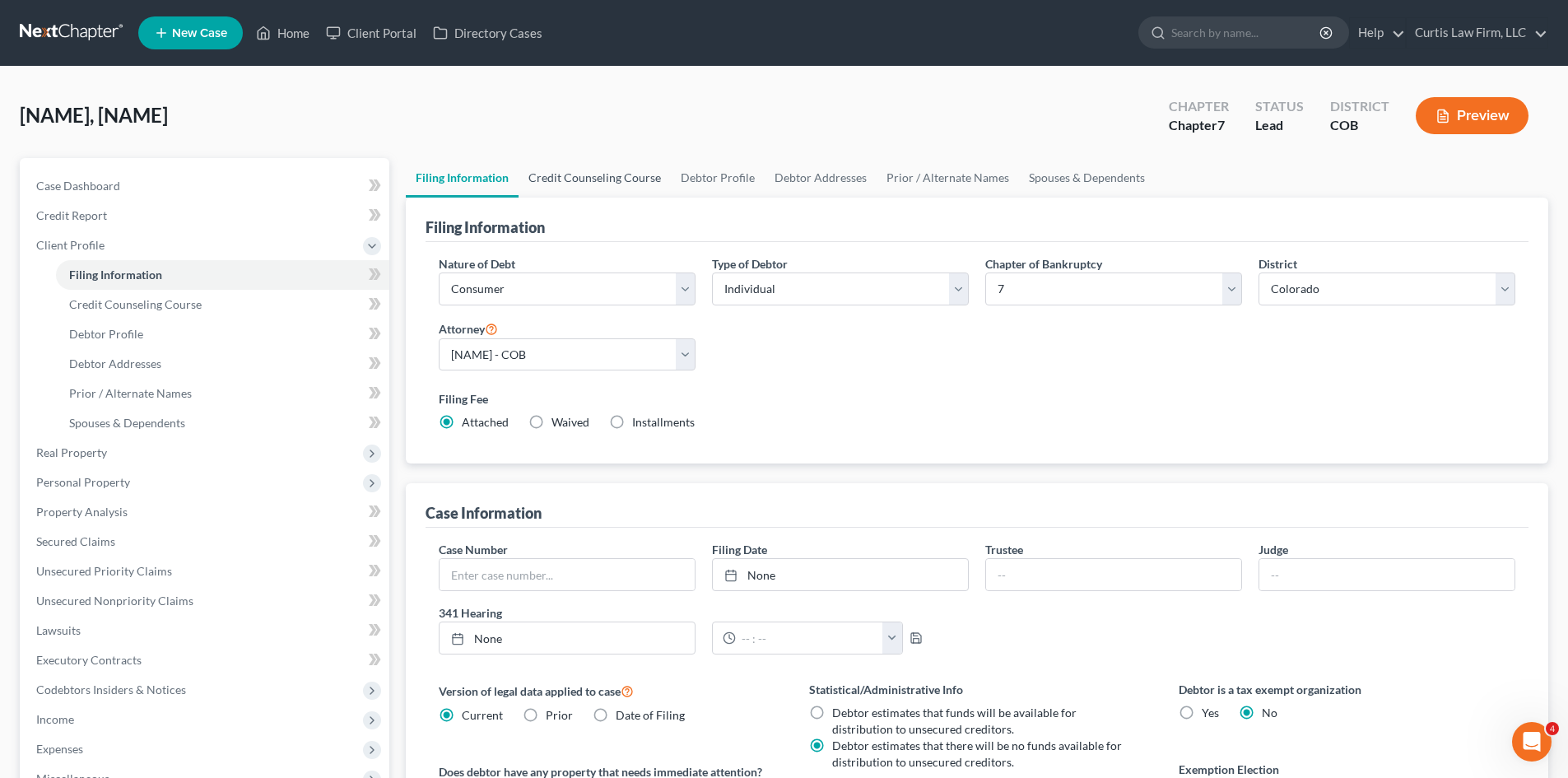 click on "Credit Counseling Course" at bounding box center (594, 178) 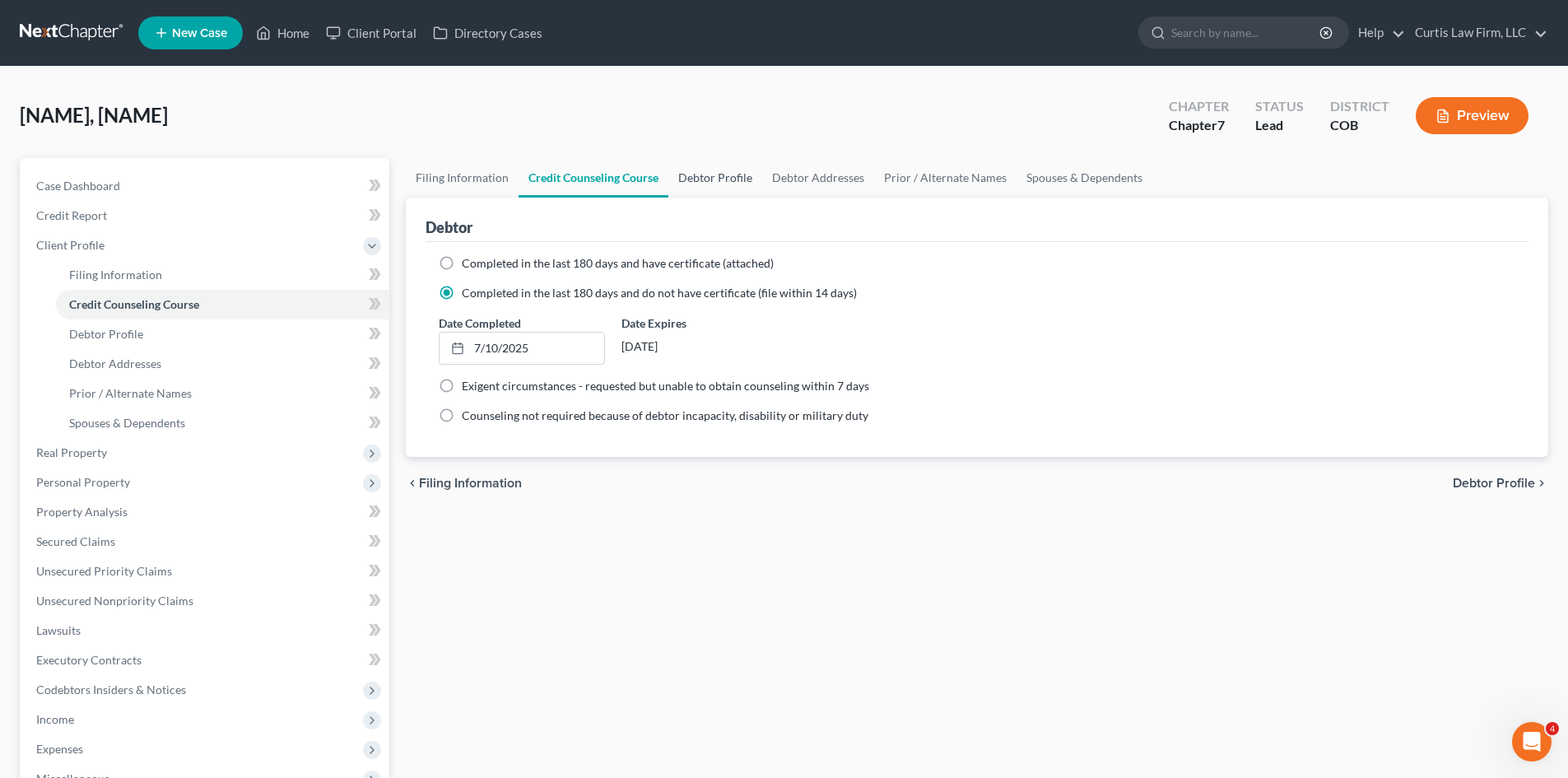 click on "Debtor Profile" at bounding box center [715, 178] 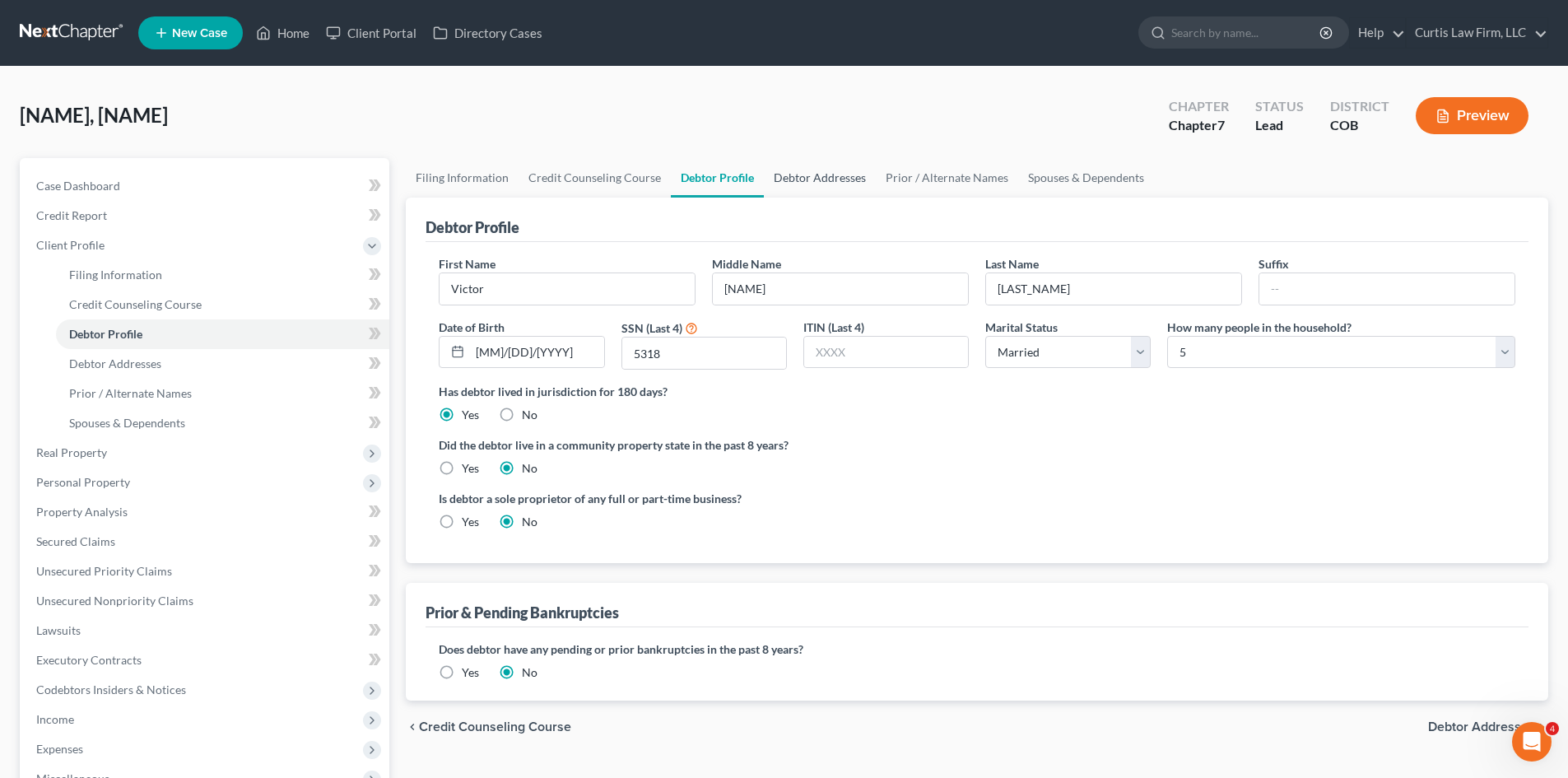 click on "Debtor Addresses" at bounding box center [820, 178] 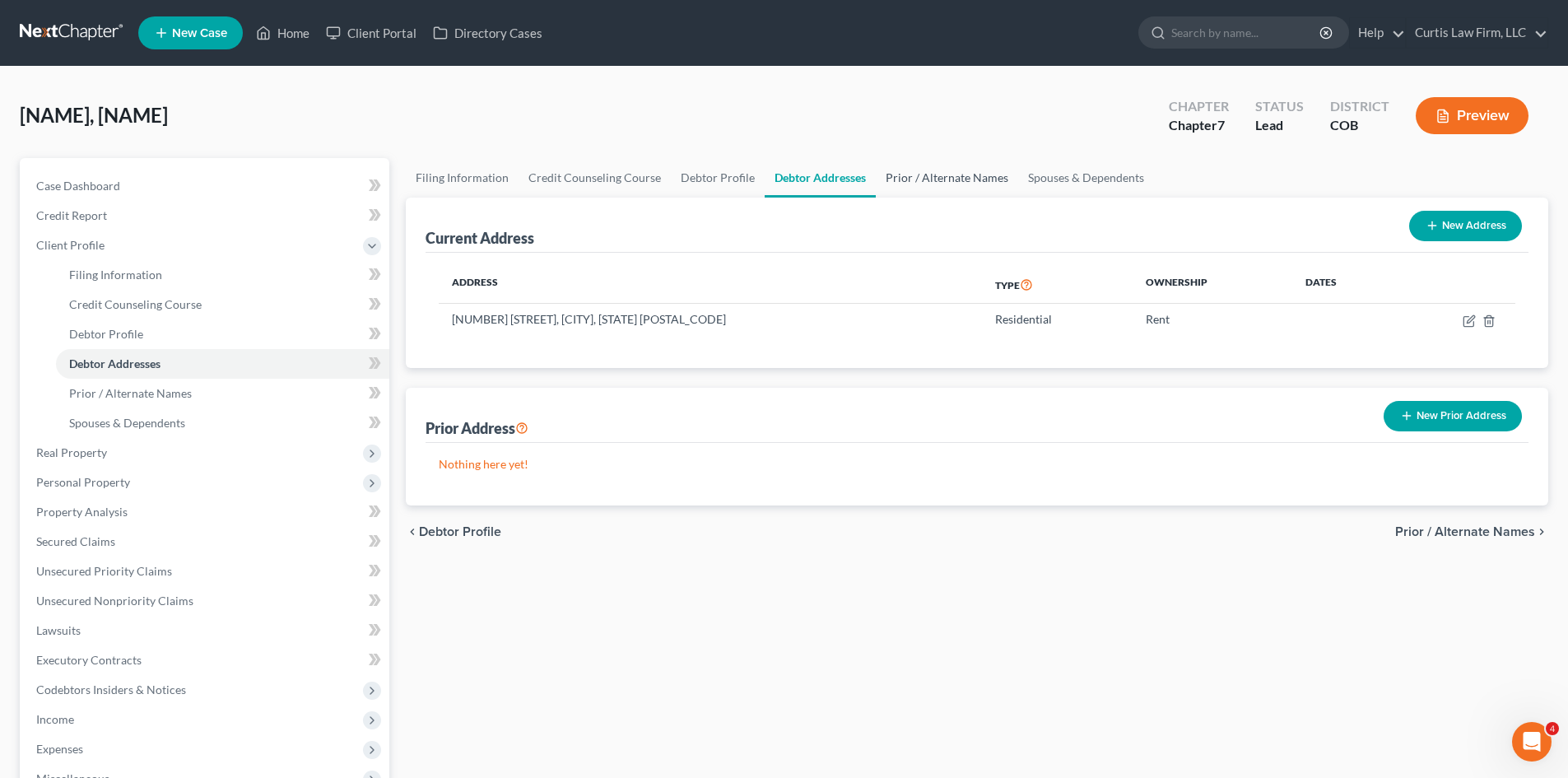 click on "Prior / Alternate Names" at bounding box center [947, 178] 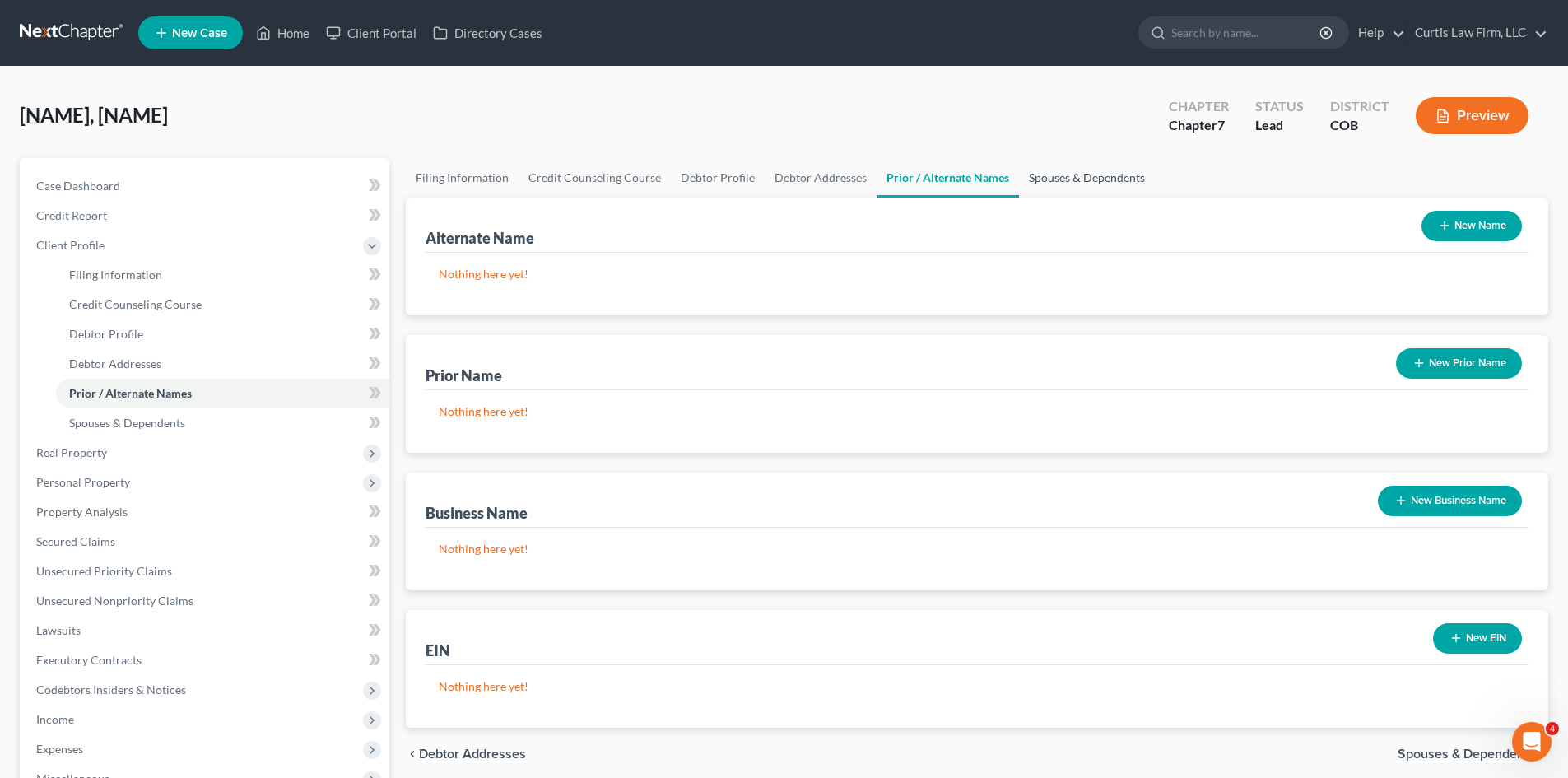 click on "Spouses & Dependents" at bounding box center [1086, 178] 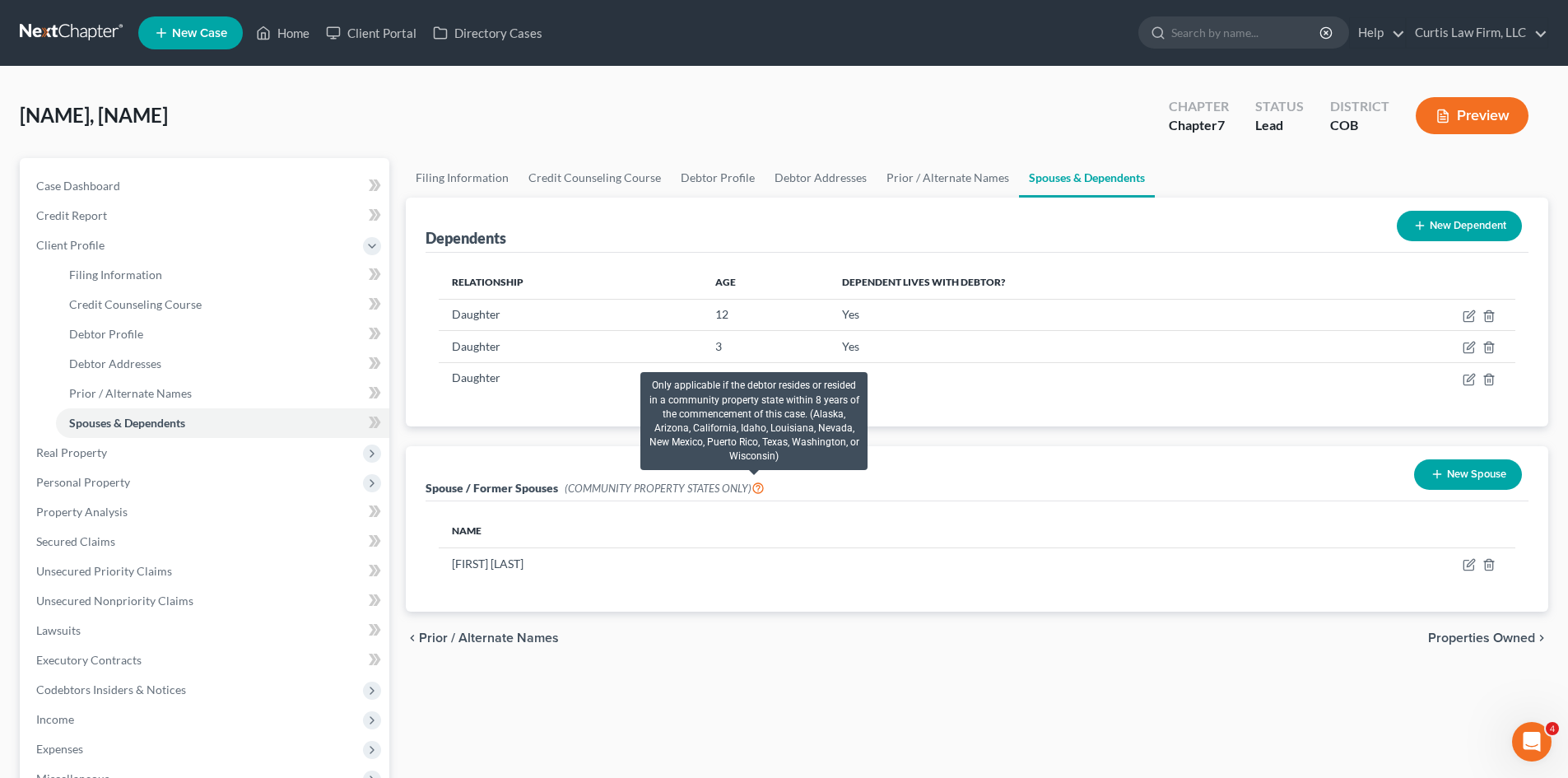 click at bounding box center [758, 487] 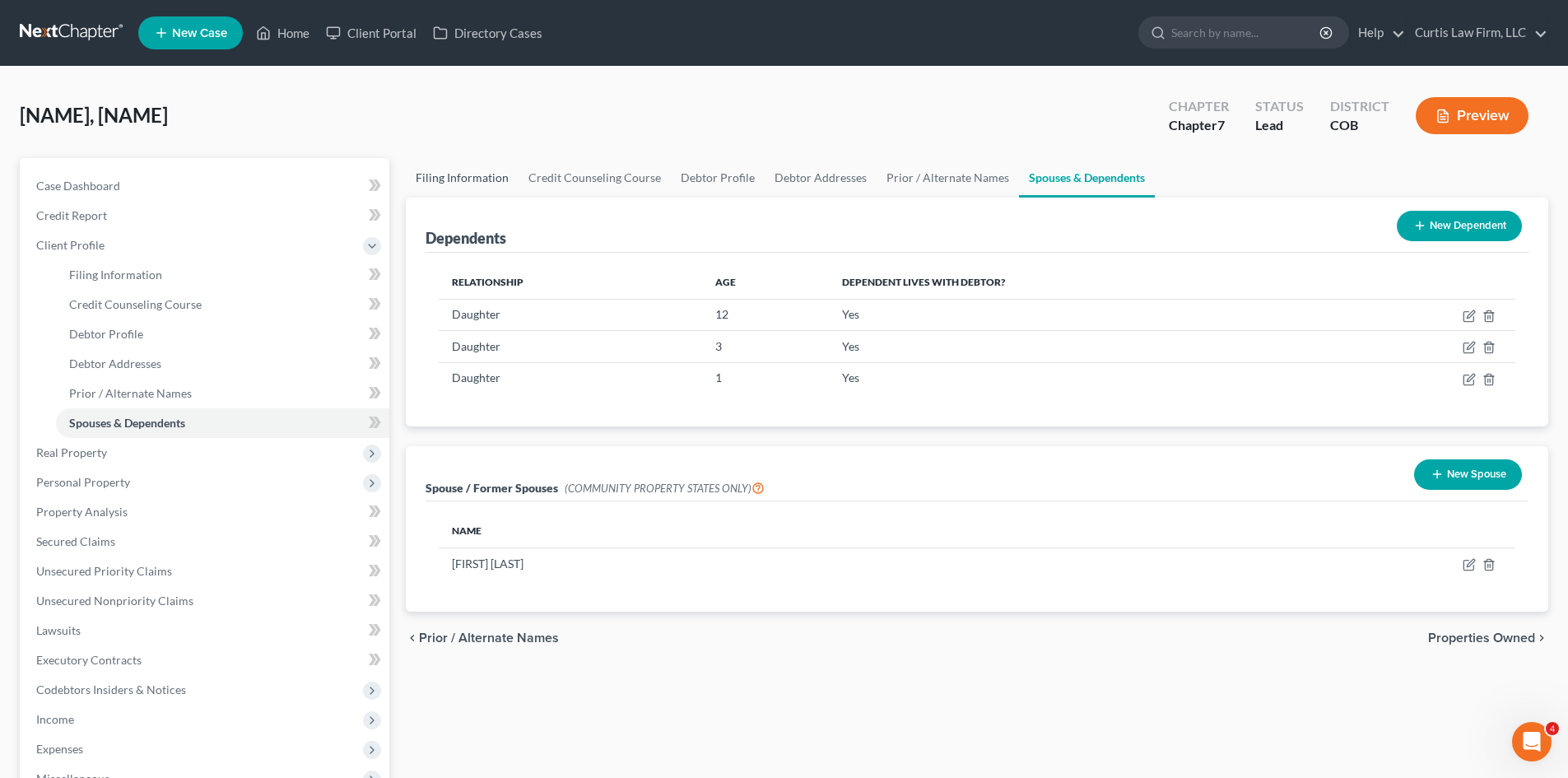 click on "Filing Information" at bounding box center (462, 178) 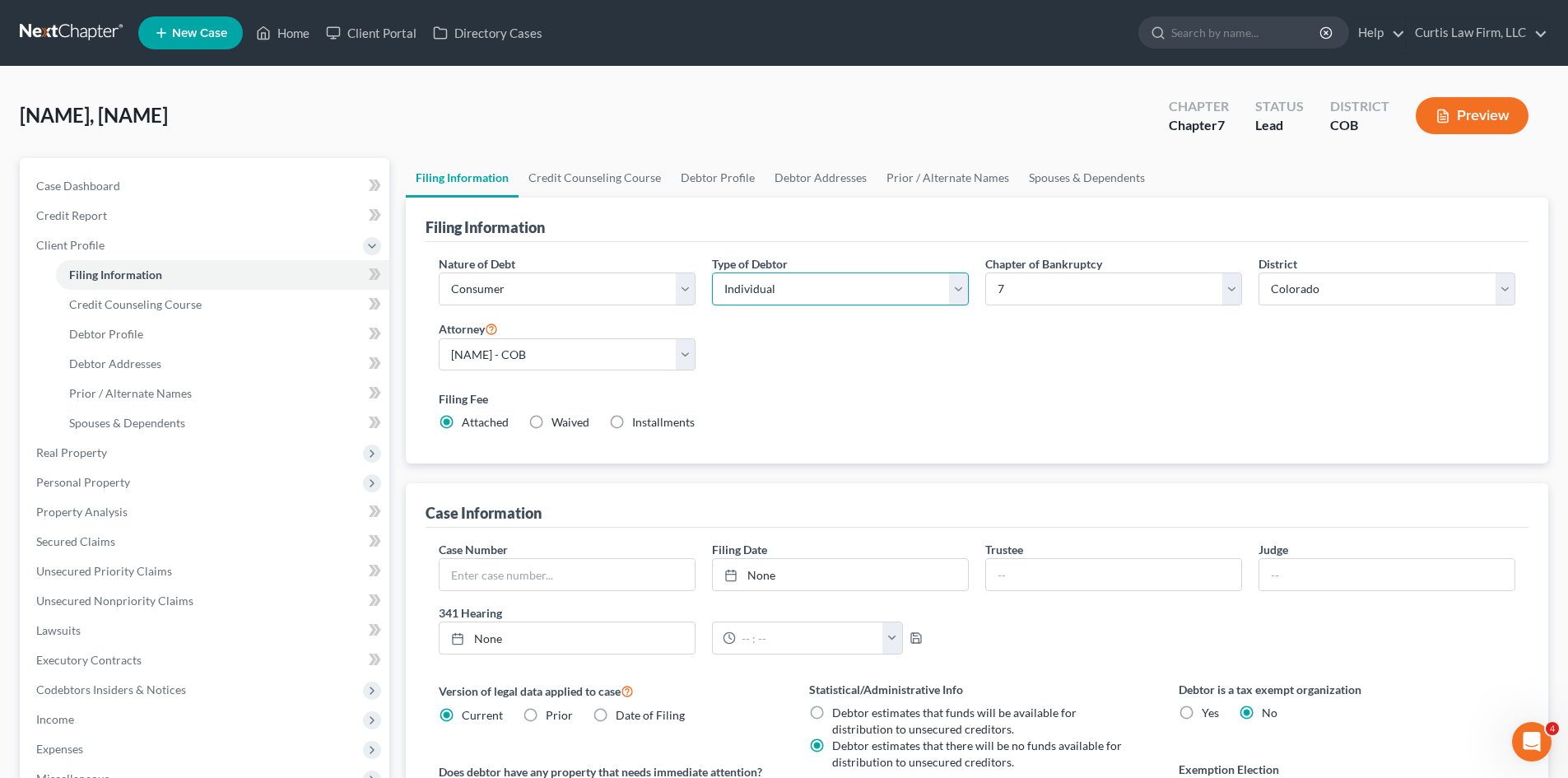 click on "Select Individual Joint" at bounding box center (840, 289) 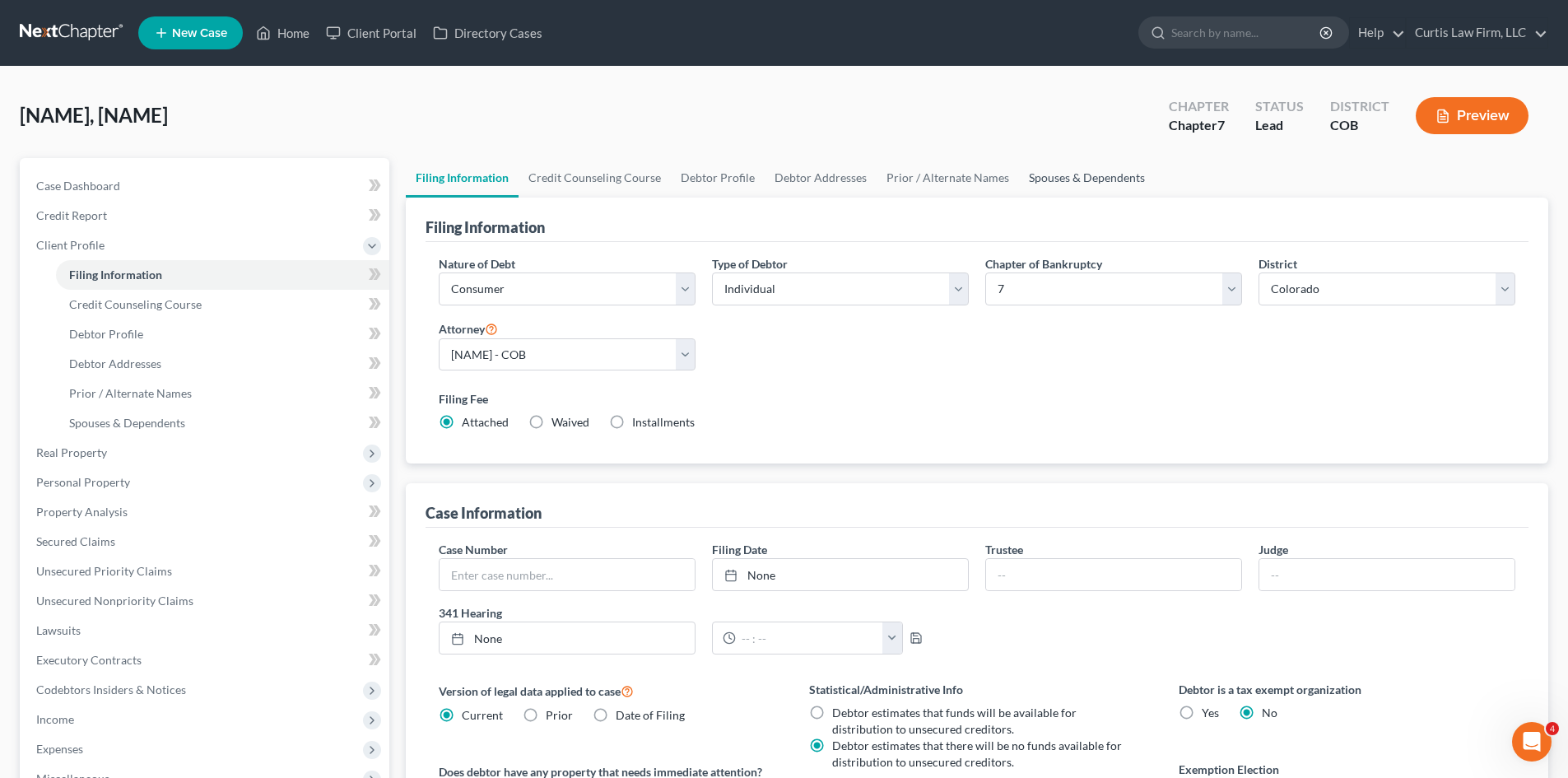 click on "Spouses & Dependents" at bounding box center (1086, 178) 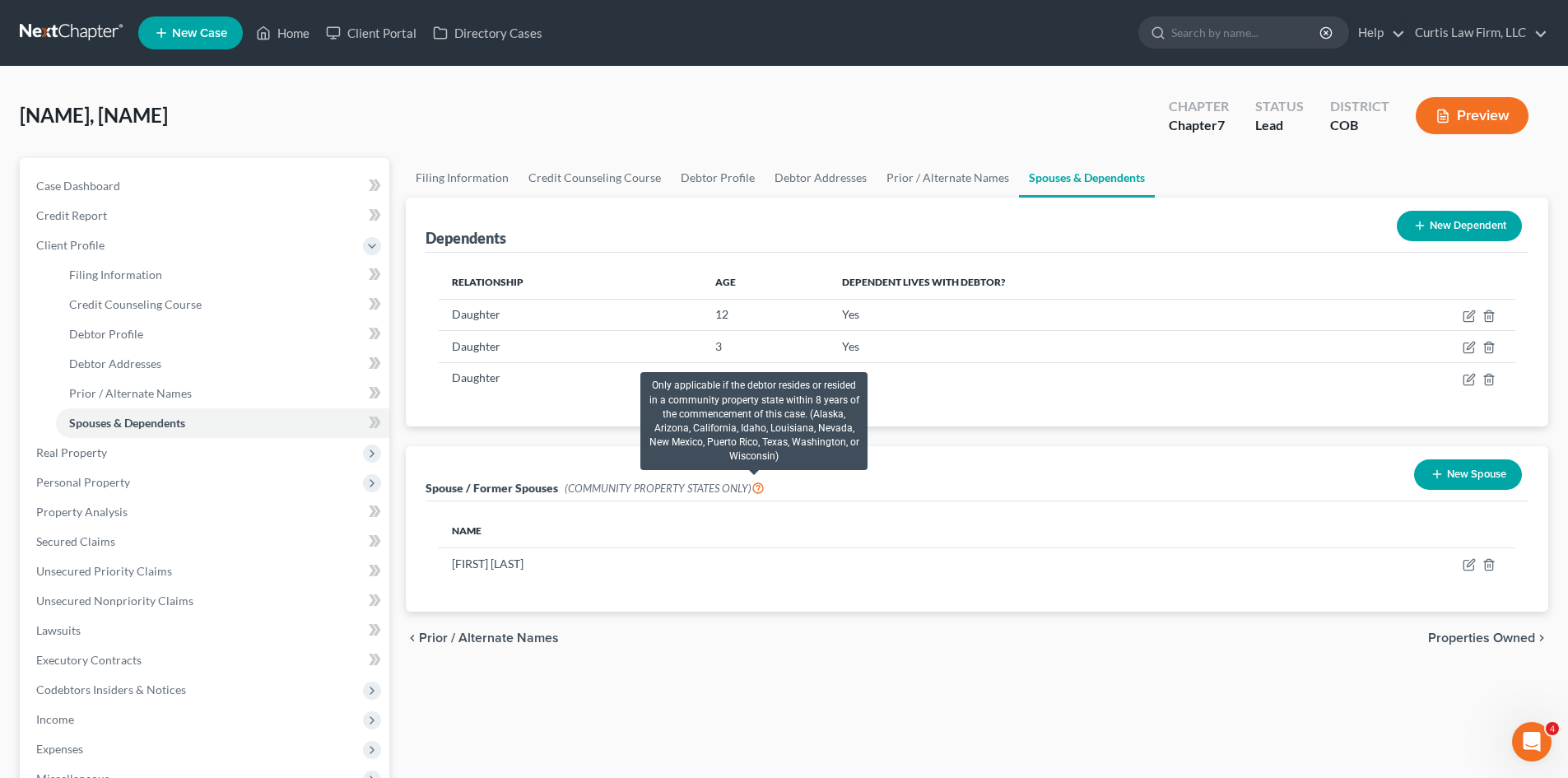 click at bounding box center (758, 487) 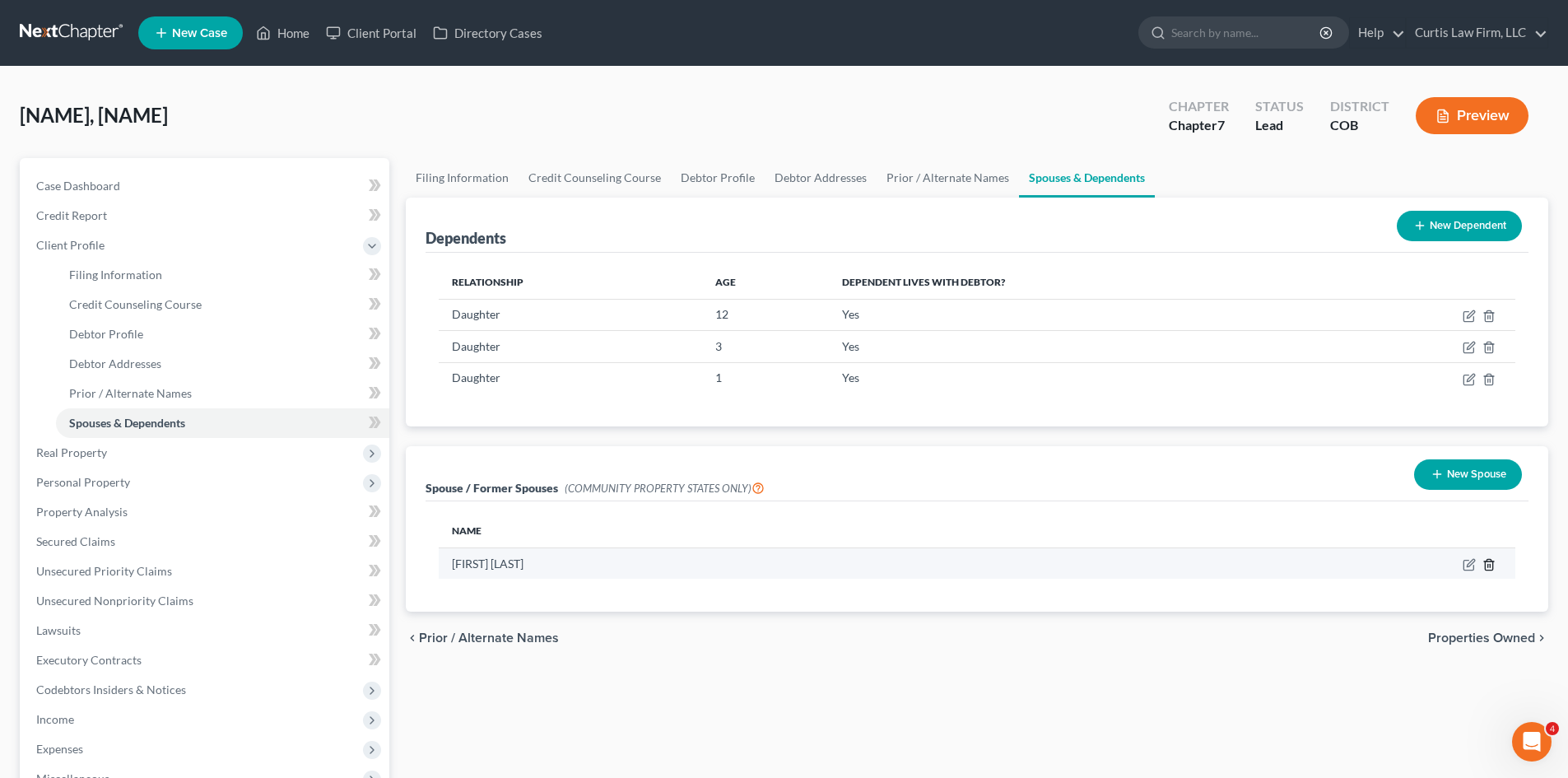 click 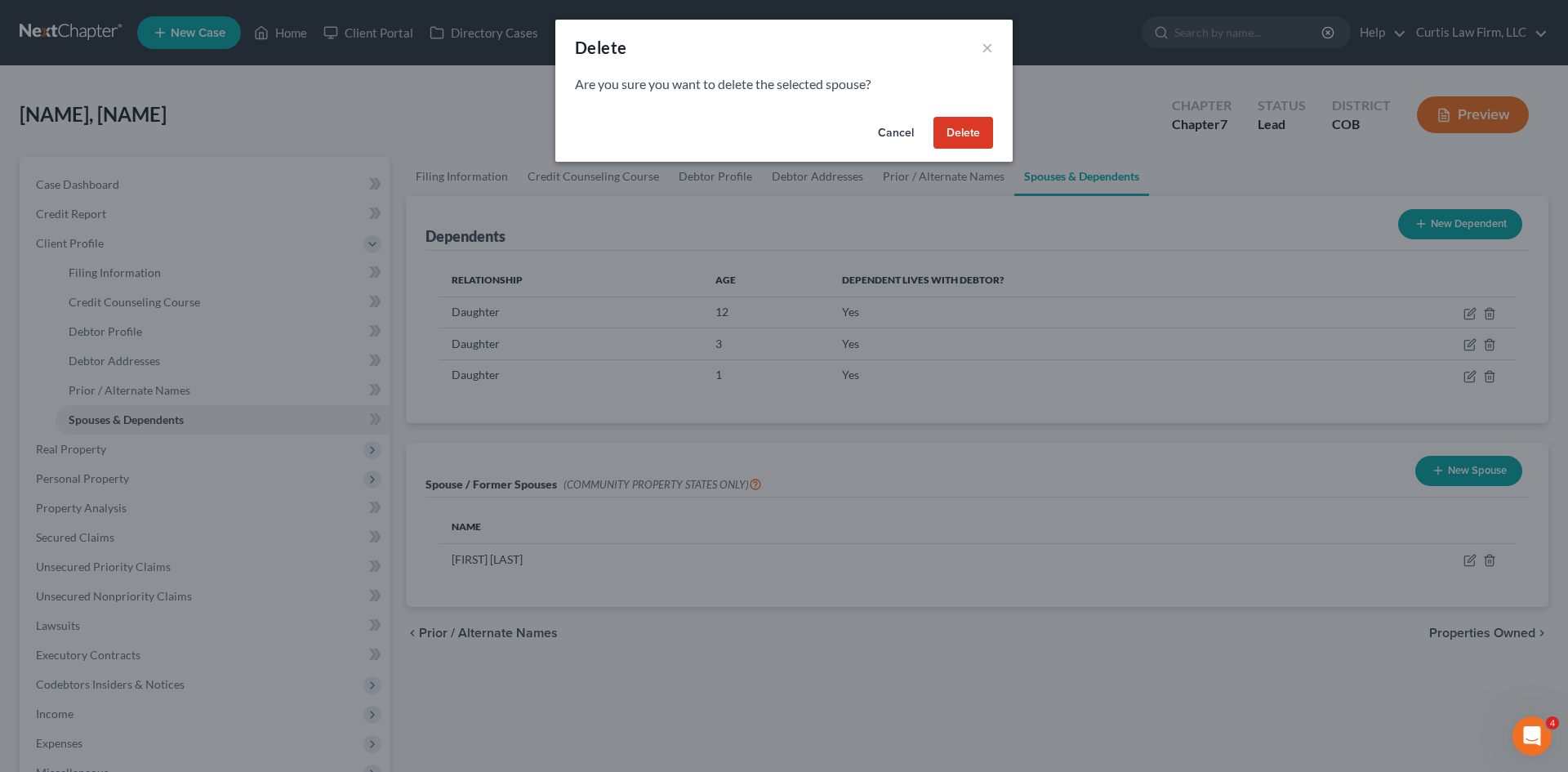 click on "Delete" at bounding box center [963, 133] 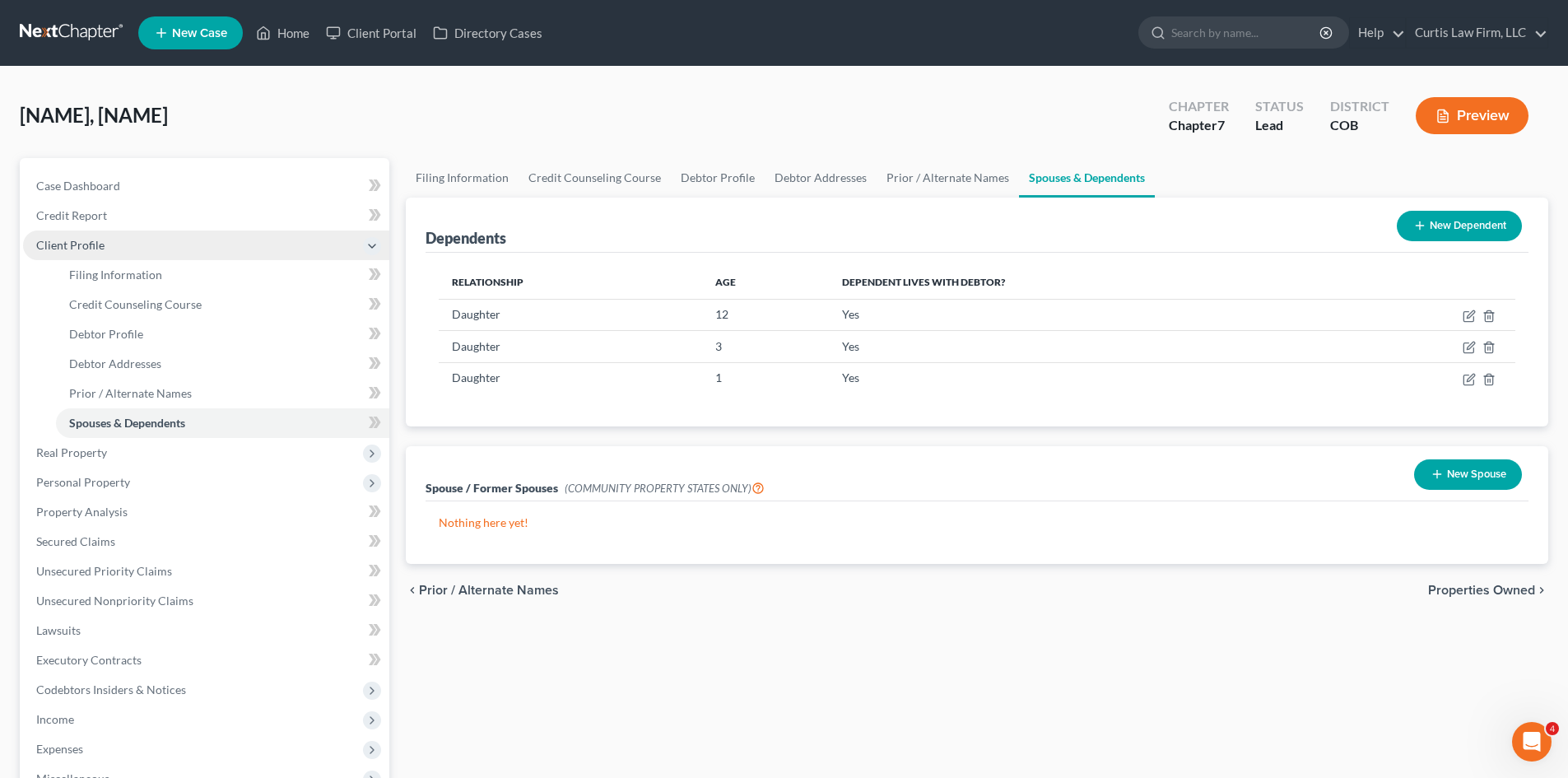 click on "Client Profile" at bounding box center (206, 245) 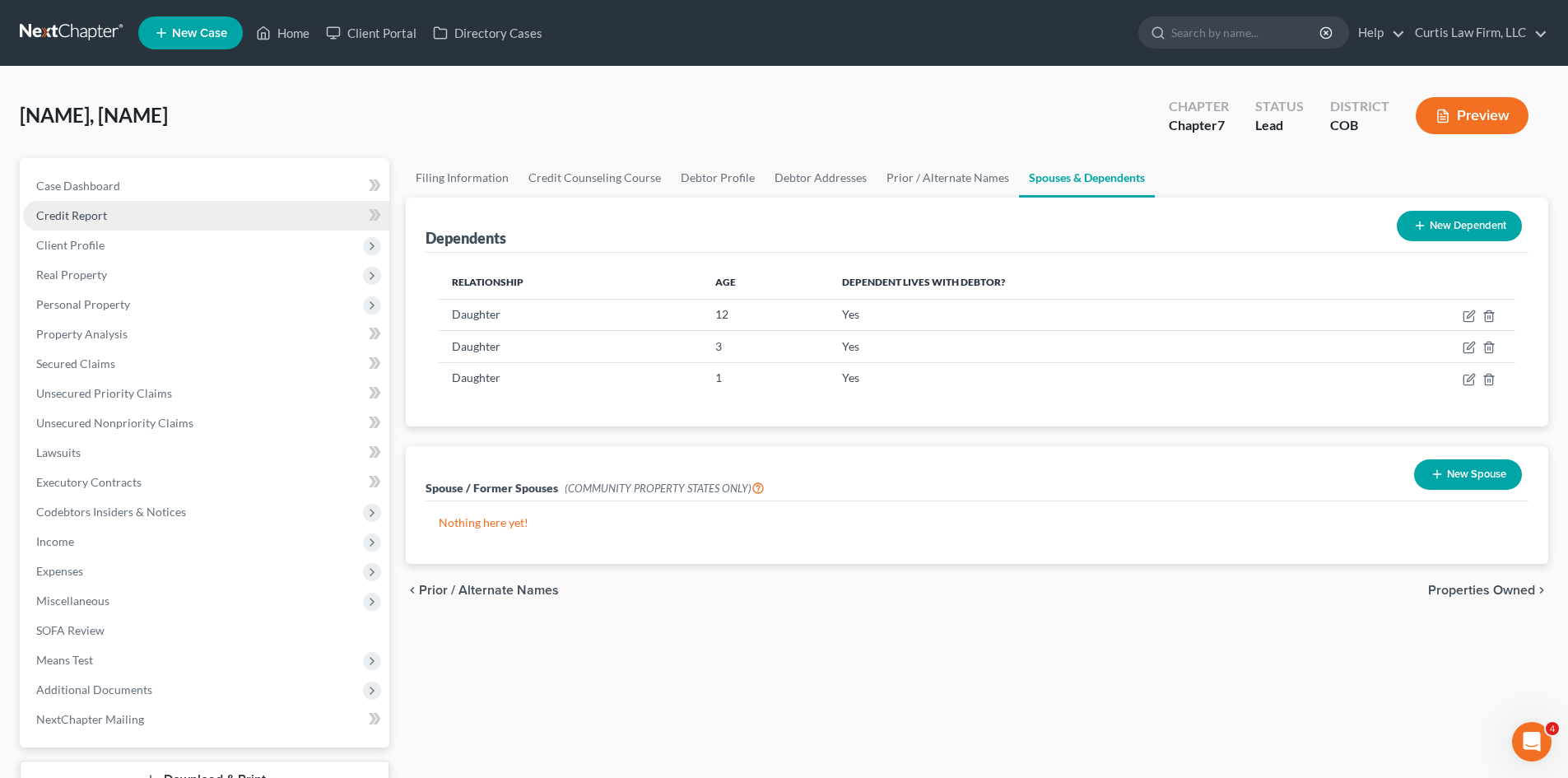drag, startPoint x: 133, startPoint y: 223, endPoint x: 240, endPoint y: 226, distance: 107.04205 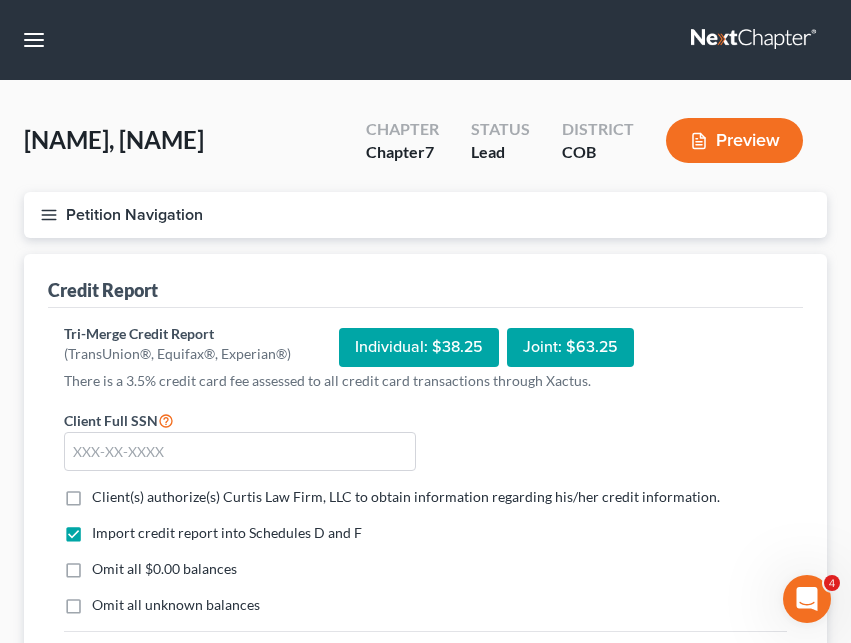 click on "Client Full SSN
*
Client(s) authorize(s) Curtis Law Firm, LLC to obtain information regarding his/her credit information.
*
Import credit report into Schedules D and F Omit all $0.00 balances Omit all unknown balances
I allow NextChapter & UCS to charge my credit card on file to download this credit report
*
Request Credit Report" at bounding box center [425, 568] 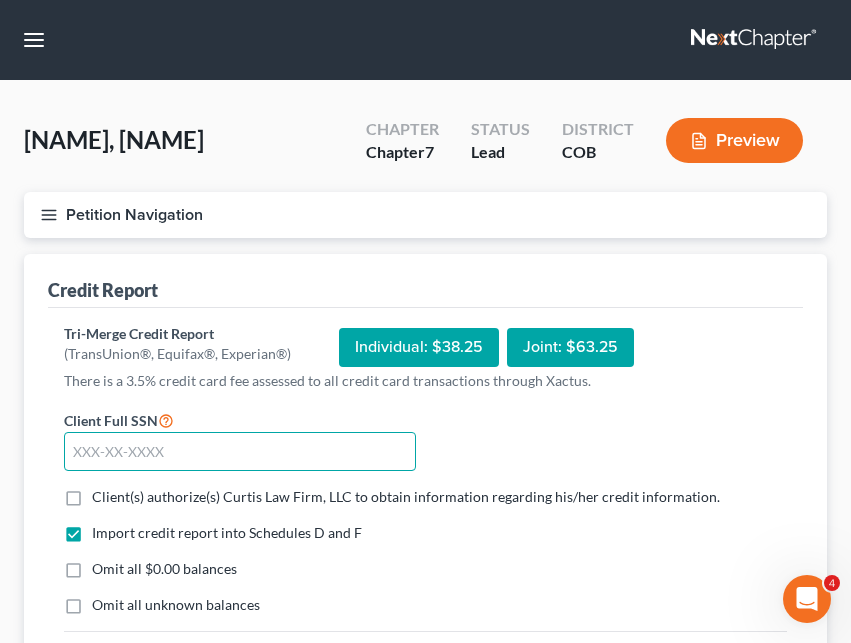 click at bounding box center (240, 452) 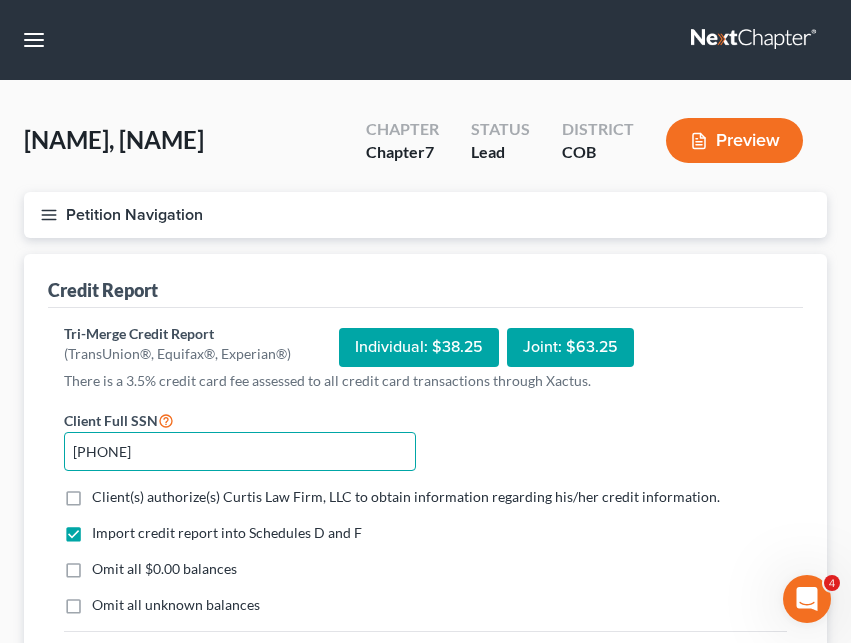 type on "[PHONE]" 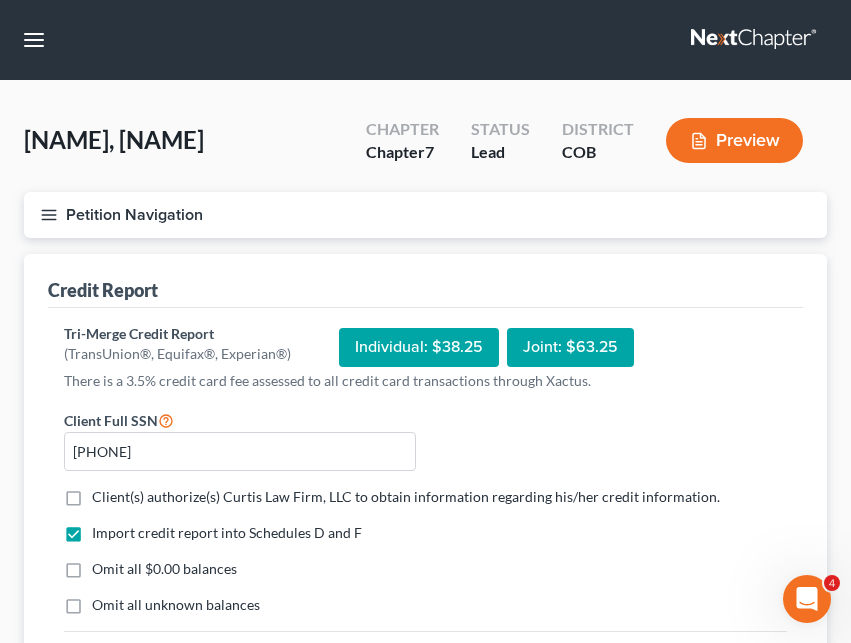 click on "Client(s) authorize(s) Curtis Law Firm, LLC to obtain information regarding his/her credit information." at bounding box center [406, 496] 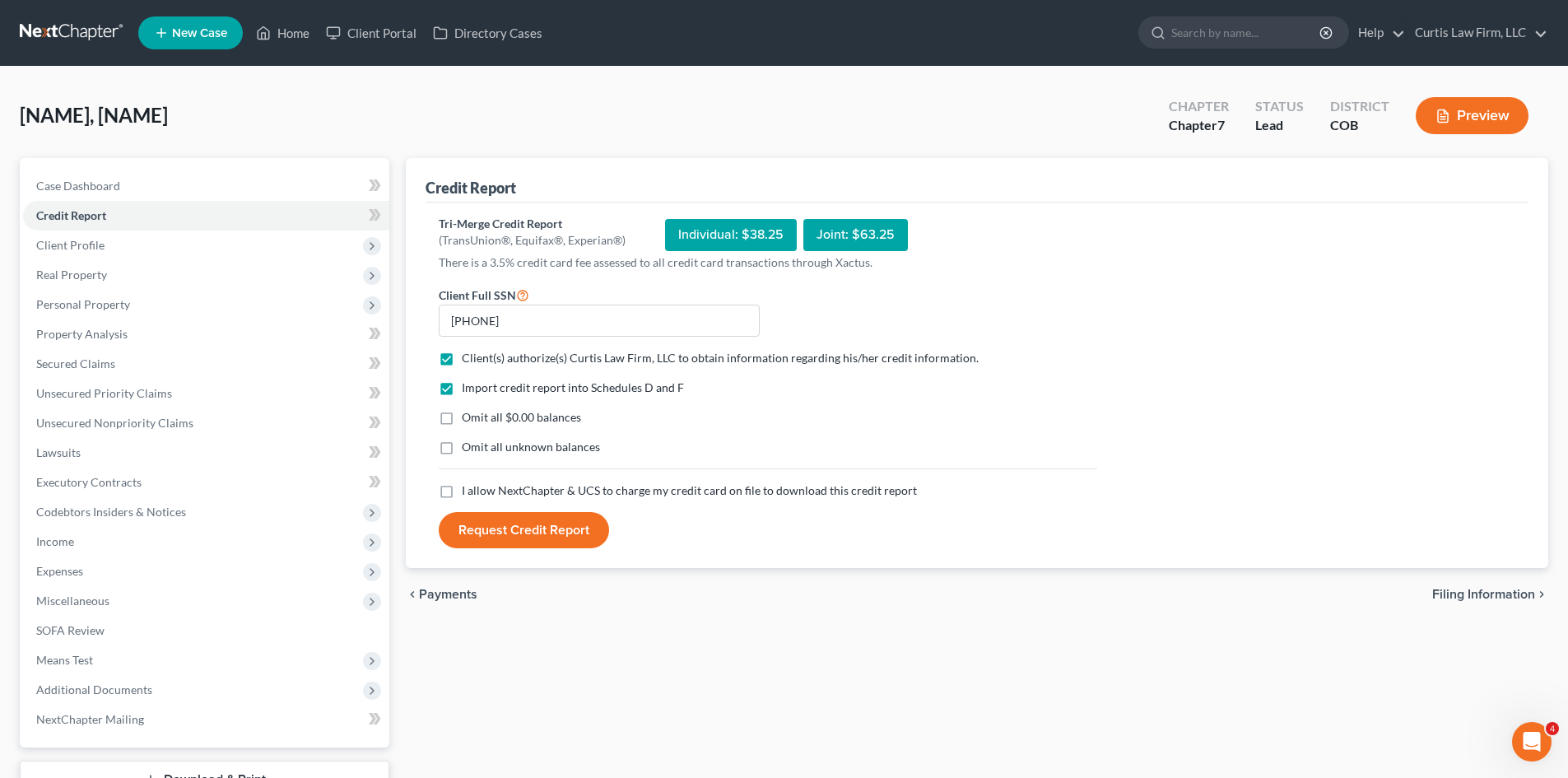 click on "I allow NextChapter & UCS to charge my credit card on file to download this credit report" at bounding box center (689, 490) 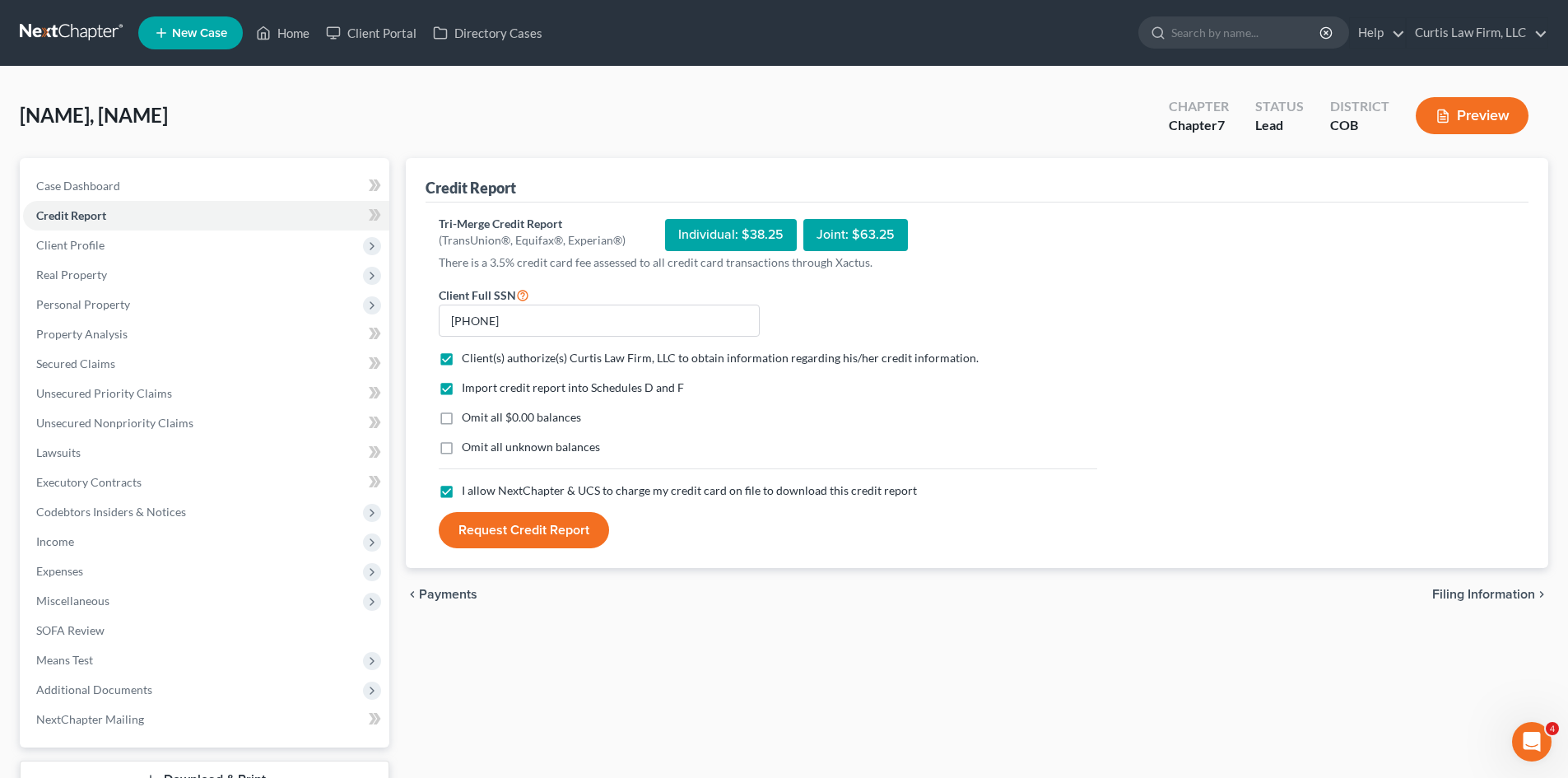 click on "Individual: $38.25" at bounding box center (731, 235) 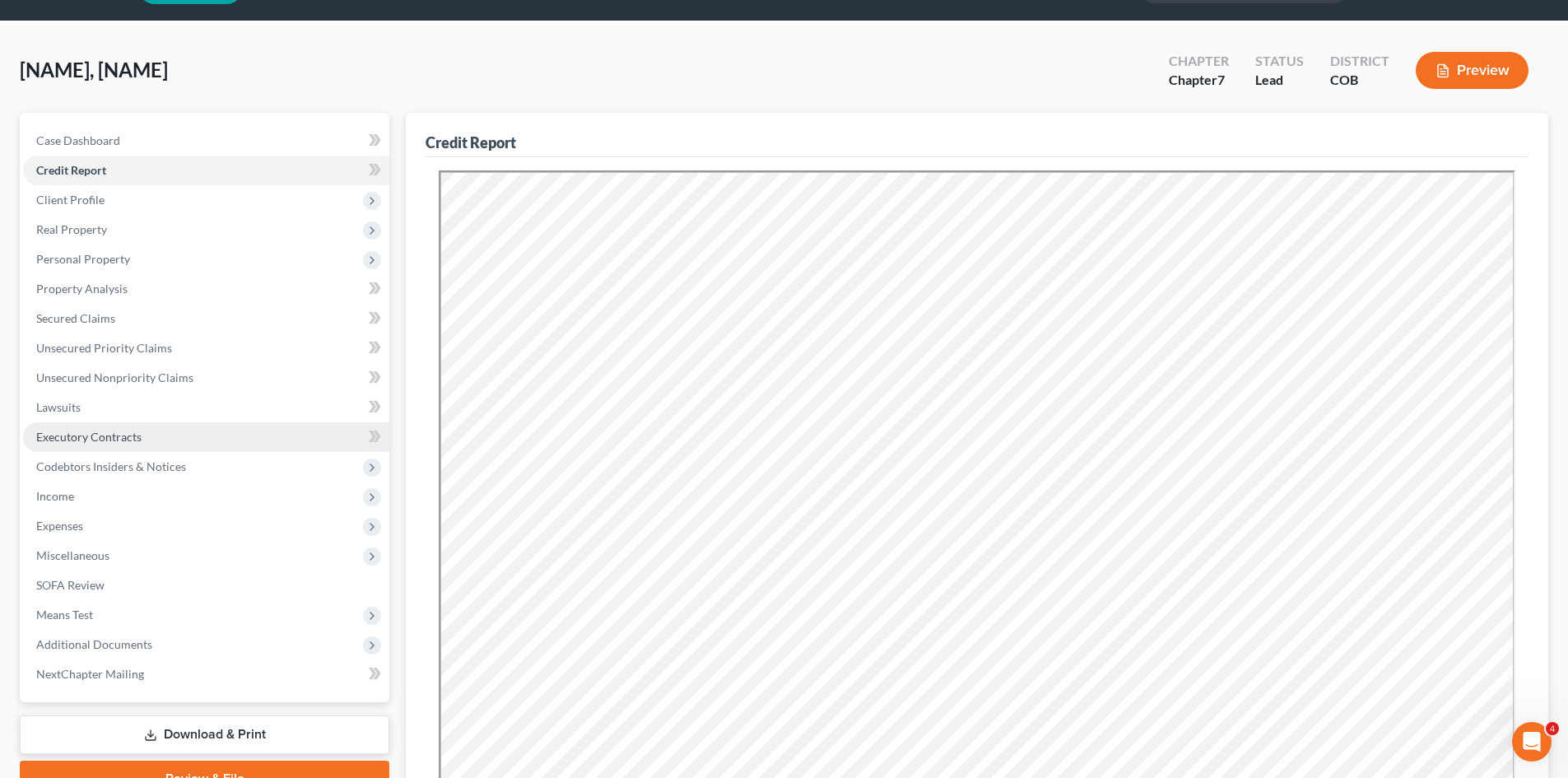 scroll, scrollTop: 82, scrollLeft: 0, axis: vertical 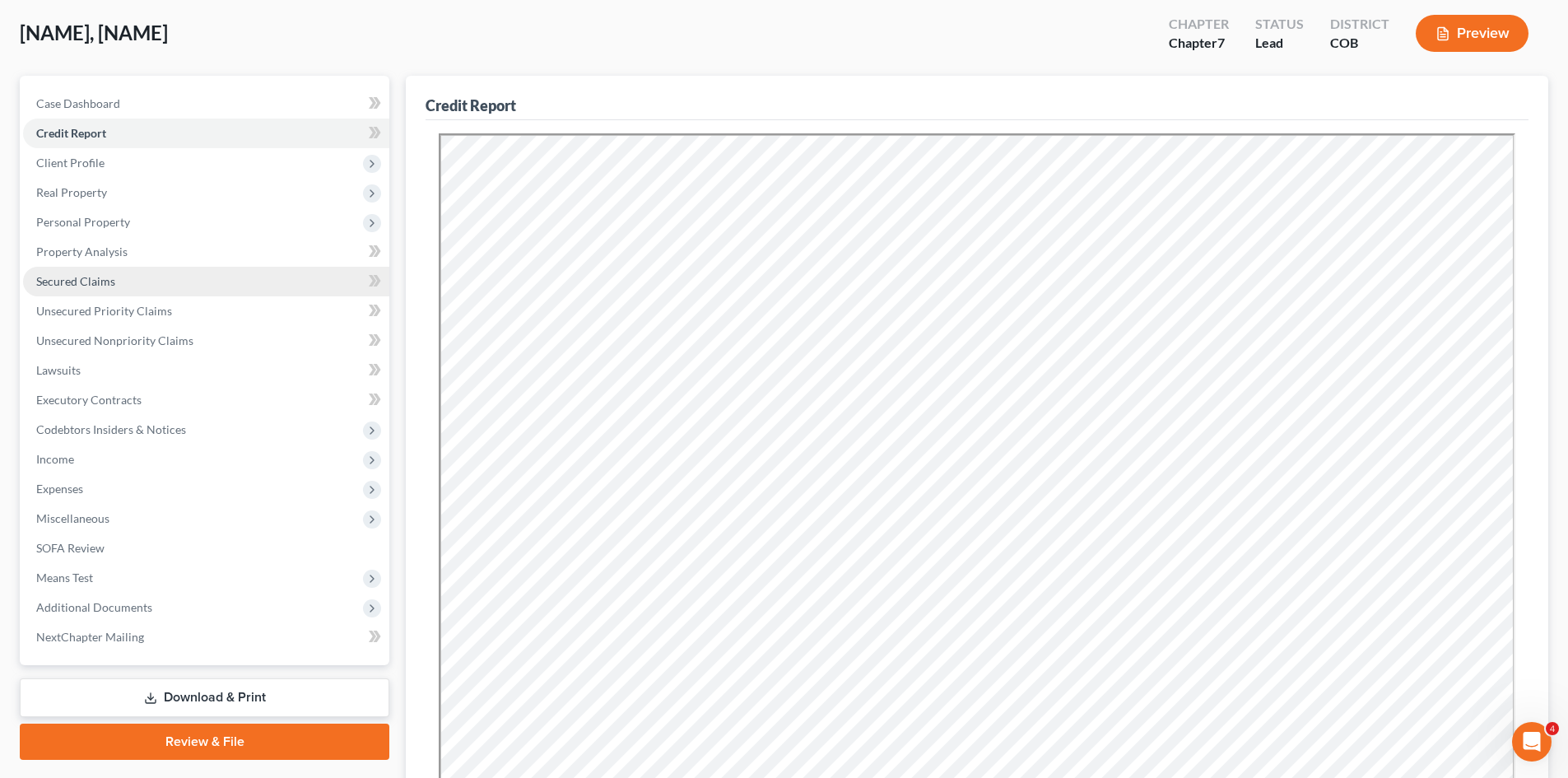click on "Secured Claims" at bounding box center [206, 282] 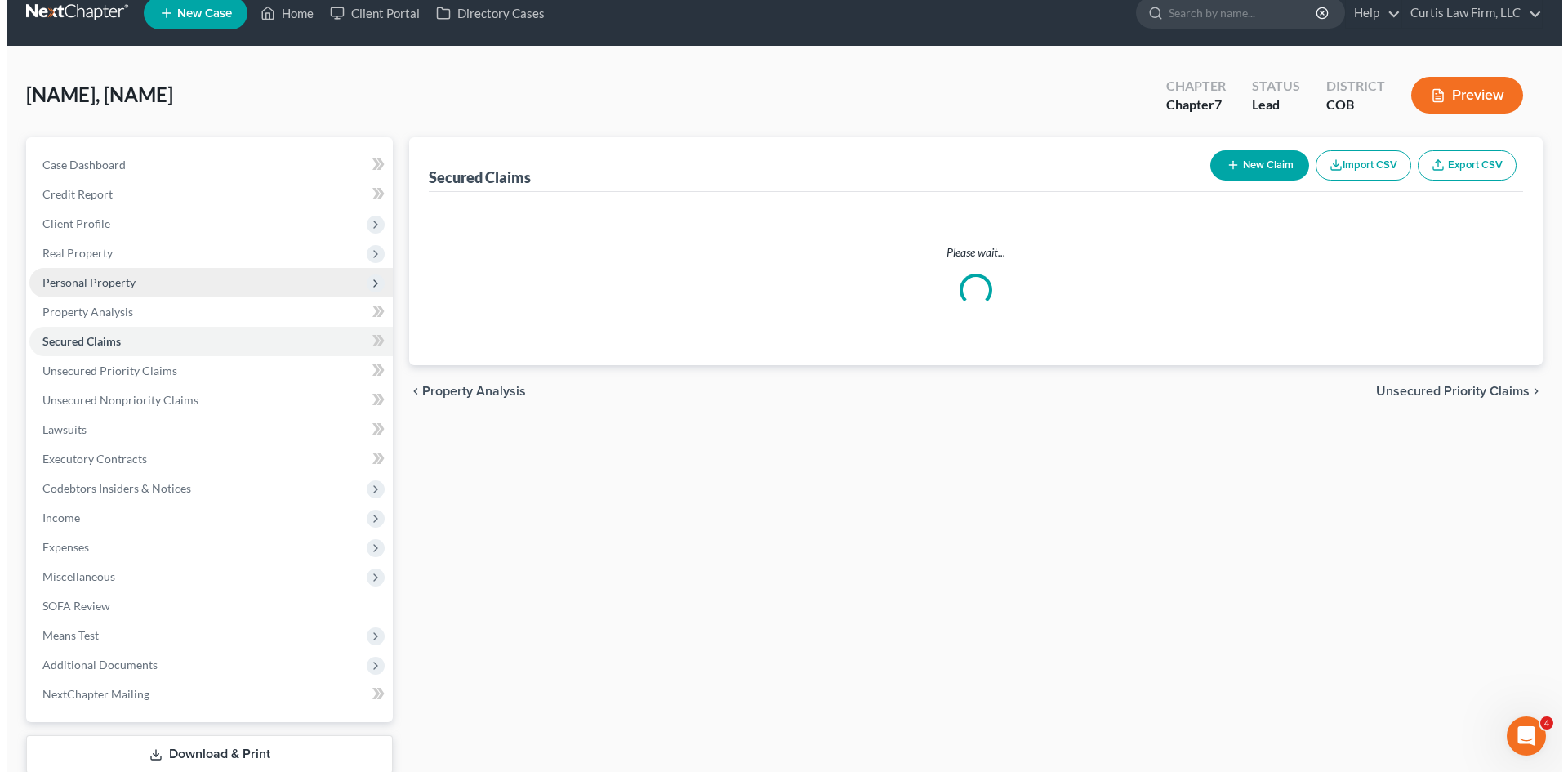scroll, scrollTop: 0, scrollLeft: 0, axis: both 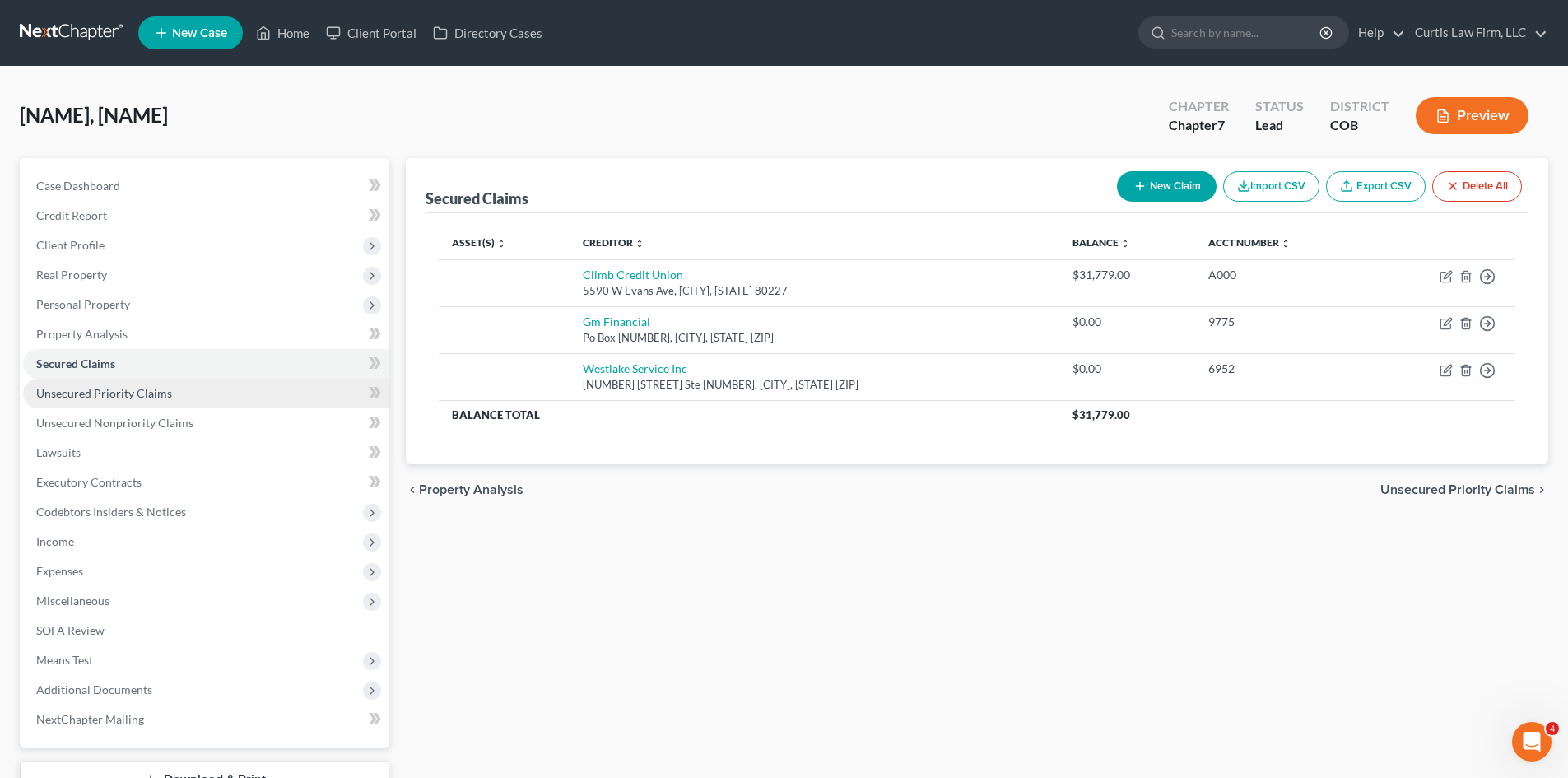 click on "Unsecured Priority Claims" at bounding box center [206, 394] 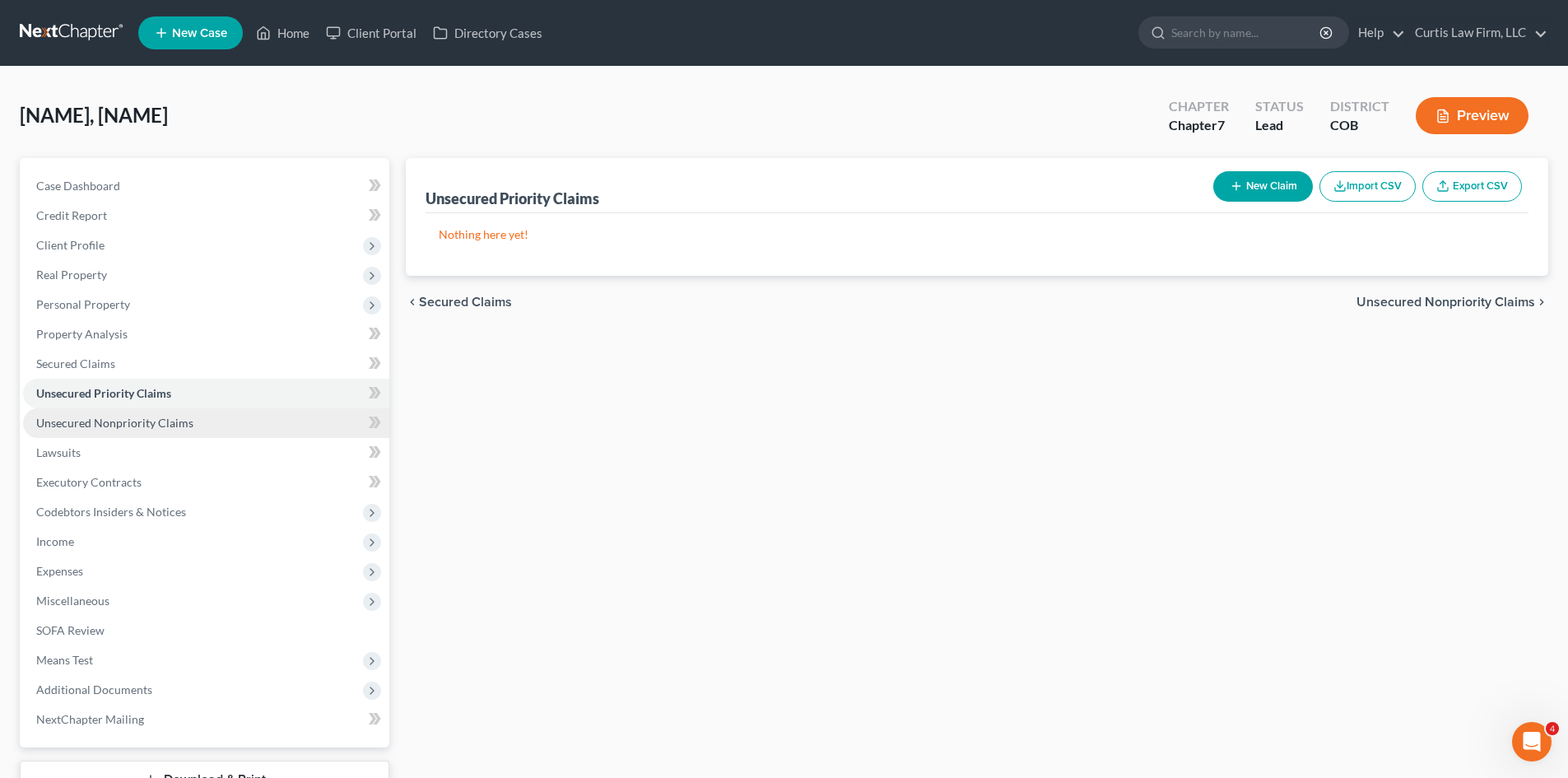 click on "Unsecured Nonpriority Claims" at bounding box center [206, 423] 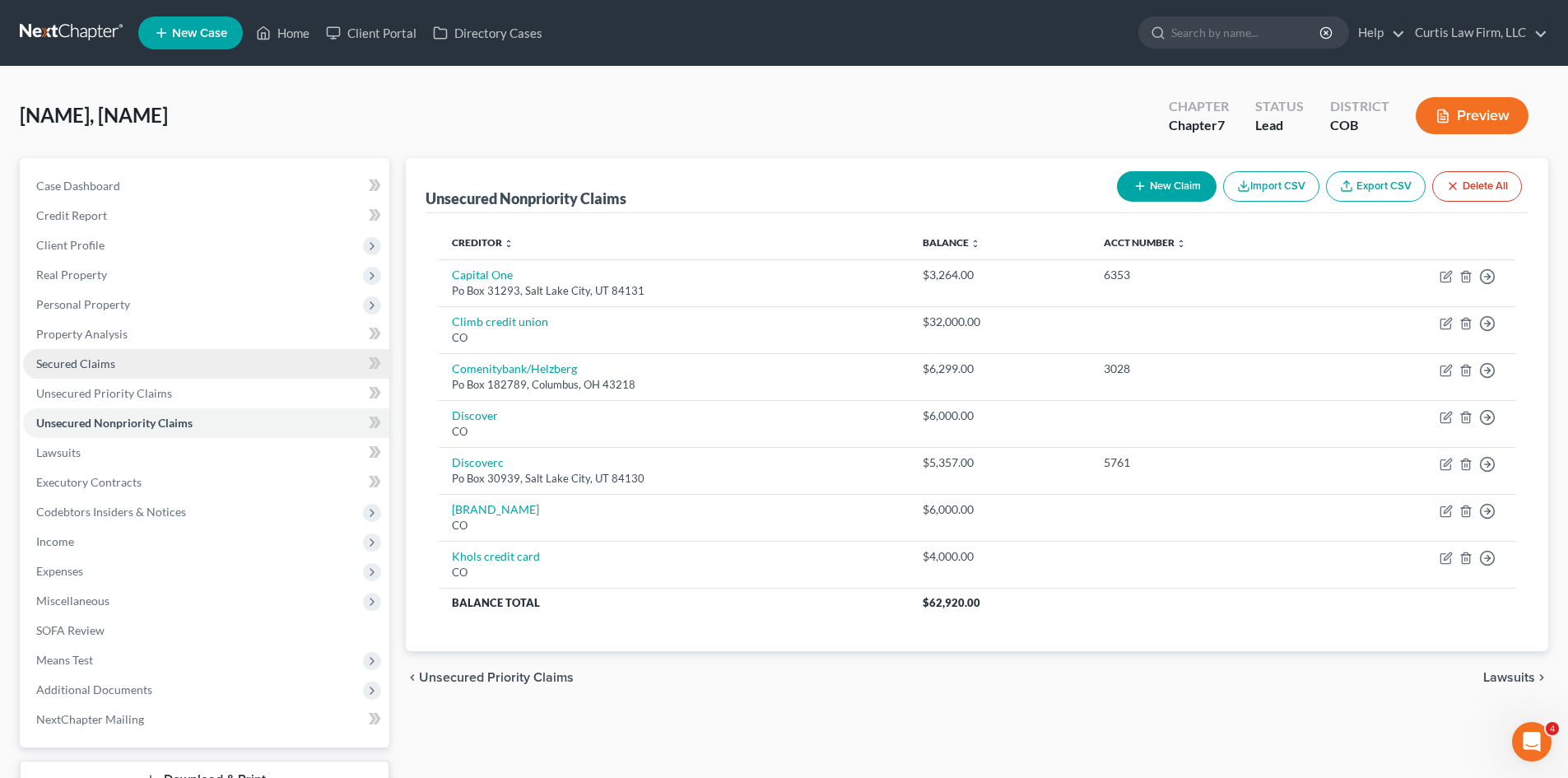 click on "Secured Claims" at bounding box center [206, 364] 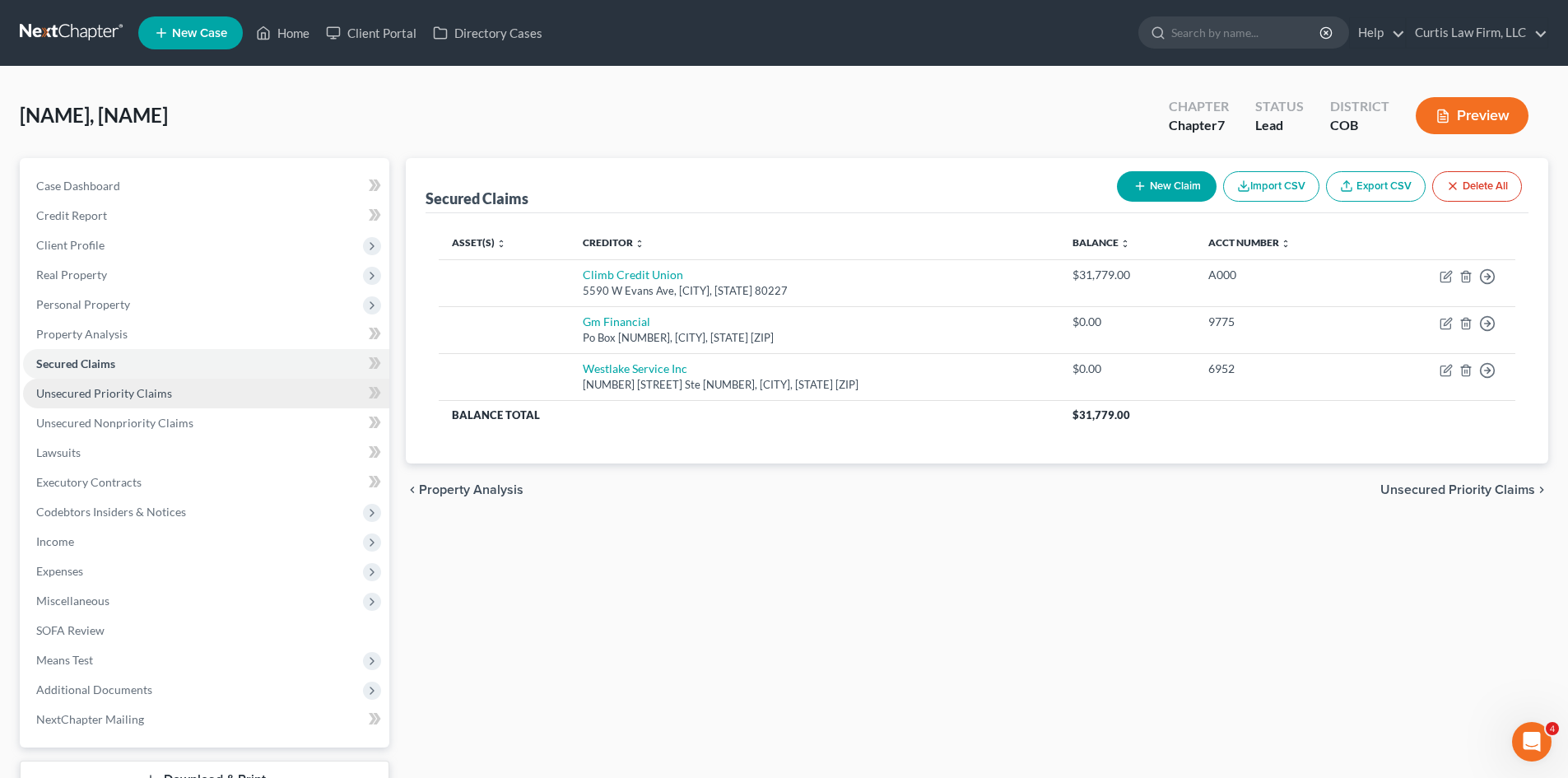 click on "Unsecured Priority Claims" at bounding box center (206, 394) 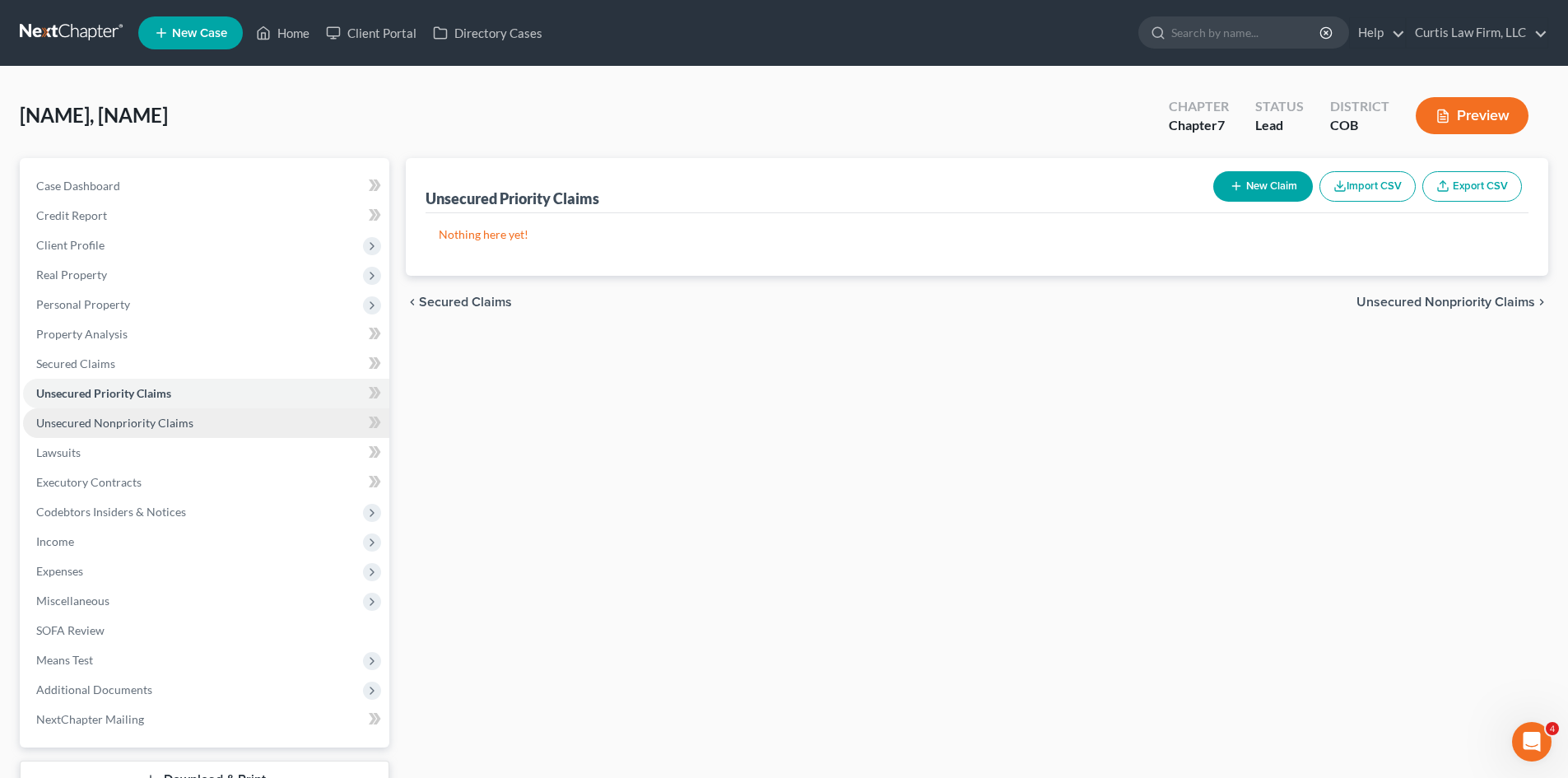 click on "Unsecured Nonpriority Claims" at bounding box center [114, 422] 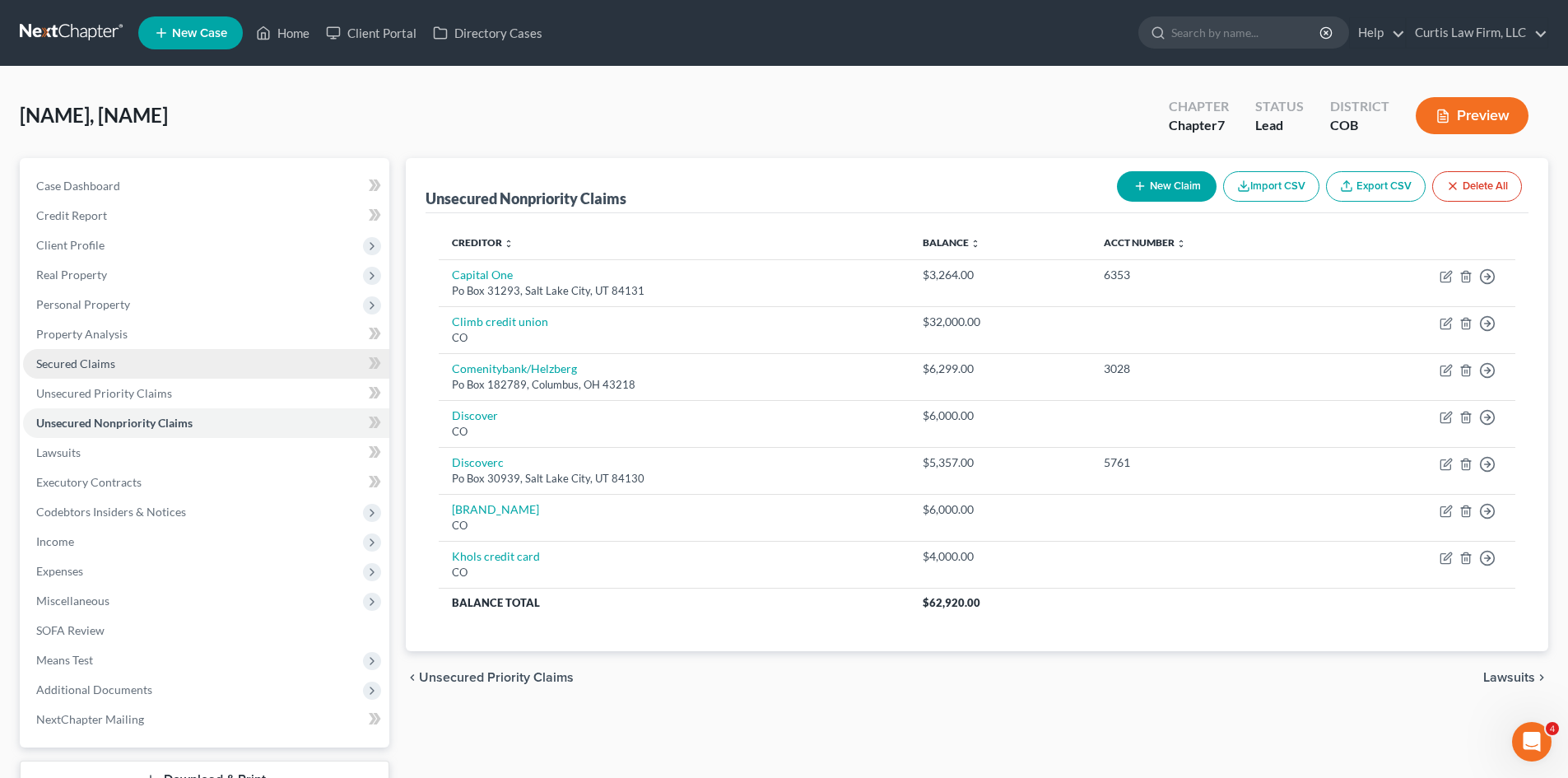 click on "Secured Claims" at bounding box center (206, 364) 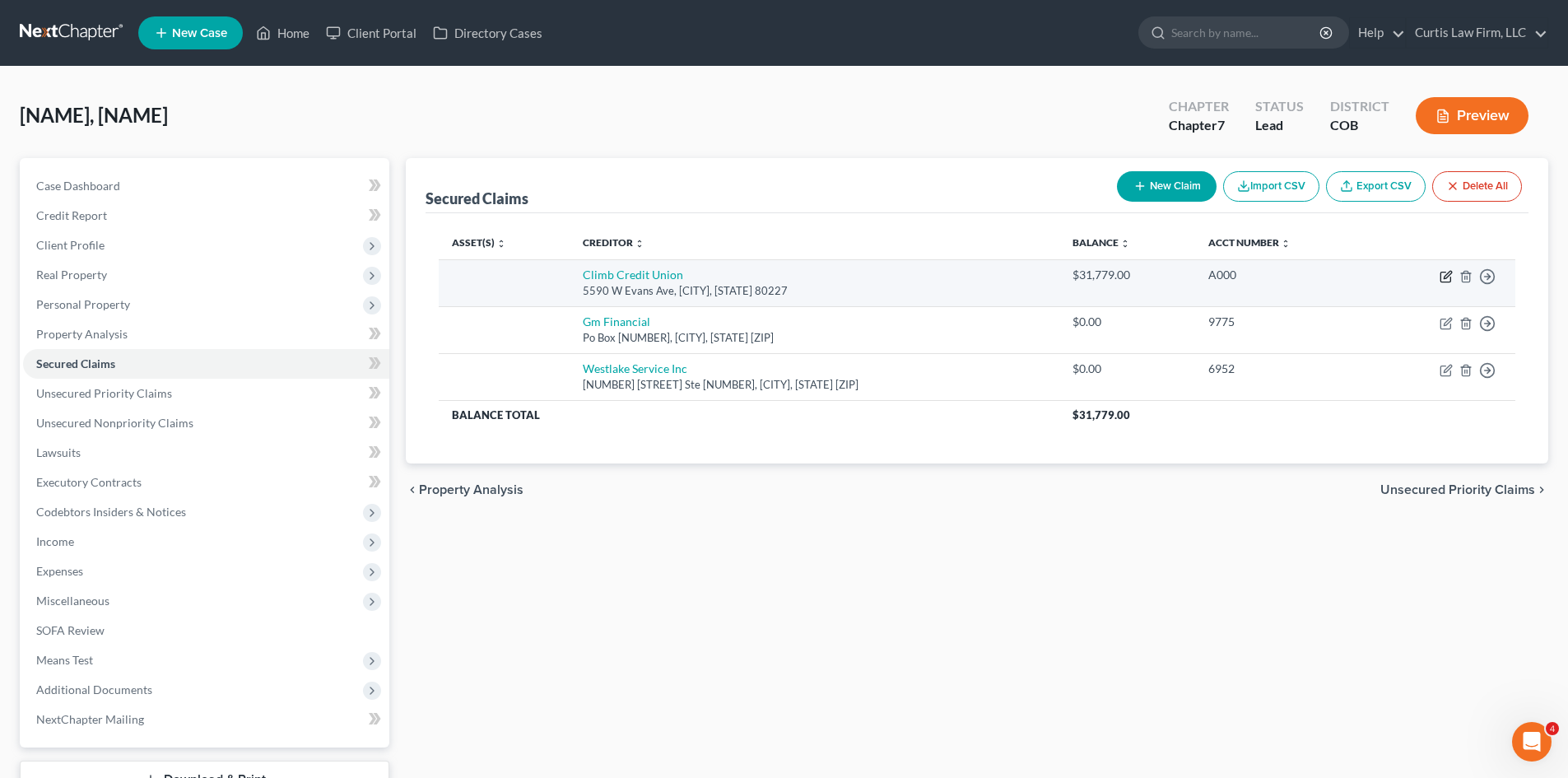 click 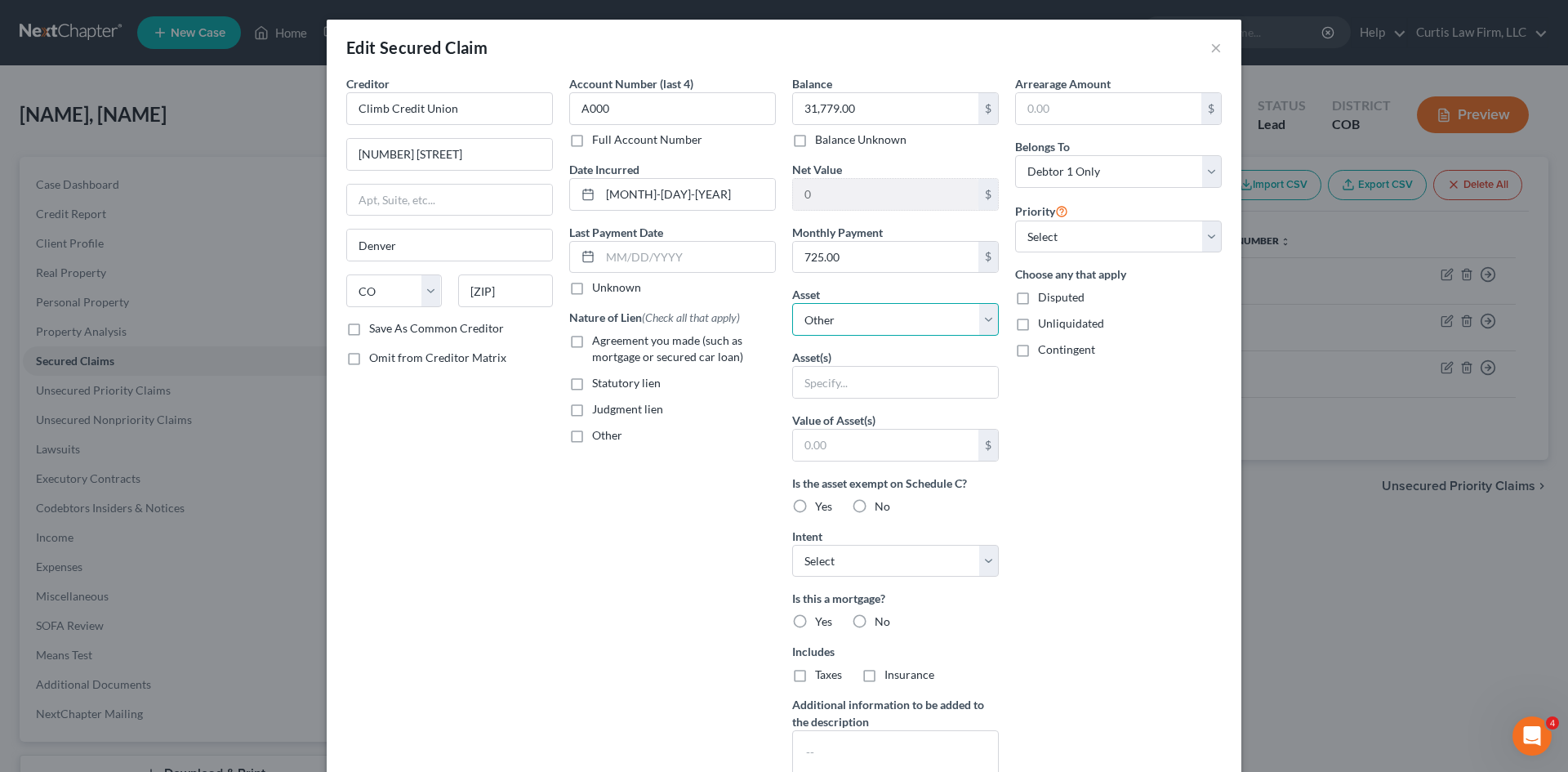 click on "Select Other Multiple Assets Electronics - TV, play station - $300.0 US Bank (Checking Account) - $0.0 Jewelry - Wedding band - $1500.0 Household Goods - Beds, dressers, couches, pots, pans, kitchen utensils - $500.0 Clothing - Clothing and apparel - $2000.0" at bounding box center (895, 319) 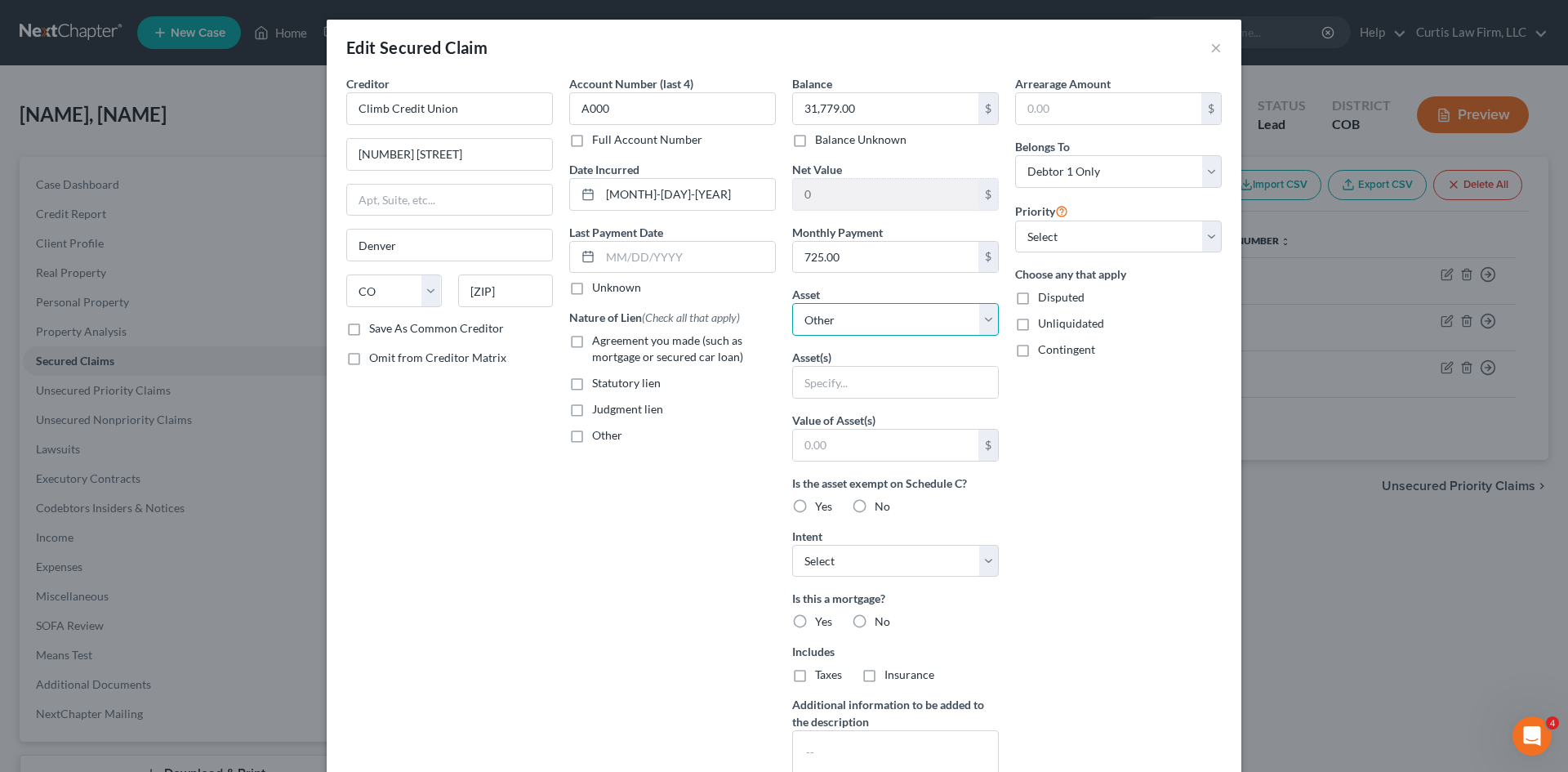 click on "Select Other Multiple Assets Electronics - TV, play station - $300.0 US Bank (Checking Account) - $0.0 Jewelry - Wedding band - $1500.0 Household Goods - Beds, dressers, couches, pots, pans, kitchen utensils - $500.0 Clothing - Clothing and apparel - $2000.0" at bounding box center [895, 319] 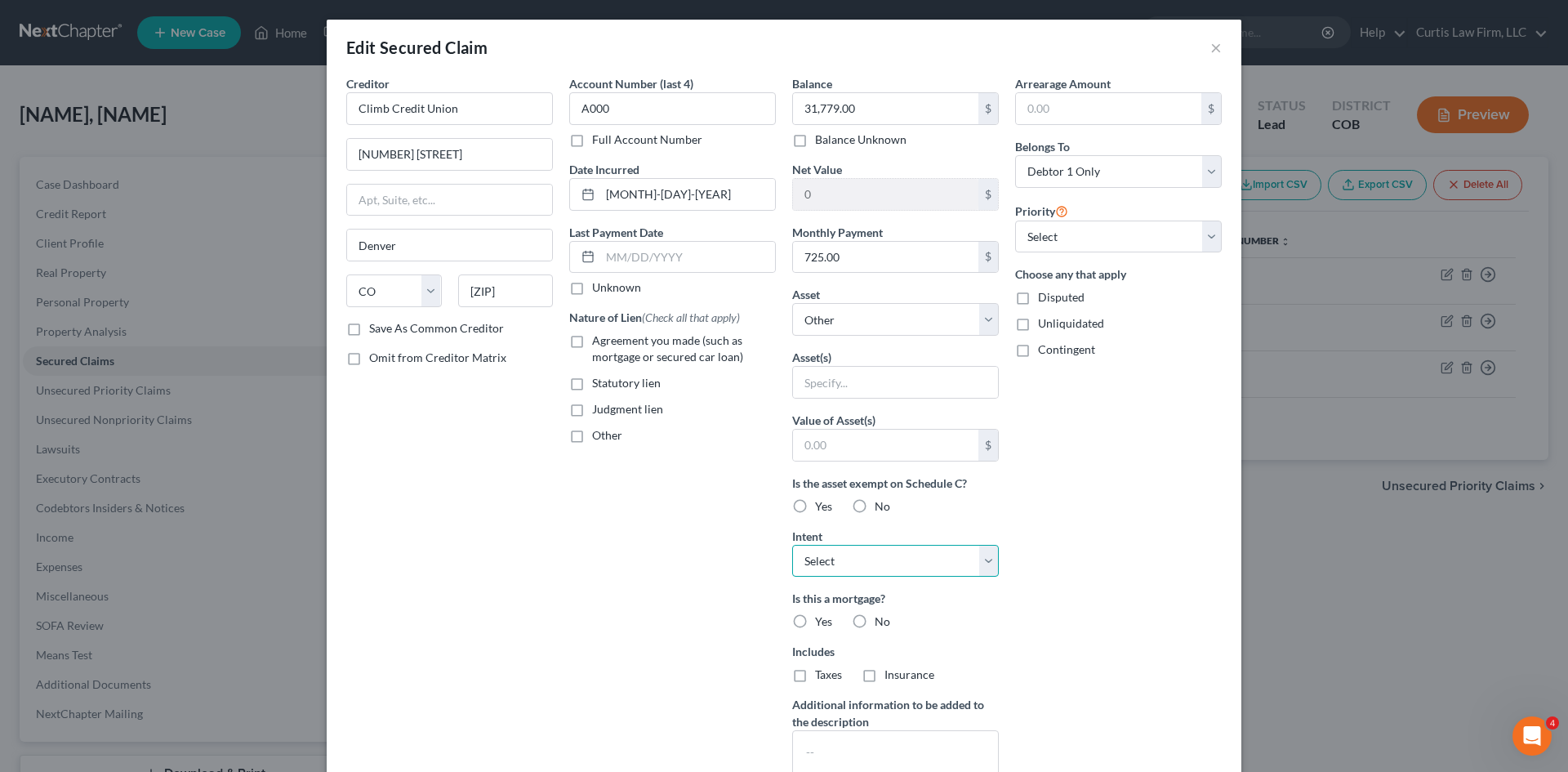 click on "Select Surrender Redeem Reaffirm Avoid Other" at bounding box center [895, 561] 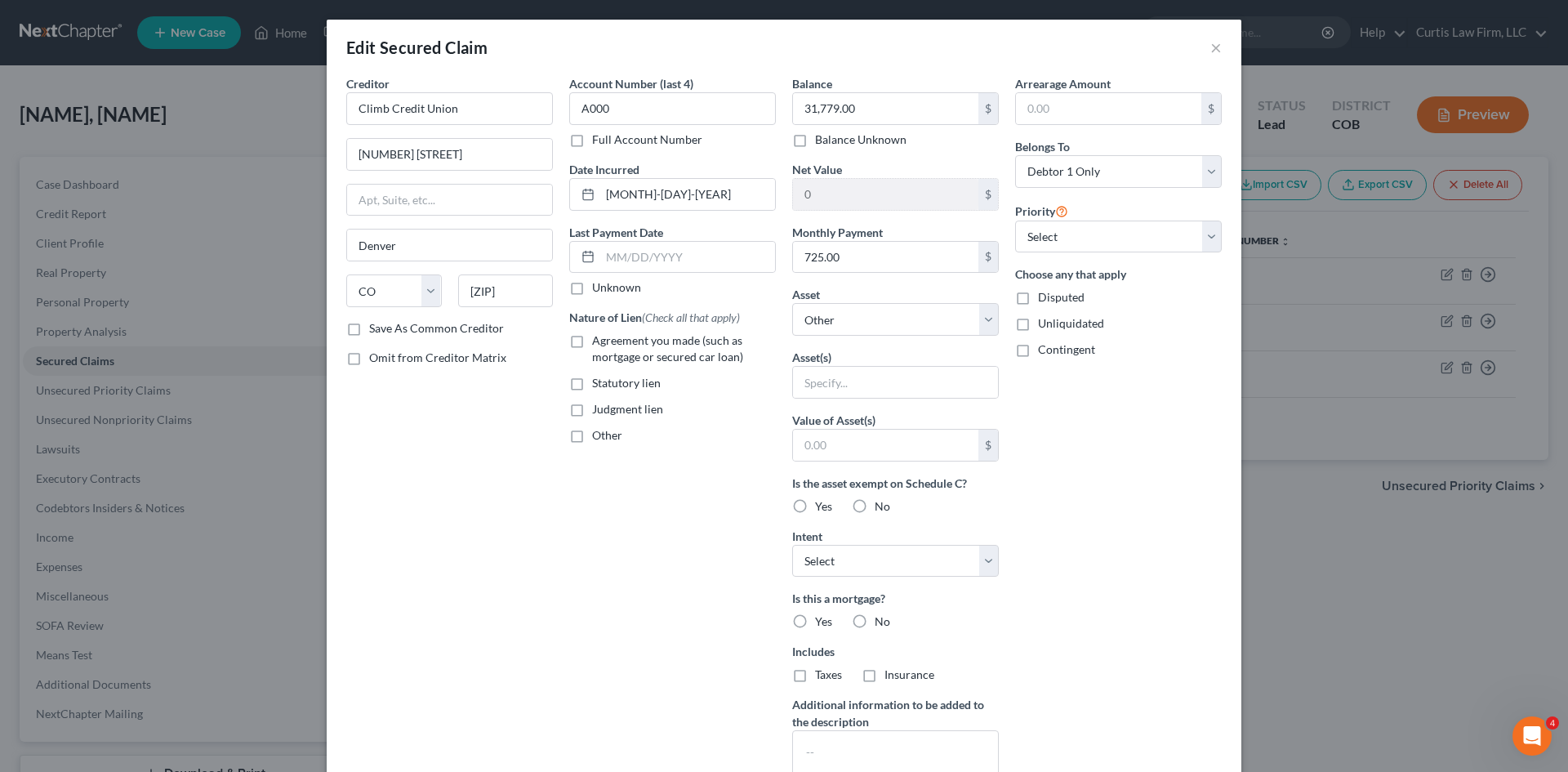 click on "Arrearage Amount $
Belongs To
*
Select Debtor 1 Only Debtor 2 Only Debtor 1 And Debtor 2 Only At Least One Of The Debtors And Another Community Property Priority  Select 1st 2nd 3rd 4th 5th 6th 7th 8th 9th 10th 11th 12th 13th 14th 15th 16th 17th 18th 19th 20th 21th 22th 23th 24th 25th 26th 27th 28th 29th 30th Choose any that apply Disputed Unliquidated Contingent" at bounding box center (1118, 440) 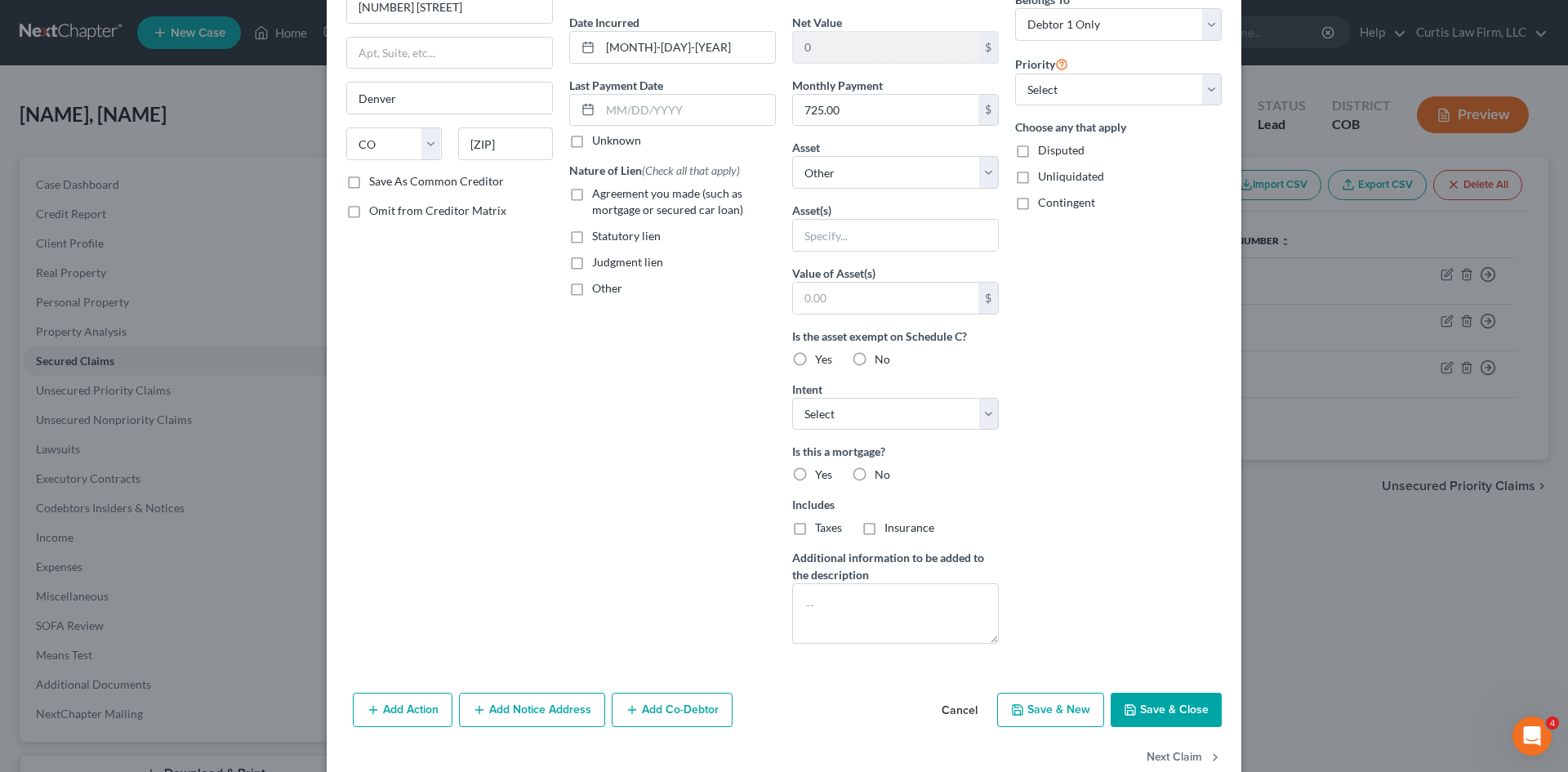 scroll, scrollTop: 182, scrollLeft: 0, axis: vertical 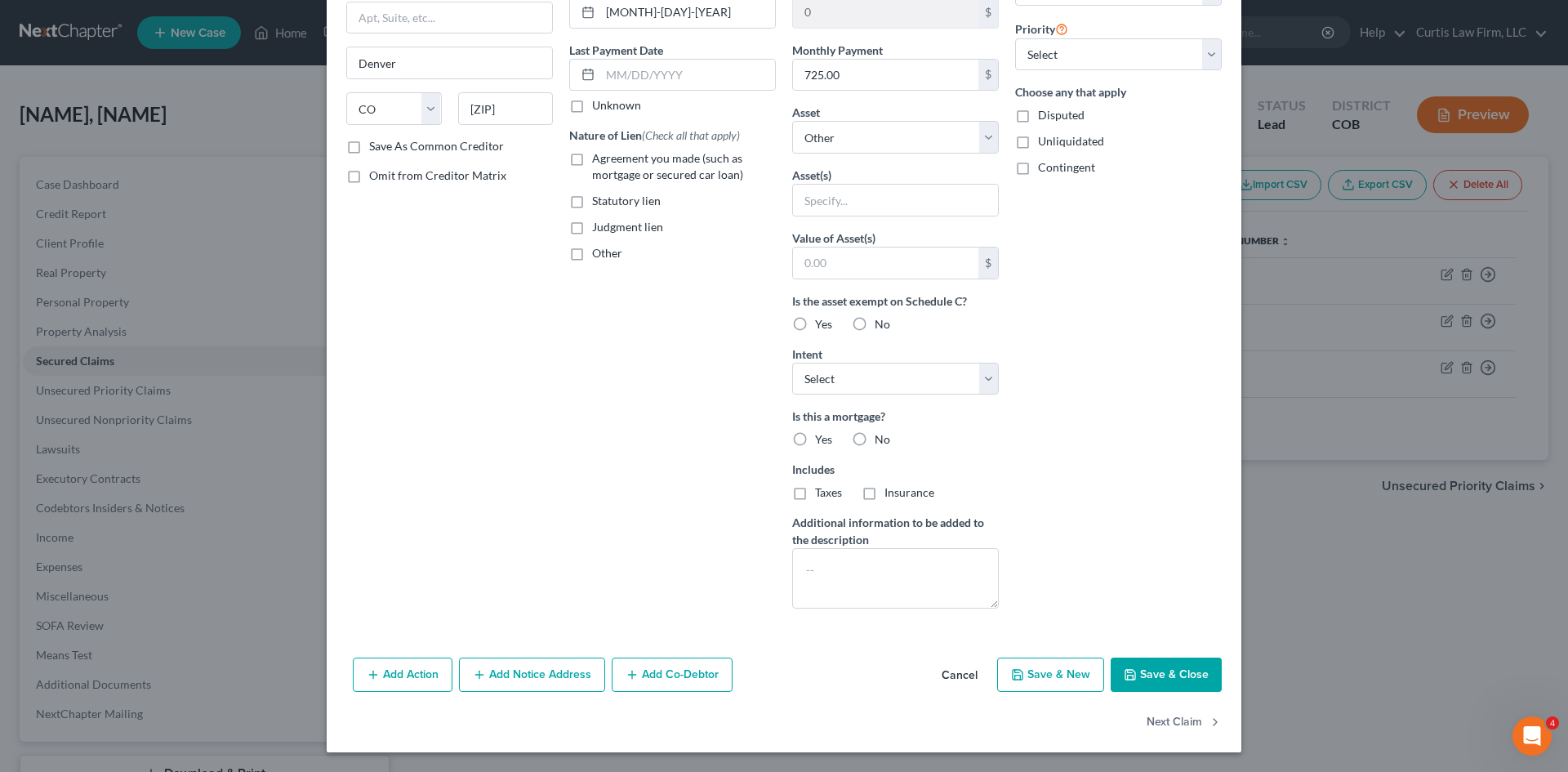 click on "Cancel" at bounding box center [960, 676] 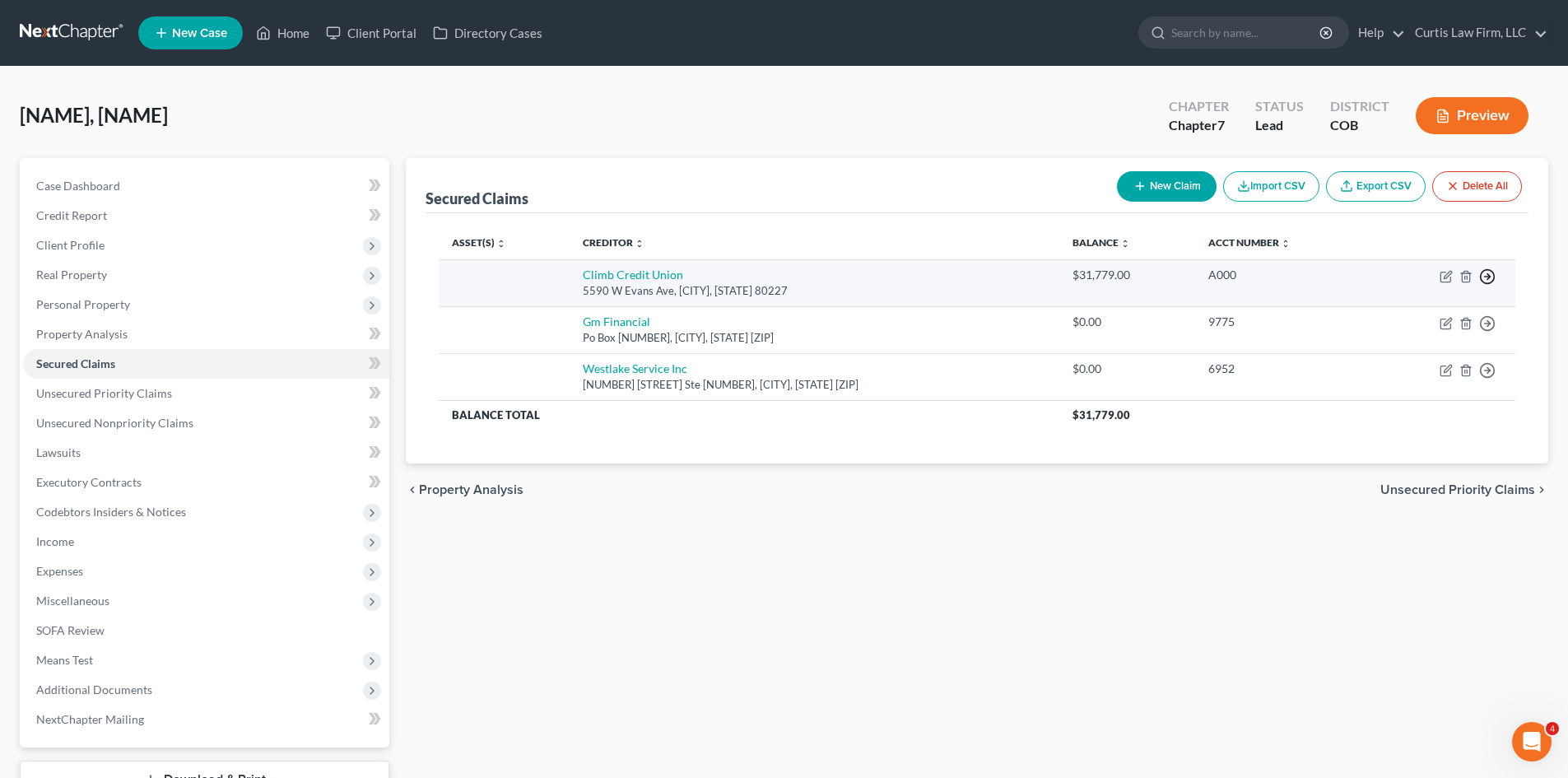 click 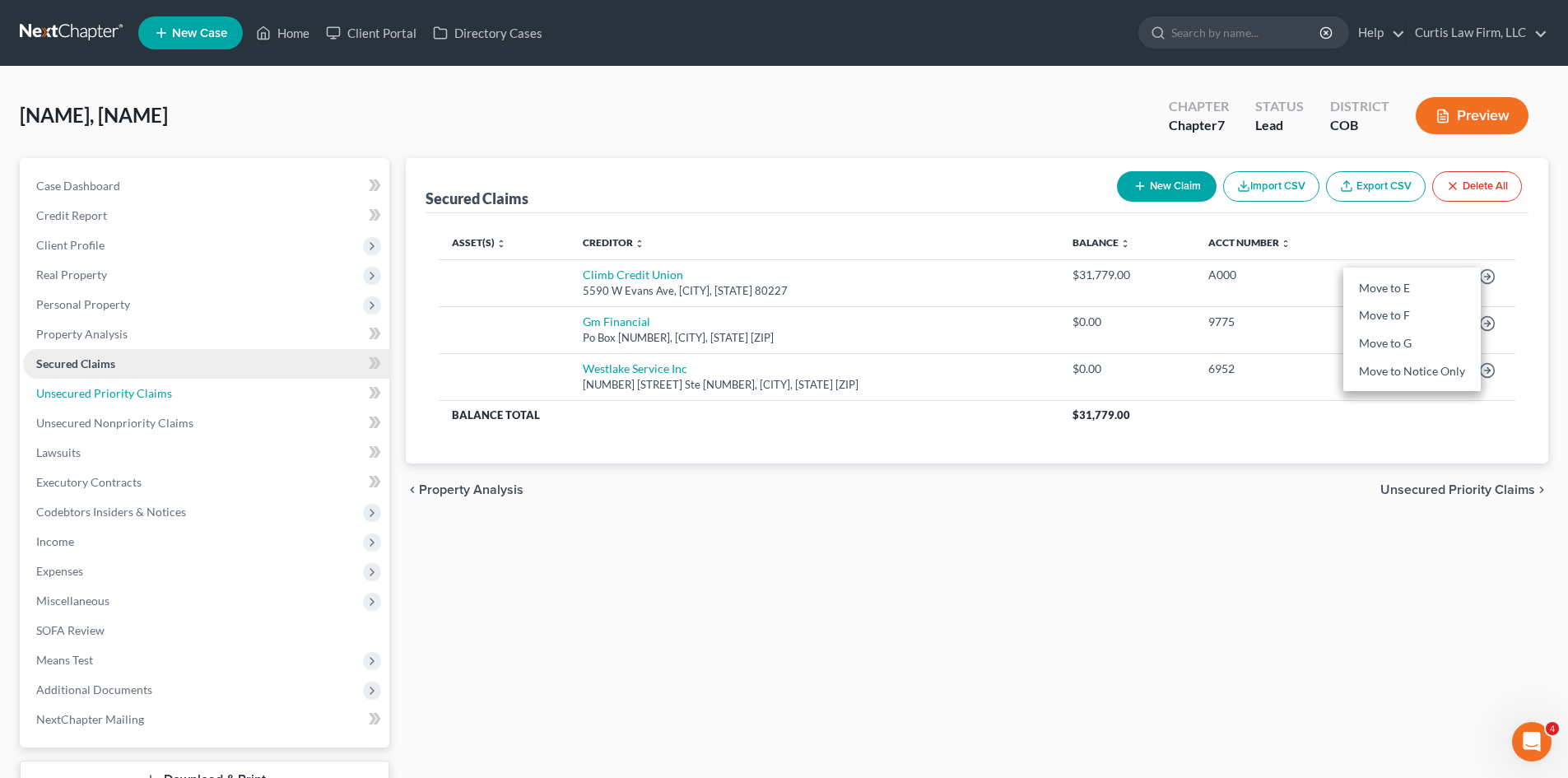 drag, startPoint x: 97, startPoint y: 394, endPoint x: 103, endPoint y: 365, distance: 29.61419 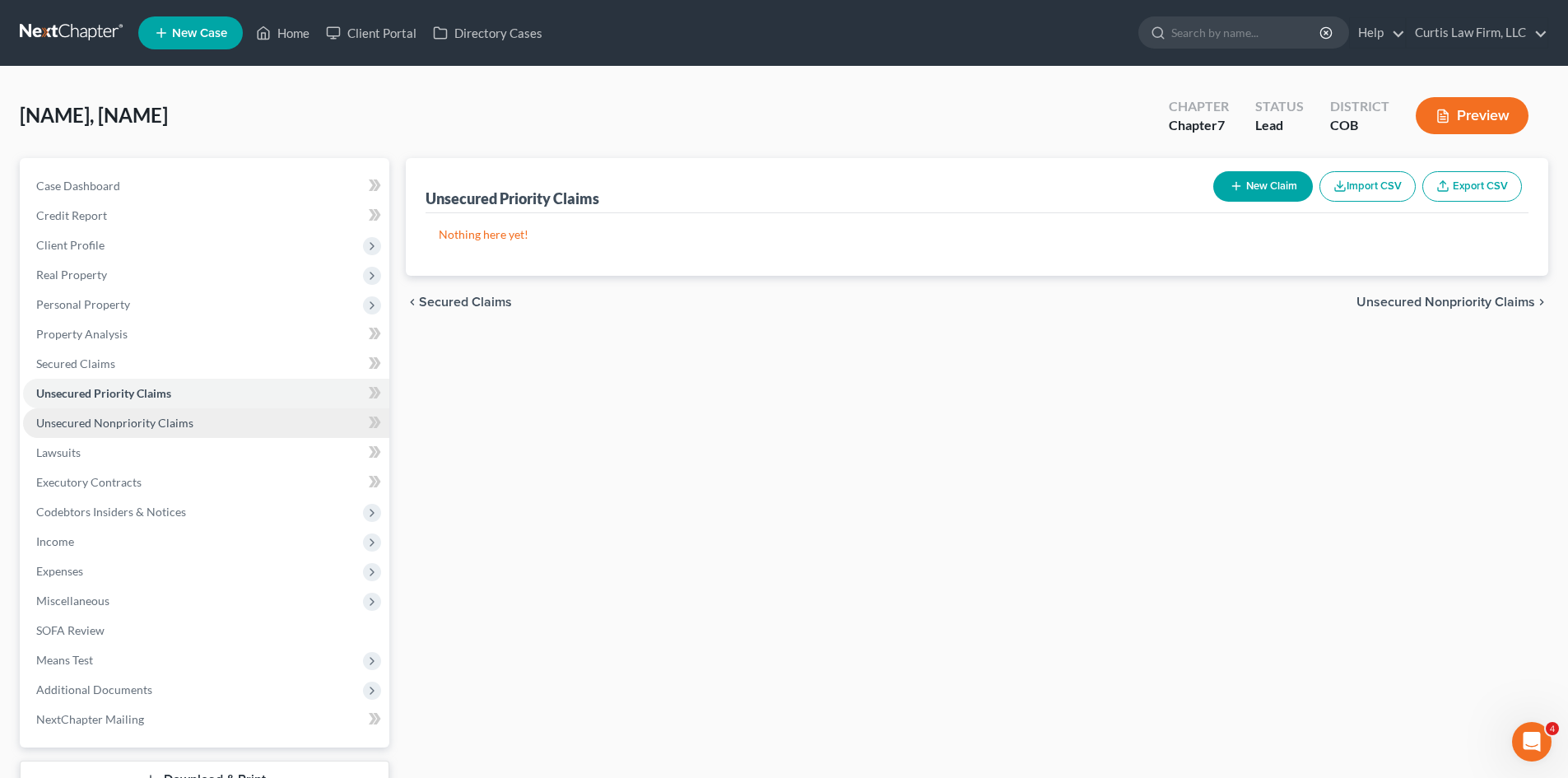 click on "Unsecured Nonpriority Claims" at bounding box center (114, 422) 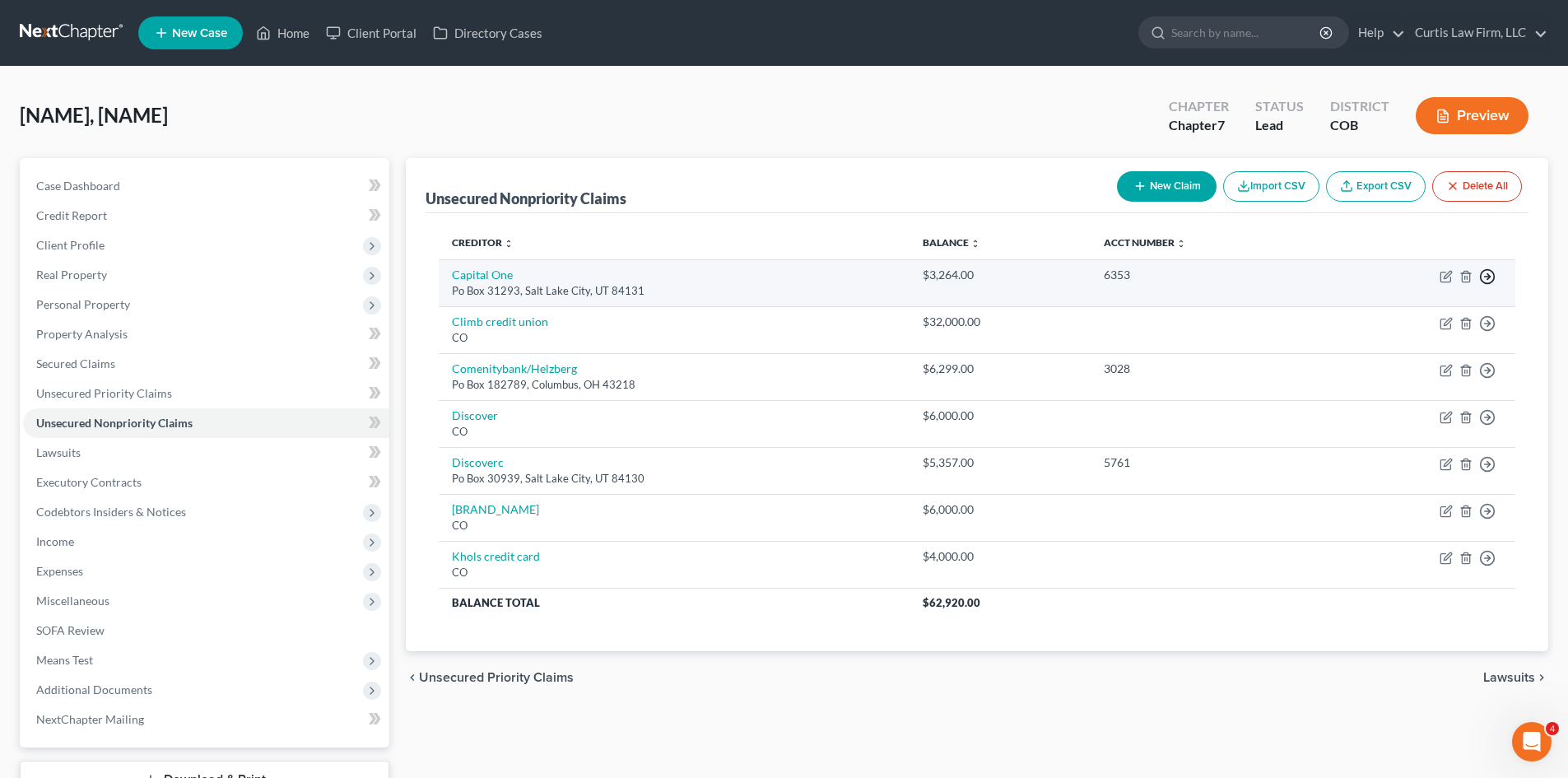 click 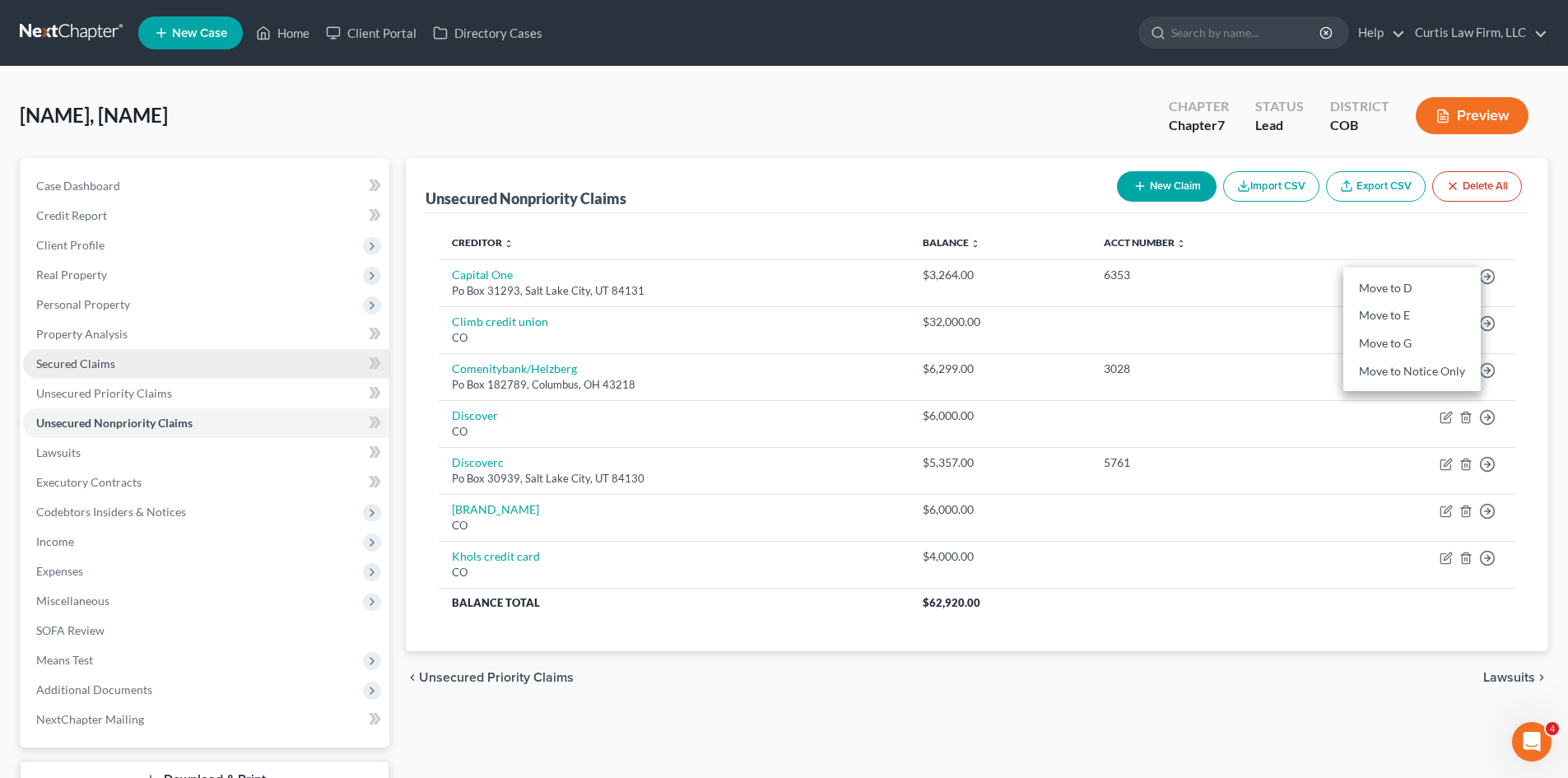 click on "Secured Claims" at bounding box center [206, 364] 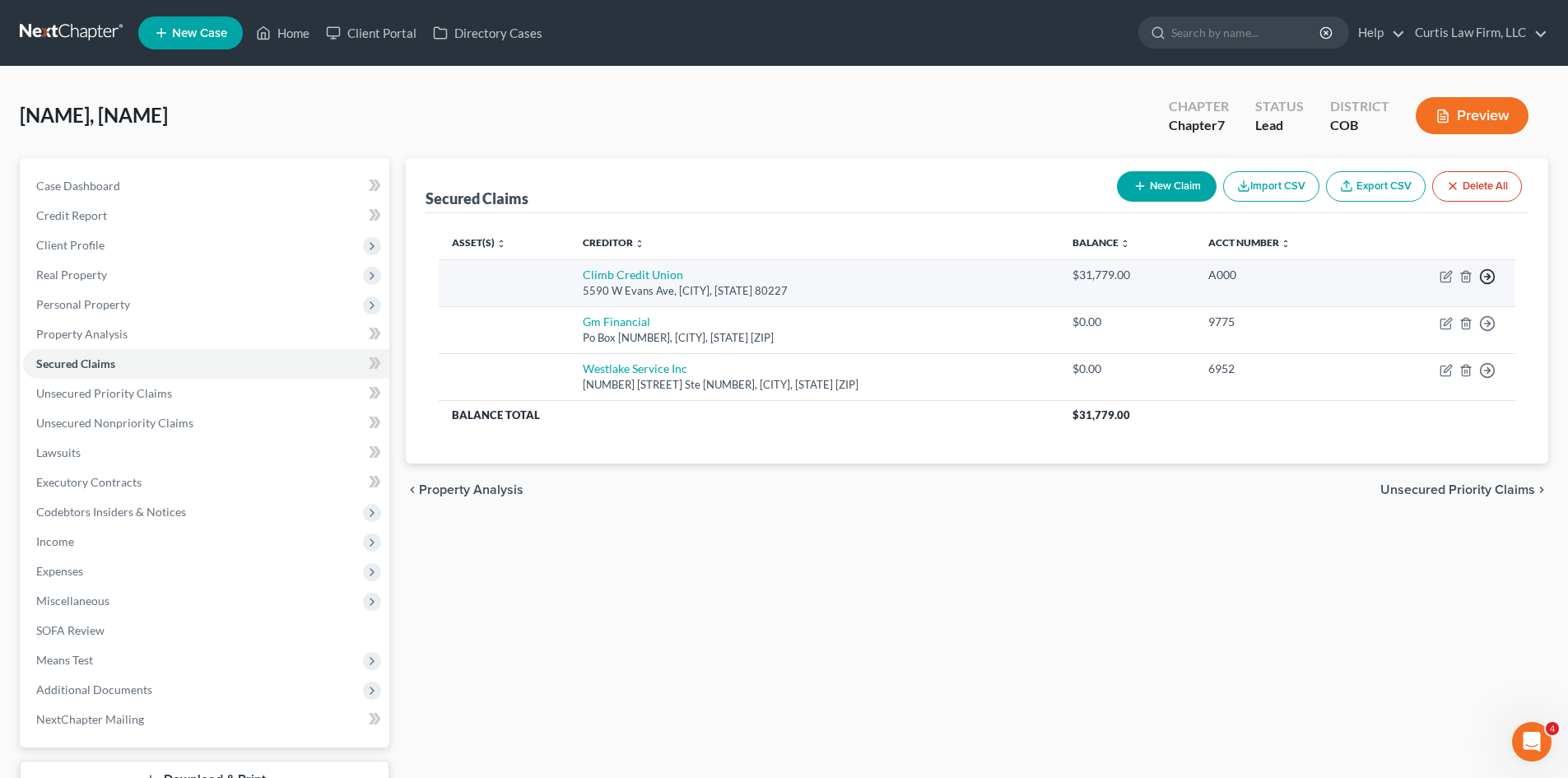 click 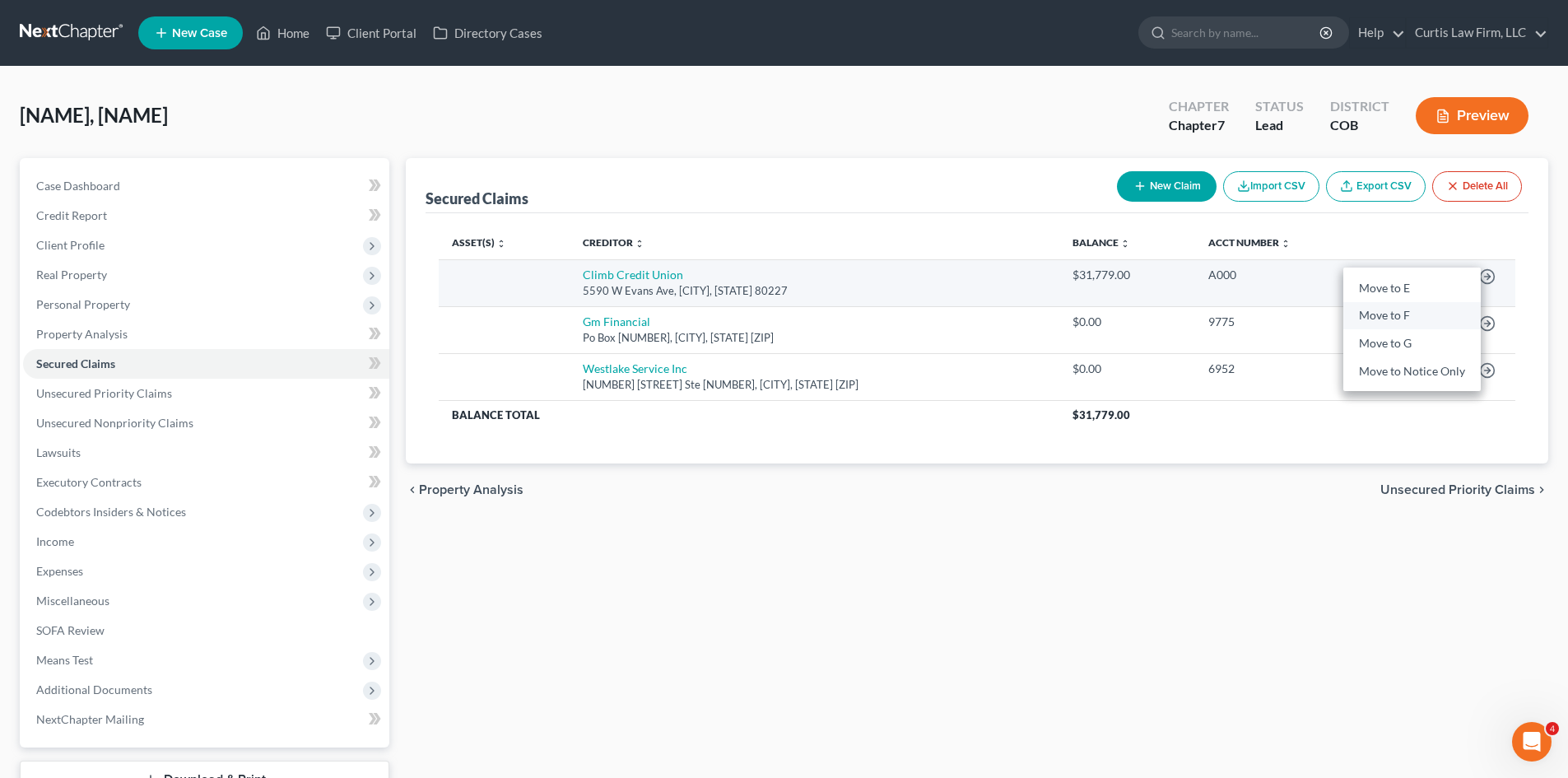 click on "Move to F" at bounding box center [1412, 316] 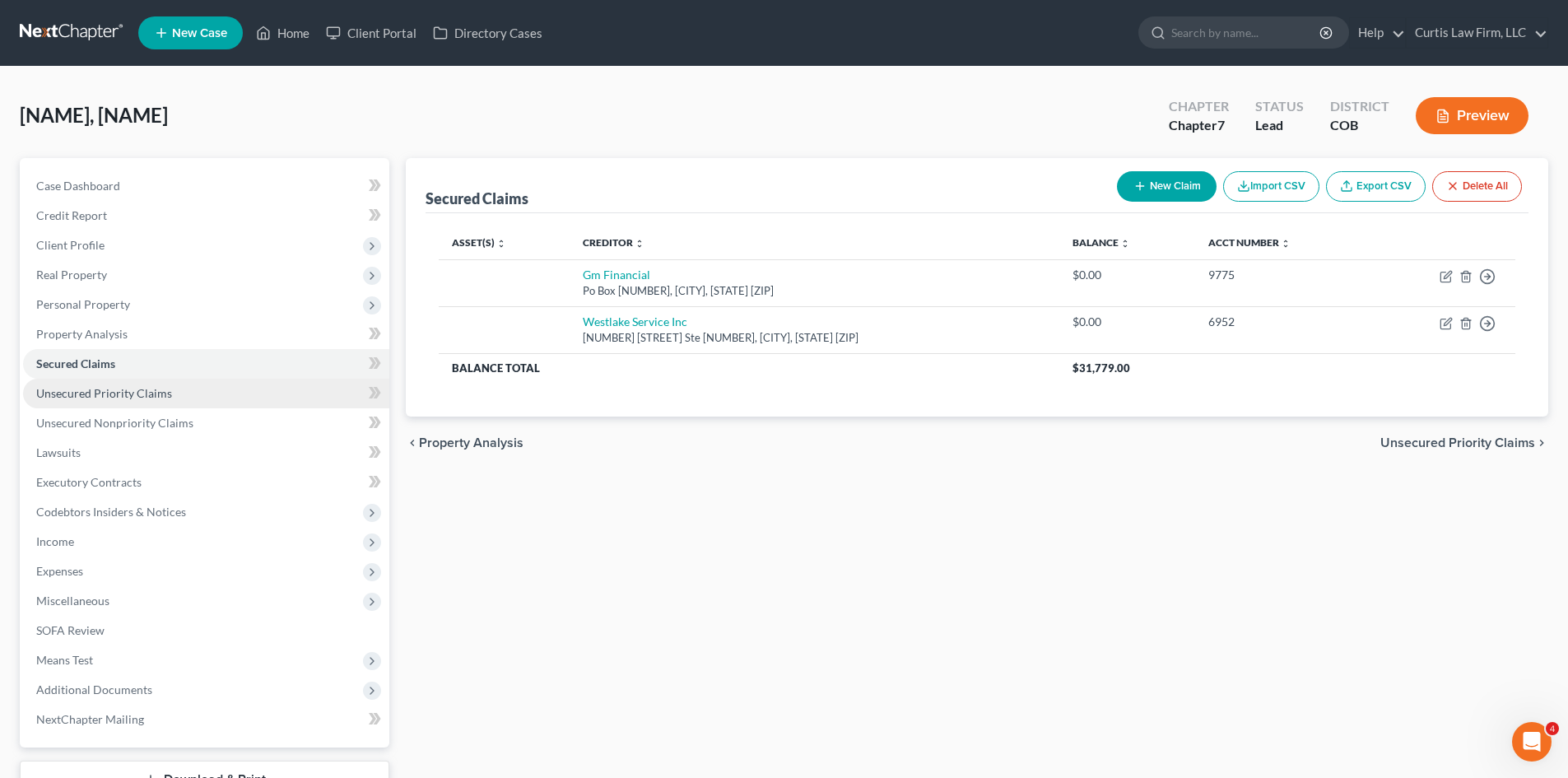 click on "Unsecured Priority Claims" at bounding box center (104, 393) 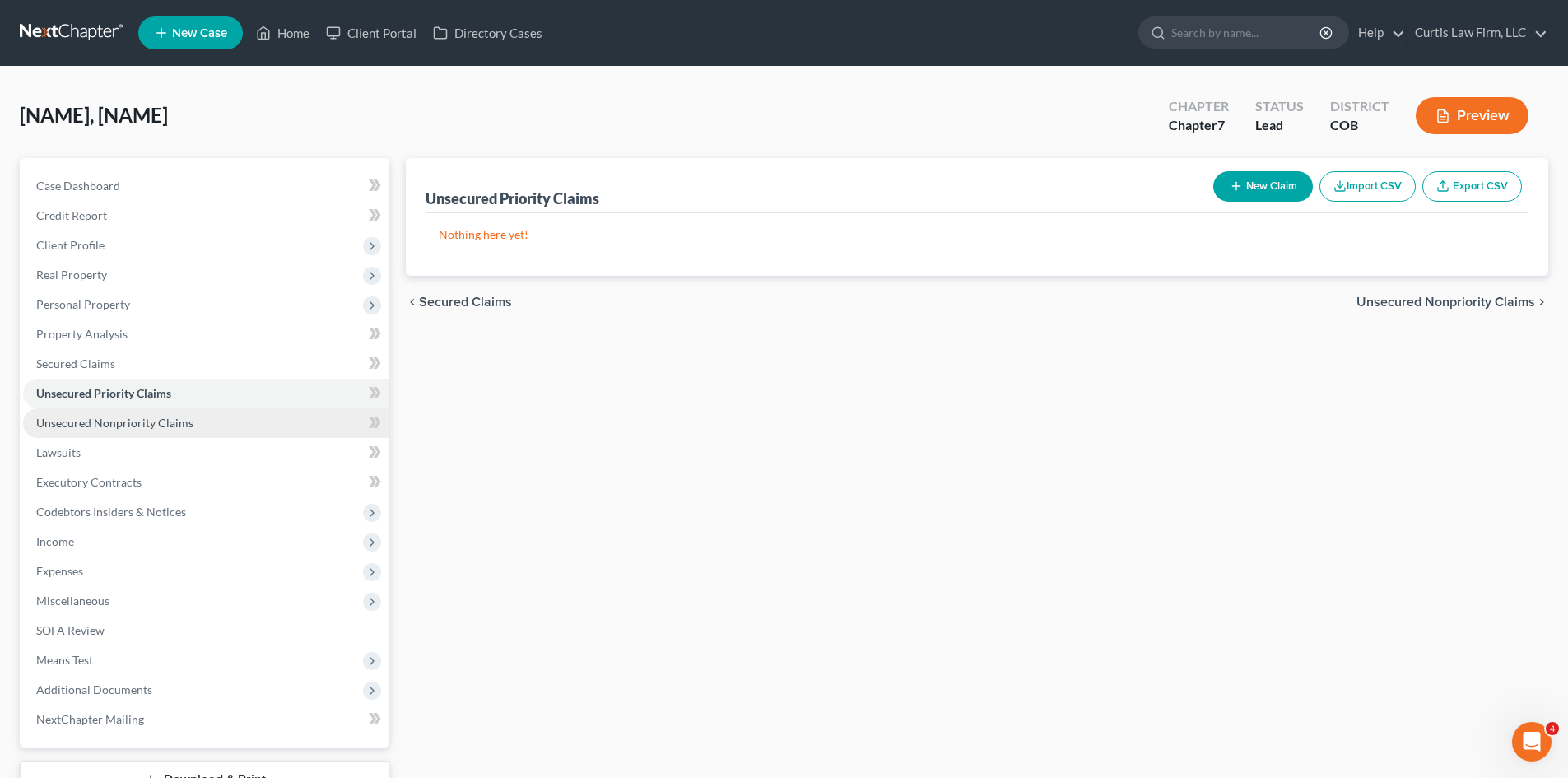 drag, startPoint x: 88, startPoint y: 429, endPoint x: 116, endPoint y: 426, distance: 28.160256 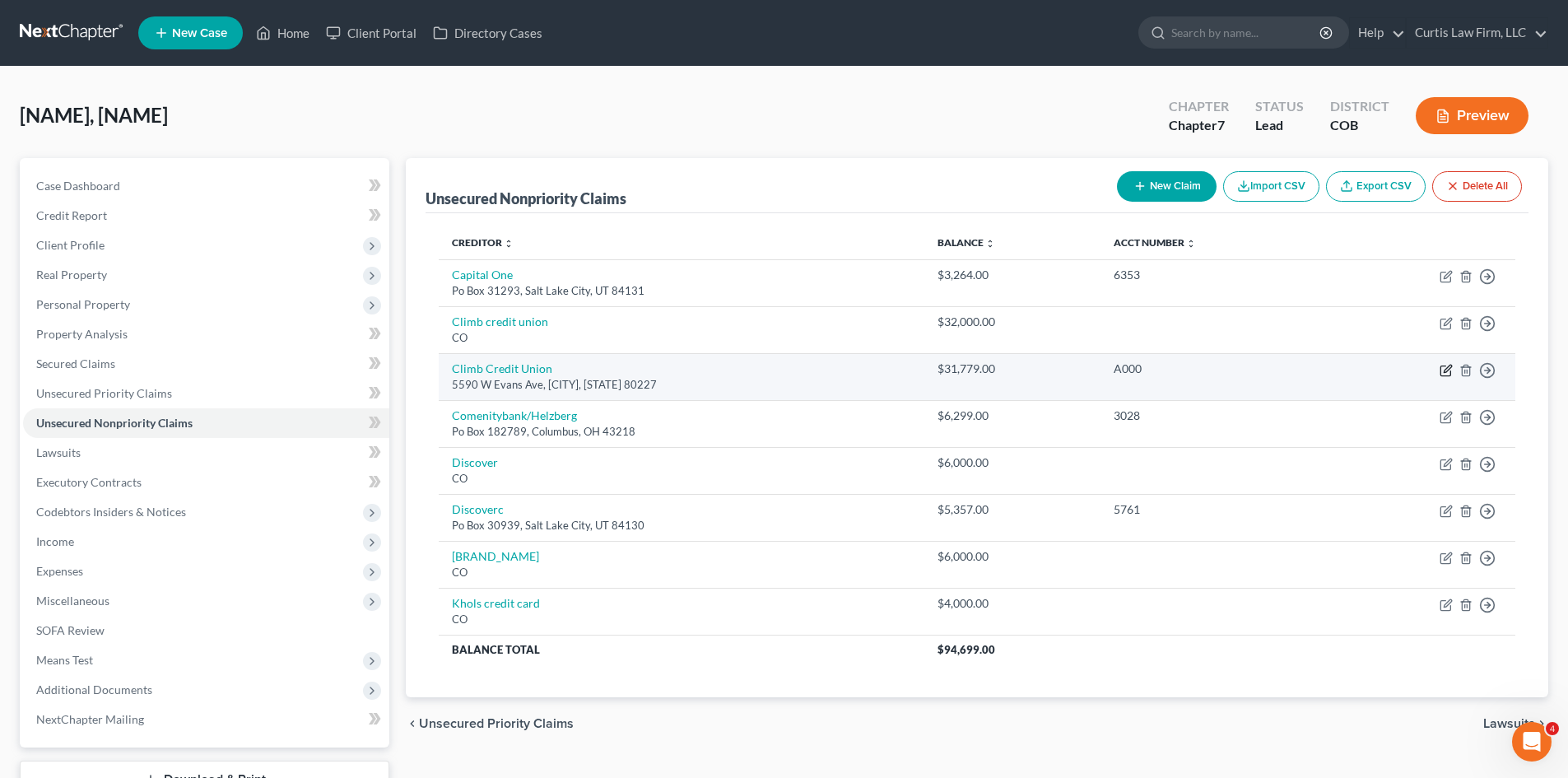 click 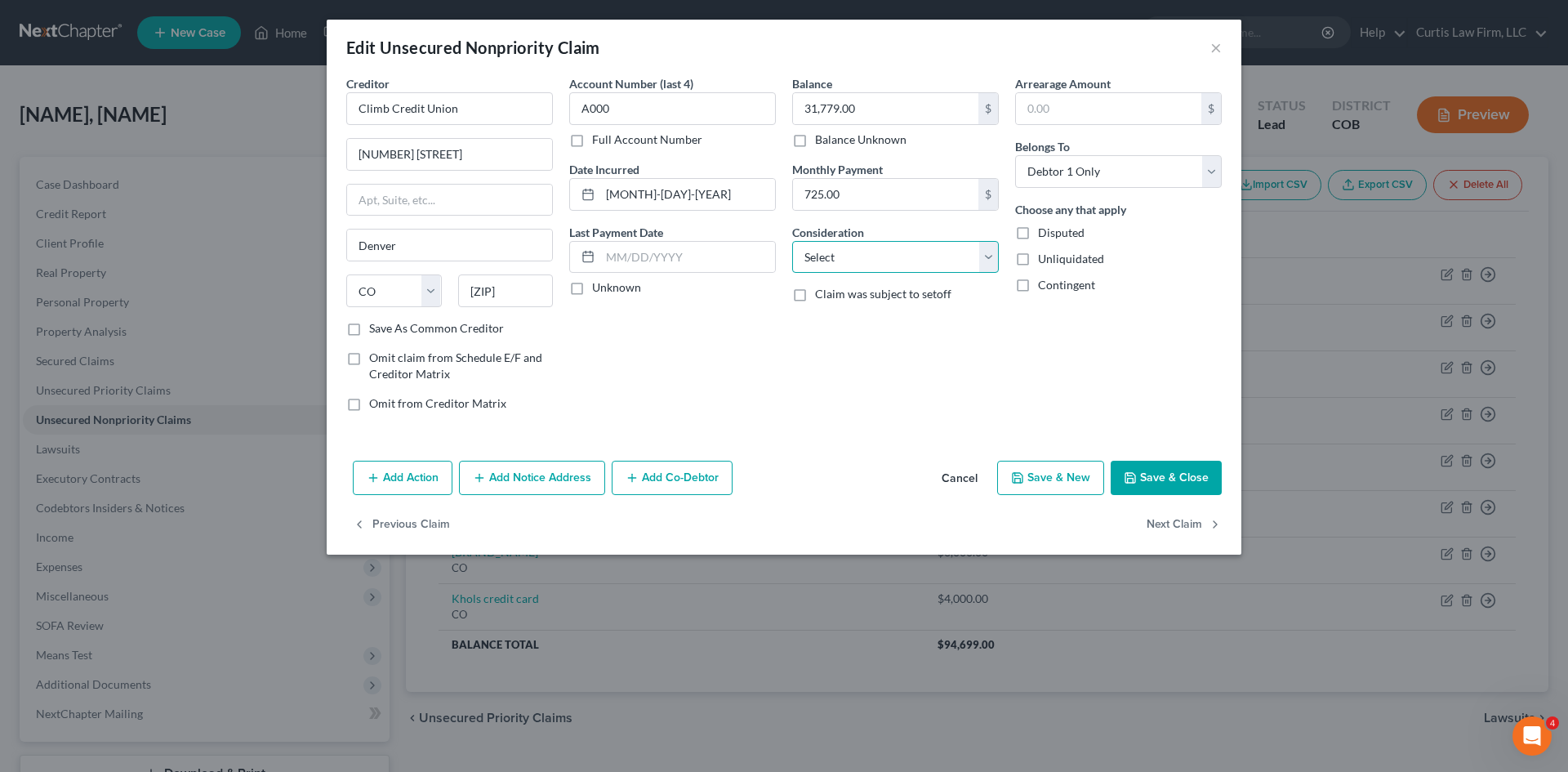 drag, startPoint x: 973, startPoint y: 256, endPoint x: 985, endPoint y: 254, distance: 12.165525 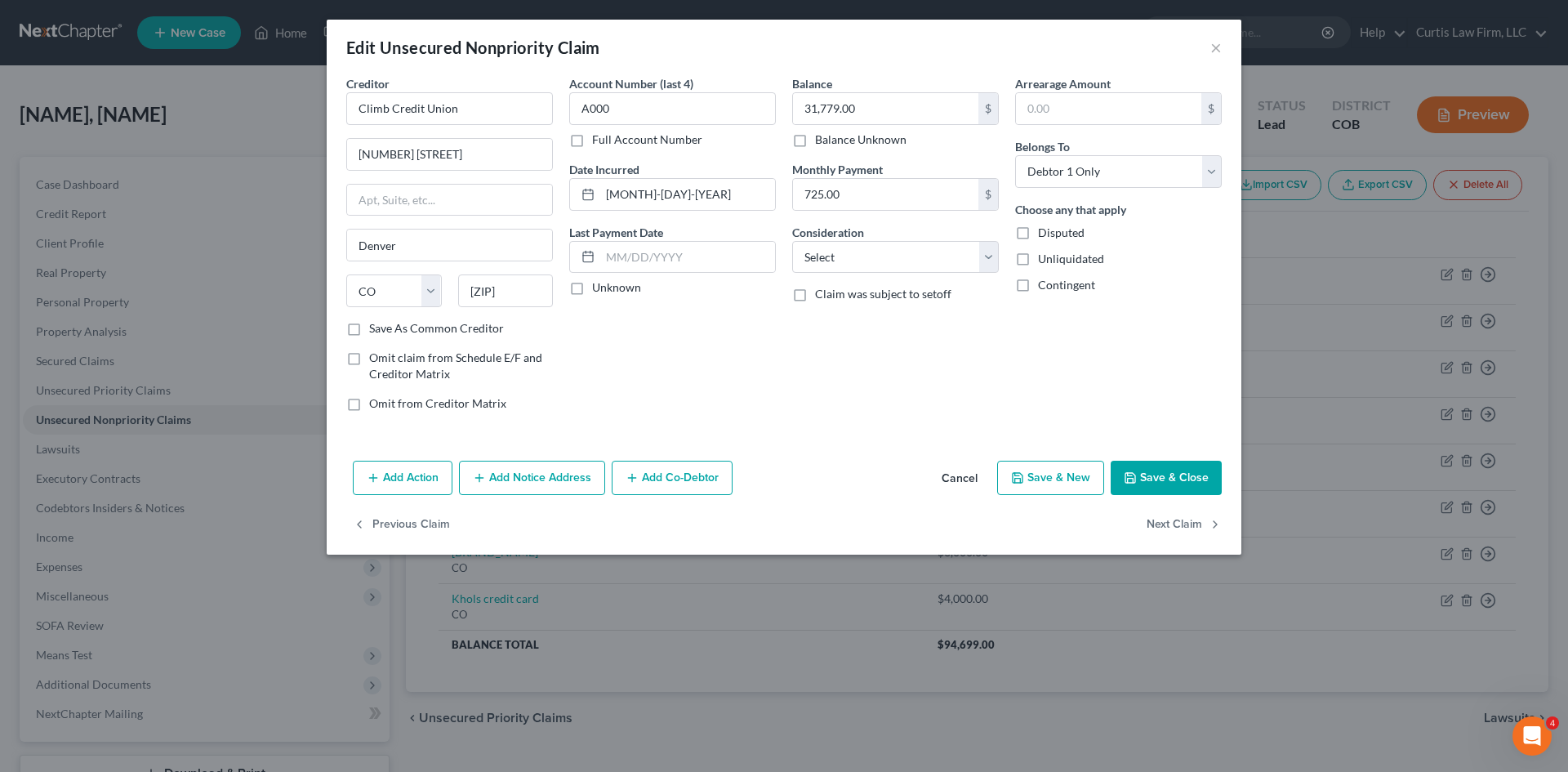 click on "Arrearage Amount $
Belongs To
*
Select Debtor 1 Only Debtor 2 Only Debtor 1 And Debtor 2 Only At Least One Of The Debtors And Another Community Property Choose any that apply Disputed Unliquidated Contingent" at bounding box center (1118, 250) 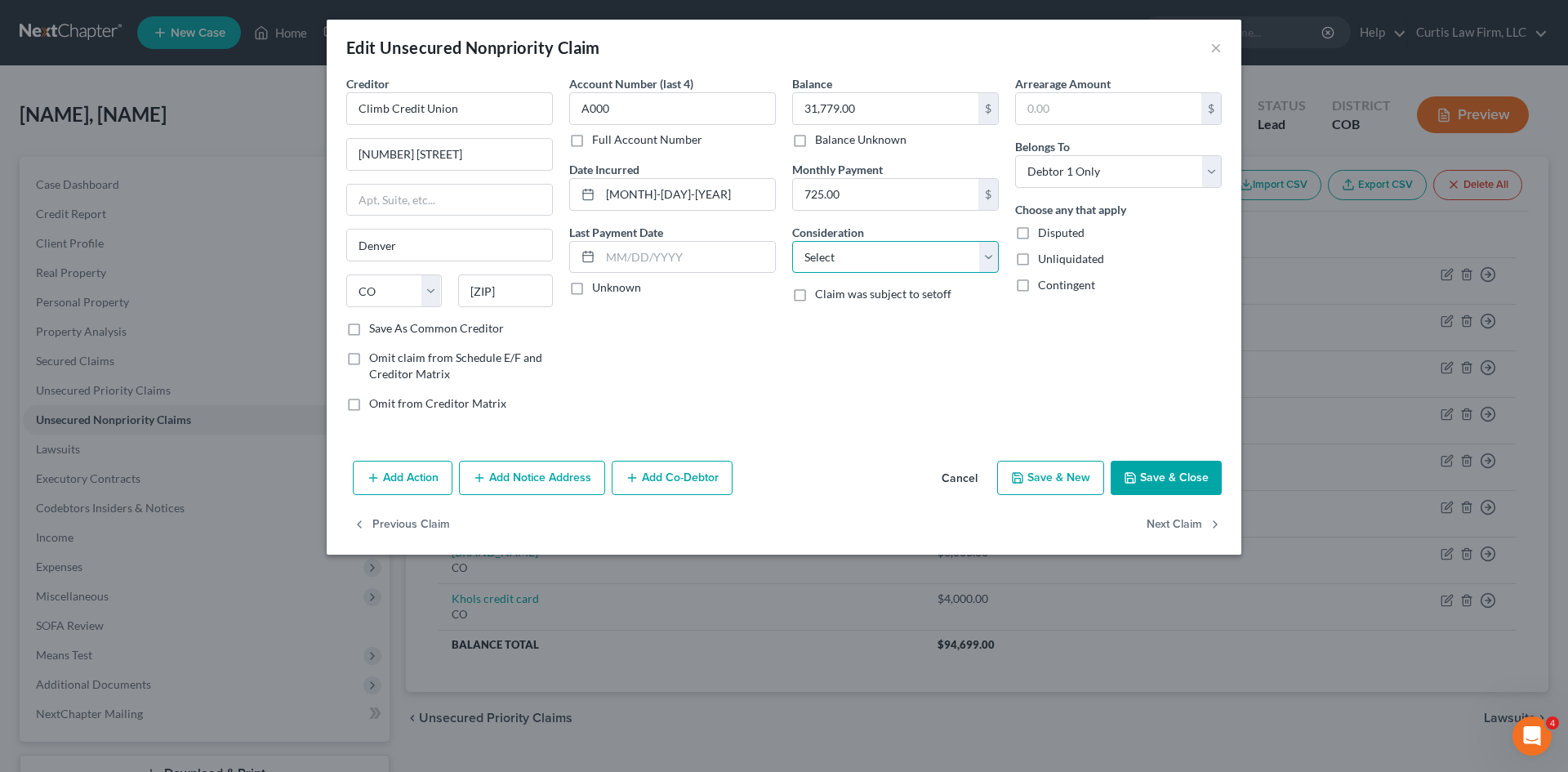 click on "Select Cable / Satellite Services Collection Agency Credit Card Debt Debt Counseling / Attorneys Deficiency Balance Domestic Support Obligations Home / Car Repairs Income Taxes Judgment Liens Medical Services Monies Loaned / Advanced Mortgage Obligation From Divorce Or Separation Obligation To Pensions Other Overdrawn Bank Account Promised To Help Pay Creditors Student Loans Suppliers And Vendors Telephone / Internet Services Utility Services" at bounding box center (895, 257) 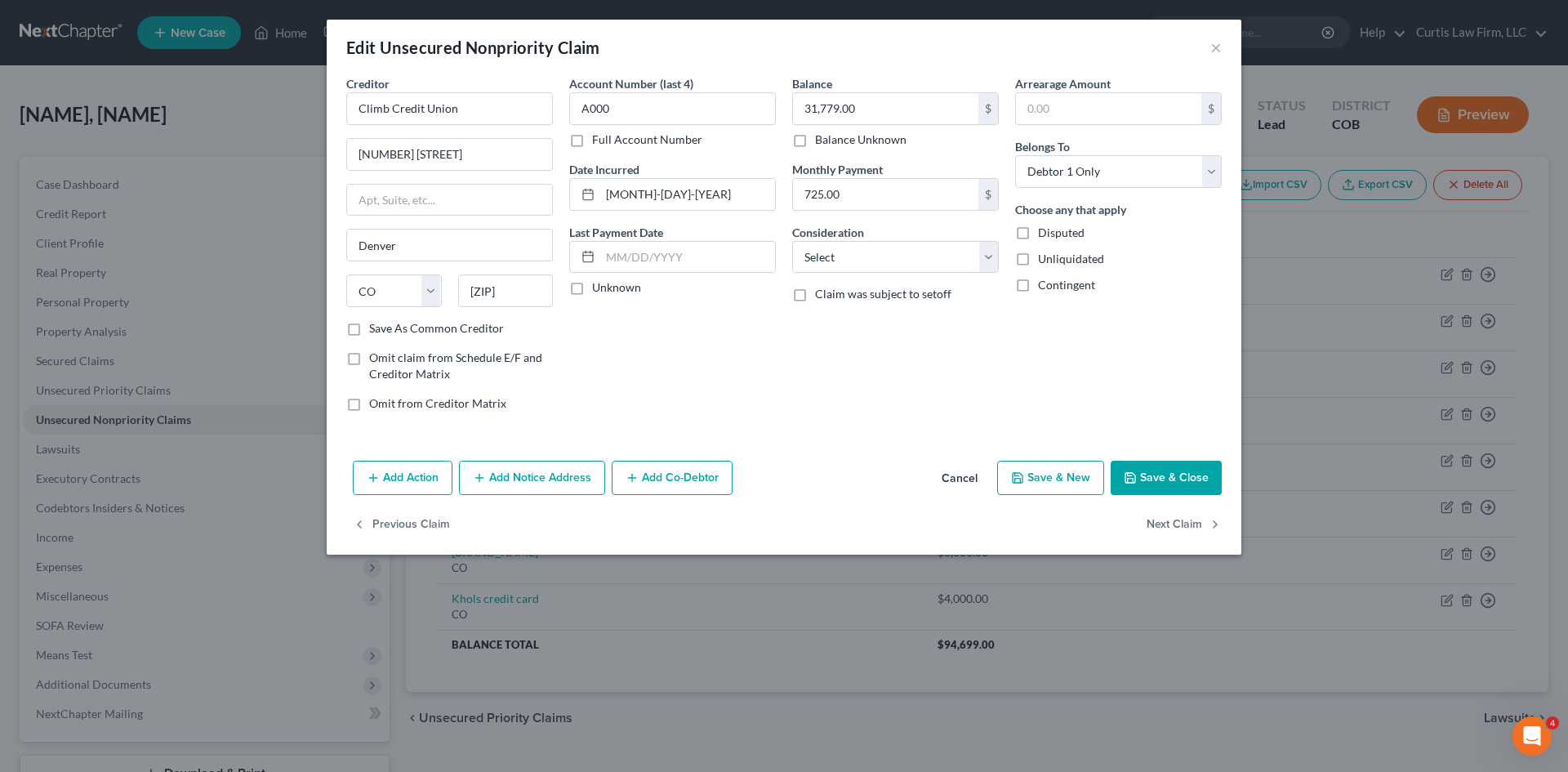 click on "Arrearage Amount $
Belongs To
*
Select Debtor 1 Only Debtor 2 Only Debtor 1 And Debtor 2 Only At Least One Of The Debtors And Another Community Property Choose any that apply Disputed Unliquidated Contingent" at bounding box center [1118, 250] 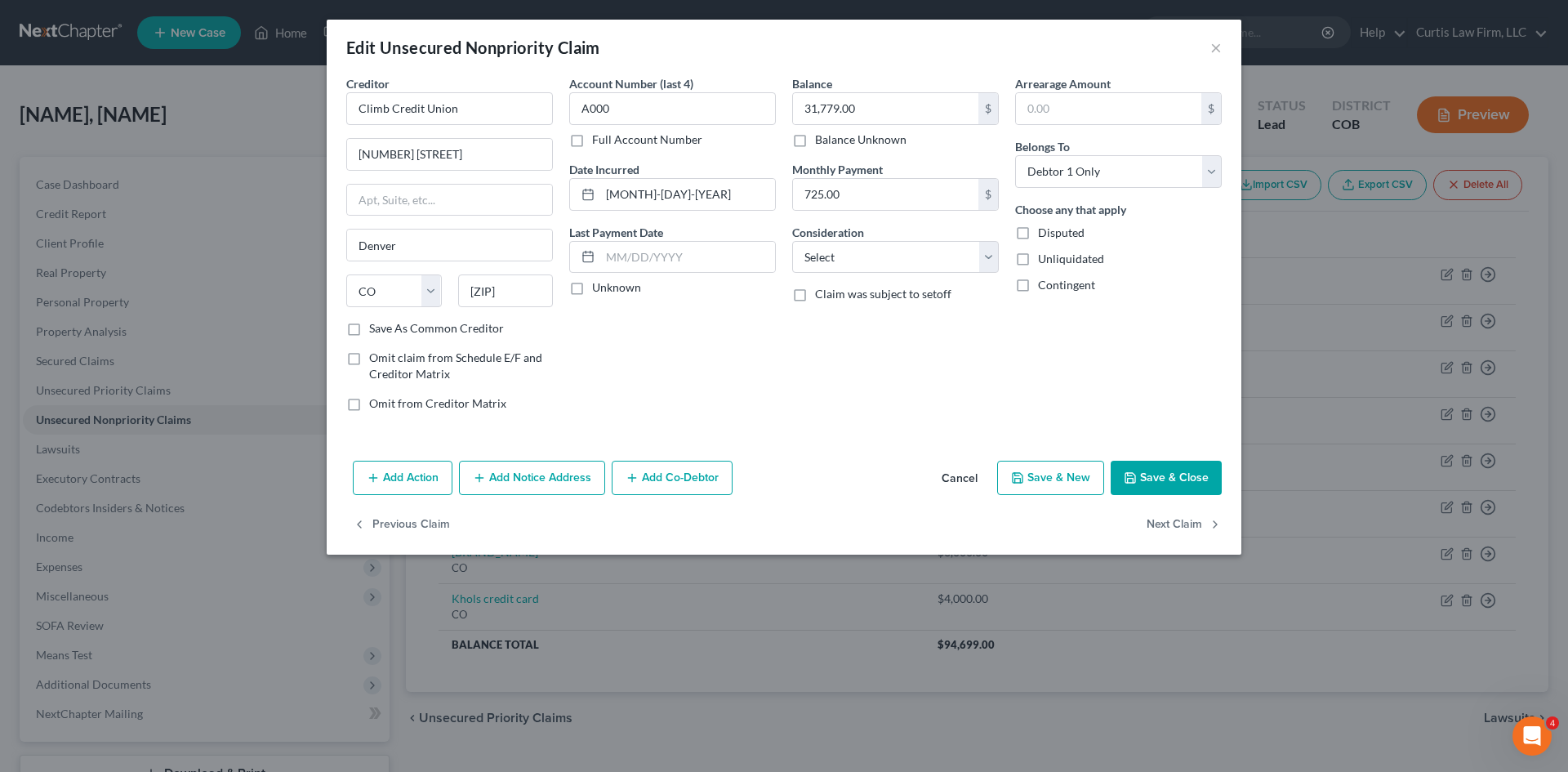 click on "Save As Common Creditor" at bounding box center [436, 328] 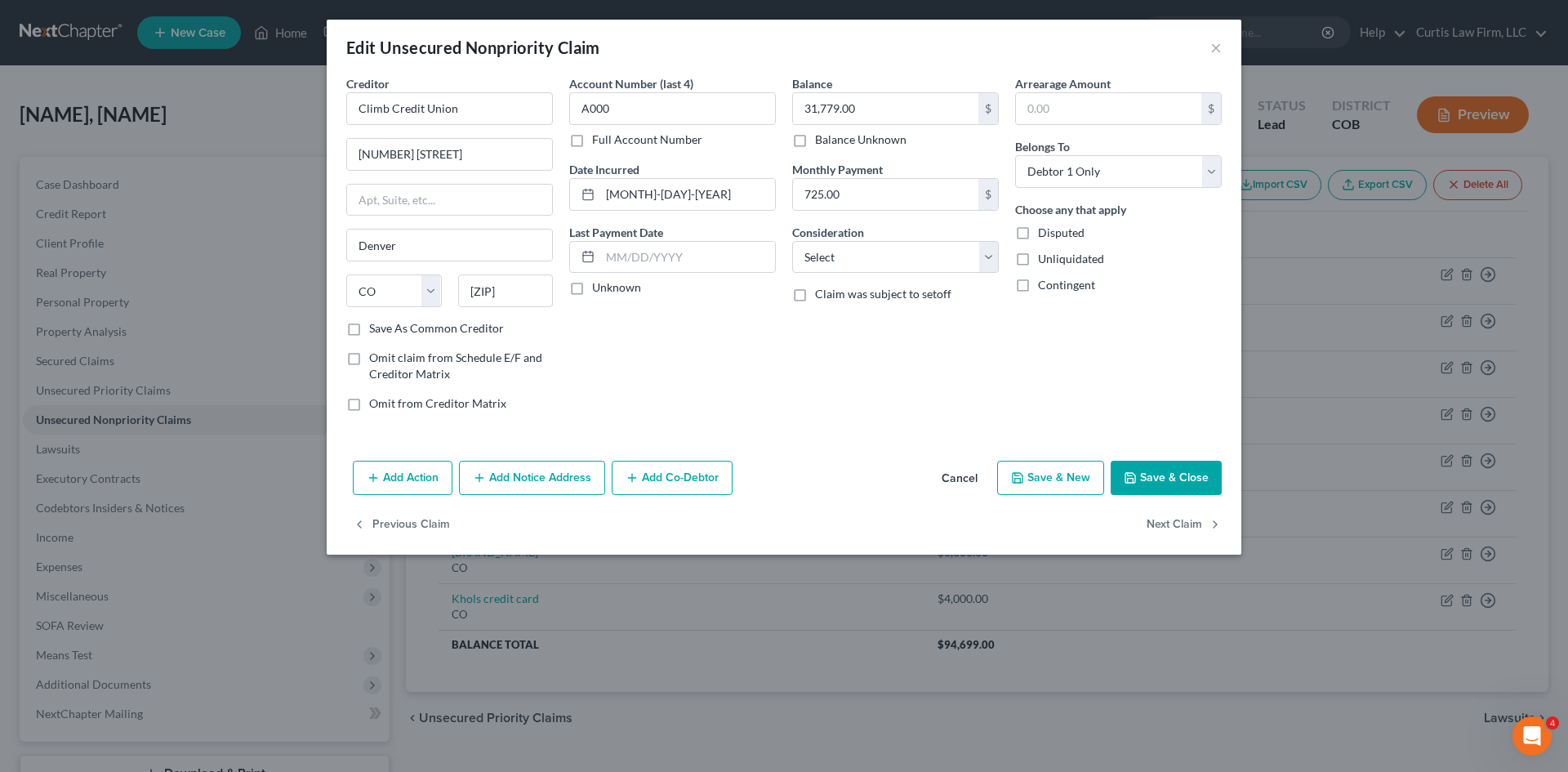 click on "Save As Common Creditor" at bounding box center [381, 325] 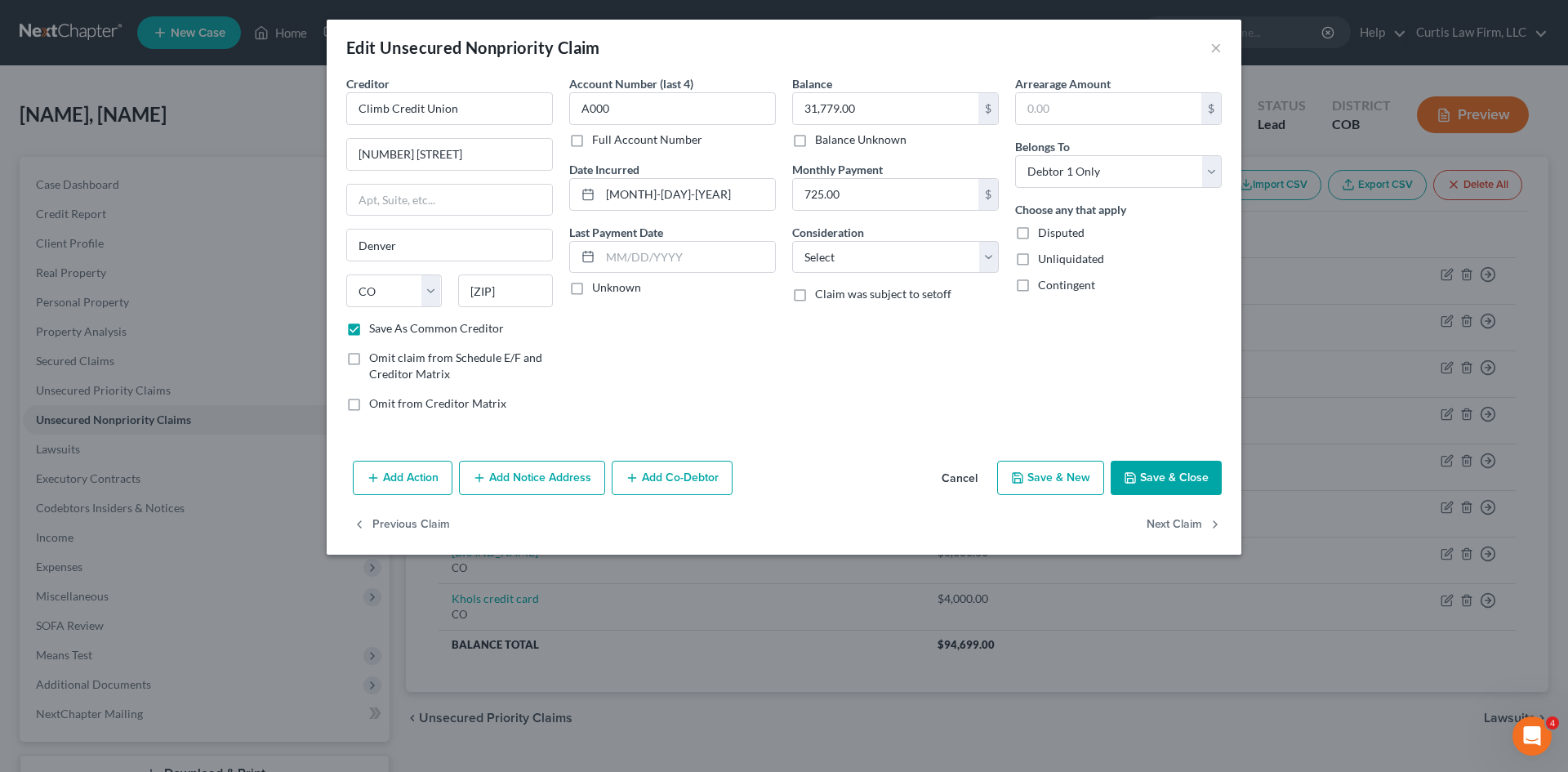 click on "Add Action" at bounding box center (403, 478) 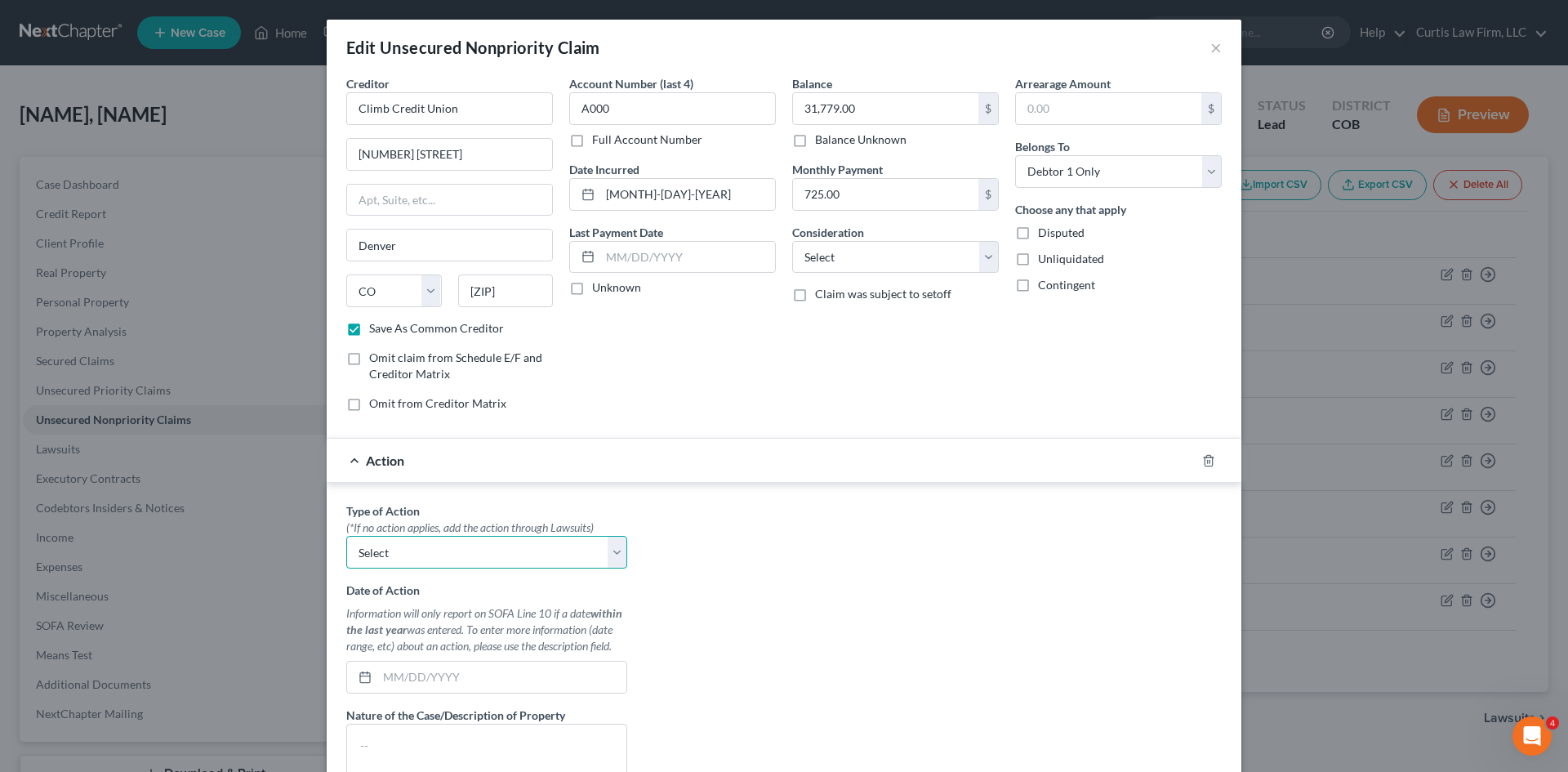 click on "Select Repossession Garnishment Foreclosure Personal Injury Attached, Seized, Or Levied" at bounding box center (487, 552) 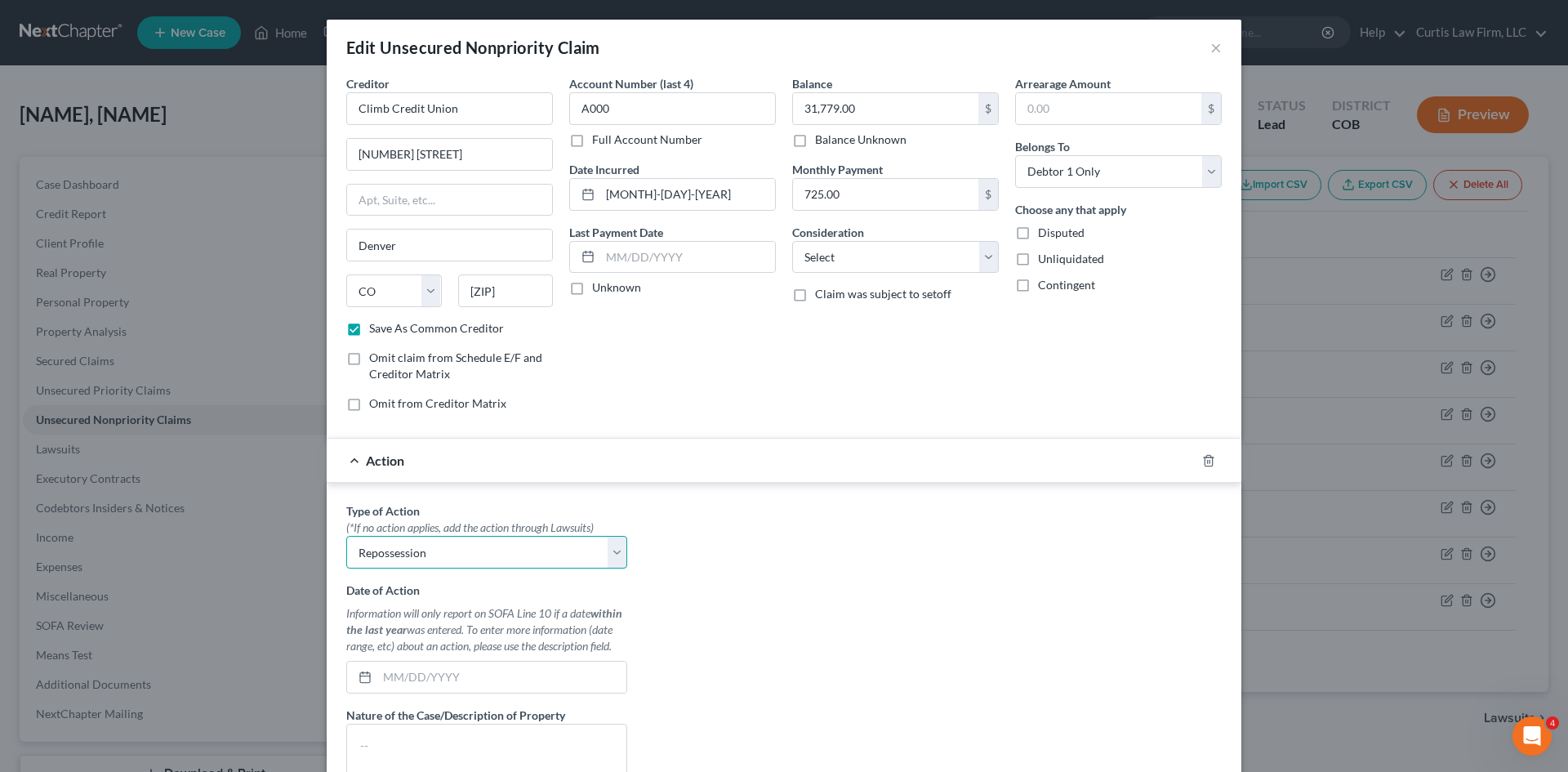 click on "Select Repossession Garnishment Foreclosure Personal Injury Attached, Seized, Or Levied" at bounding box center [487, 552] 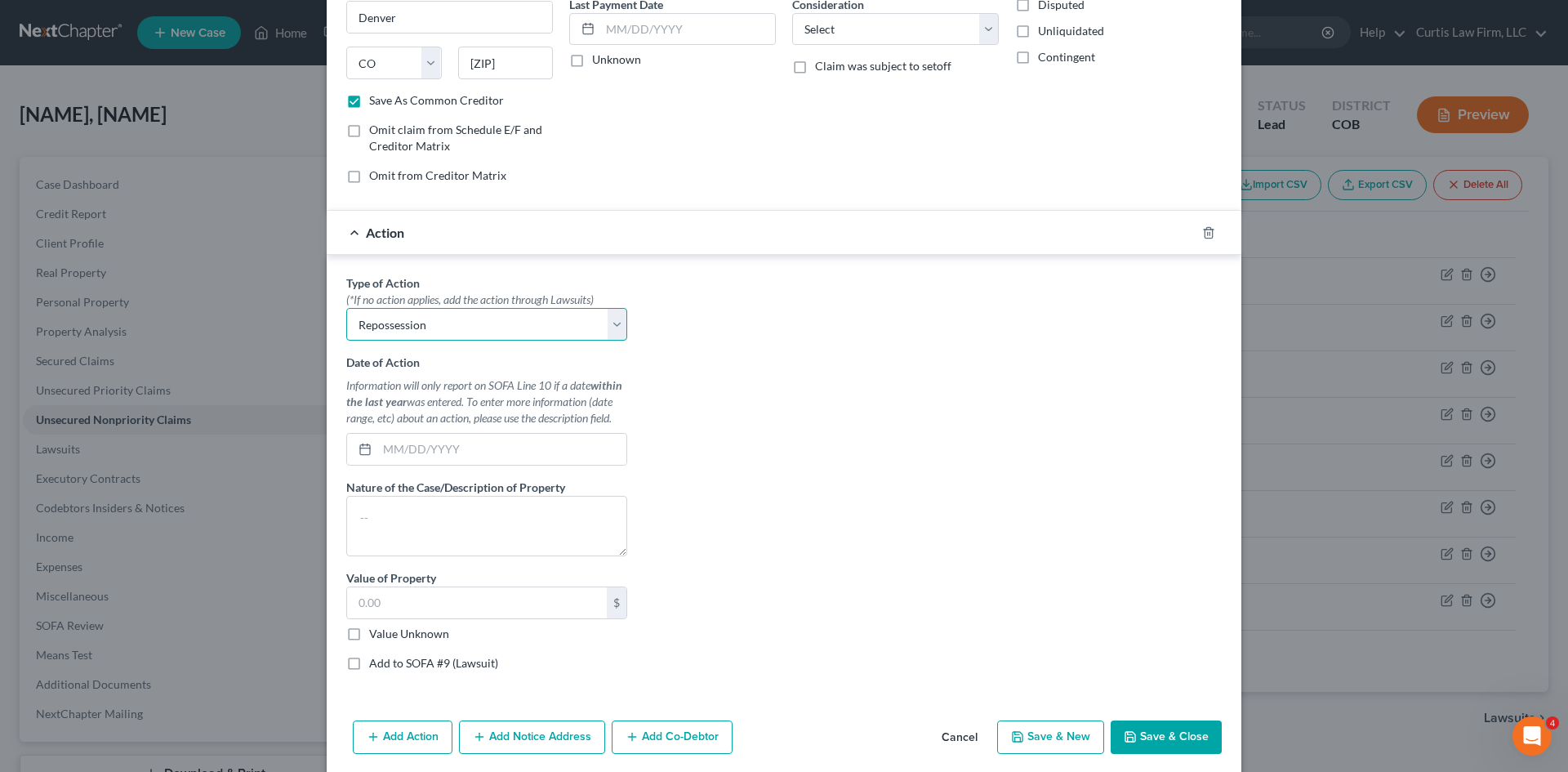 scroll, scrollTop: 245, scrollLeft: 0, axis: vertical 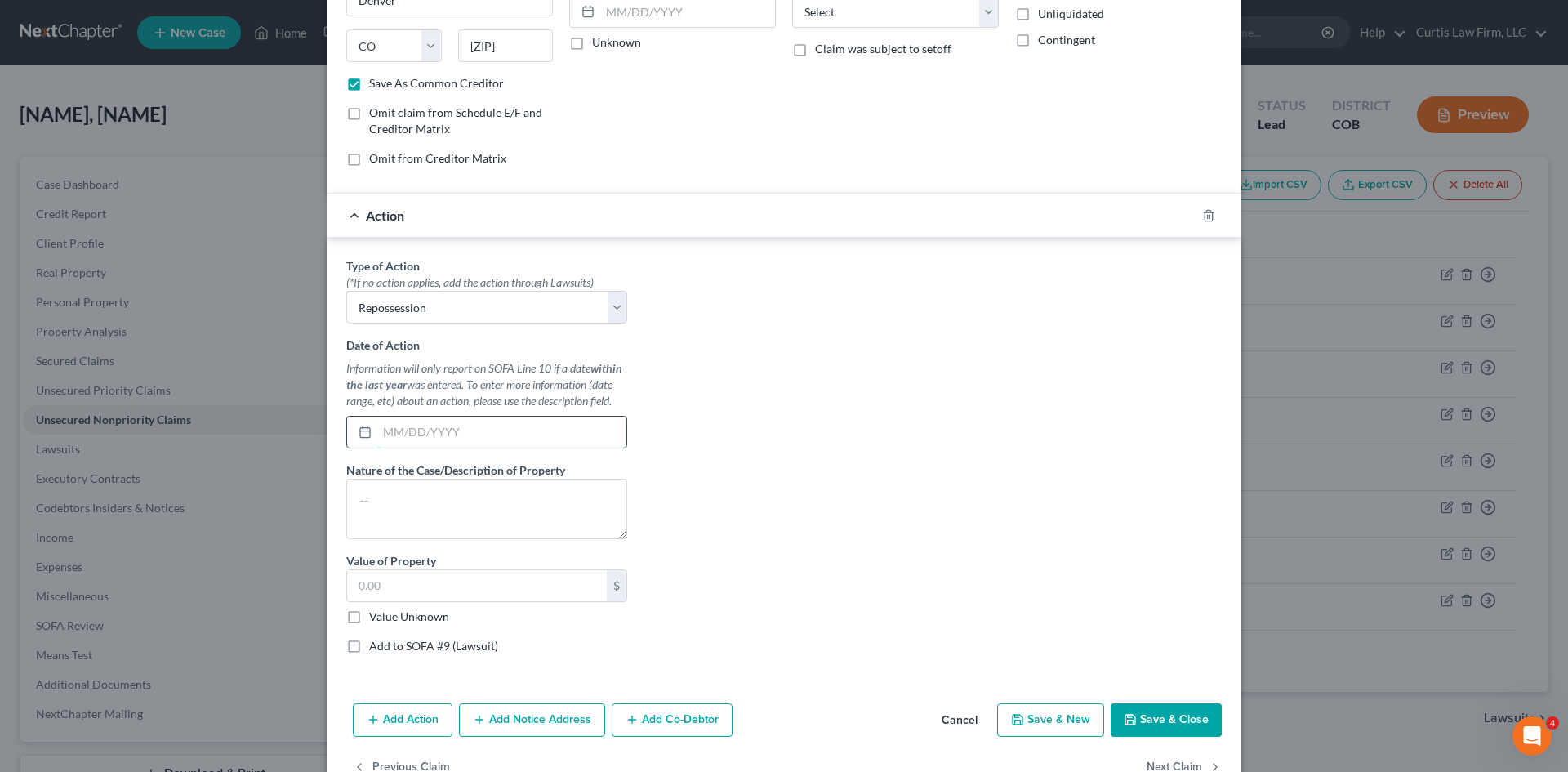 click at bounding box center [501, 432] 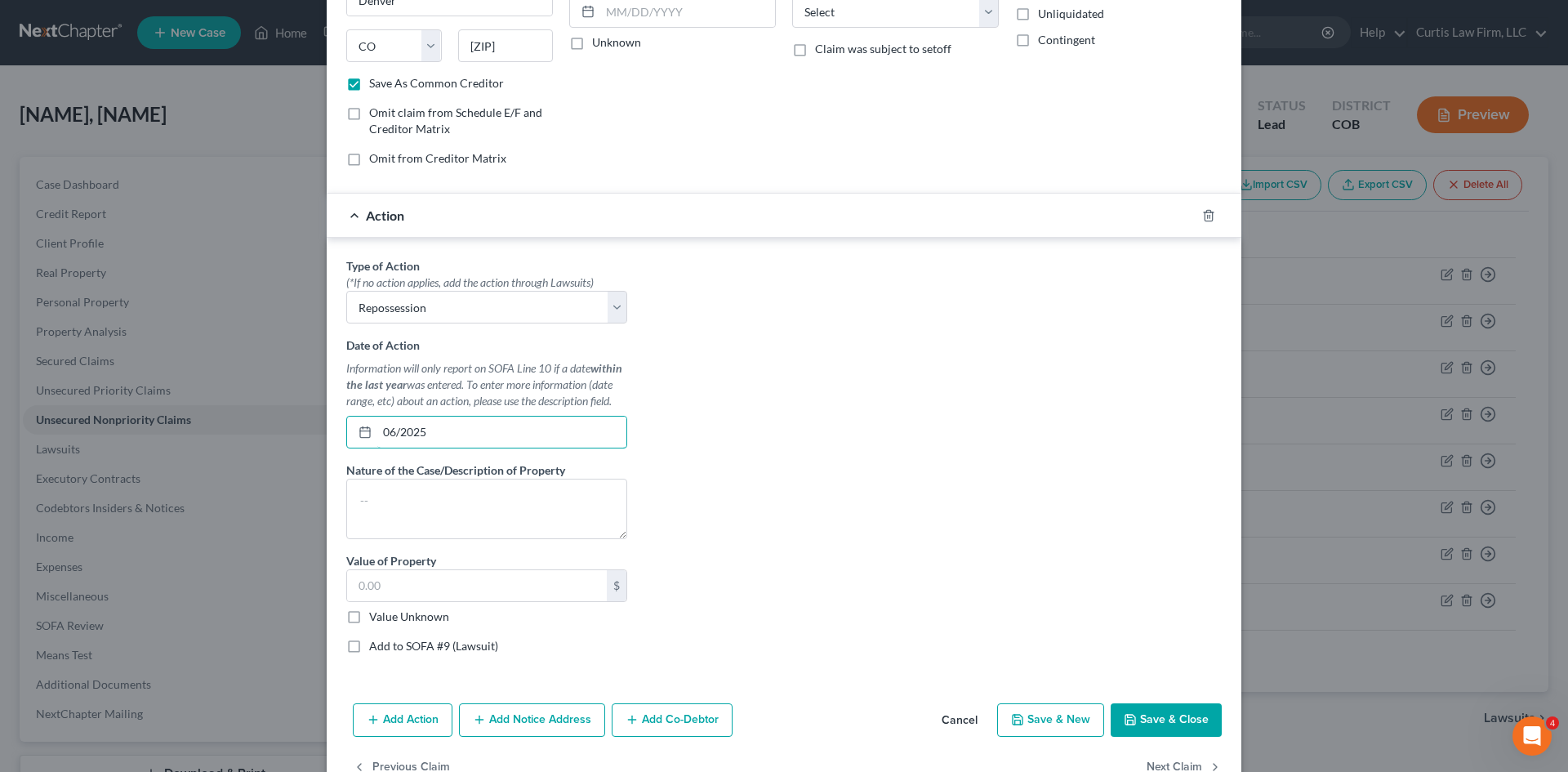 type on "06/2025" 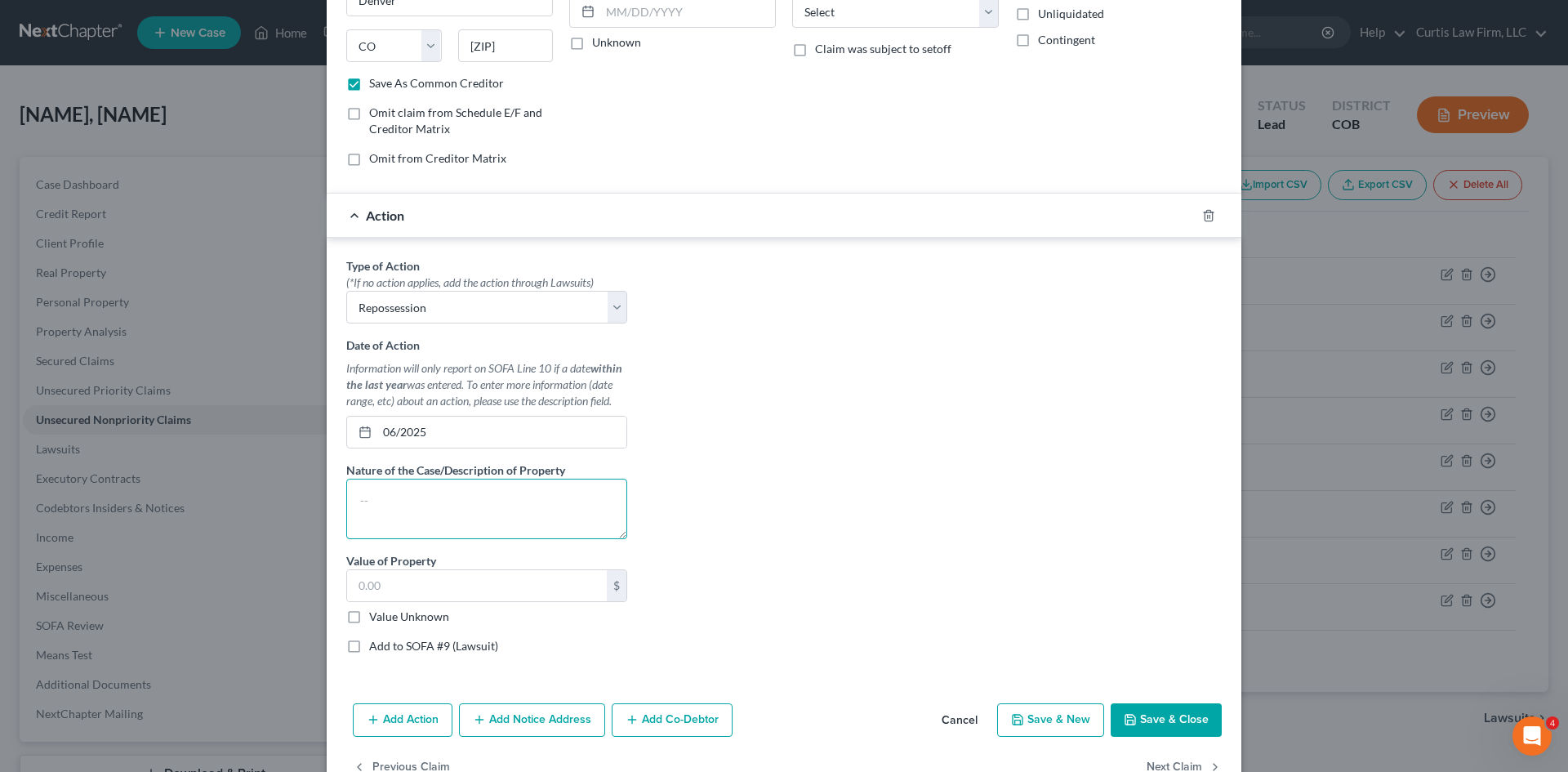 paste on "[YEAR] [BRAND] [MODEL]" 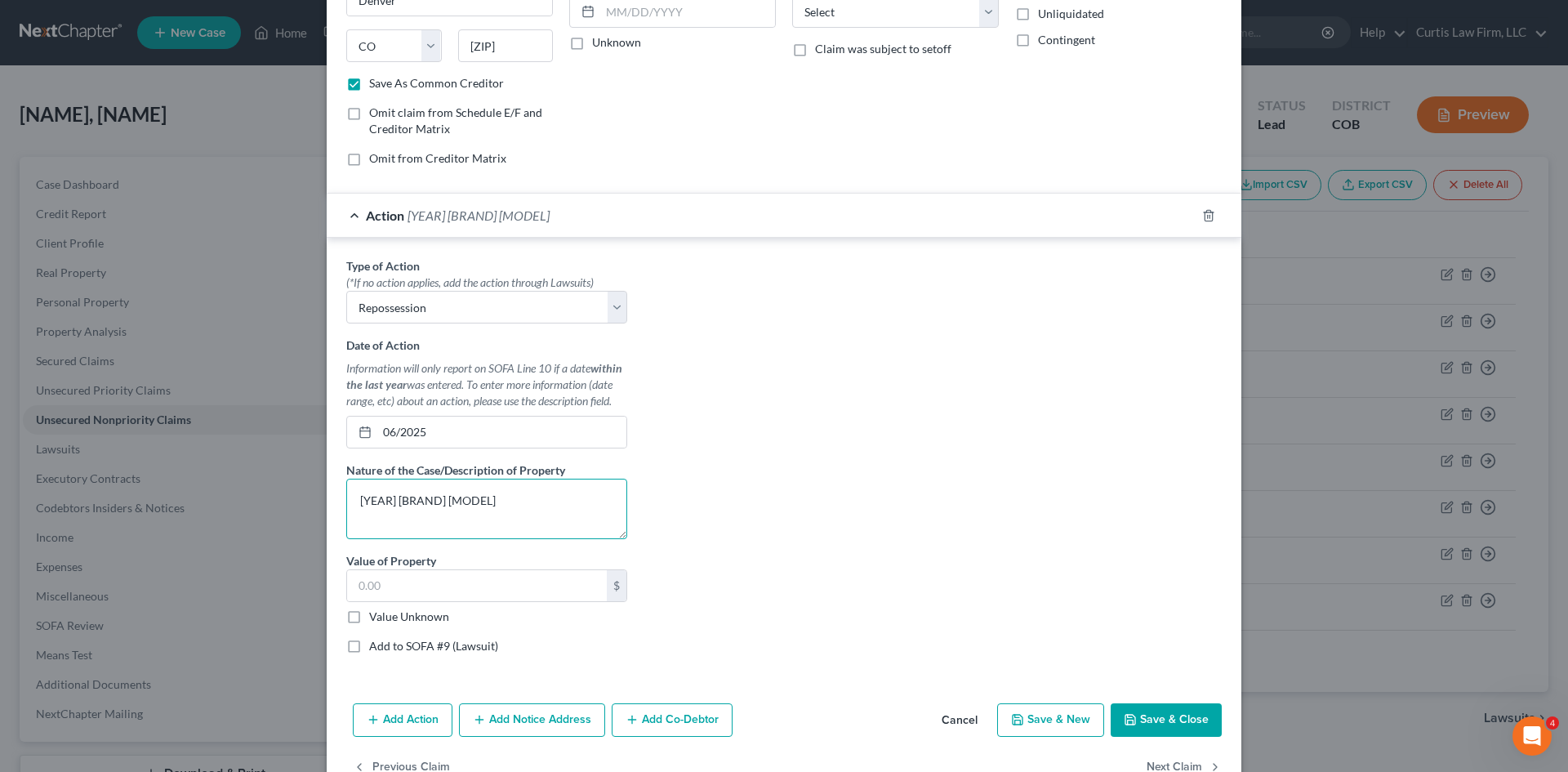 click on "[YEAR] [BRAND] [MODEL]" at bounding box center (487, 509) 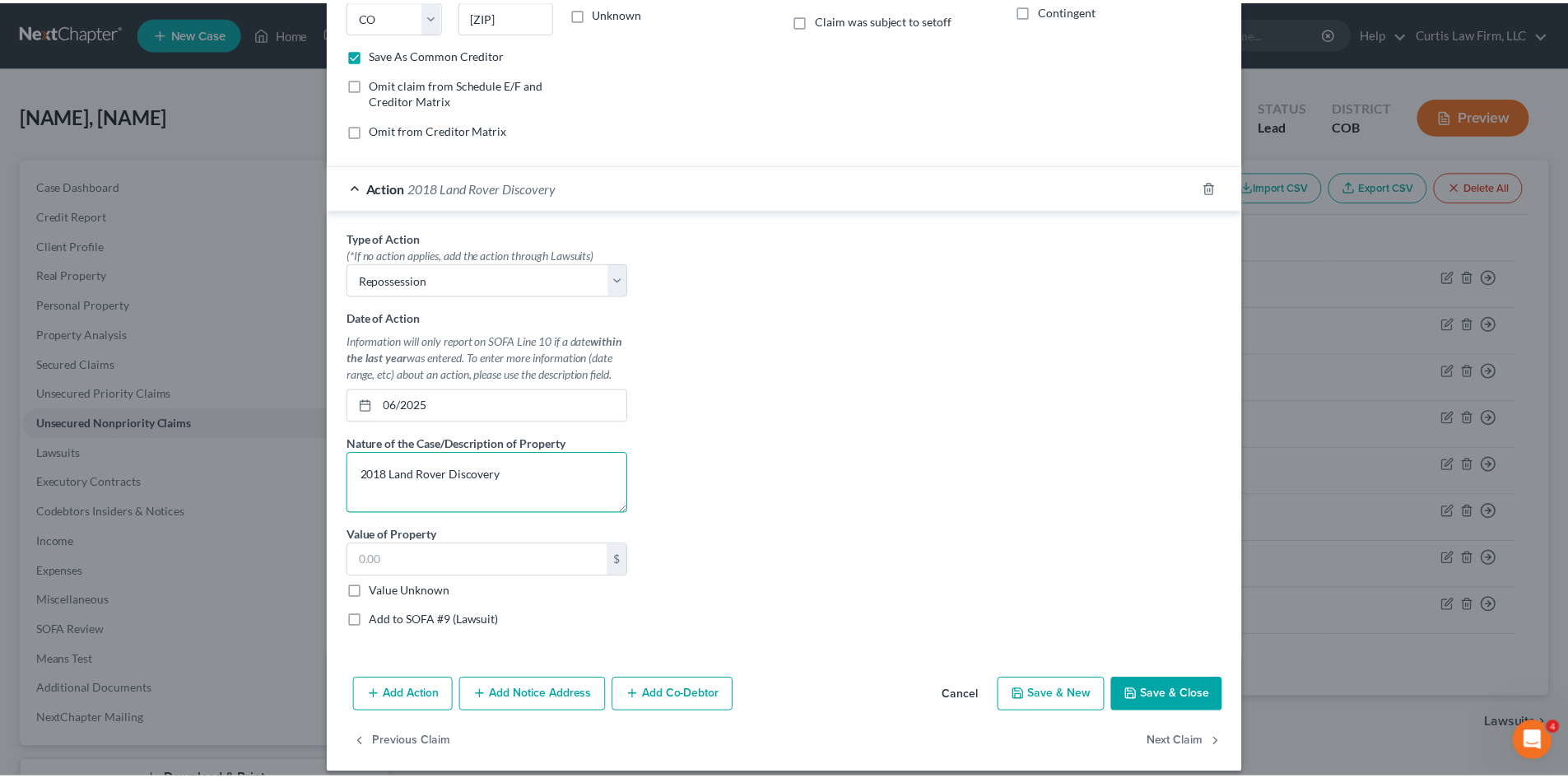 scroll, scrollTop: 292, scrollLeft: 0, axis: vertical 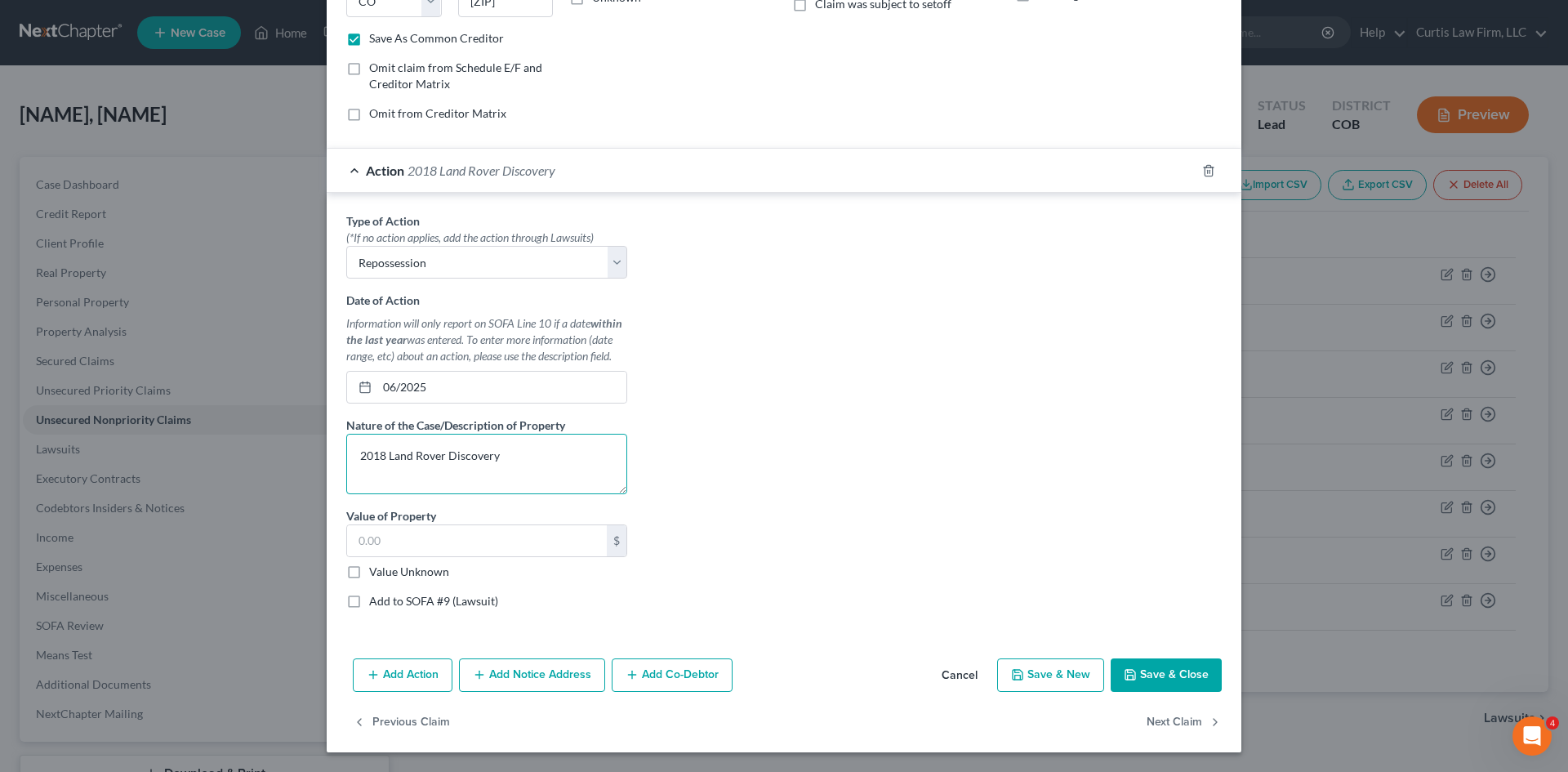 type on "2018 Land Rover Discovery" 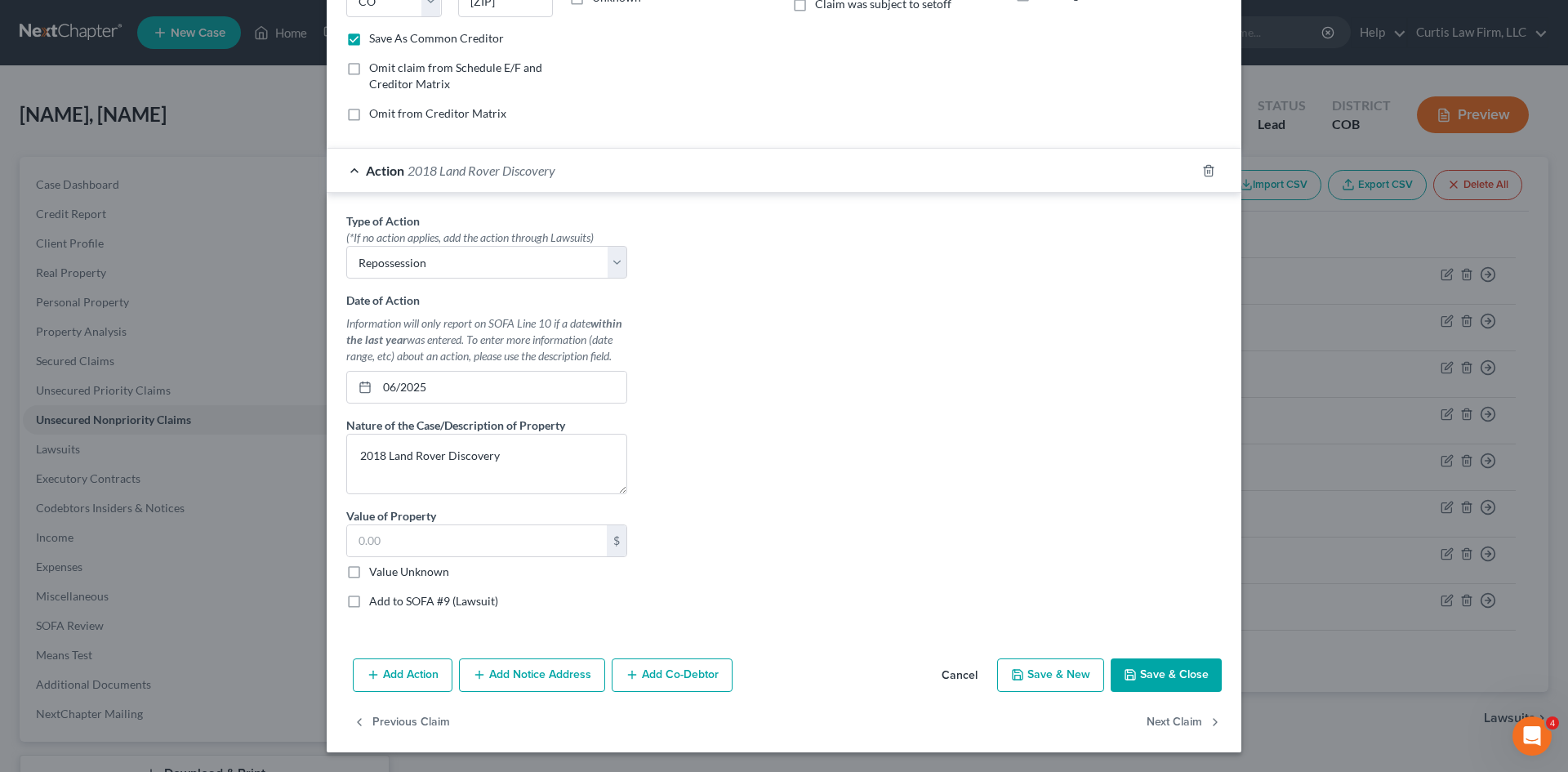 drag, startPoint x: 1076, startPoint y: 683, endPoint x: 1148, endPoint y: 670, distance: 73.164199 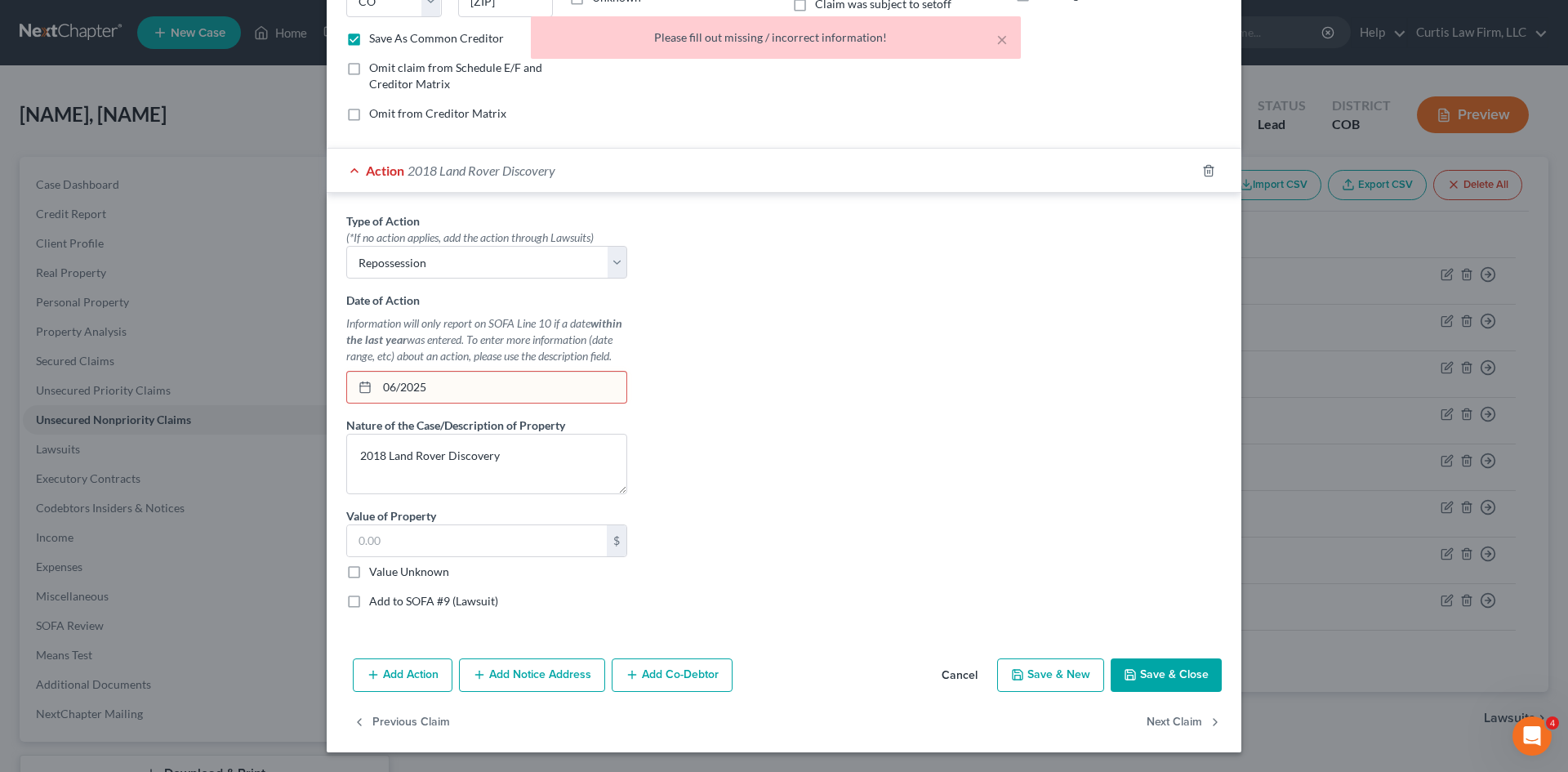 click on "06/2025" at bounding box center [501, 387] 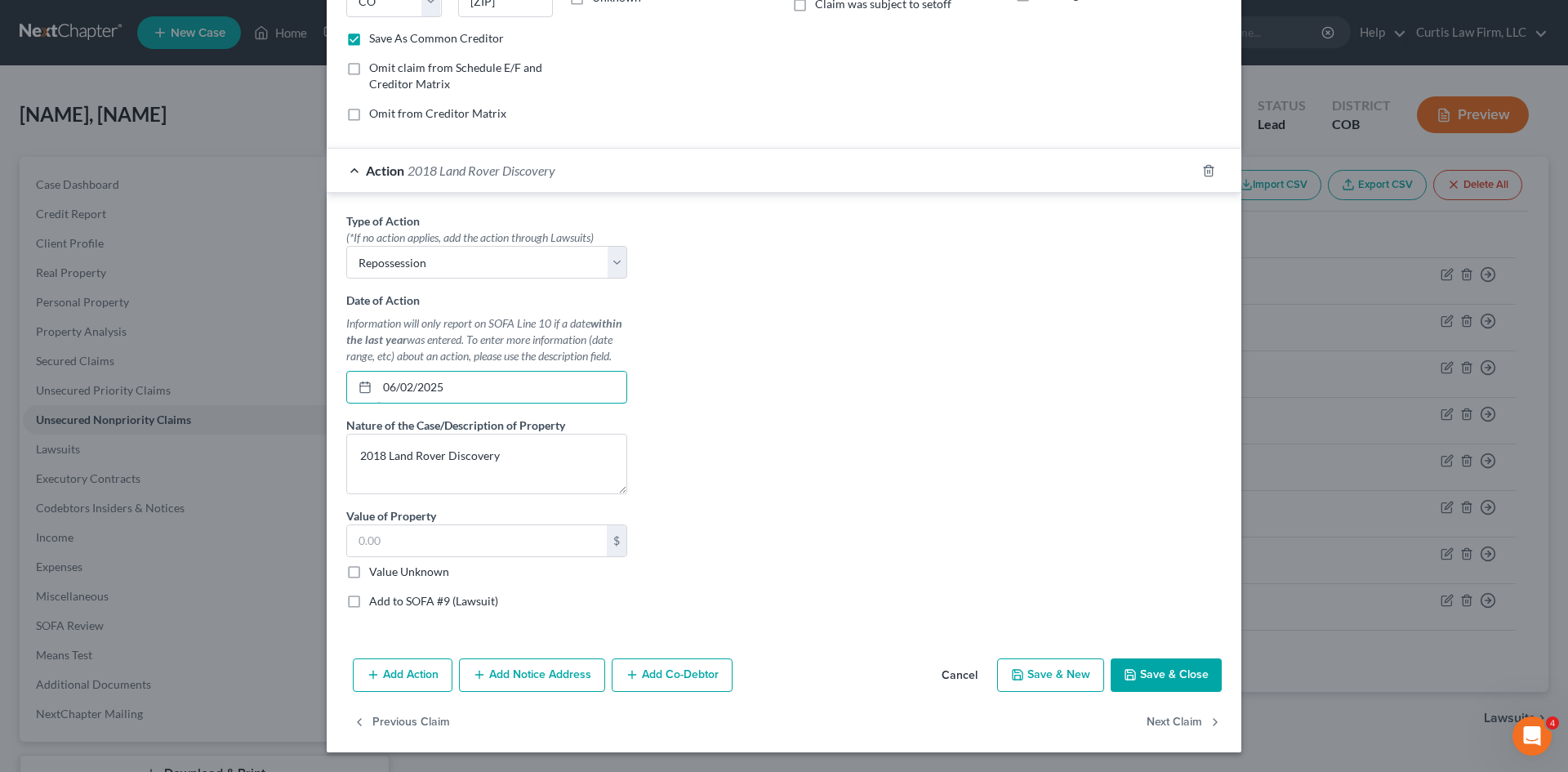 type on "06/02/2025" 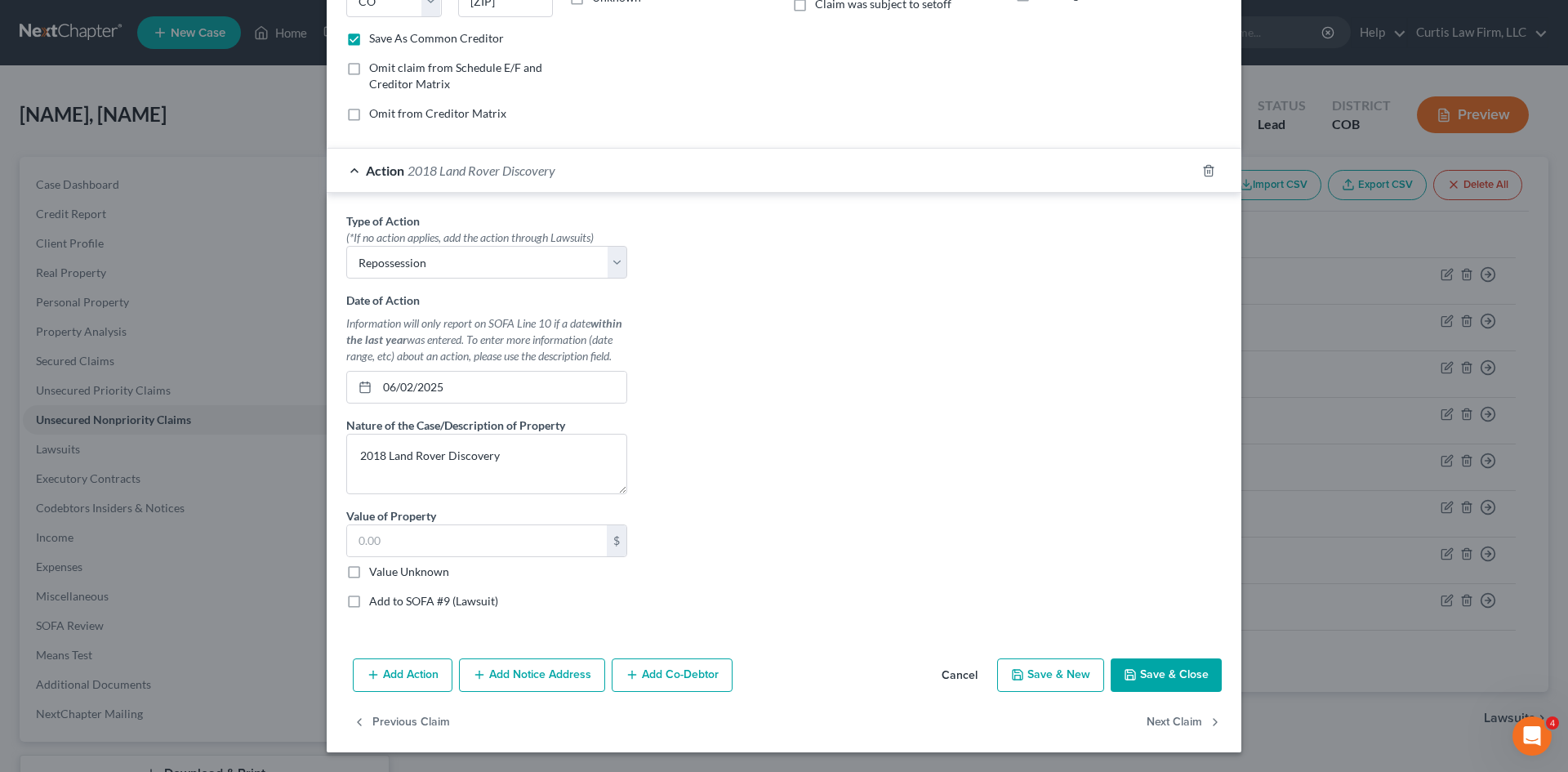 click on "Save & Close" at bounding box center [1166, 676] 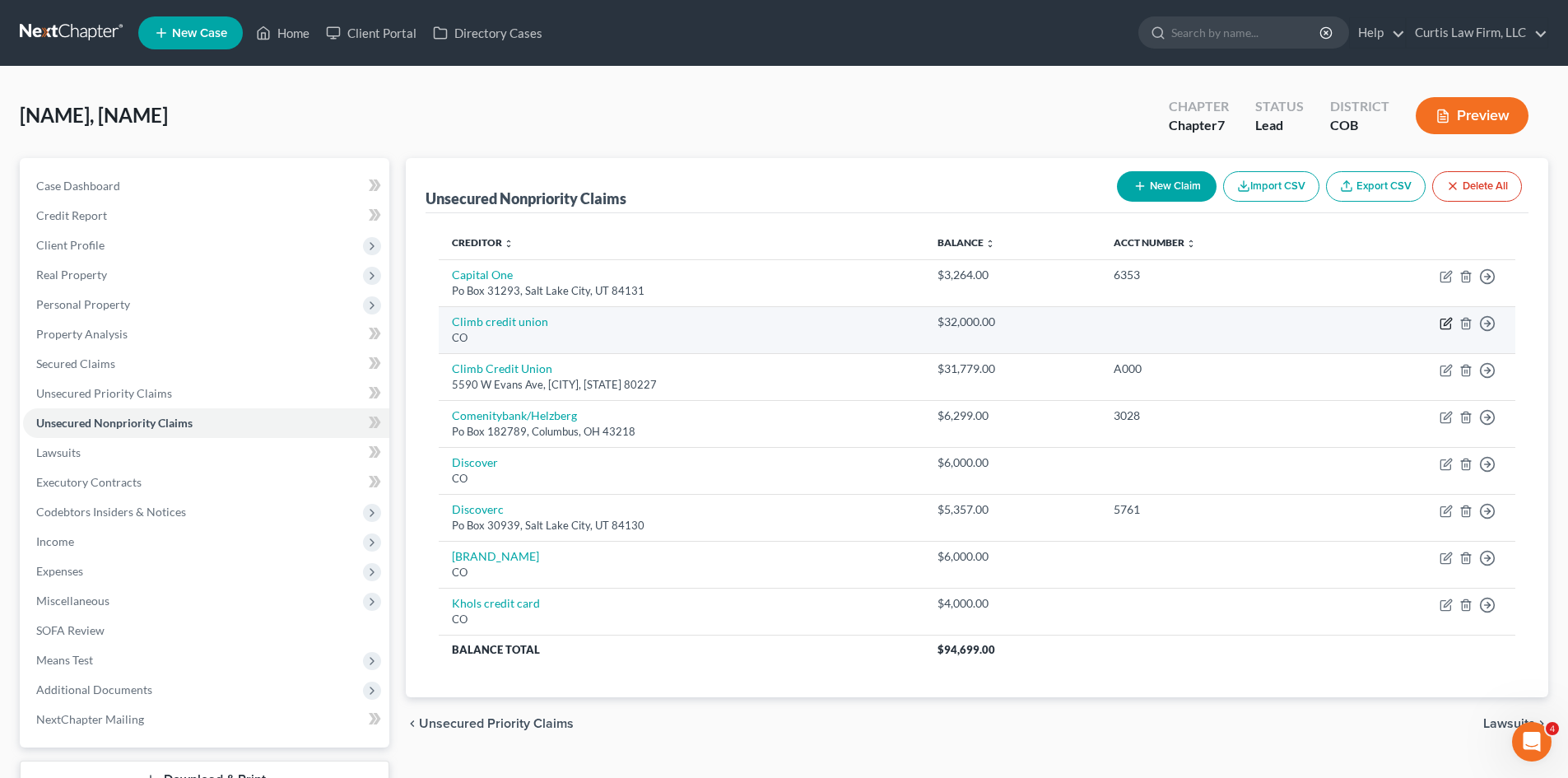 click 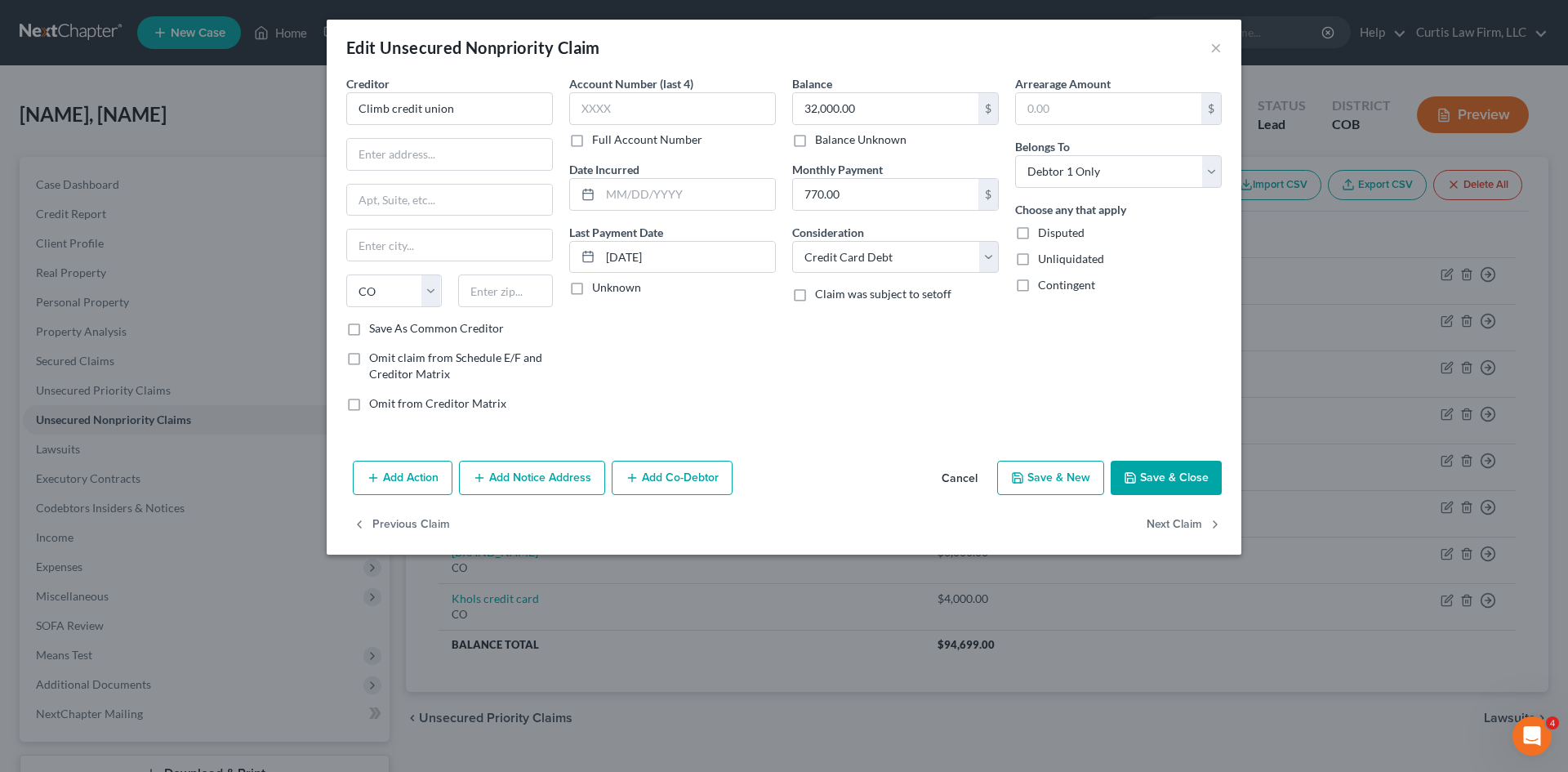 click on "Cancel" at bounding box center (960, 479) 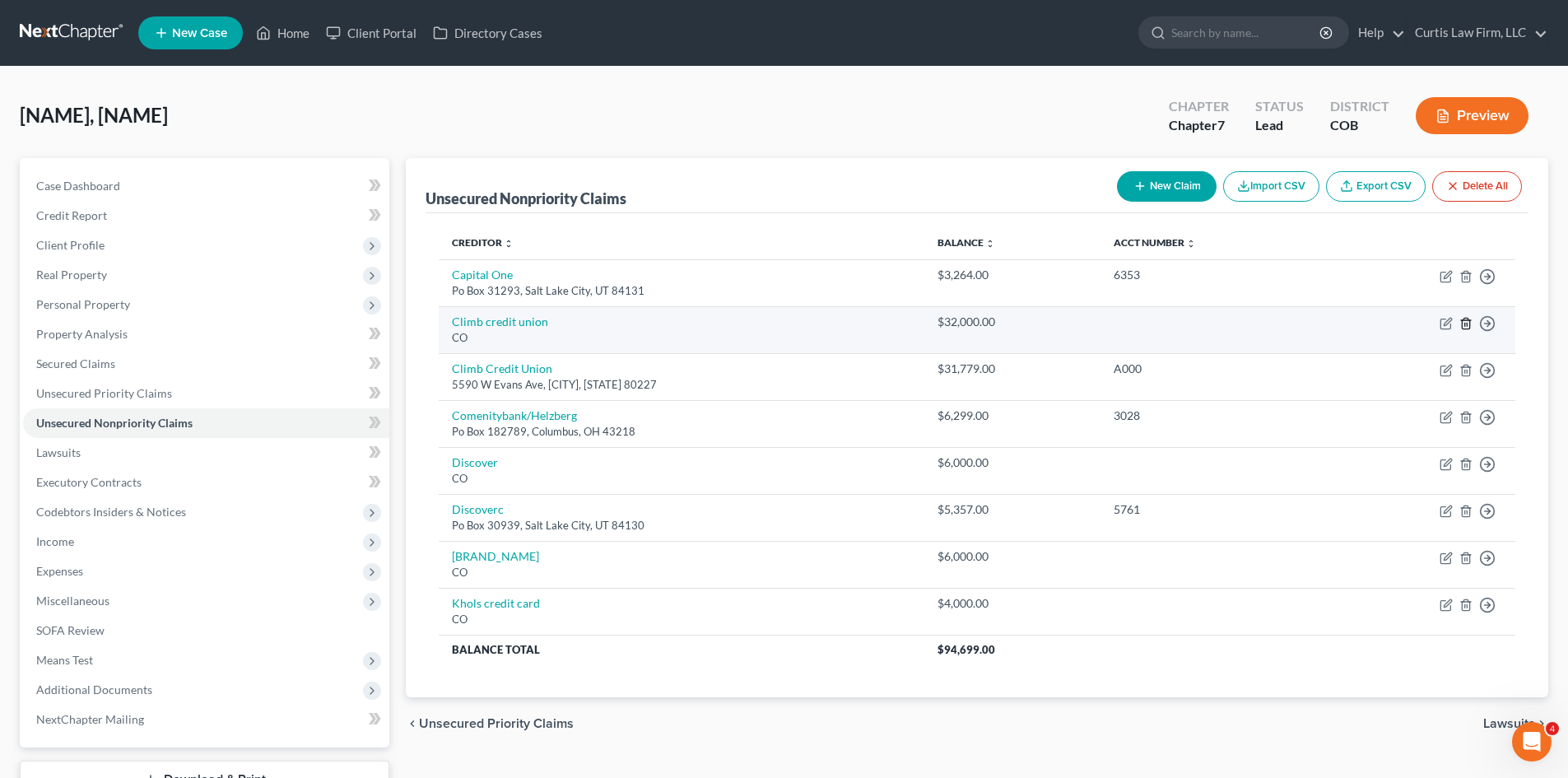click 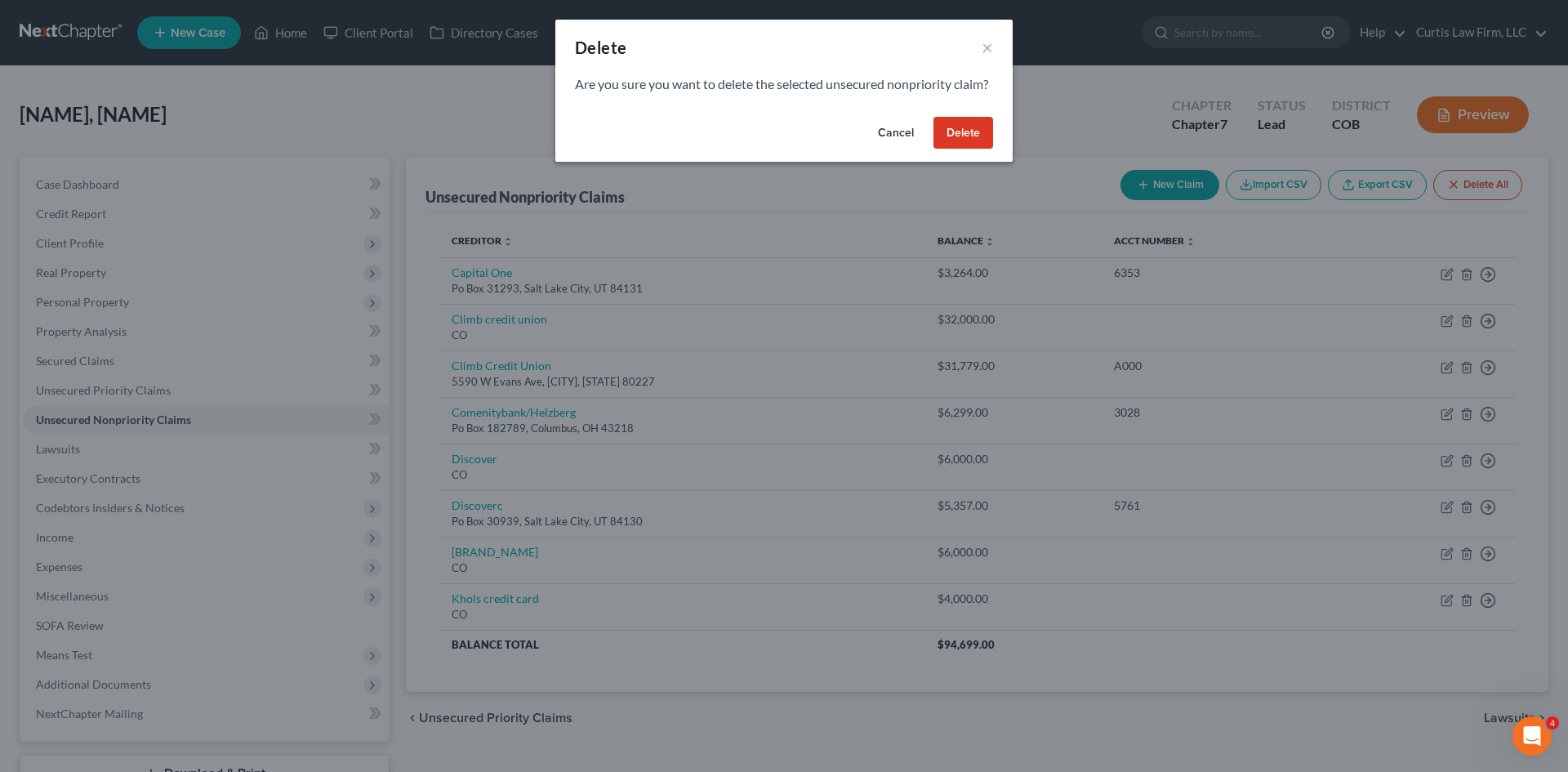 drag, startPoint x: 962, startPoint y: 145, endPoint x: 1001, endPoint y: 228, distance: 91.70605 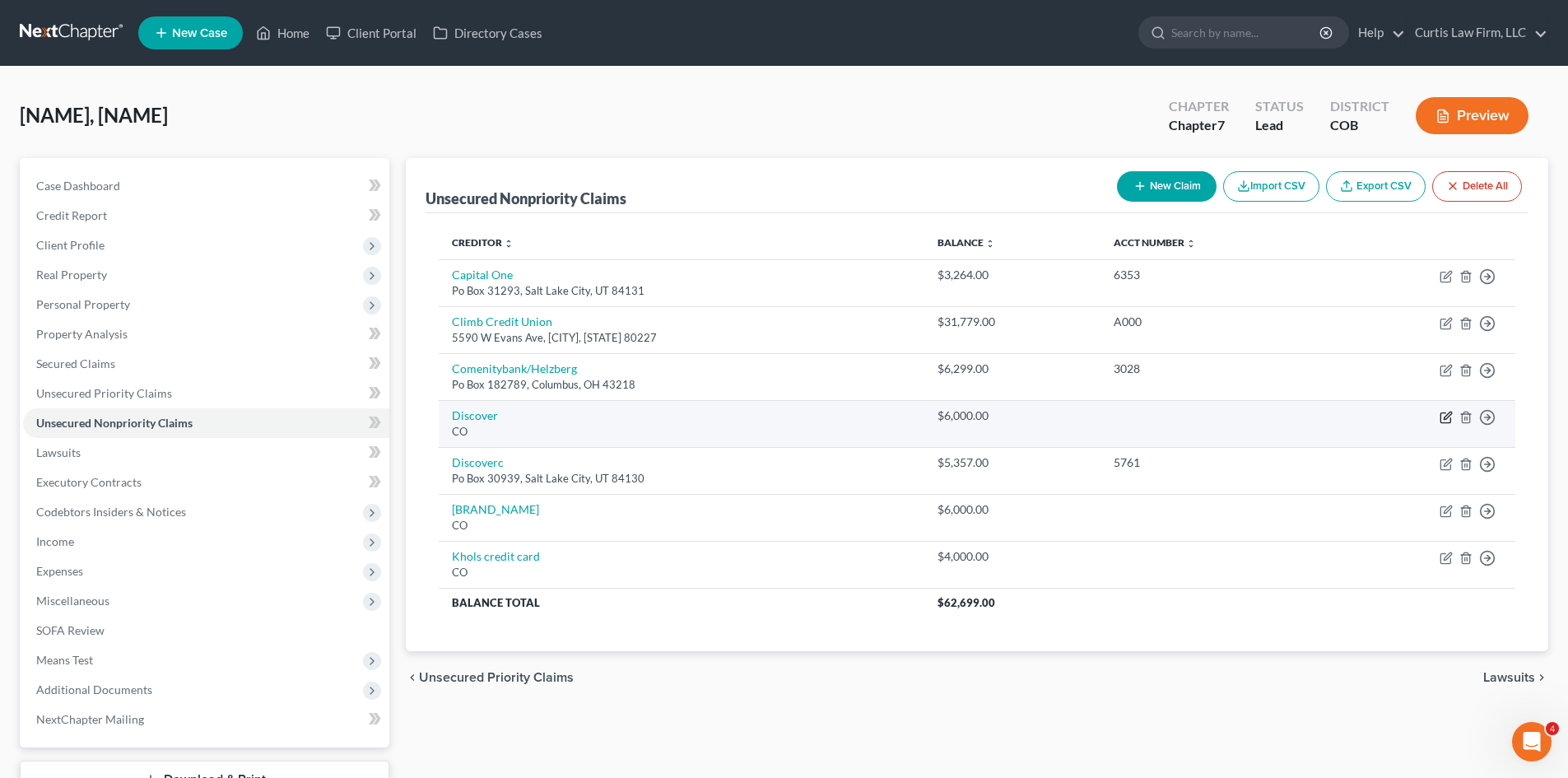 click 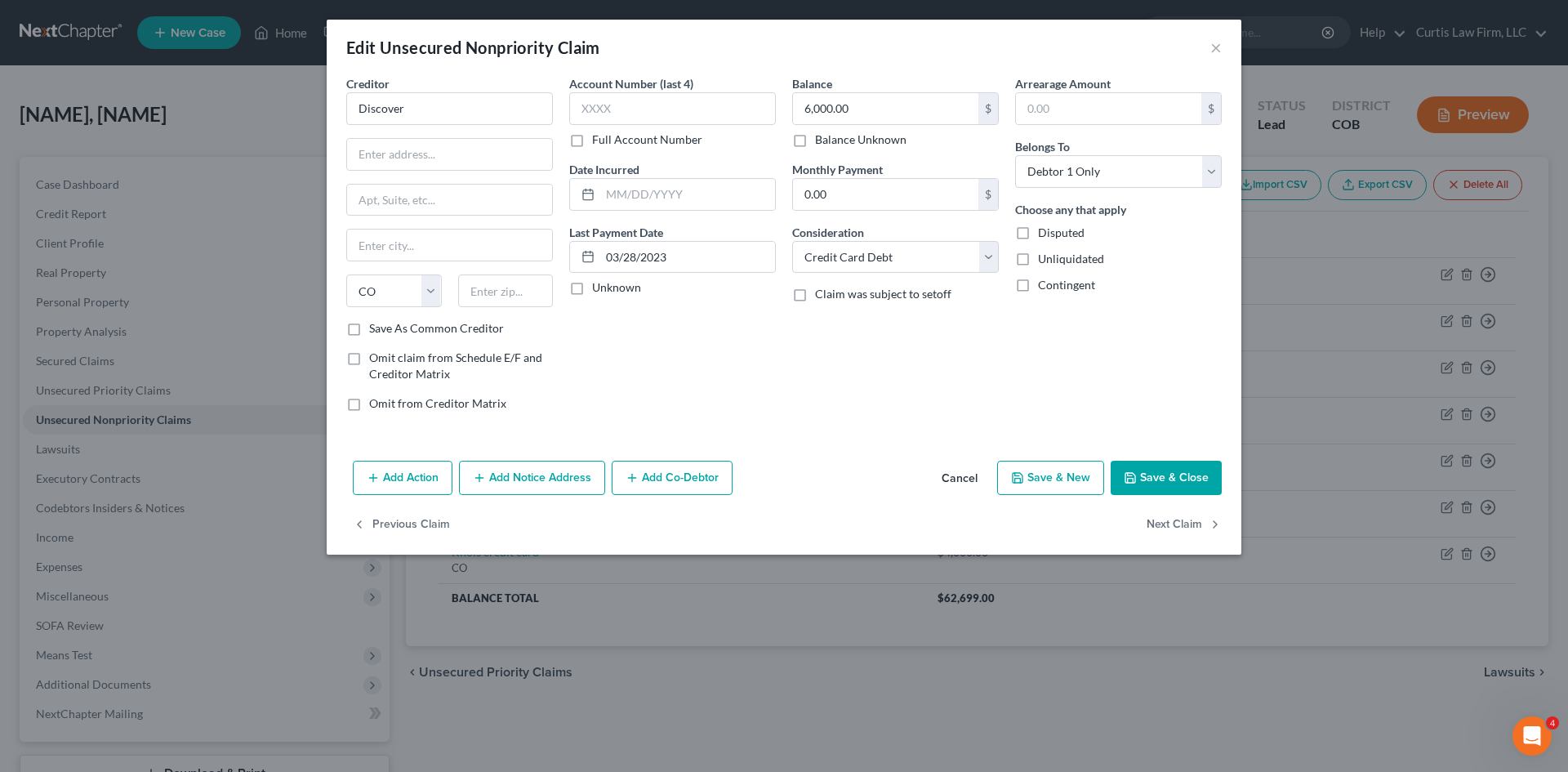click on "Cancel" at bounding box center [960, 479] 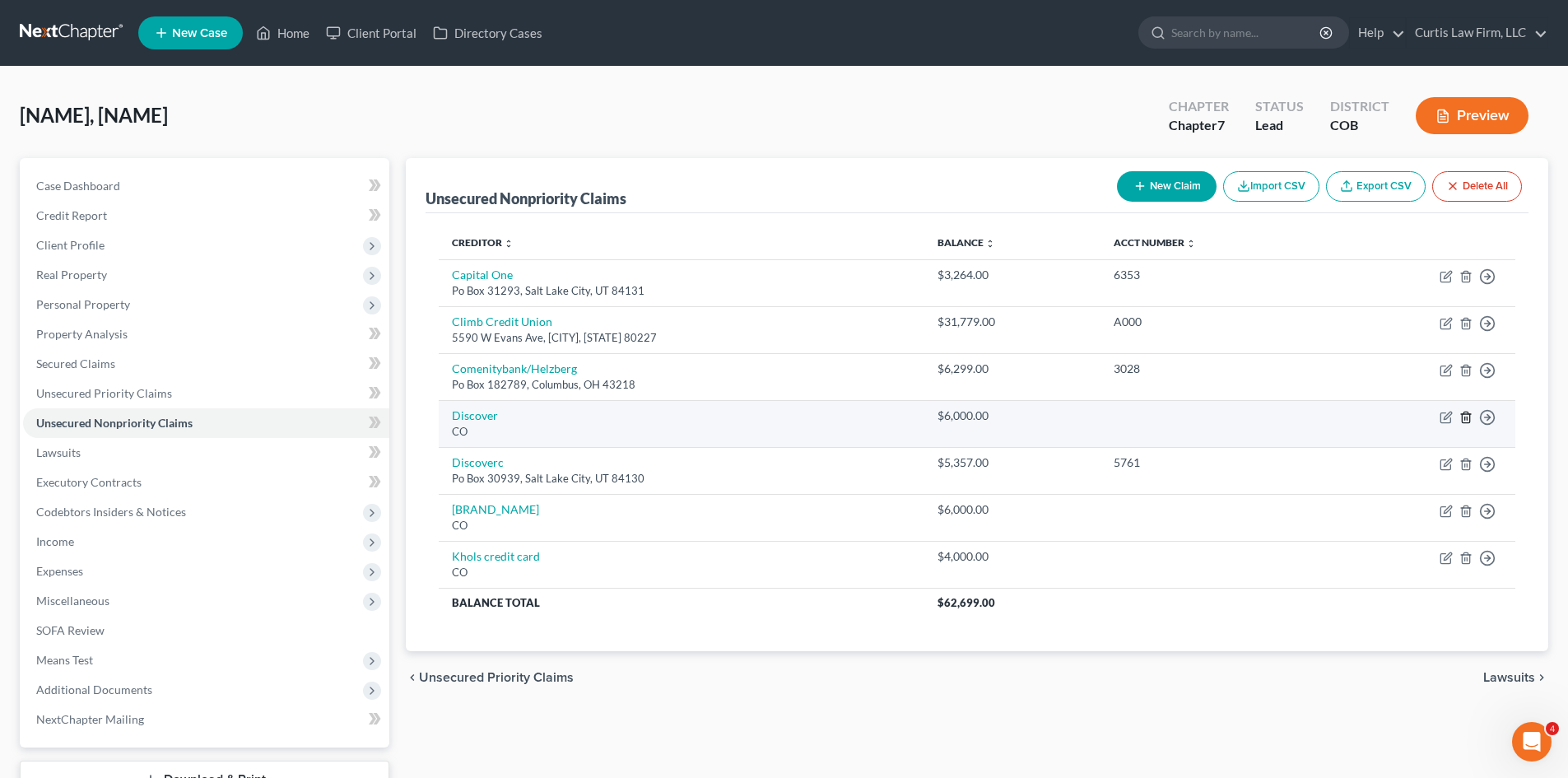 click 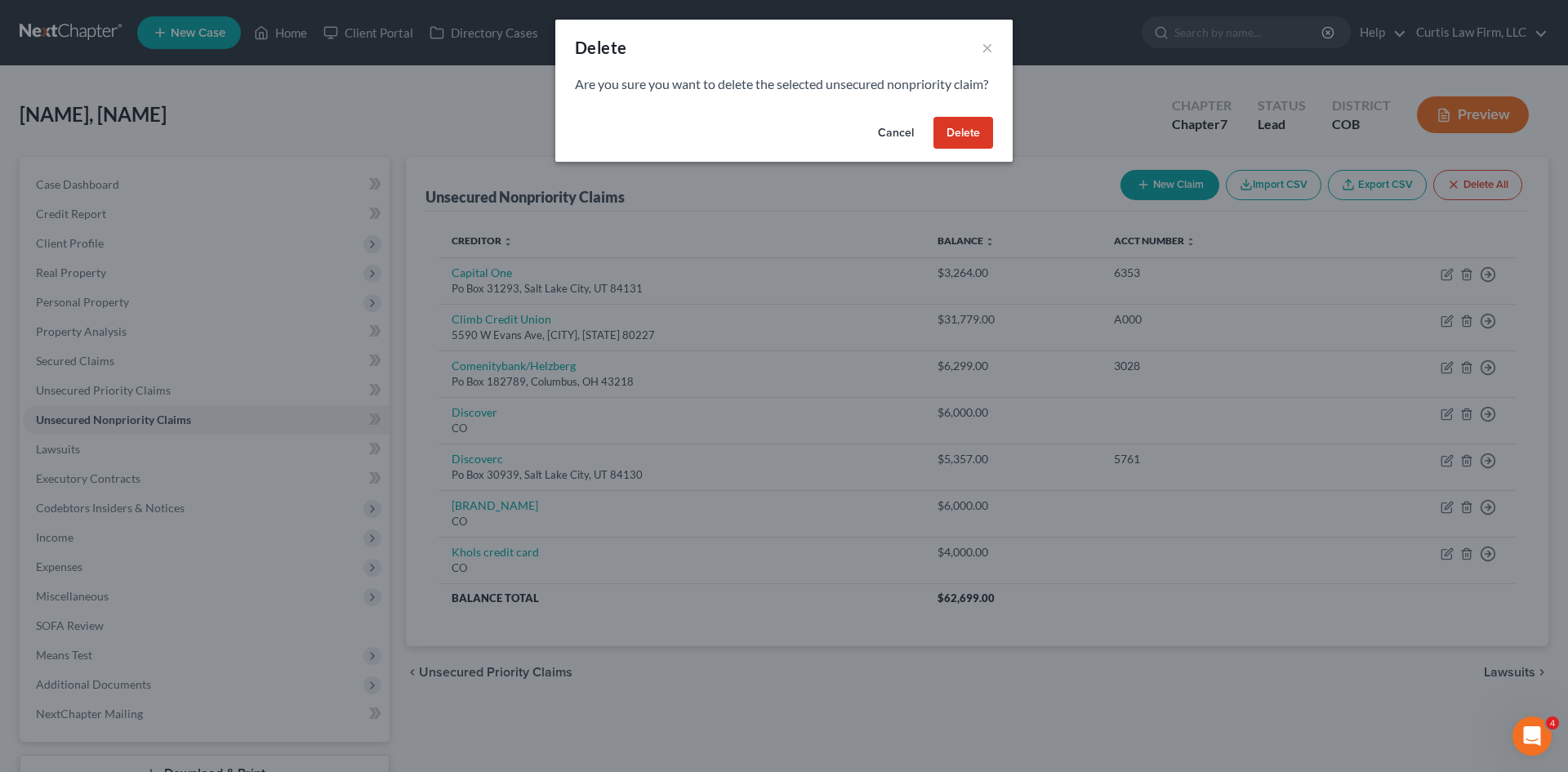 drag, startPoint x: 942, startPoint y: 135, endPoint x: 943, endPoint y: 143, distance: 8.062258 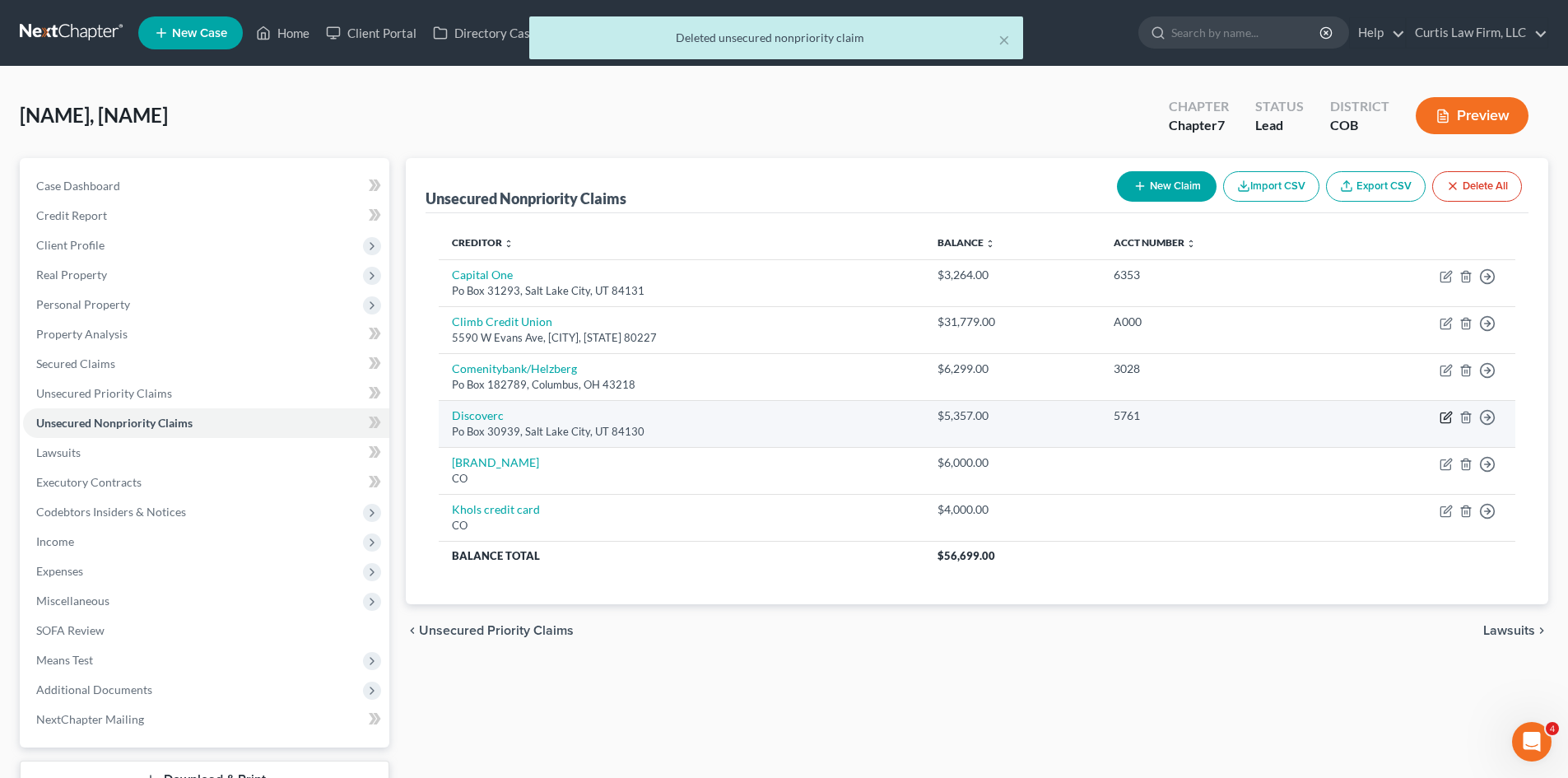 click 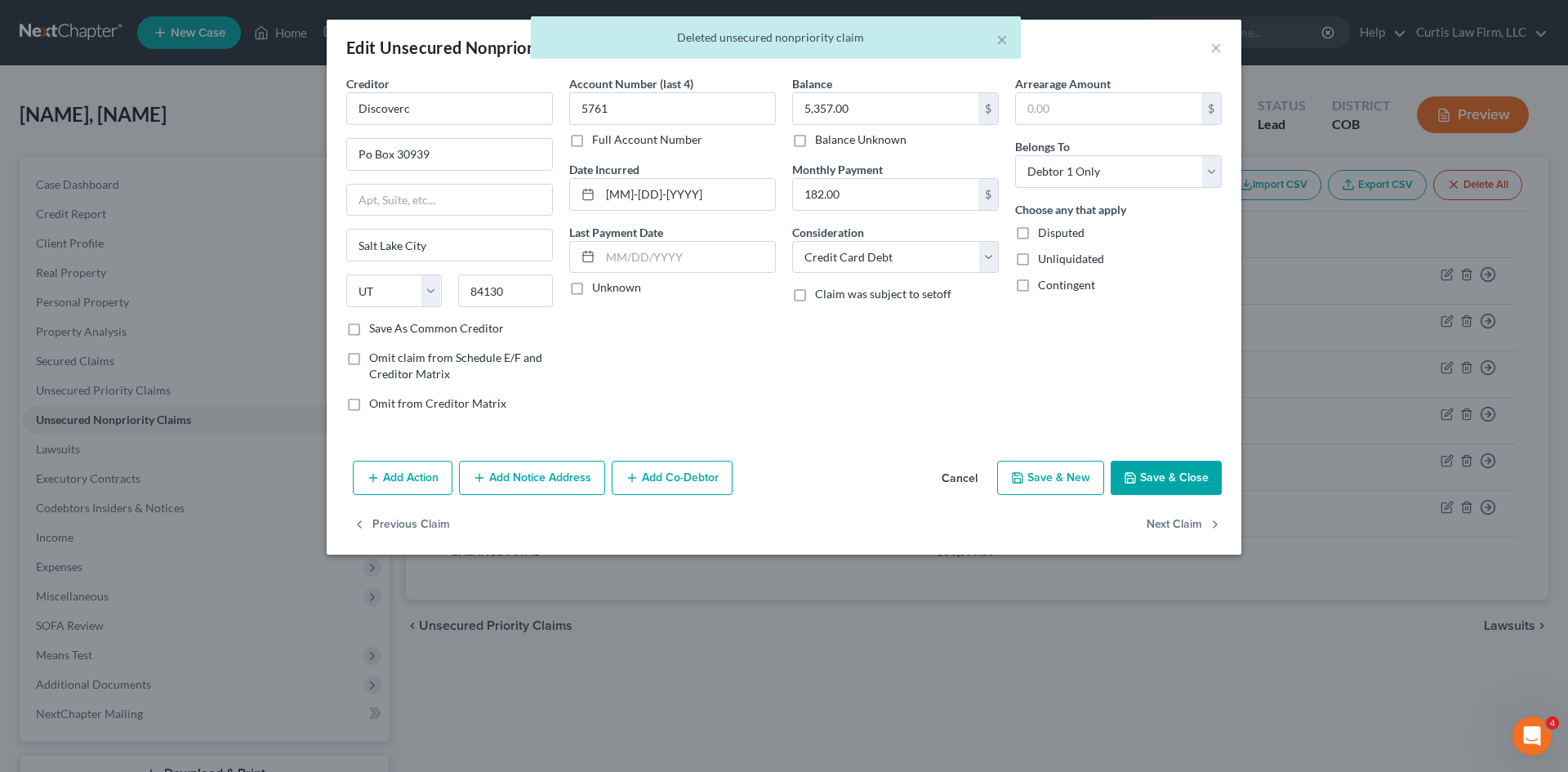 click on "Cancel" at bounding box center (960, 479) 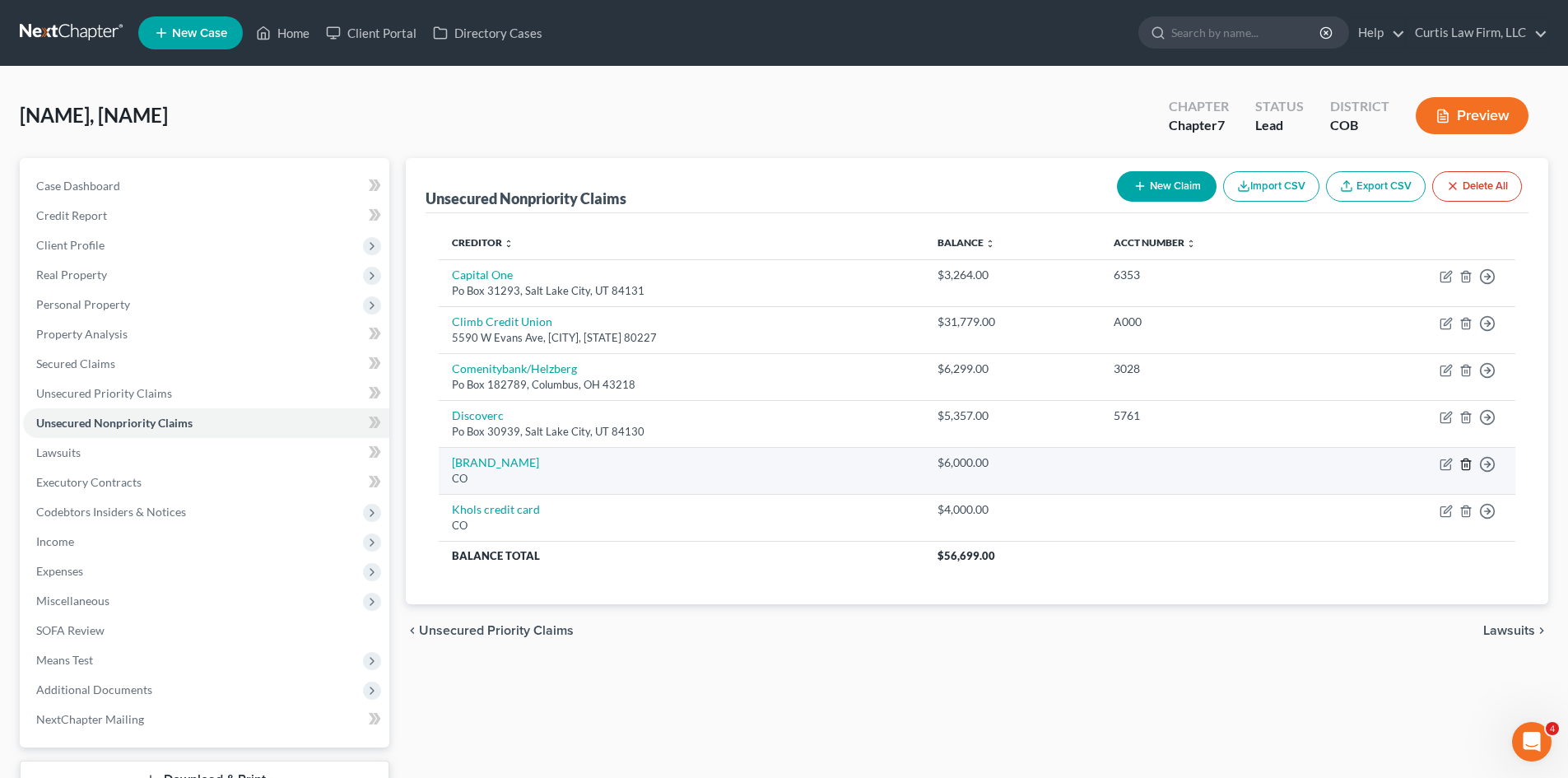 click 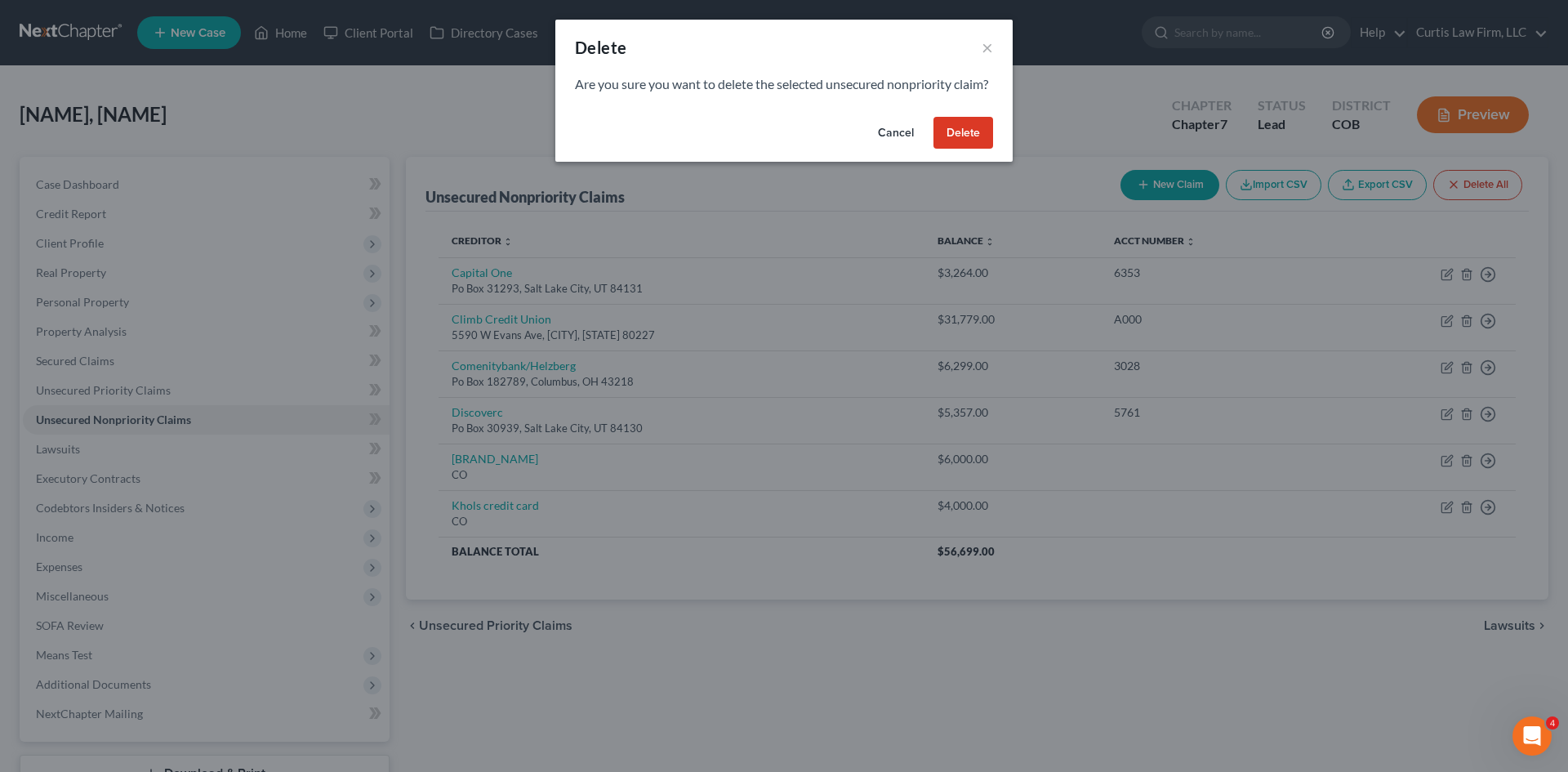 click on "Delete" at bounding box center [963, 133] 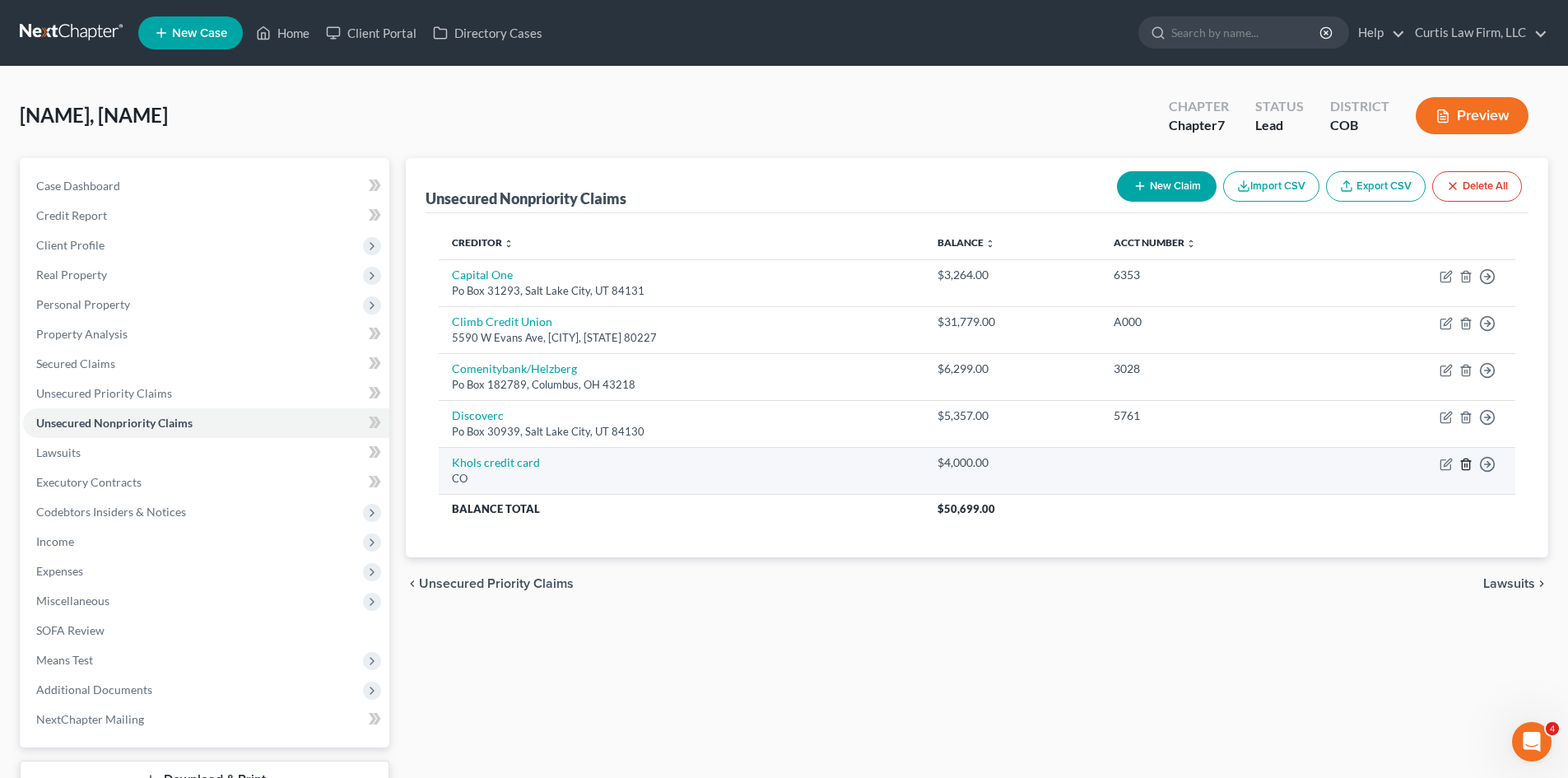 click 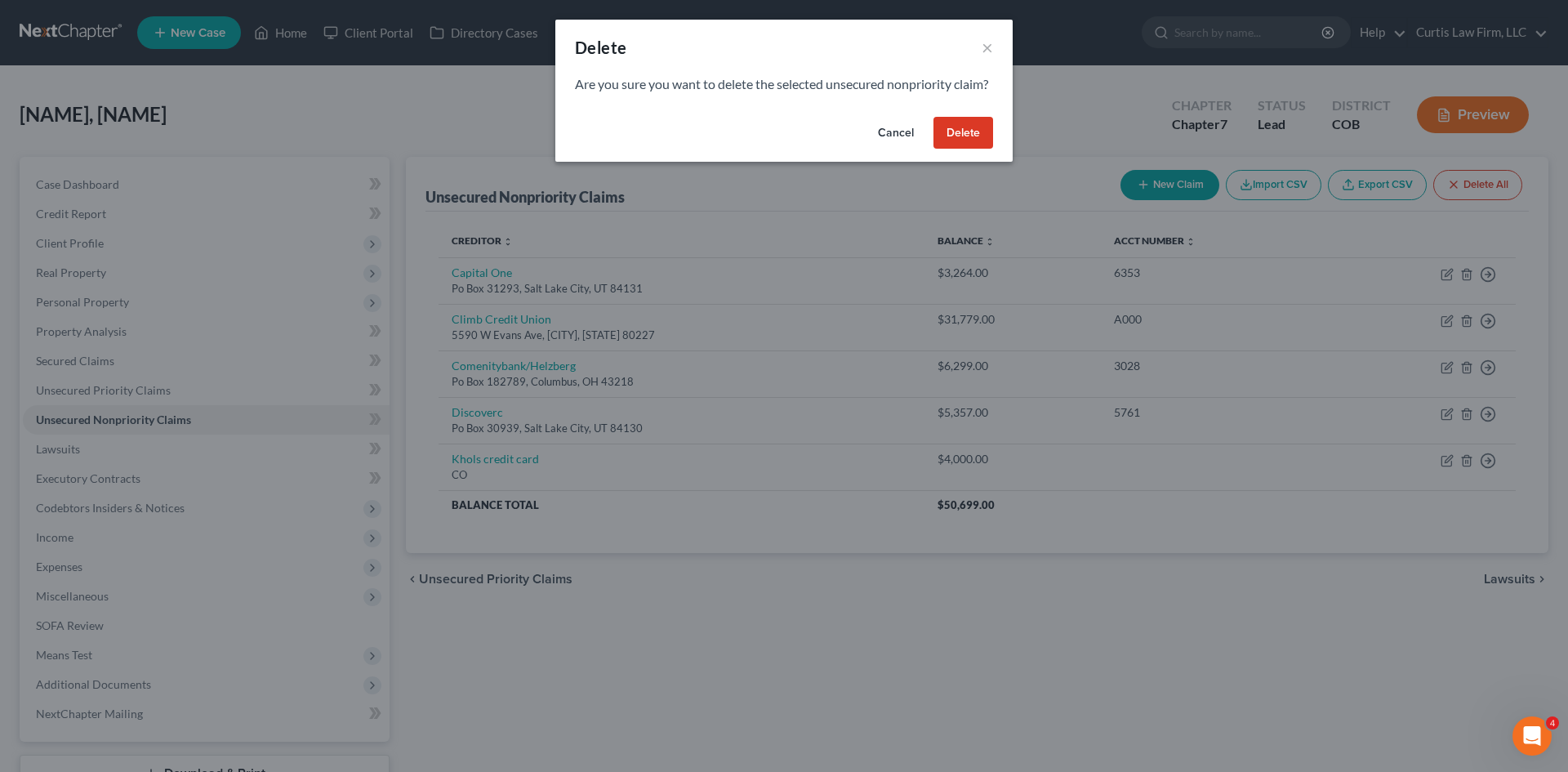 click on "Delete" at bounding box center (963, 133) 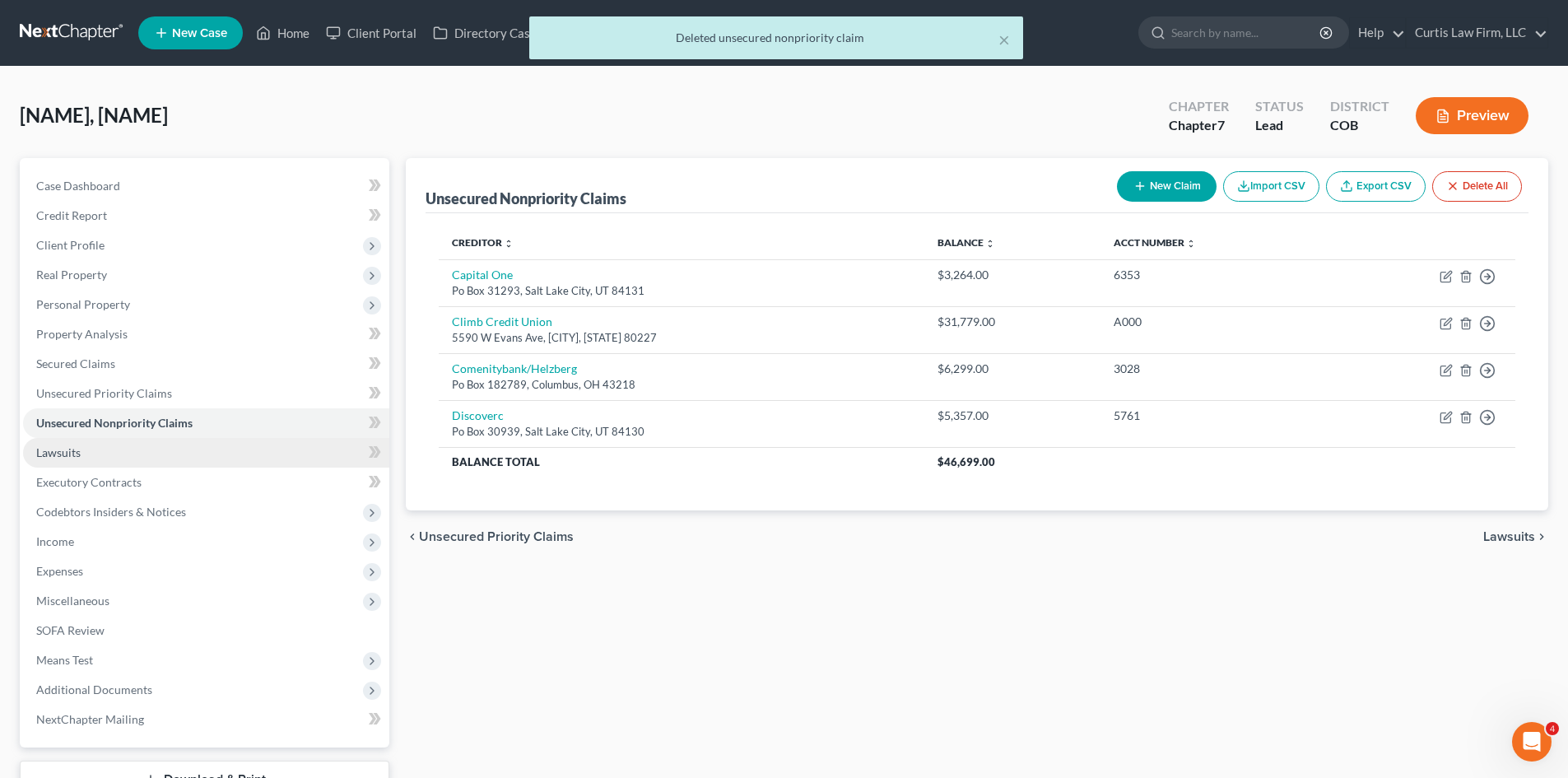 click on "Lawsuits" at bounding box center (206, 453) 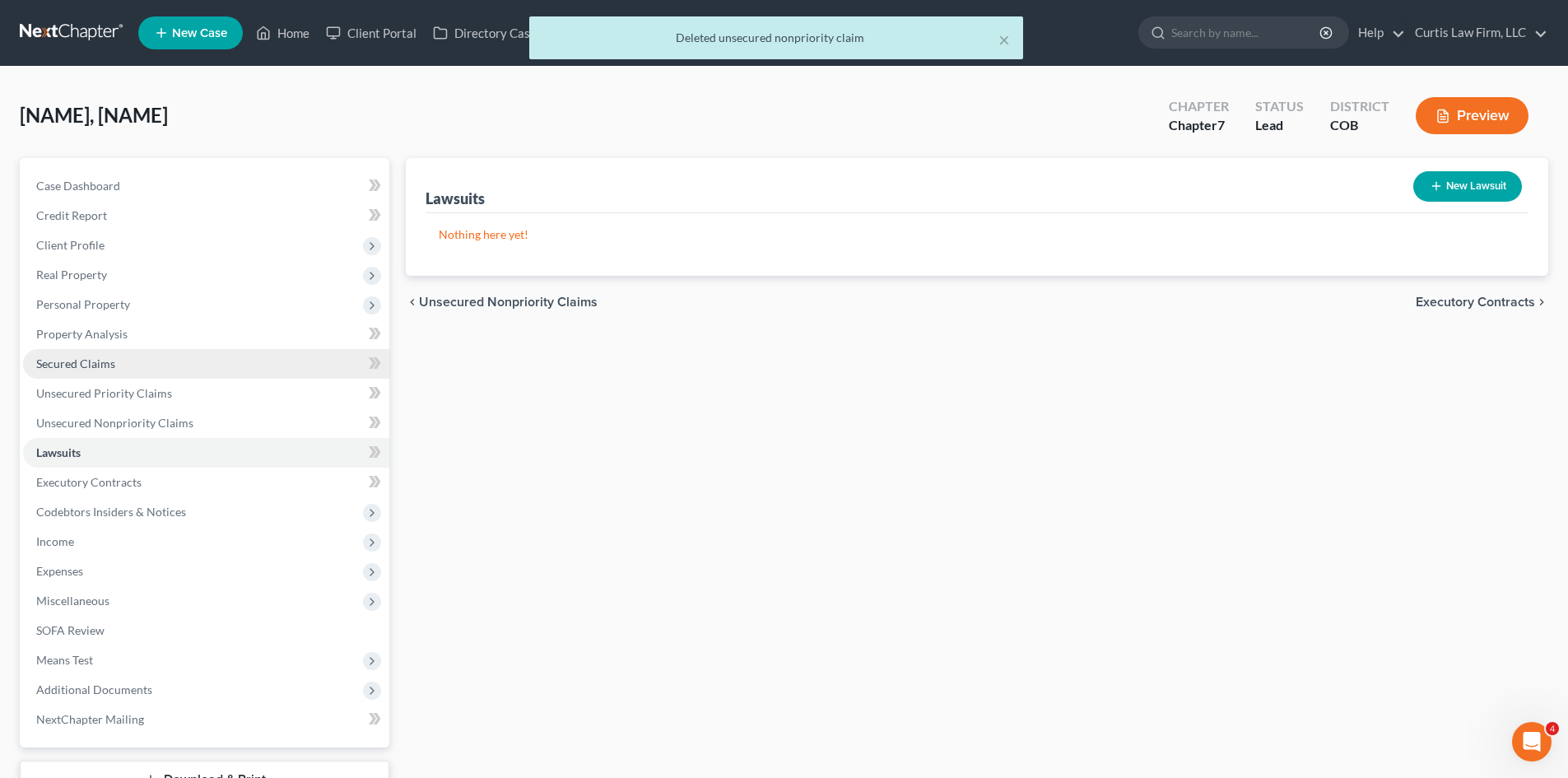 click on "Secured Claims" at bounding box center [76, 363] 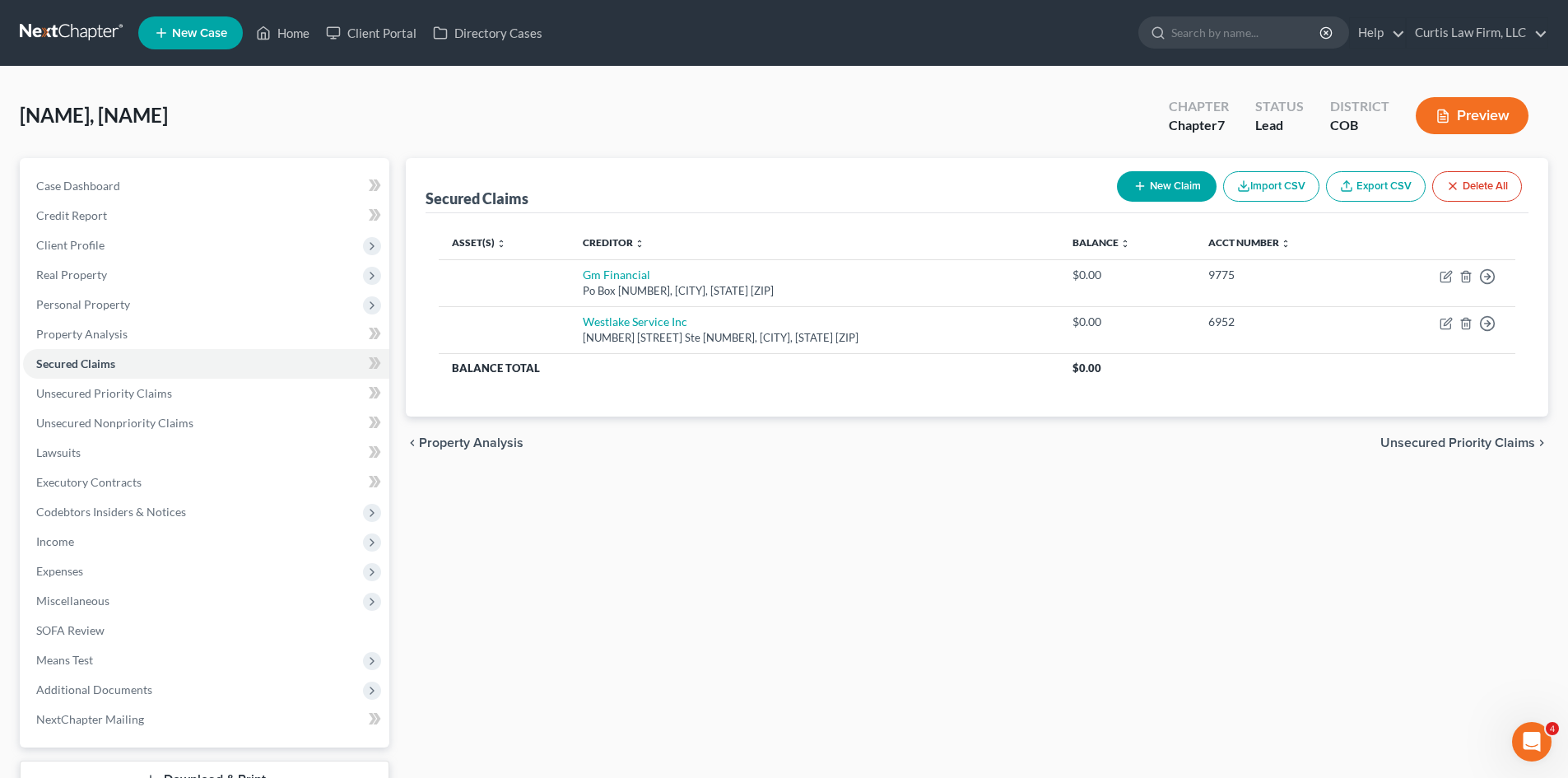 click on "chevron_left
Property Analysis
Unsecured Priority Claims
chevron_right" at bounding box center [977, 443] 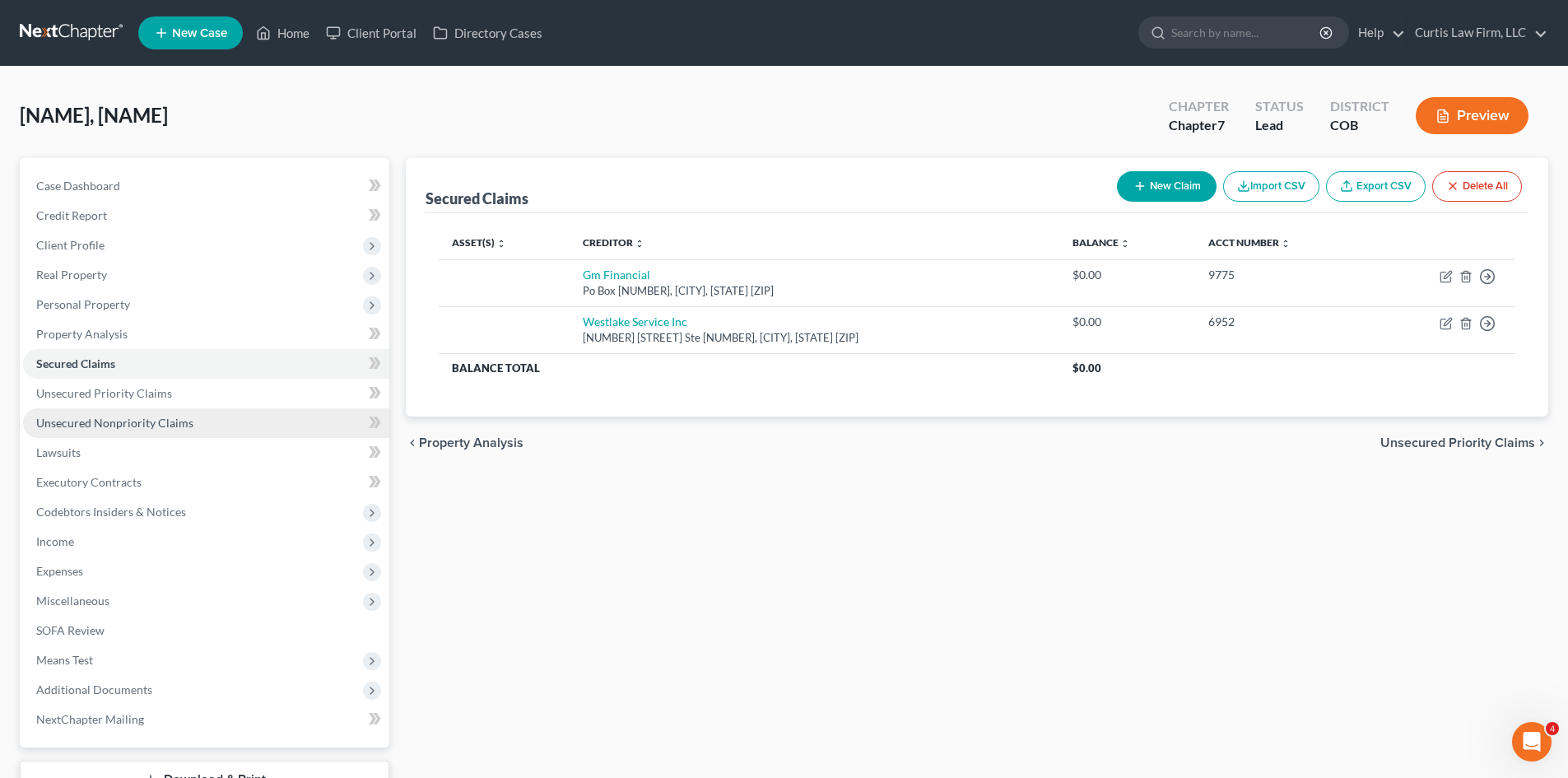 click on "Unsecured Nonpriority Claims" at bounding box center (114, 422) 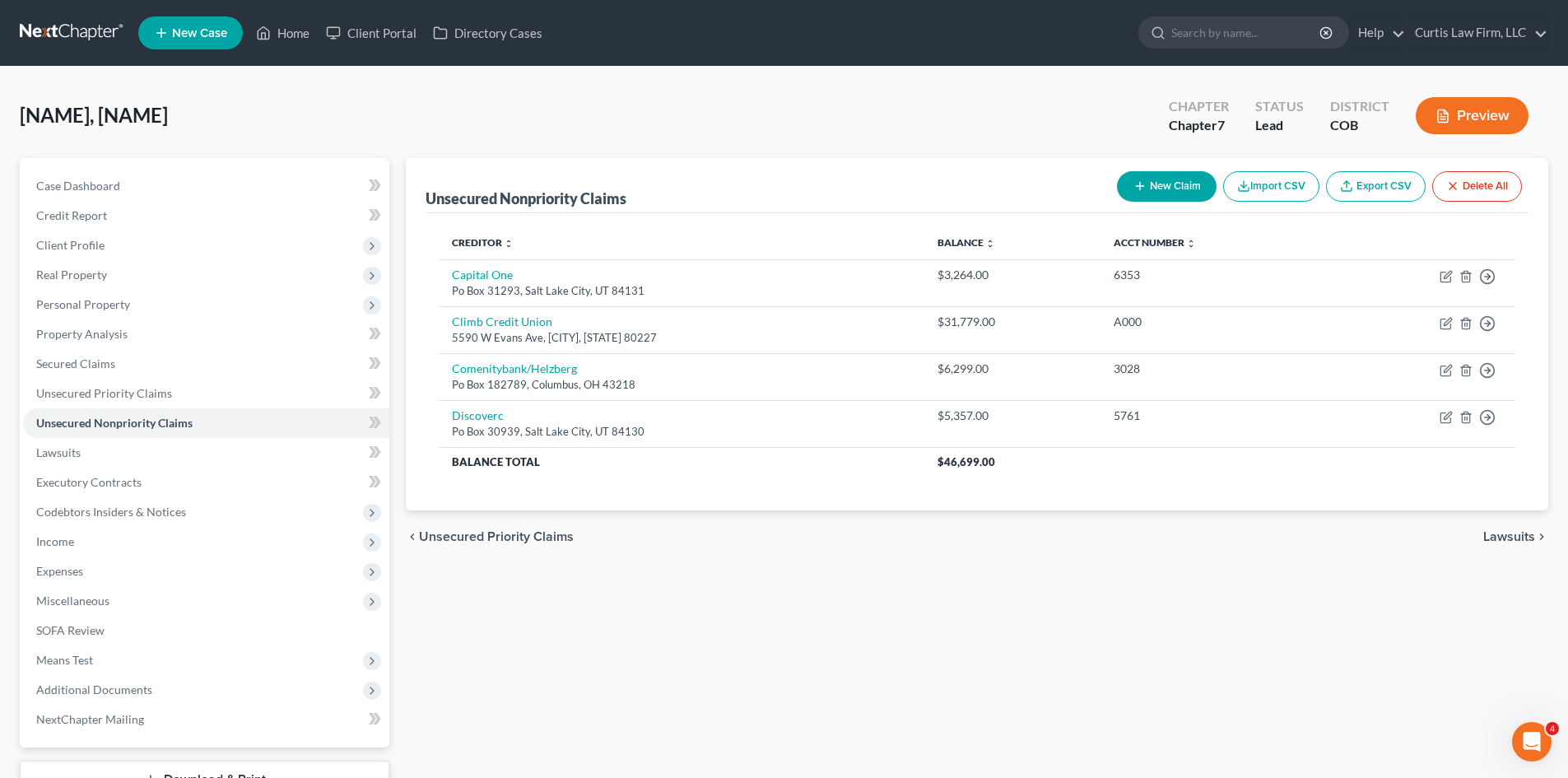 click on "Unsecured Nonpriority Claims New Claim
Import CSV
Export CSV Delete All
Creditor  expand_more   expand_less   unfold_more Balance  expand_more   expand_less   unfold_more Acct Number  expand_more   expand_less   unfold_more Capital One Po Box 31293, Salt Lake City, UT 84131 $3,264.00 6353 Move to D Move to E Move to G Move to Notice Only Climb Credit Union 5590 W Evans Ave, [CITY], [STATE] 80227 $31,779.00 A000 Move to D Move to E Move to G Move to Notice Only Comenitybank/Helzberg Po Box 182789, Columbus, OH 43218 $6,299.00 3028 Move to D Move to E Move to G Move to Notice Only Discoverc Po Box 30939, Salt Lake City, UT 84130 $5,357.00 5761 Move to D Move to E Move to G Move to Notice Only Balance Total $46,699.00
Previous
1
Next
chevron_left
Unsecured Priority Claims
Lawsuits
chevron_right" at bounding box center [977, 500] 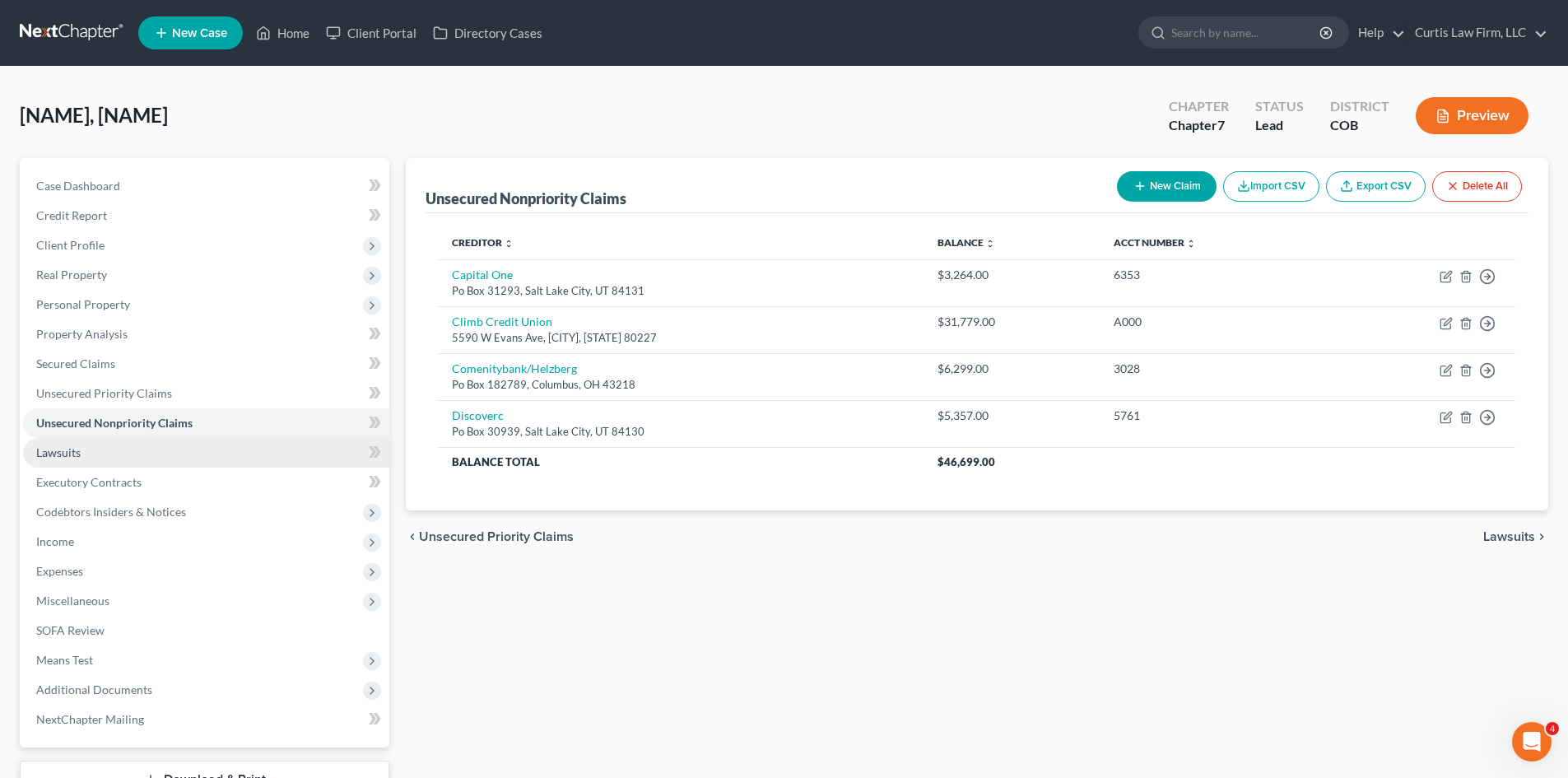 click on "Lawsuits" at bounding box center (206, 453) 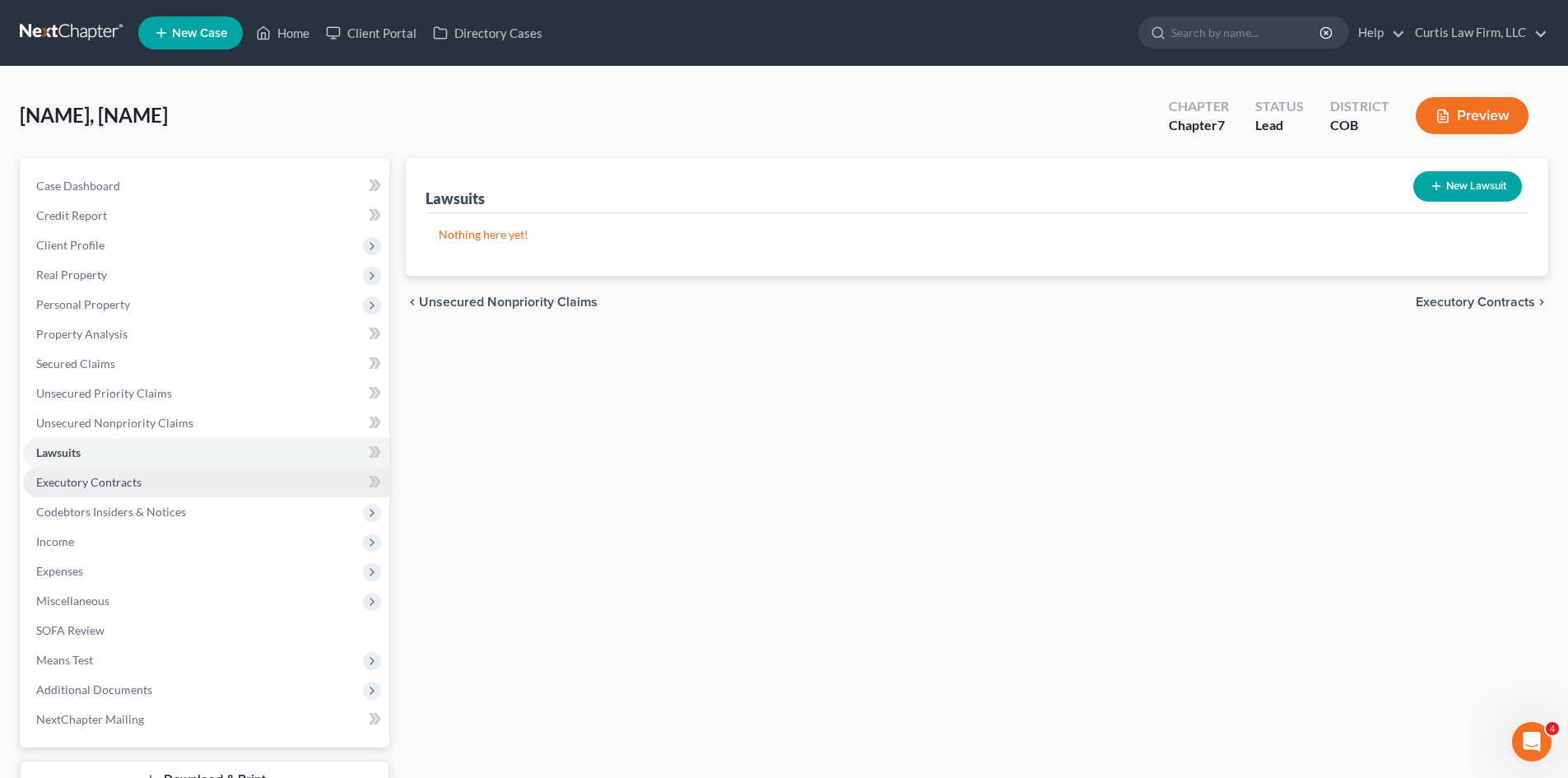 click on "Executory Contracts" at bounding box center [206, 482] 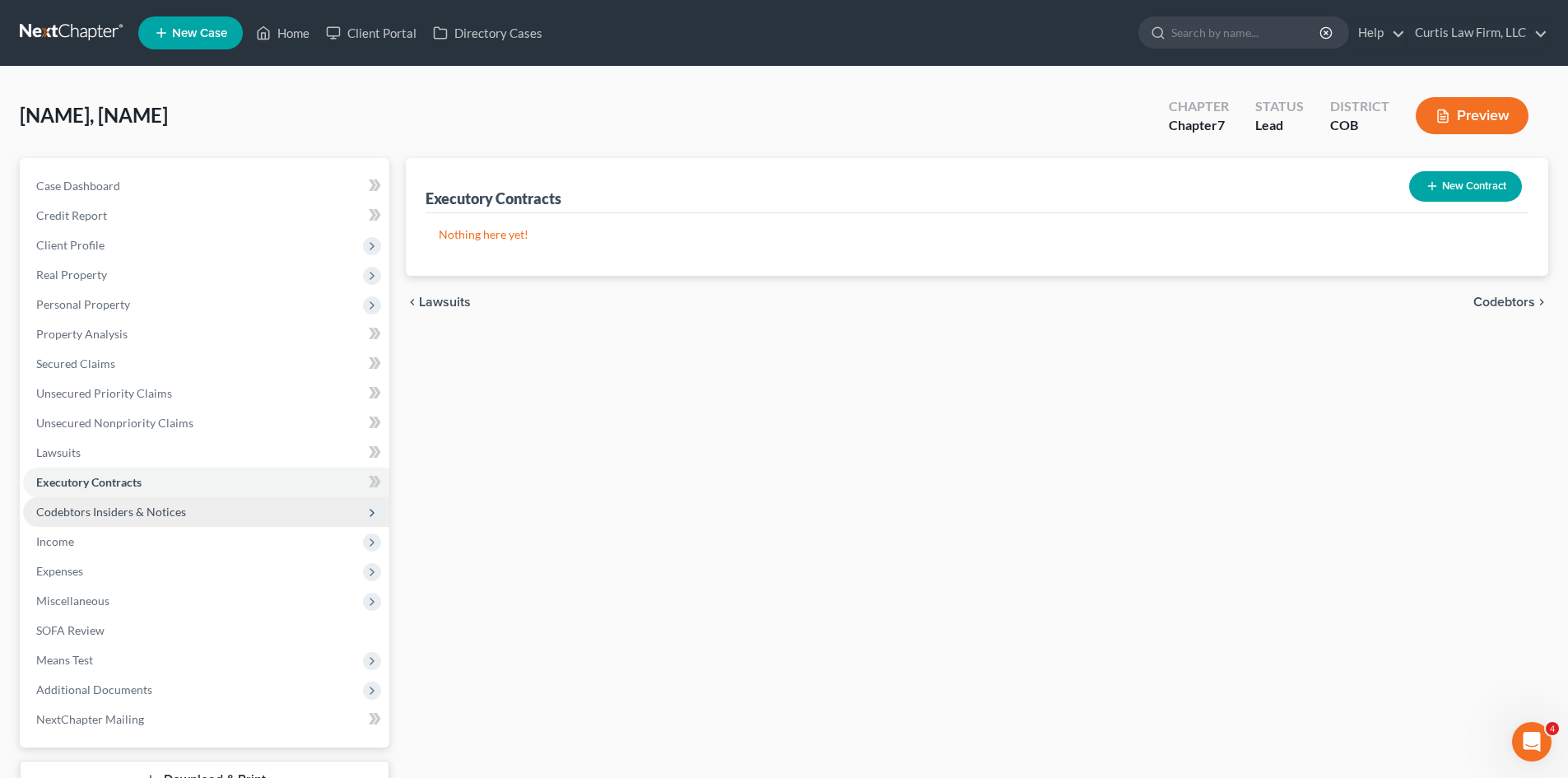 click on "Codebtors Insiders & Notices" at bounding box center (206, 512) 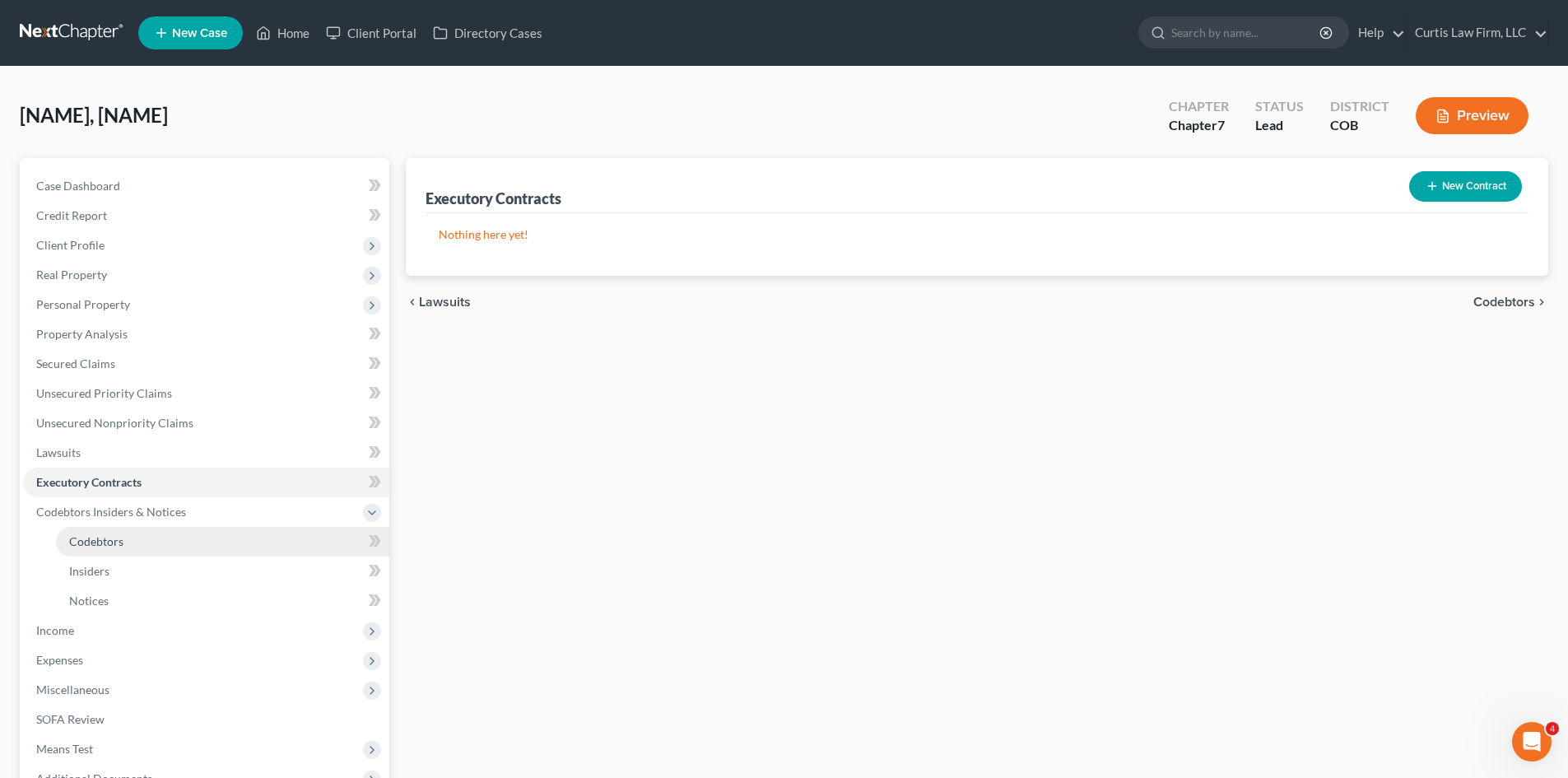 click on "Codebtors" at bounding box center (222, 542) 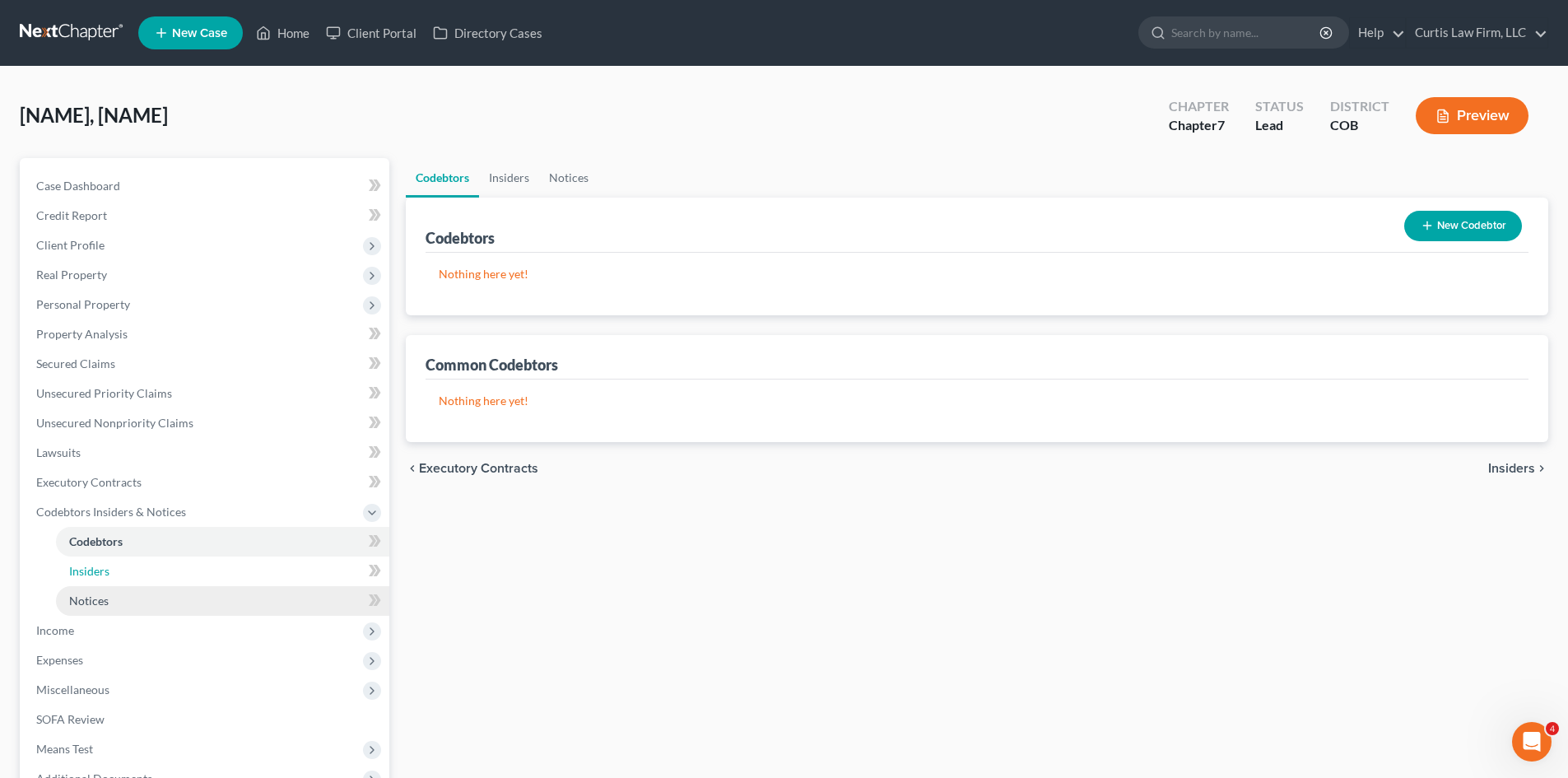 drag, startPoint x: 159, startPoint y: 565, endPoint x: 158, endPoint y: 593, distance: 28.0179 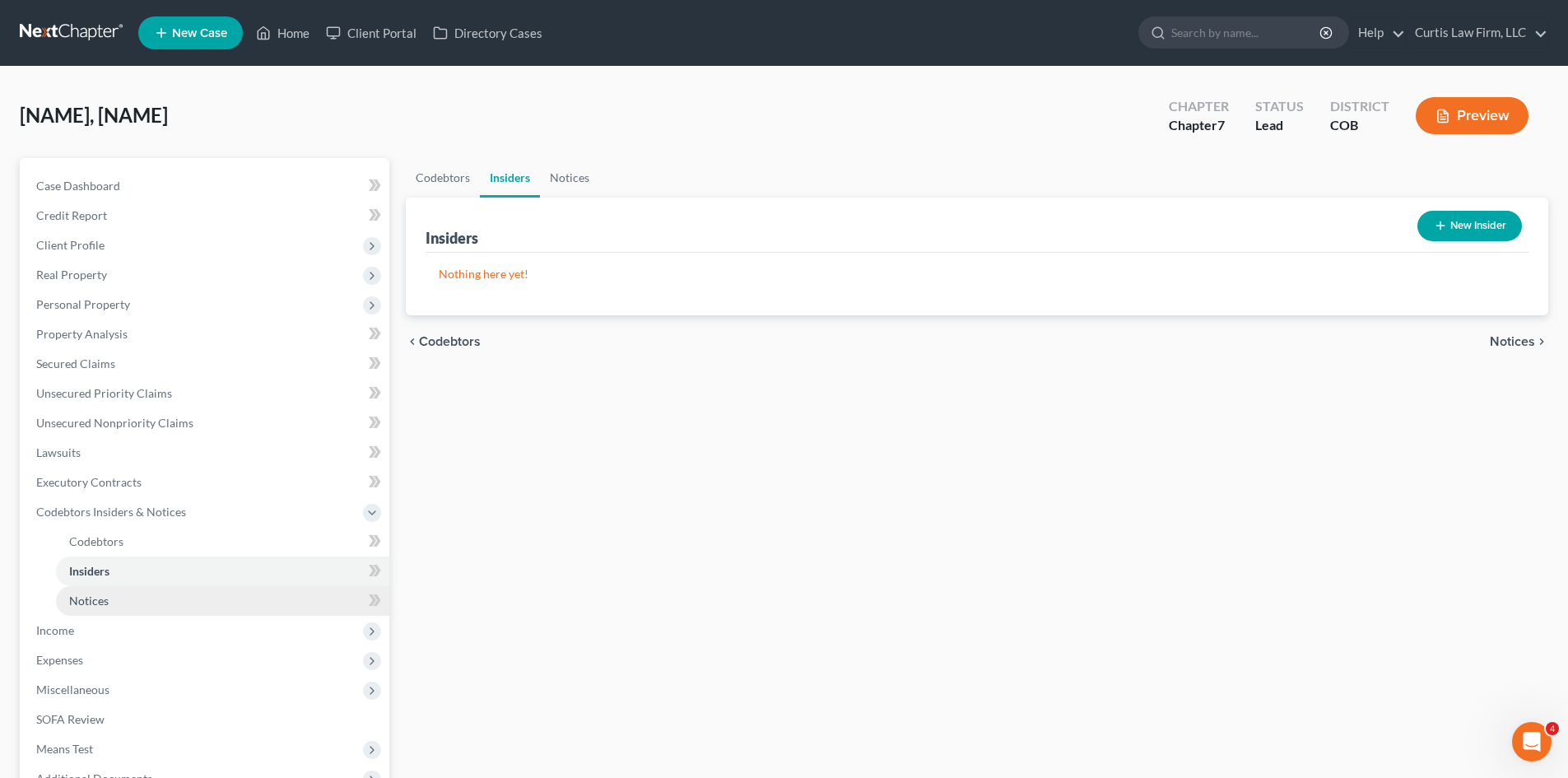 click on "Notices" at bounding box center (222, 601) 